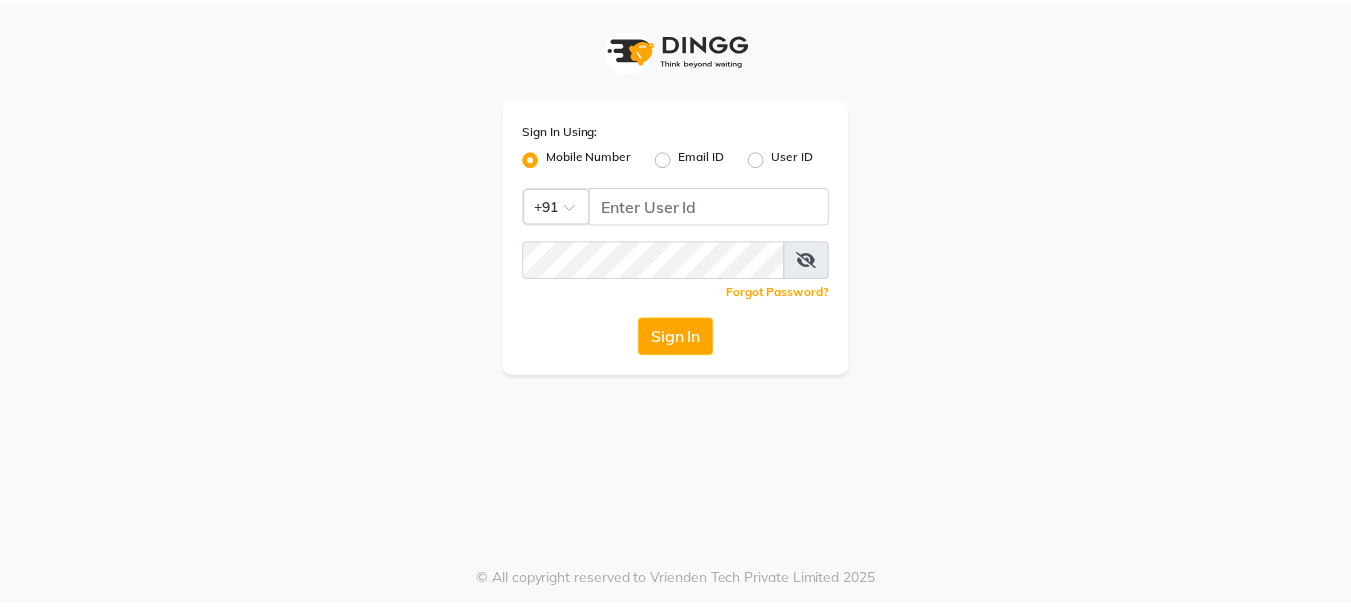 scroll, scrollTop: 0, scrollLeft: 0, axis: both 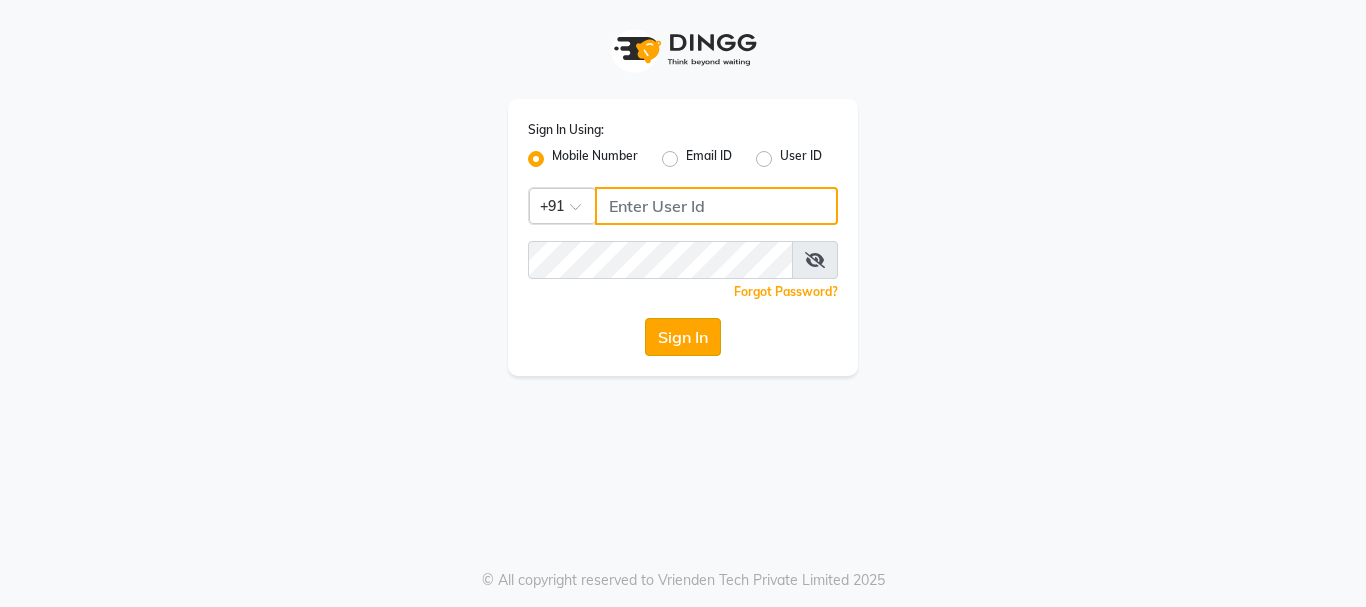 type on "[PHONE]" 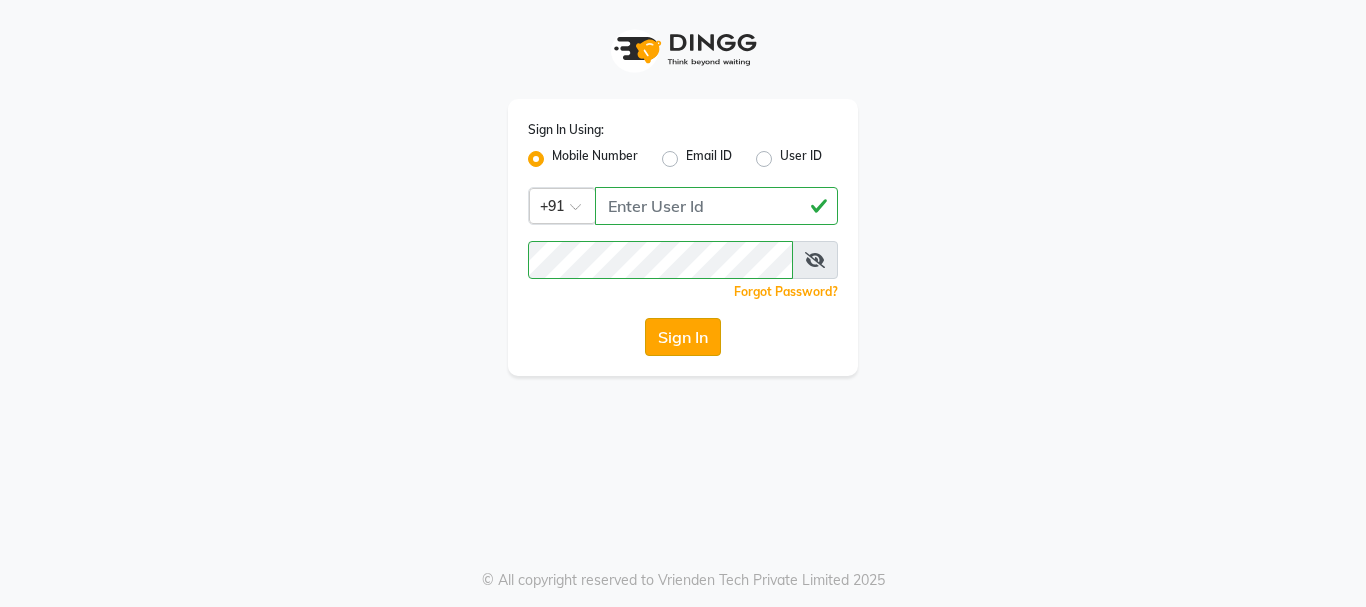 click on "Sign In" 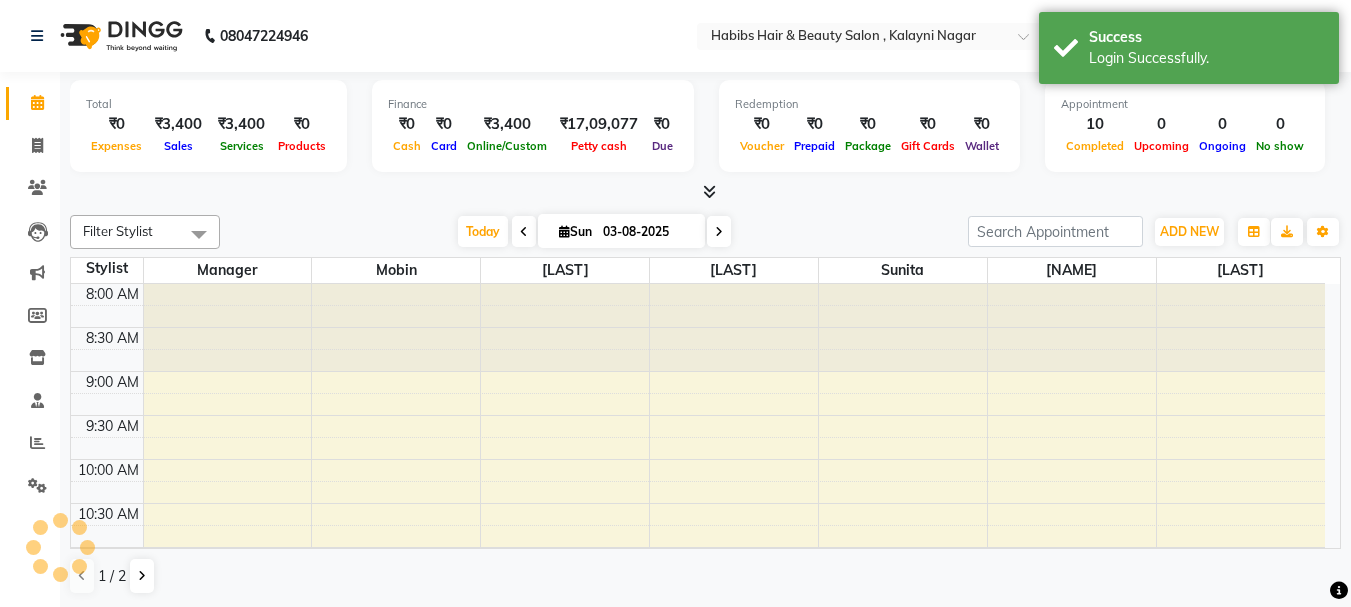 scroll, scrollTop: 0, scrollLeft: 0, axis: both 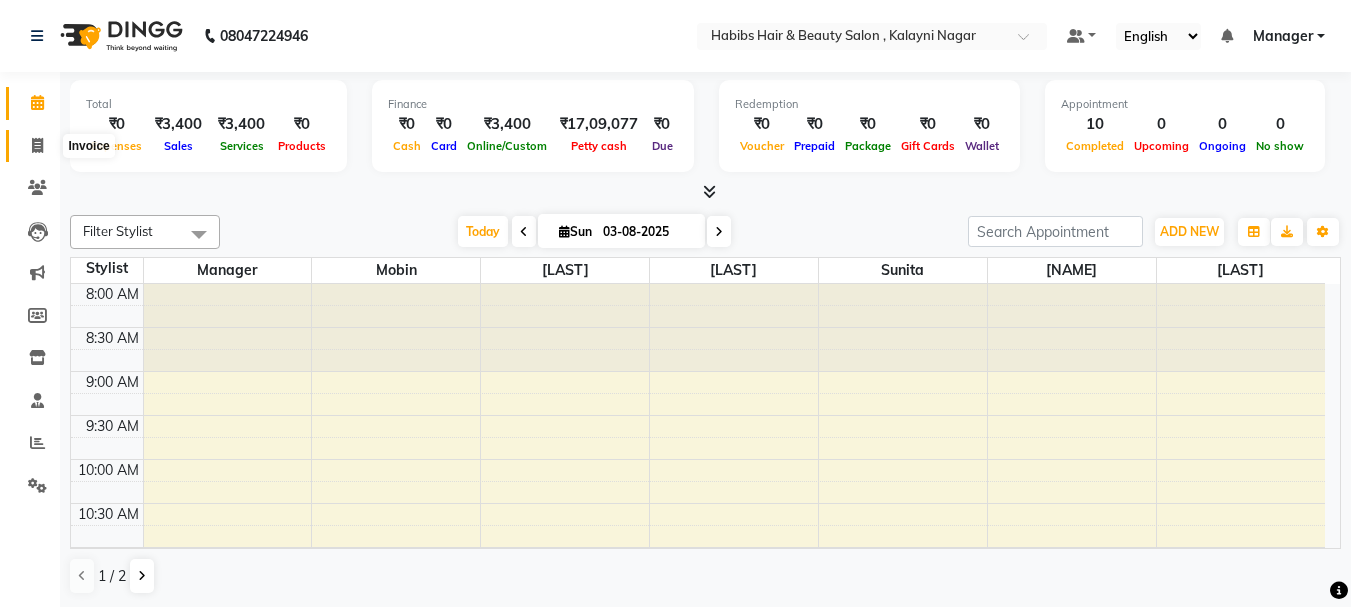 click 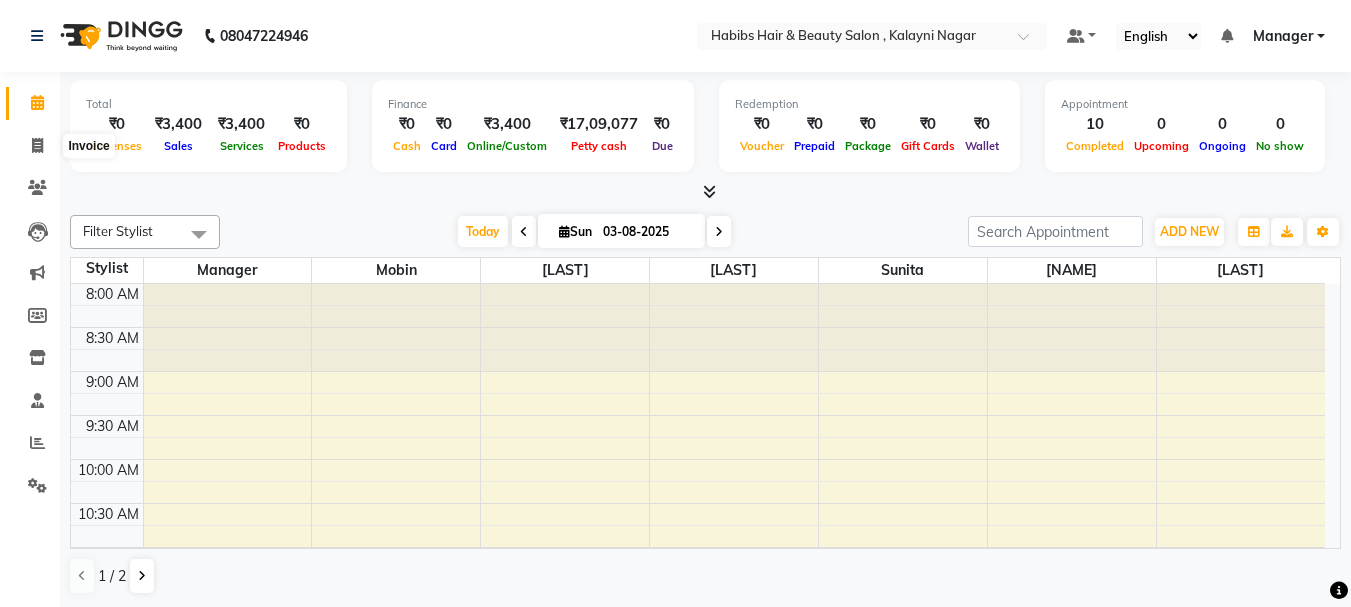 select on "service" 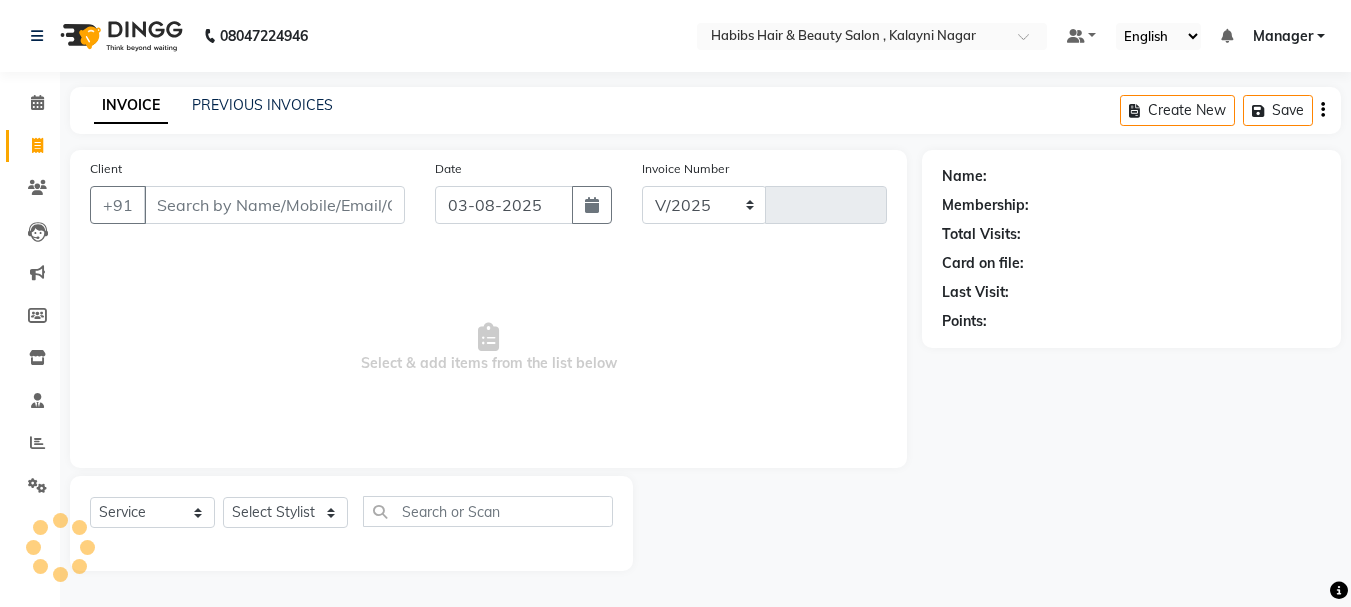 select on "4842" 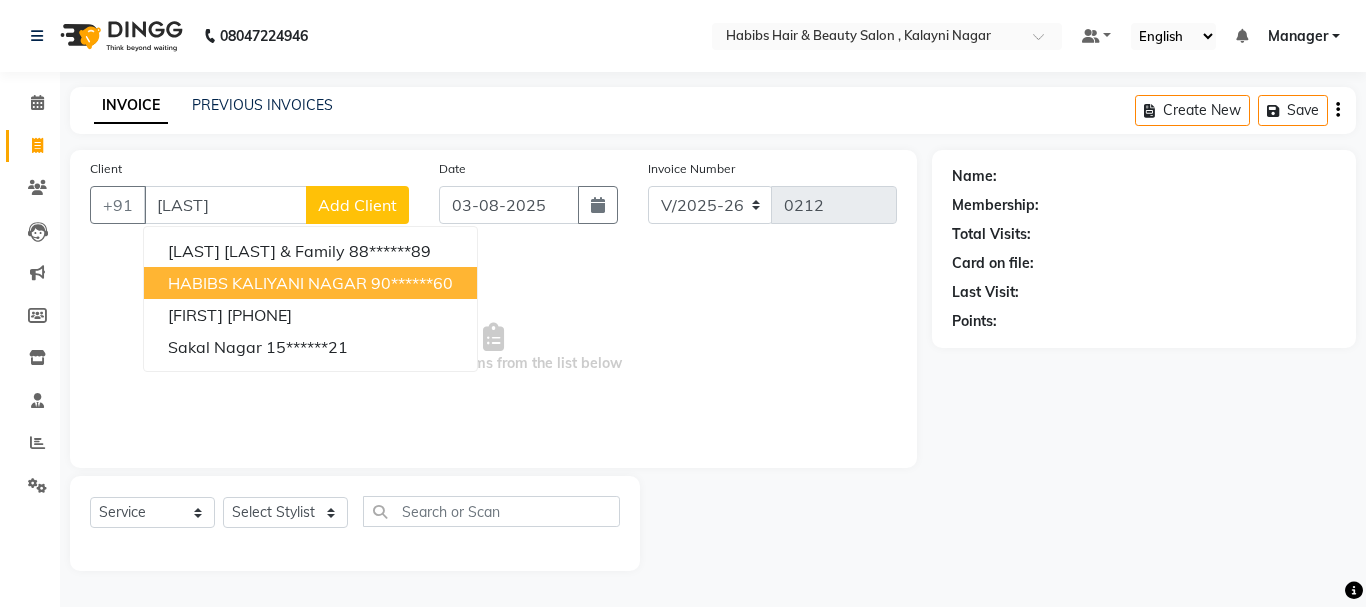 click on "HABIBS KALIYANI NAGAR [PHONE]" at bounding box center (310, 283) 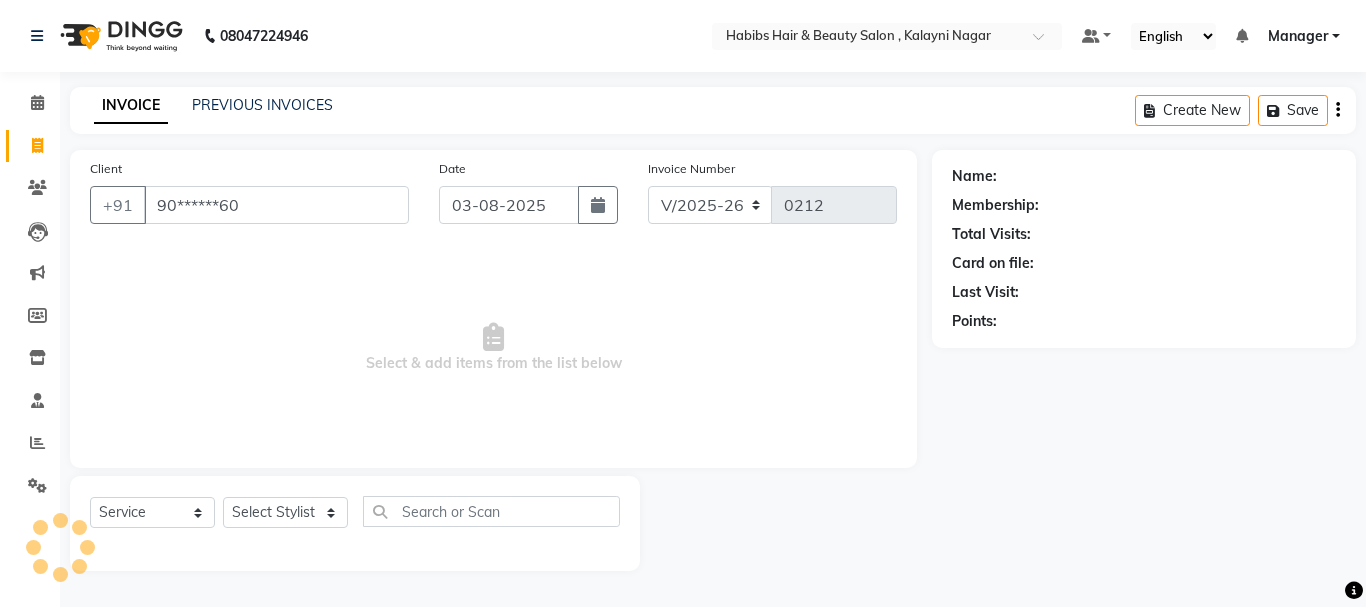 type on "90******60" 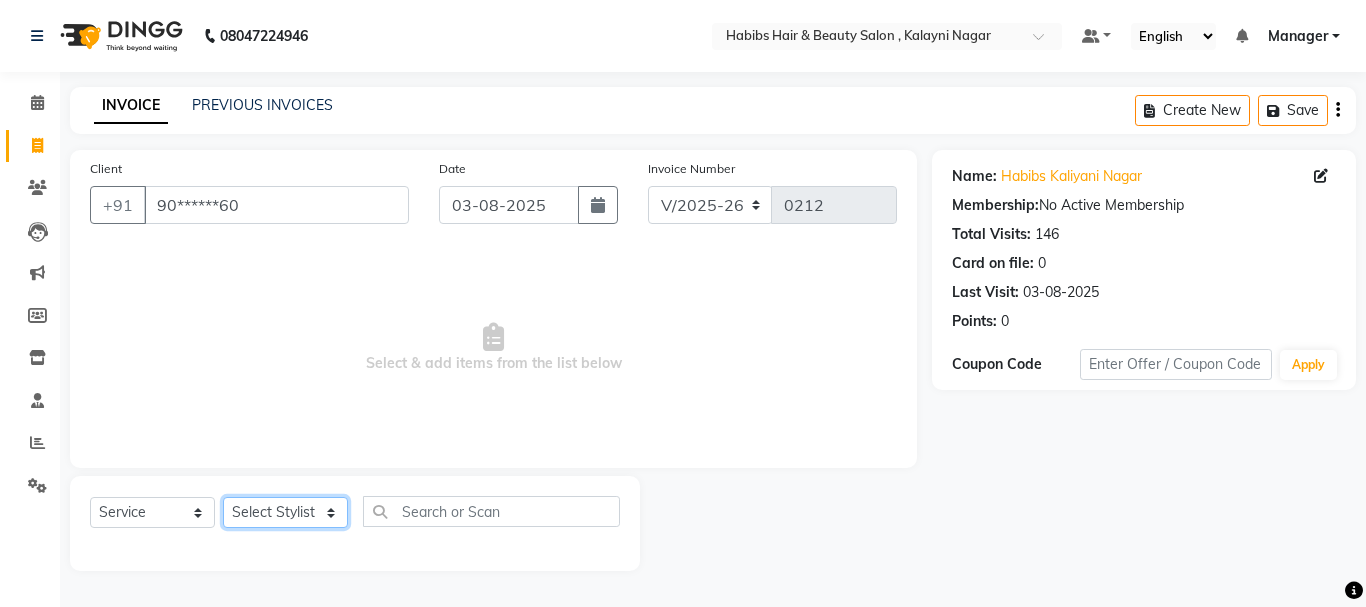click on "Select Stylist Manager [FIRST] [FIRST] [FIRST] [LAST] [LAST] [LAST] [LAST]" 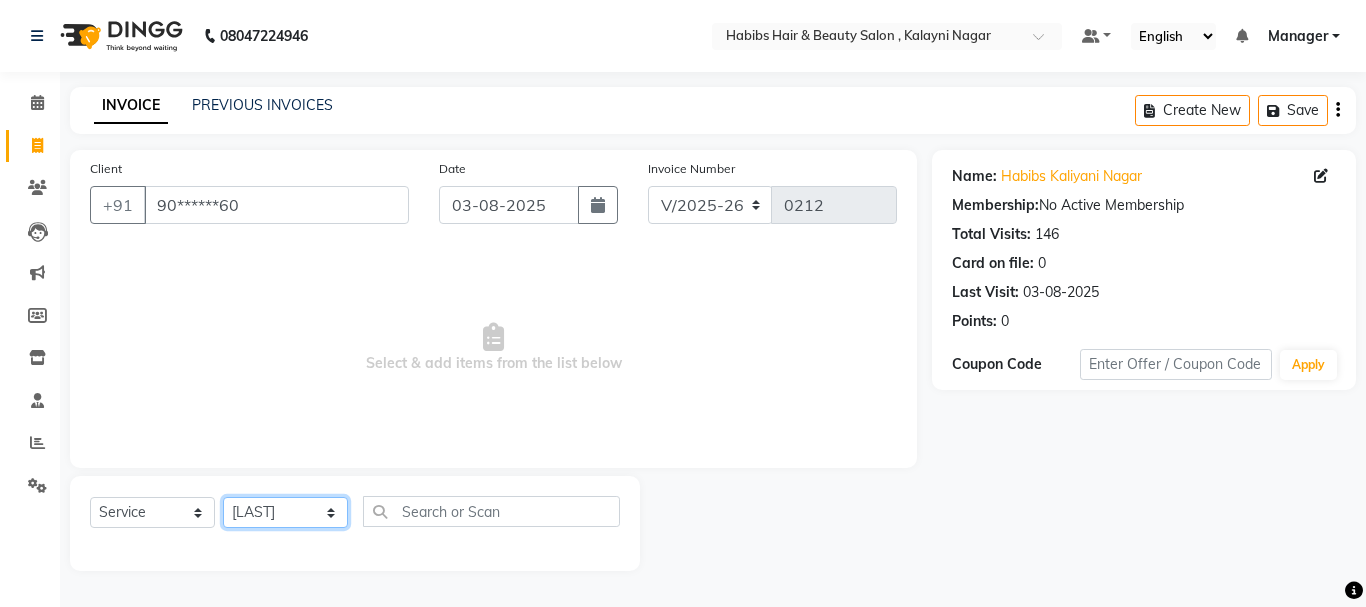 click on "Select Stylist Manager [FIRST] [FIRST] [FIRST] [LAST] [LAST] [LAST] [LAST]" 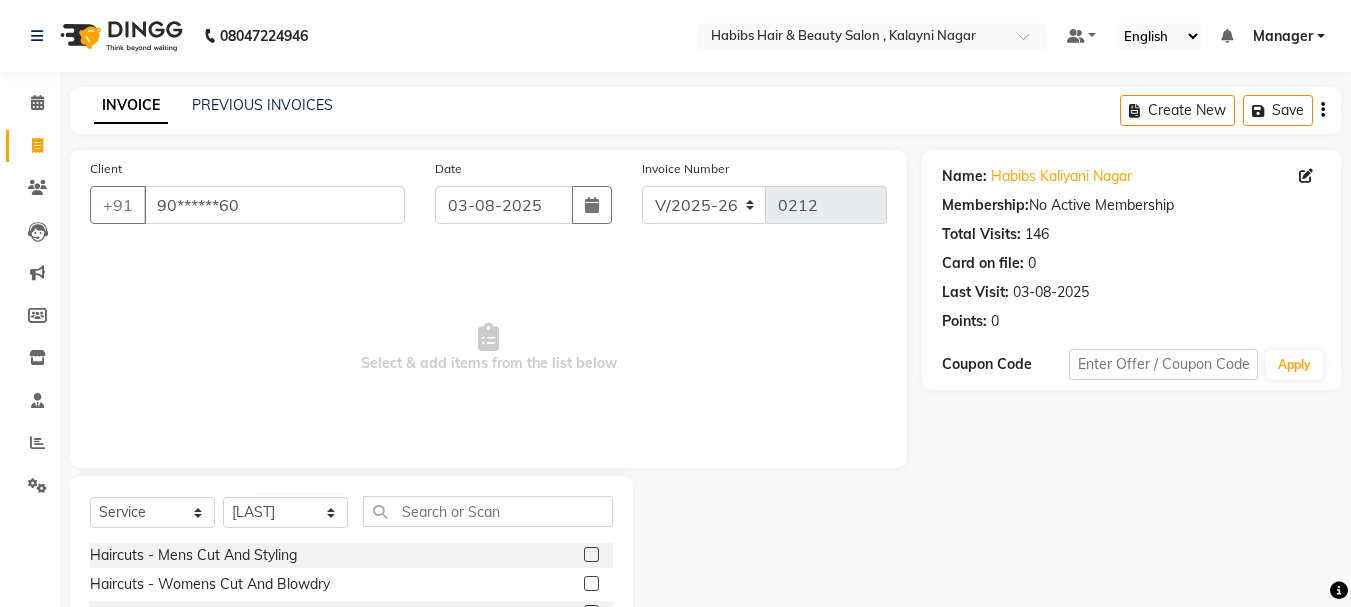 click 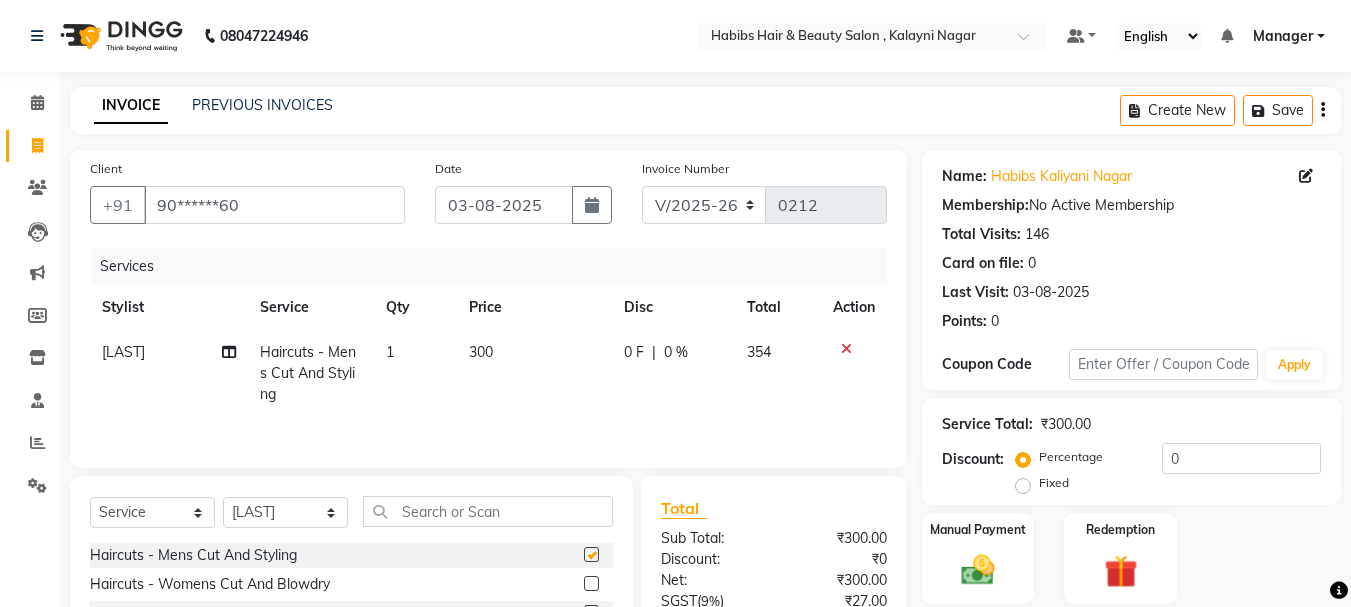 checkbox on "false" 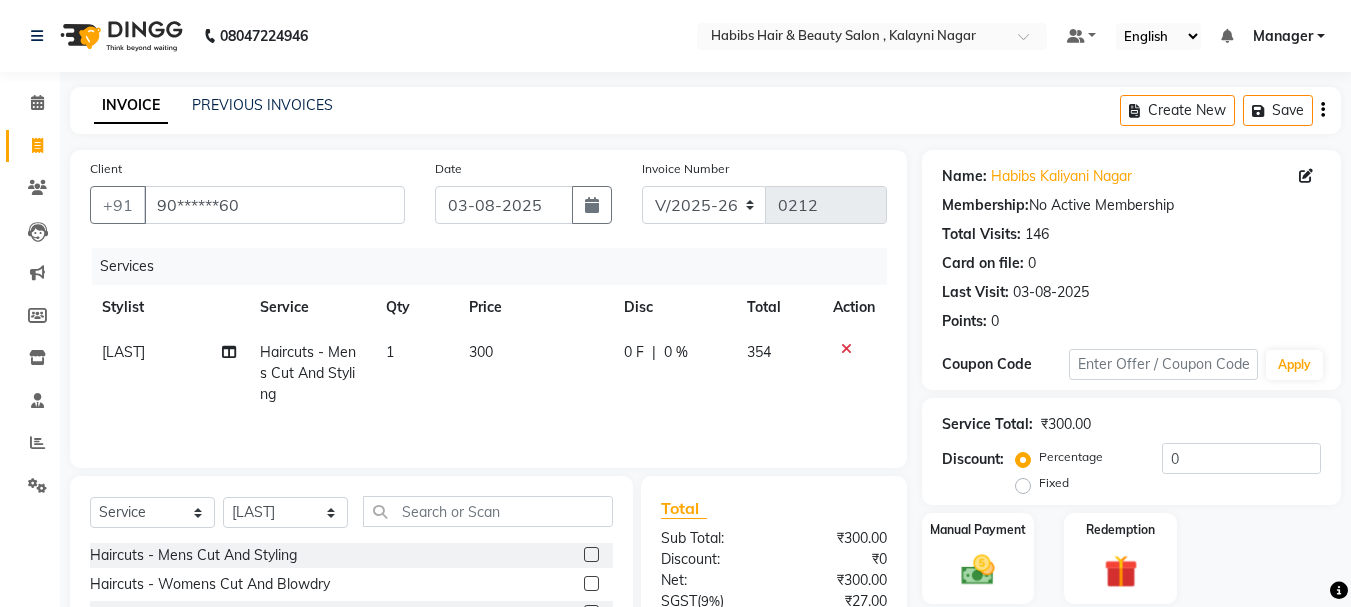 click 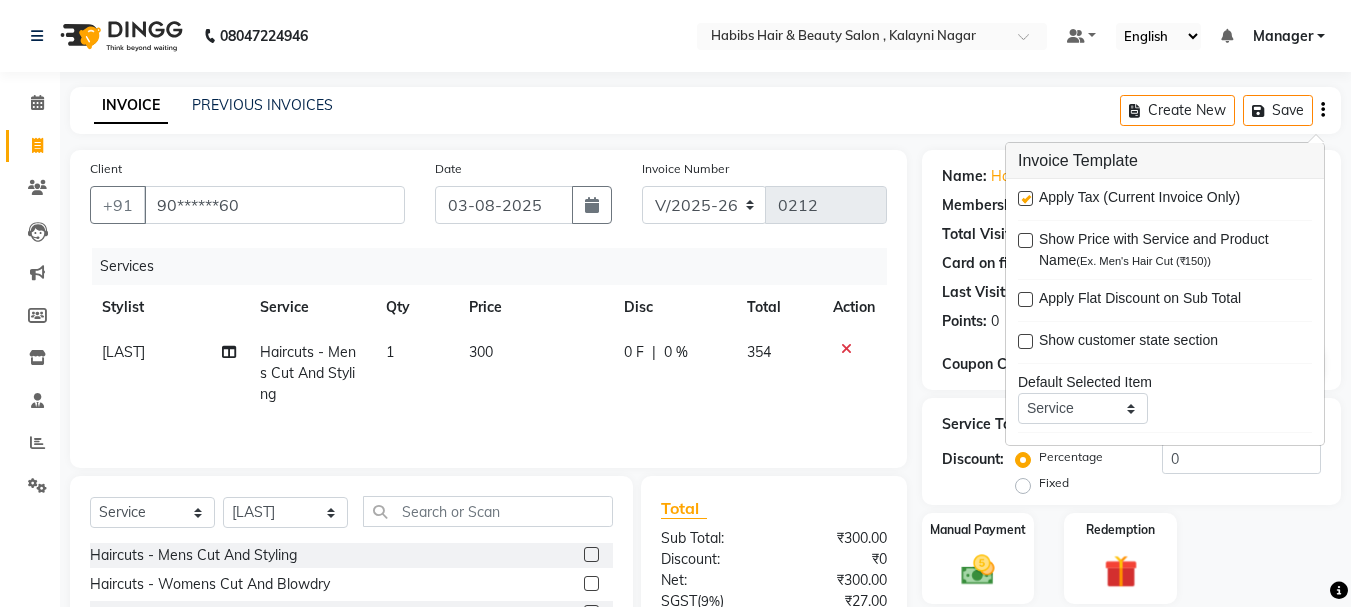 click at bounding box center (1025, 198) 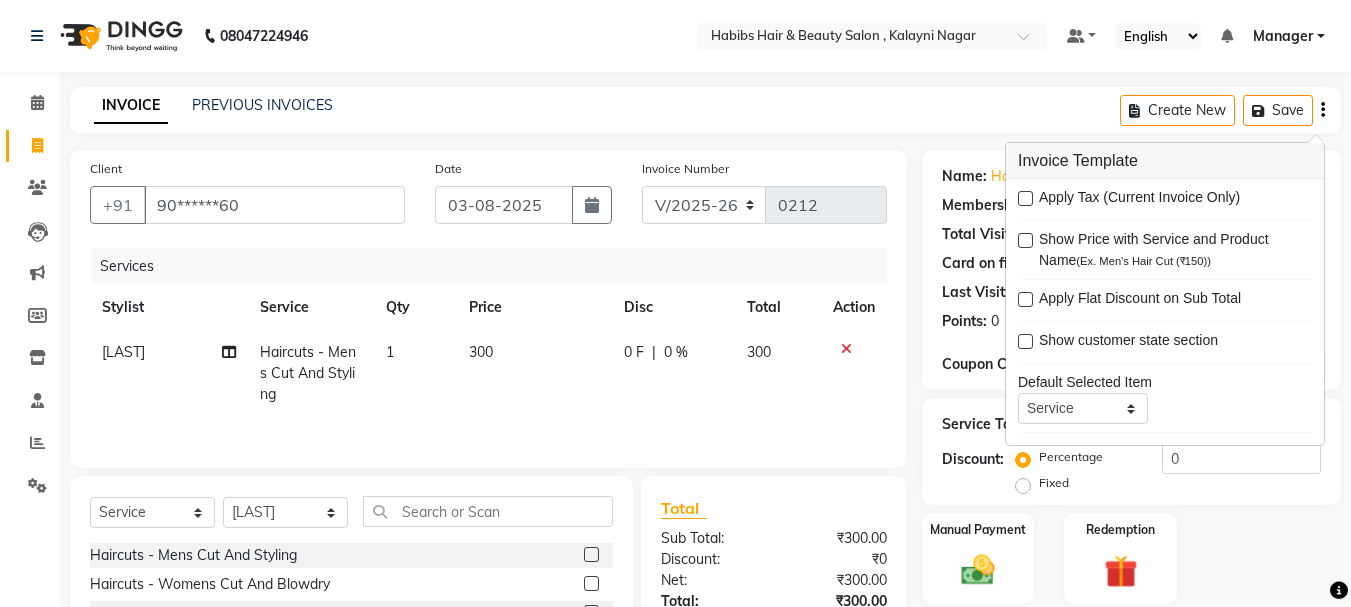 scroll, scrollTop: 194, scrollLeft: 0, axis: vertical 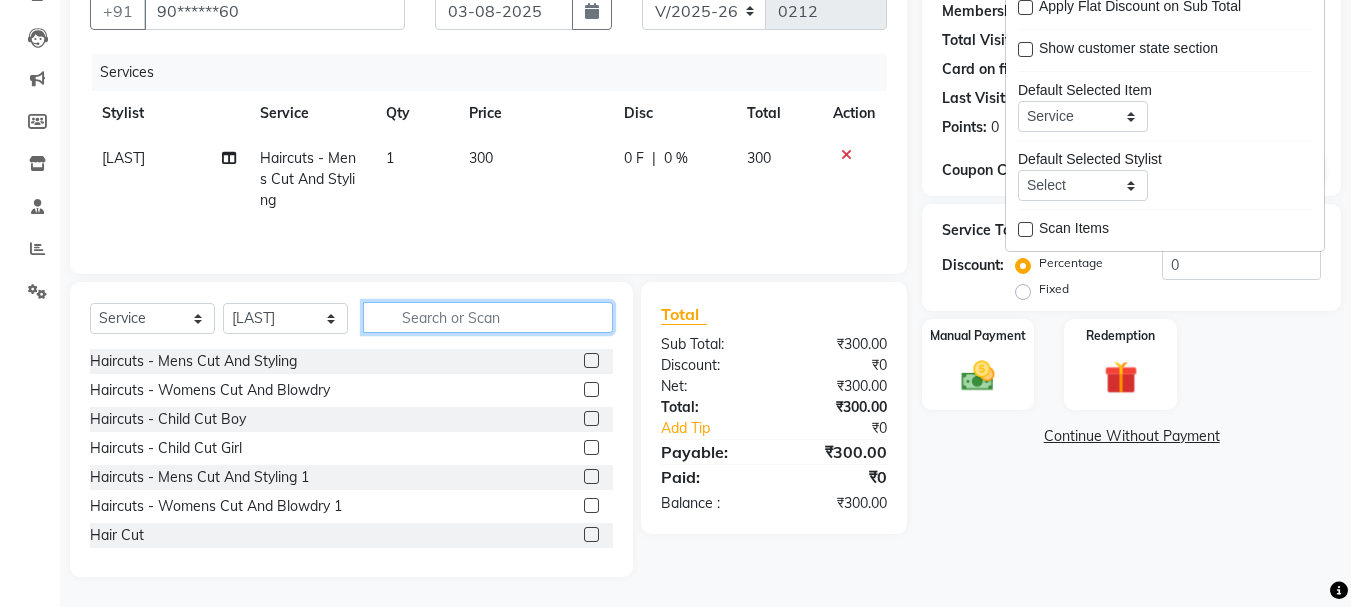 click 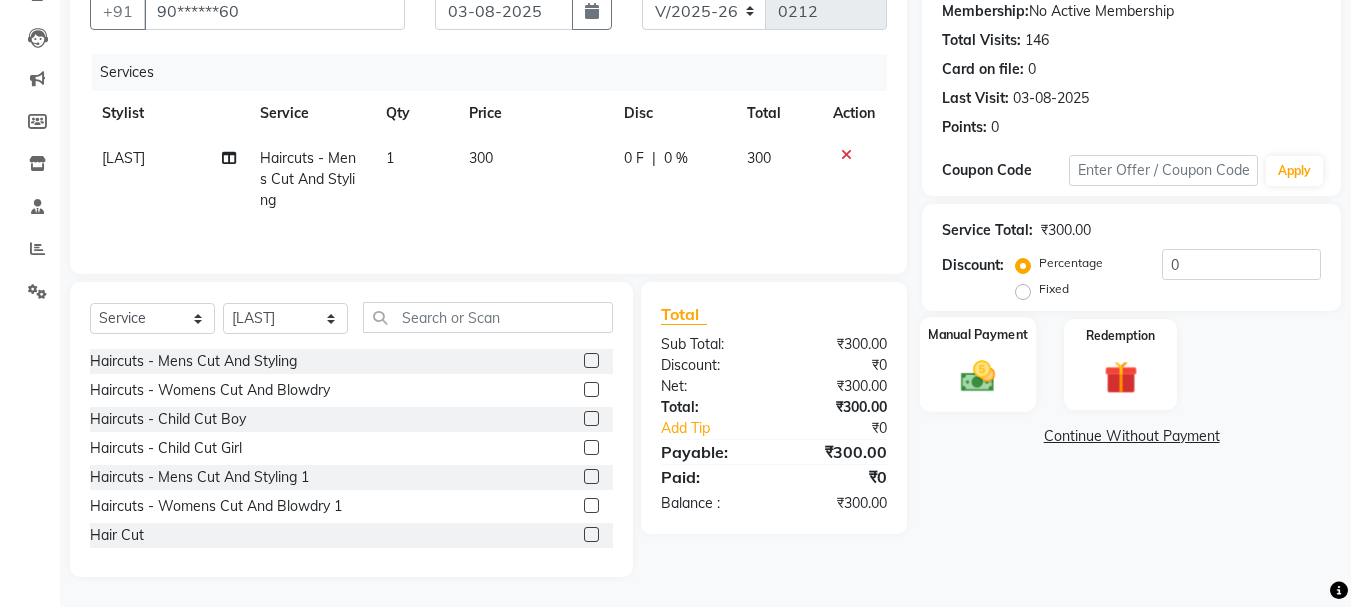 click on "Manual Payment" 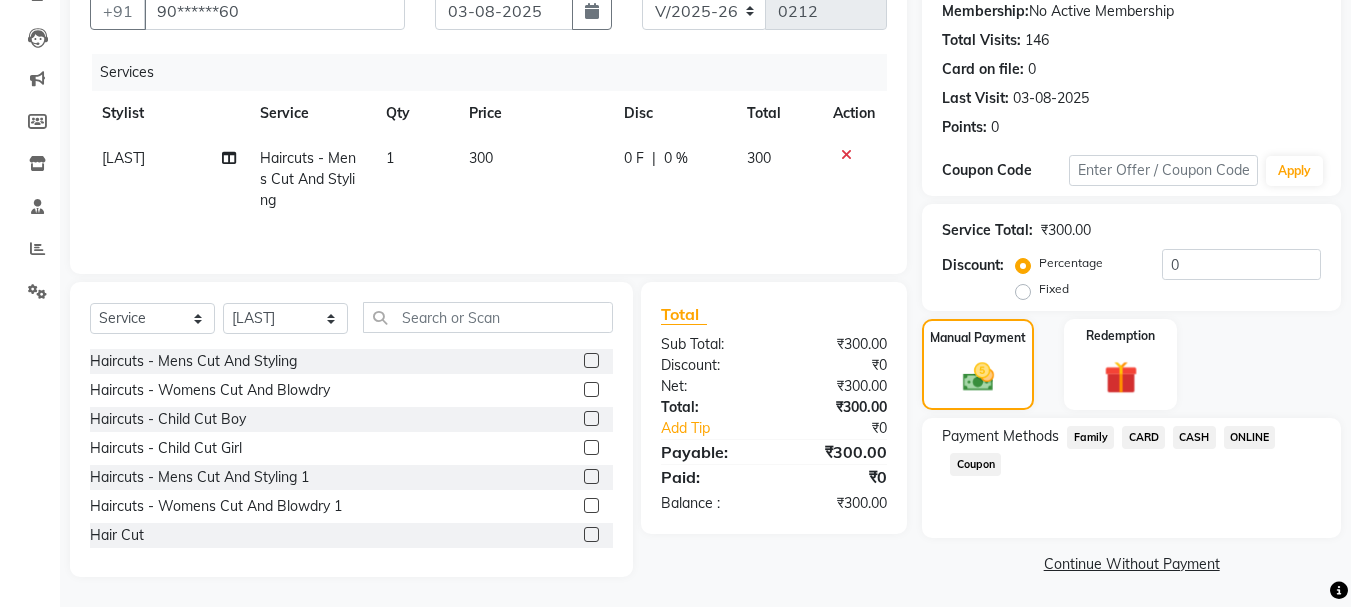 click on "CASH" 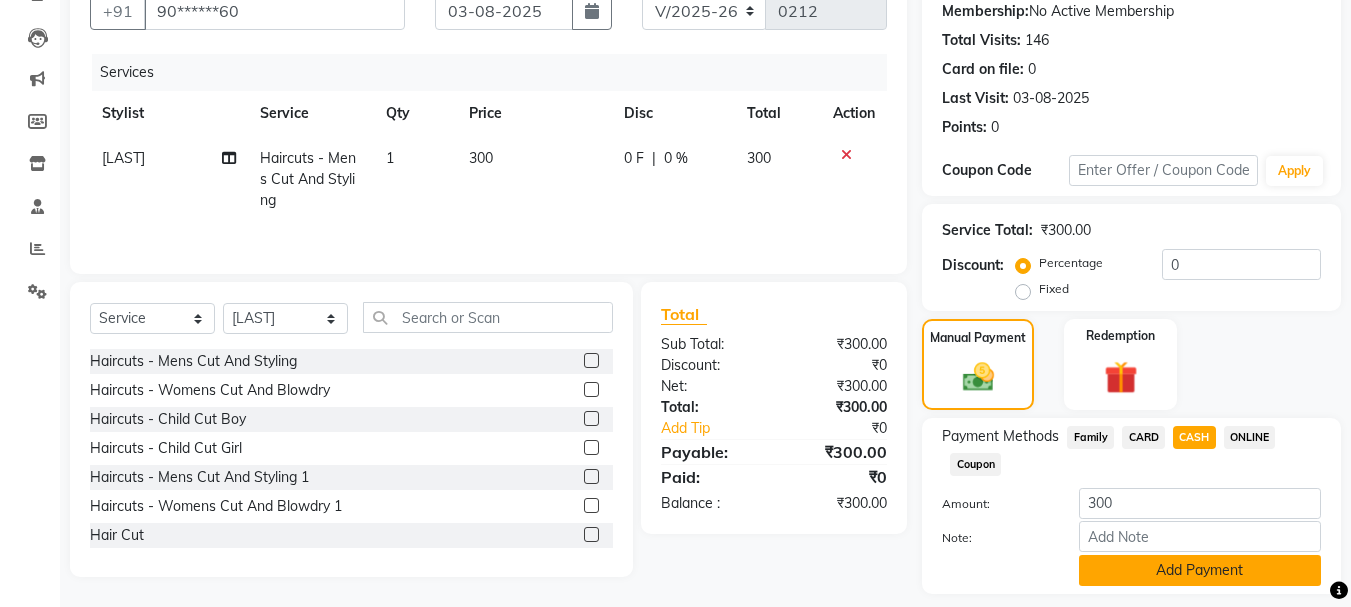 click on "Add Payment" 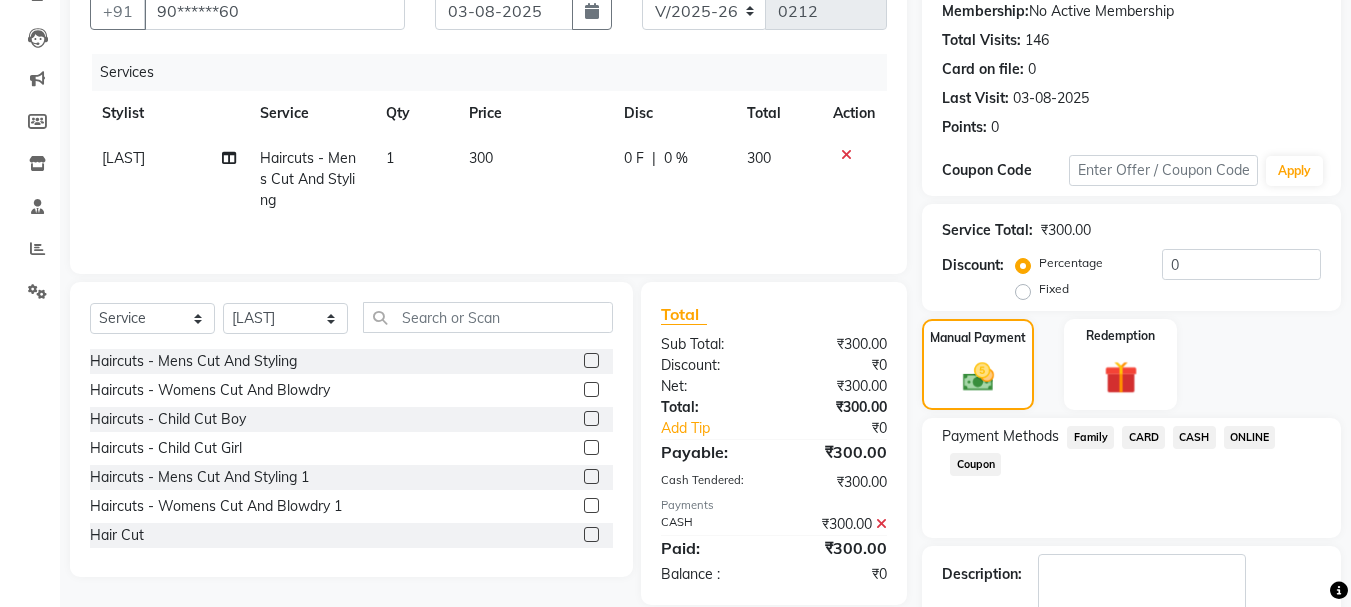 scroll, scrollTop: 309, scrollLeft: 0, axis: vertical 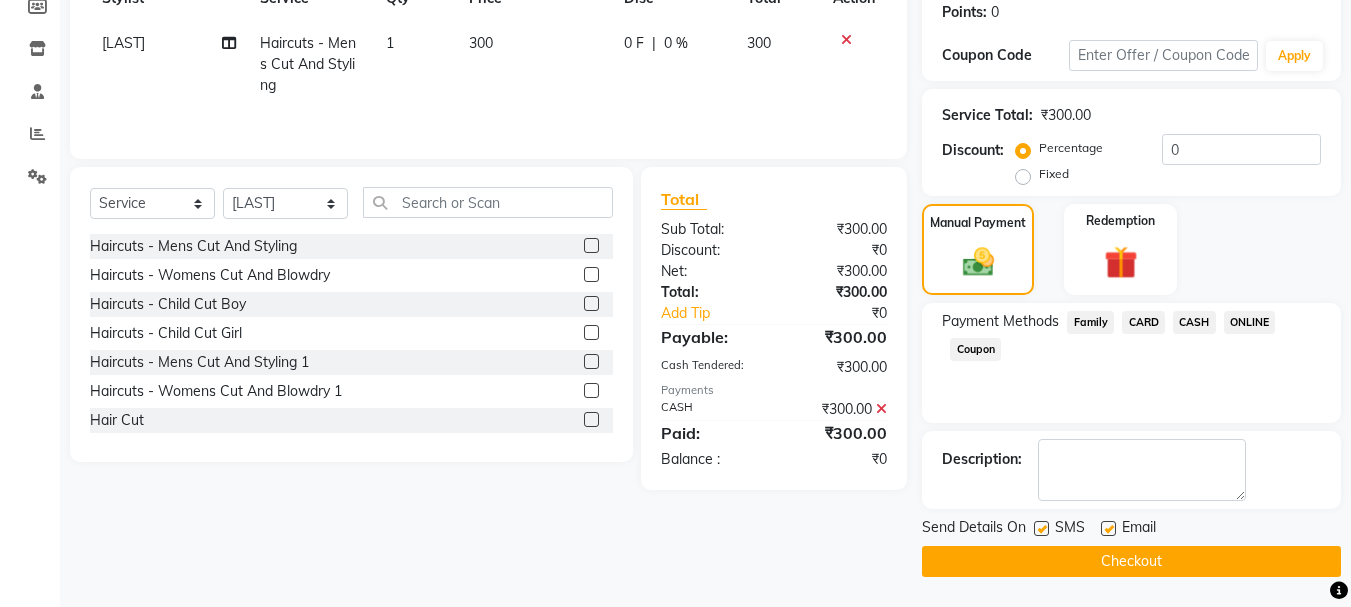 click on "Checkout" 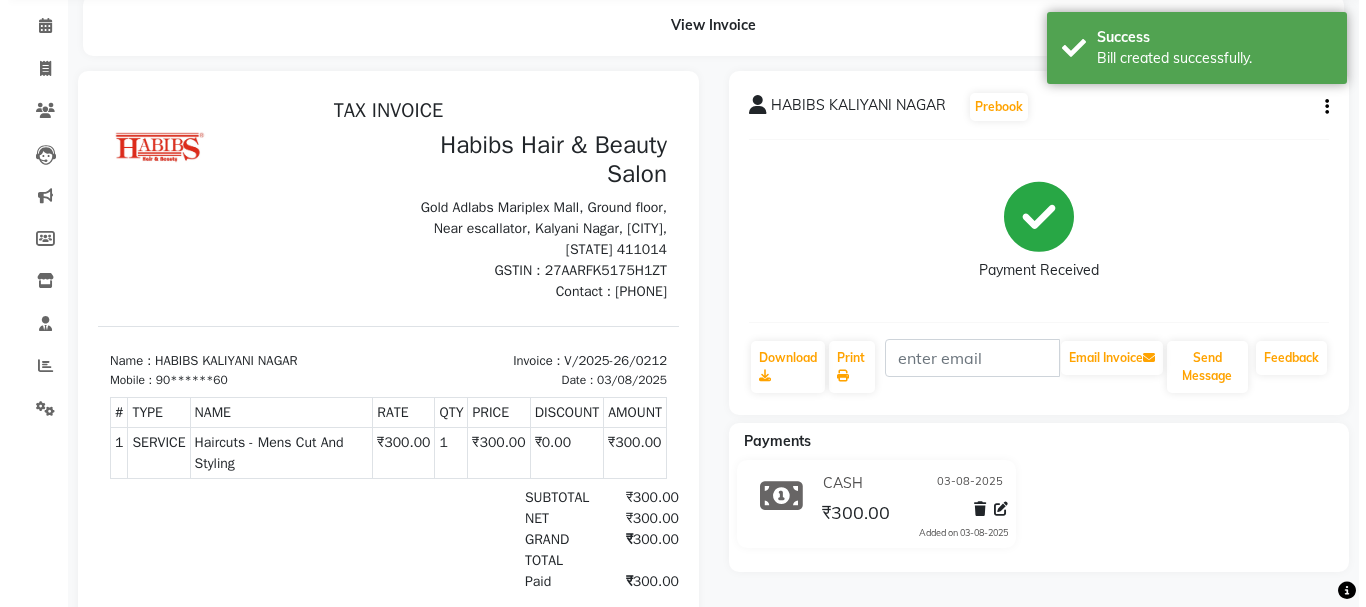 scroll, scrollTop: 0, scrollLeft: 0, axis: both 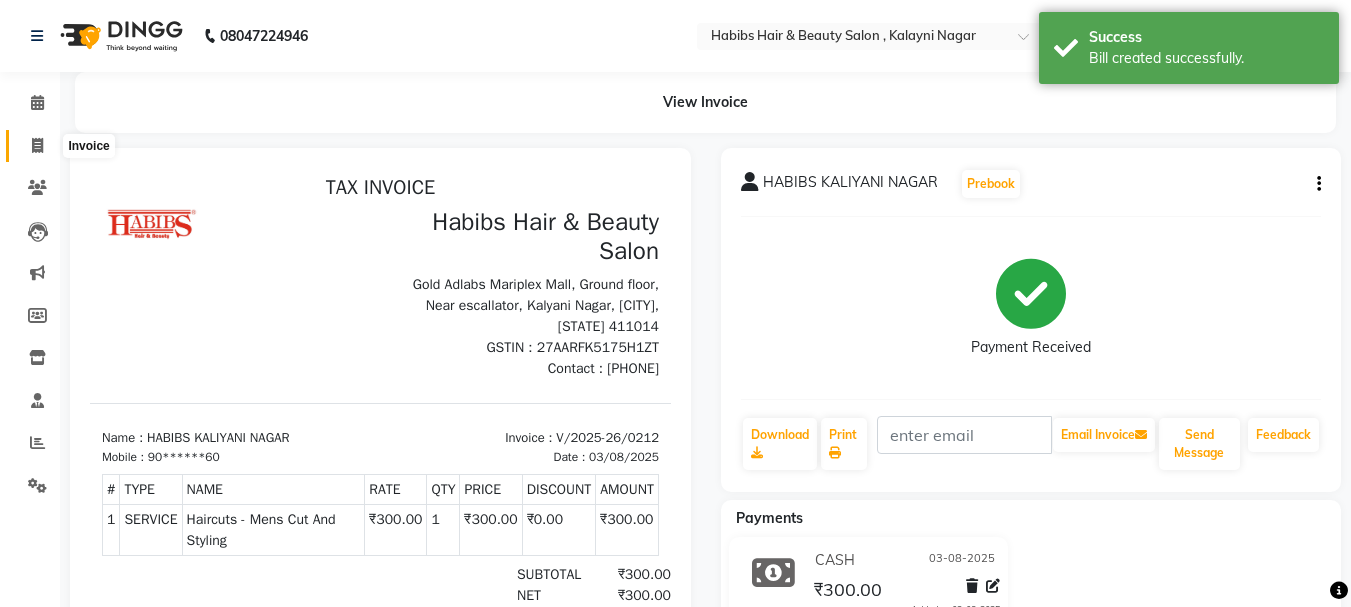 click 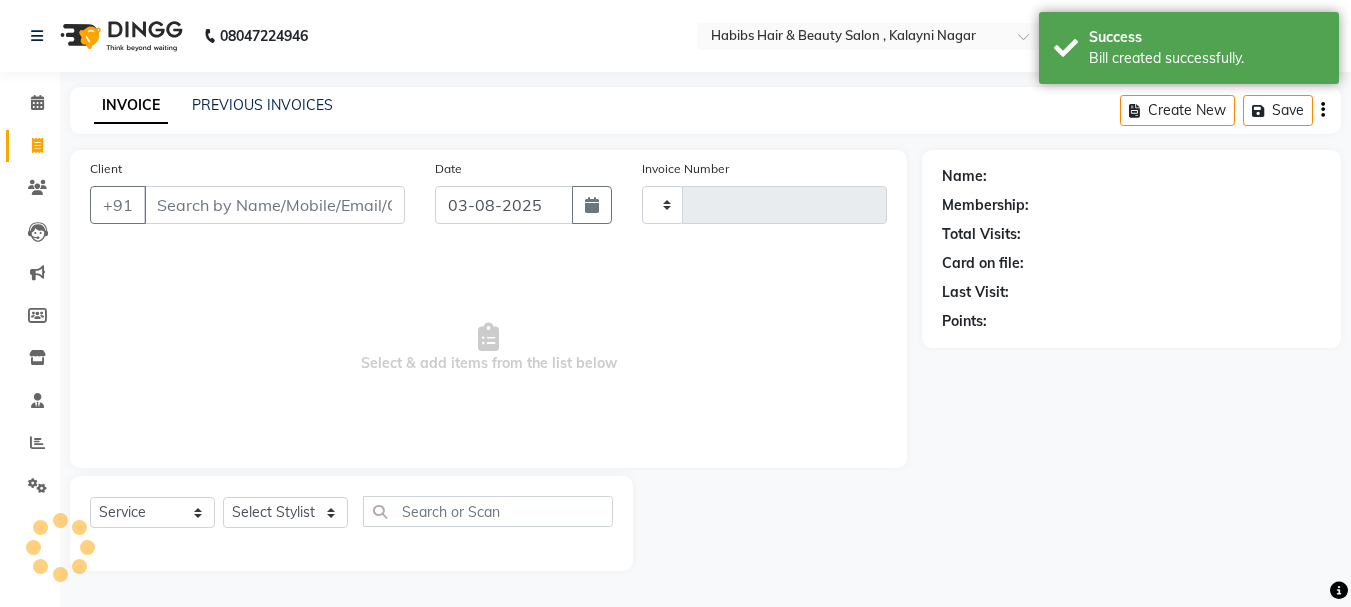 type on "0213" 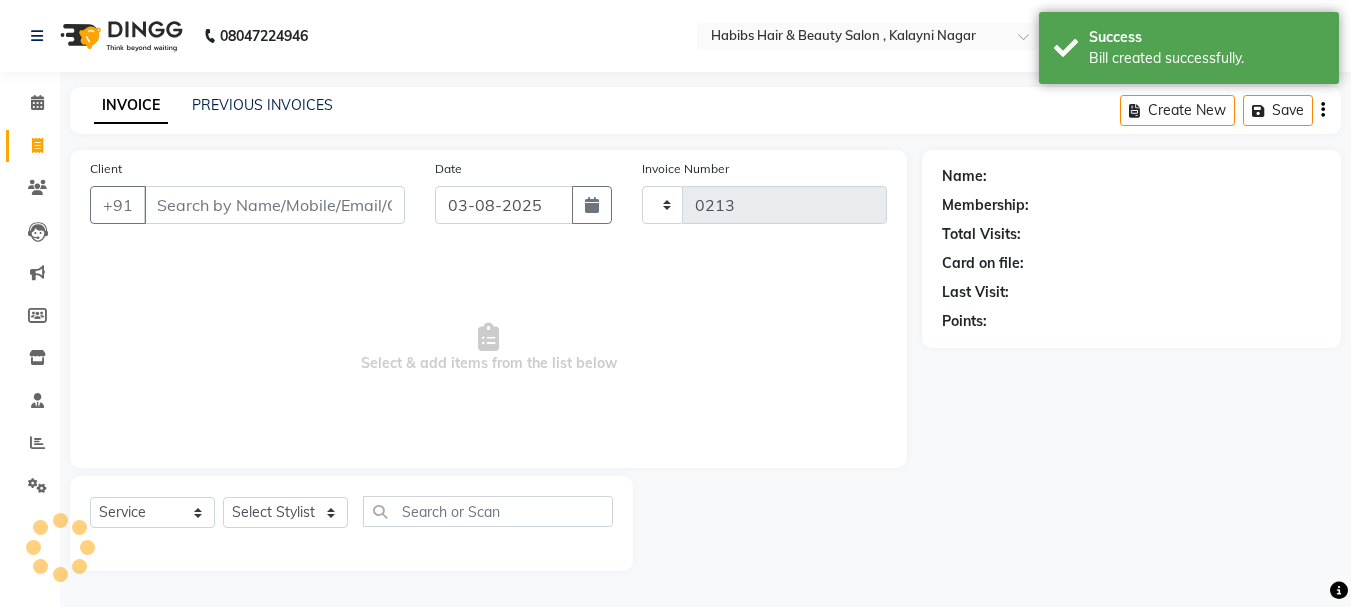 select on "4842" 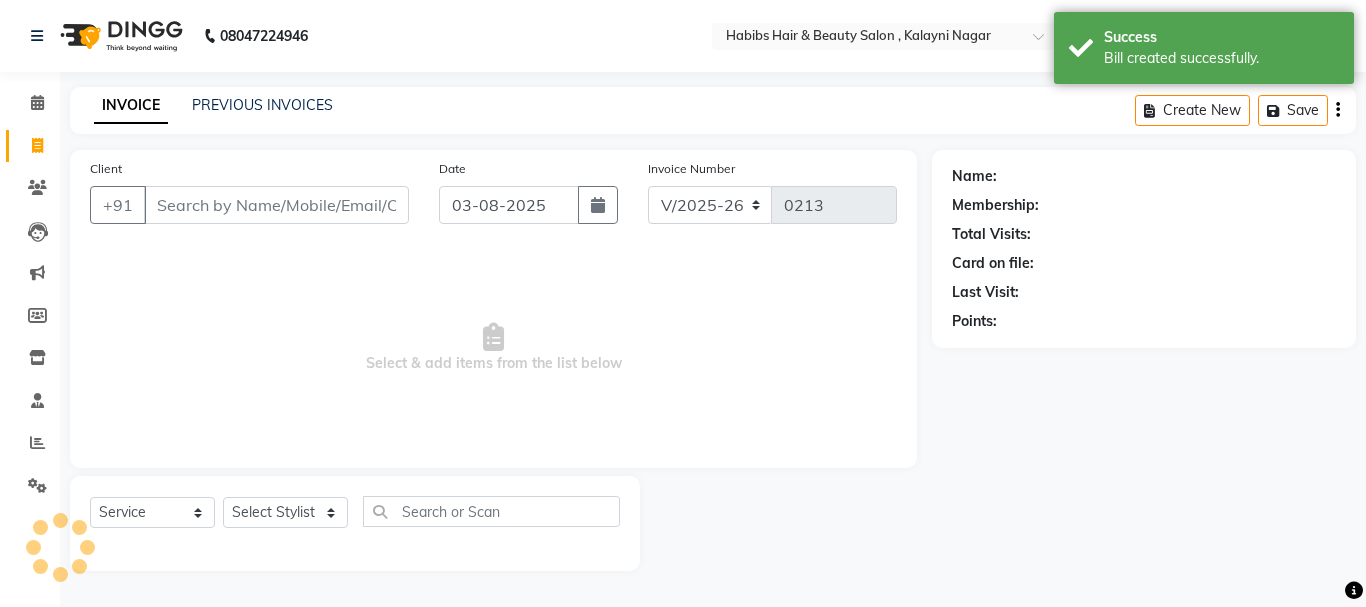 click on "Client" at bounding box center (276, 205) 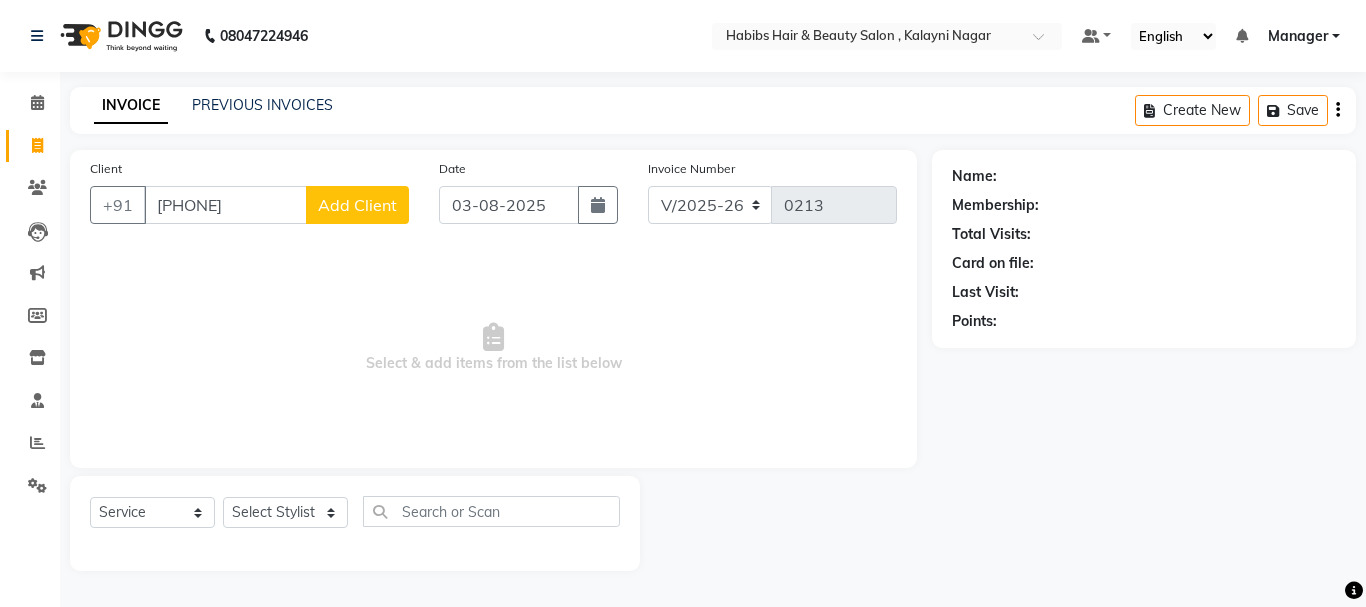 type on "[PHONE]" 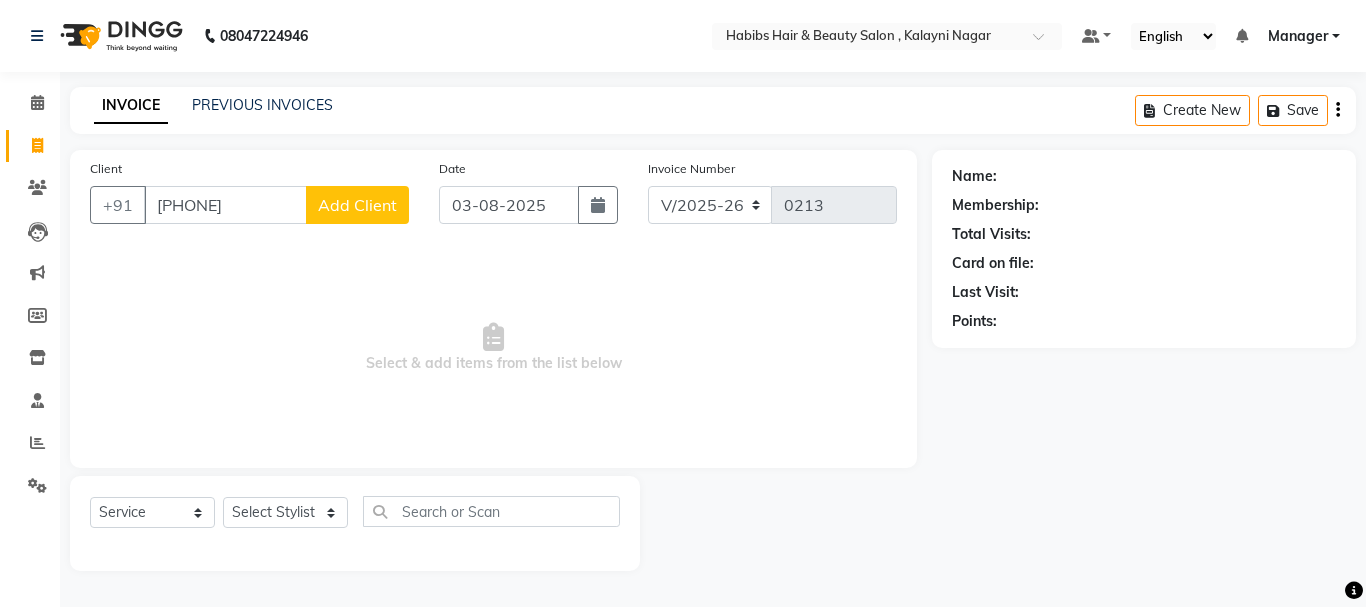 select on "22" 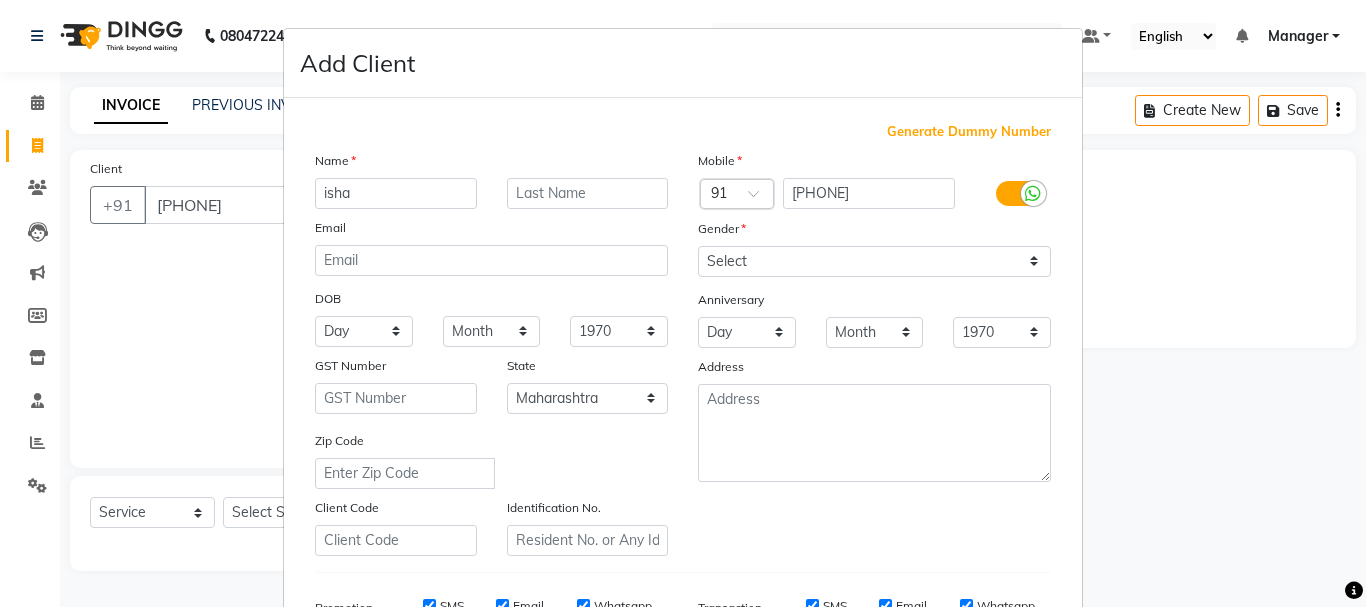 type on "isha" 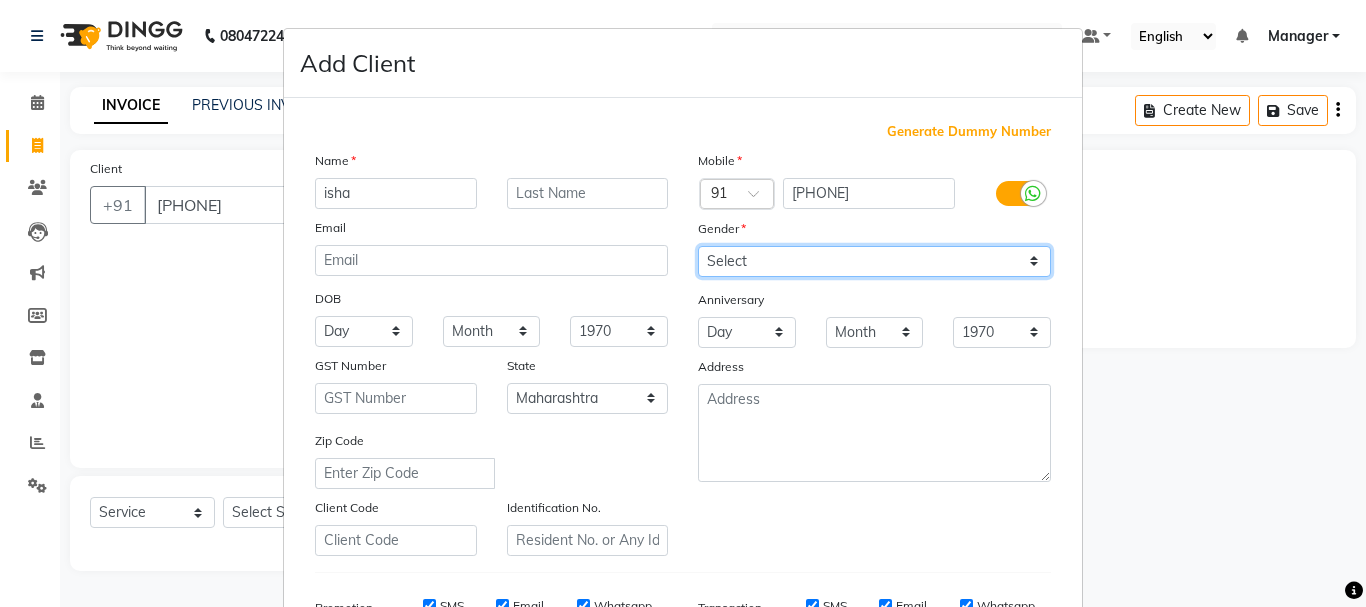 click on "Select Male Female Other Prefer Not To Say" at bounding box center (874, 261) 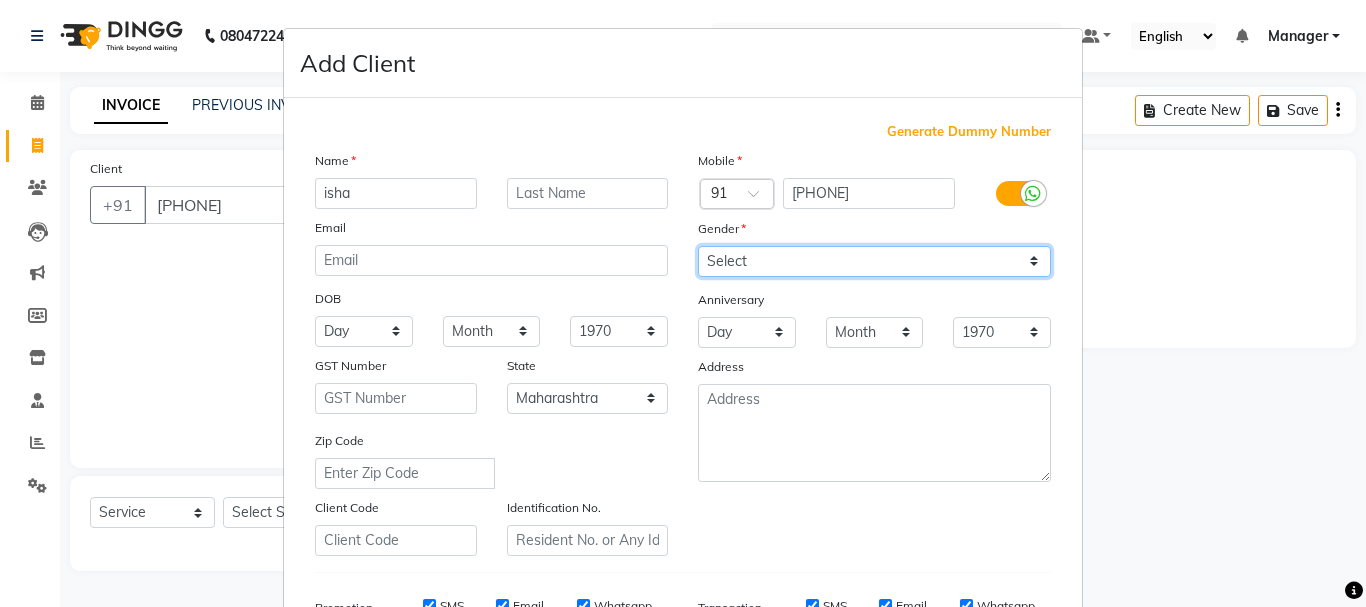 select on "female" 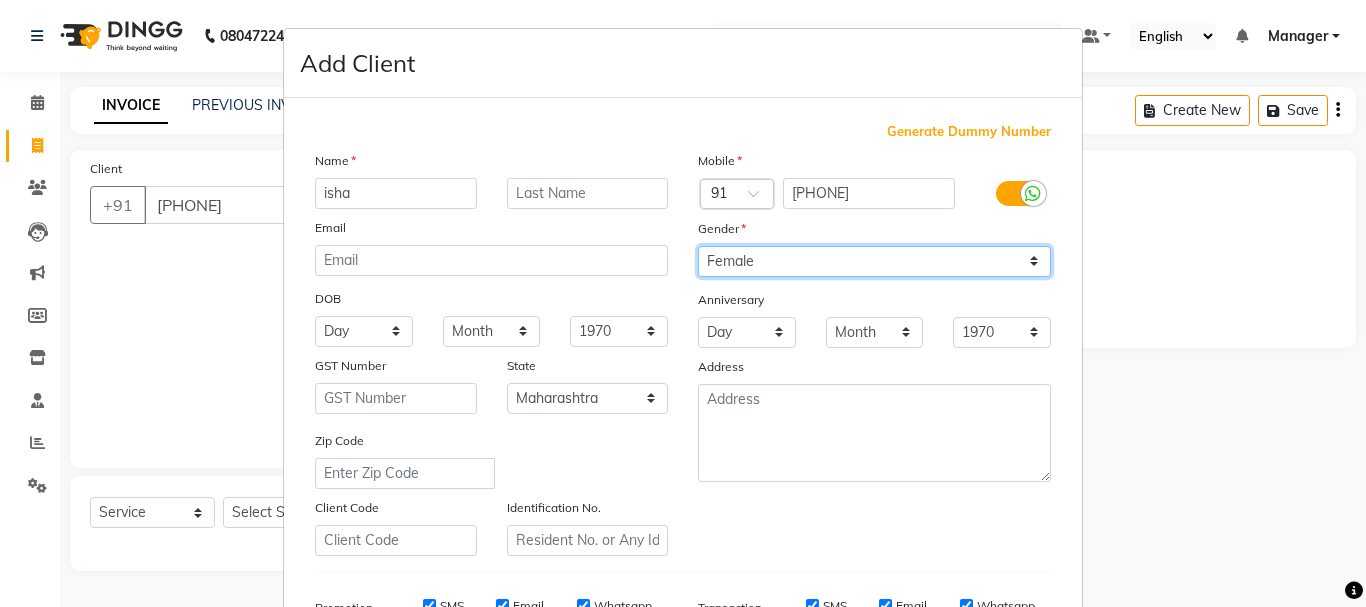 click on "Select Male Female Other Prefer Not To Say" at bounding box center [874, 261] 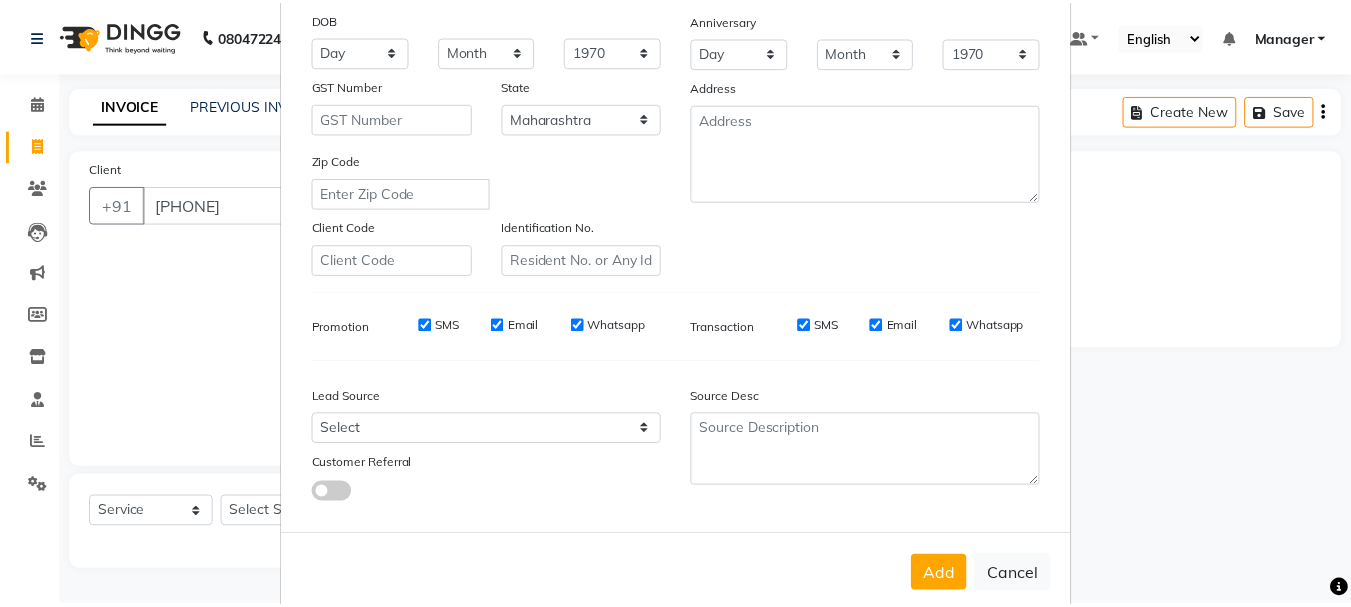 scroll, scrollTop: 316, scrollLeft: 0, axis: vertical 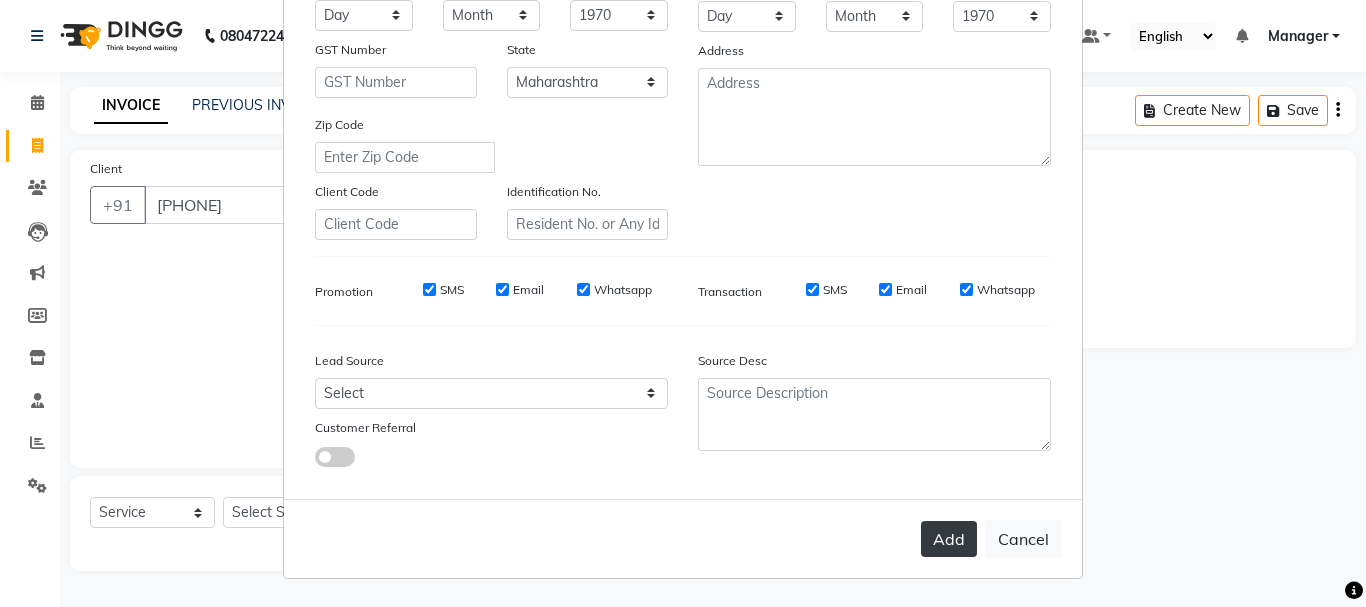 click on "Add" at bounding box center (949, 539) 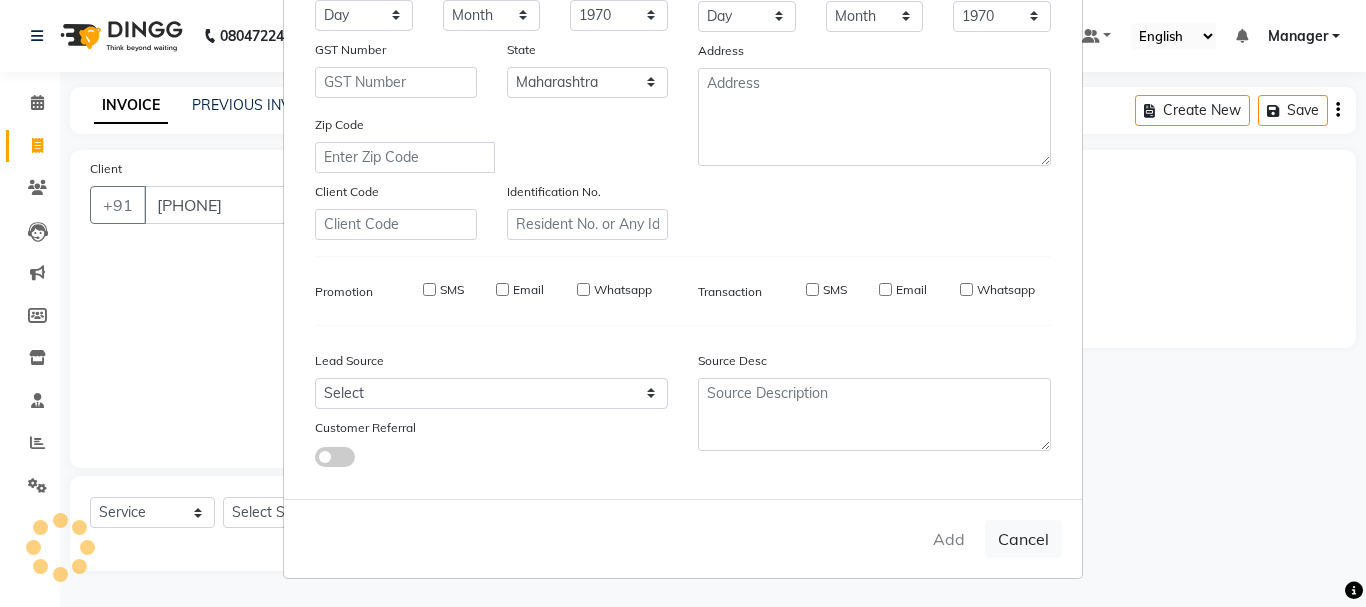 type on "[PHONE]" 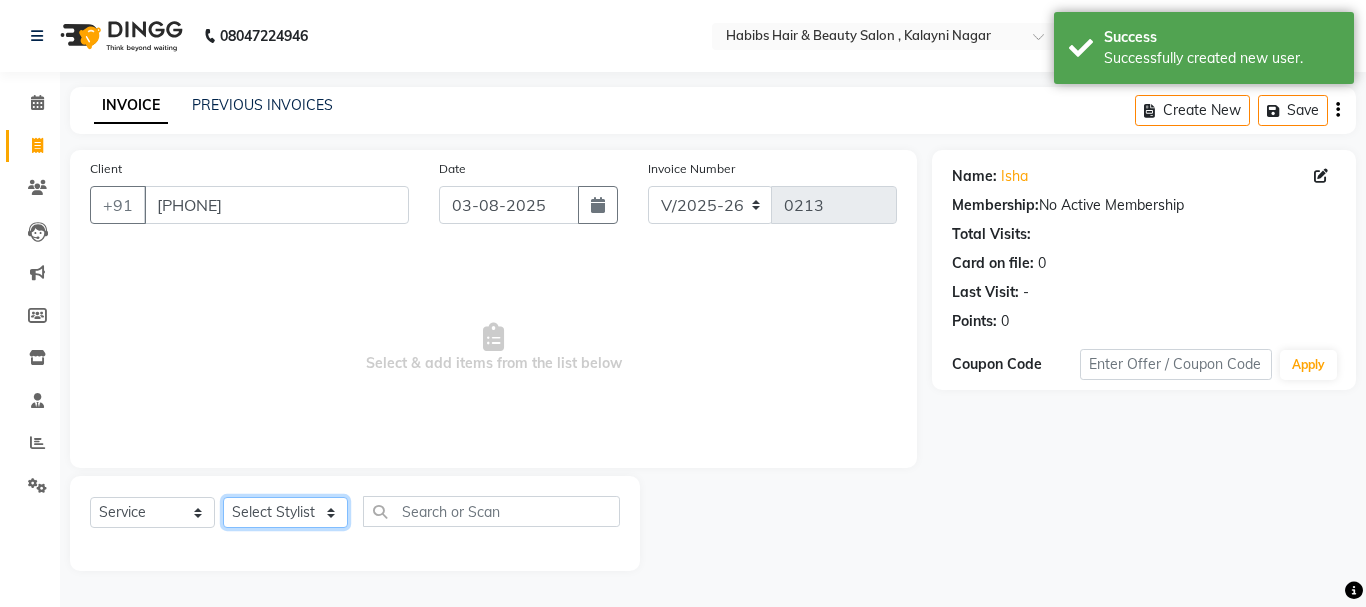 click on "Select Stylist Manager [FIRST] [FIRST] [FIRST] [LAST] [LAST] [LAST] [LAST]" 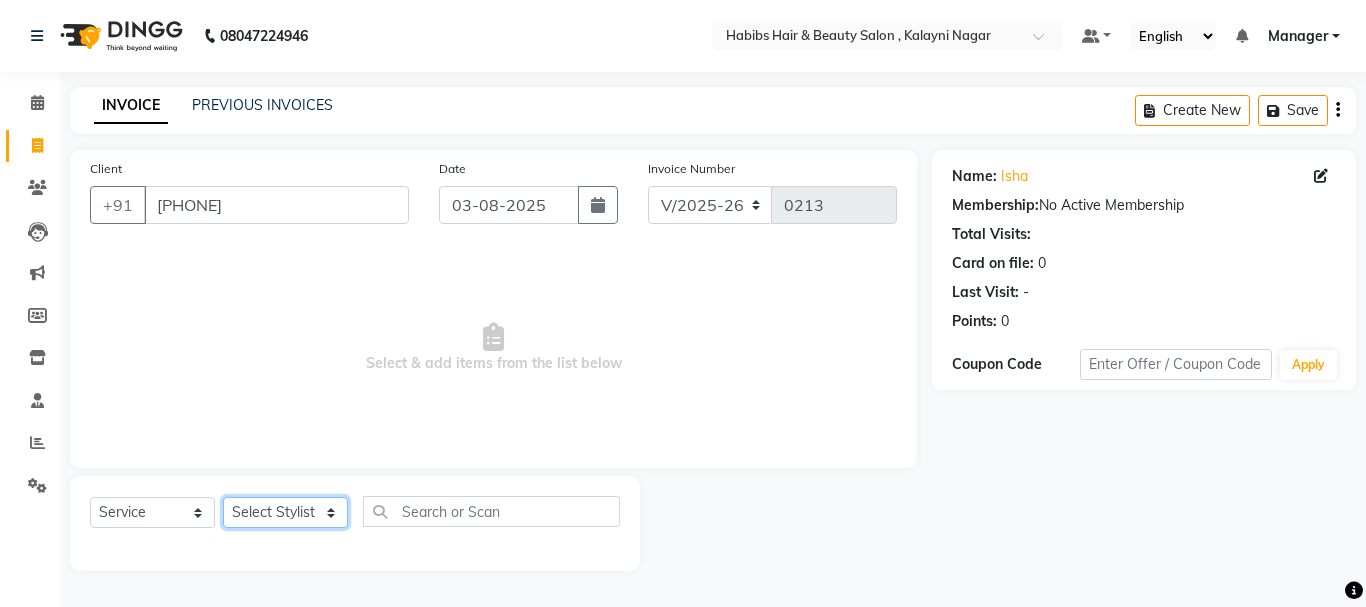 select on "30049" 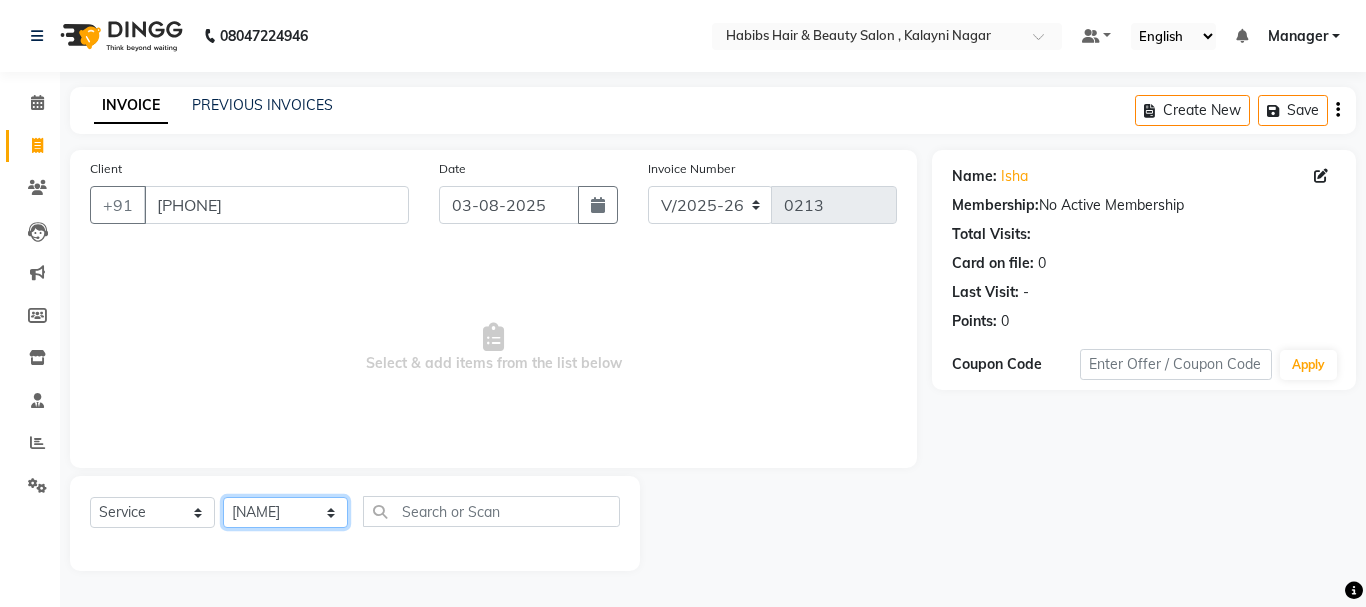 click on "Select Stylist Manager [FIRST] [FIRST] [FIRST] [LAST] [LAST] [LAST] [LAST]" 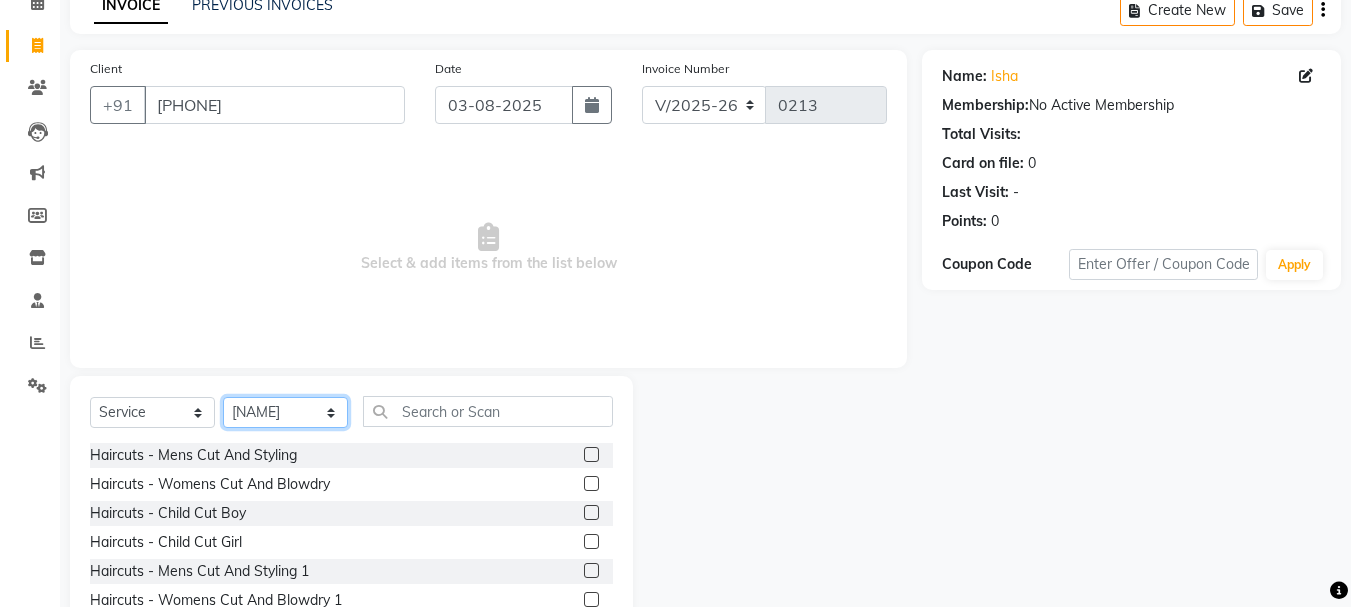 scroll, scrollTop: 194, scrollLeft: 0, axis: vertical 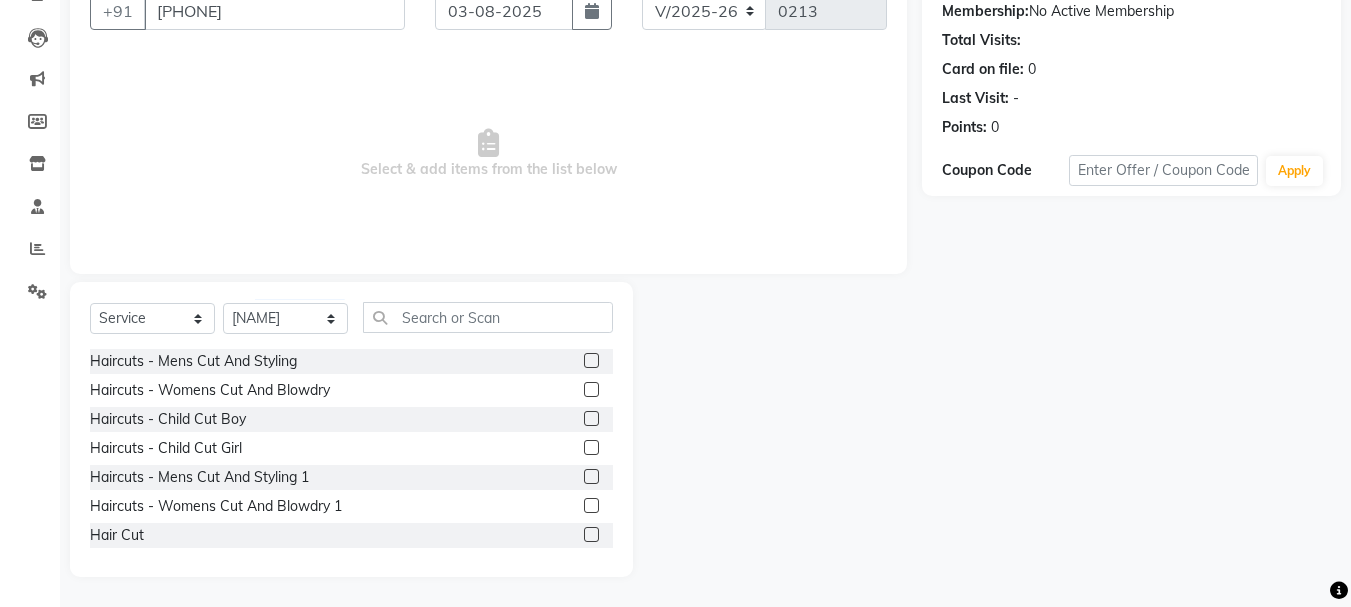 click 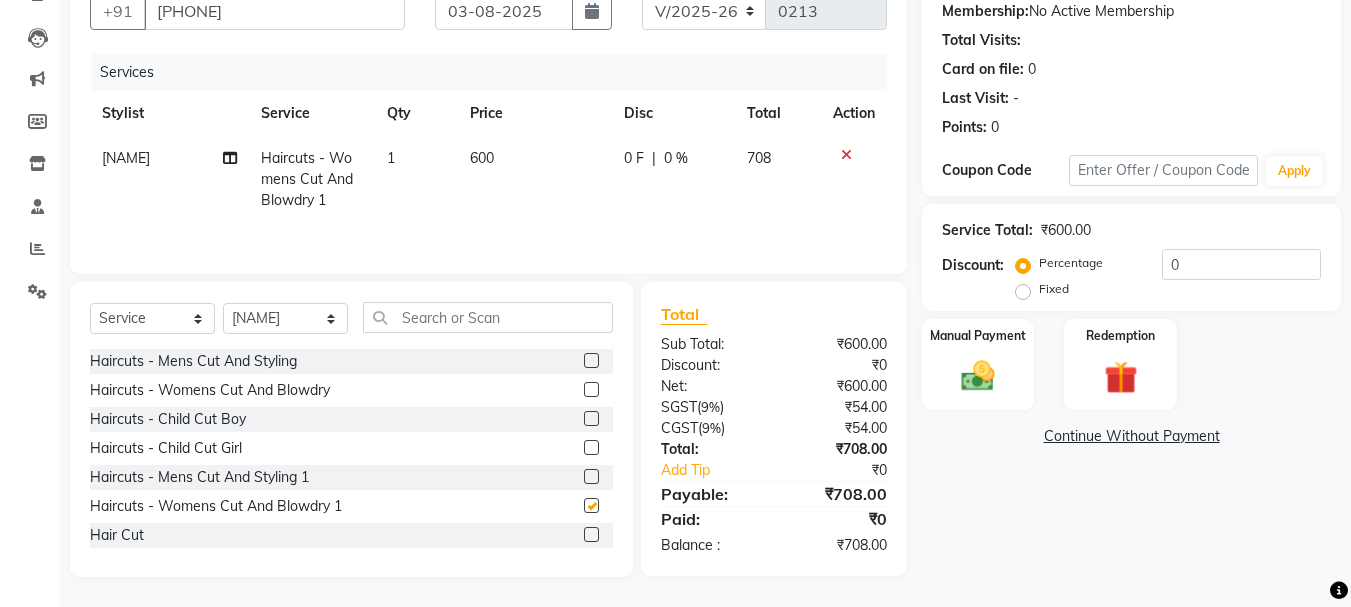 checkbox on "false" 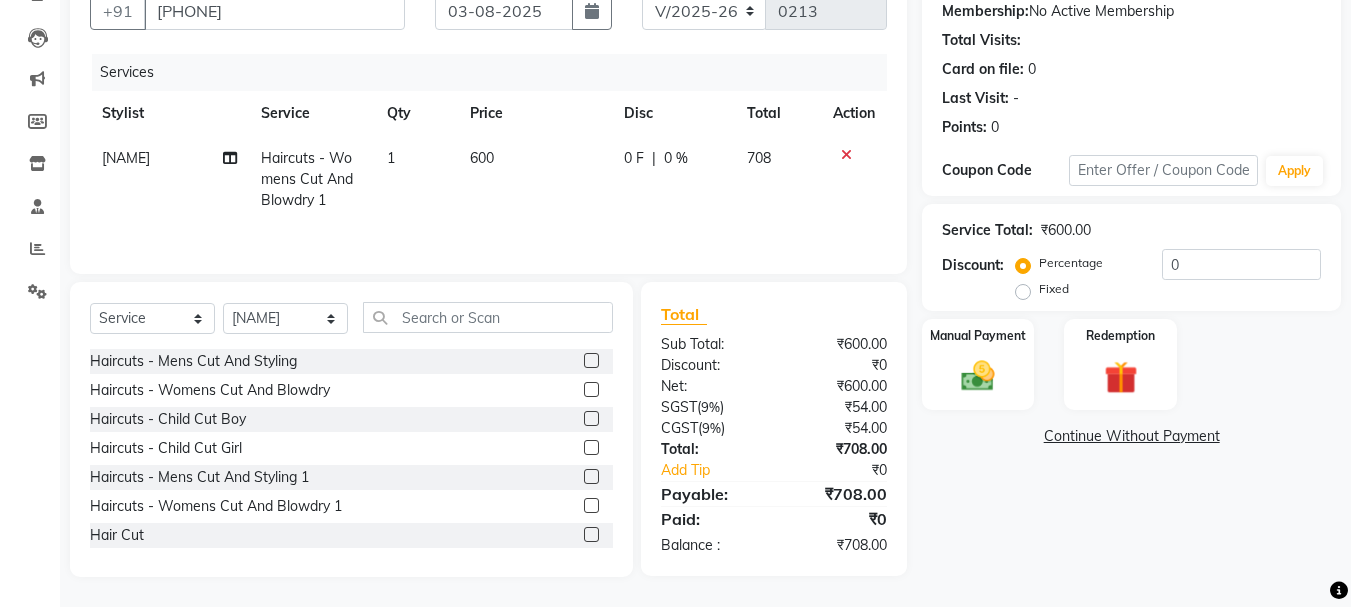 click on "600" 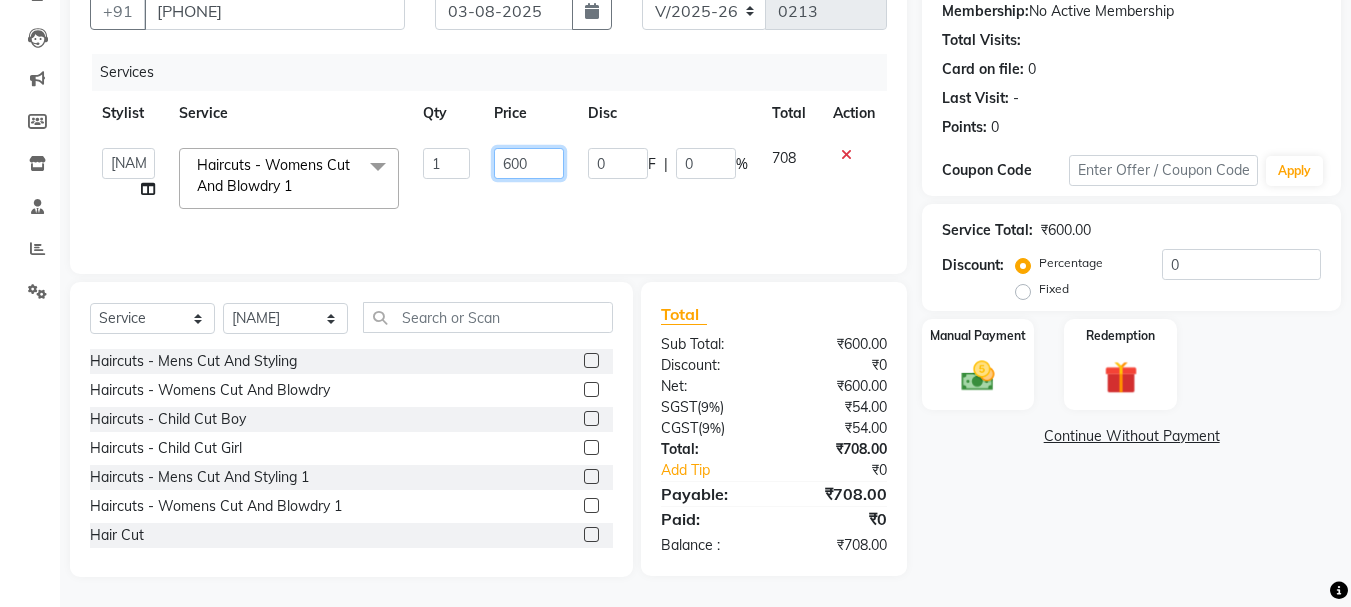 click on "600" 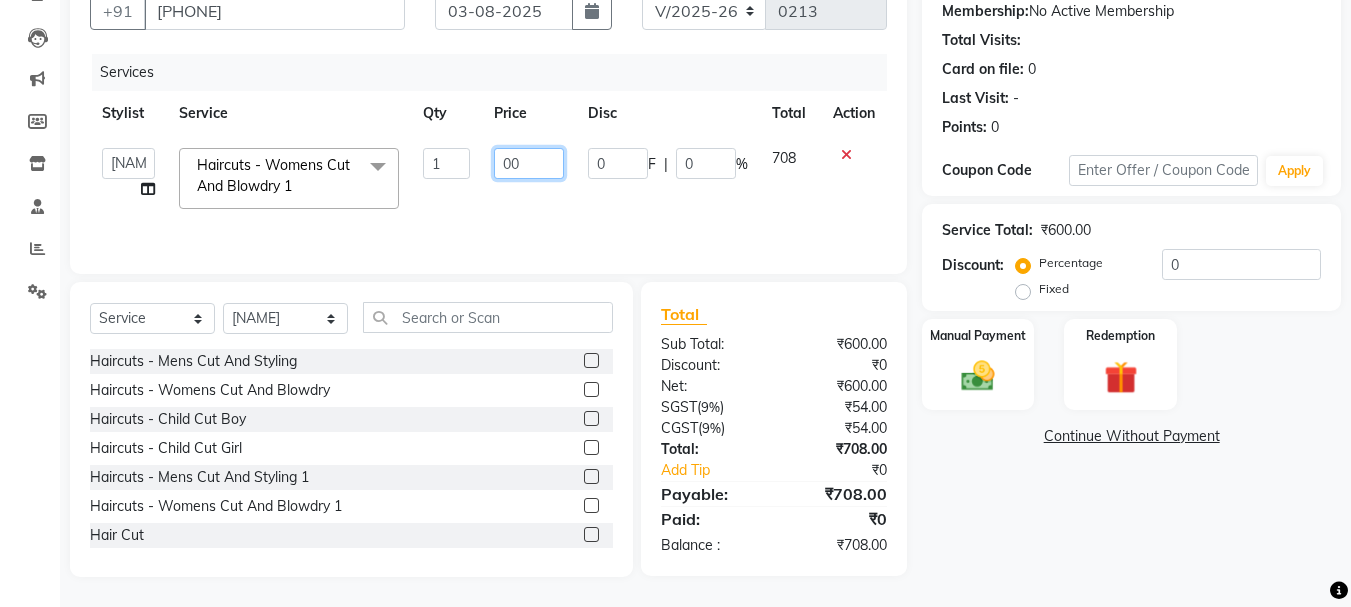 type on "500" 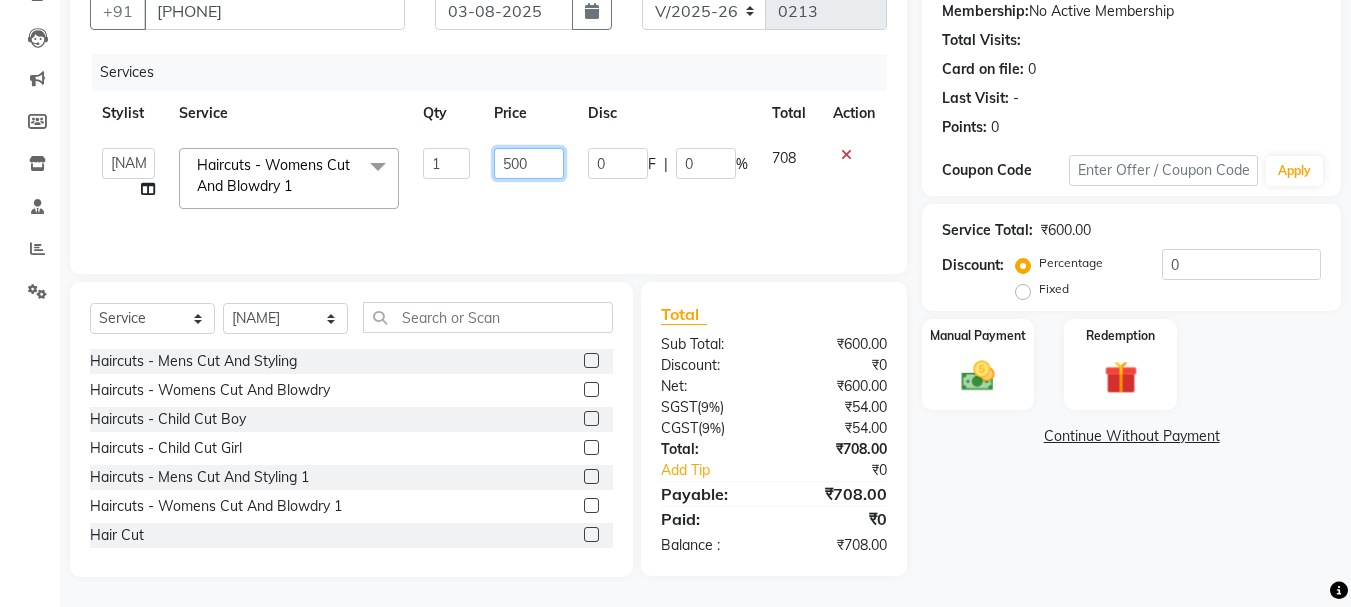 scroll, scrollTop: 0, scrollLeft: 0, axis: both 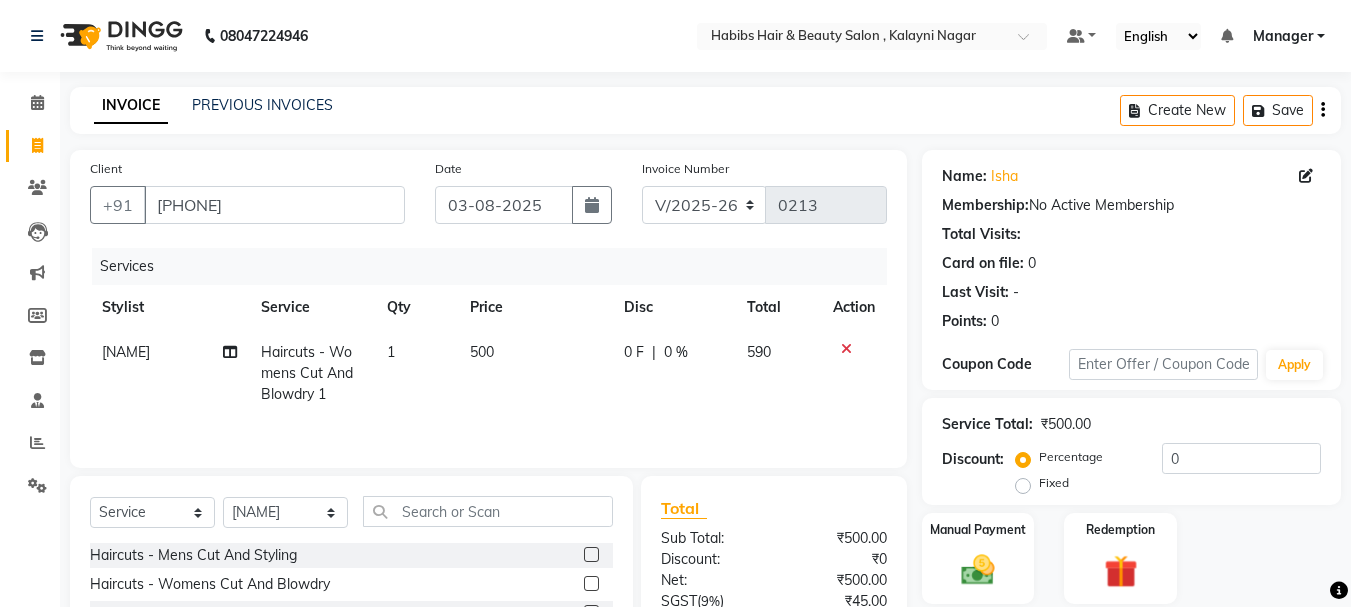 click 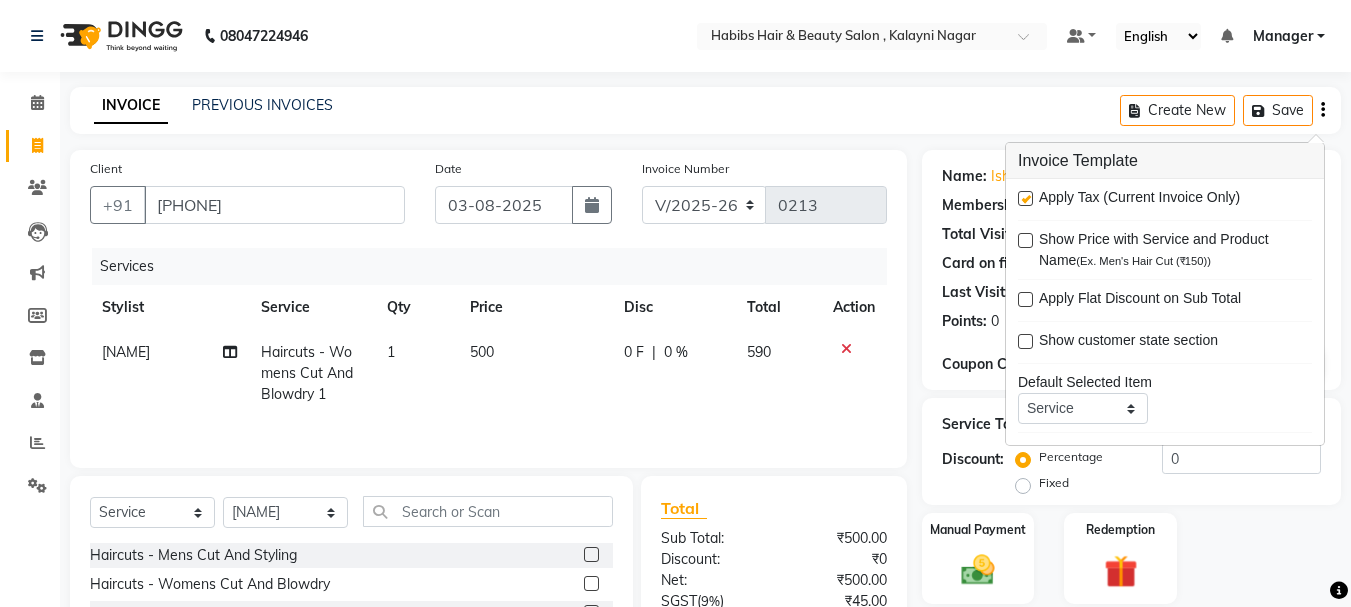 click at bounding box center [1025, 198] 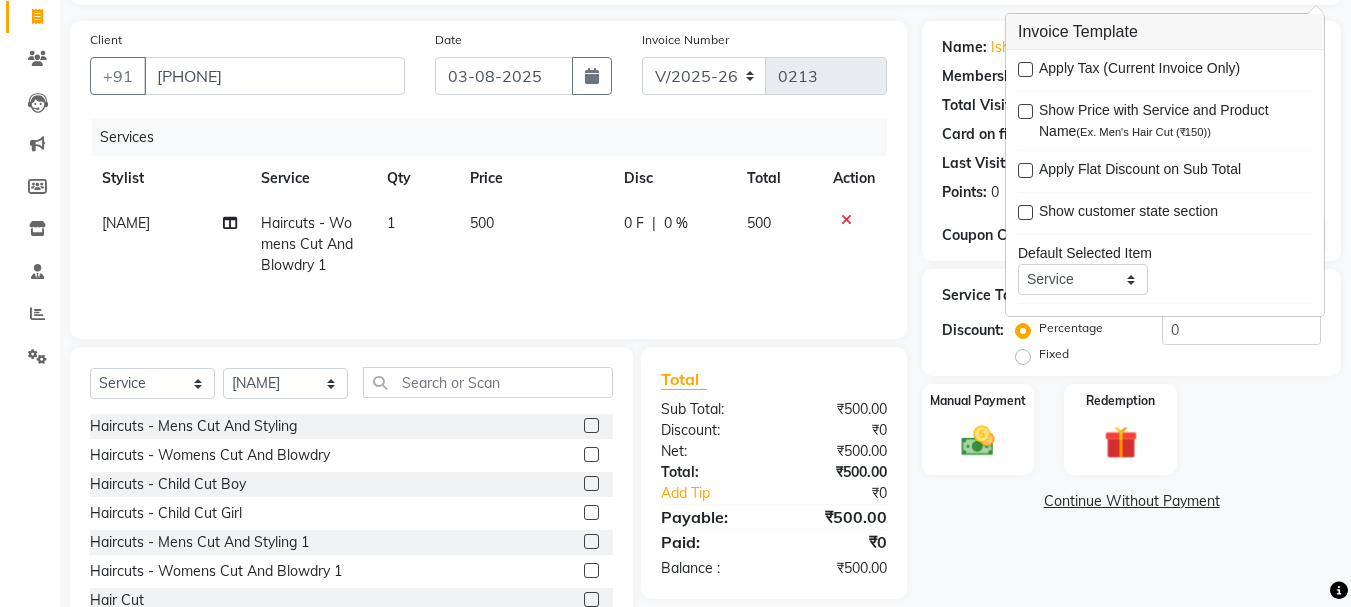 scroll, scrollTop: 194, scrollLeft: 0, axis: vertical 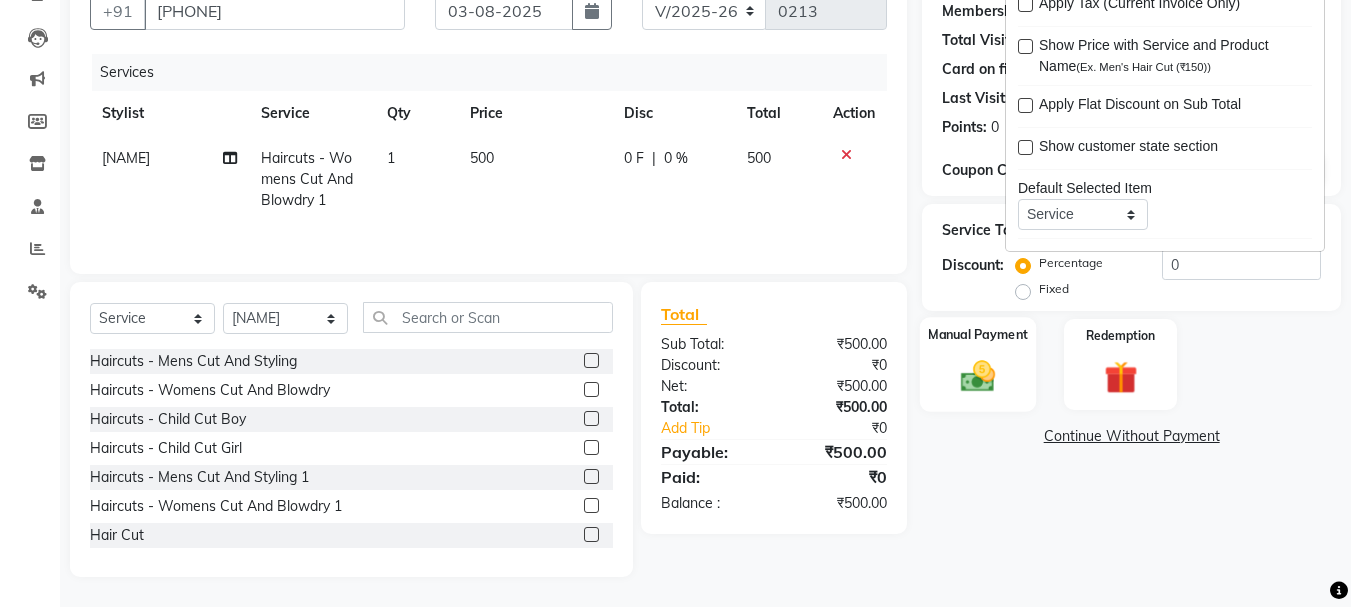 click 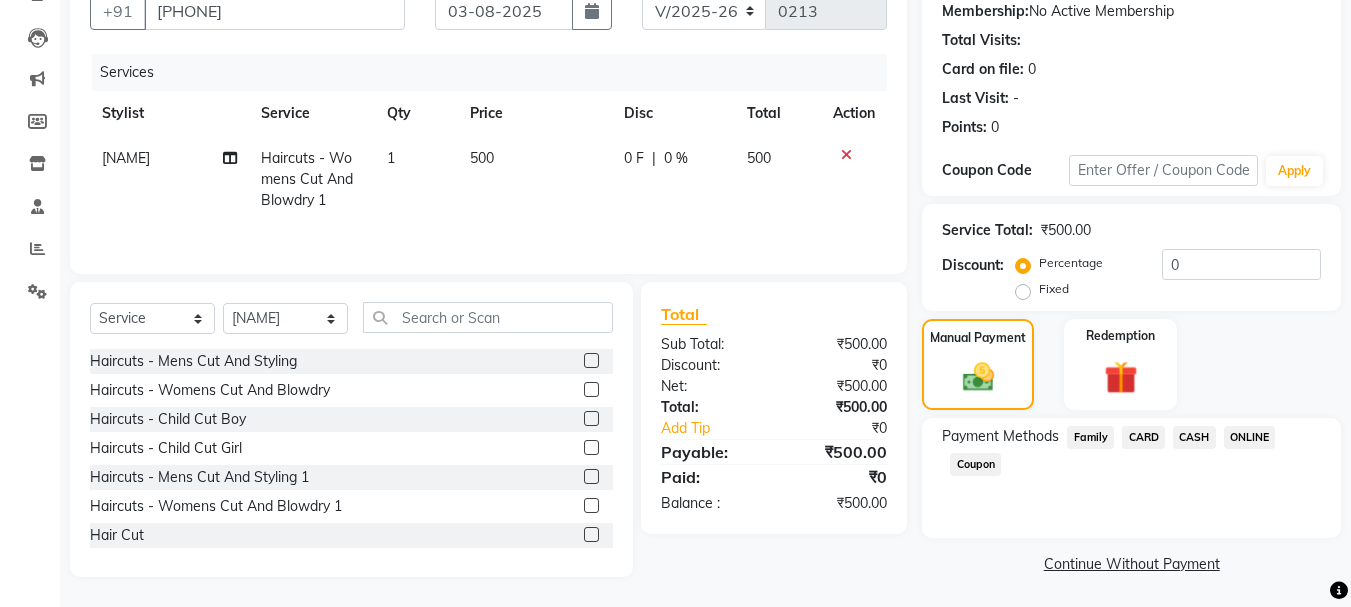click on "CARD" 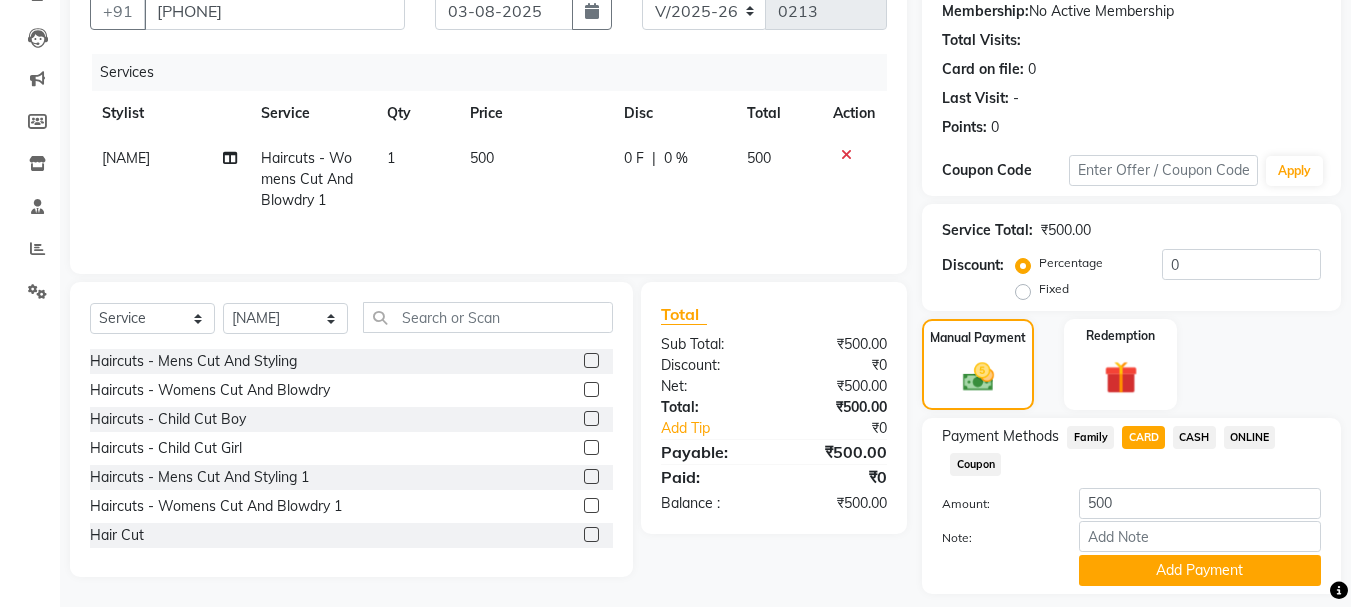 click on "Payment Methods  Family   CARD   CASH   ONLINE   Coupon  Amount: 500 Note: Add Payment" 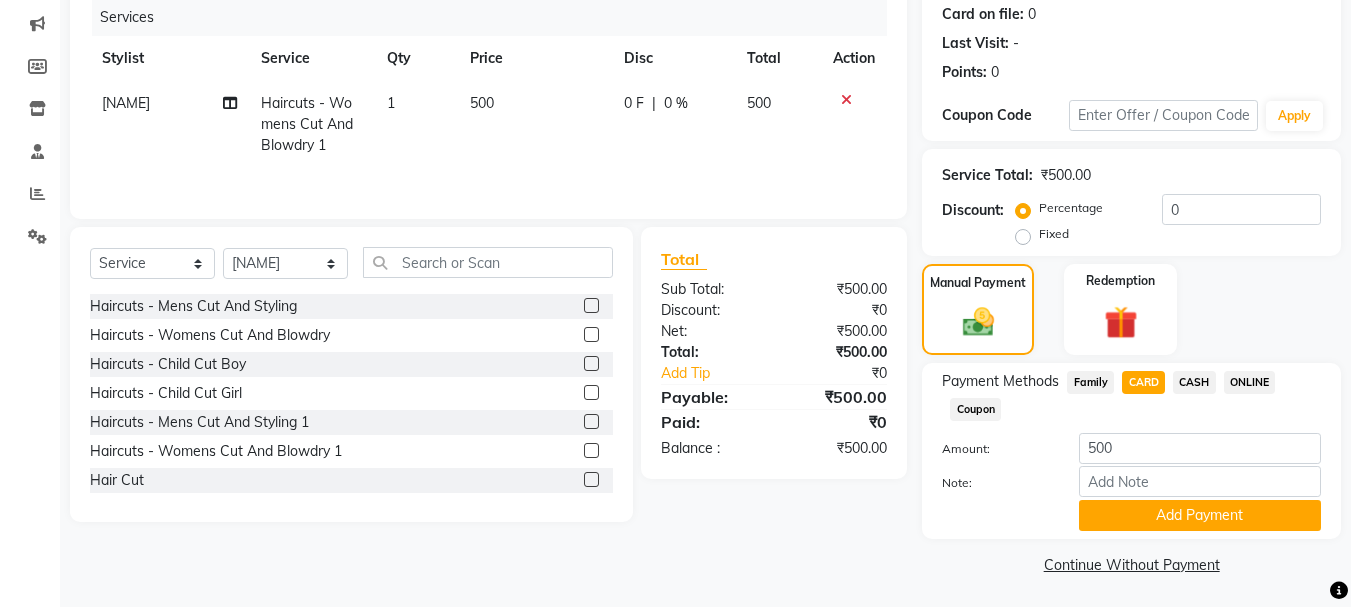 scroll, scrollTop: 252, scrollLeft: 0, axis: vertical 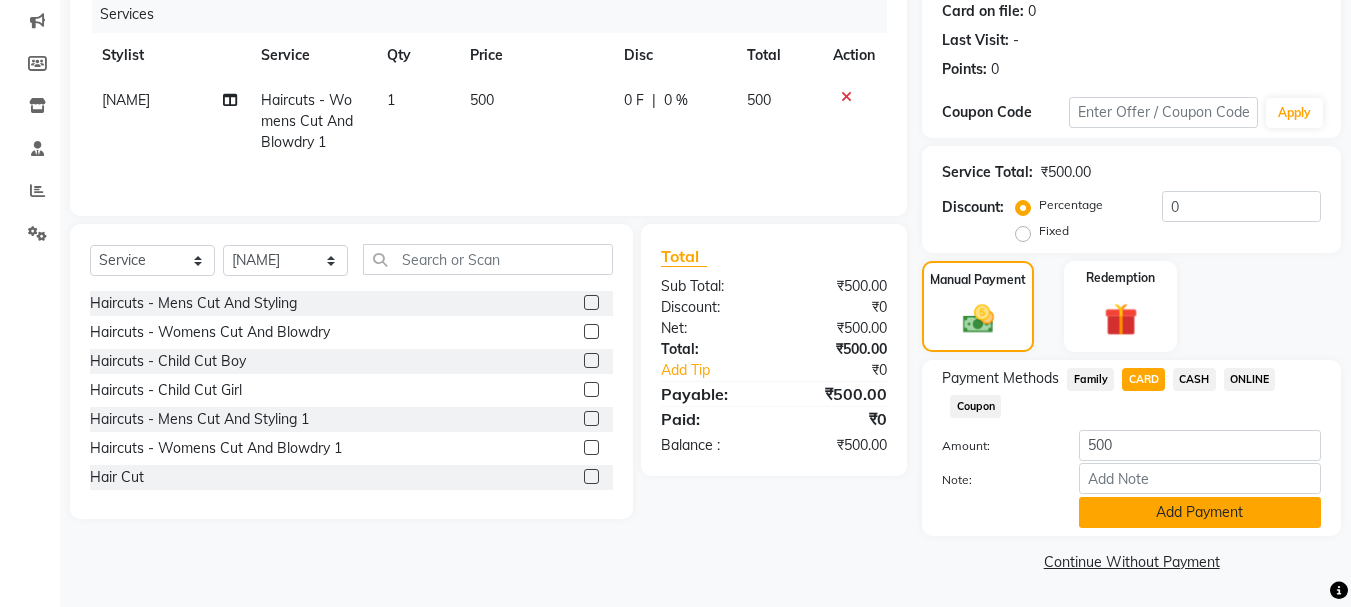 click on "Add Payment" 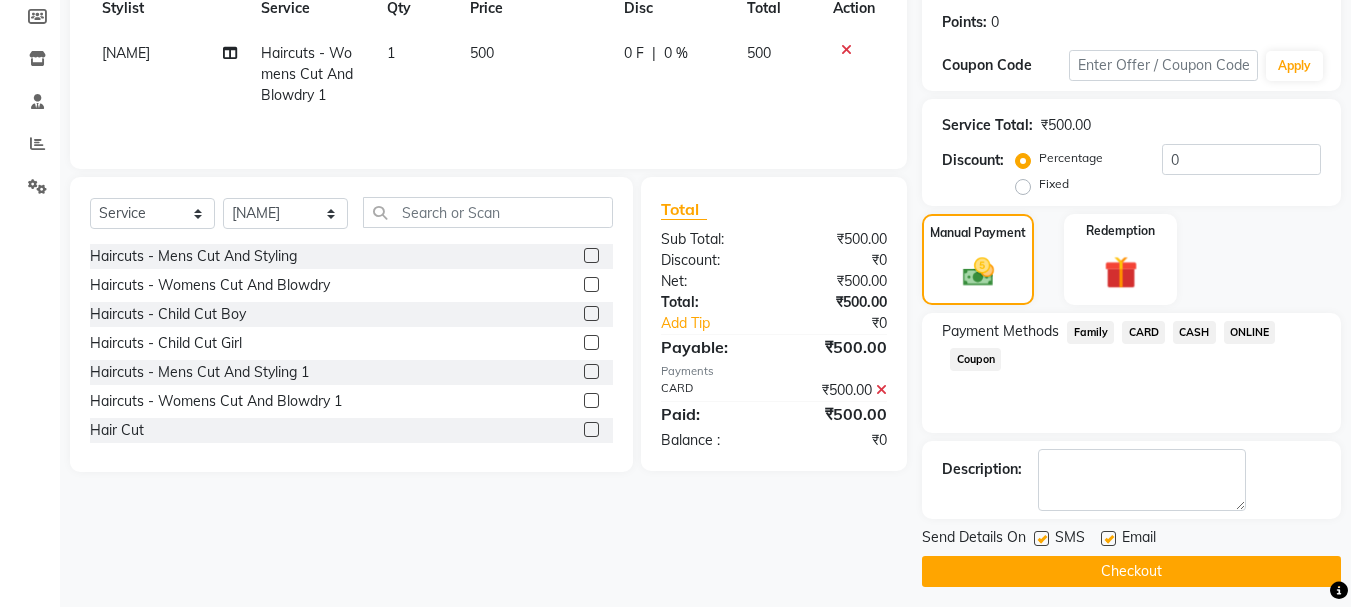 scroll, scrollTop: 309, scrollLeft: 0, axis: vertical 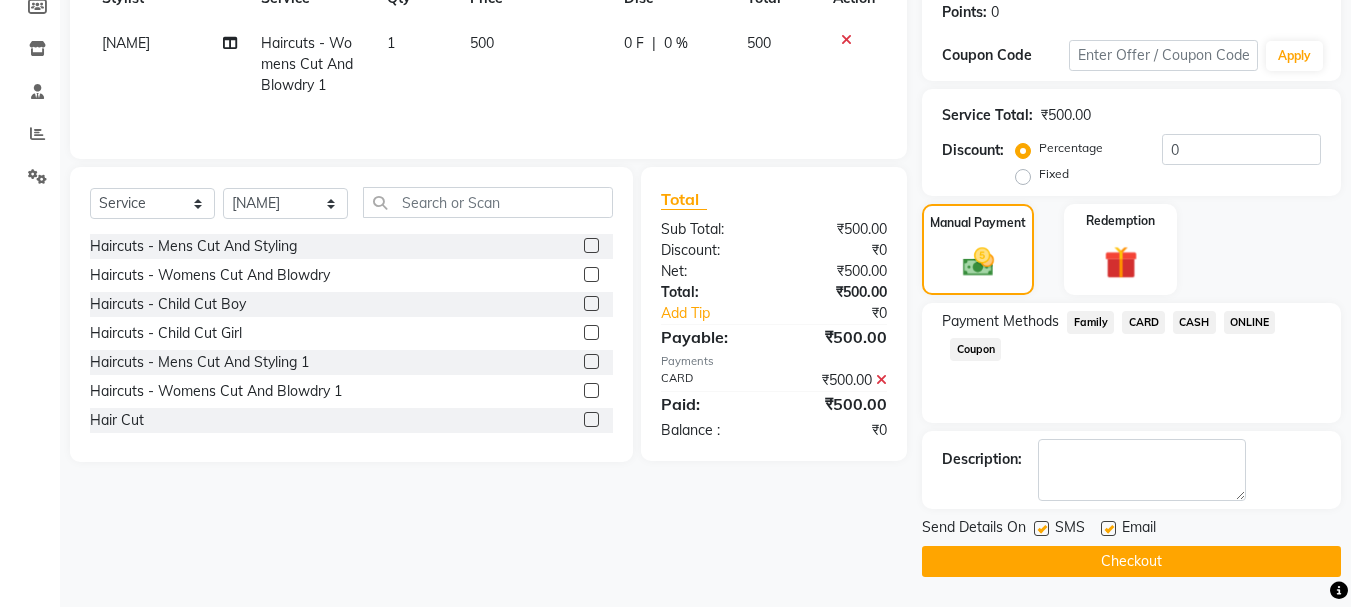 click on "Checkout" 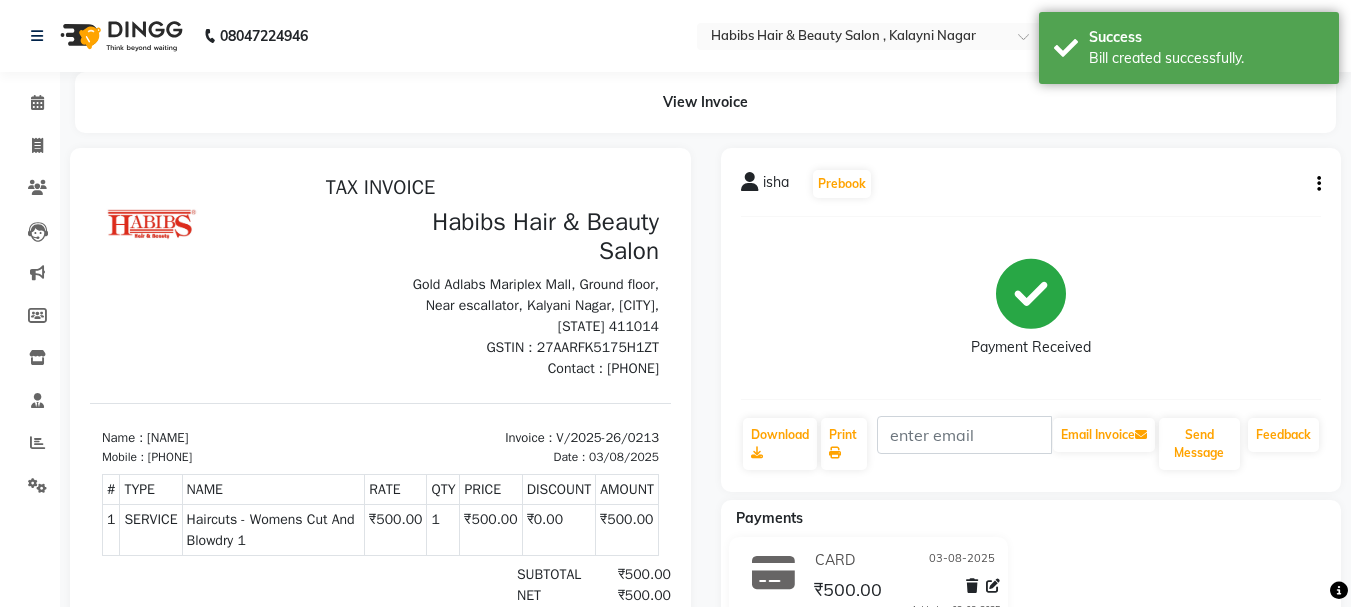 scroll, scrollTop: 0, scrollLeft: 0, axis: both 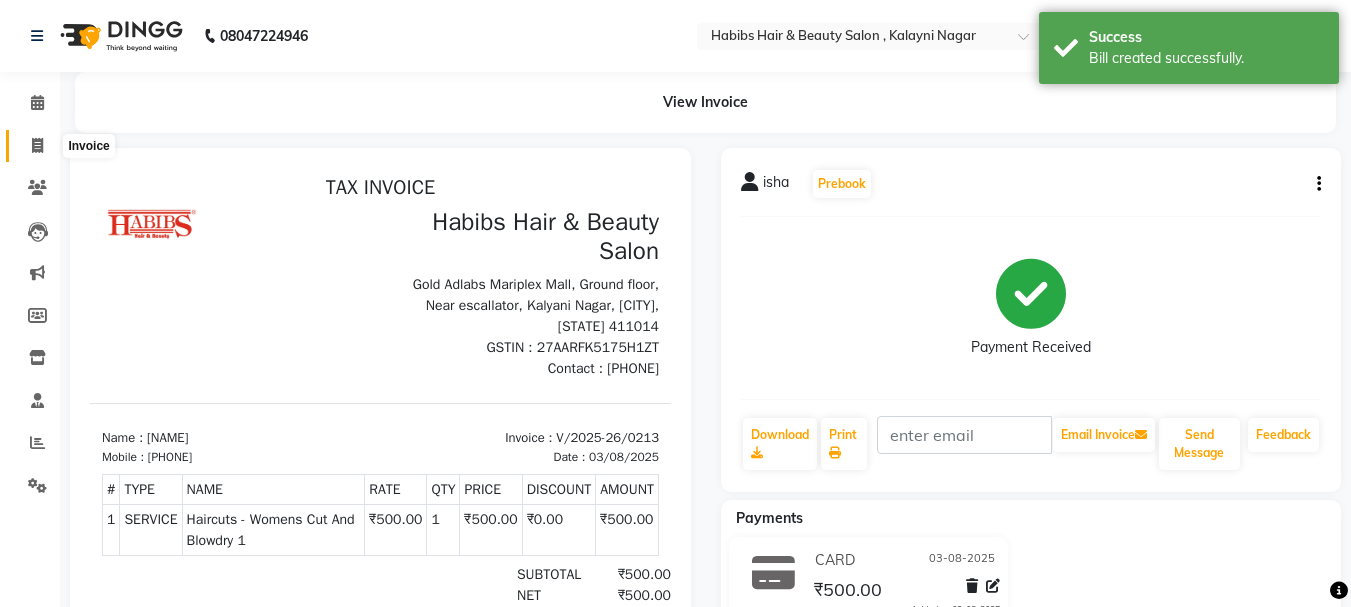 click 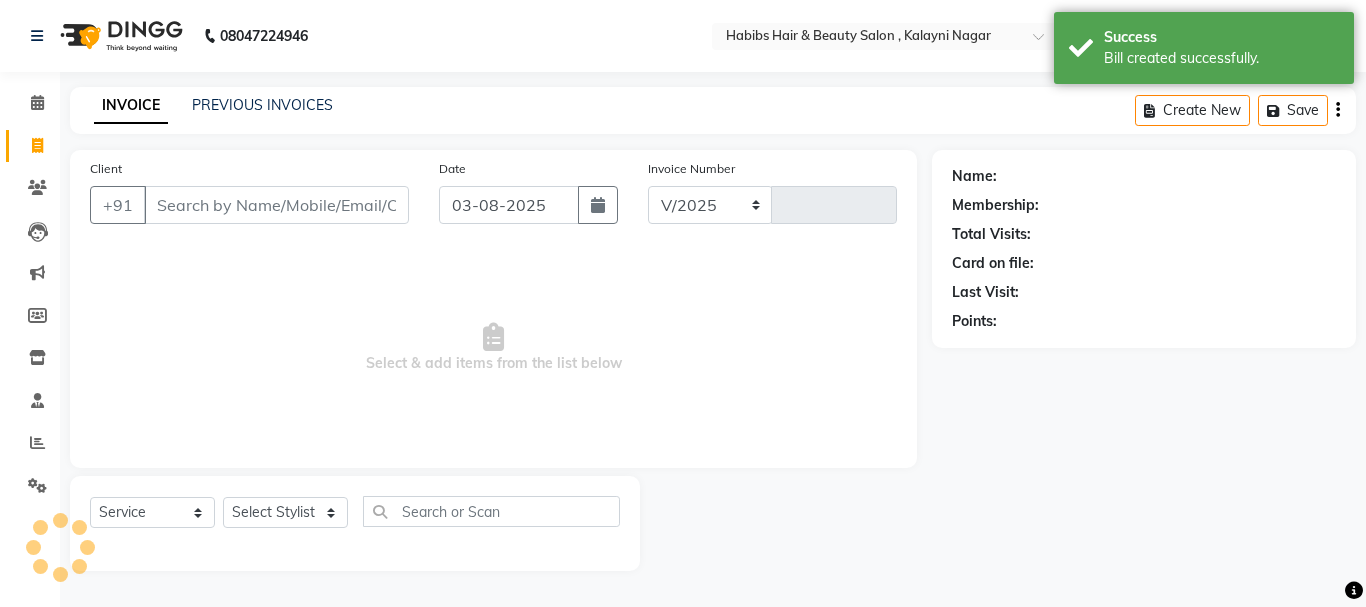select on "4842" 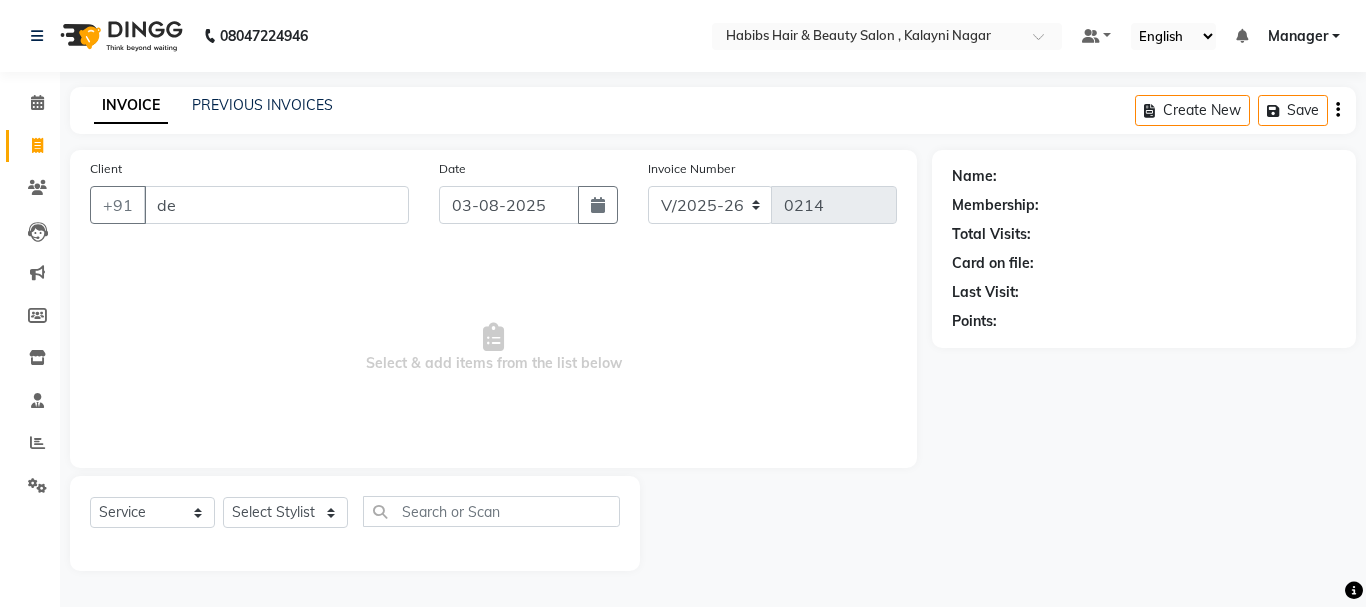 type on "d" 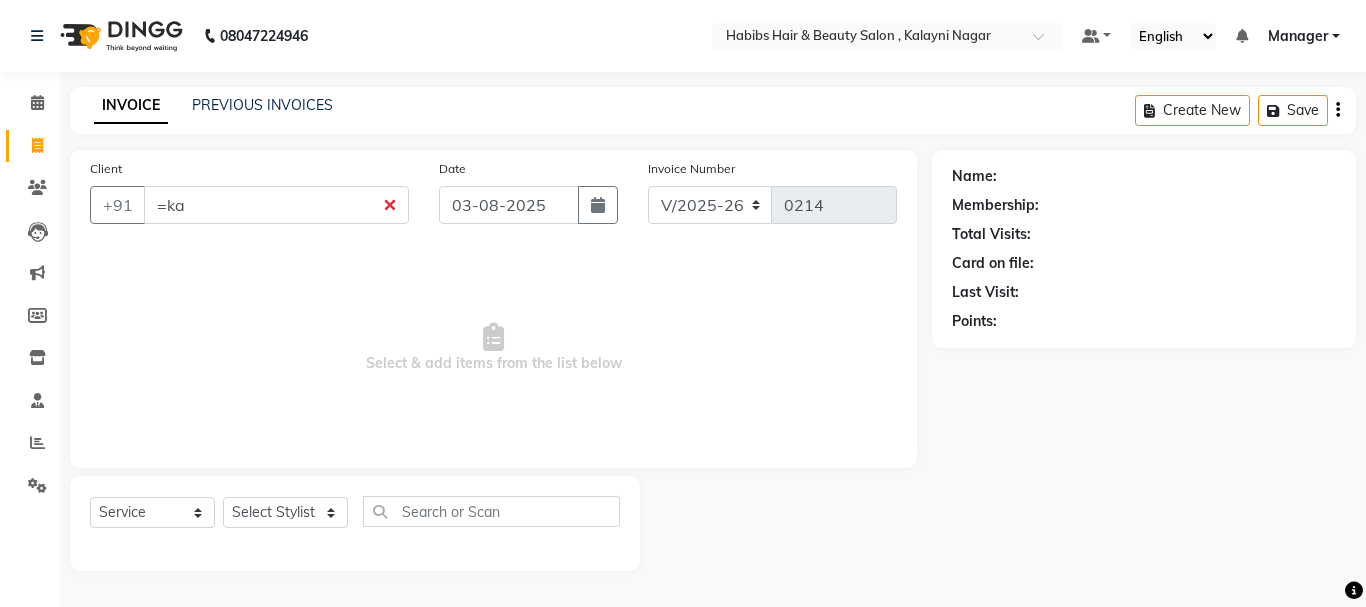 type on "=kal" 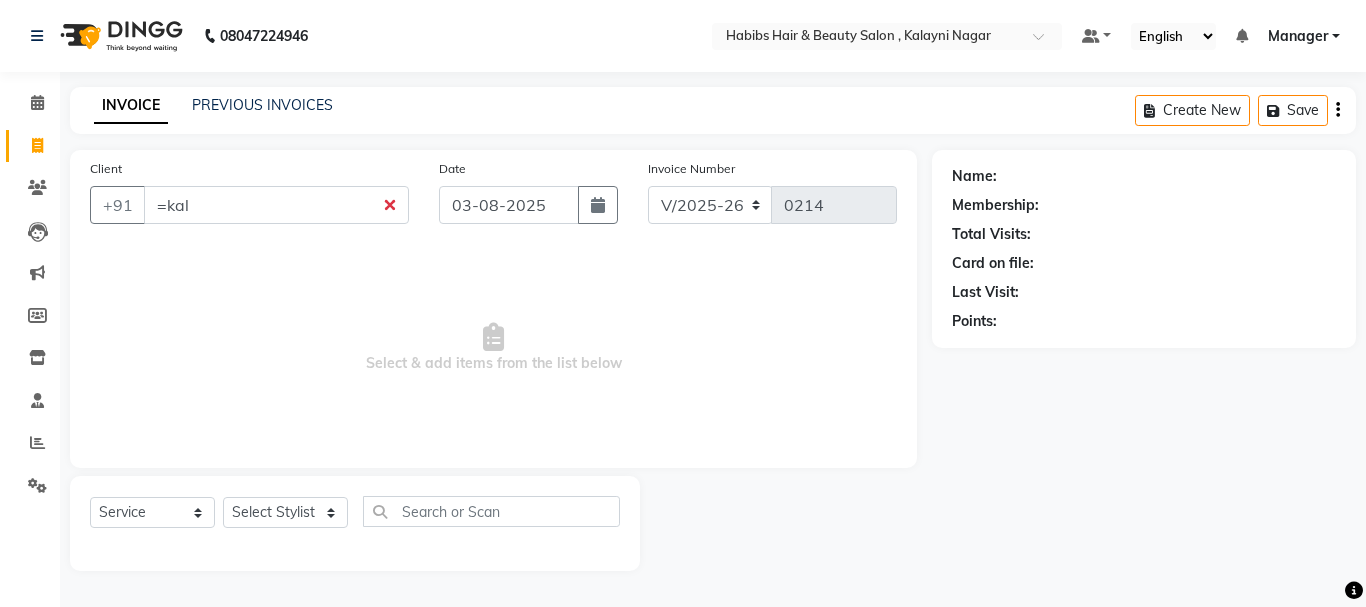 click on "=kal" at bounding box center [276, 205] 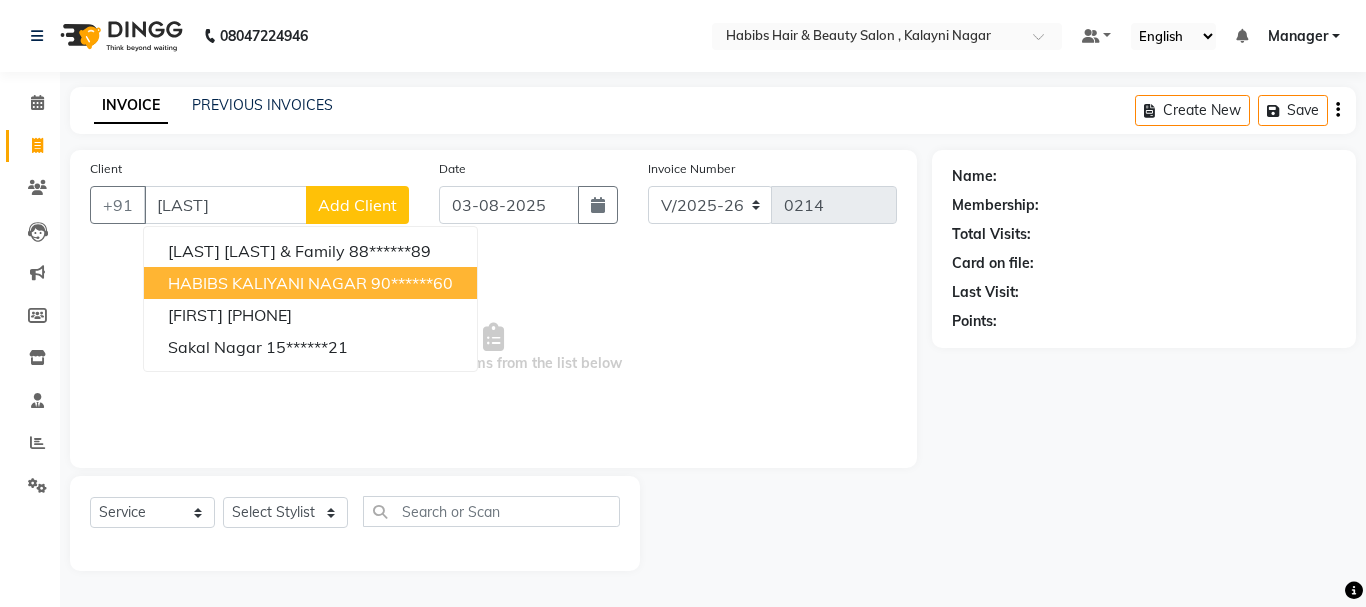 click on "HABIBS KALIYANI NAGAR" at bounding box center (267, 283) 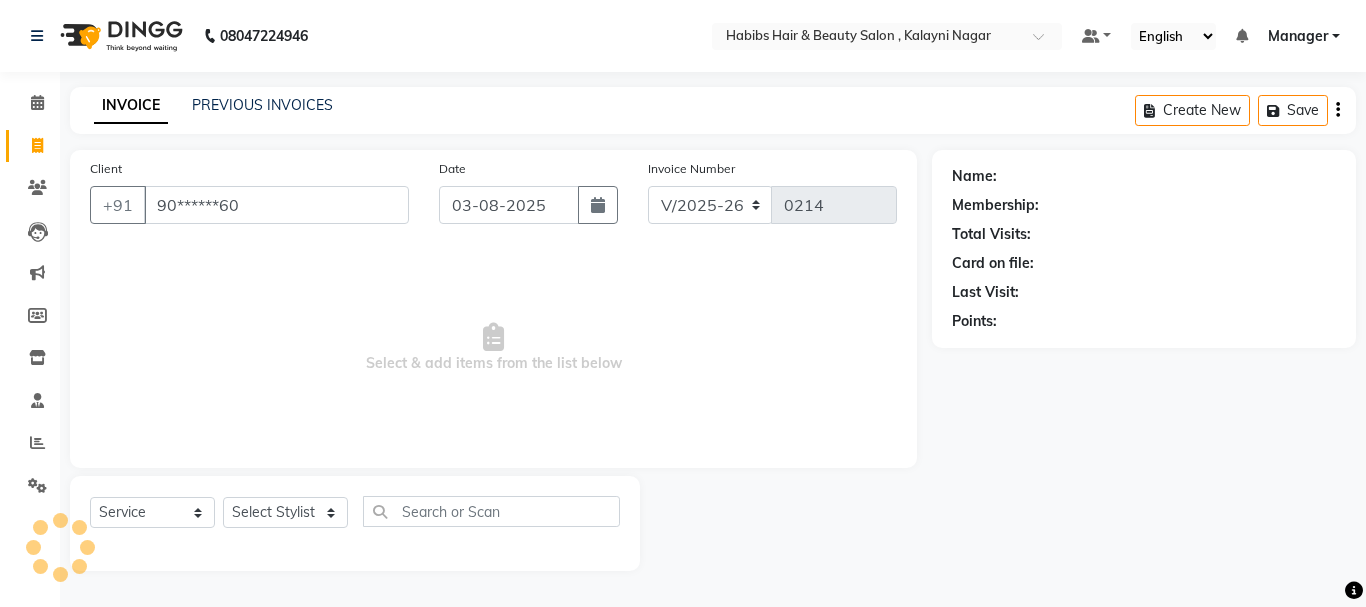 type on "90******60" 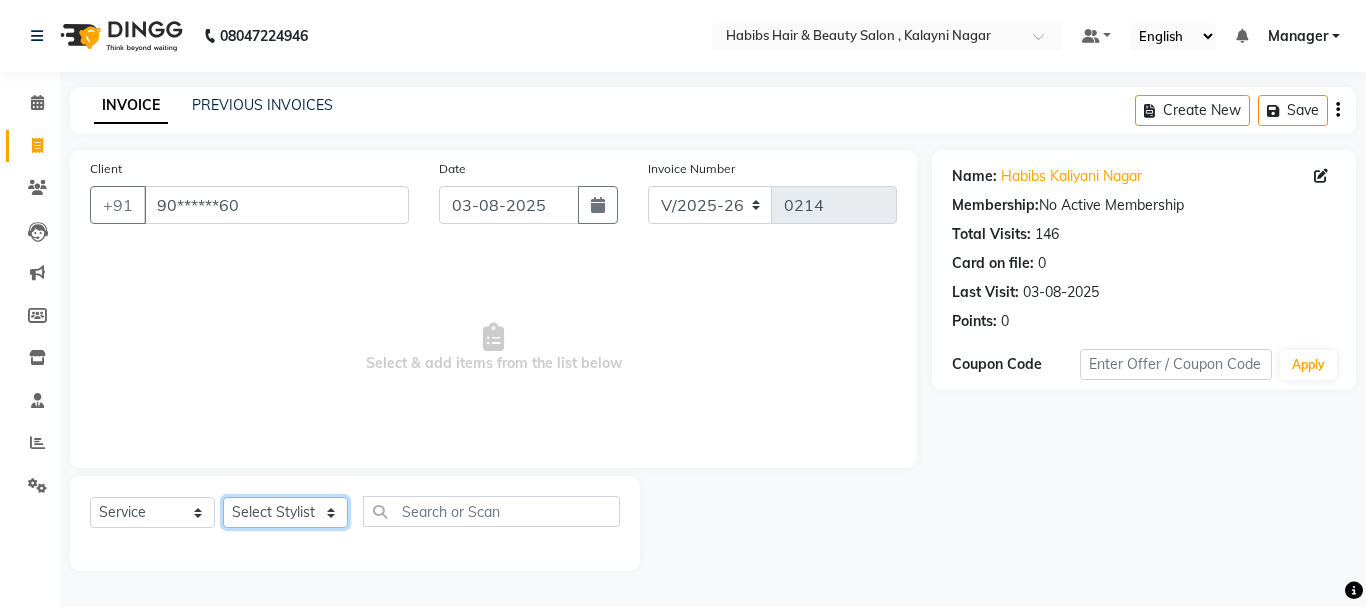 drag, startPoint x: 343, startPoint y: 513, endPoint x: 343, endPoint y: 501, distance: 12 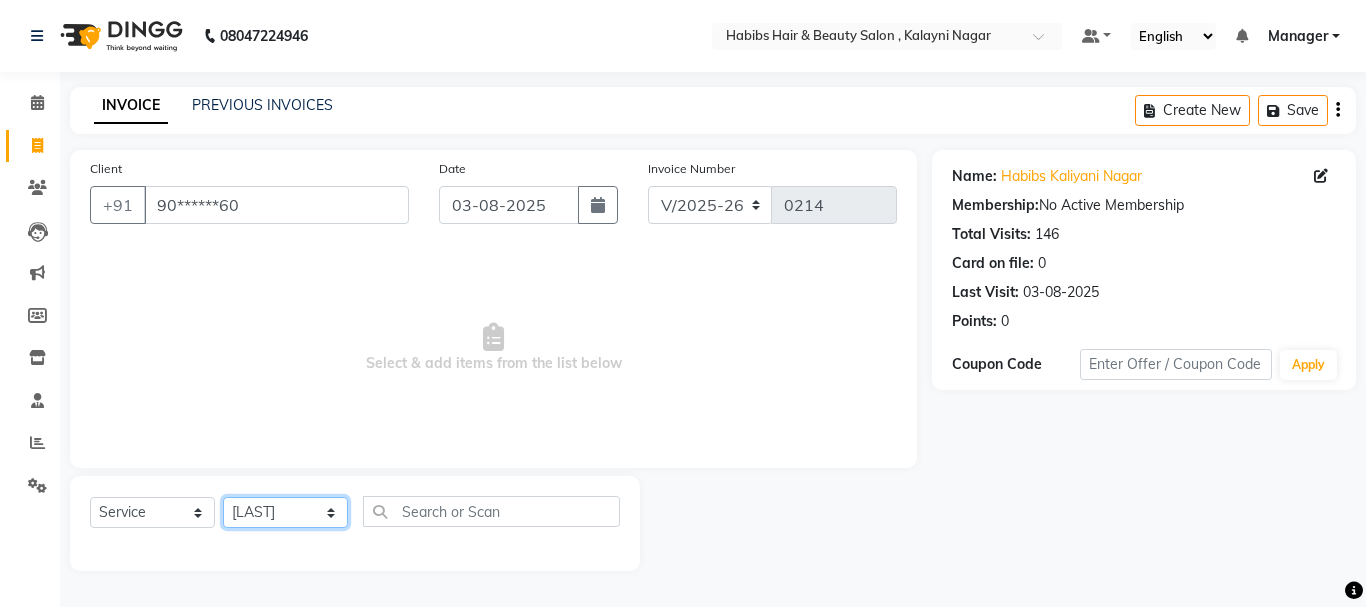 click on "Select Stylist Manager [FIRST] [FIRST] [FIRST] [LAST] [LAST] [LAST] [LAST]" 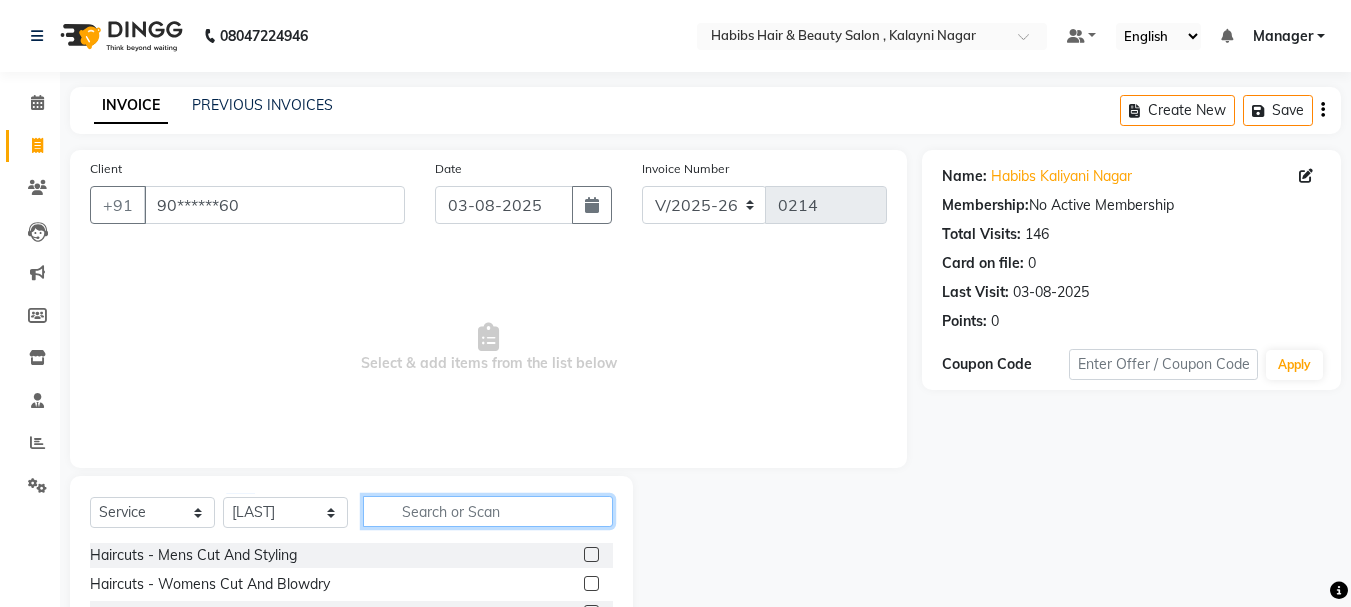 click 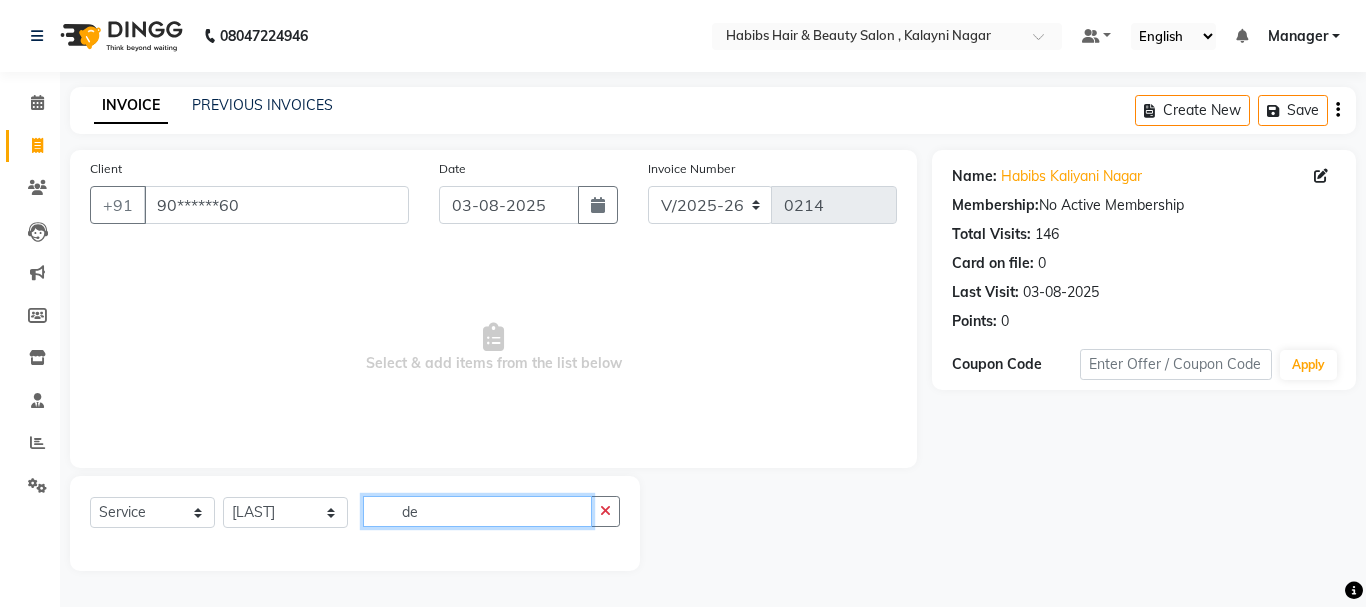 type on "d" 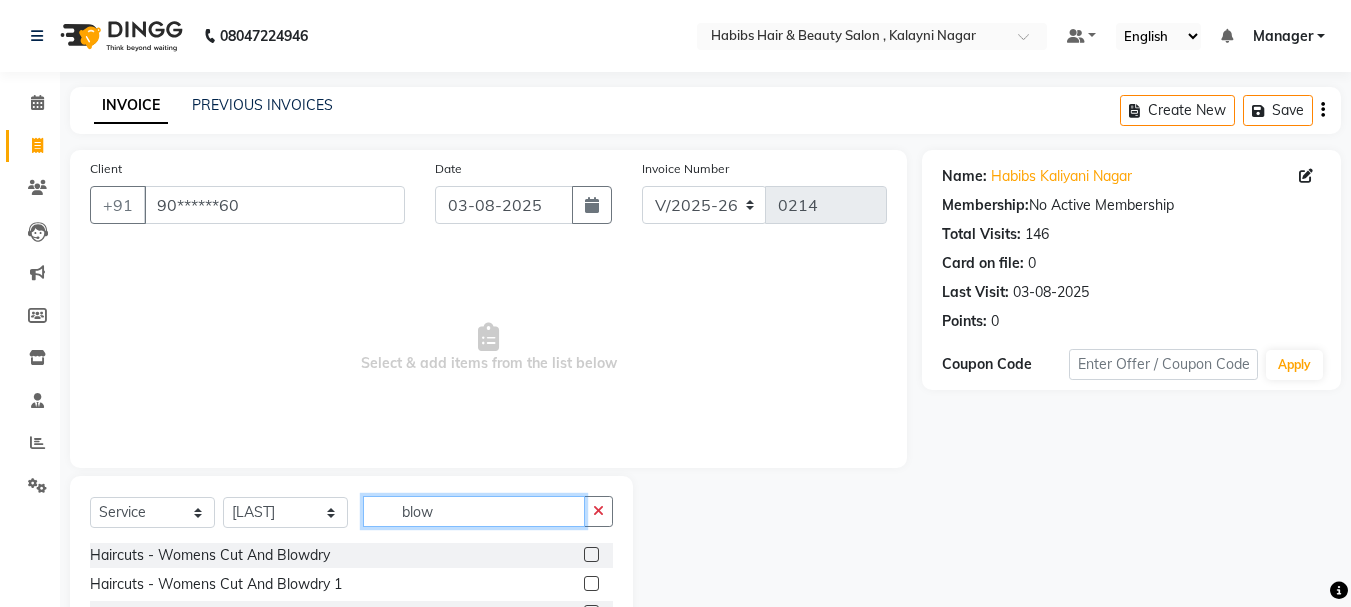 scroll, scrollTop: 194, scrollLeft: 0, axis: vertical 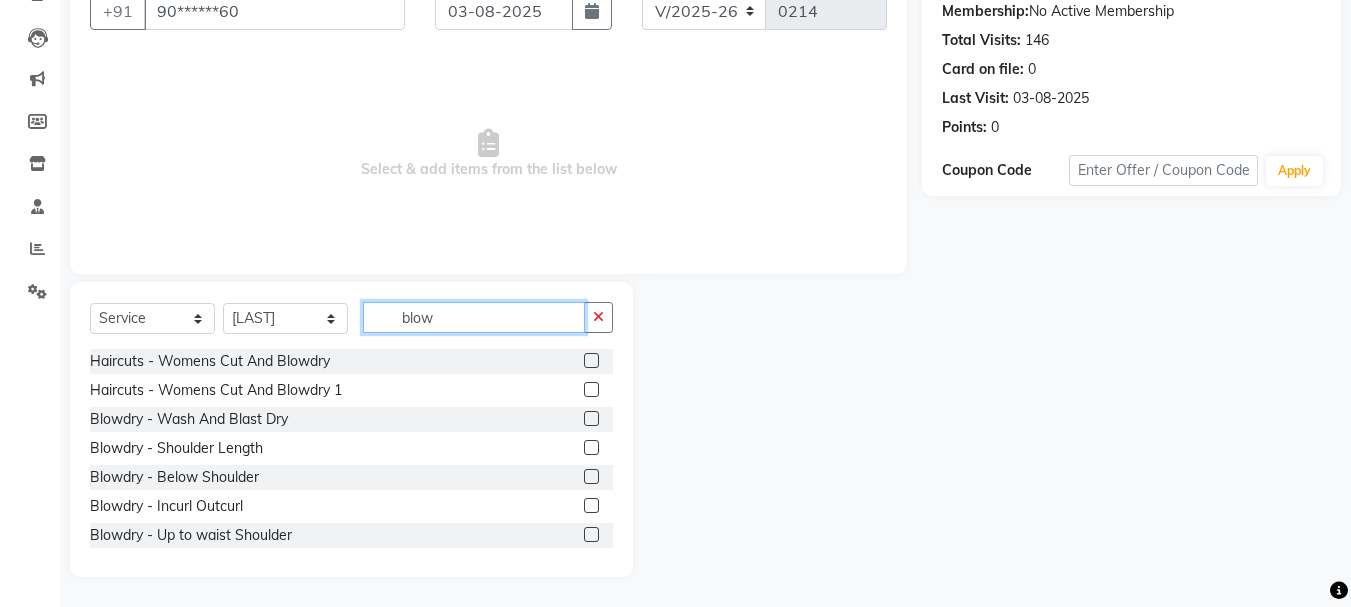 type on "blow" 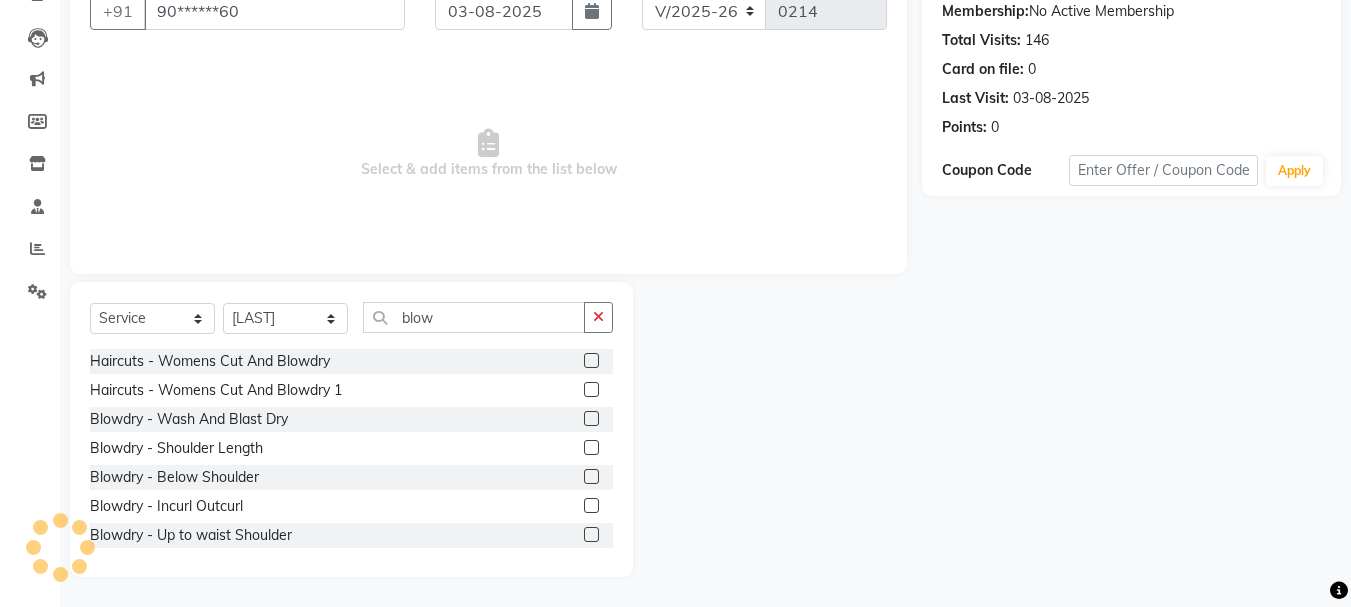 click 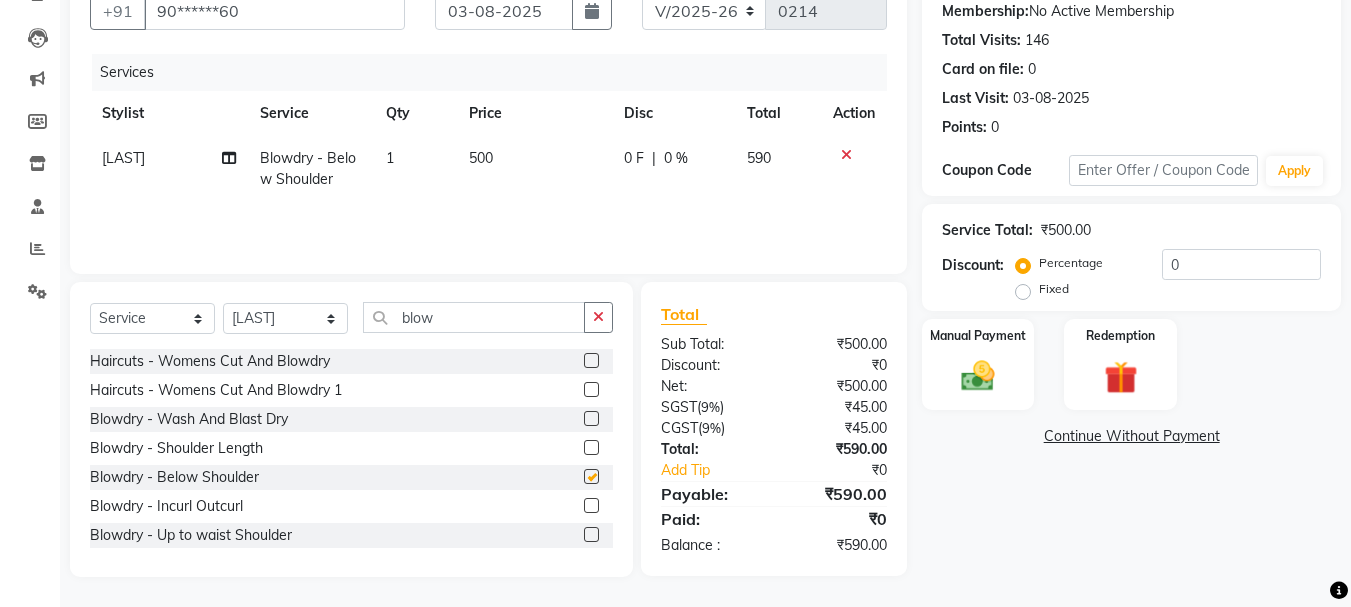 checkbox on "false" 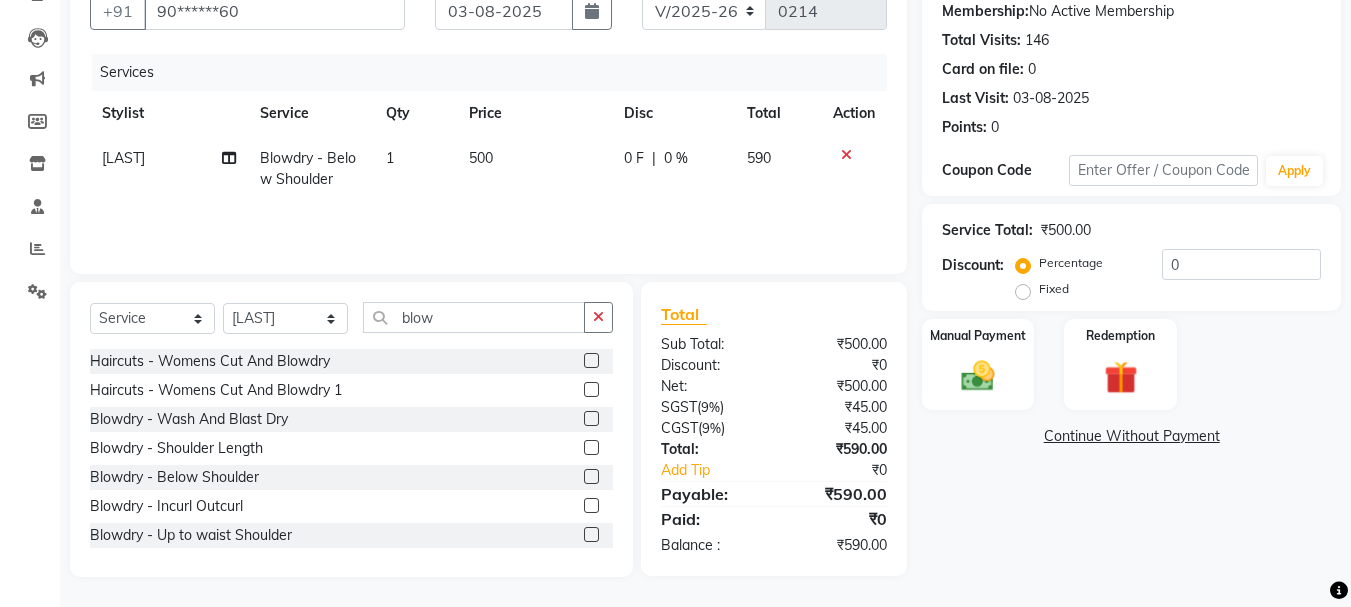 click on "1" 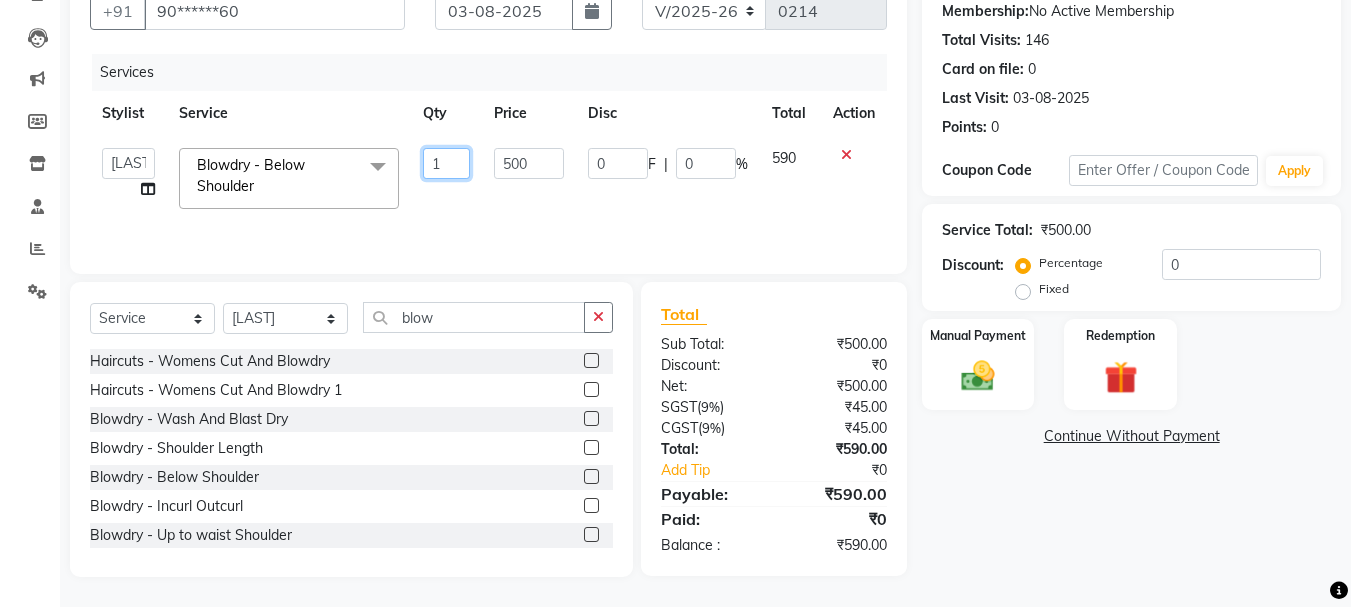 drag, startPoint x: 448, startPoint y: 158, endPoint x: 408, endPoint y: 178, distance: 44.72136 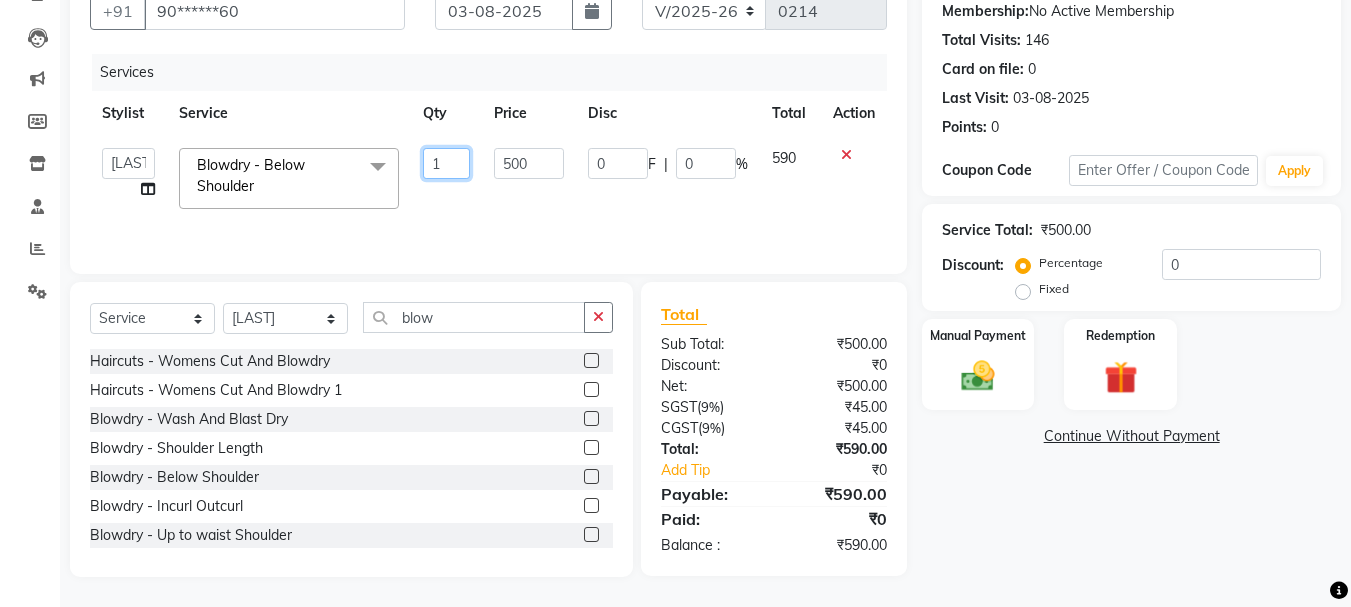 click on "Manager   Mobin   Niyaz   Riyaz   sajuddin    Shabnam    Sunita   Wasim  Blowdry  -  Below Shoulder  x Haircuts -  Mens Cut And Styling Haircuts -  Womens Cut And Blowdry Haircuts -  Child Cut Boy Haircuts -  Child Cut Girl Haircuts -  Mens Cut And Styling 1 Haircuts -  Womens Cut And Blowdry 1 Hair Cut Demo PKG Blowdry  -  Wash And Blast Dry Blowdry  -  Shoulder Length Blowdry  -  Below Shoulder Blowdry  -  Incurl Outcurl Root touchup Blowdry  -  Up to waist Shoulder Ironing  -  Shoulder Length Ironing  -  Below Shoulder Ironing  -  Extra Long Tonging  -  Shoulder Length Tonging  -  Below Shoulder Tonging  -  Extra Long Styling  -  Mens Hair Wash Styling  -  Mens Styling Styling  -  Beard Trim Styling  -  Foam Shave Styling  -  Men'S Beard Styling Highlights -  Bob Length Highlights -  Shoulder Length Highlights -  Below Shoulder Highlights -  Upto Waist Highlights -  Creative Highlights Highlights -  Change Of Colour / Colour Correction Highlights -  Tint Regrowth (Root Touchup) Global  -  Root Touchup 1" 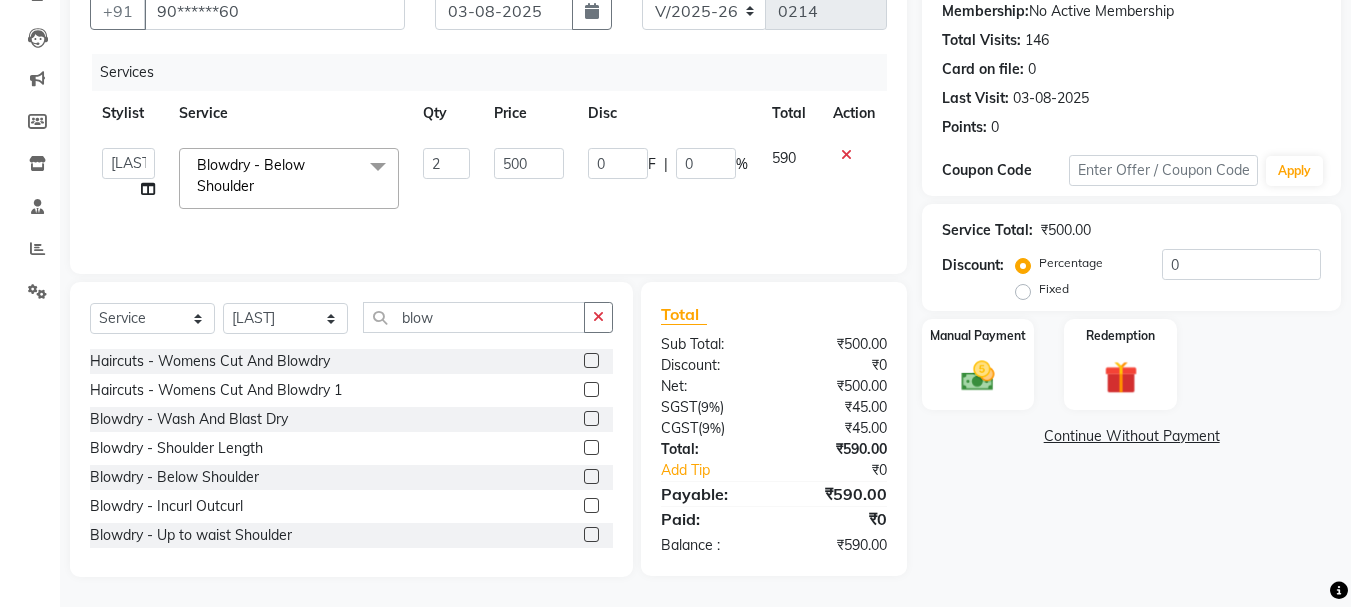 click on "2" 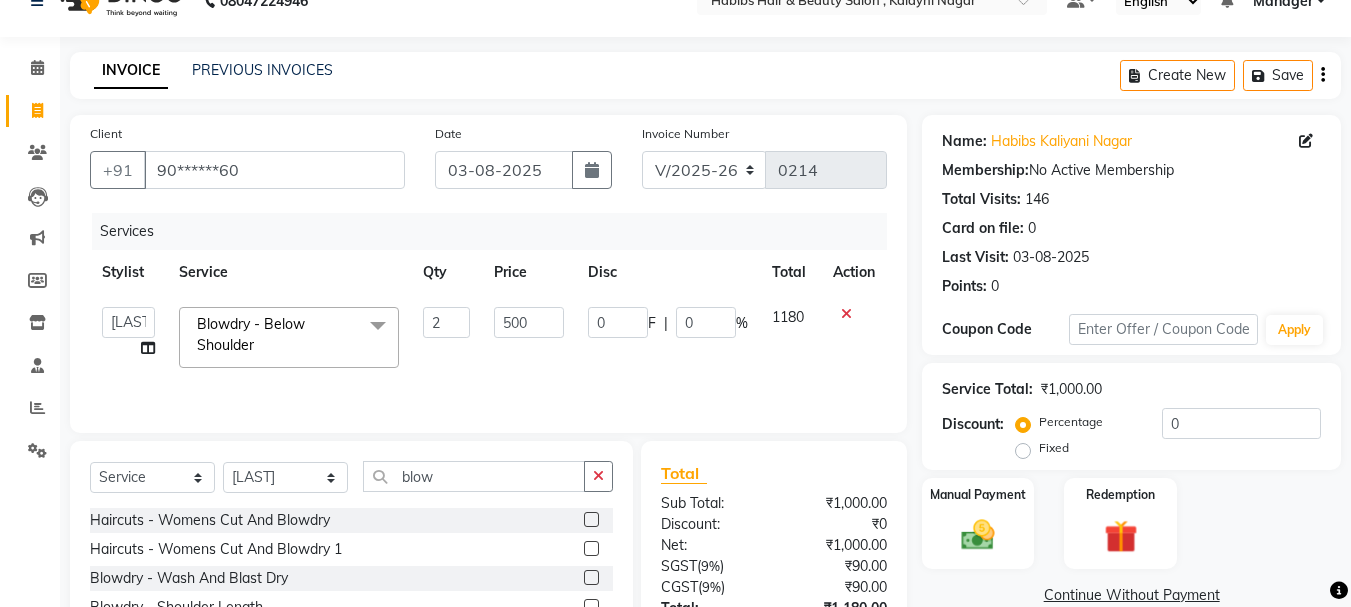 scroll, scrollTop: 0, scrollLeft: 0, axis: both 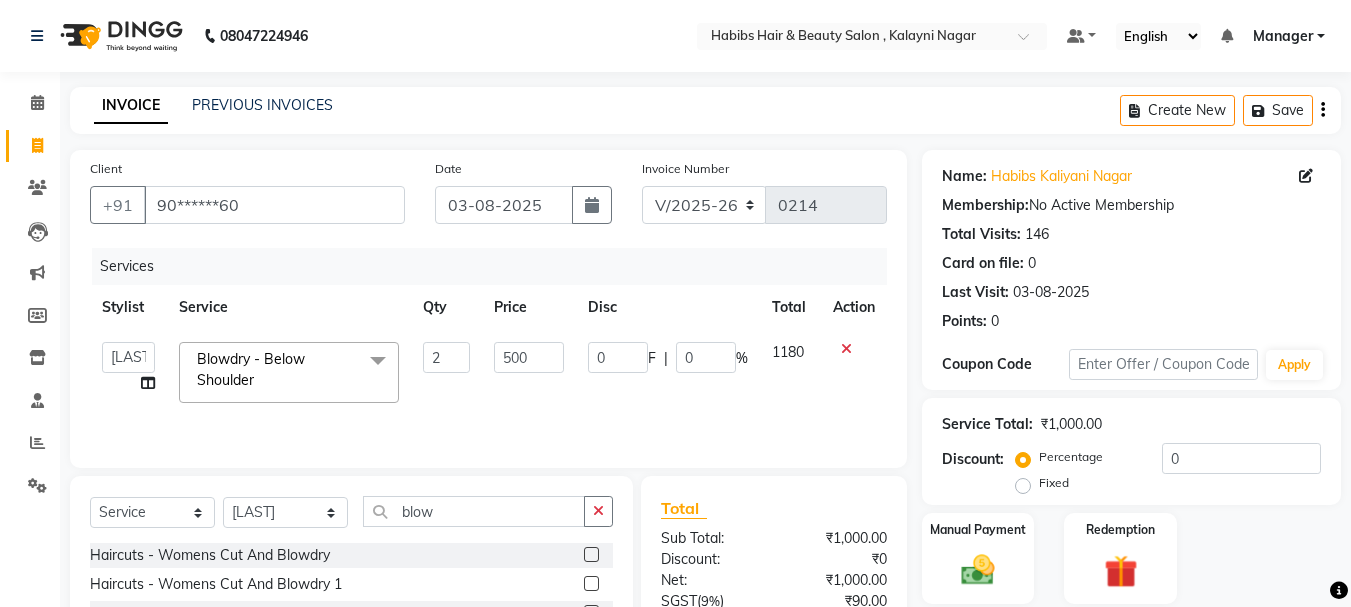 click 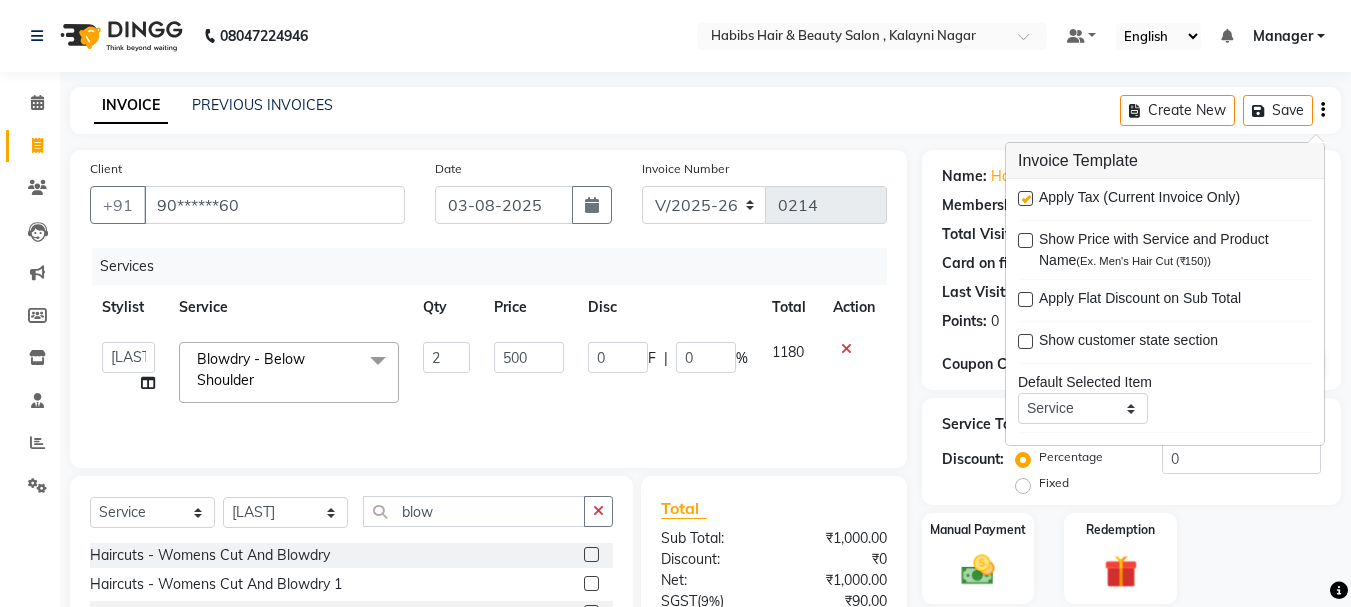 click at bounding box center [1025, 198] 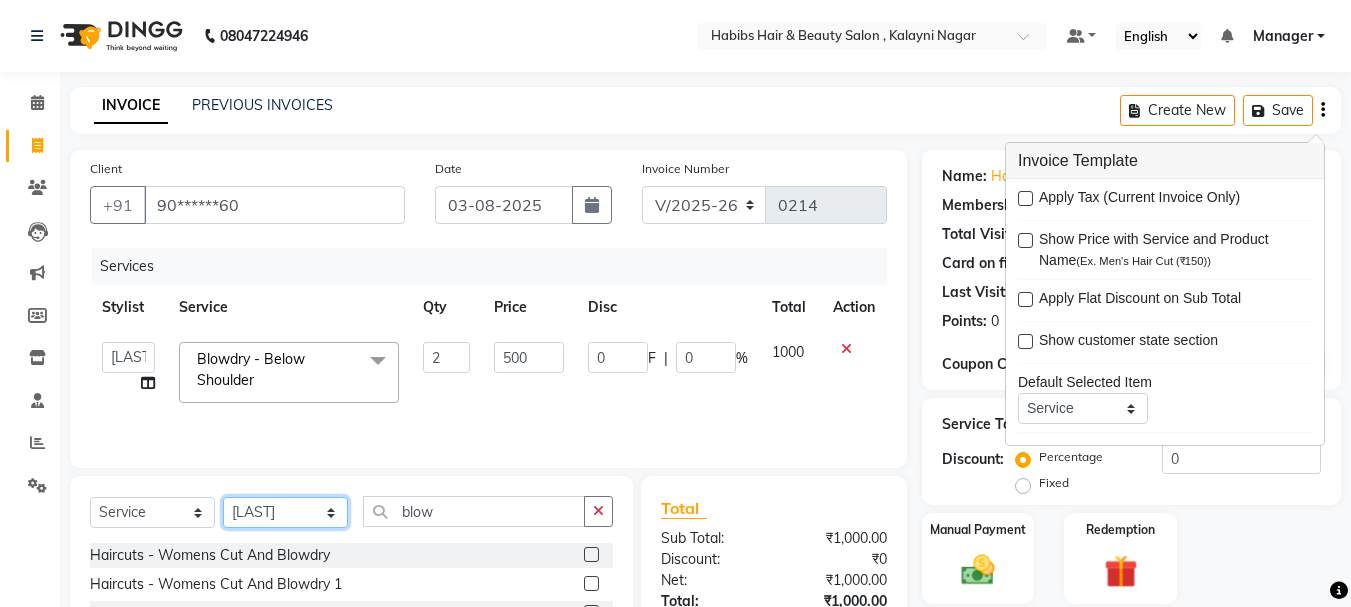 click on "Select Stylist Manager [FIRST] [FIRST] [FIRST] [LAST] [LAST] [LAST] [LAST]" 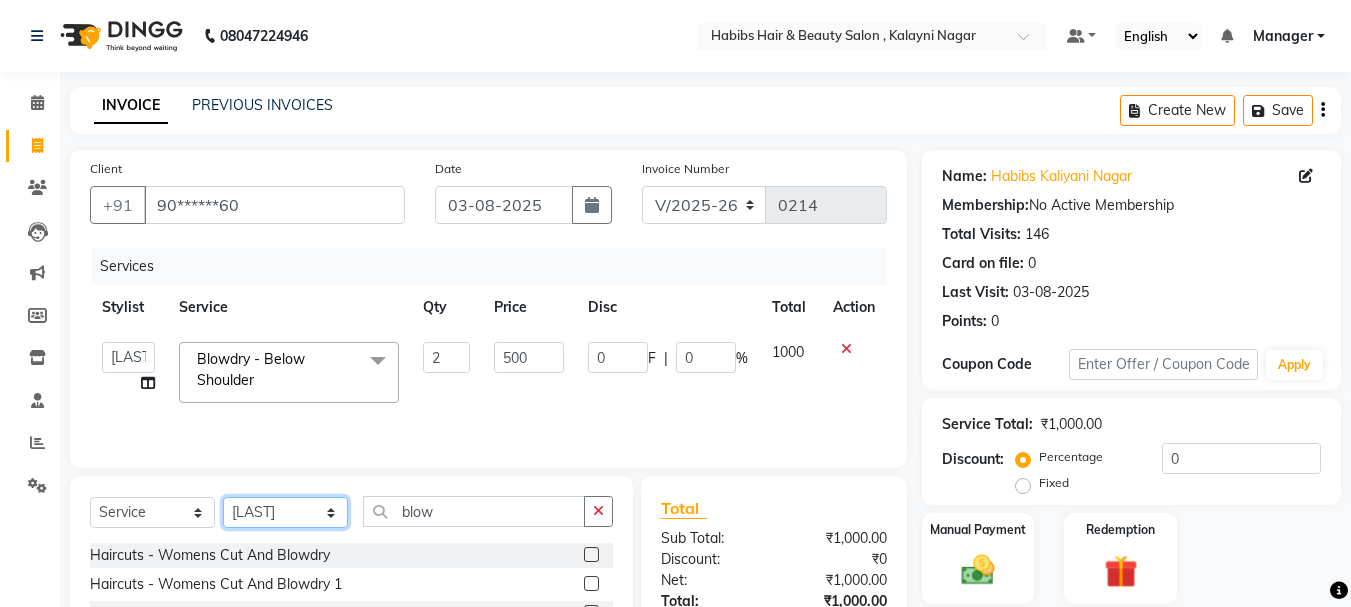 select on "30049" 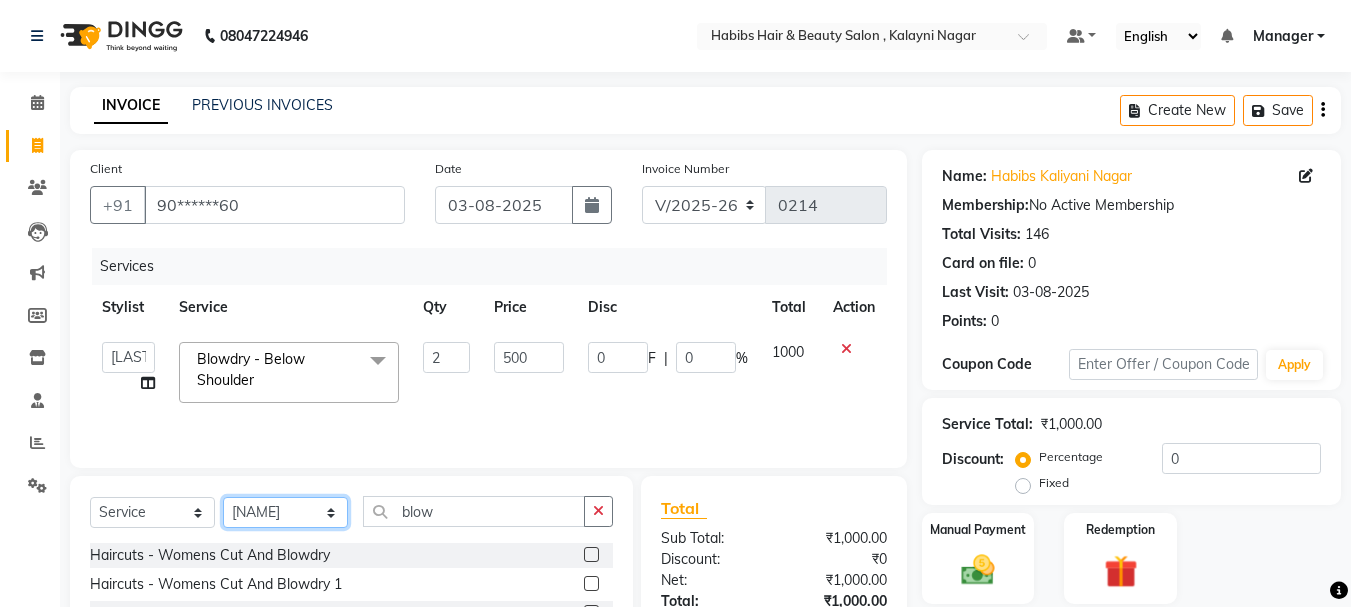 click on "Select Stylist Manager [FIRST] [FIRST] [FIRST] [LAST] [LAST] [LAST] [LAST]" 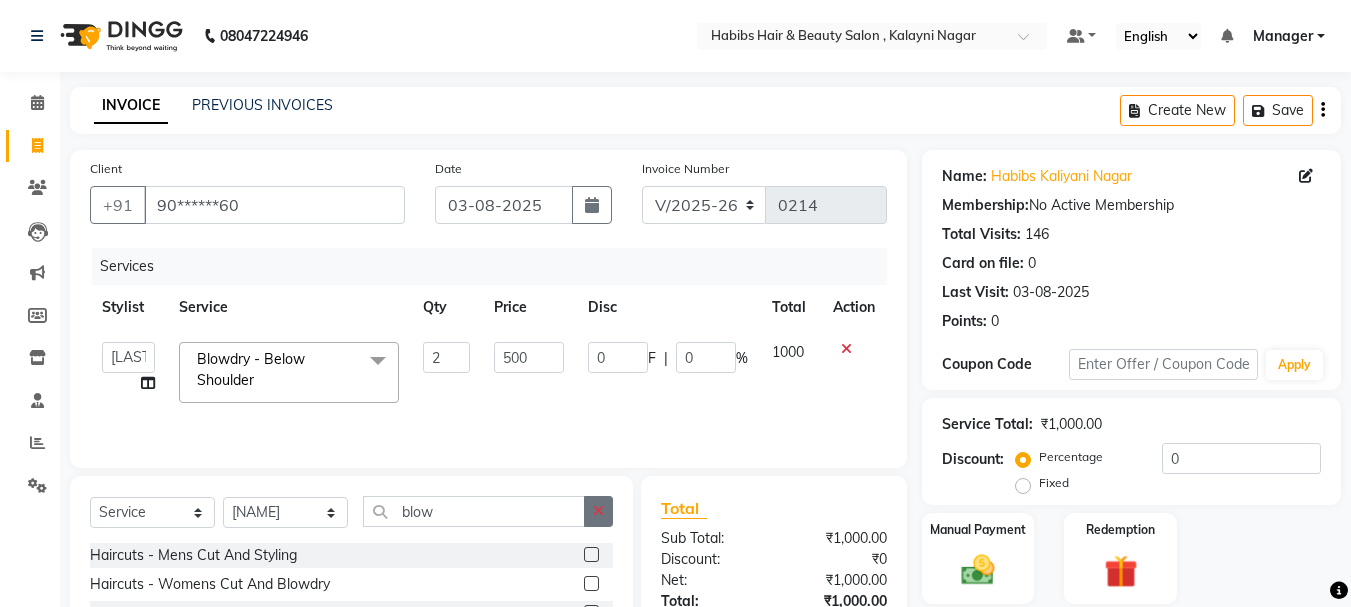 click 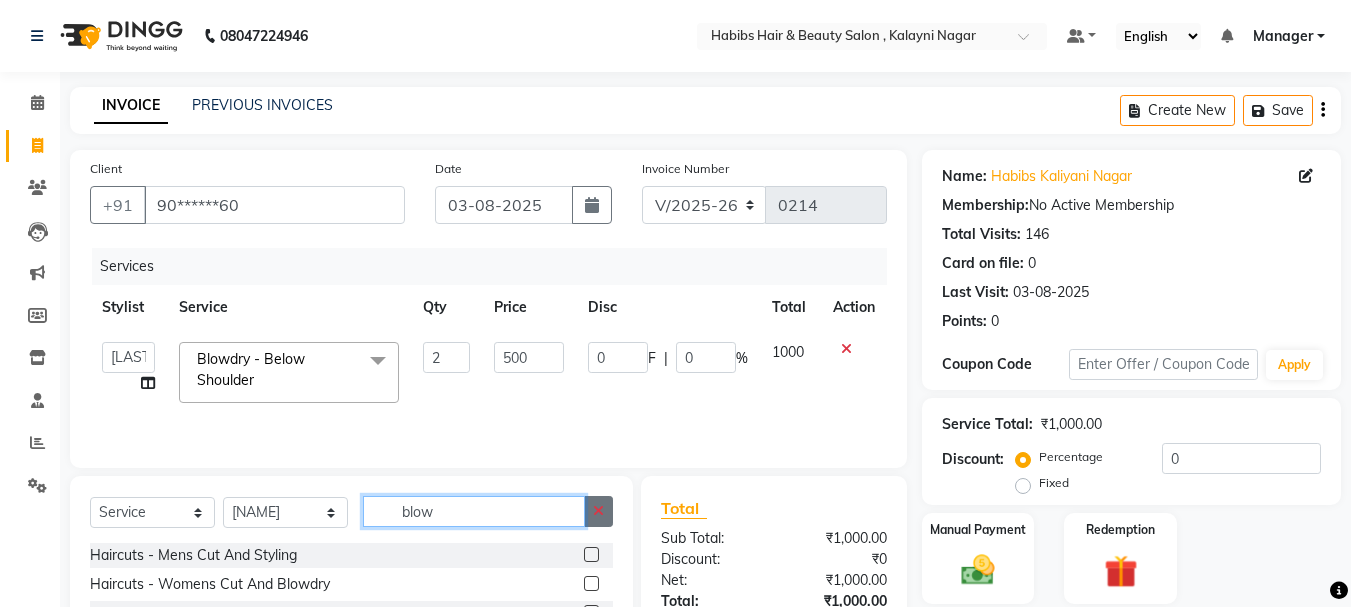 type 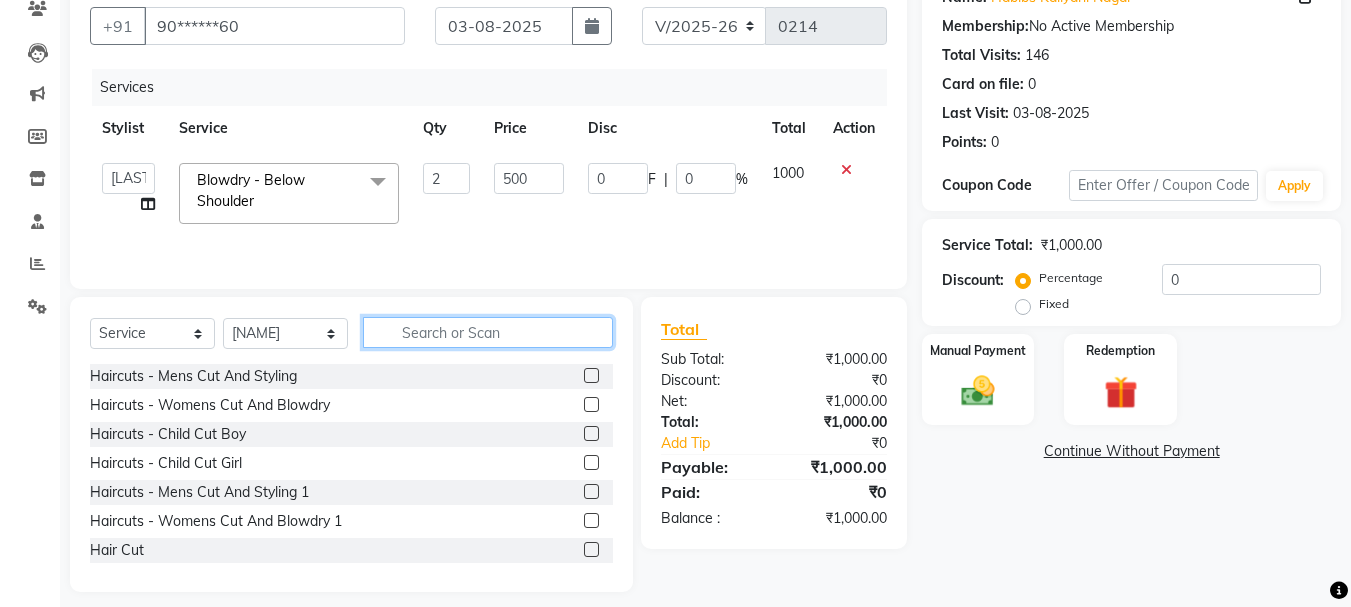 scroll, scrollTop: 194, scrollLeft: 0, axis: vertical 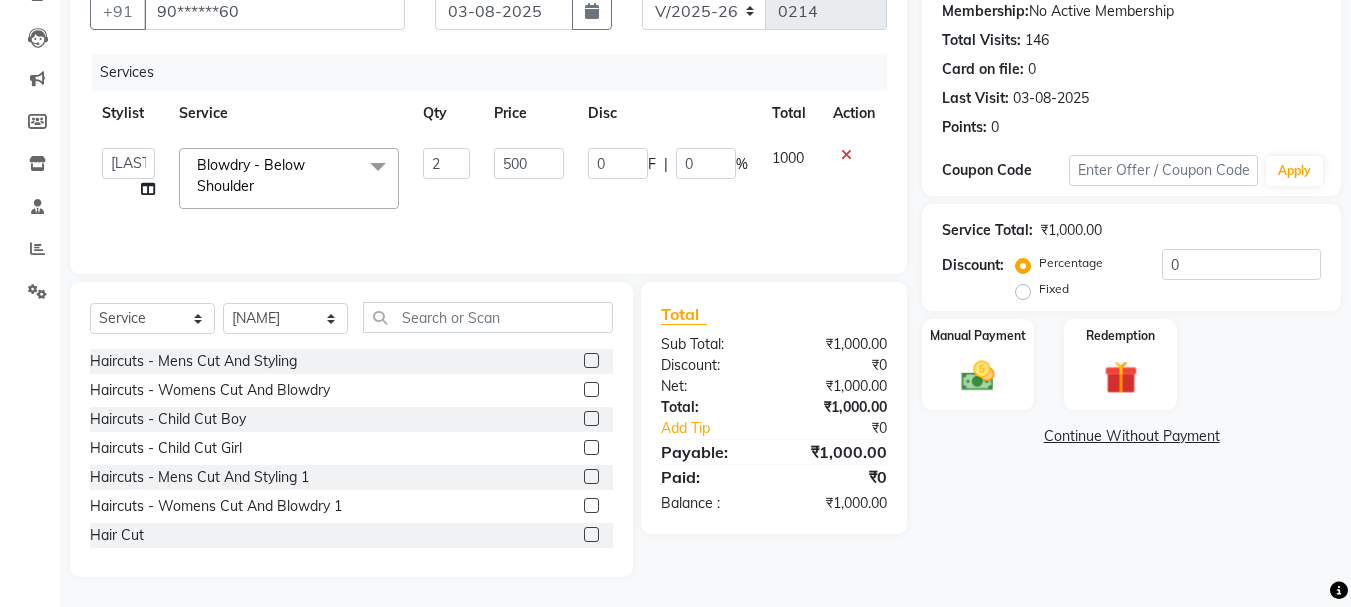 click 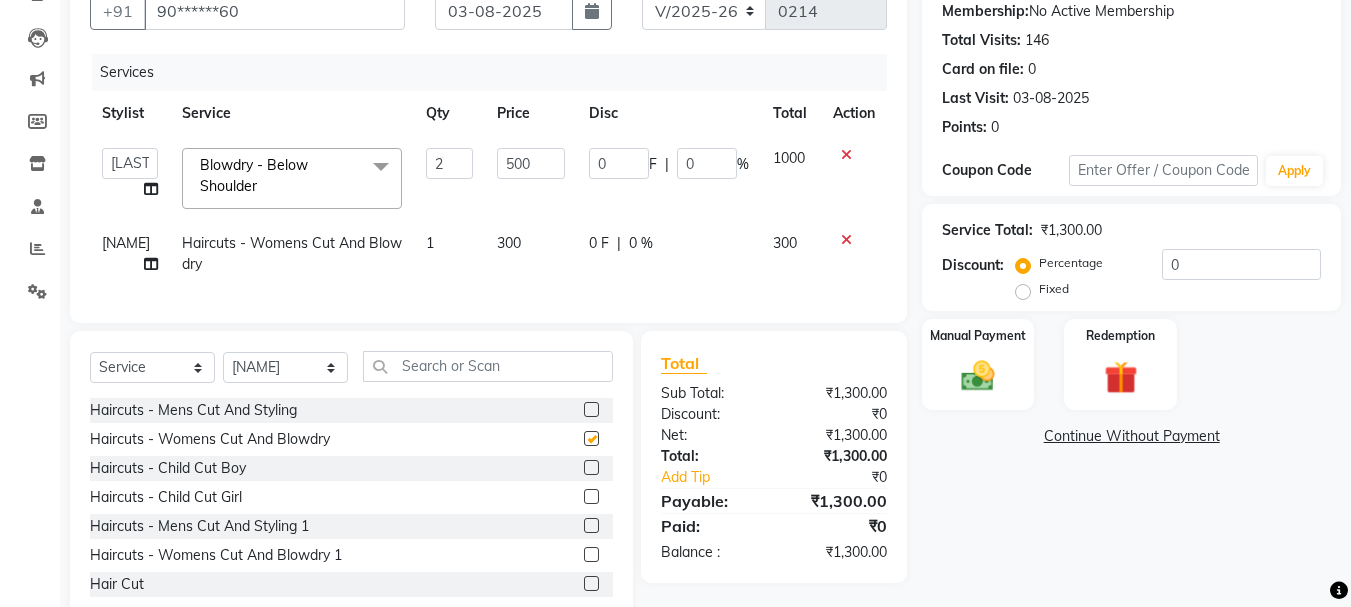 checkbox on "false" 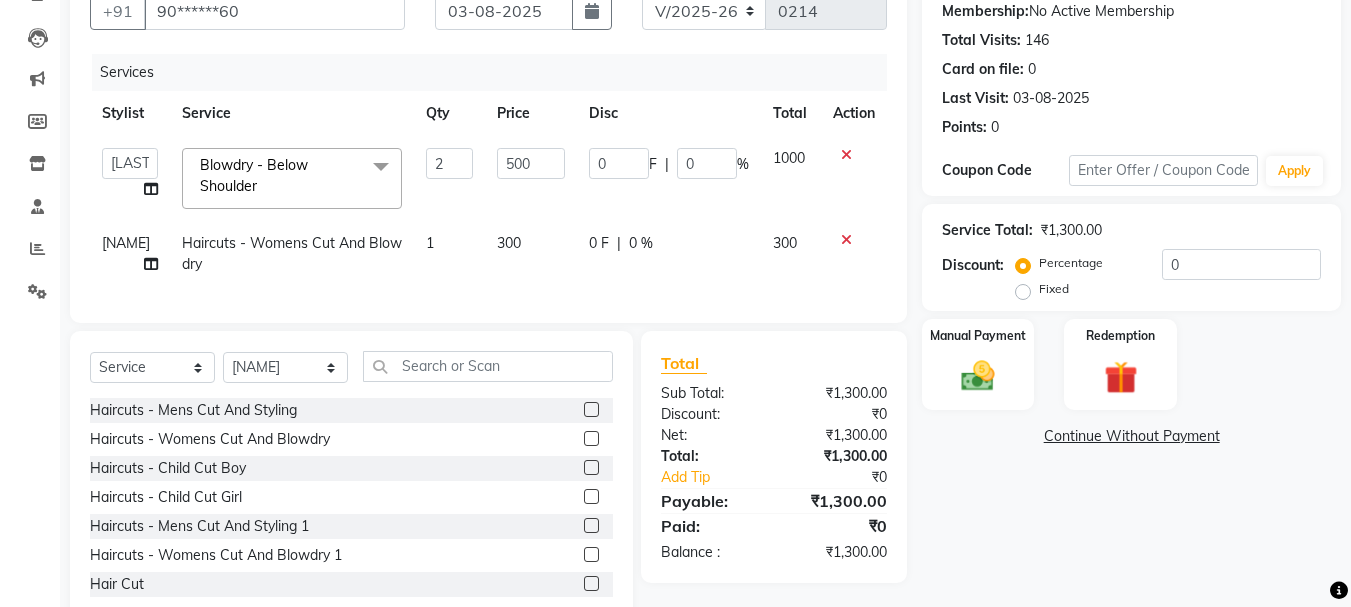 click on "300" 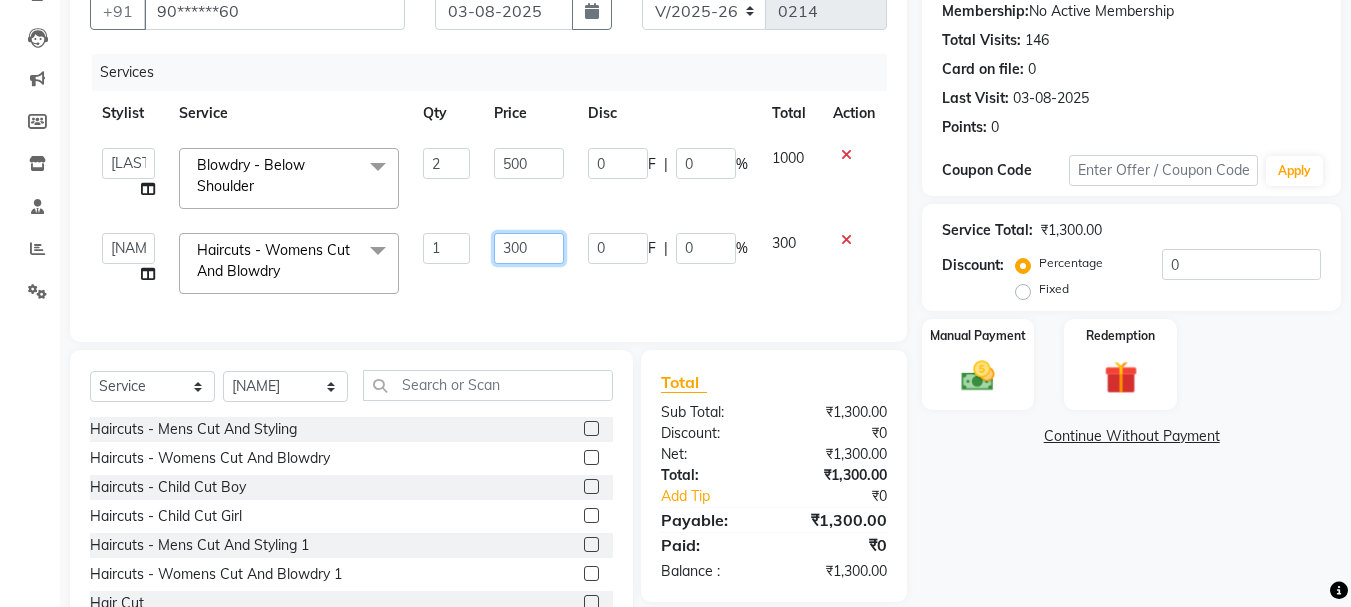 drag, startPoint x: 527, startPoint y: 247, endPoint x: 443, endPoint y: 247, distance: 84 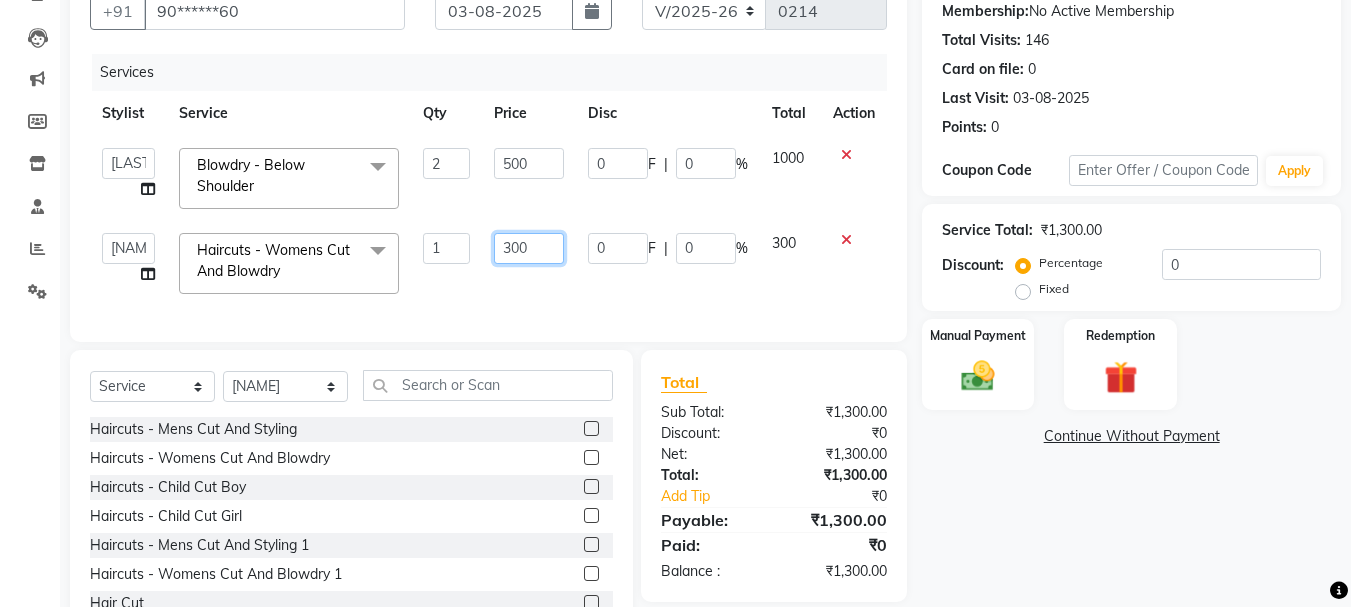 click on "Manager [FIRST] [FIRST] [FIRST] [LAST] [LAST] [LAST] [LAST] Haircuts - Womens Cut And Blowdry x Haircuts - Mens Cut And Styling Haircuts - Womens Cut And Blowdry Haircuts - Child Cut Boy Haircuts - Child Cut Girl Haircuts - Mens Cut And Styling 1 Haircuts - Womens Cut And Blowdry 1 Hair Cut Demo PKG Blowdry - Wash And Blast Dry Blowdry - Shoulder Length Blowdry - Below Shoulder Blowdry - Incurl Outcurl Root touchup Blowdry - Up to waist Shoulder Ironing - Shoulder Length Ironing - Below Shoulder Ironing - Extra Long Tonging - Shoulder Length Tonging - Below Shoulder Tonging - Extra Long Styling - Mens Hair Wash Styling - Mens Styling Styling - Beard Trim Styling - Foam Shave Styling - Men'S Beard Styling Highlights - Bob Length Highlights - Shoulder Length Highlights - Below Shoulder Highlights - Upto Waist Highlights - Creative Highlights Highlights - Change Of Colour / Colour Correction Highlights - Tint Regrowth (Root Touchup) Global - Men 1 0" 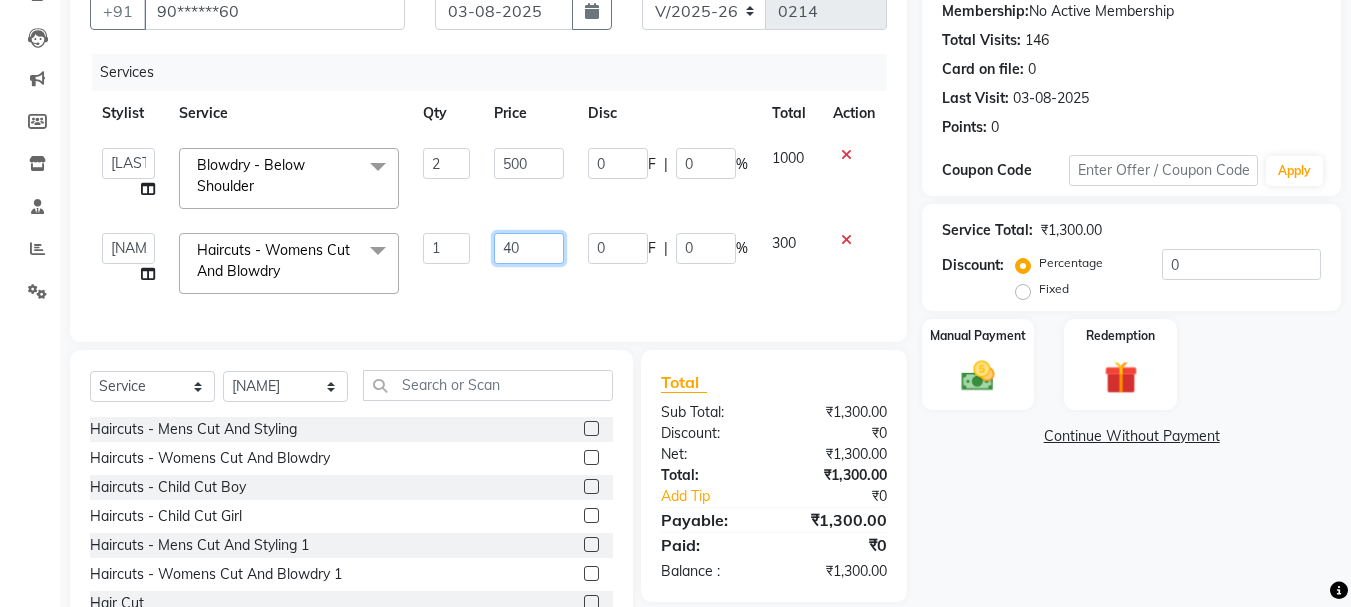 type on "400" 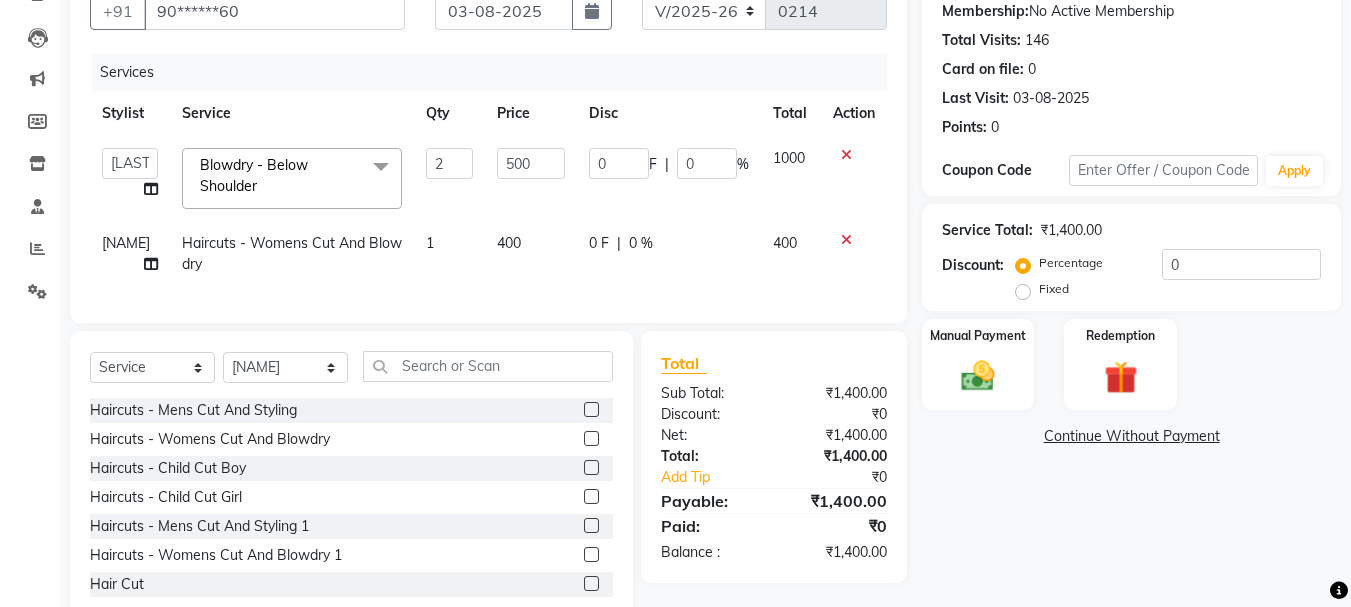 click on "0 F | 0 %" 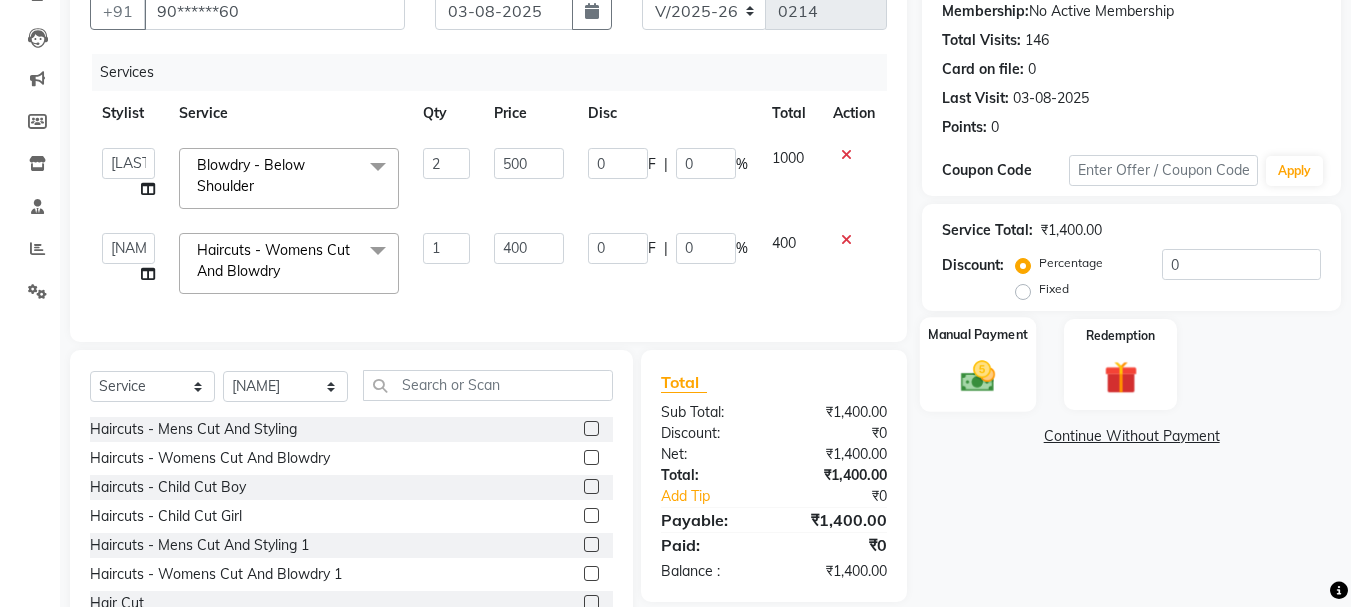 click 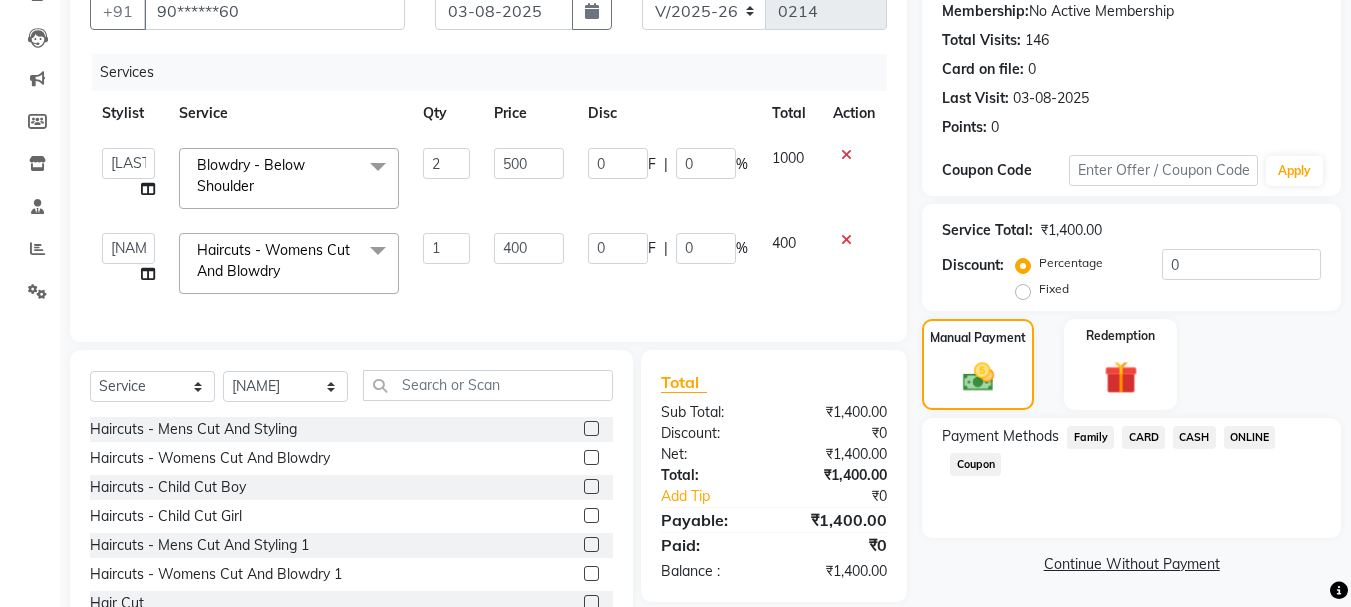 click on "CARD" 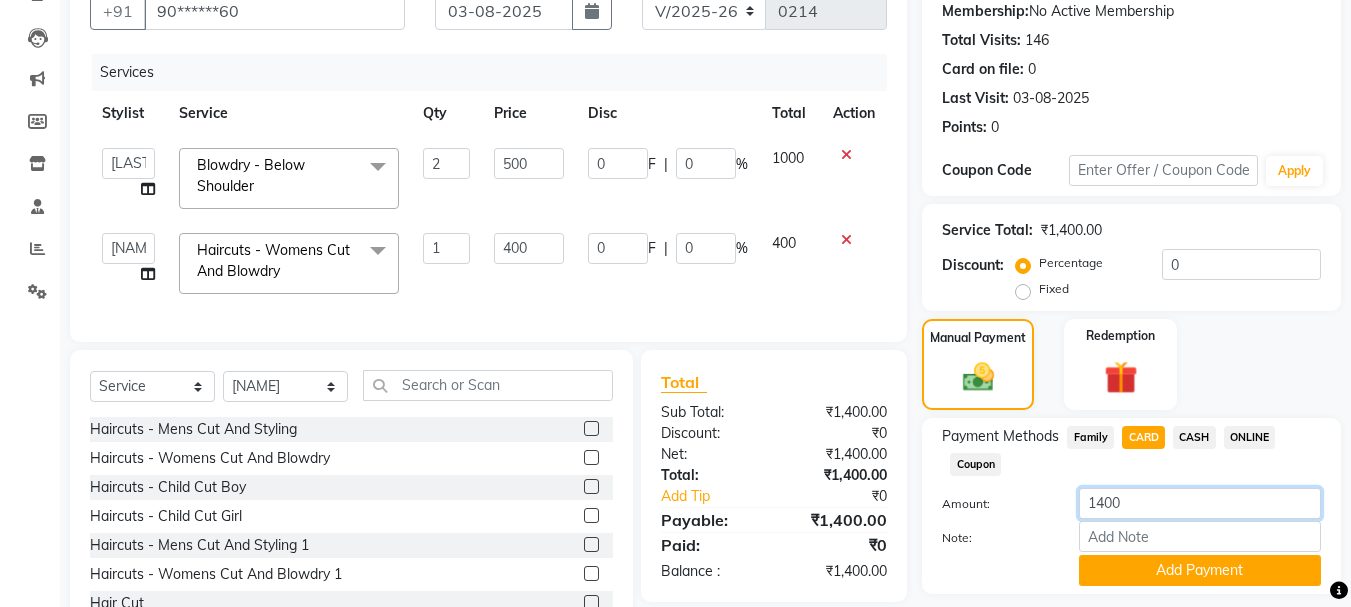 drag, startPoint x: 1125, startPoint y: 502, endPoint x: 1020, endPoint y: 513, distance: 105.574615 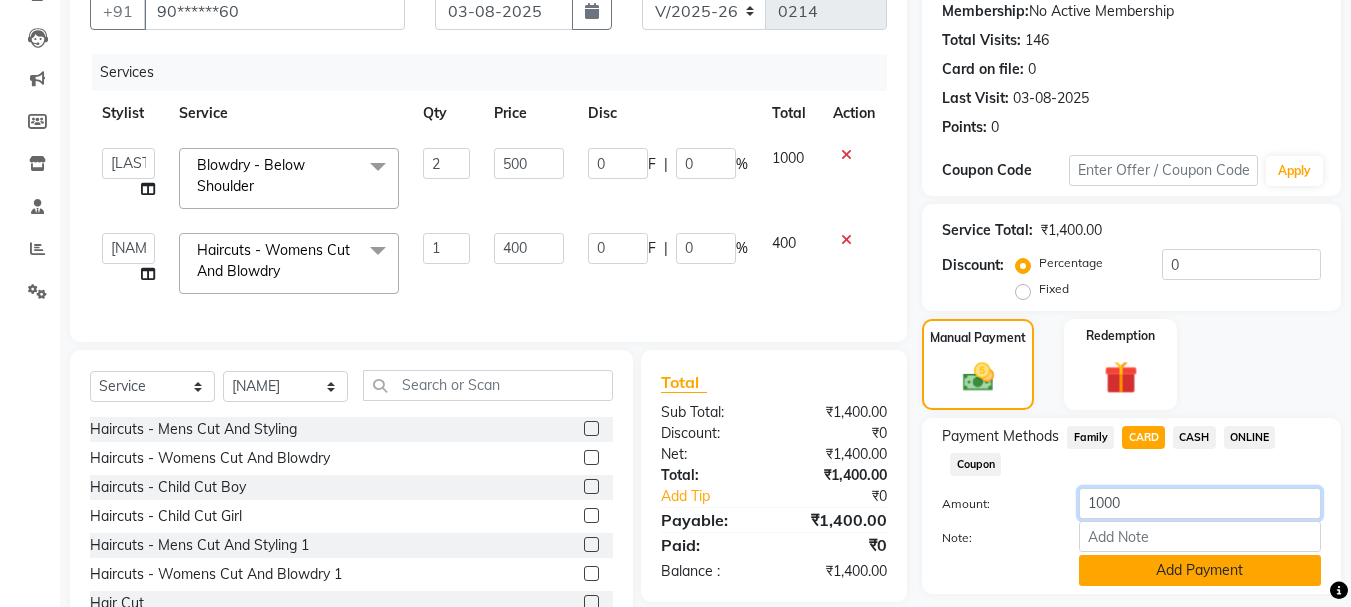 type on "1000" 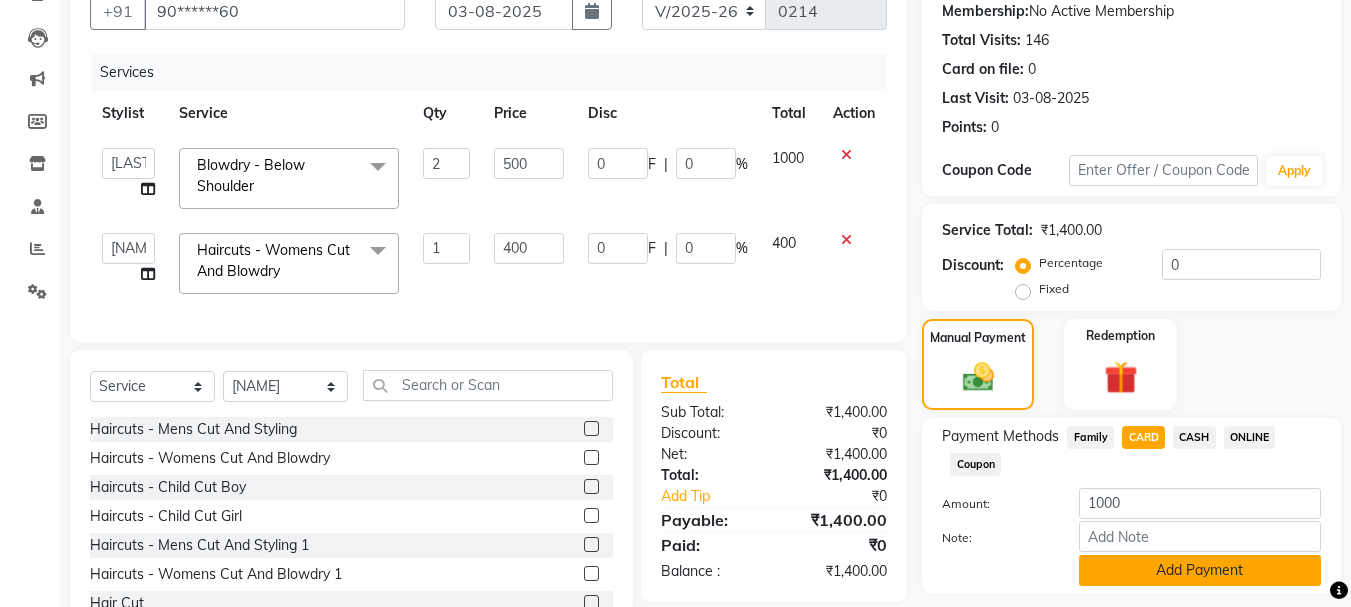 click on "Add Payment" 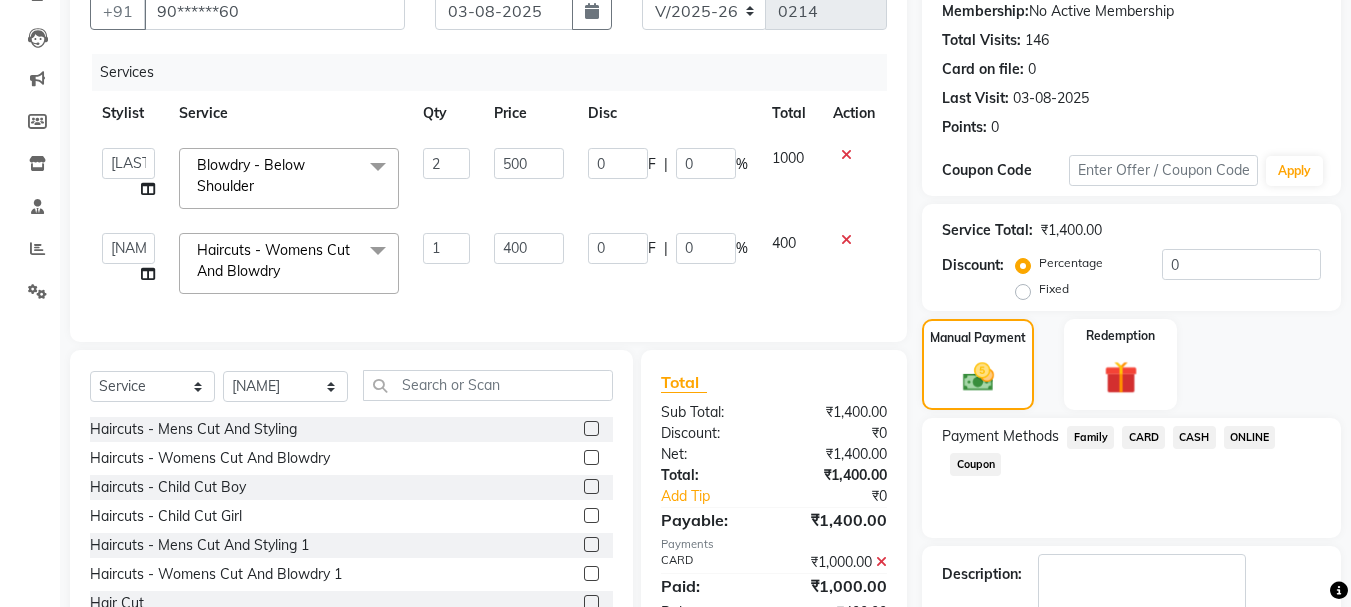 click on "CASH" 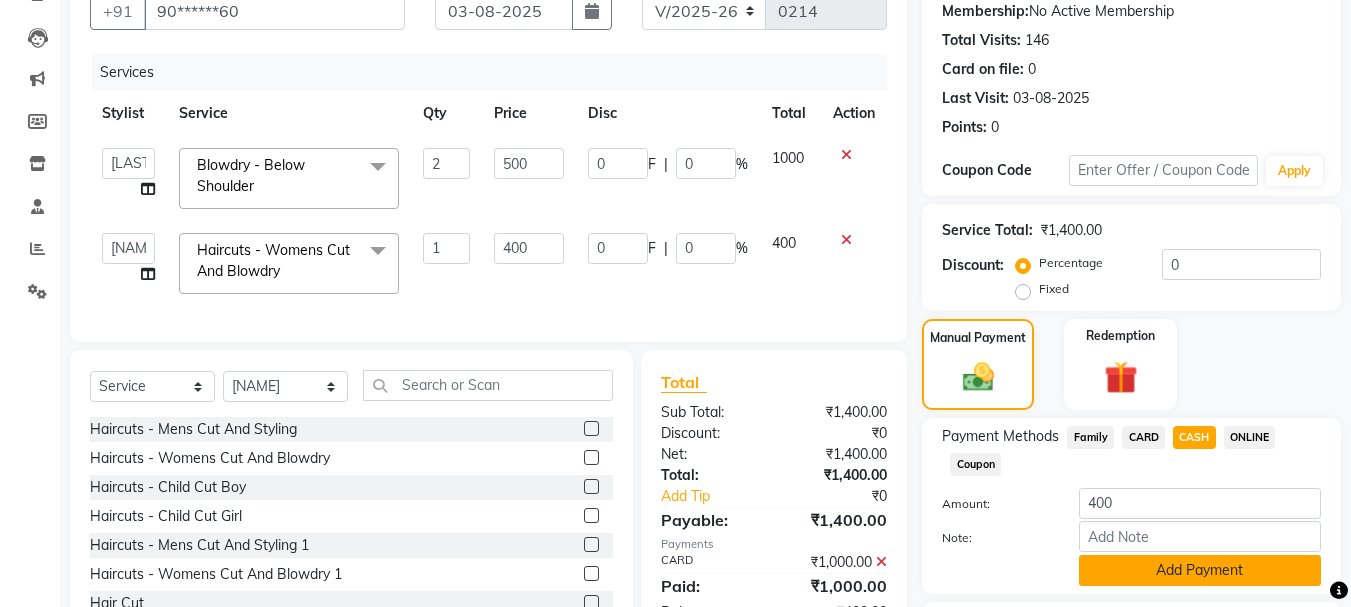 click on "Add Payment" 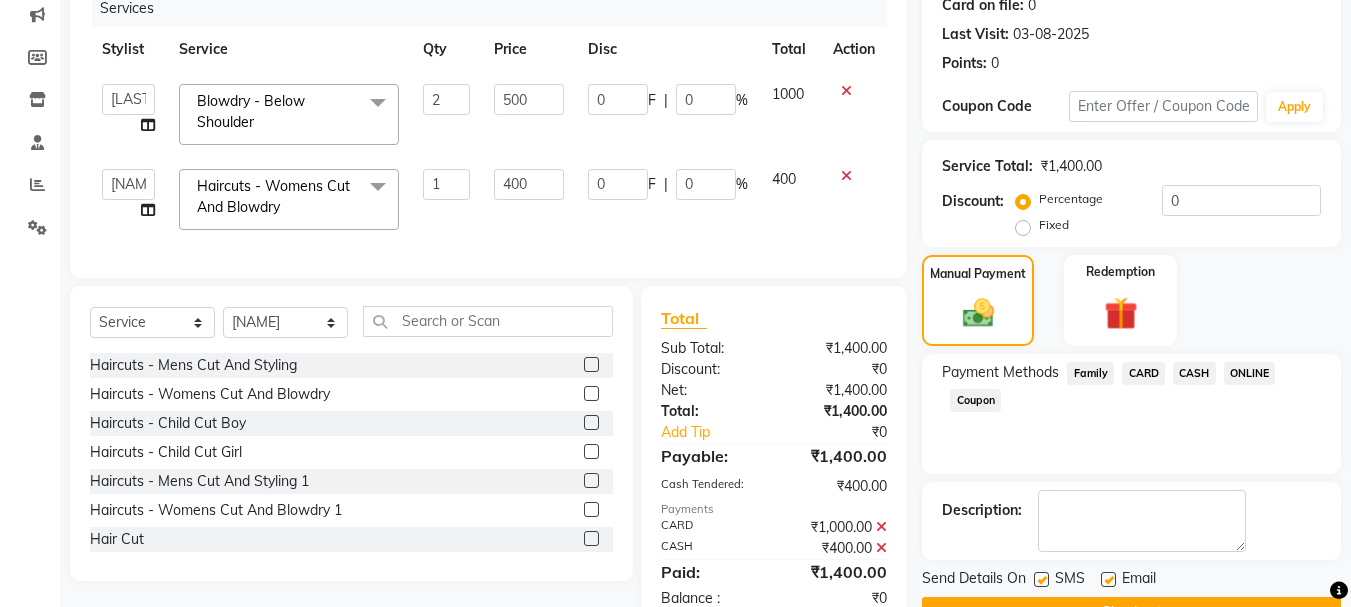 scroll, scrollTop: 325, scrollLeft: 0, axis: vertical 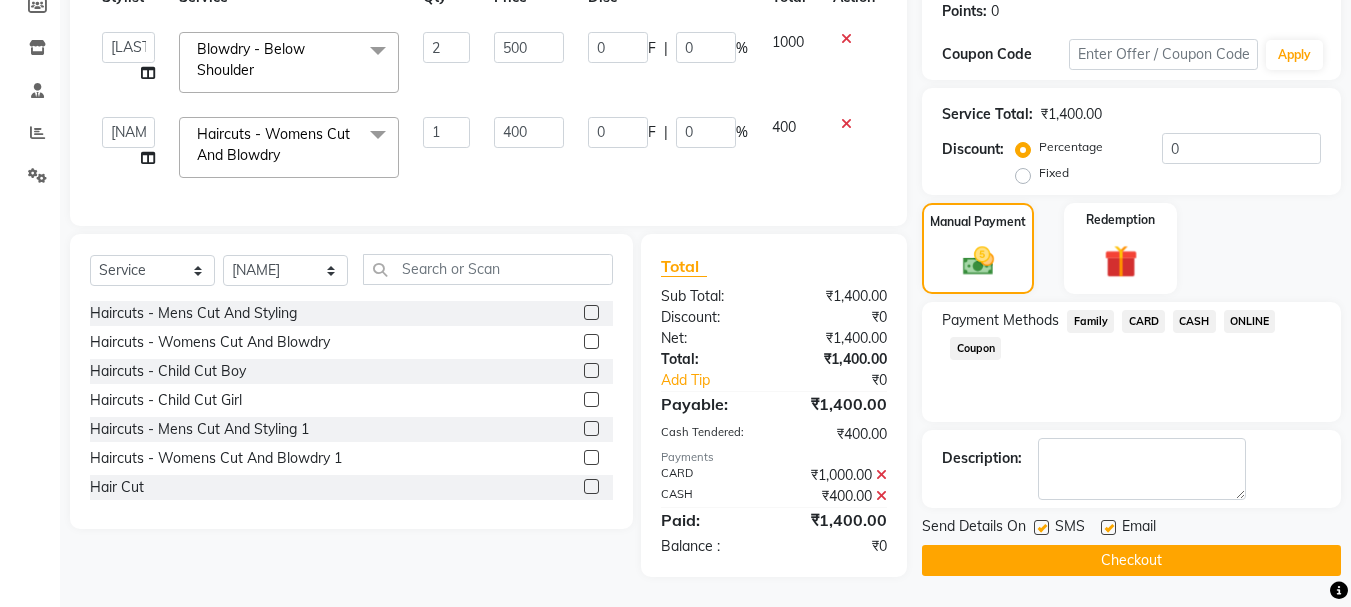 click on "Checkout" 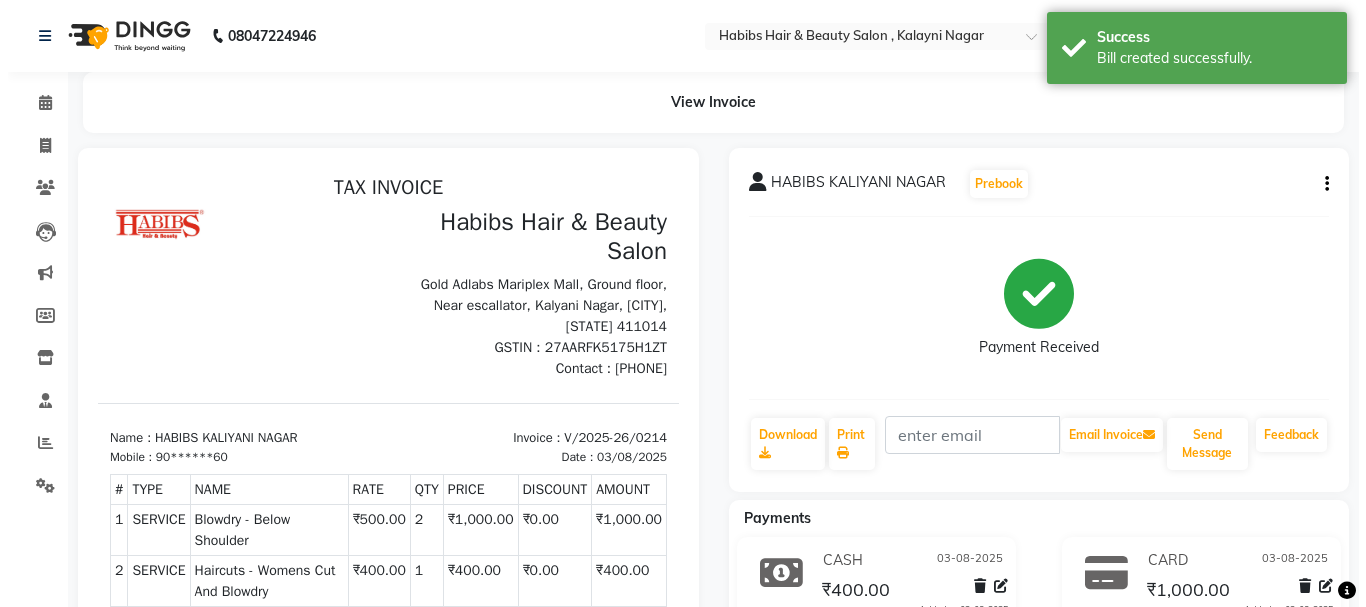 scroll, scrollTop: 0, scrollLeft: 0, axis: both 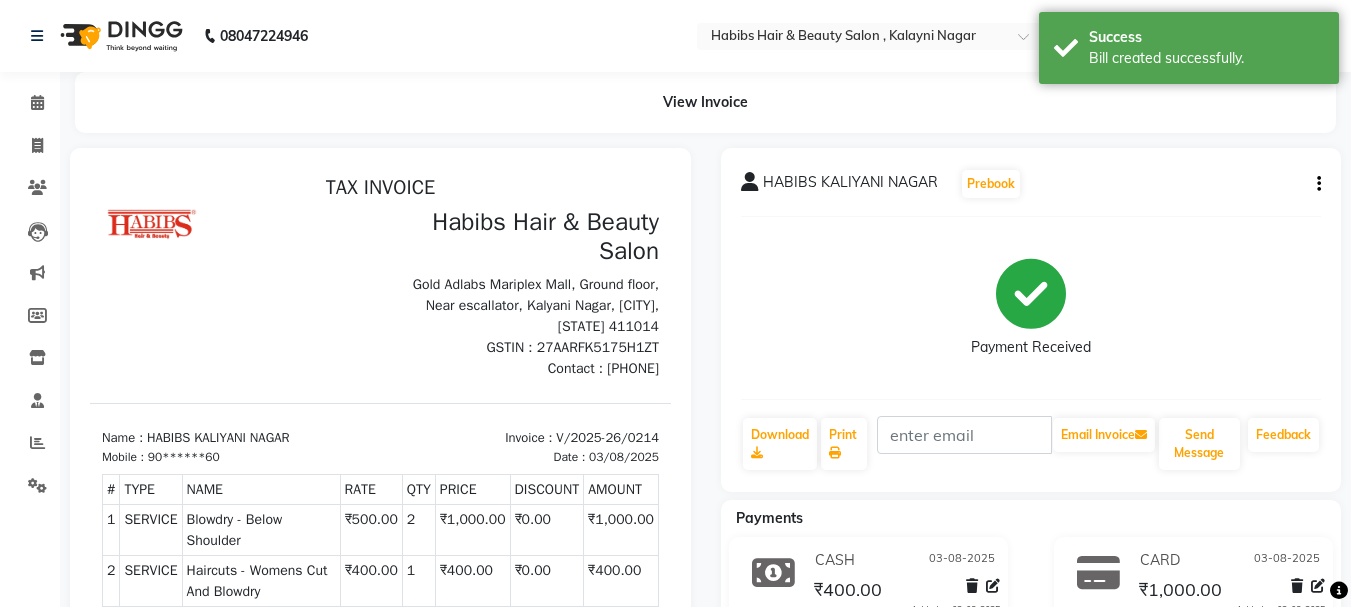 click on "Invoice" 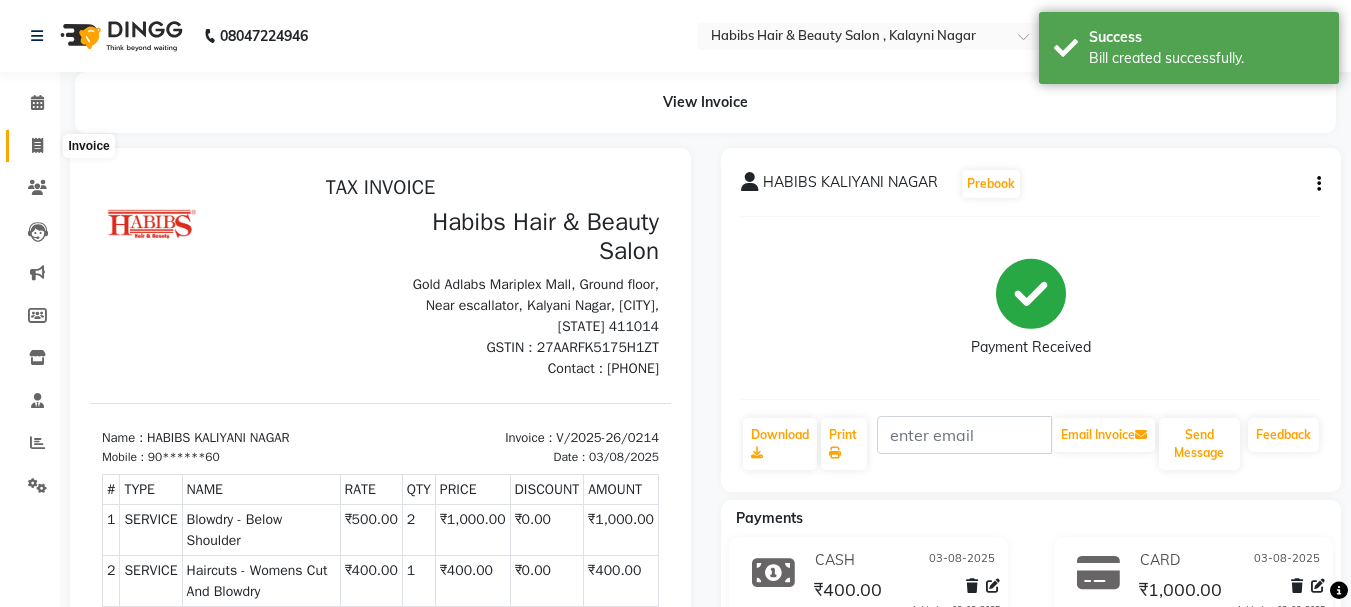 click 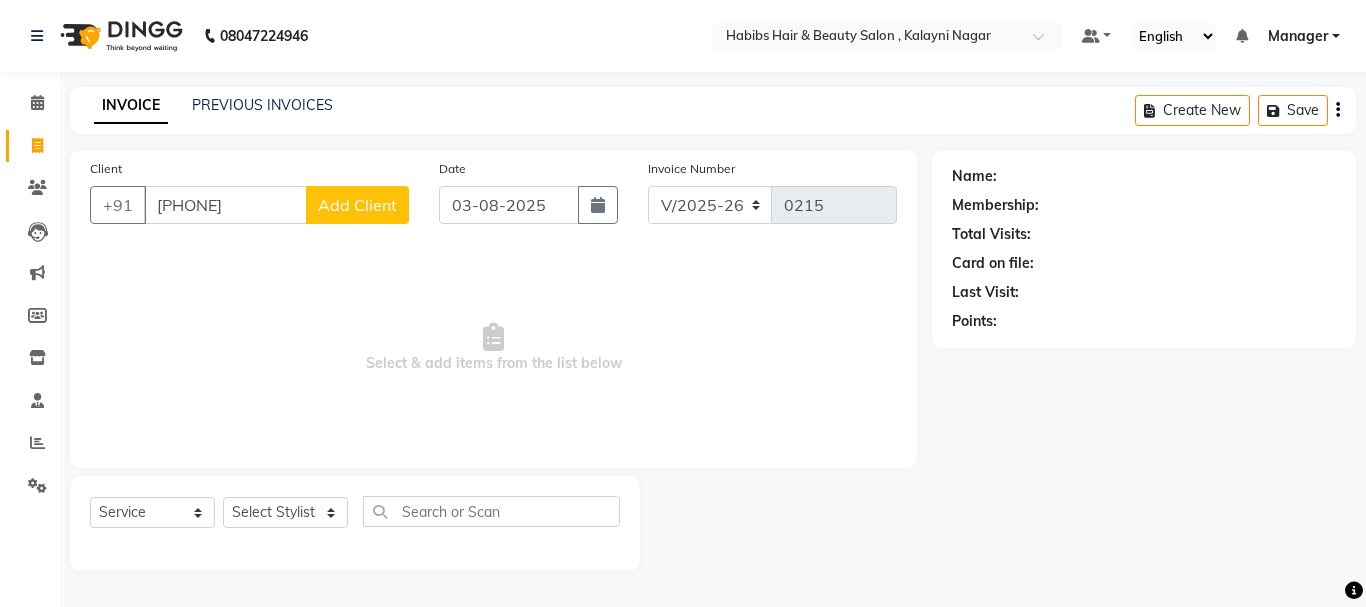 type on "[PHONE]" 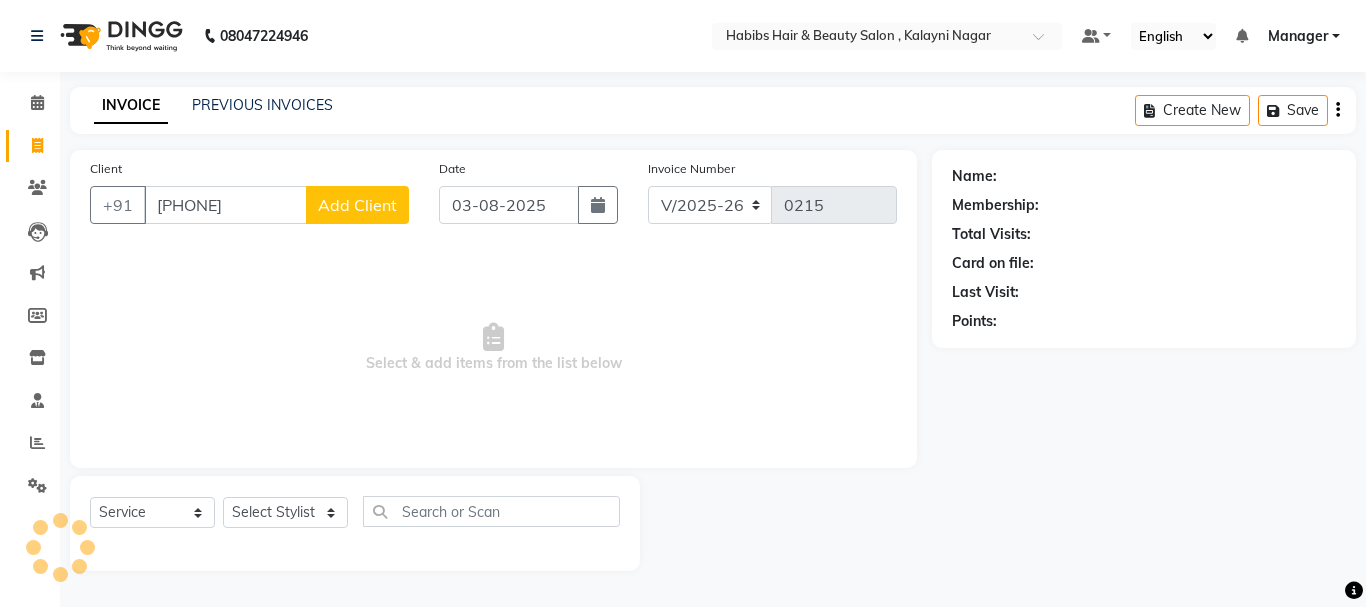 click on "Add Client" 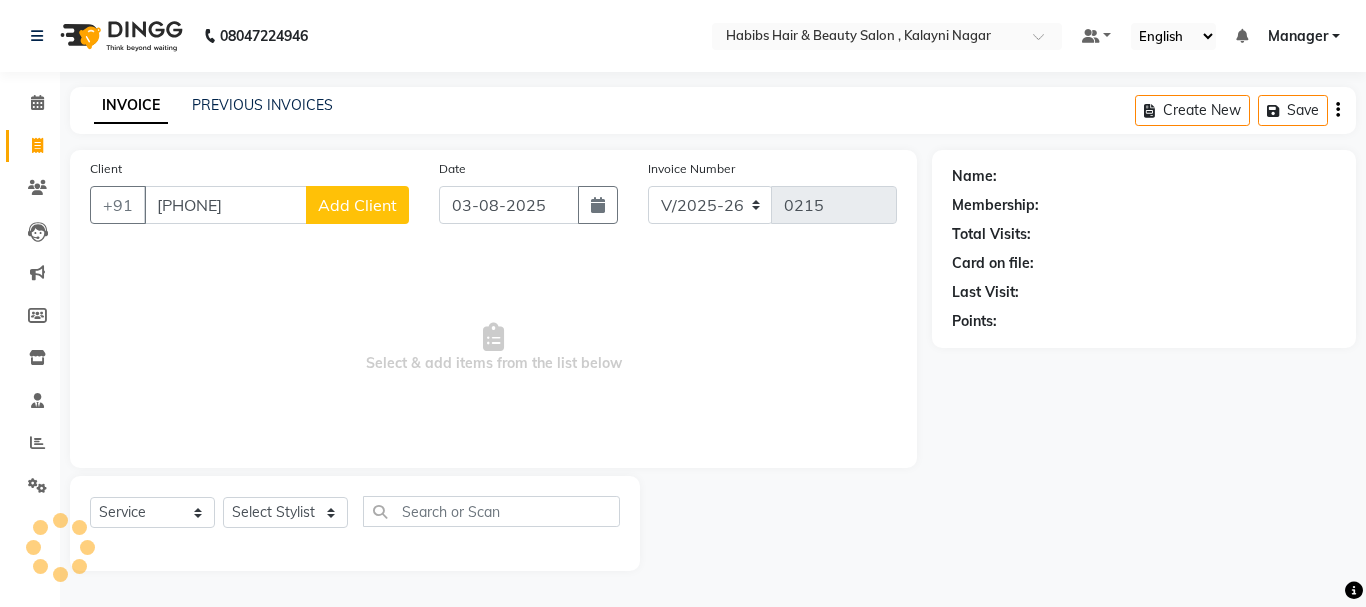 select on "22" 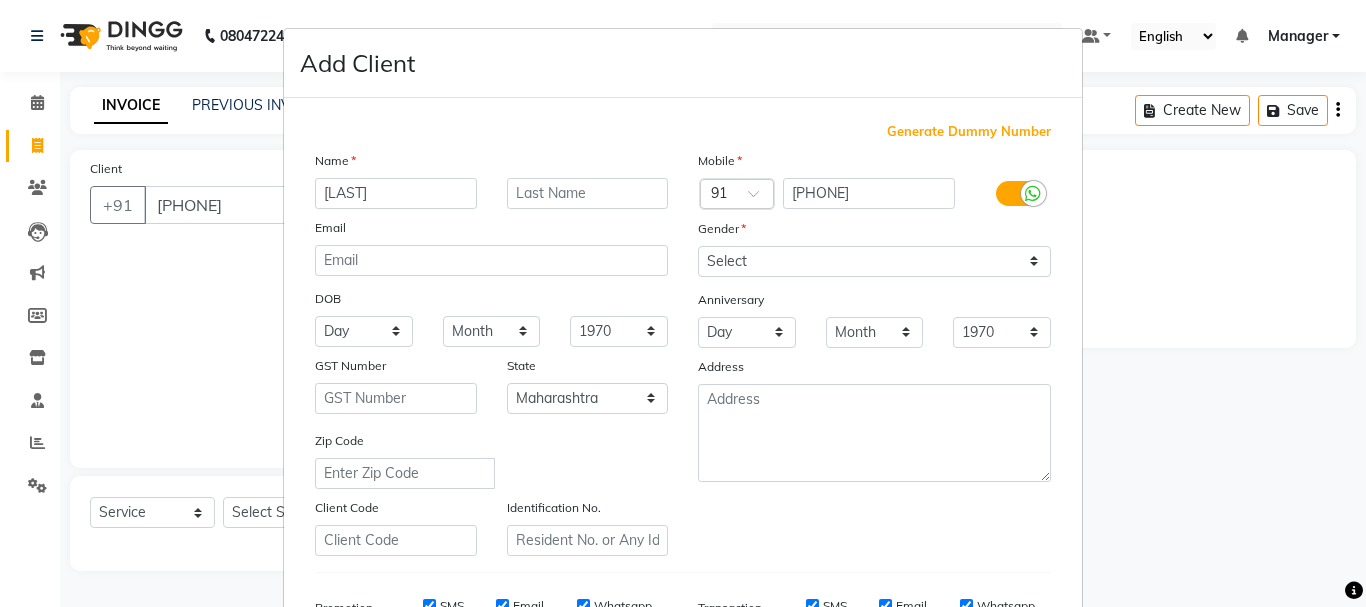 type on "[LAST]" 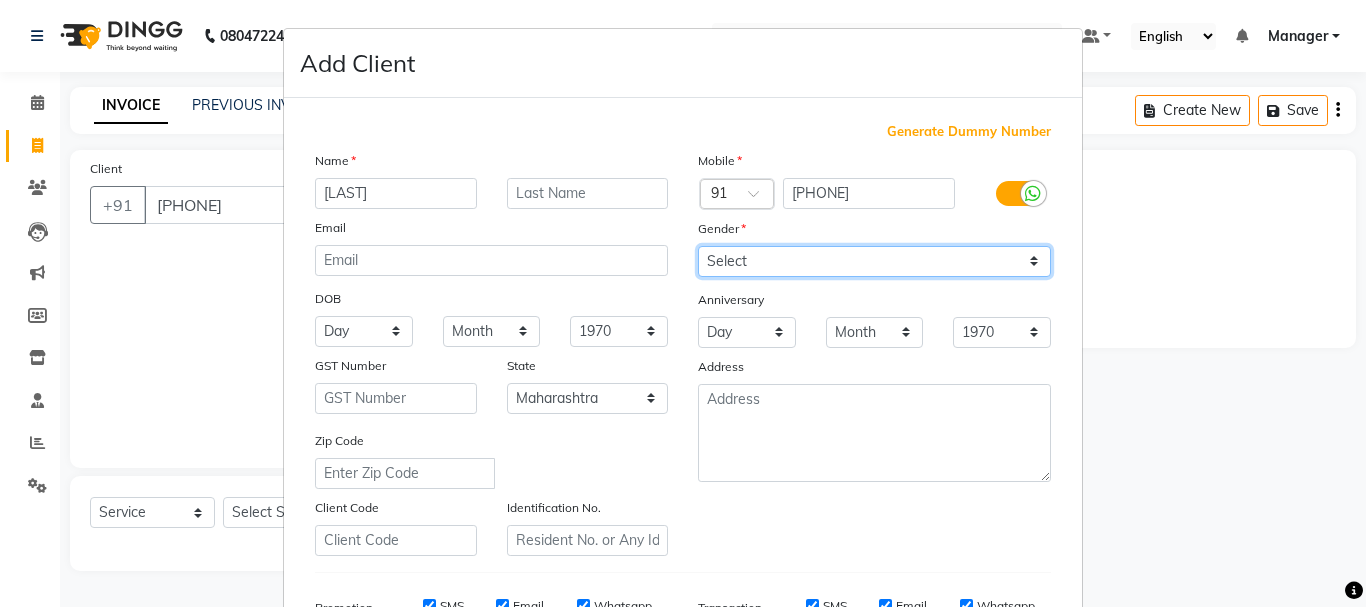 click on "Select Male Female Other Prefer Not To Say" at bounding box center [874, 261] 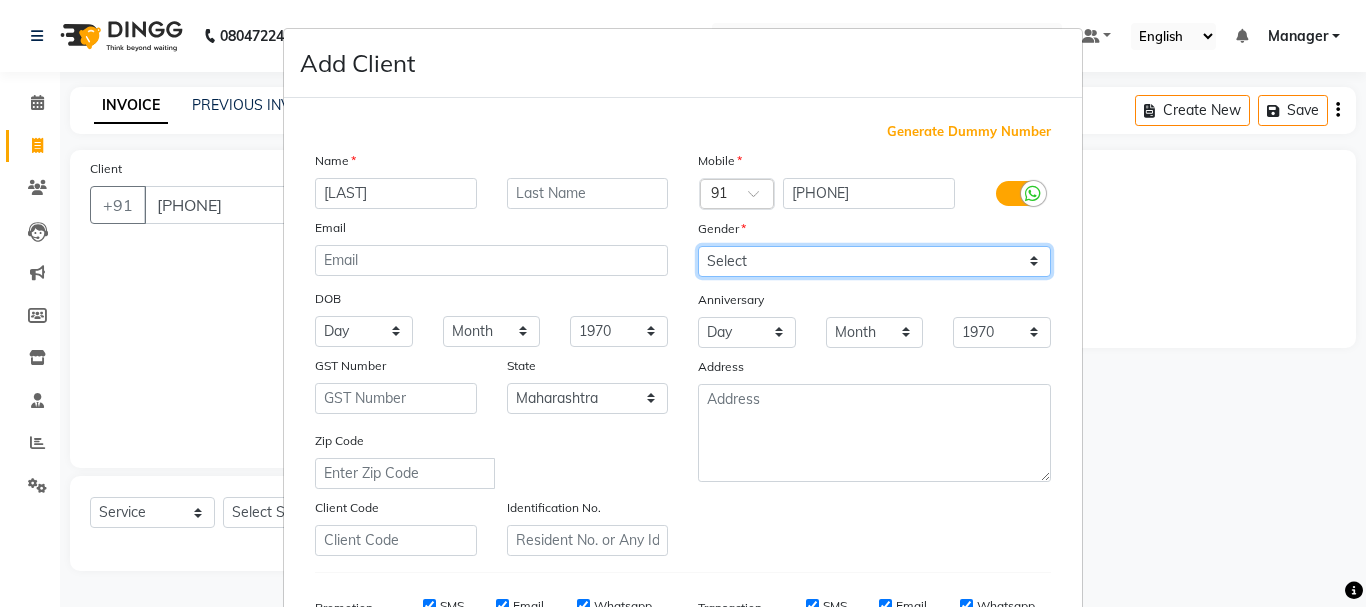 select on "male" 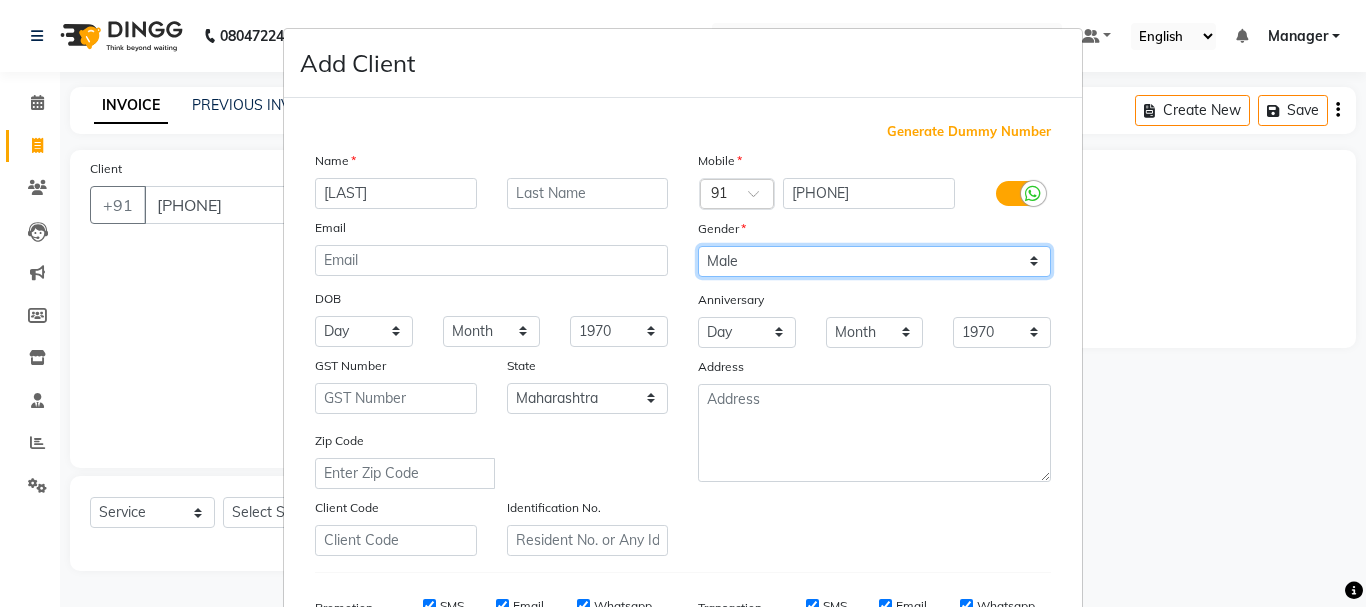click on "Select Male Female Other Prefer Not To Say" at bounding box center [874, 261] 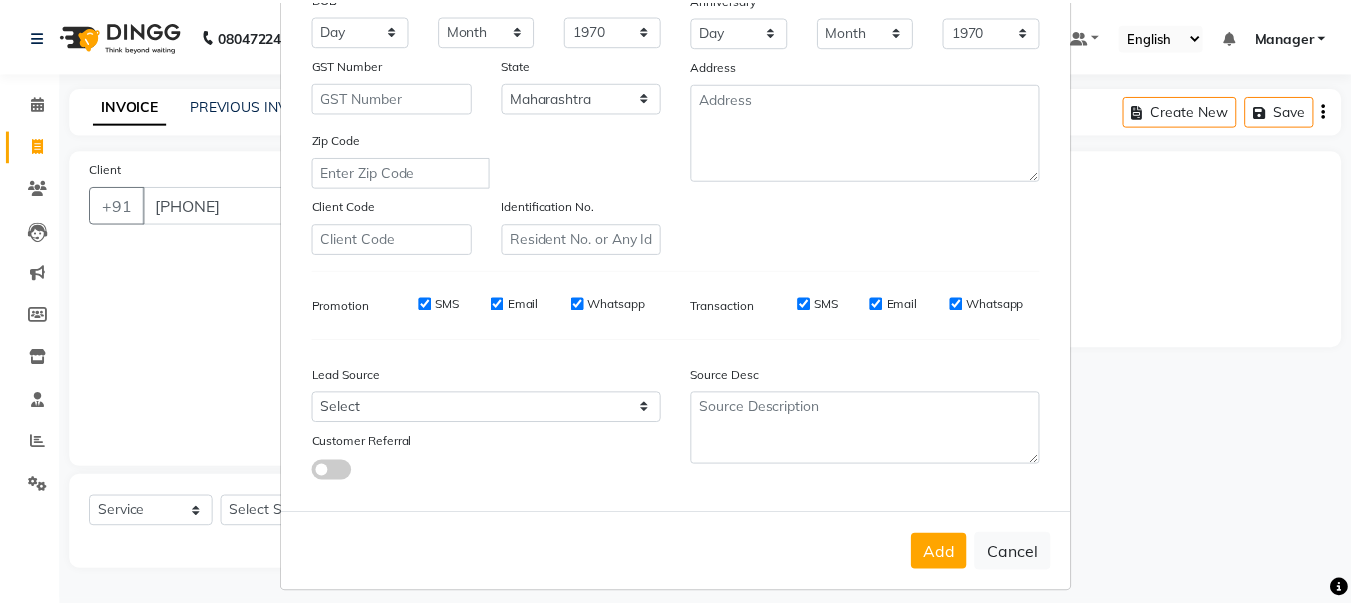 scroll, scrollTop: 316, scrollLeft: 0, axis: vertical 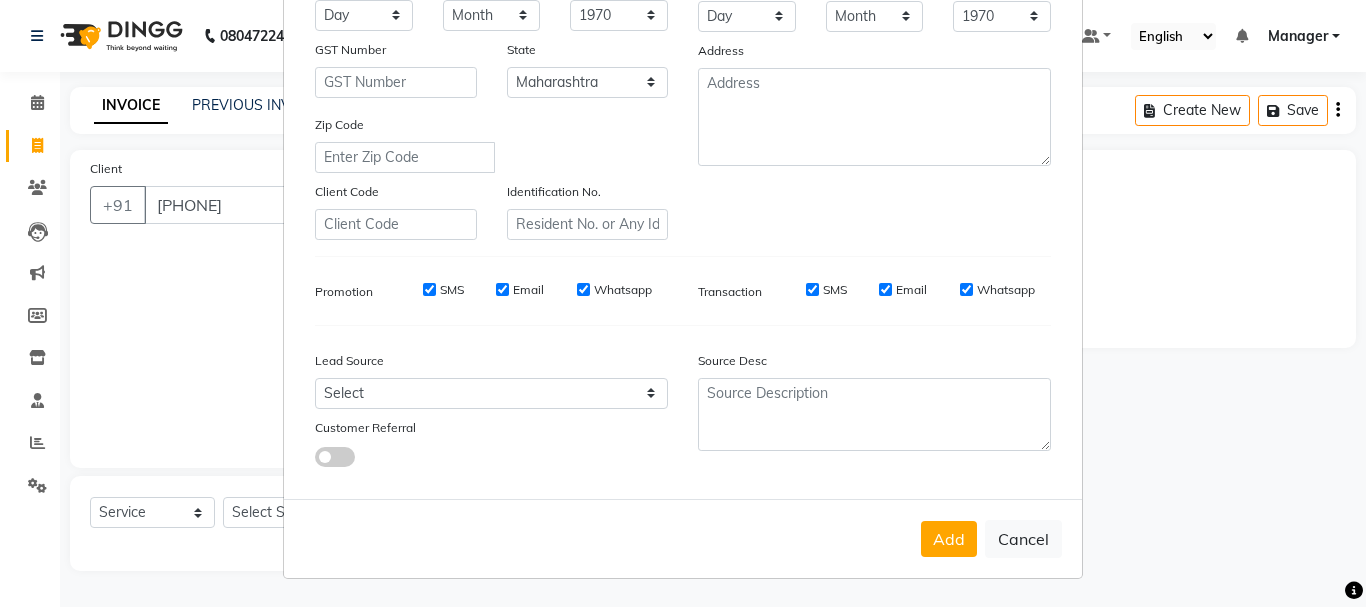 drag, startPoint x: 932, startPoint y: 537, endPoint x: 940, endPoint y: 567, distance: 31.04835 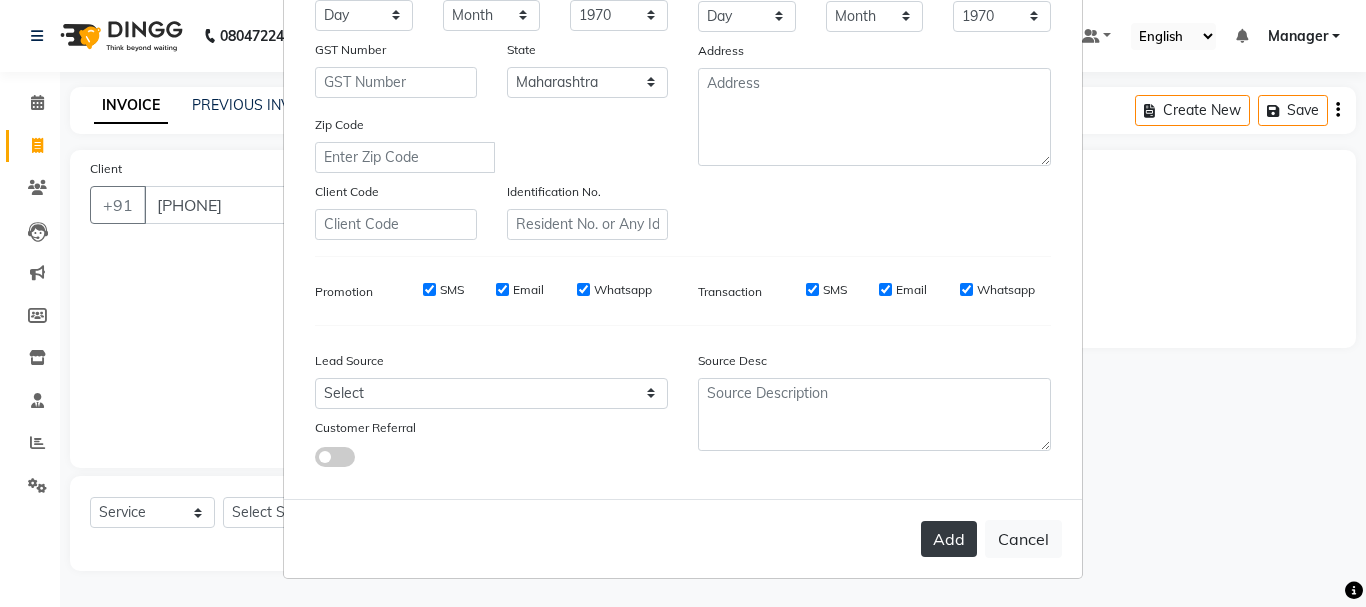 click on "Add" at bounding box center [949, 539] 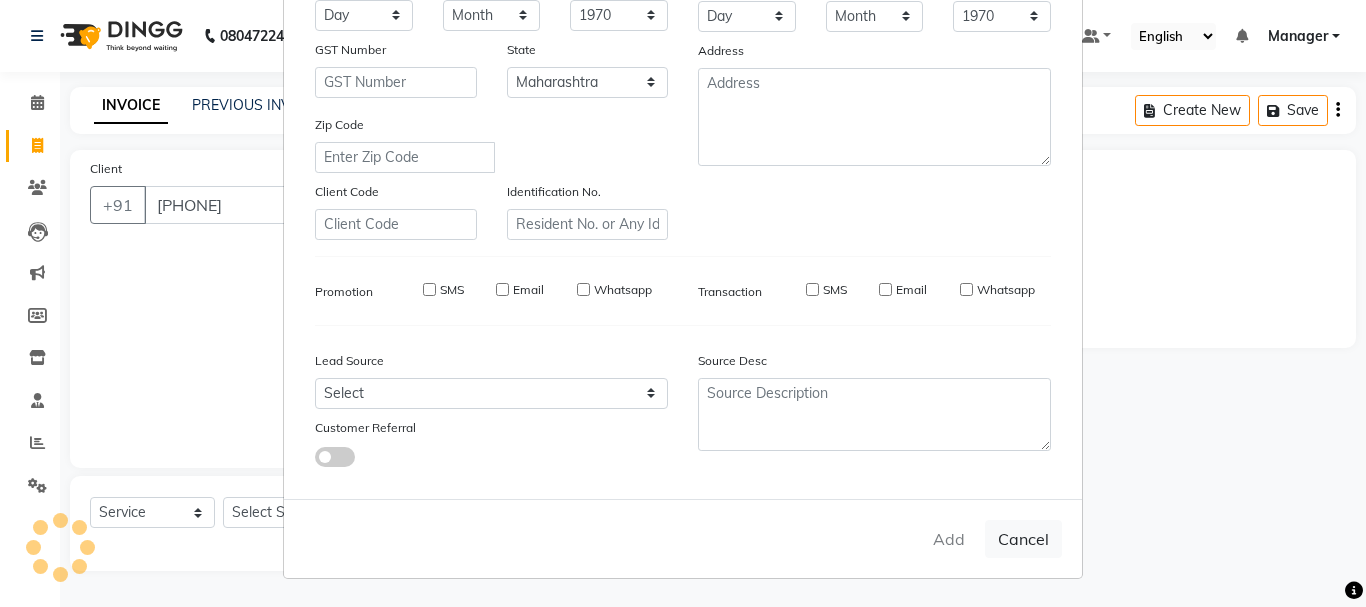type on "93******26" 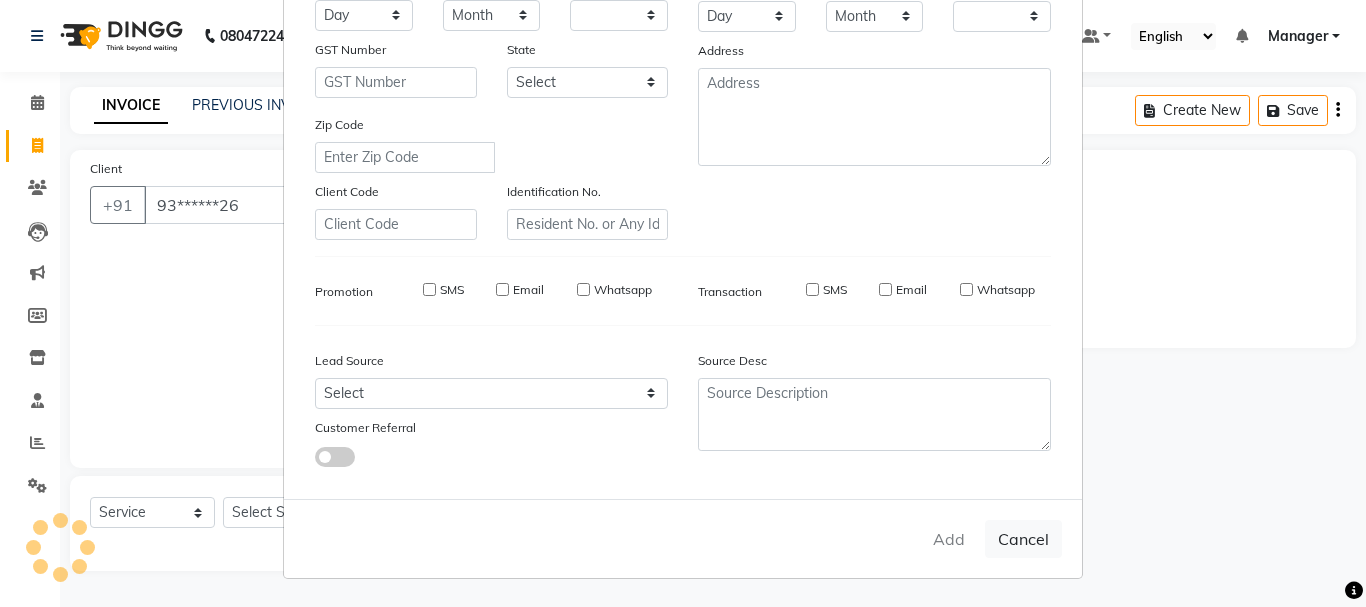 checkbox on "false" 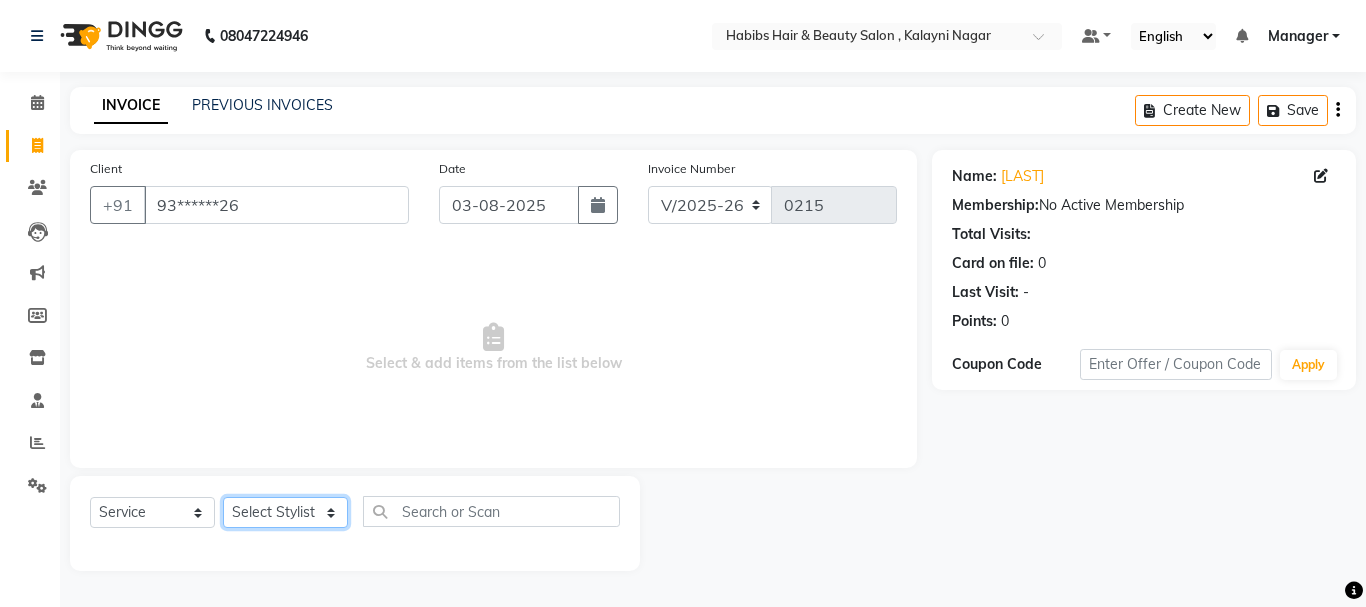 click on "Select Stylist Manager [FIRST] [FIRST] [FIRST] [LAST] [LAST] [LAST] [LAST]" 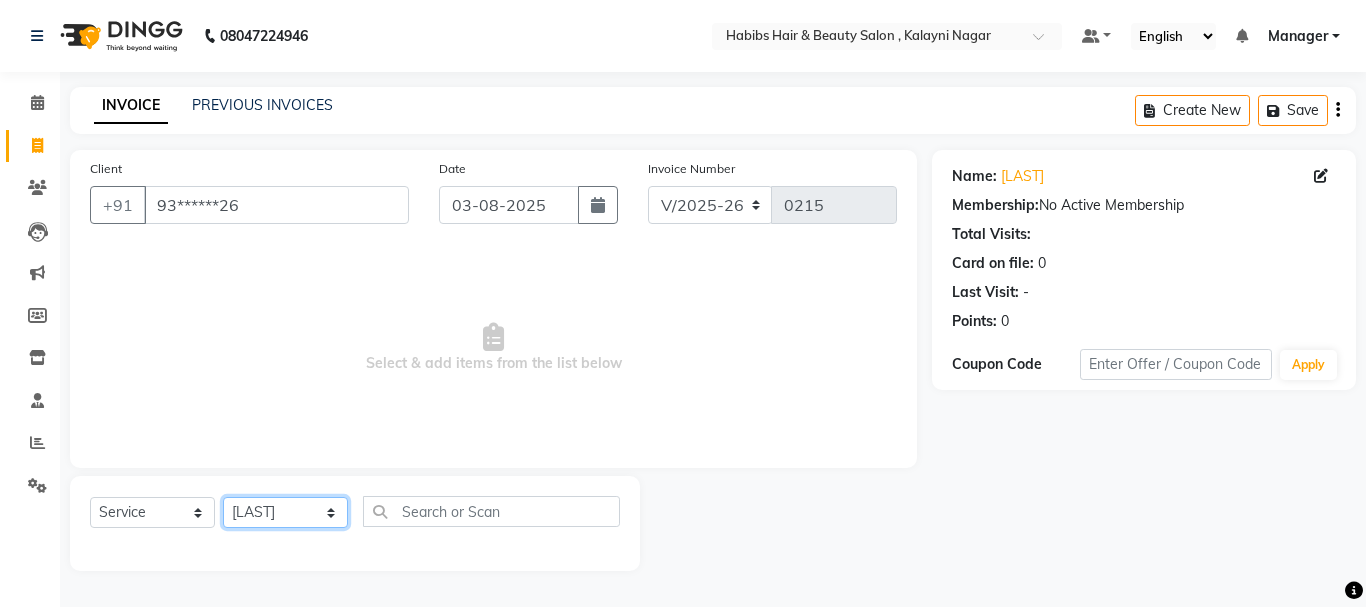 click on "Select Stylist Manager [FIRST] [FIRST] [FIRST] [LAST] [LAST] [LAST] [LAST]" 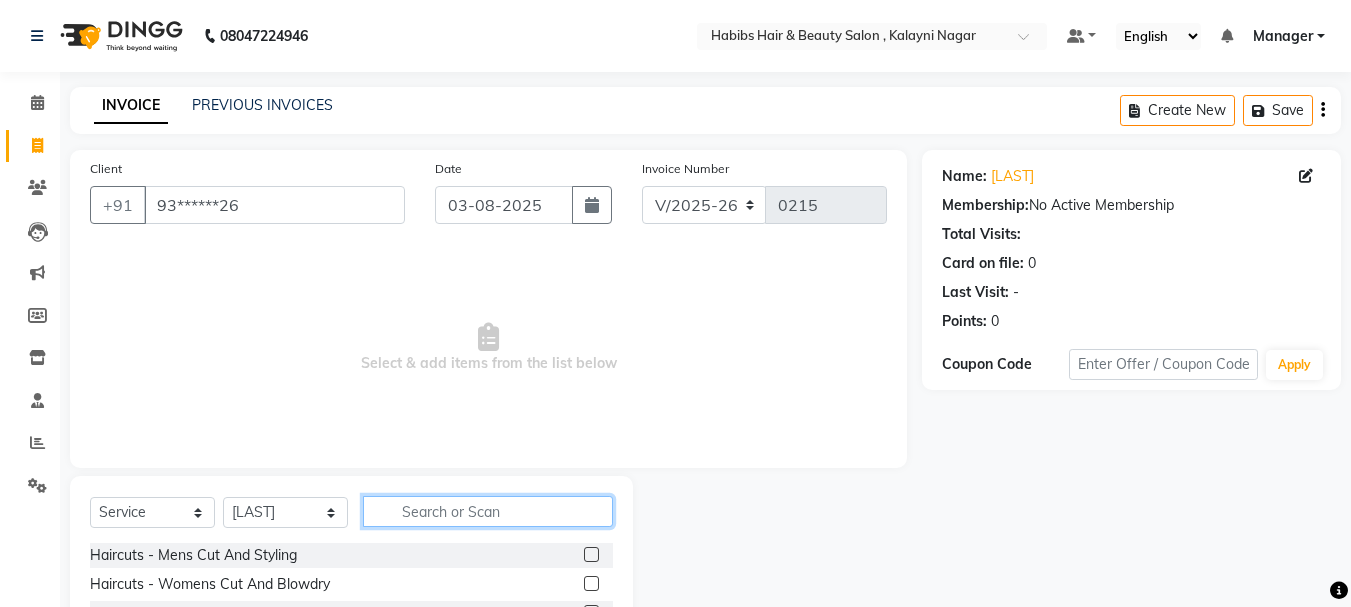 click 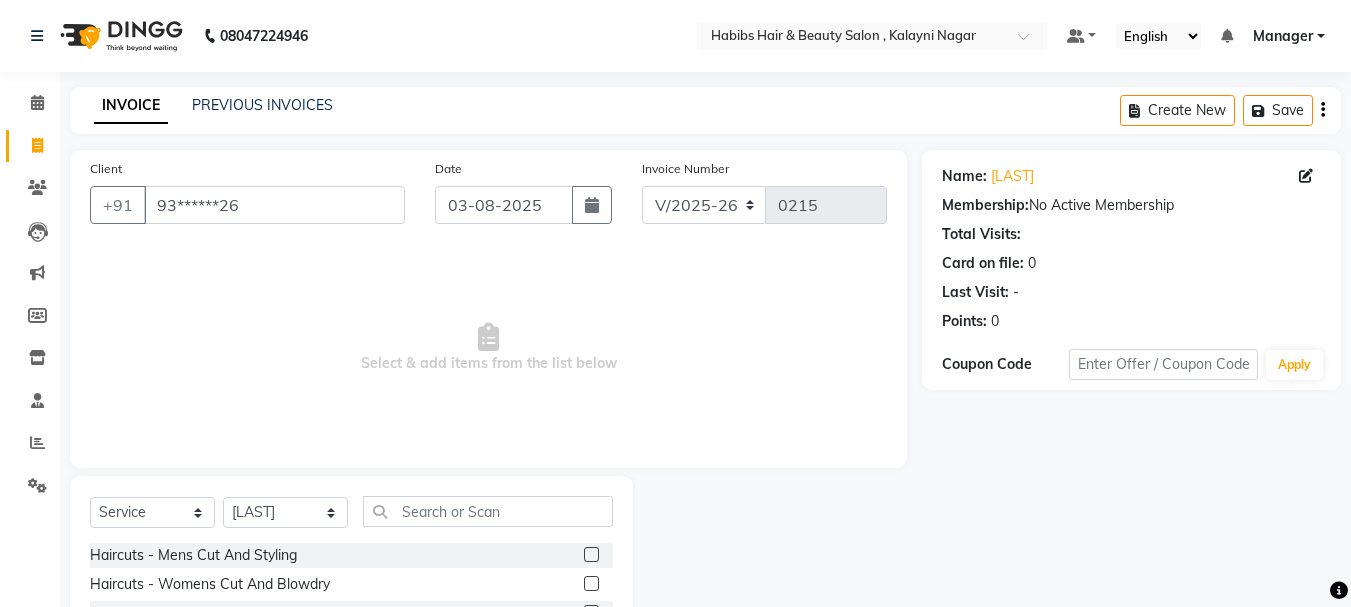 click 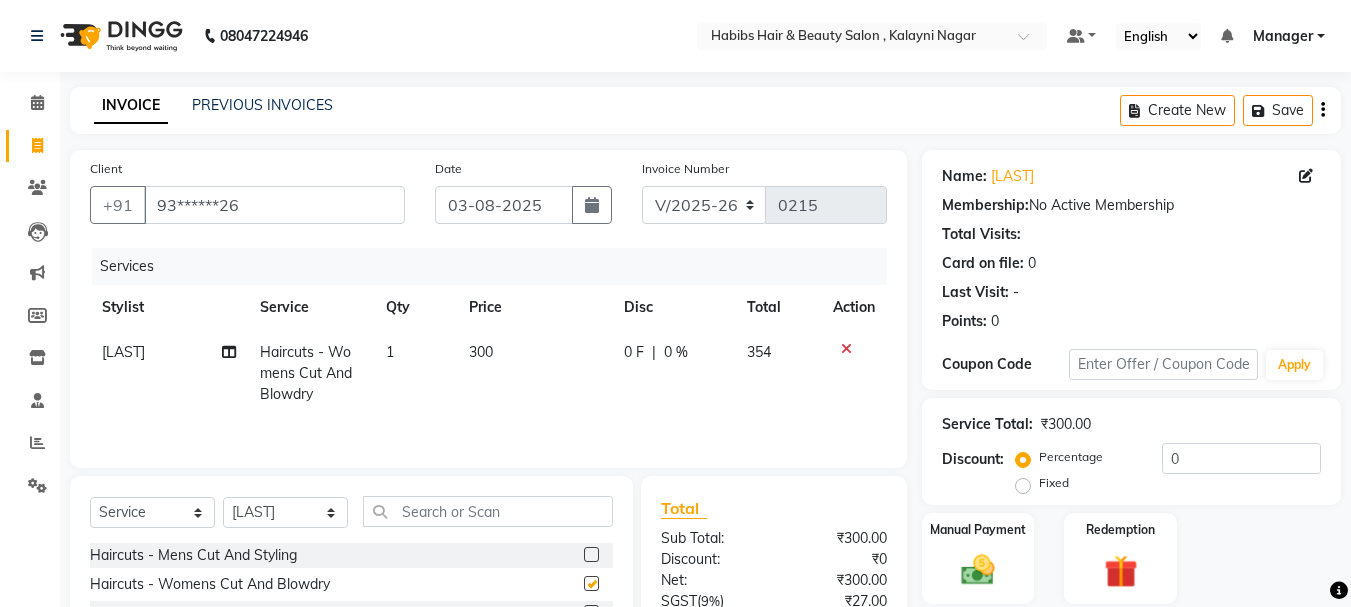 checkbox on "false" 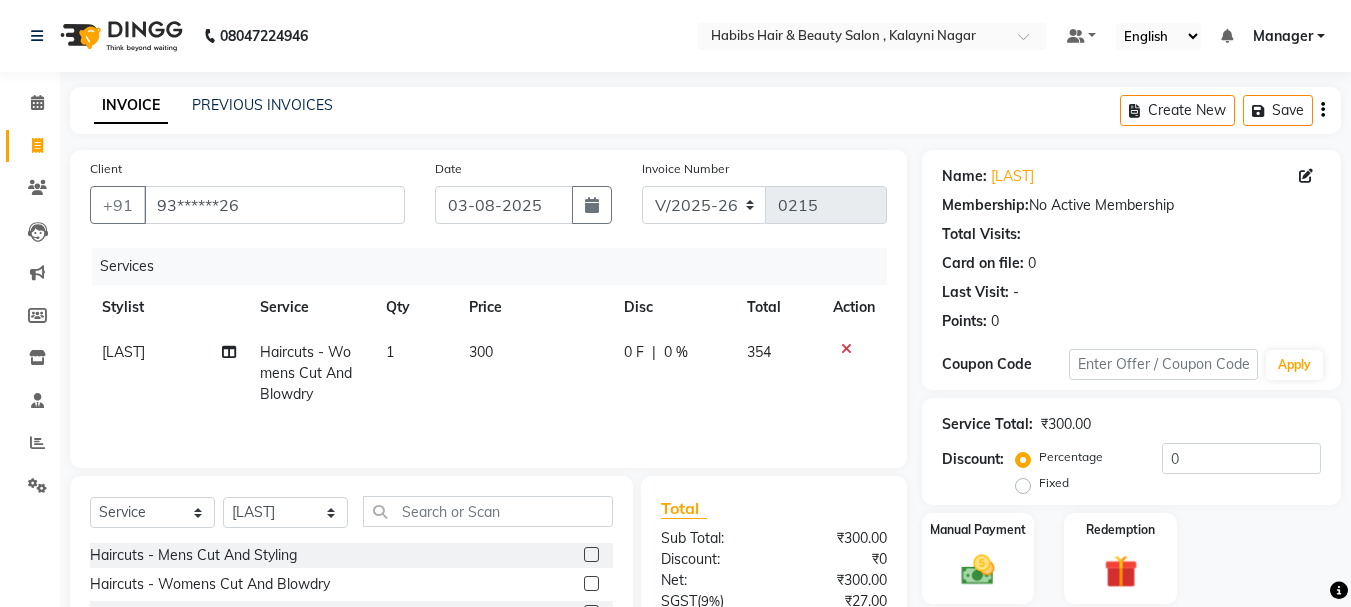 click 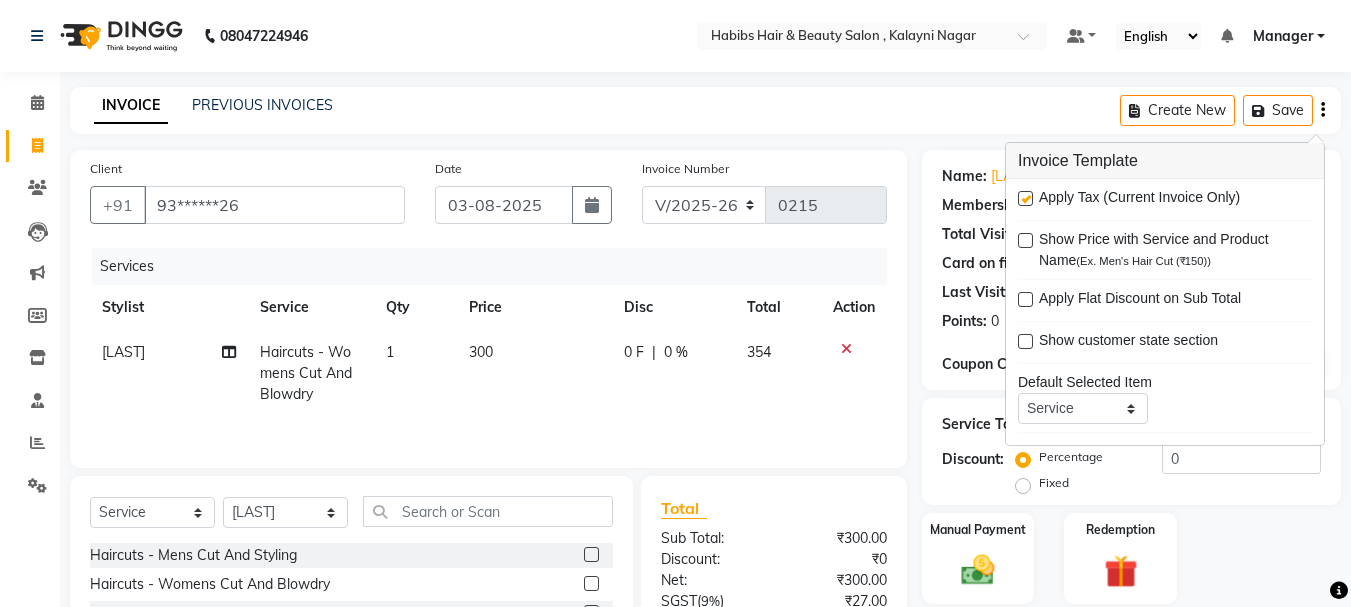 click at bounding box center (1025, 198) 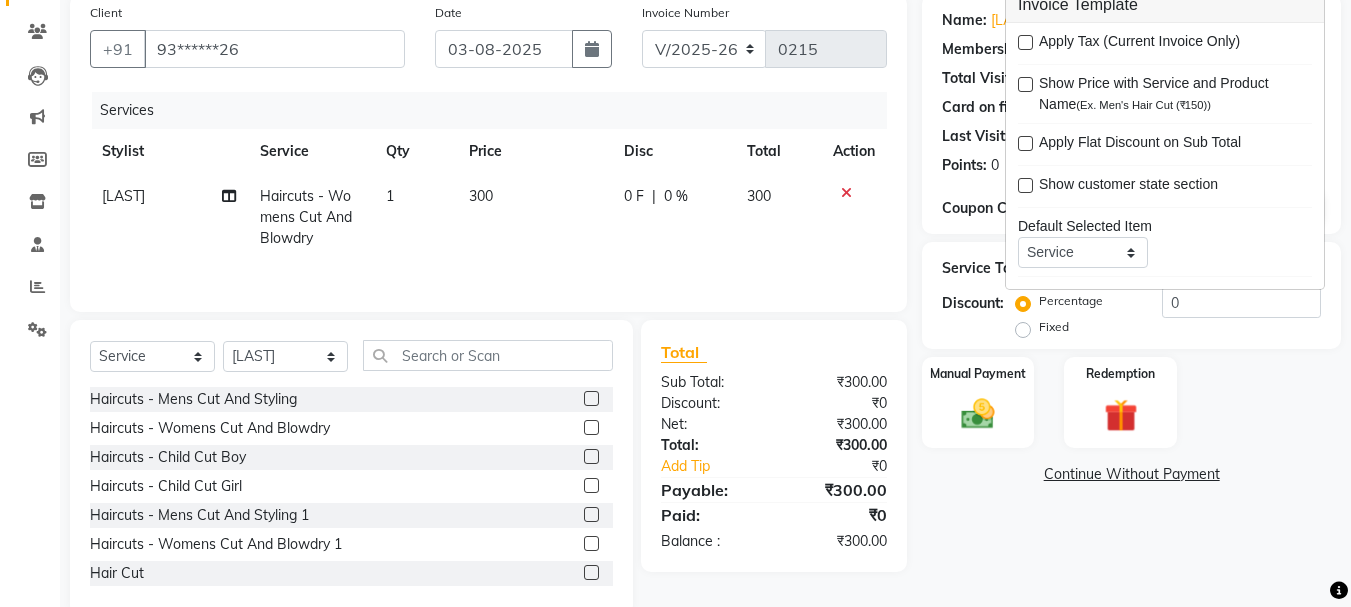 scroll, scrollTop: 194, scrollLeft: 0, axis: vertical 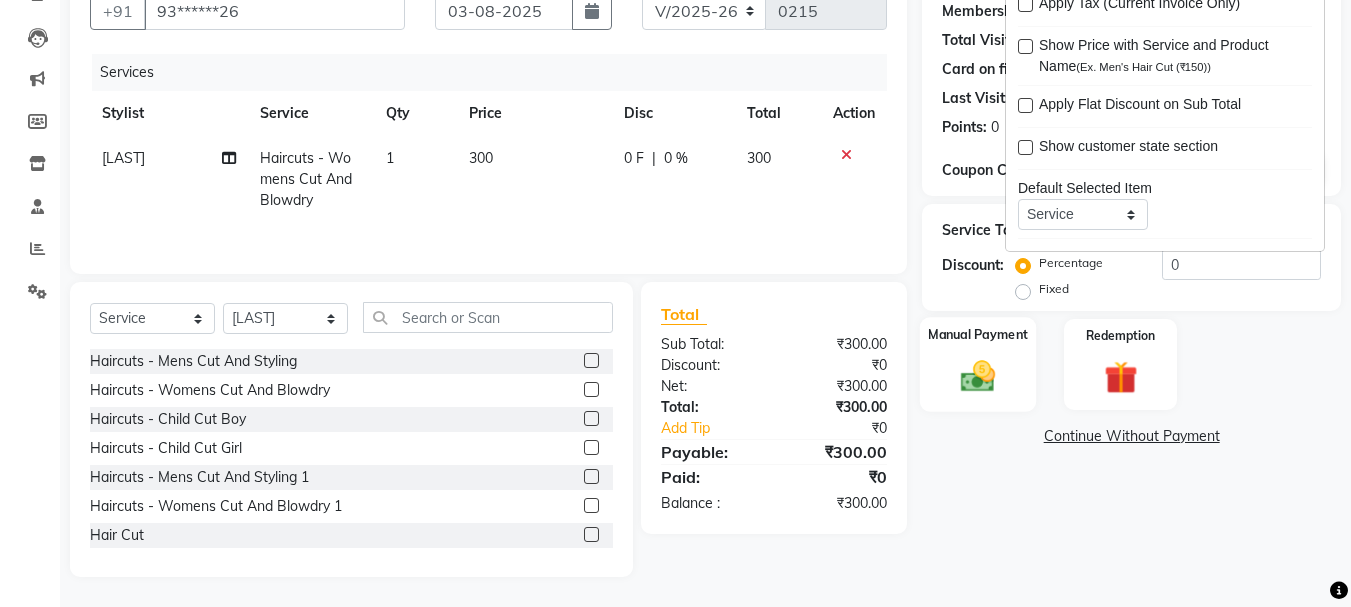 click 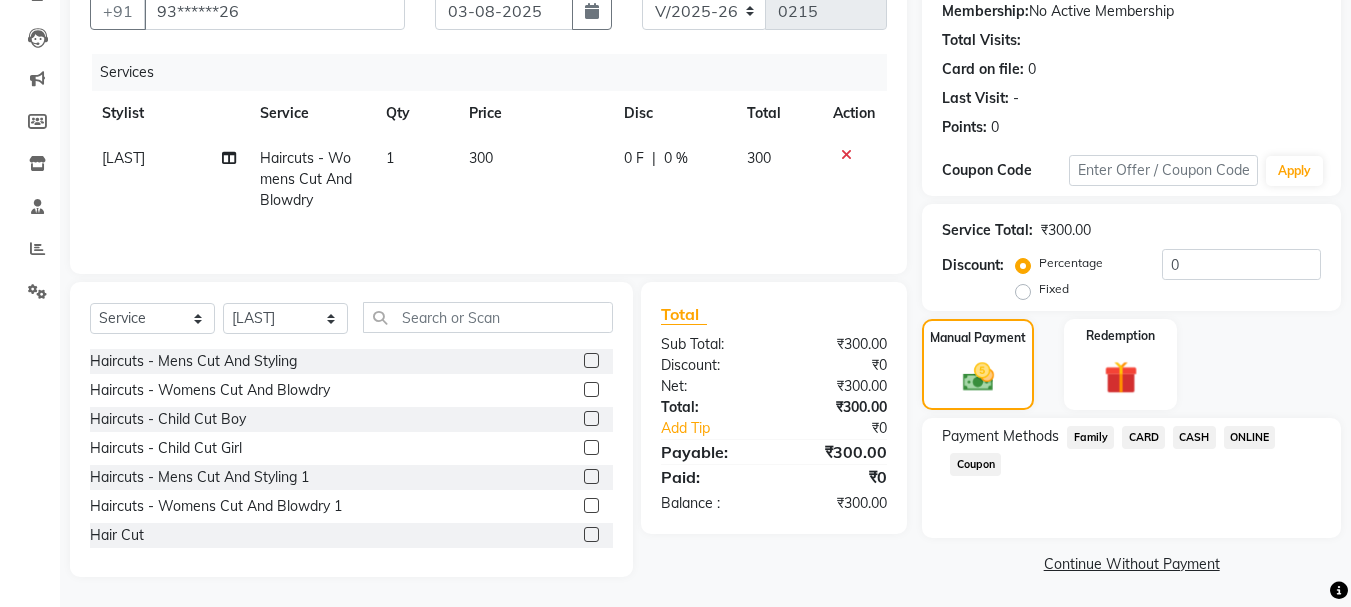 click on "ONLINE" 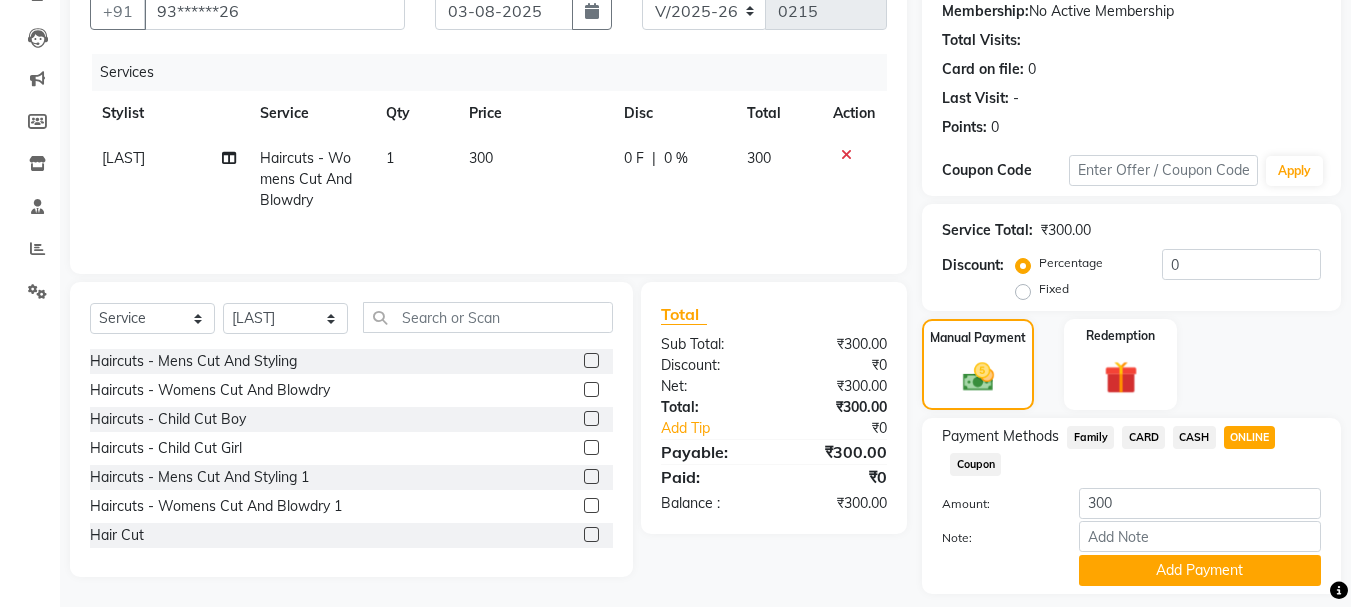 click on "Payment Methods  Family   CARD   CASH   ONLINE   Coupon  Amount: 300 Note: Add Payment" 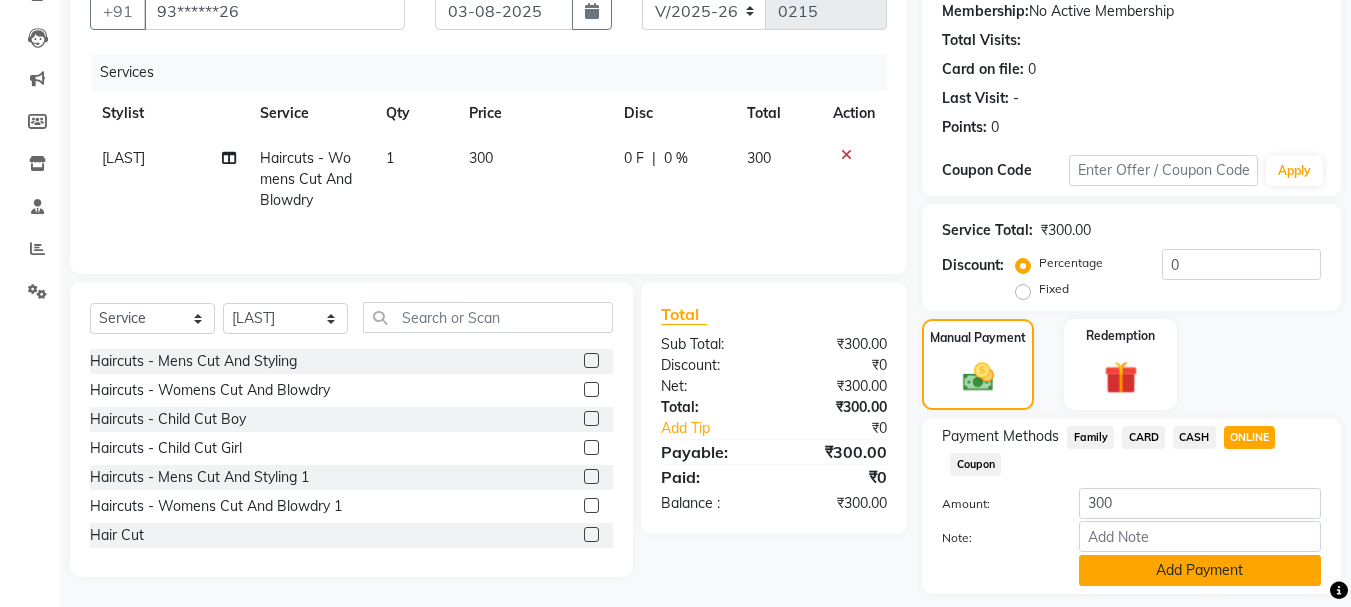 click on "Add Payment" 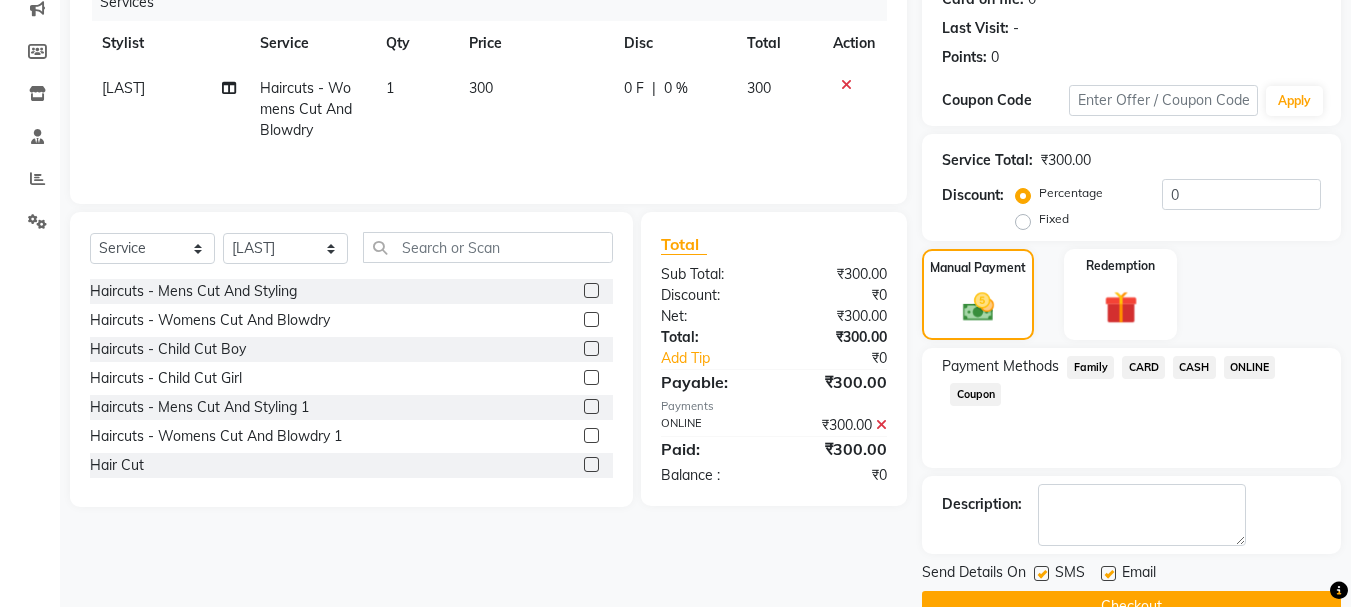 scroll, scrollTop: 309, scrollLeft: 0, axis: vertical 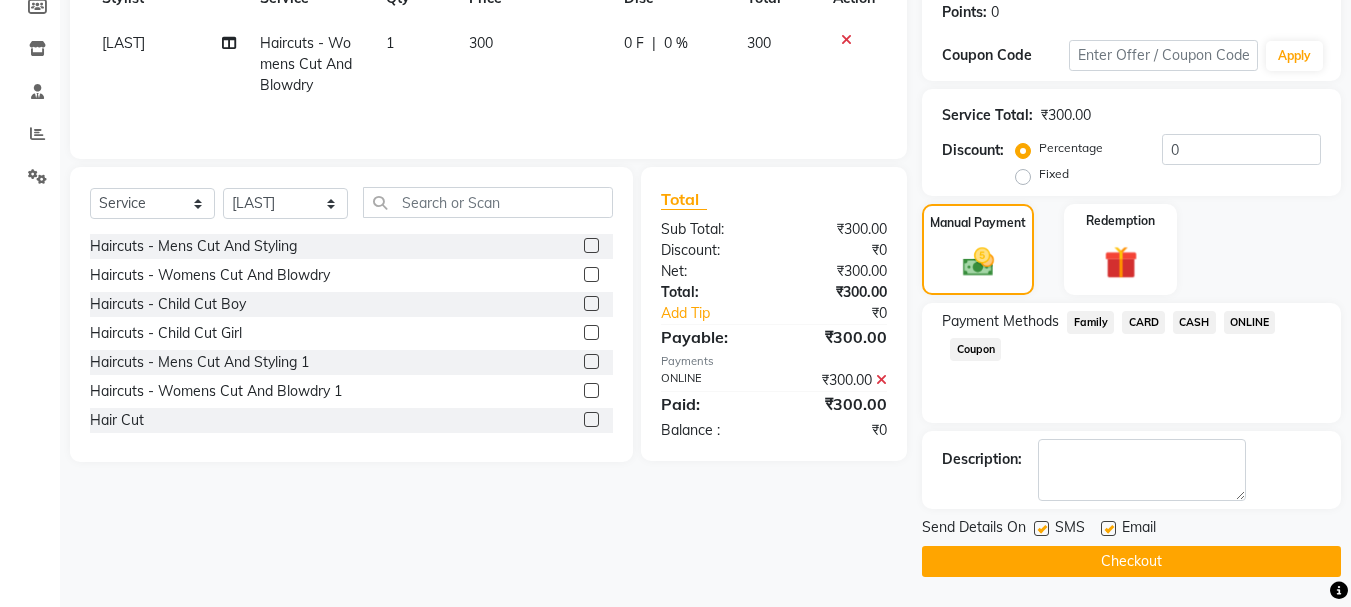 click on "Checkout" 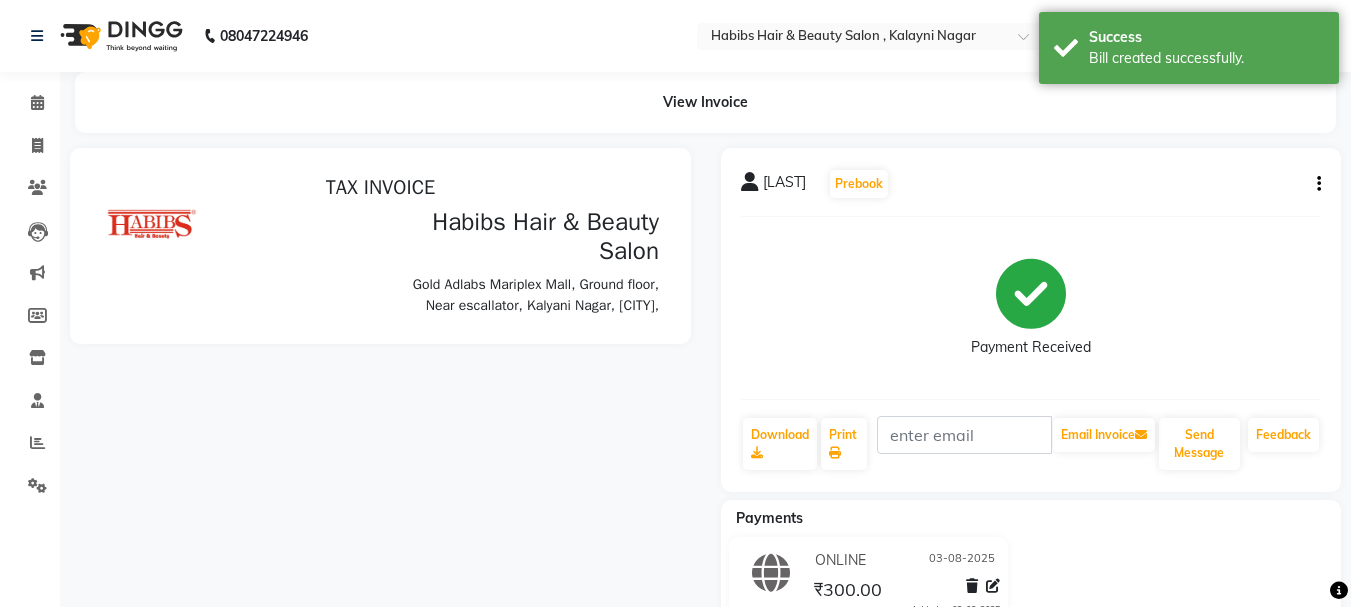 scroll, scrollTop: 0, scrollLeft: 0, axis: both 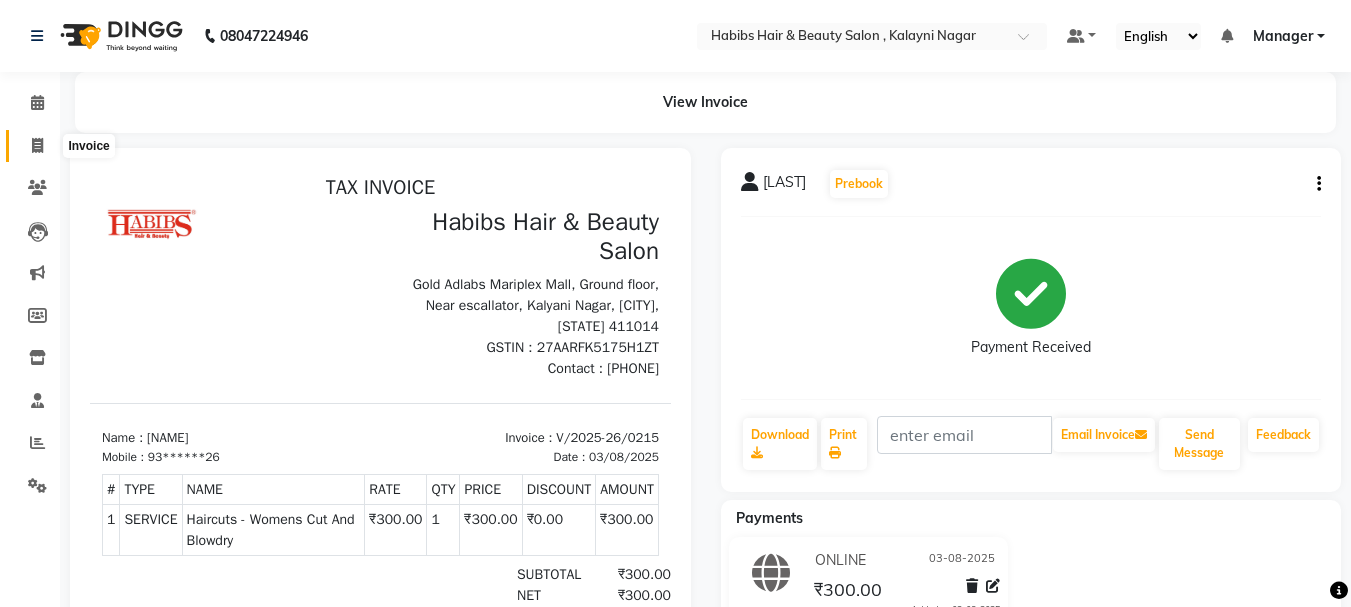 click 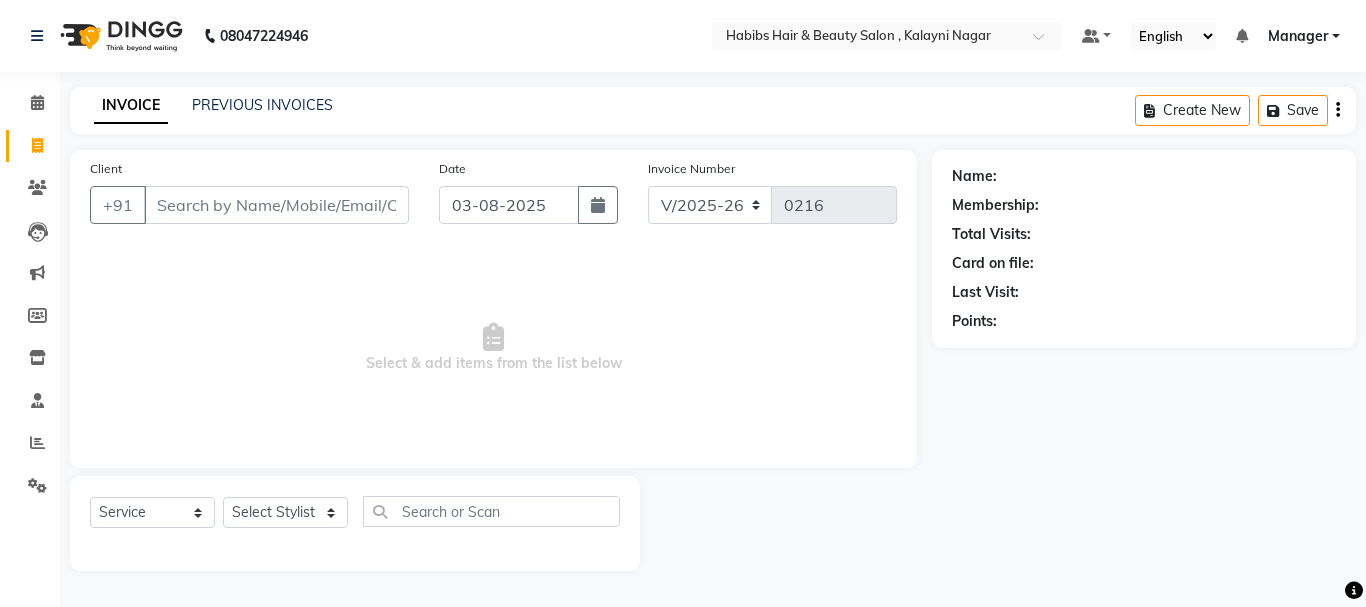 click on "Client" at bounding box center (276, 205) 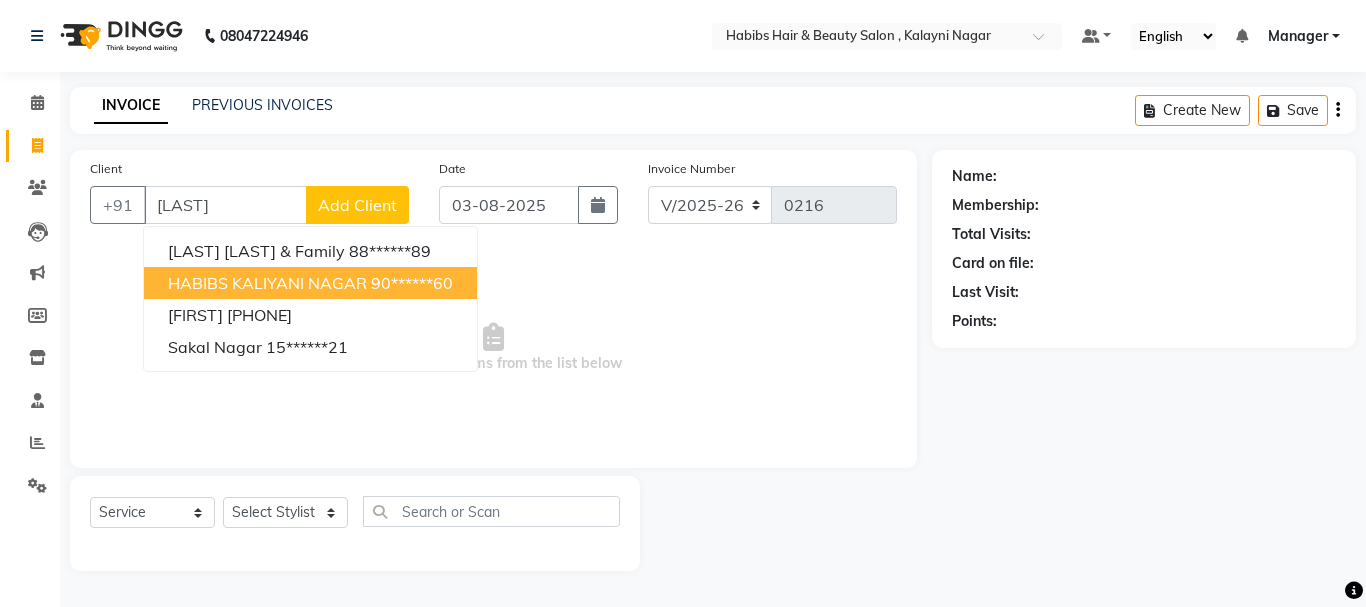 click on "90******60" at bounding box center [412, 283] 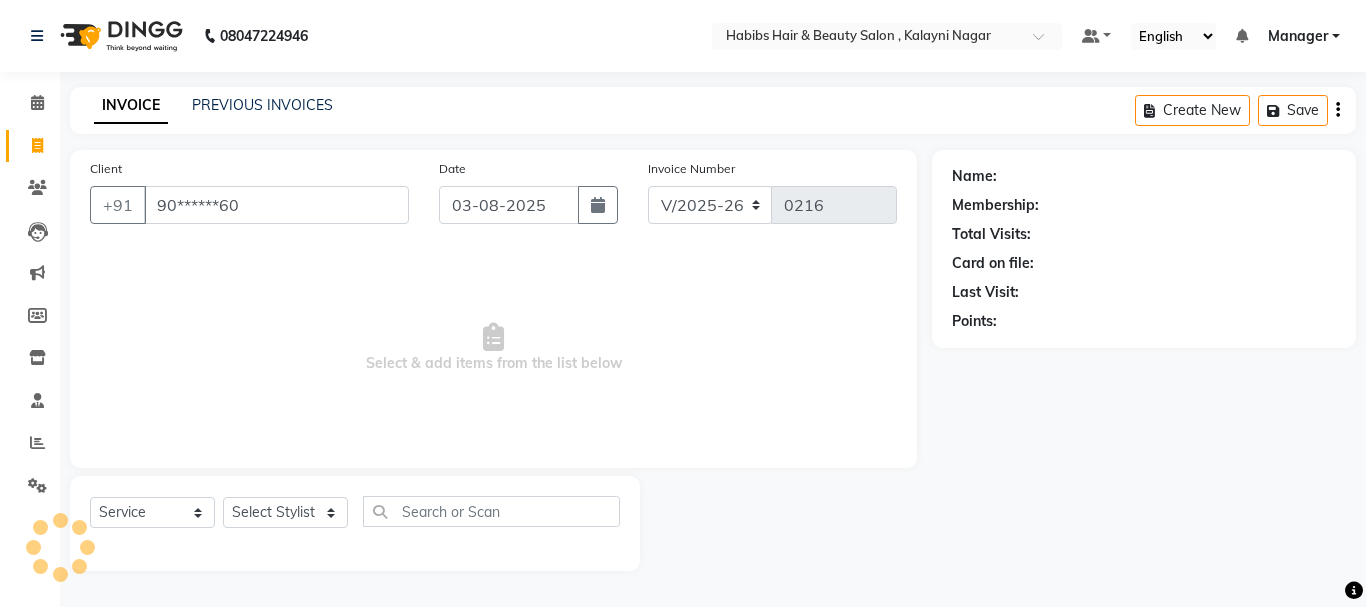type on "90******60" 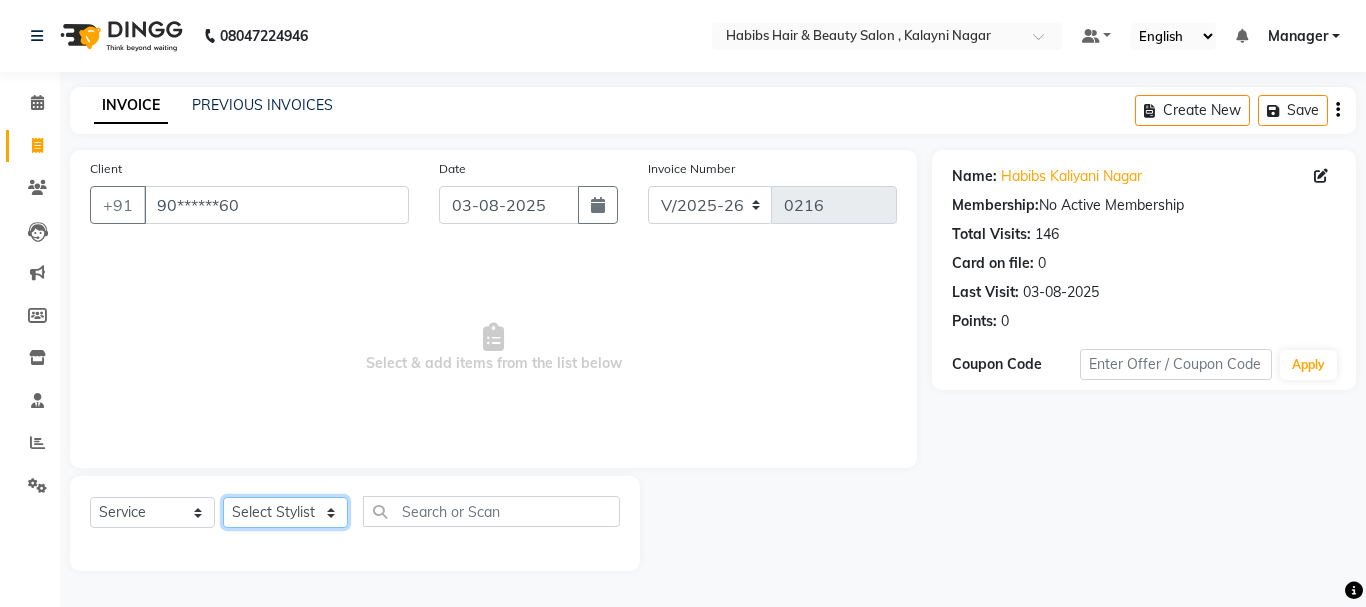 click on "Select Stylist Manager [FIRST] [FIRST] [FIRST] [LAST] [LAST] [LAST] [LAST]" 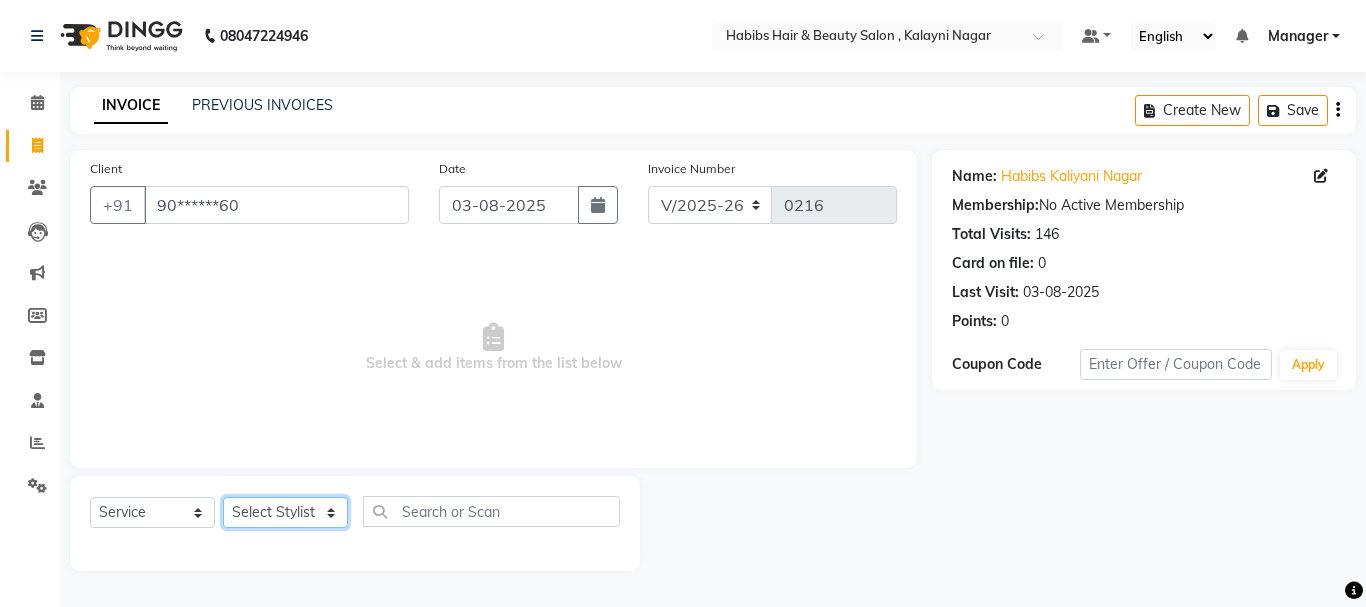 select on "30001" 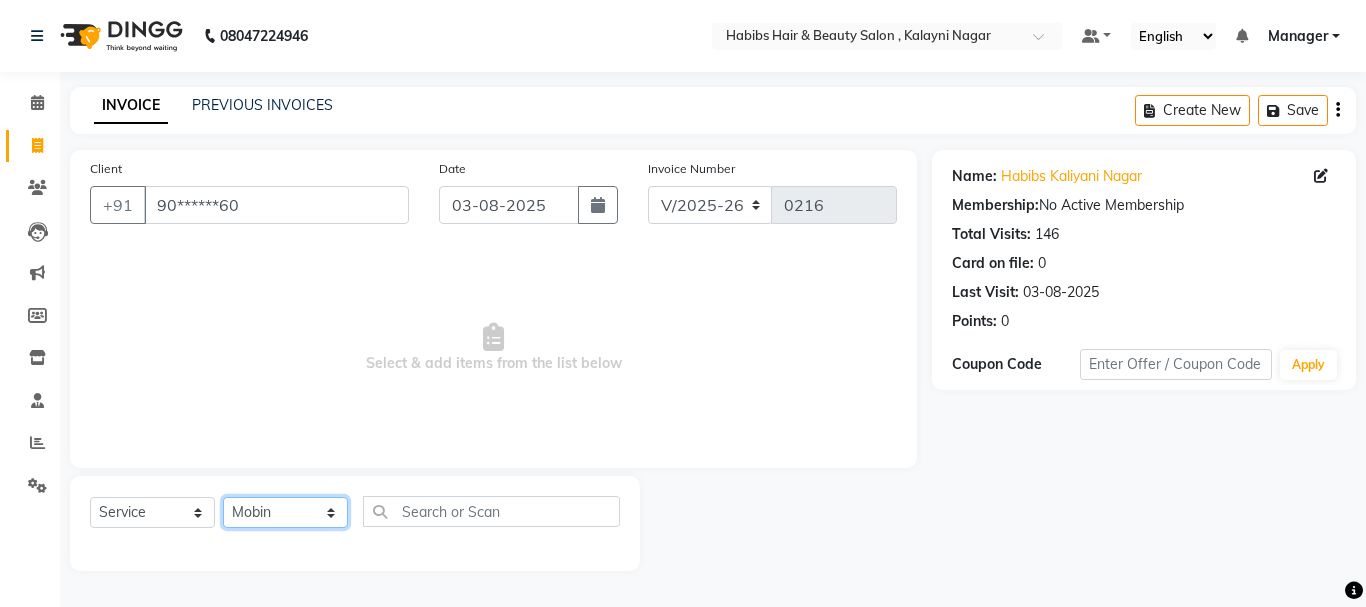 click on "Select Stylist Manager [FIRST] [FIRST] [FIRST] [LAST] [LAST] [LAST] [LAST]" 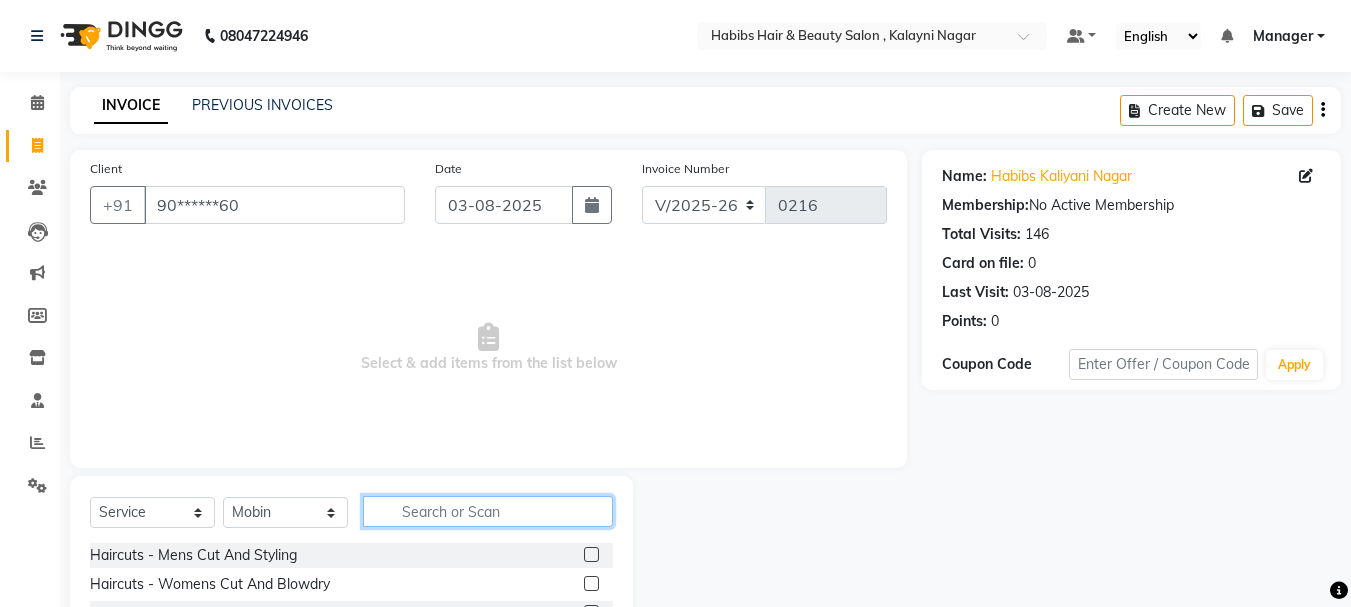 click 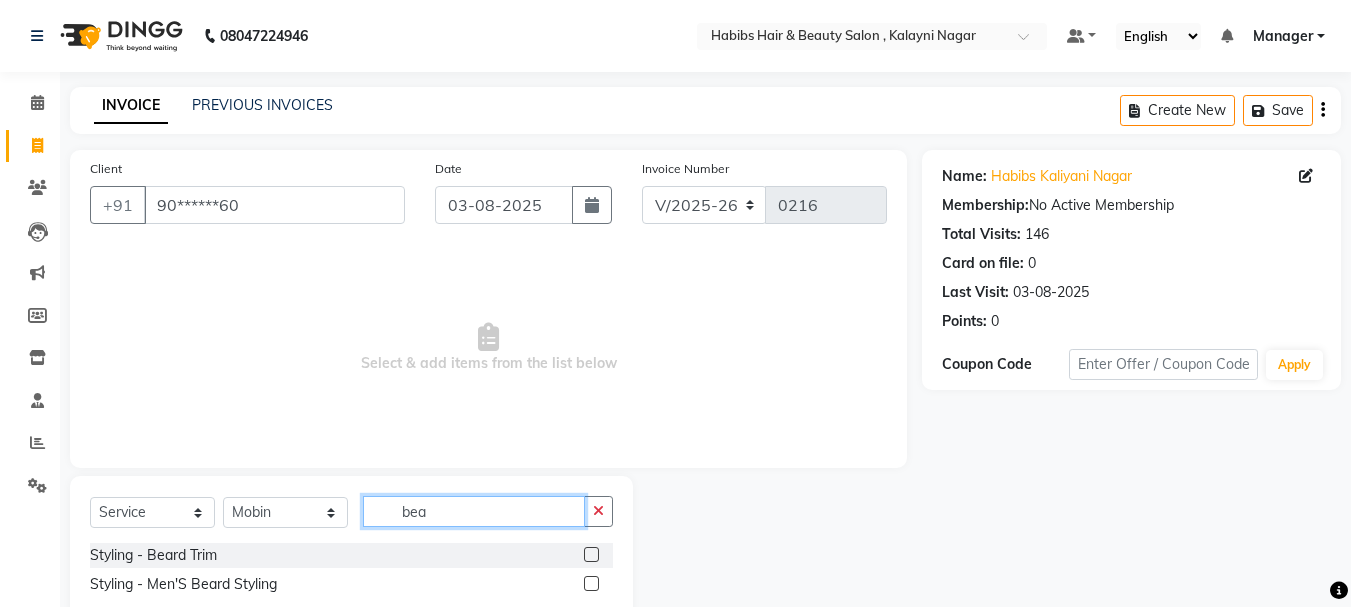 type on "bea" 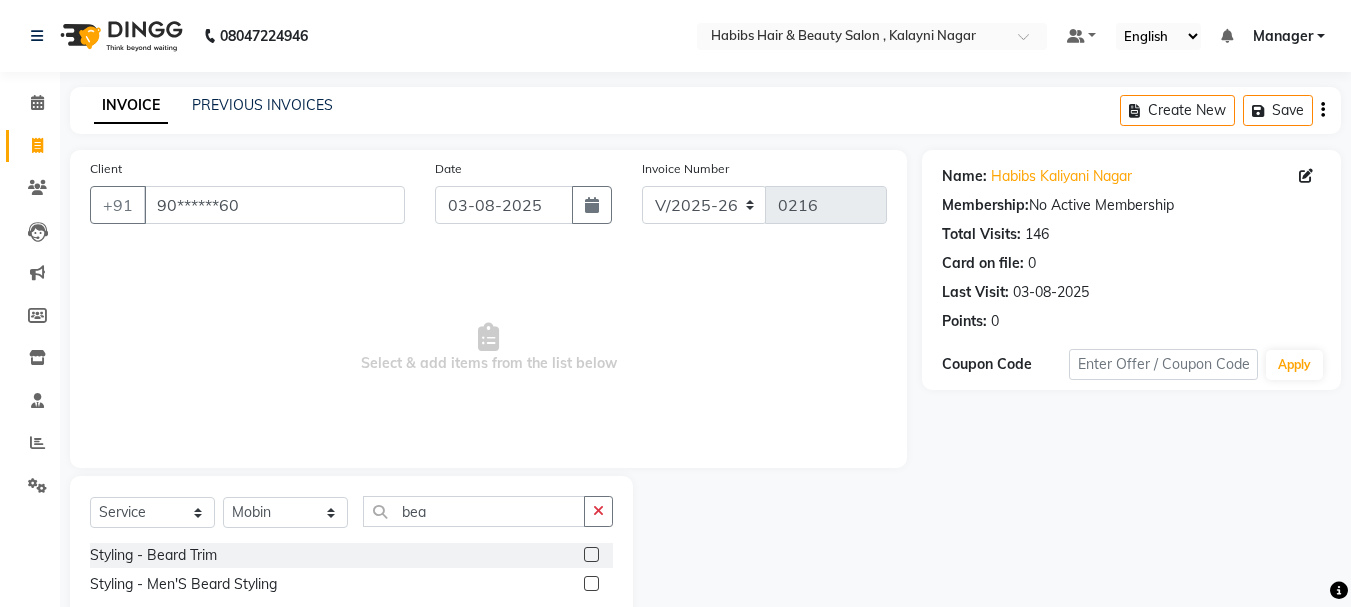 click 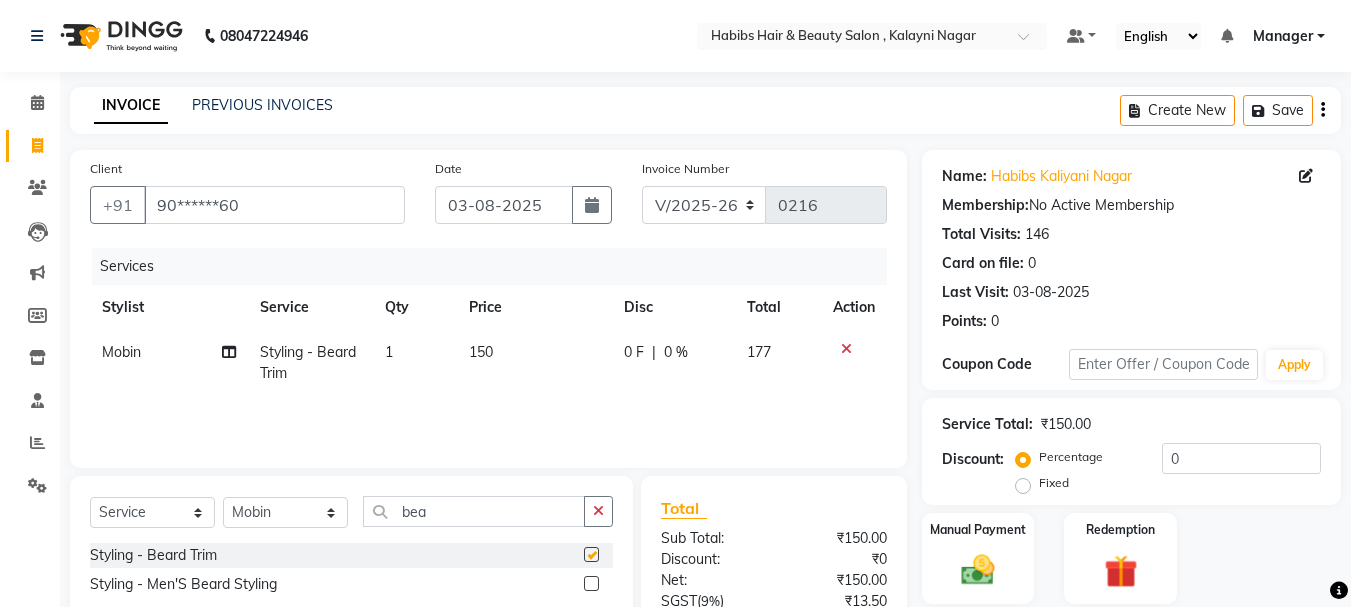 checkbox on "false" 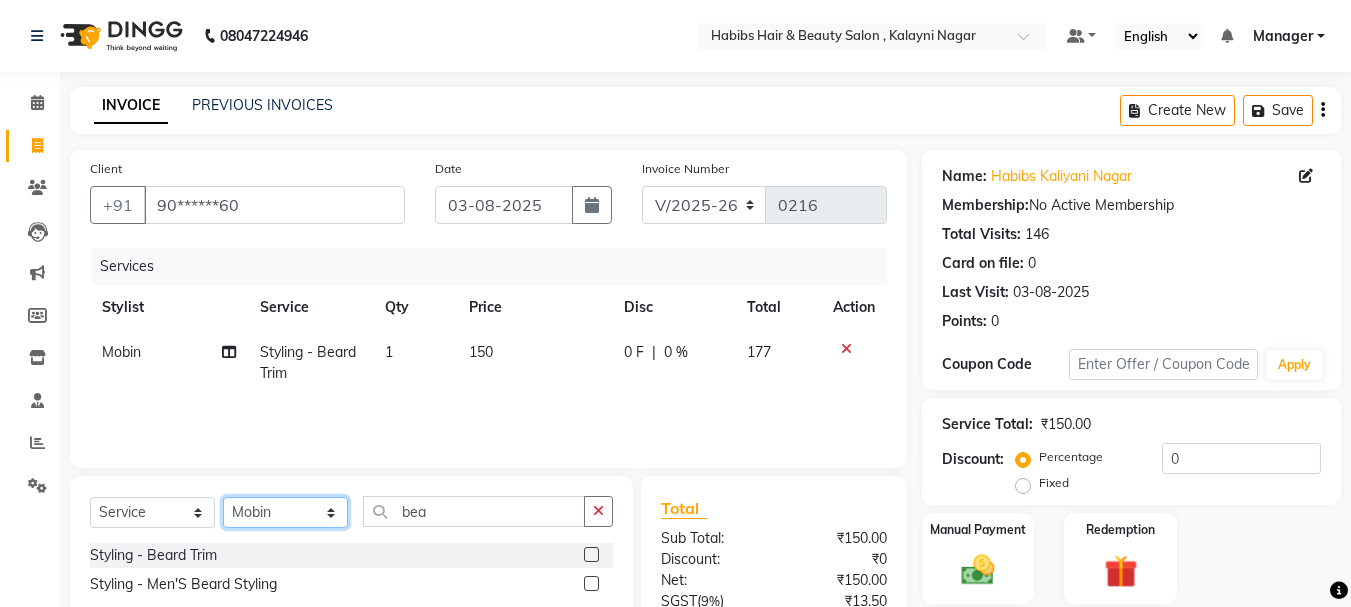 click on "Select Stylist Manager [FIRST] [FIRST] [FIRST] [LAST] [LAST] [LAST] [LAST]" 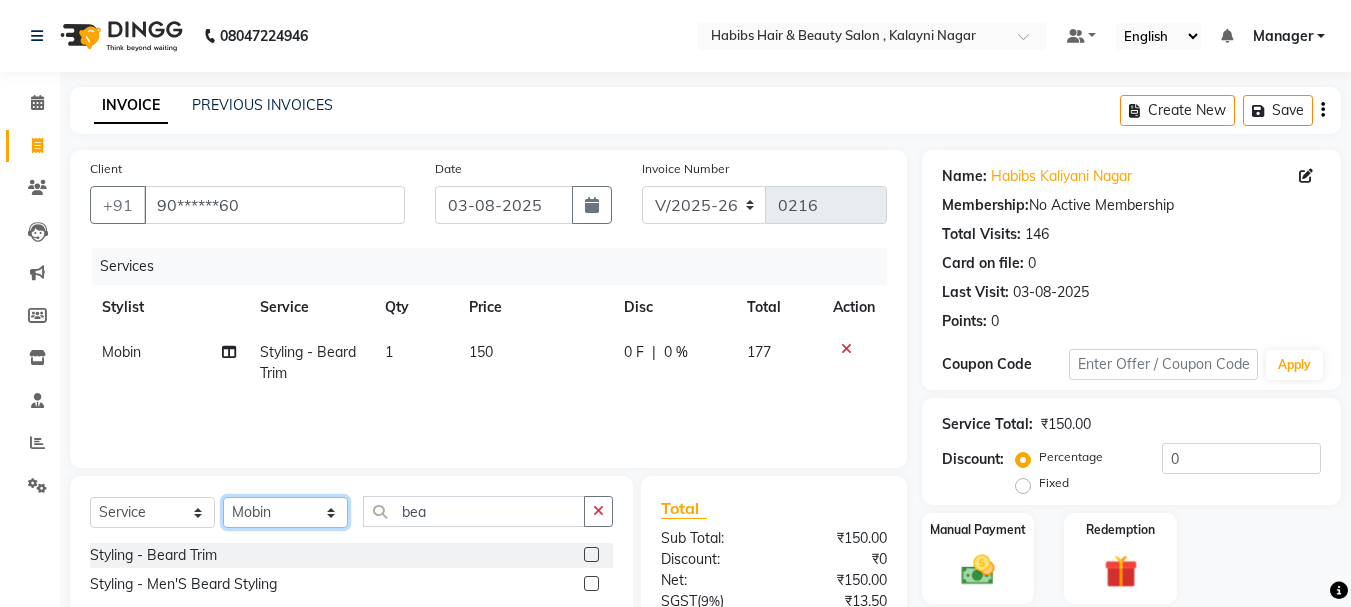 select on "30048" 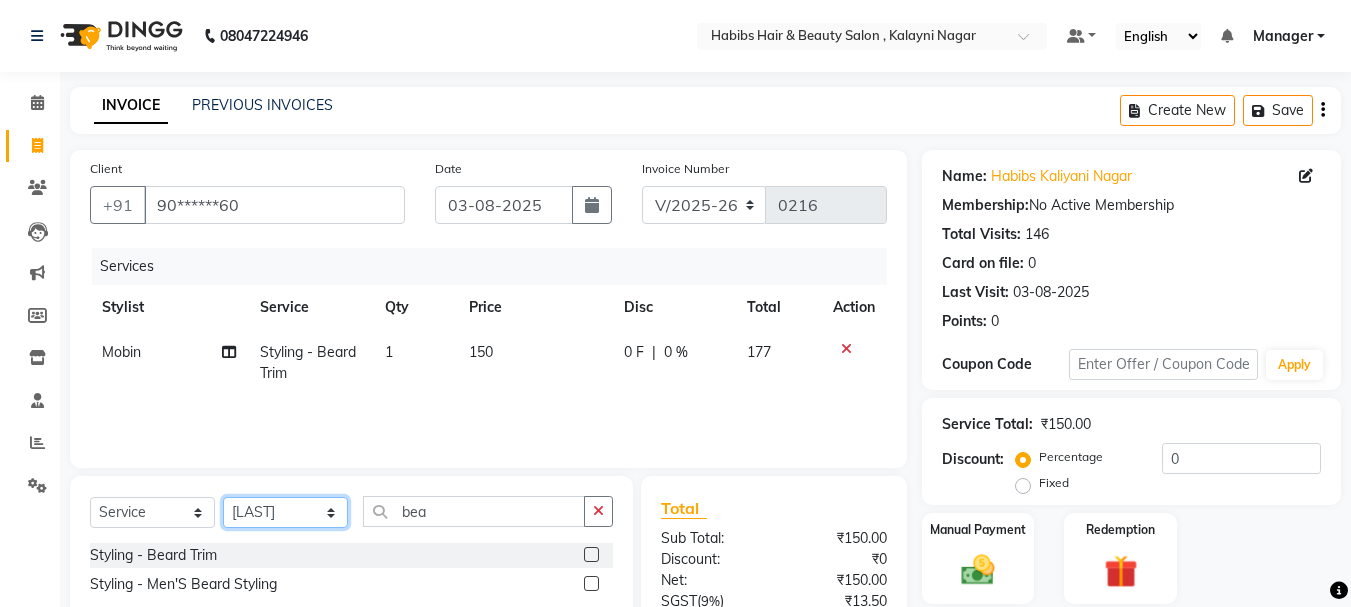 click on "Select Stylist Manager [FIRST] [FIRST] [FIRST] [LAST] [LAST] [LAST] [LAST]" 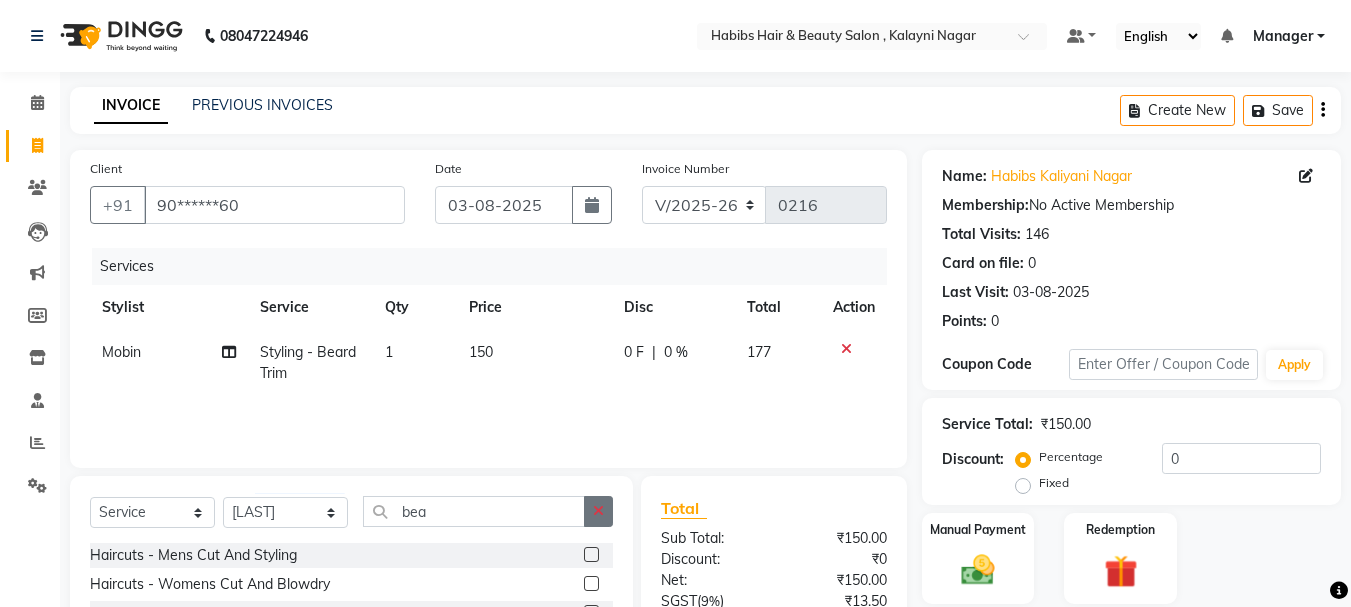 click 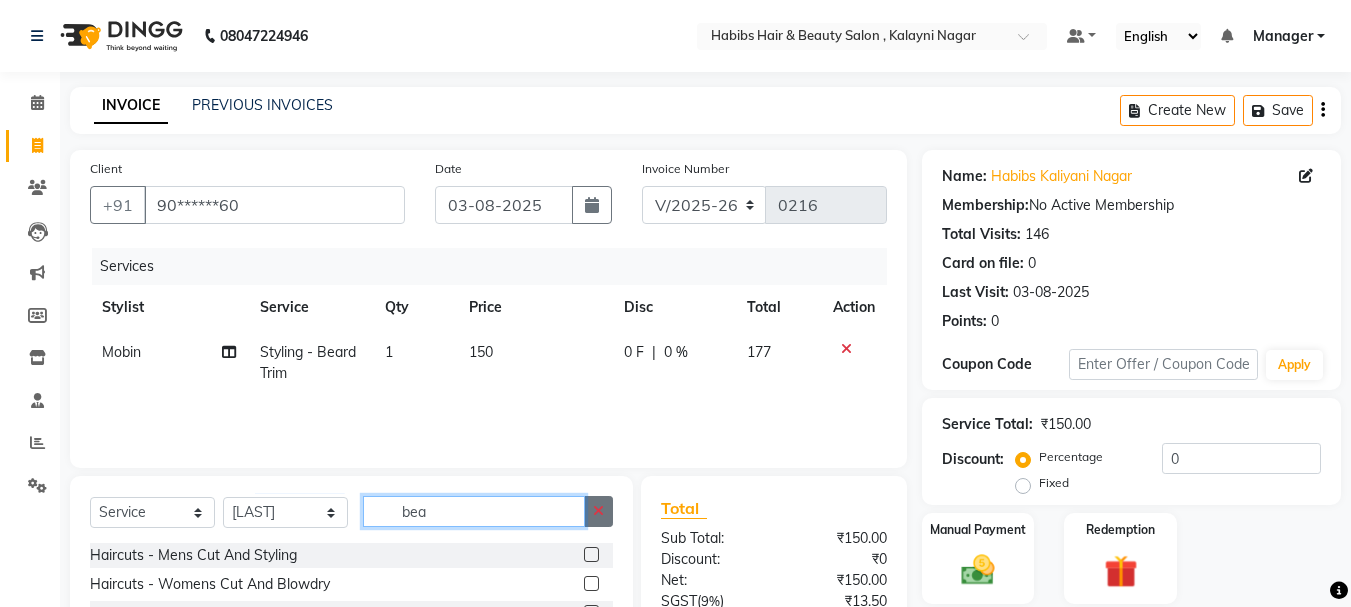 type 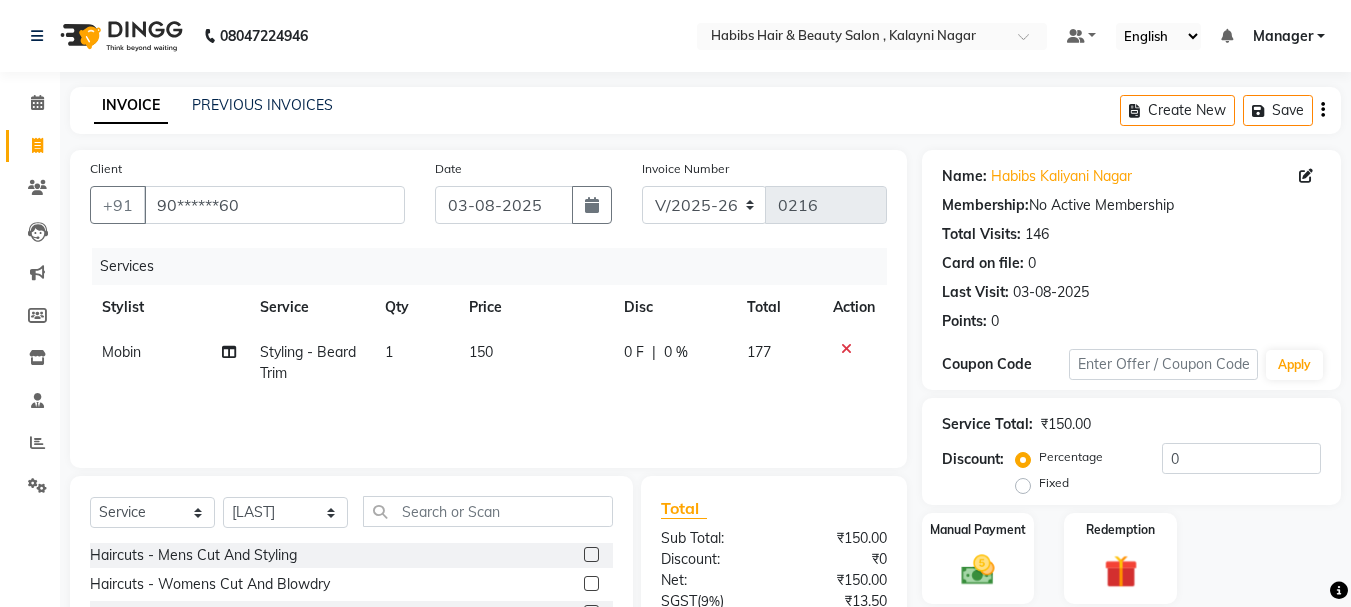 click 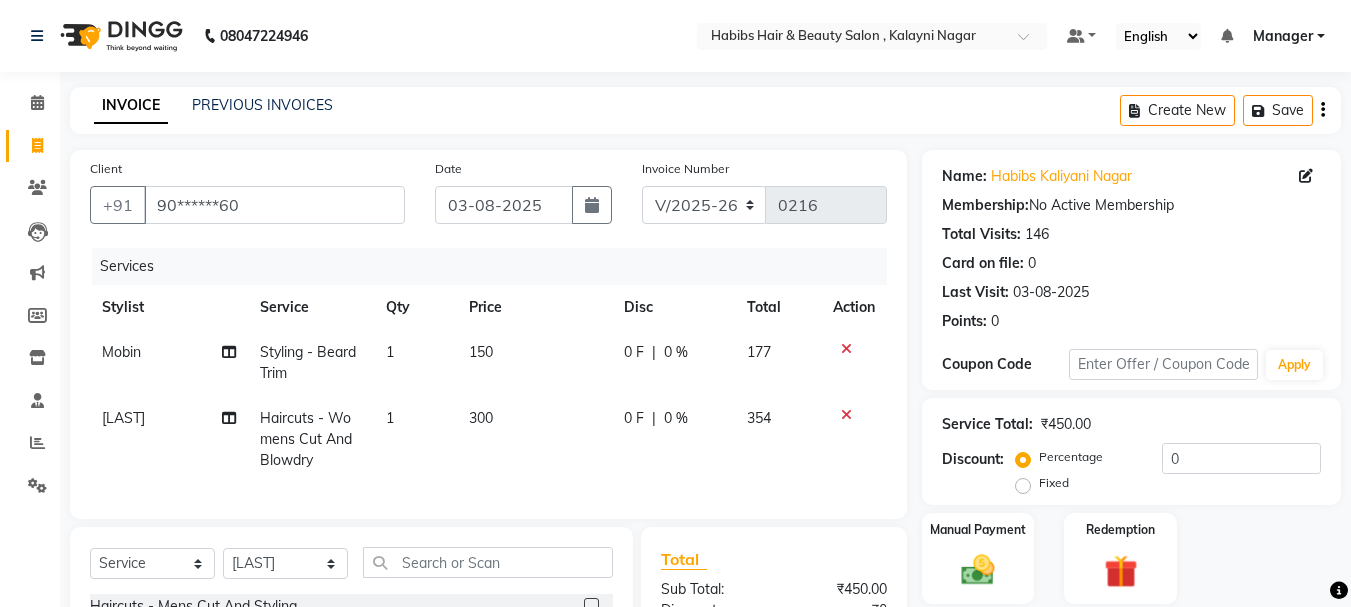 checkbox on "false" 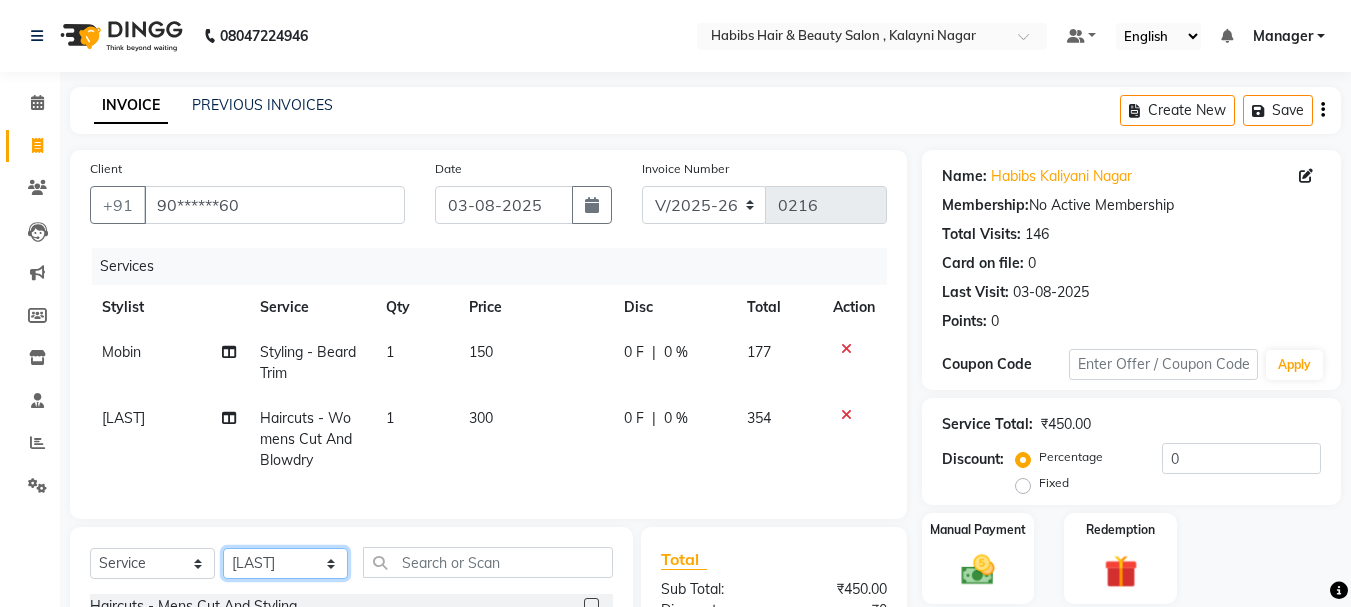 click on "Select Stylist Manager [FIRST] [FIRST] [FIRST] [LAST] [LAST] [LAST] [LAST]" 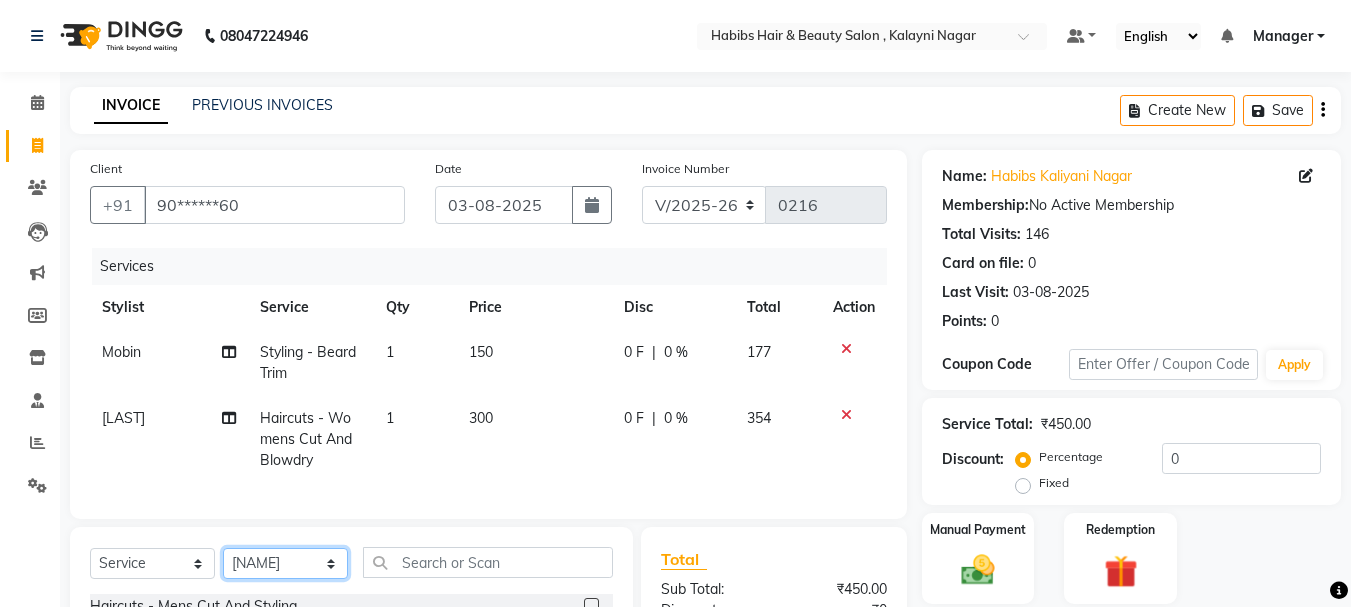 click on "Select Stylist Manager [FIRST] [FIRST] [FIRST] [LAST] [LAST] [LAST] [LAST]" 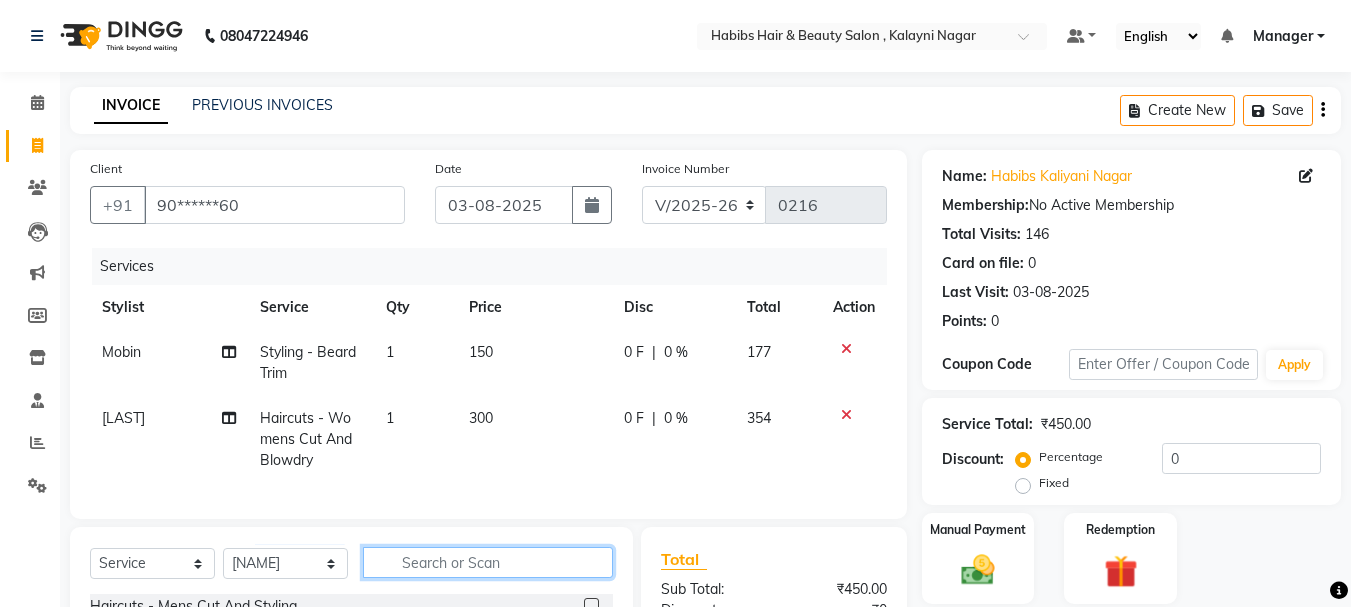 click 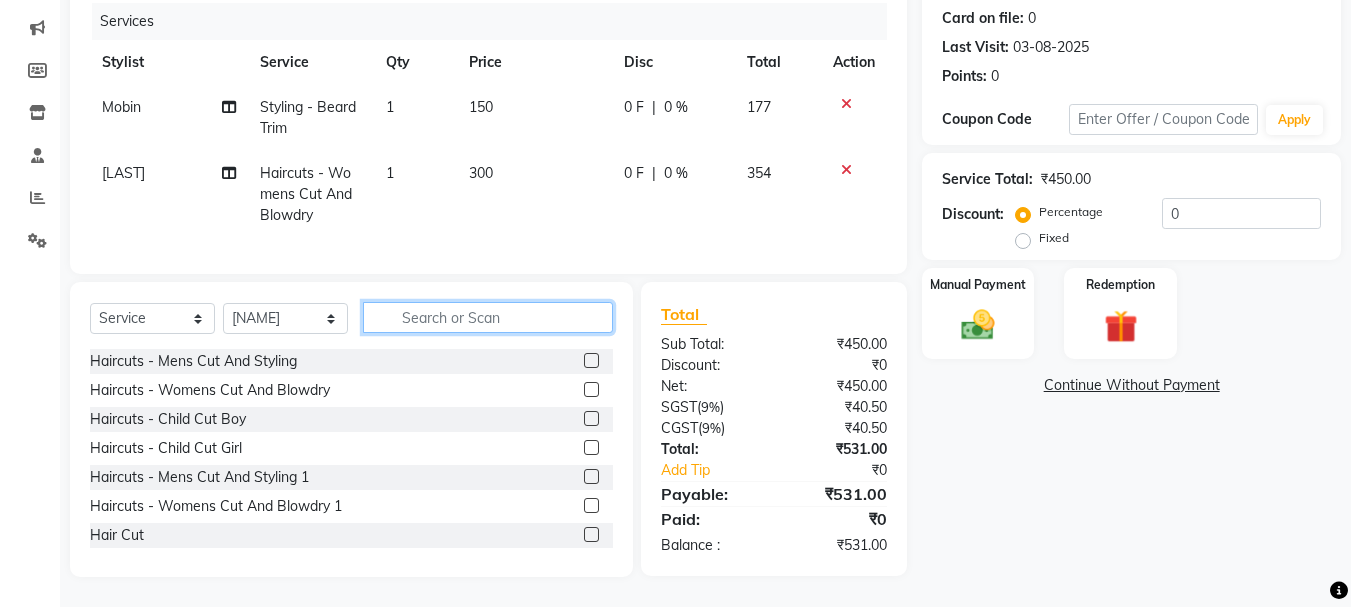 scroll, scrollTop: 260, scrollLeft: 0, axis: vertical 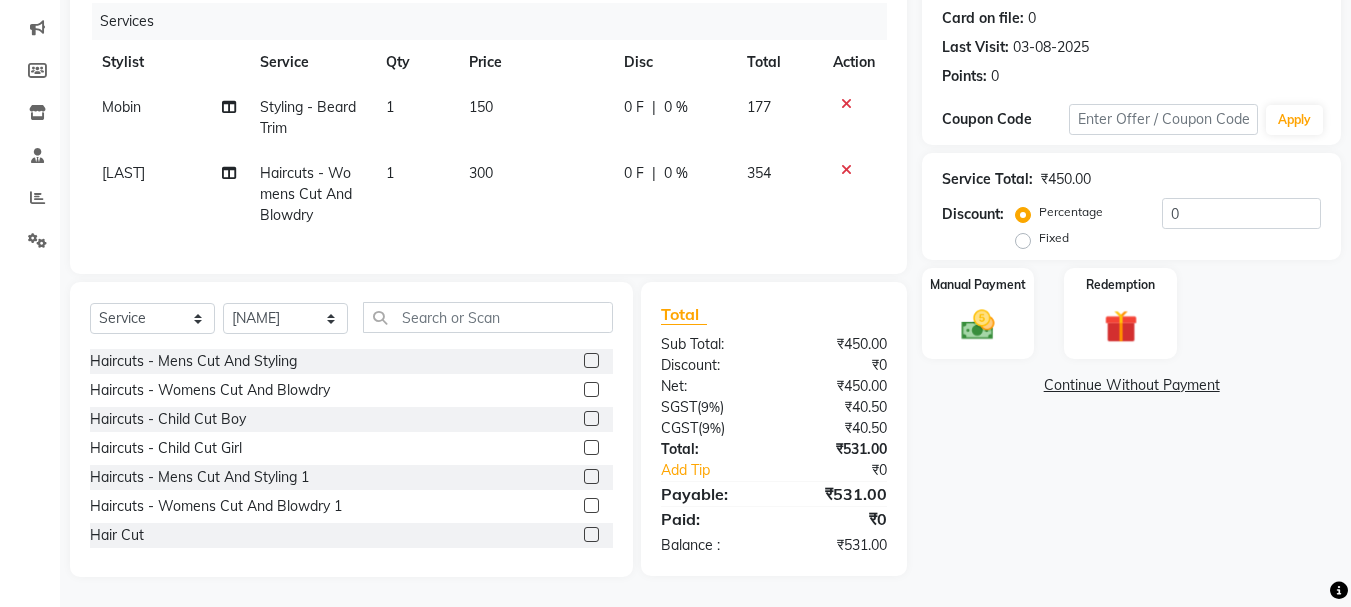 click on "Haircuts -  Mens Cut And Styling  Haircuts -  Womens Cut And Blowdry  Haircuts -  Child Cut Boy  Haircuts -  Child Cut Girl  Haircuts -  Mens Cut And Styling 1  Haircuts -  Womens Cut And Blowdry 1  Hair Cut  Demo  PKG  Blowdry  -  Wash And Blast Dry  Blowdry  -  Shoulder Length  Blowdry  -  Below Shoulder  Blowdry  -  Incurl Outcurl  Root touchup  Blowdry  -  Up to waist Shoulder  Ironing  -  Shoulder Length  Ironing  -  Below Shoulder  Ironing  -  Extra Long  Tonging  -  Shoulder Length  Tonging  -  Below Shoulder  Tonging  -  Extra Long  Styling  -  Mens Hair Wash  Styling  -  Mens Styling  Styling  -  Beard Trim  Styling  -  Foam Shave  Styling  -  Men'S Beard Styling  Highlights -  Bob Length  Highlights -  Shoulder Length  Highlights -  Below Shoulder  Highlights -  Upto Waist  Highlights -  Creative Highlights  Highlights -  Change Of Colour / Colour Correction  Highlights -  Tint Regrowth (Root Touchup)  Global  -  Root Touchup  Global  -  Bob Length  Global  -  Shoulder Length  Global  -  Upto Waist" 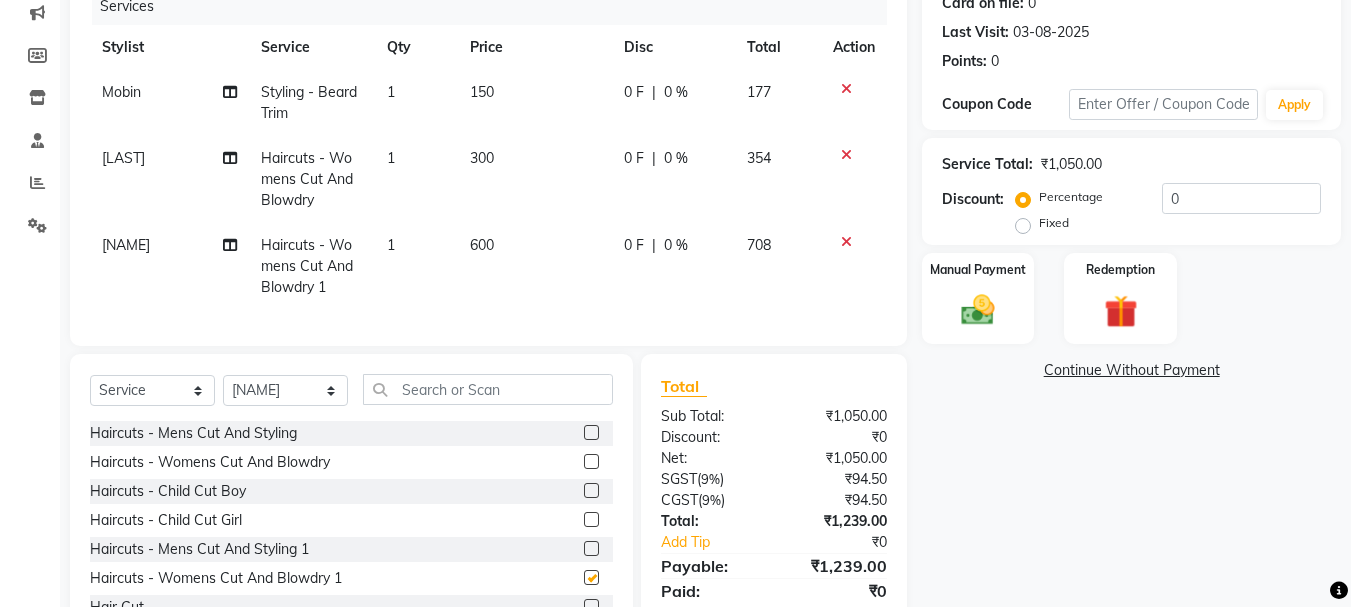 checkbox on "false" 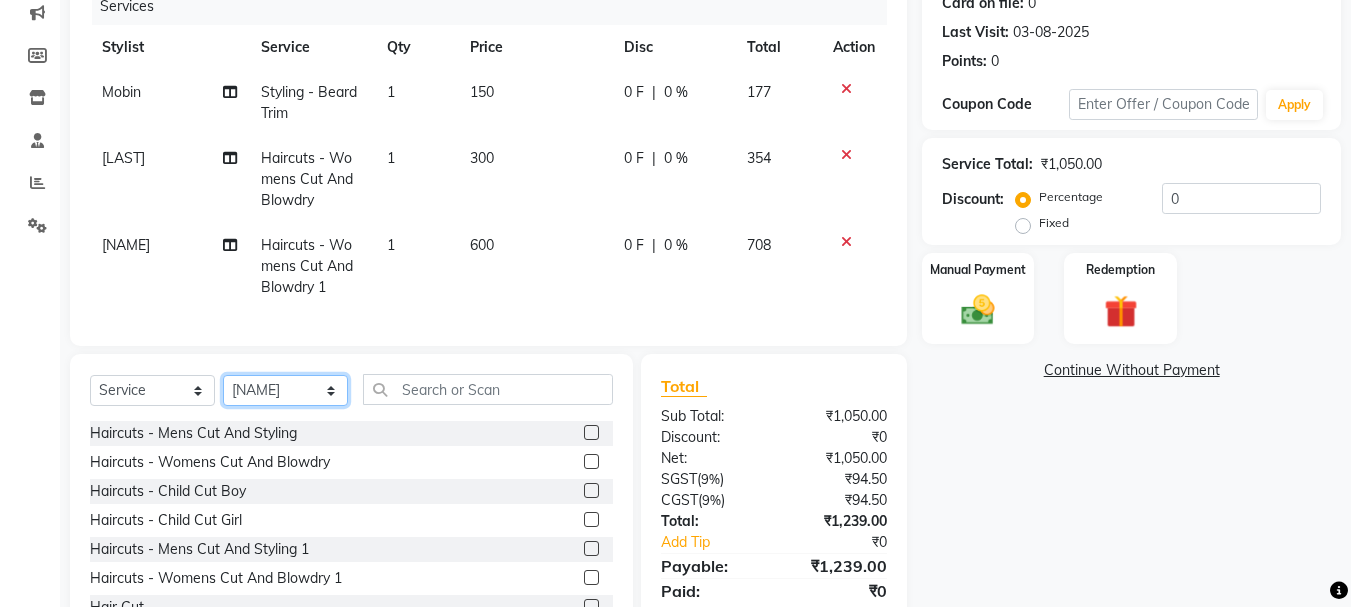 click on "Select Stylist Manager [FIRST] [FIRST] [FIRST] [LAST] [LAST] [LAST] [LAST]" 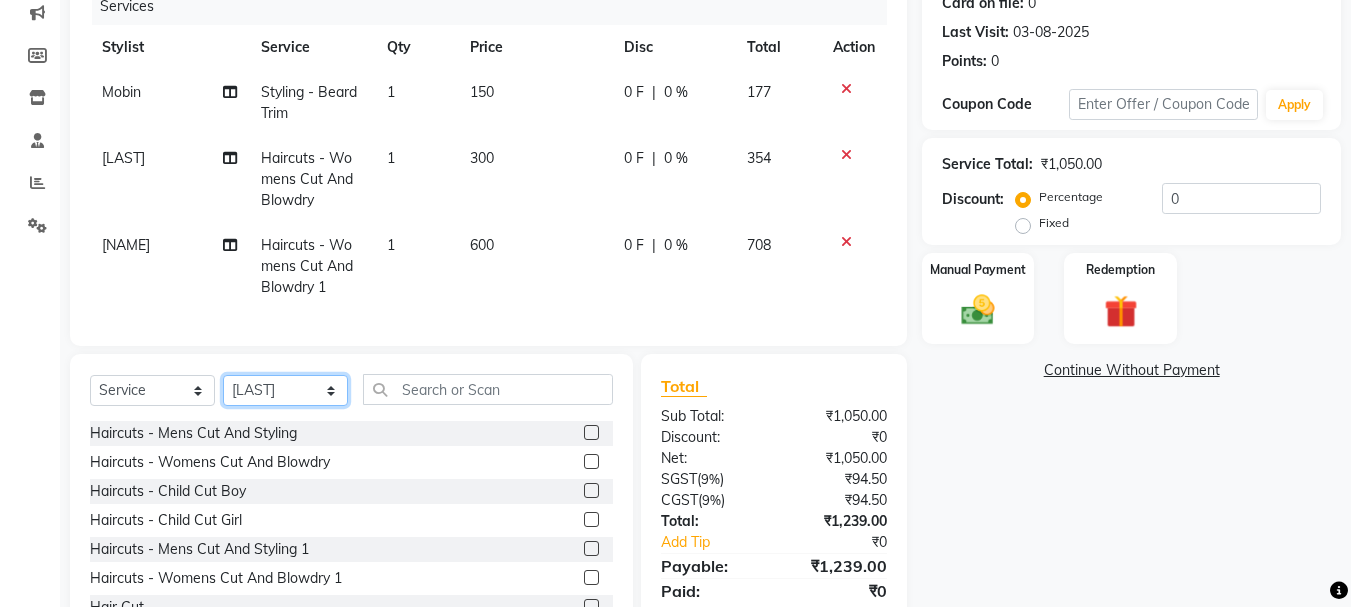 click on "Select Stylist Manager [FIRST] [FIRST] [FIRST] [LAST] [LAST] [LAST] [LAST]" 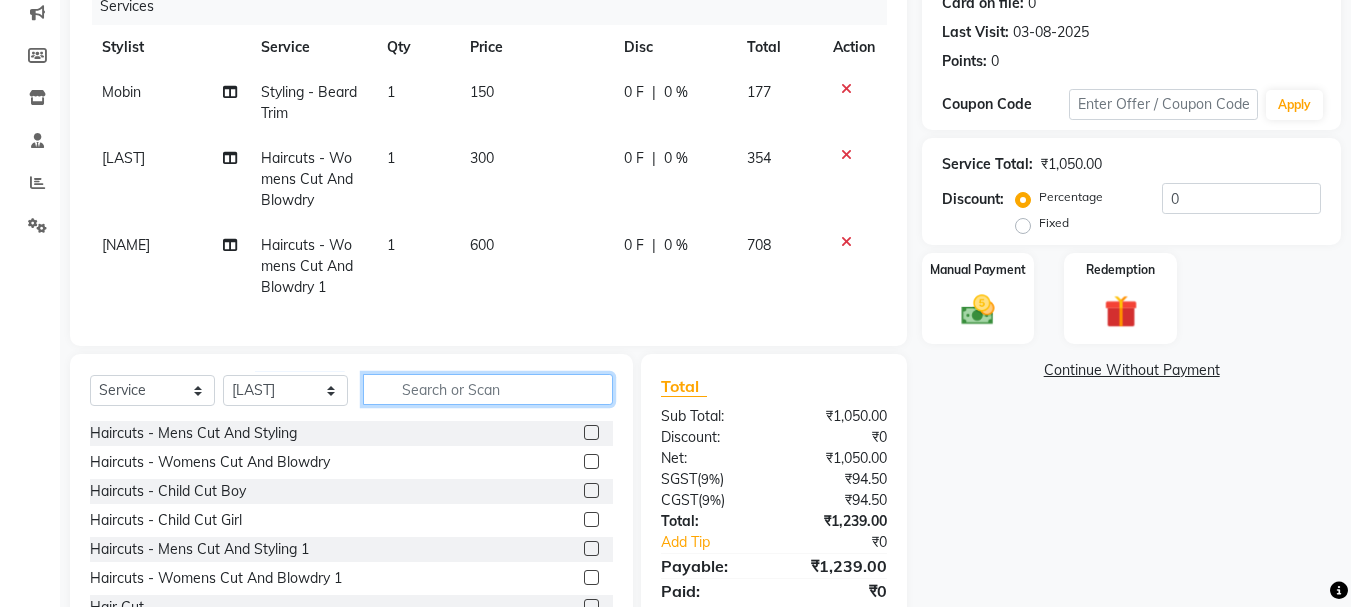click 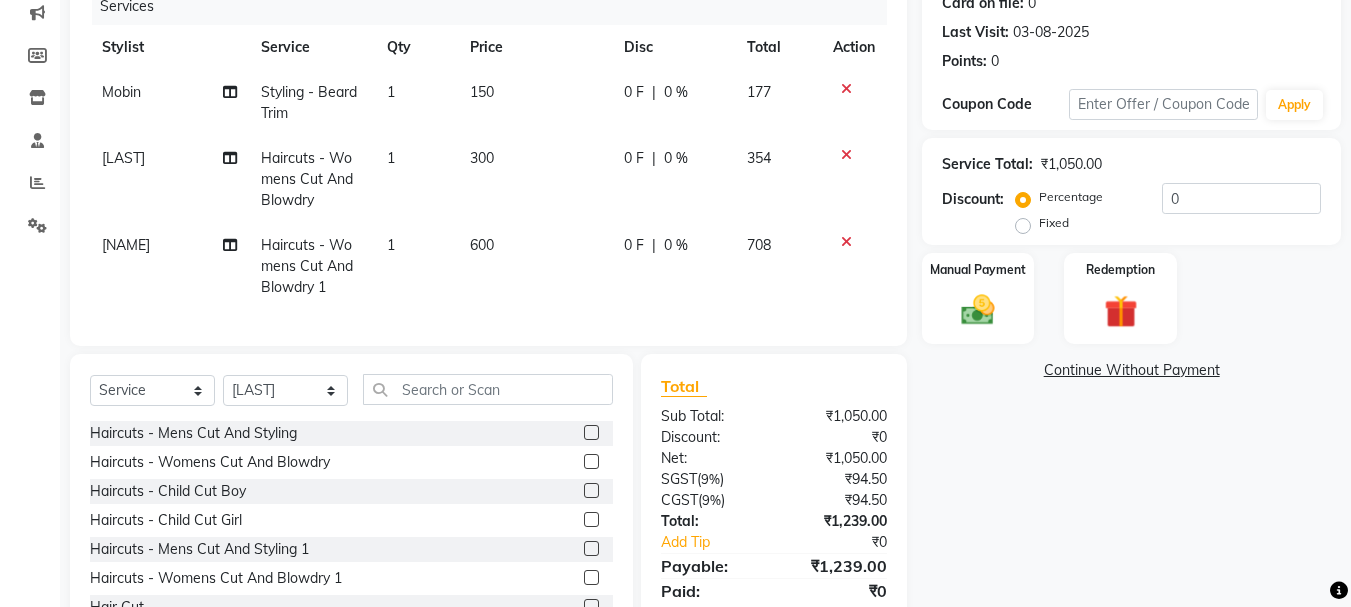 click 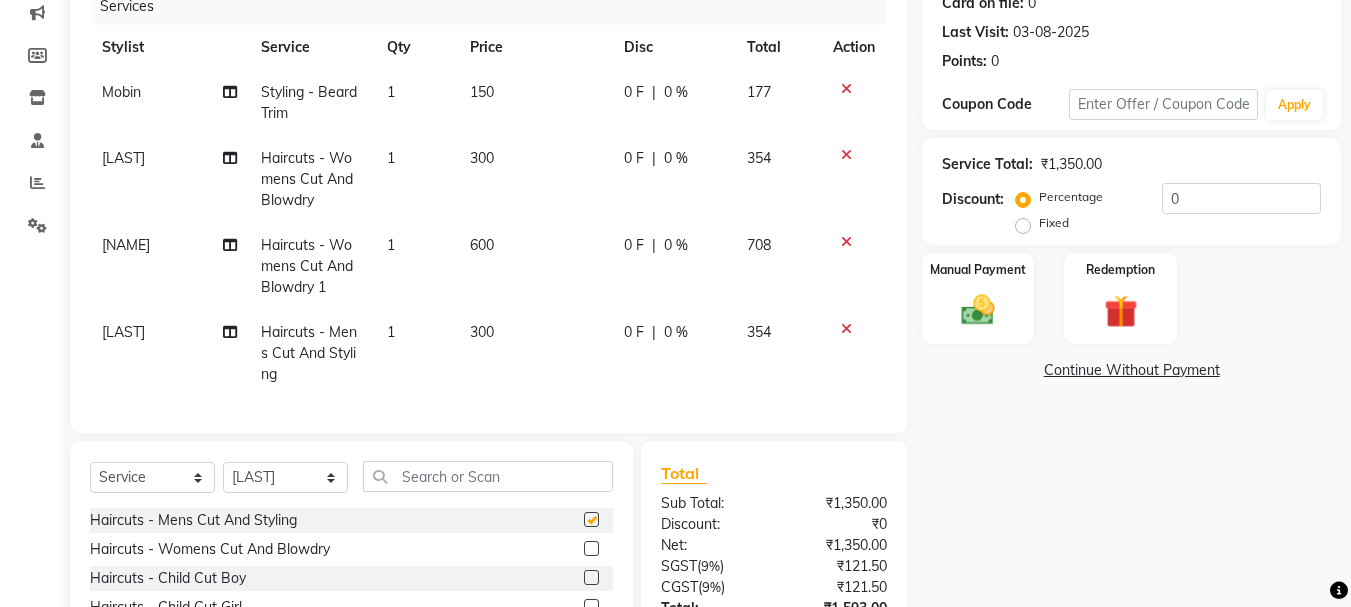 checkbox on "false" 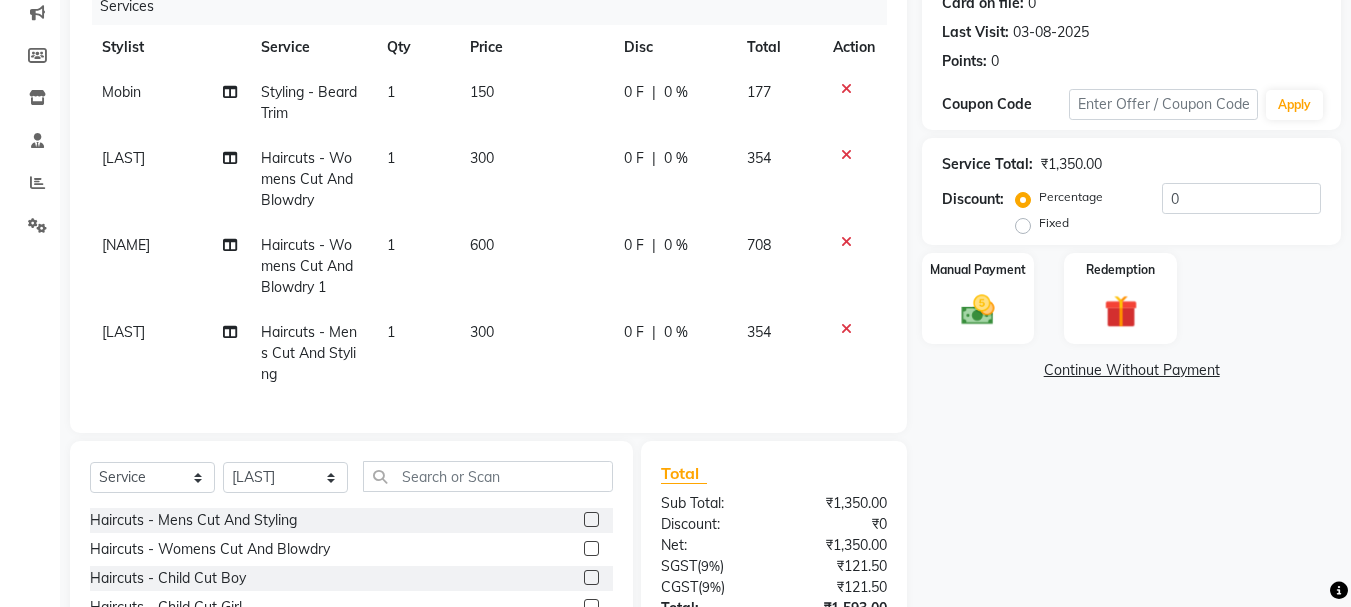 click on "600" 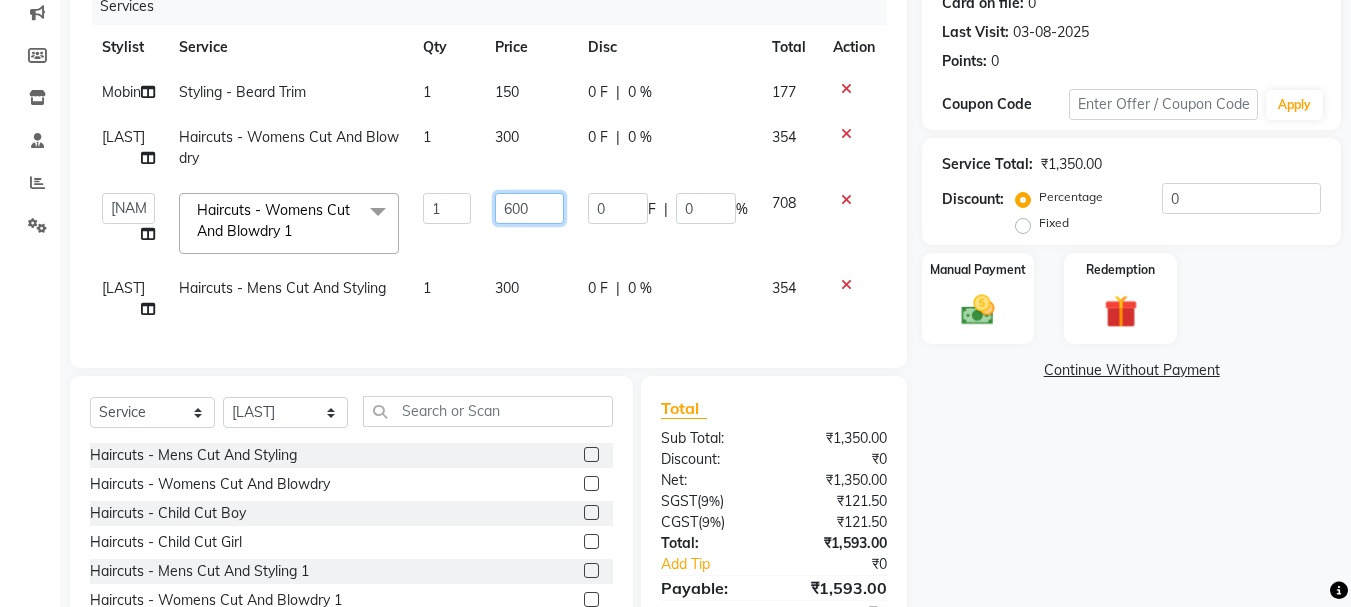 click on "600" 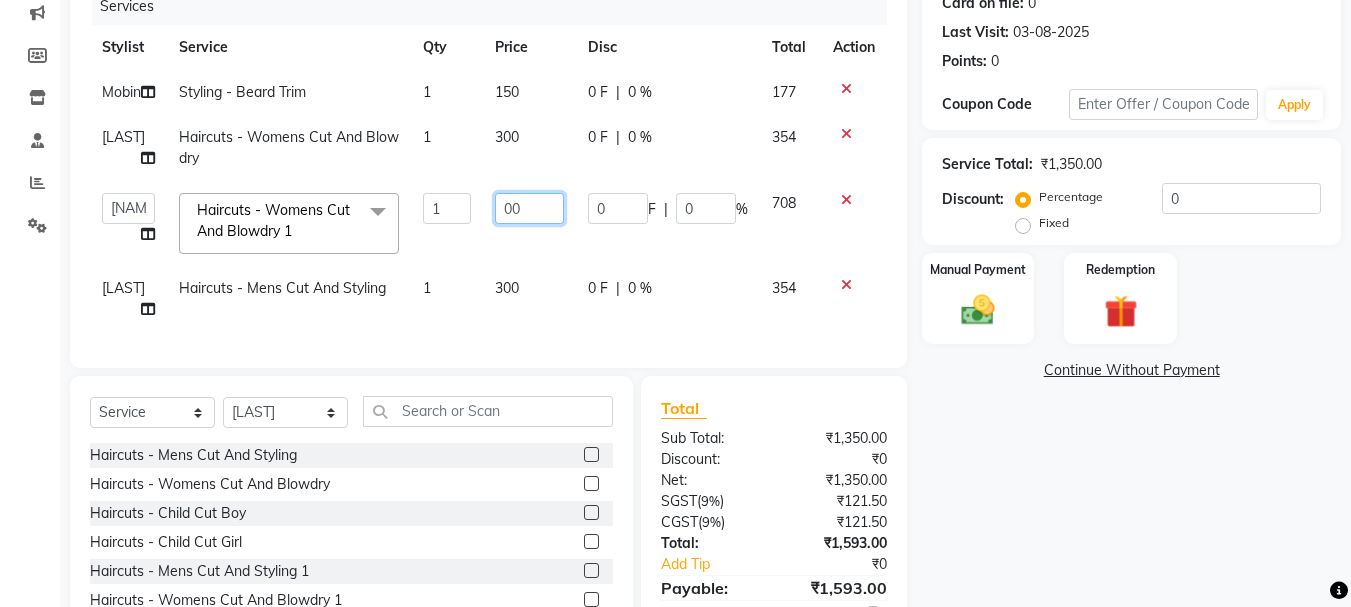 type on "500" 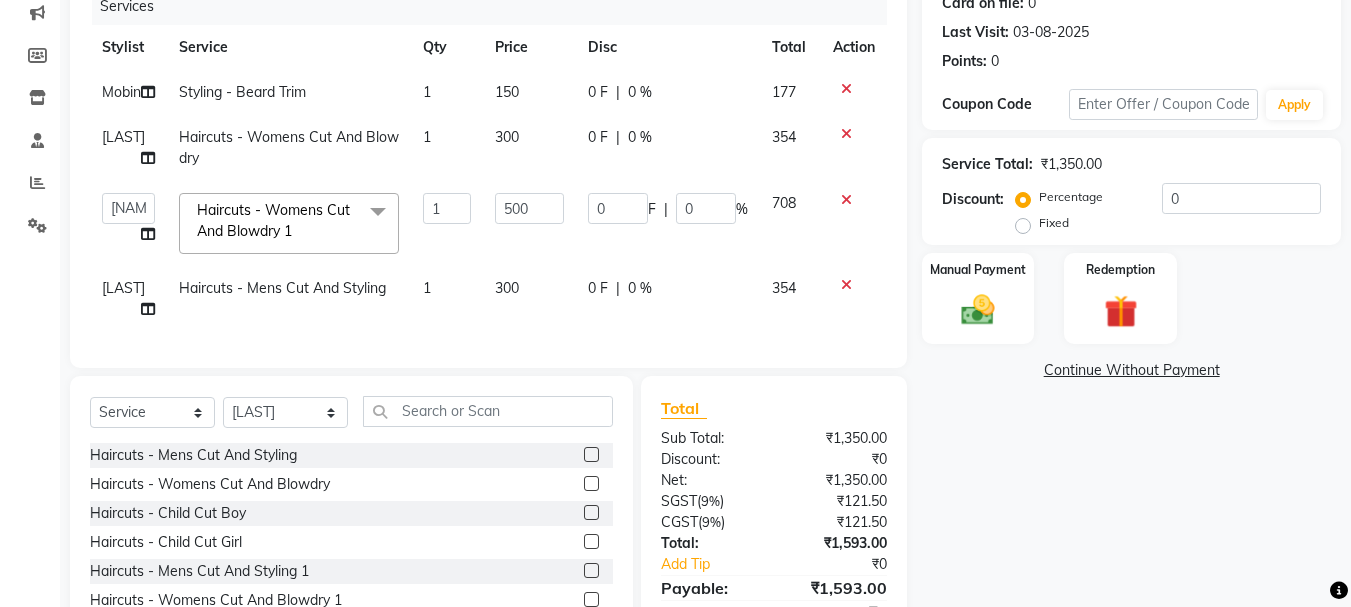 click on "0 F | 0 %" 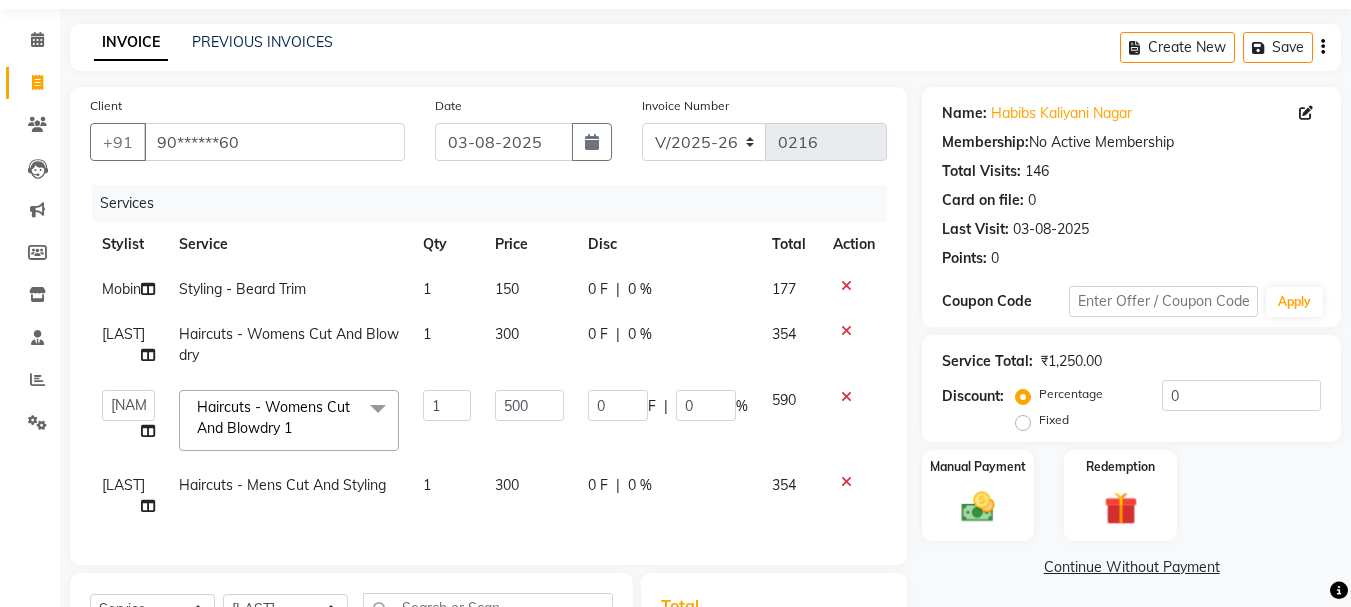 scroll, scrollTop: 60, scrollLeft: 0, axis: vertical 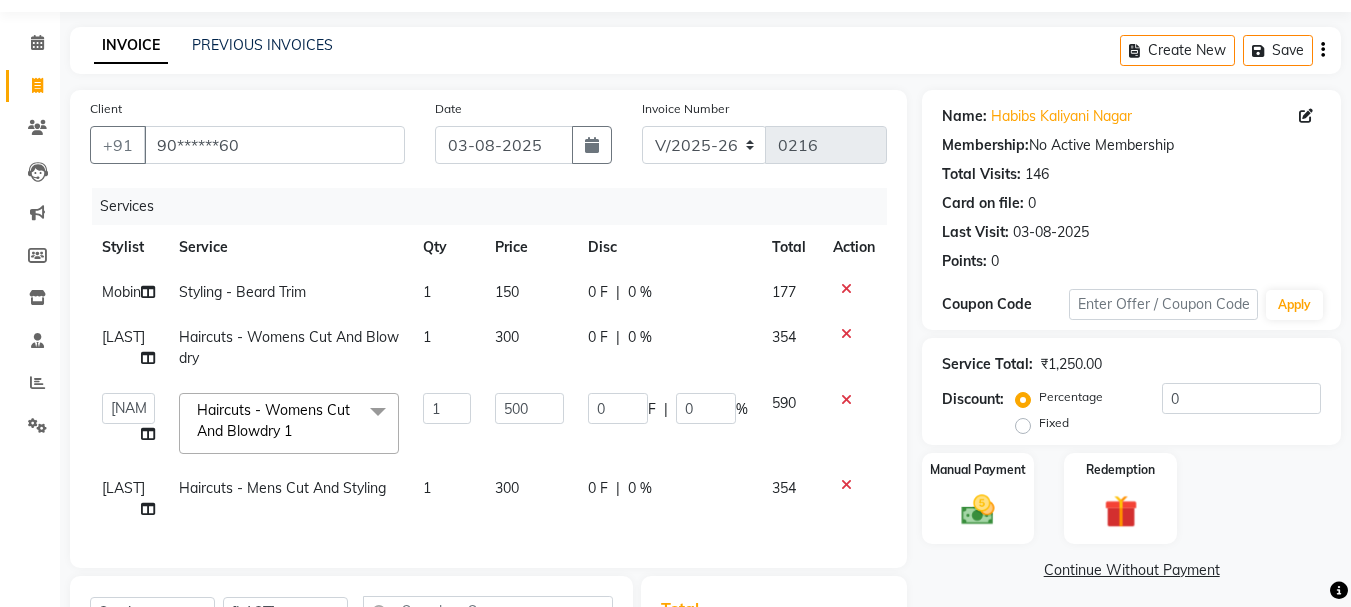 click 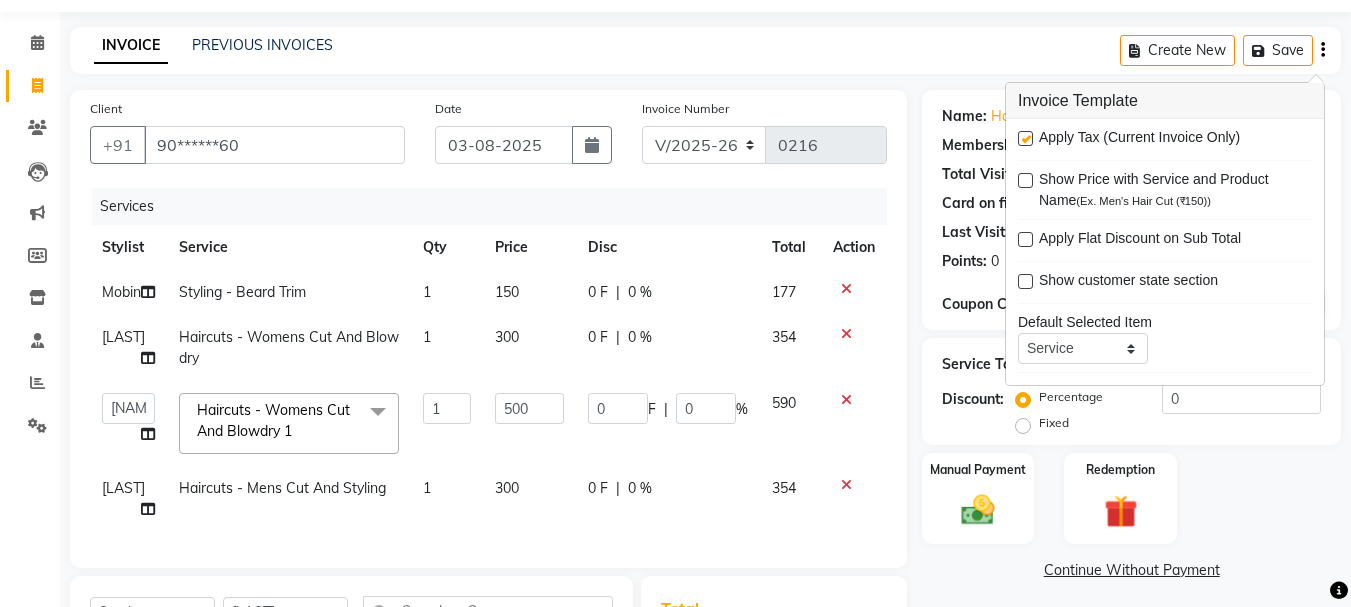 click at bounding box center (1025, 138) 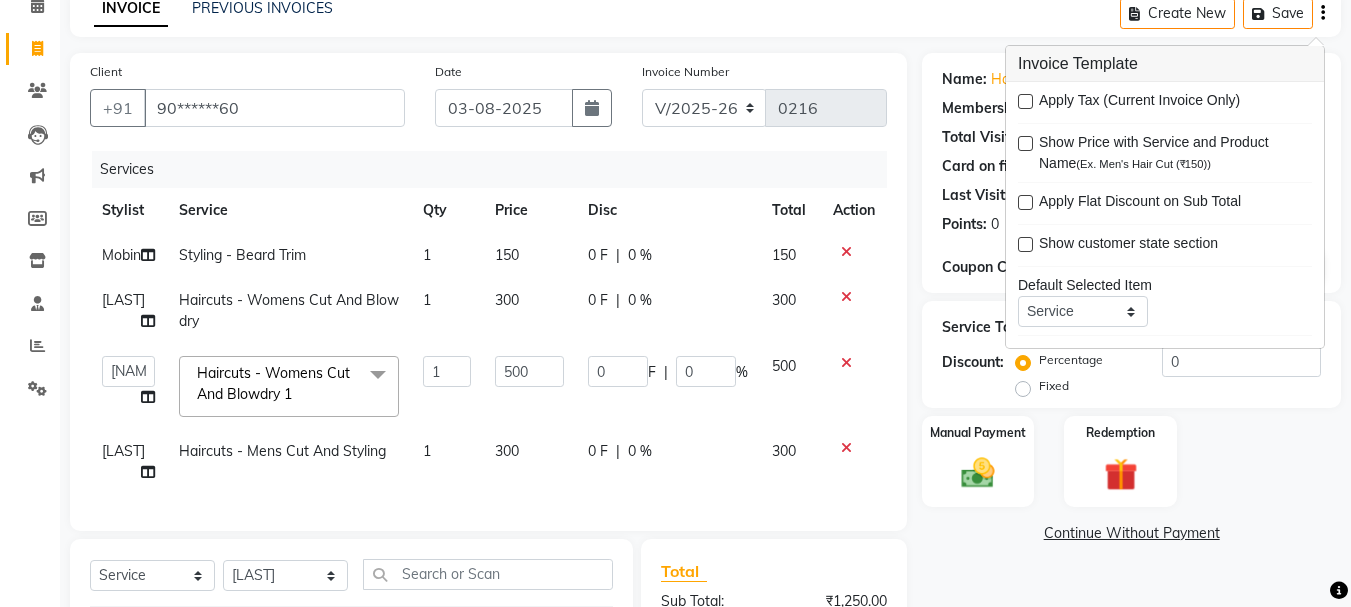 scroll, scrollTop: 69, scrollLeft: 0, axis: vertical 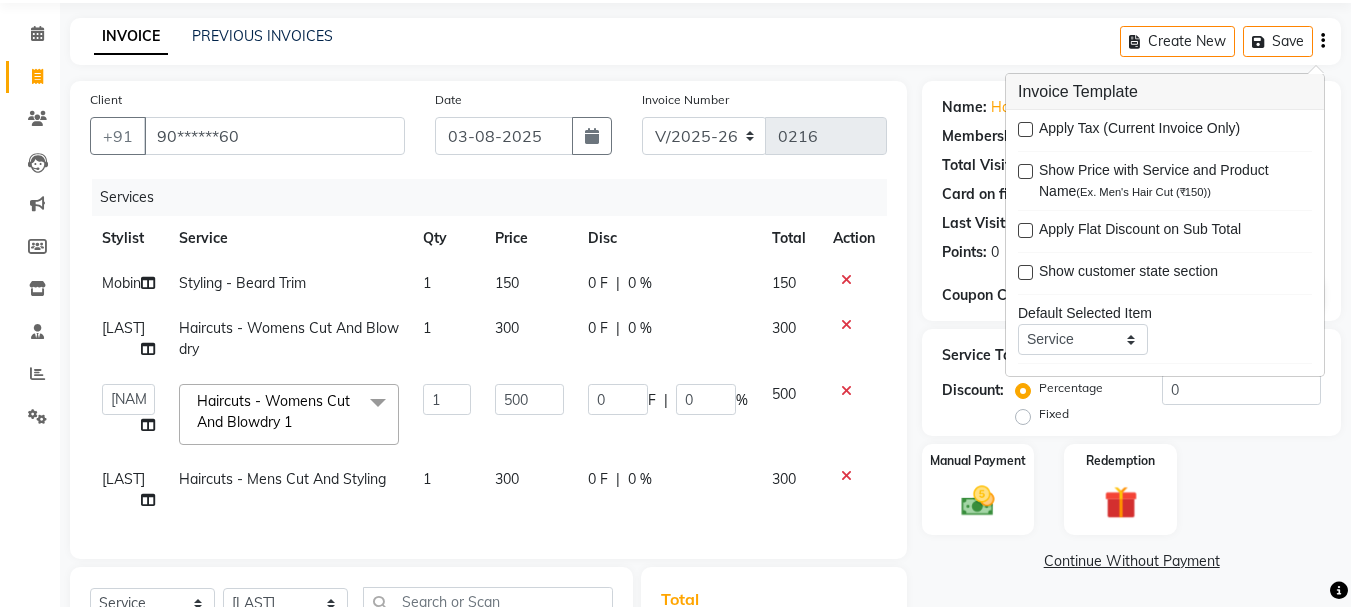 click on "150" 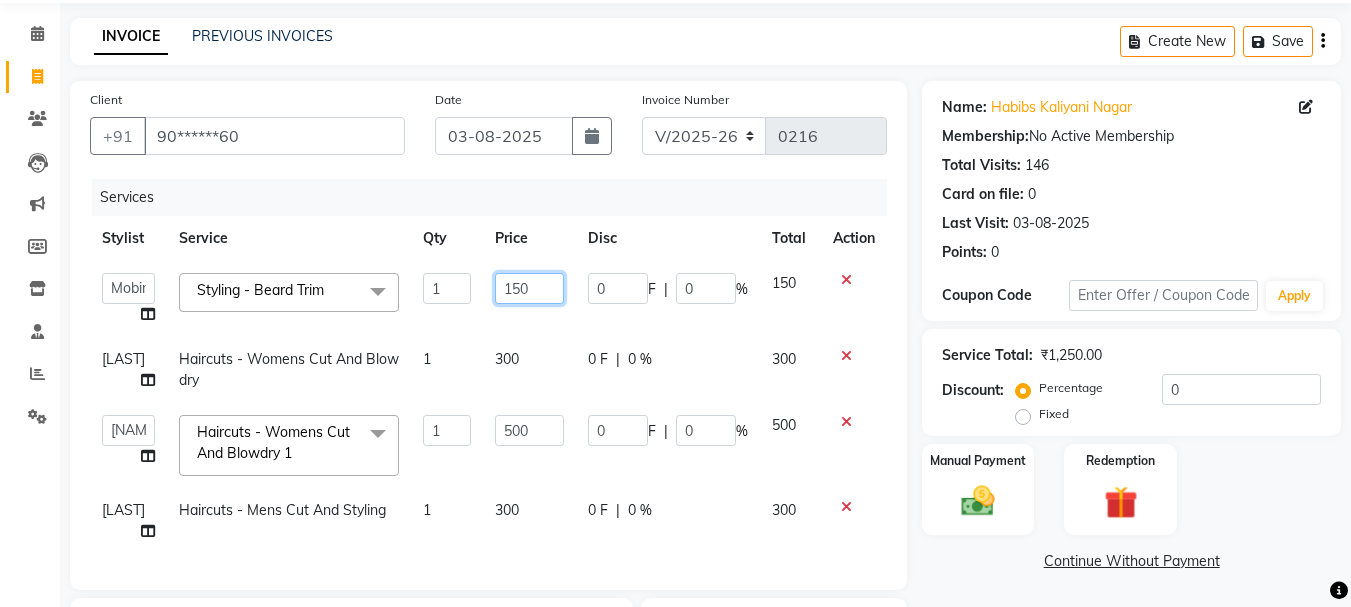 drag, startPoint x: 544, startPoint y: 288, endPoint x: 438, endPoint y: 290, distance: 106.01887 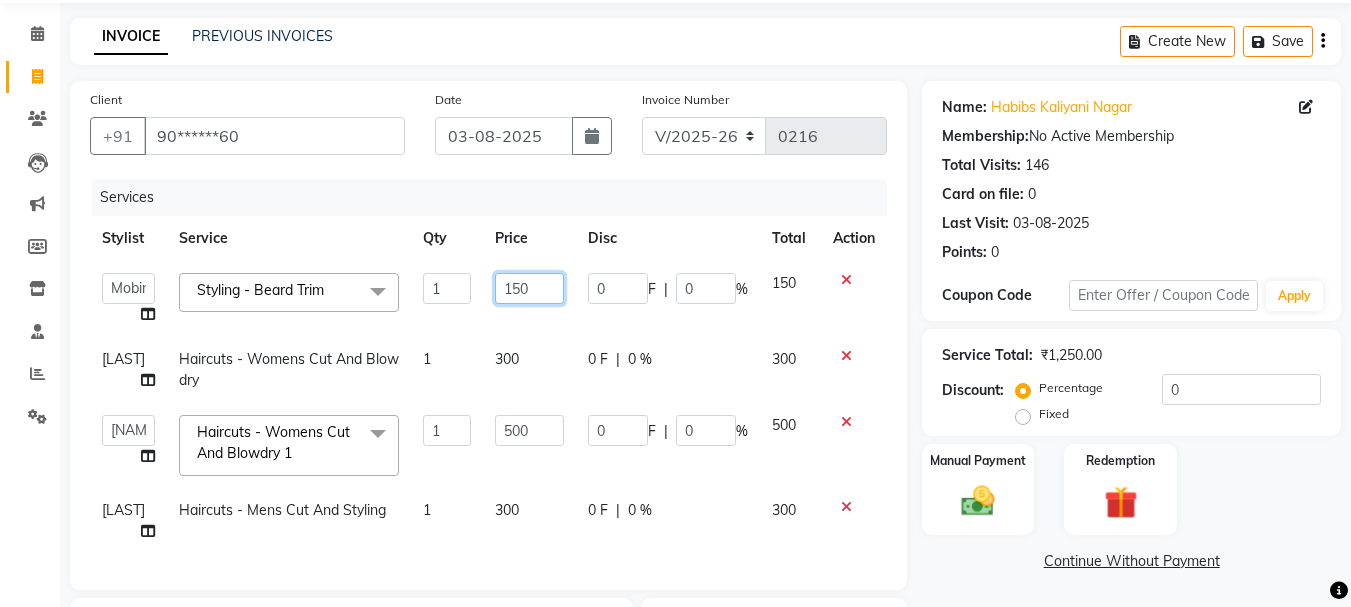 click on "Manager   [FIRST]   [FIRST]   [FIRST]   [LAST]    [LAST]    [LAST]   [LAST] Styling  -  Beard Trim  x Haircuts -  Mens Cut And Styling Haircuts -  Womens Cut And Blowdry Haircuts -  Child Cut Boy Haircuts -  Child Cut Girl Haircuts -  Mens Cut And Styling 1 Haircuts -  Womens Cut And Blowdry 1 Hair Cut Demo PKG Blowdry  -  Wash And Blast Dry Blowdry  -  Shoulder Length Blowdry  -  Below Shoulder Blowdry  -  Incurl Outcurl Root touchup Blowdry  -  Up to waist Shoulder Ironing  -  Shoulder Length Ironing  -  Below Shoulder Ironing  -  Extra Long Tonging  -  Shoulder Length Tonging  -  Below Shoulder Tonging  -  Extra Long Styling  -  Mens Hair Wash Styling  -  Mens Styling Styling  -  Beard Trim Styling  -  Foam Shave Styling  -  Men'S Beard Styling Highlights -  Bob Length Highlights -  Shoulder Length Highlights -  Below Shoulder Highlights -  Upto Waist Highlights -  Creative Highlights Highlights -  Change Of Colour / Colour Correction Highlights -  Tint Regrowth (Root Touchup) Global  -  Root Touchup Botox" 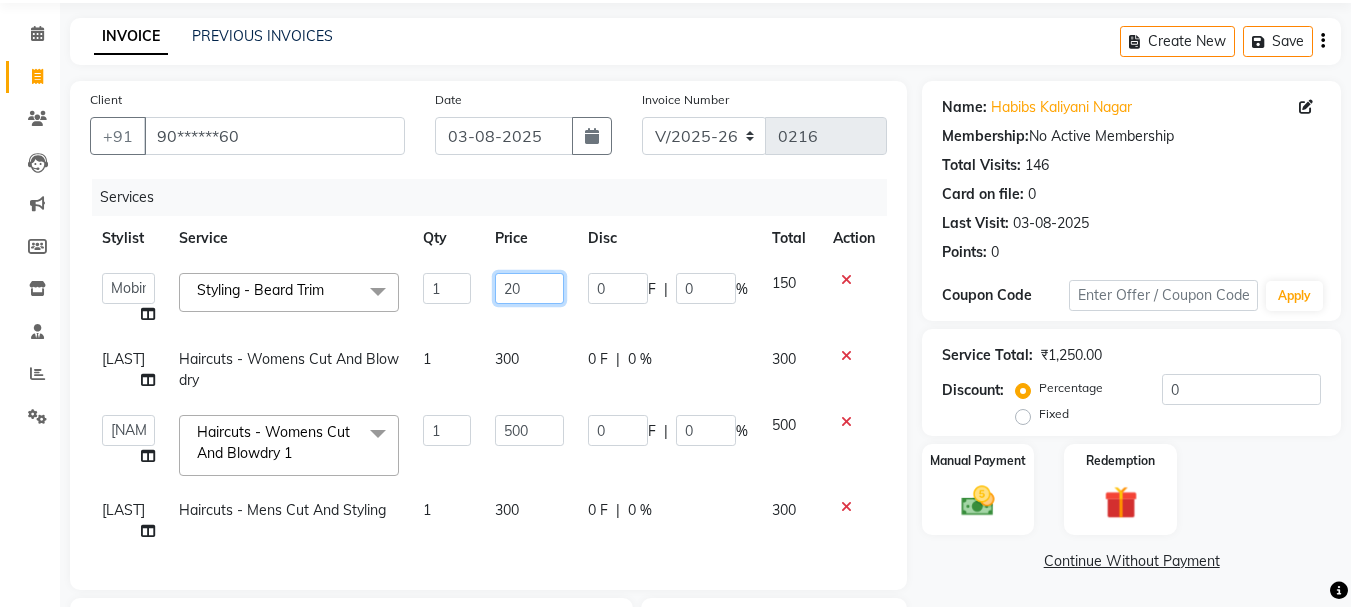 type on "200" 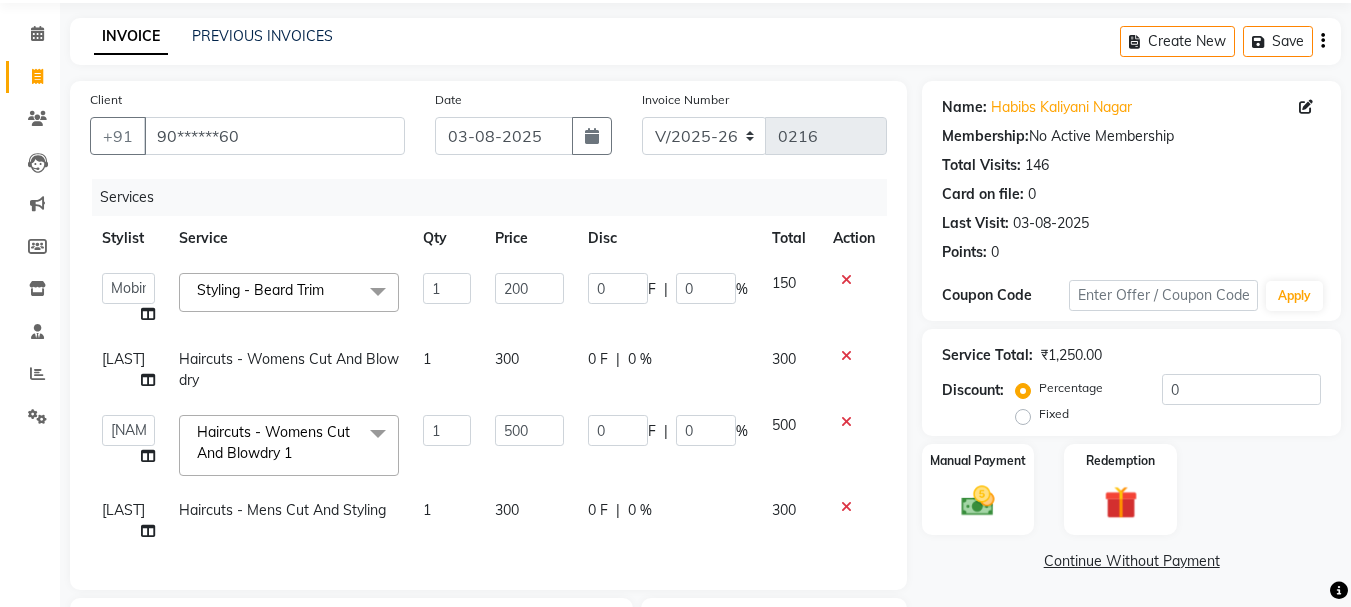 click 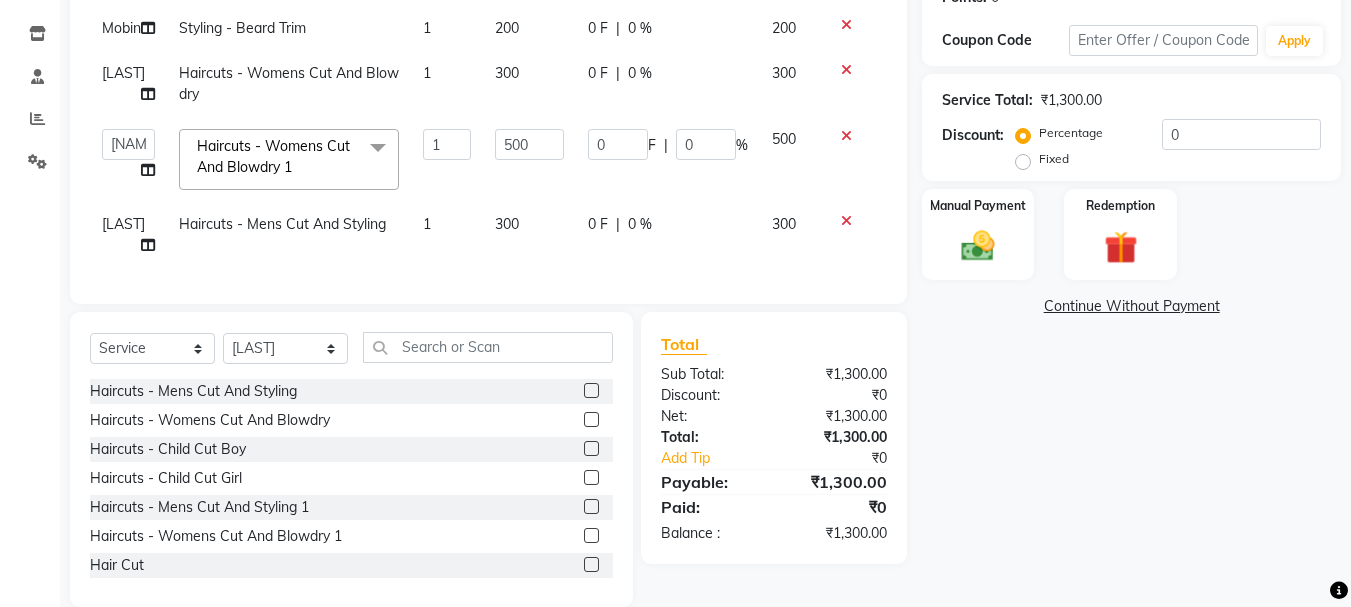 scroll, scrollTop: 369, scrollLeft: 0, axis: vertical 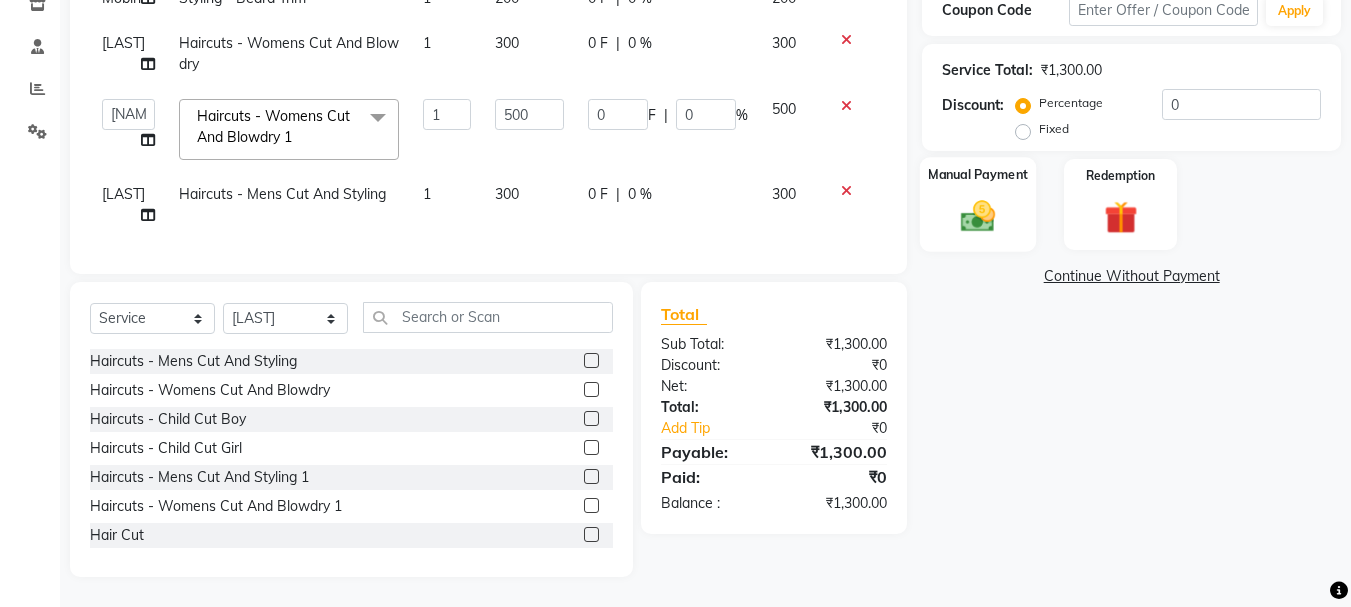 click 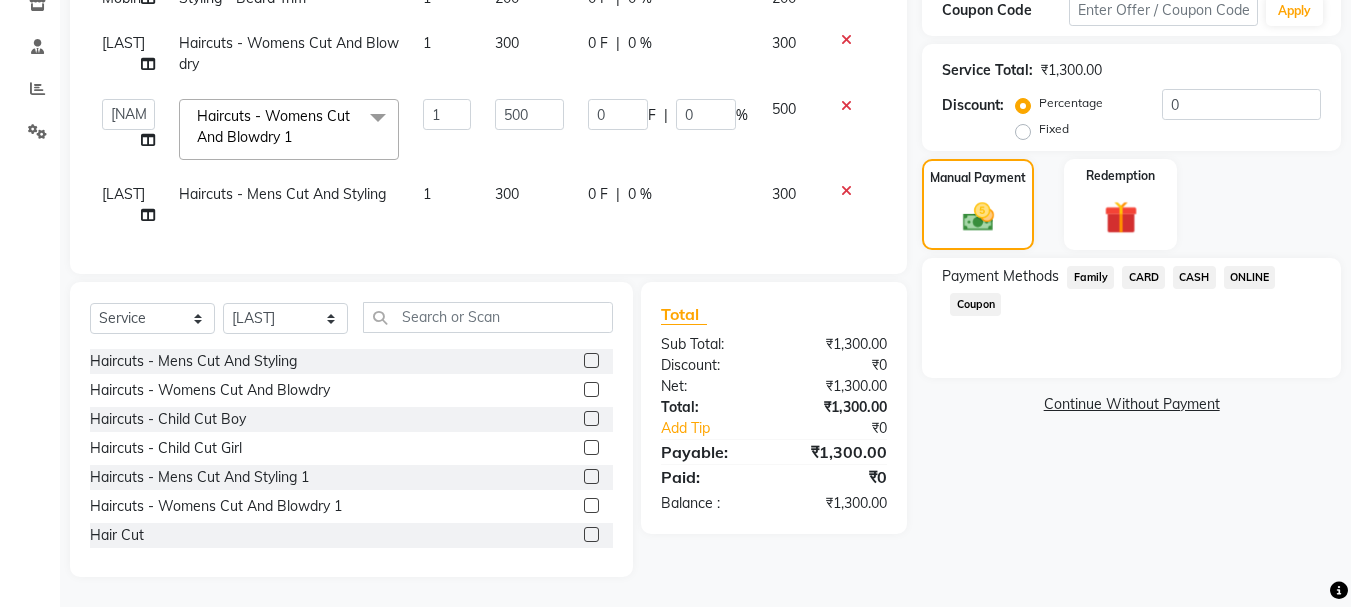 click on "CASH" 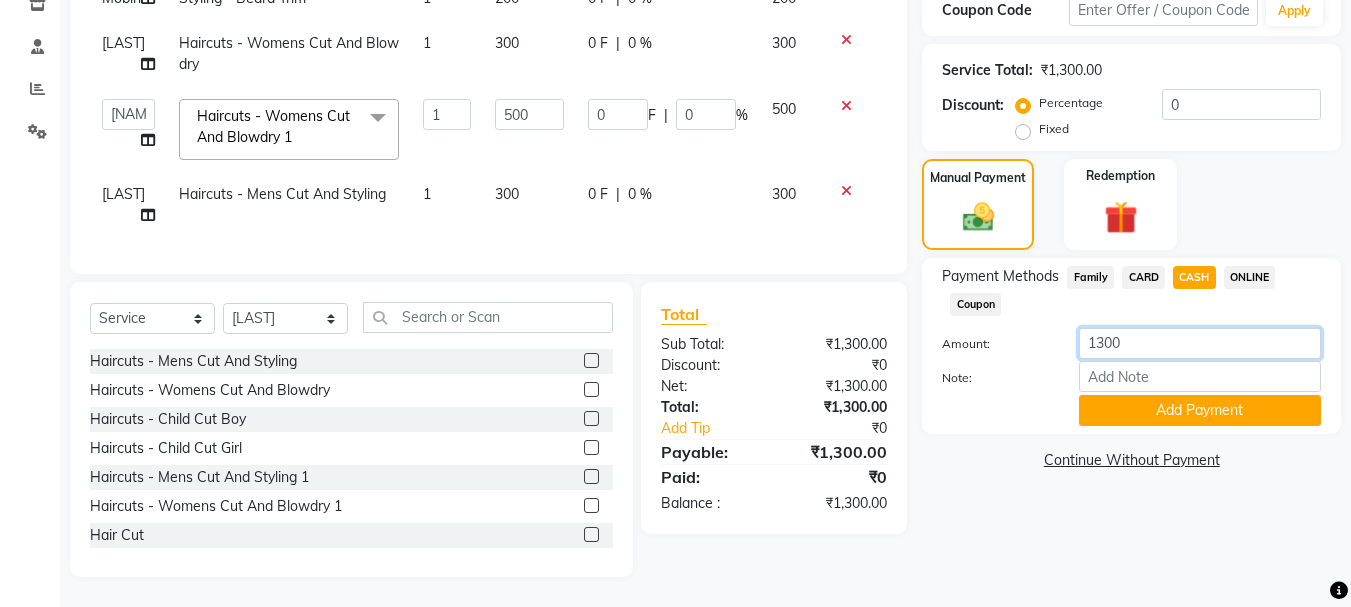 drag, startPoint x: 1157, startPoint y: 323, endPoint x: 1040, endPoint y: 341, distance: 118.37652 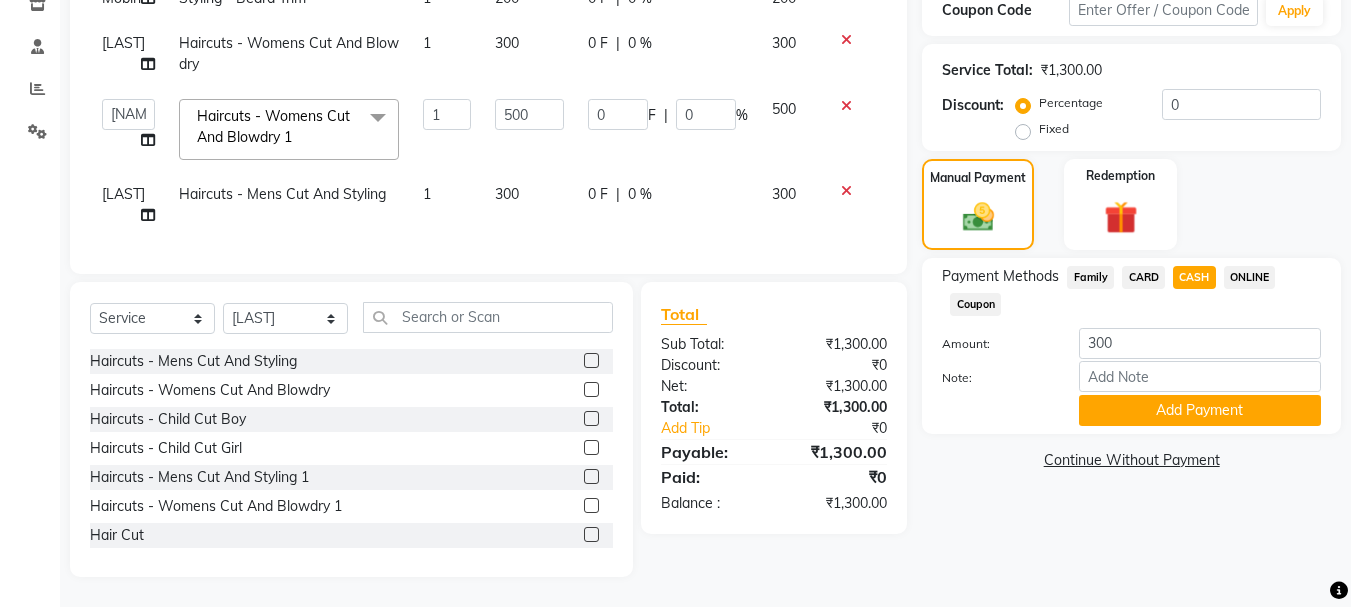 click on "ONLINE" 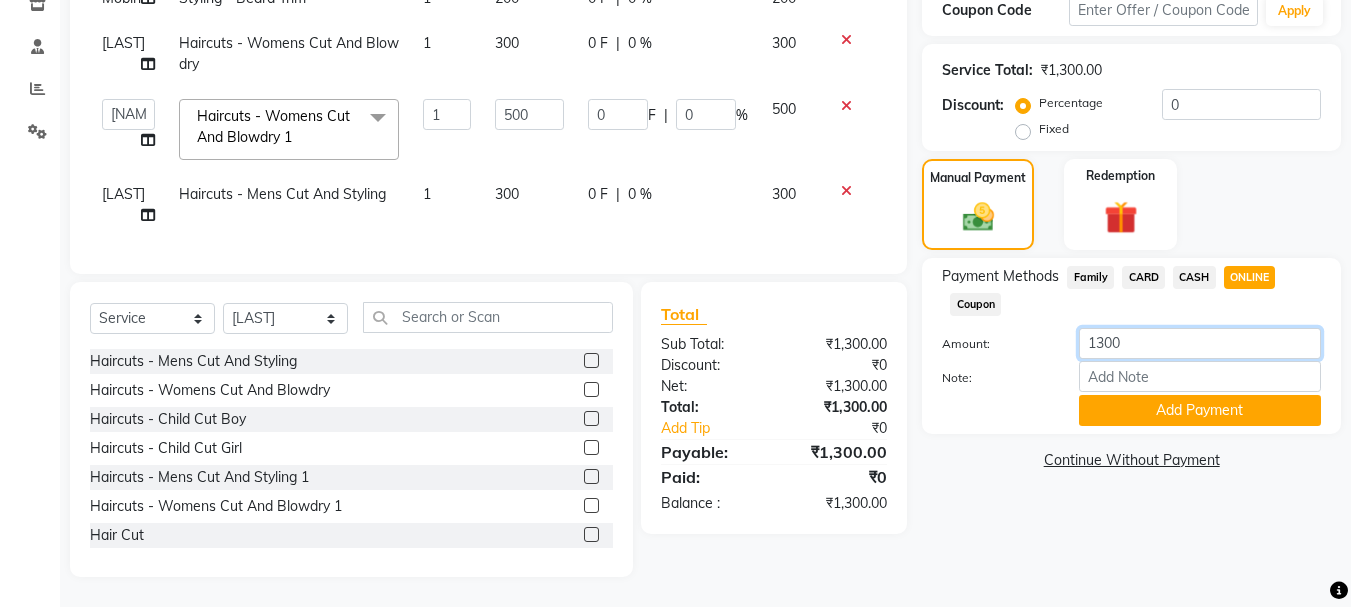 drag, startPoint x: 1165, startPoint y: 339, endPoint x: 1142, endPoint y: 337, distance: 23.086792 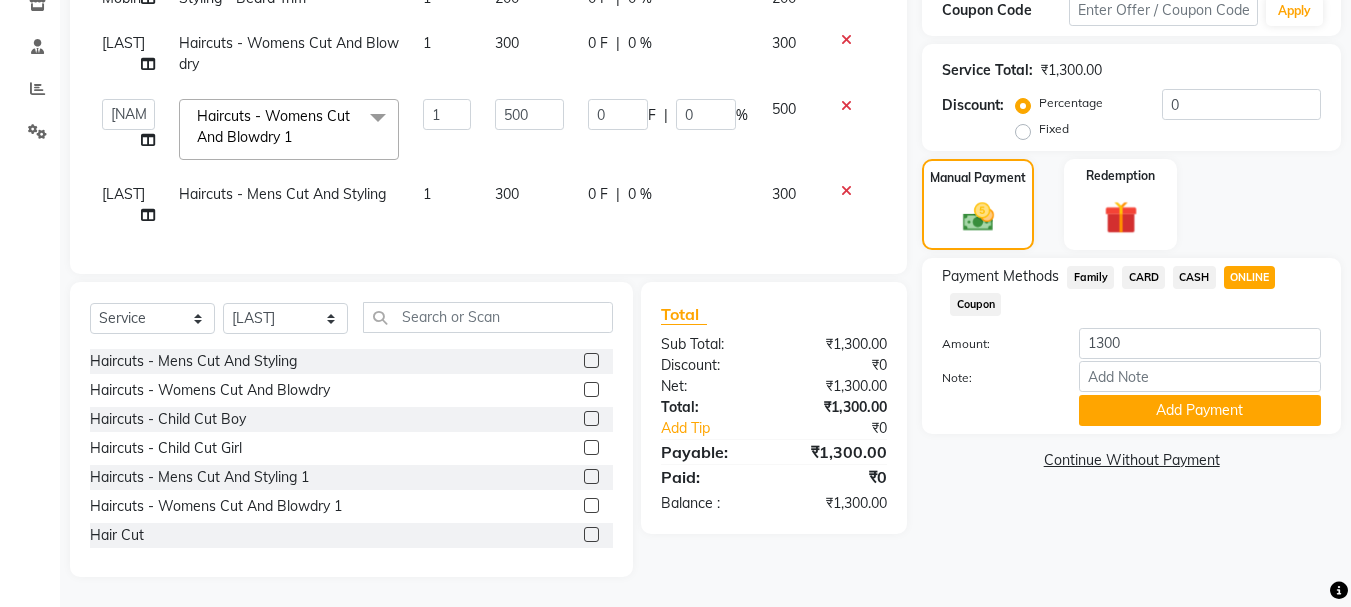 click on "CASH" 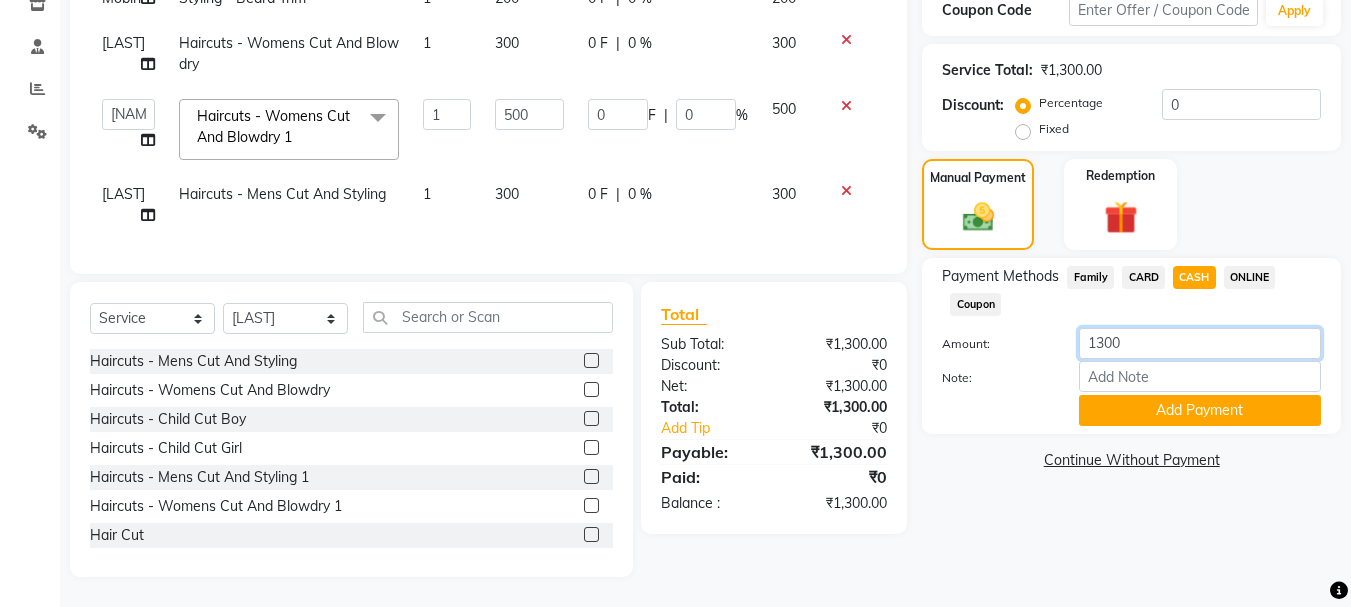 drag, startPoint x: 1188, startPoint y: 307, endPoint x: 1049, endPoint y: 316, distance: 139.29106 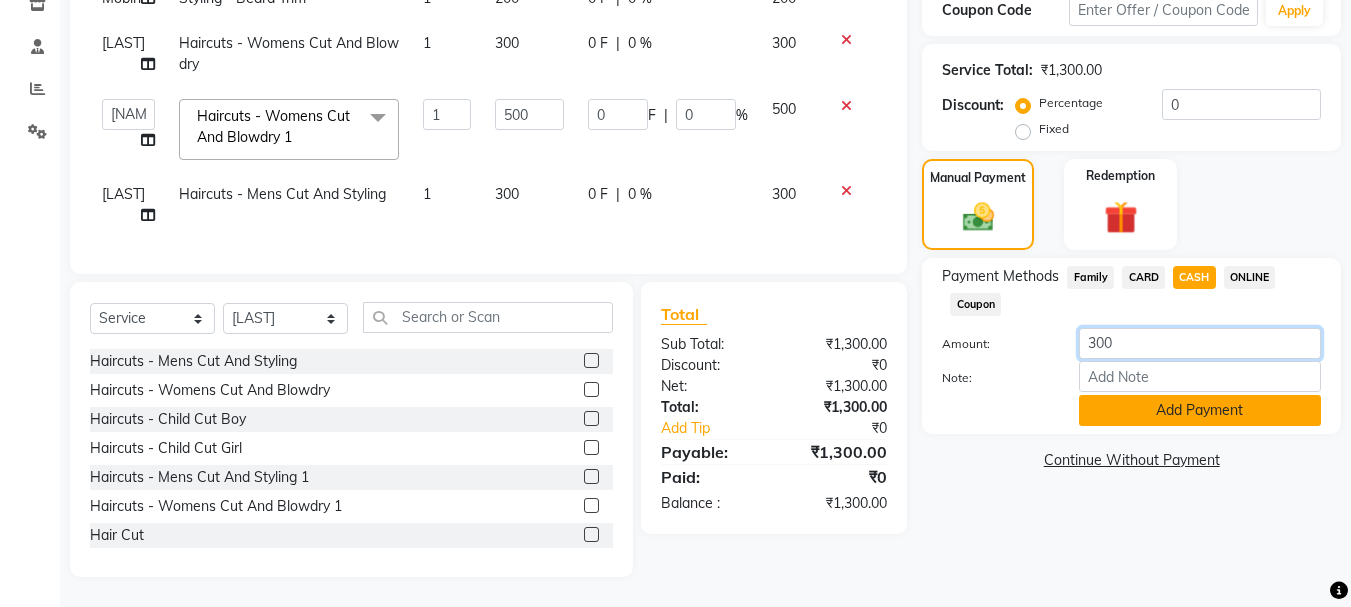 type on "300" 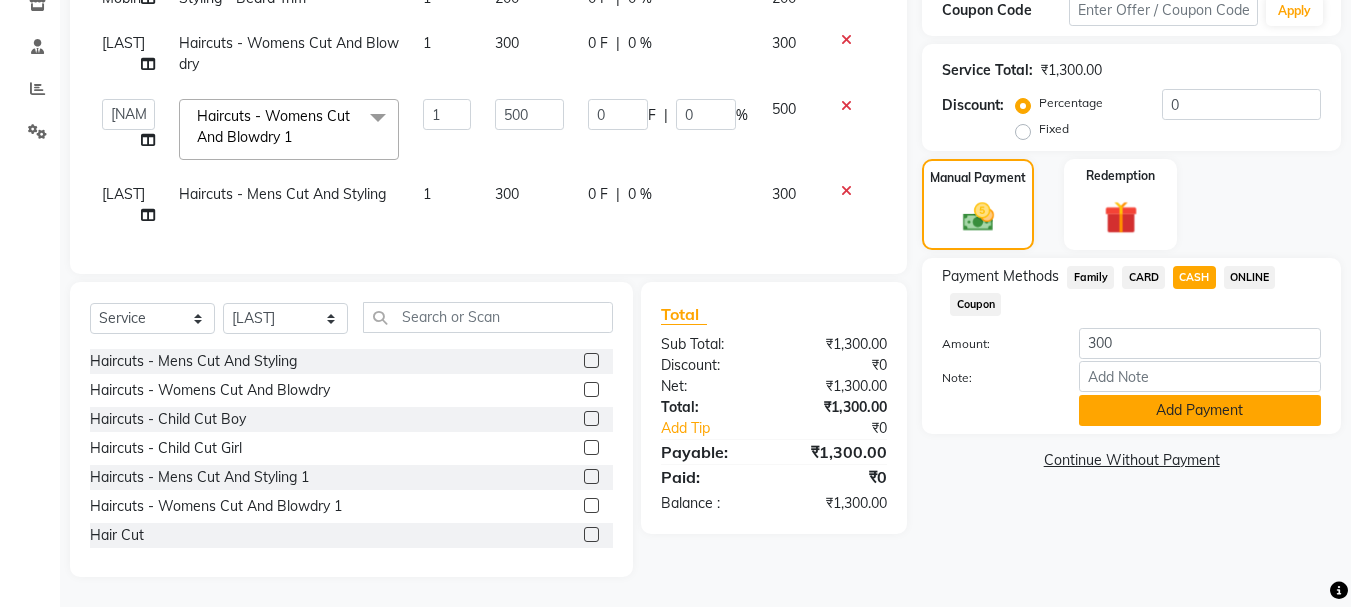 click on "Add Payment" 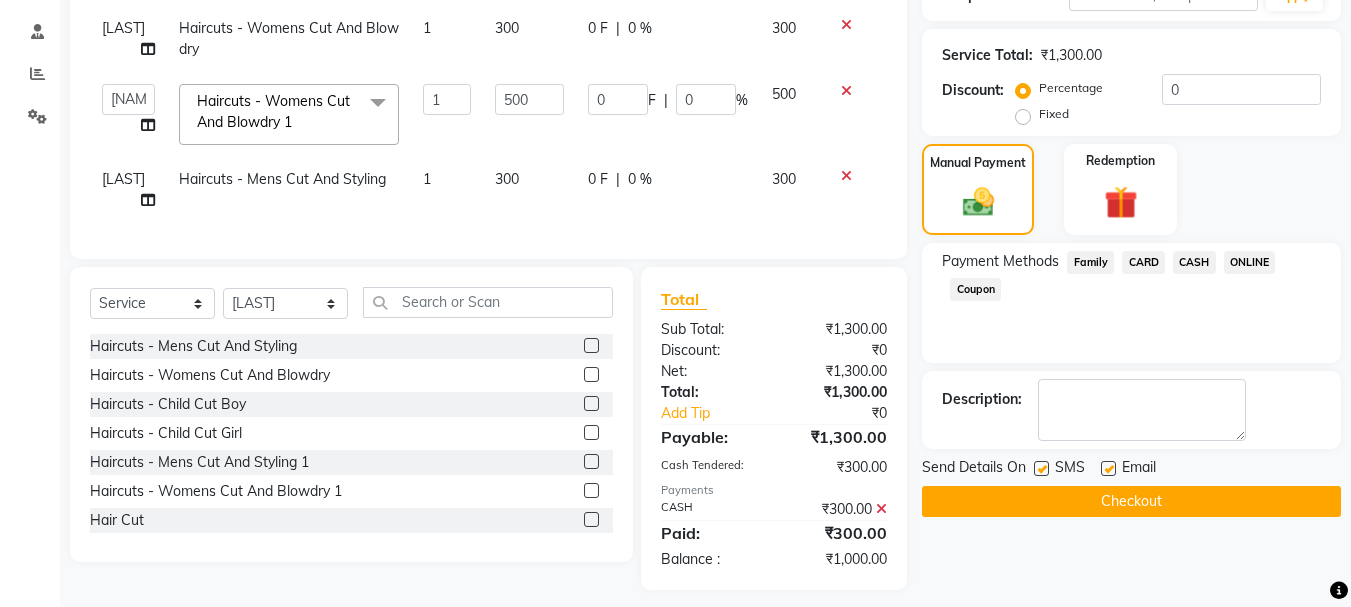 click on "ONLINE" 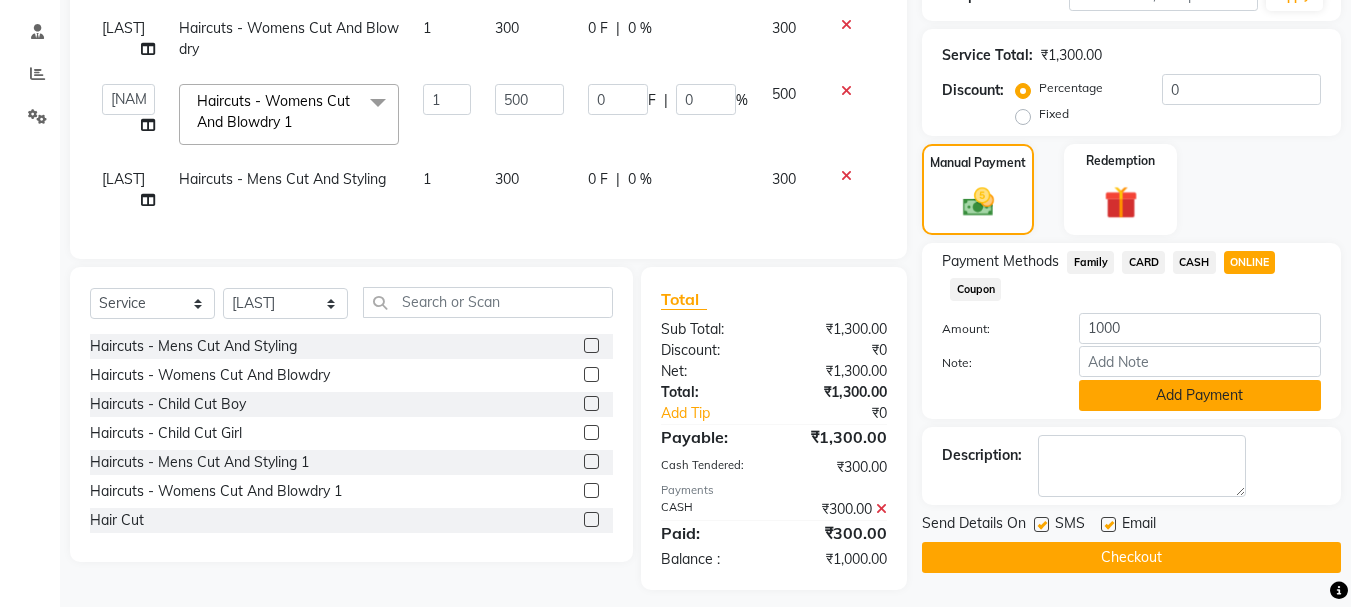 click on "Add Payment" 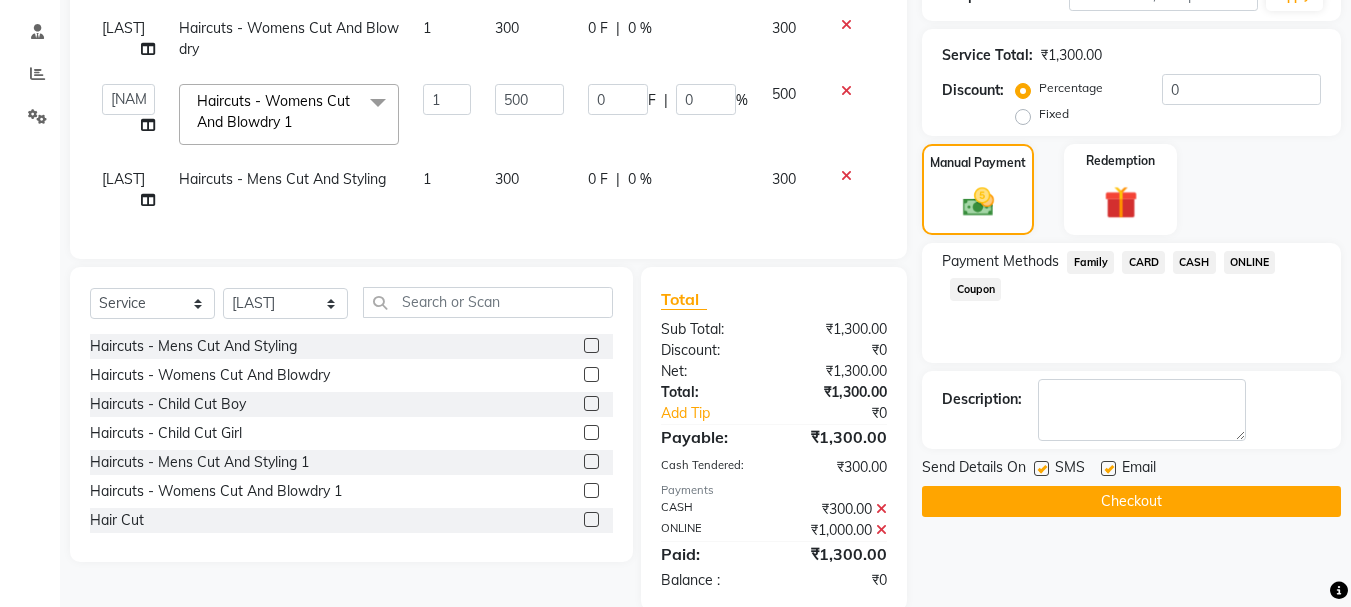 click on "Checkout" 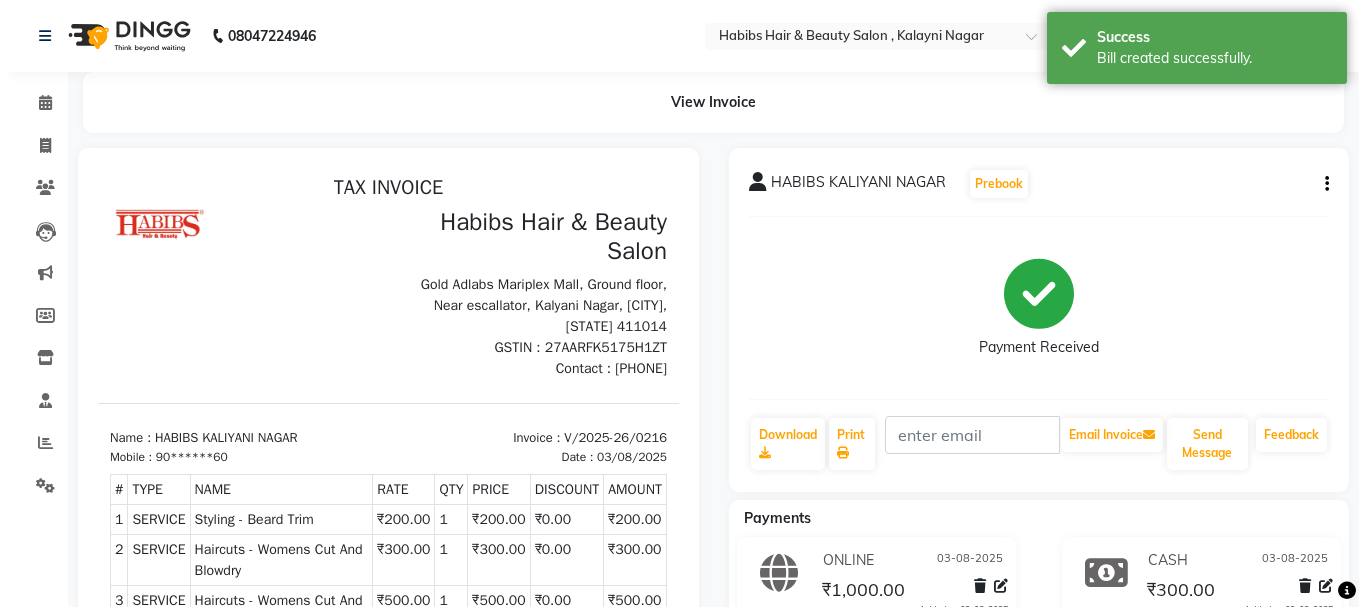 scroll, scrollTop: 0, scrollLeft: 0, axis: both 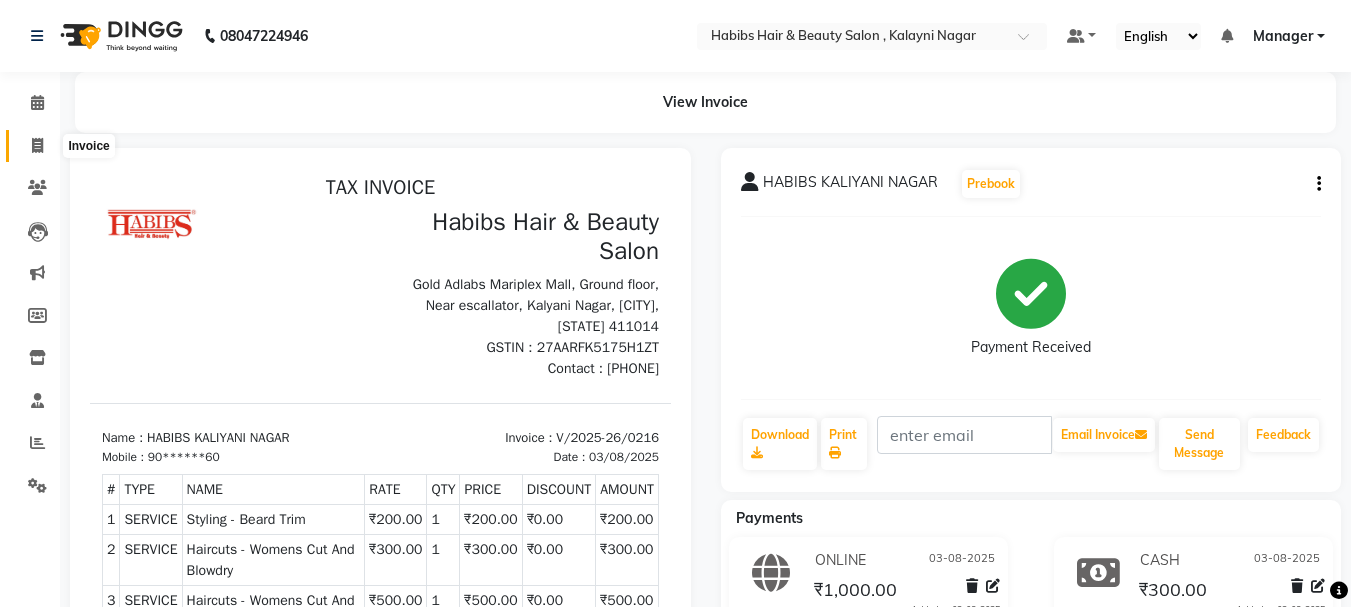 click 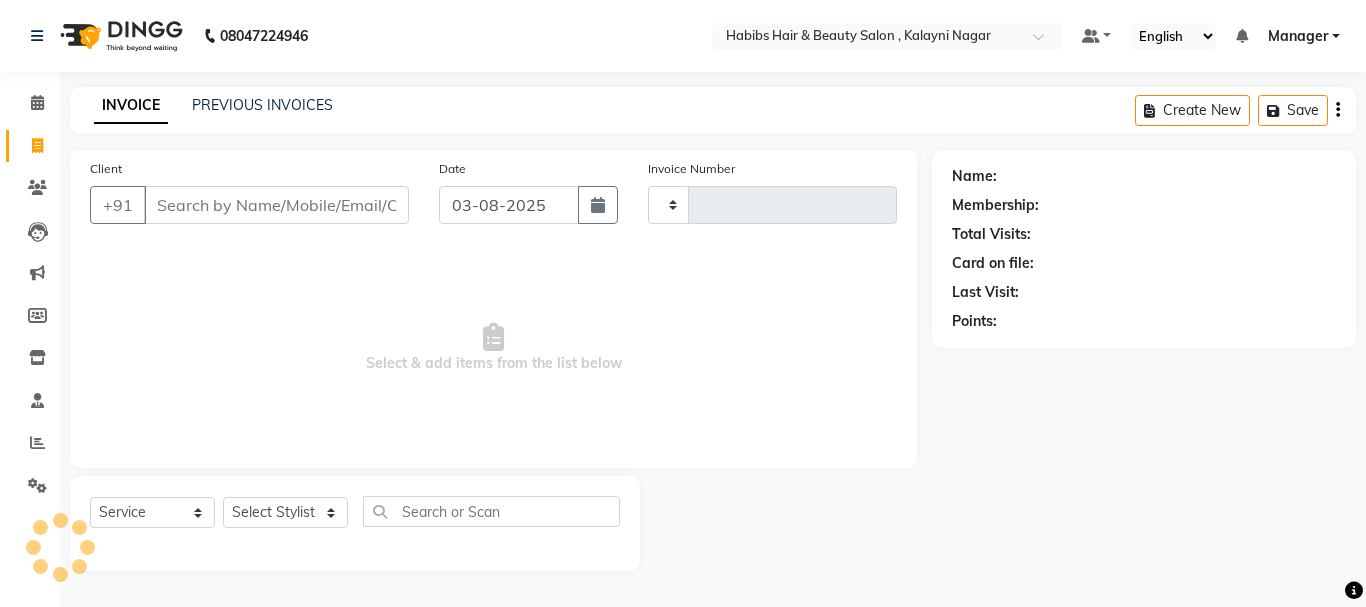 type on "0217" 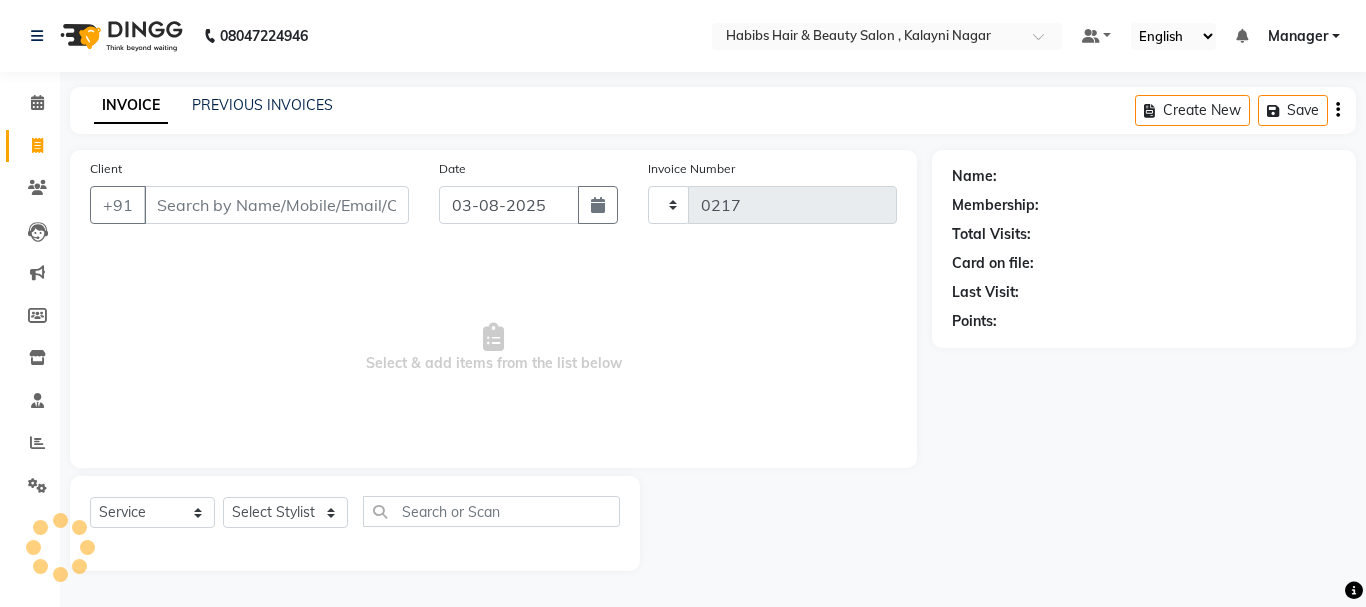 select on "4842" 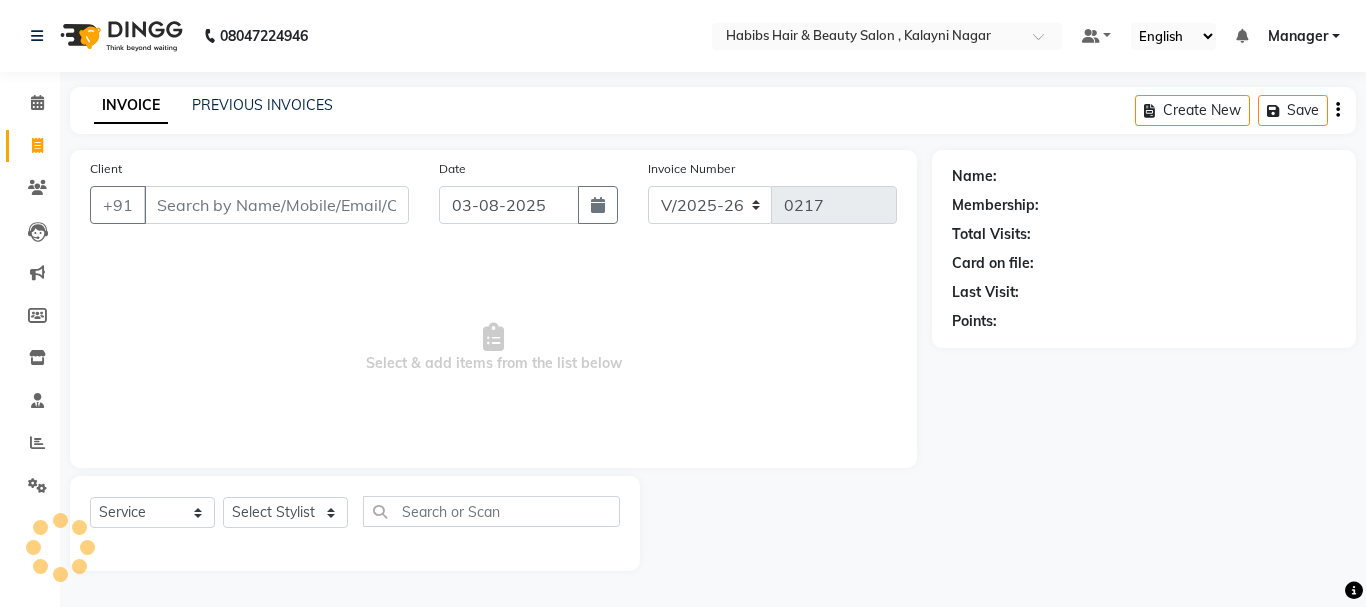 click on "Client" at bounding box center [276, 205] 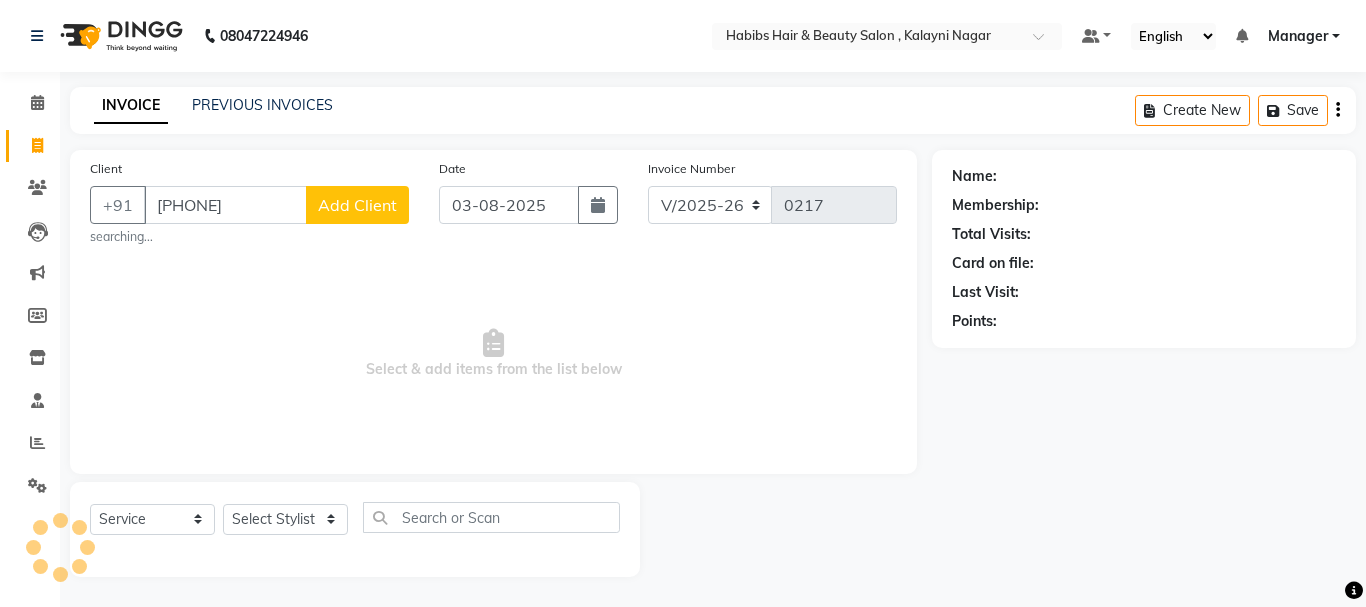 type on "[PHONE]" 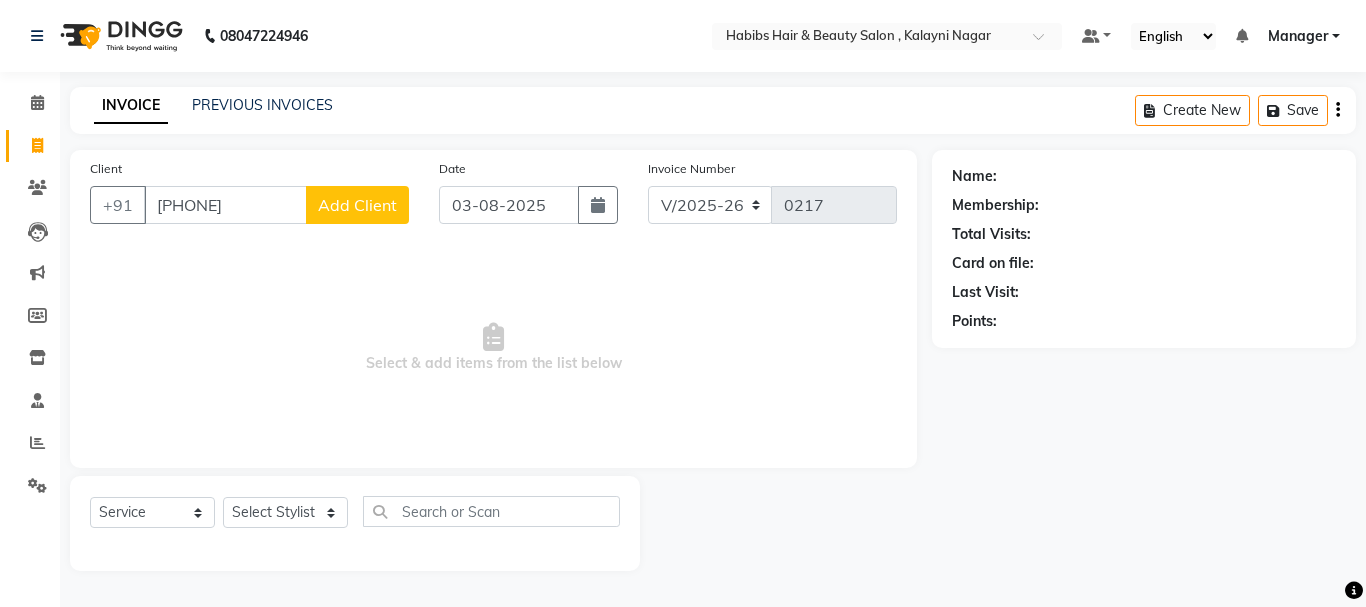 click on "Add Client" 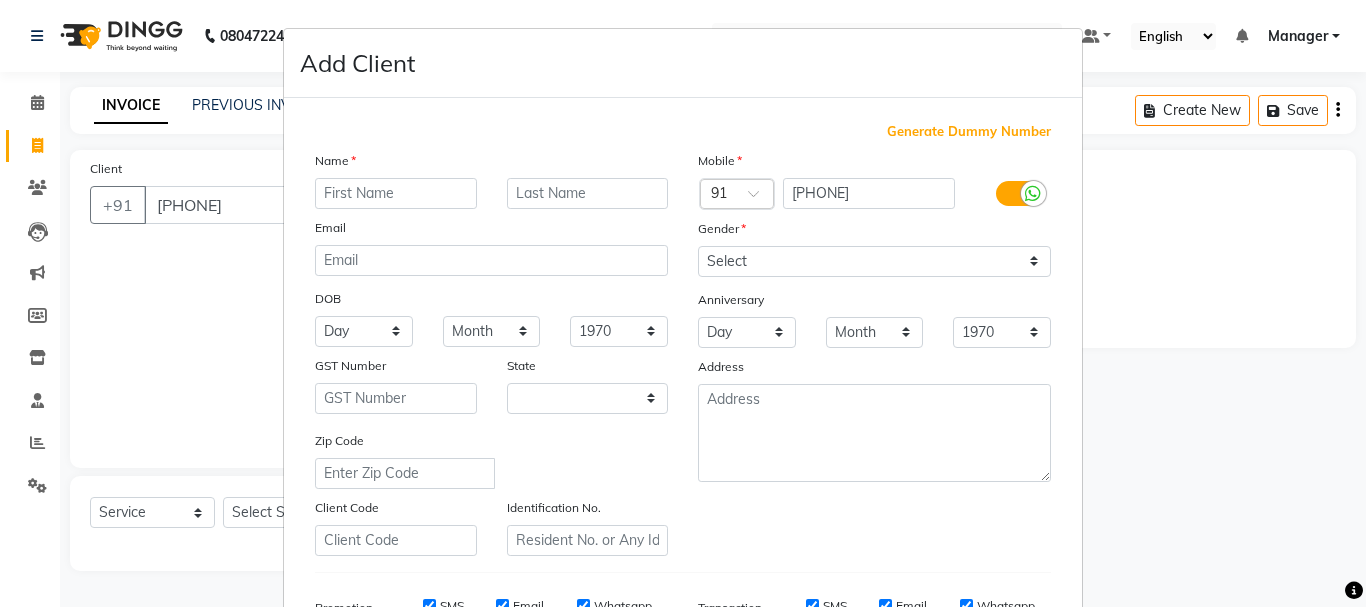 select on "22" 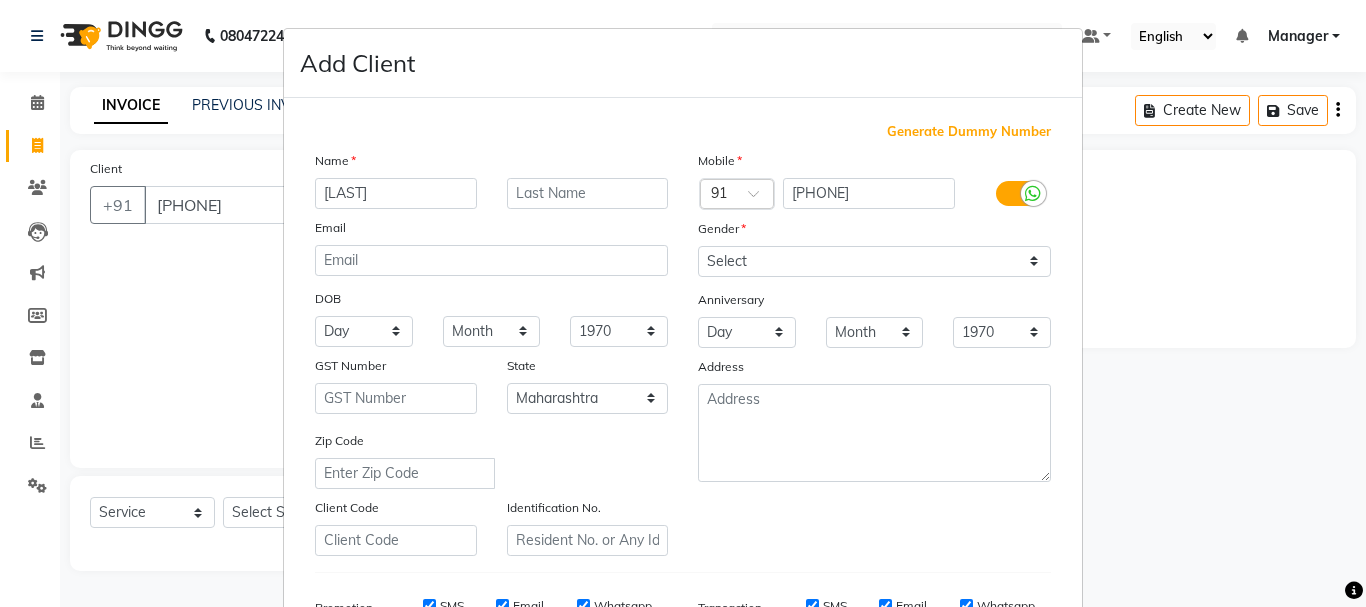type on "[LAST]" 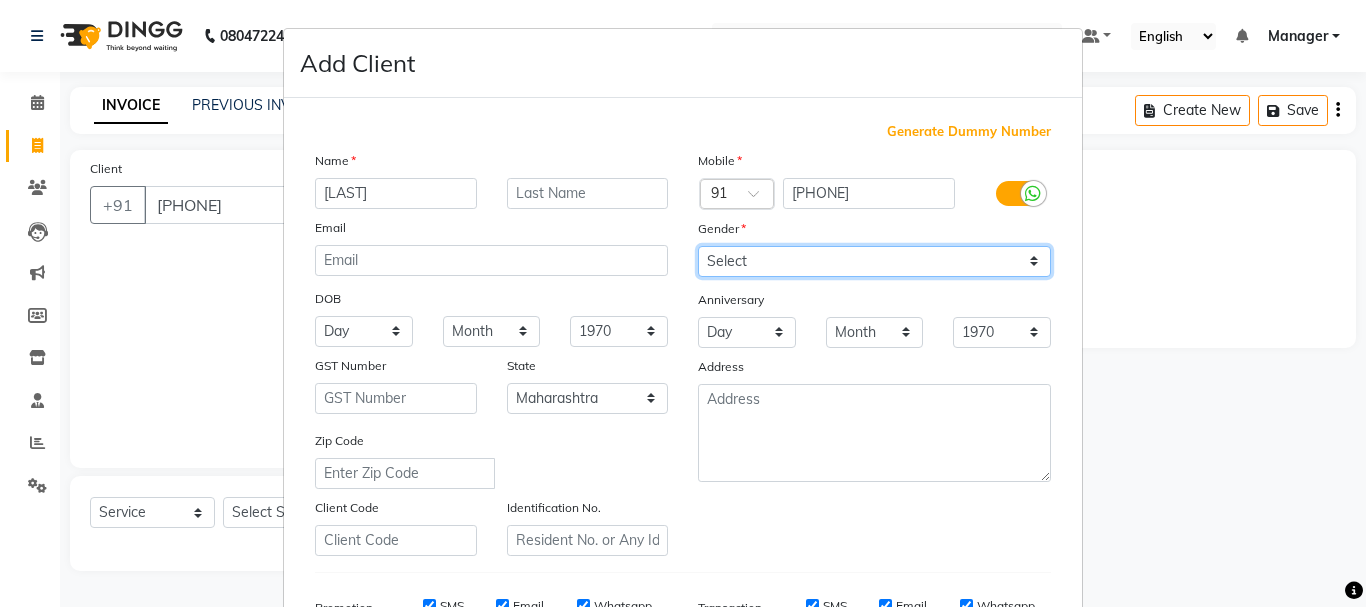 click on "Select Male Female Other Prefer Not To Say" at bounding box center (874, 261) 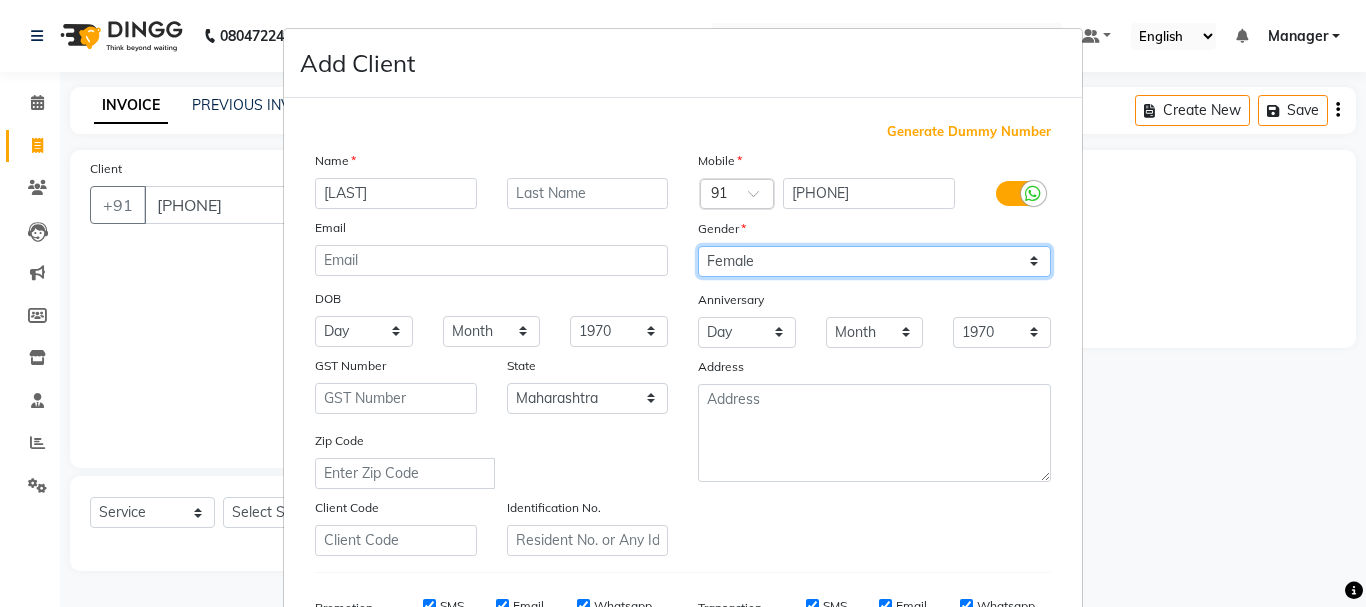 click on "Select Male Female Other Prefer Not To Say" at bounding box center (874, 261) 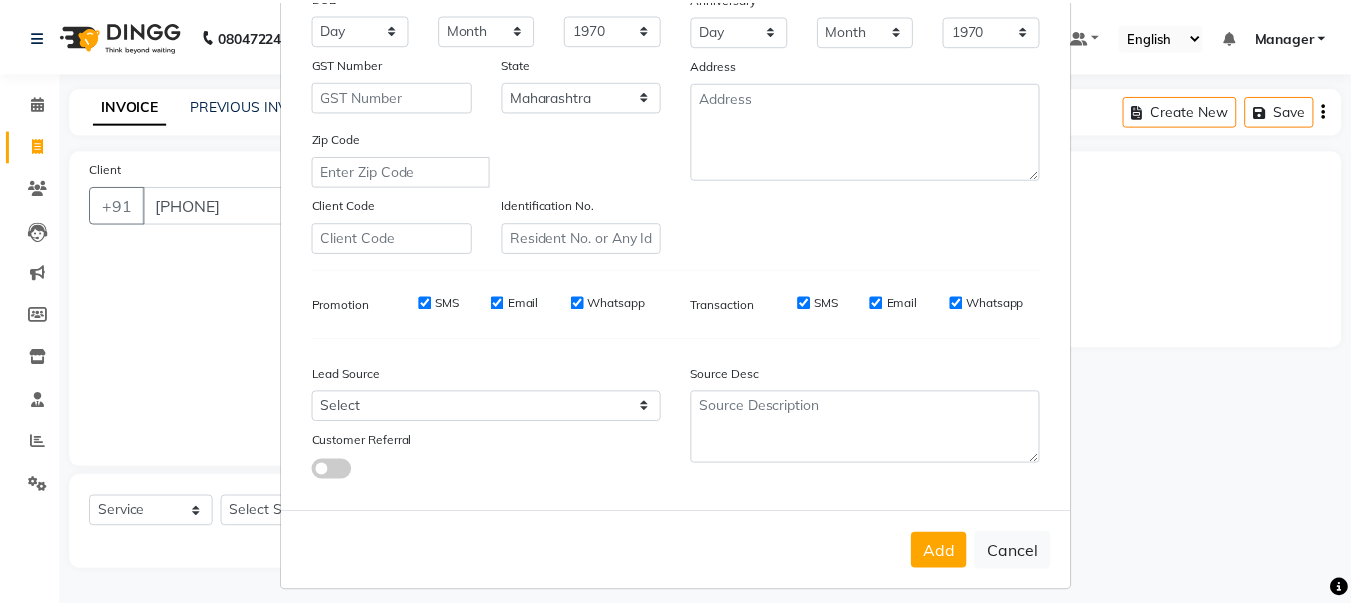 scroll, scrollTop: 316, scrollLeft: 0, axis: vertical 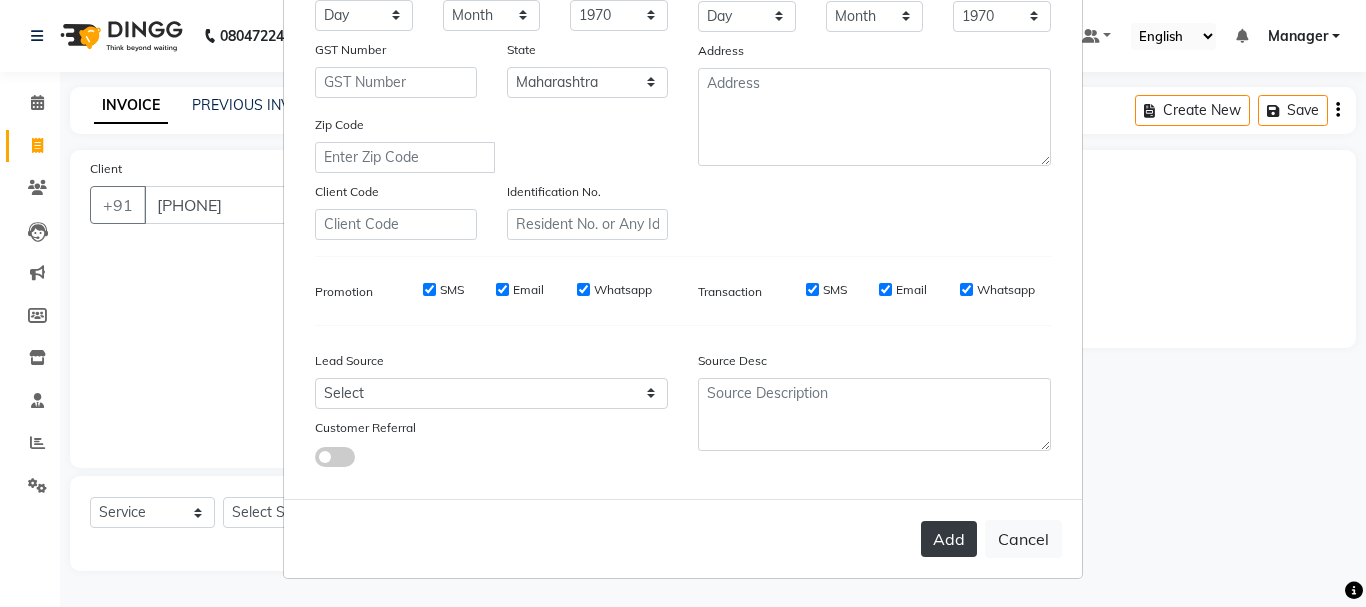 click on "Add" at bounding box center [949, 539] 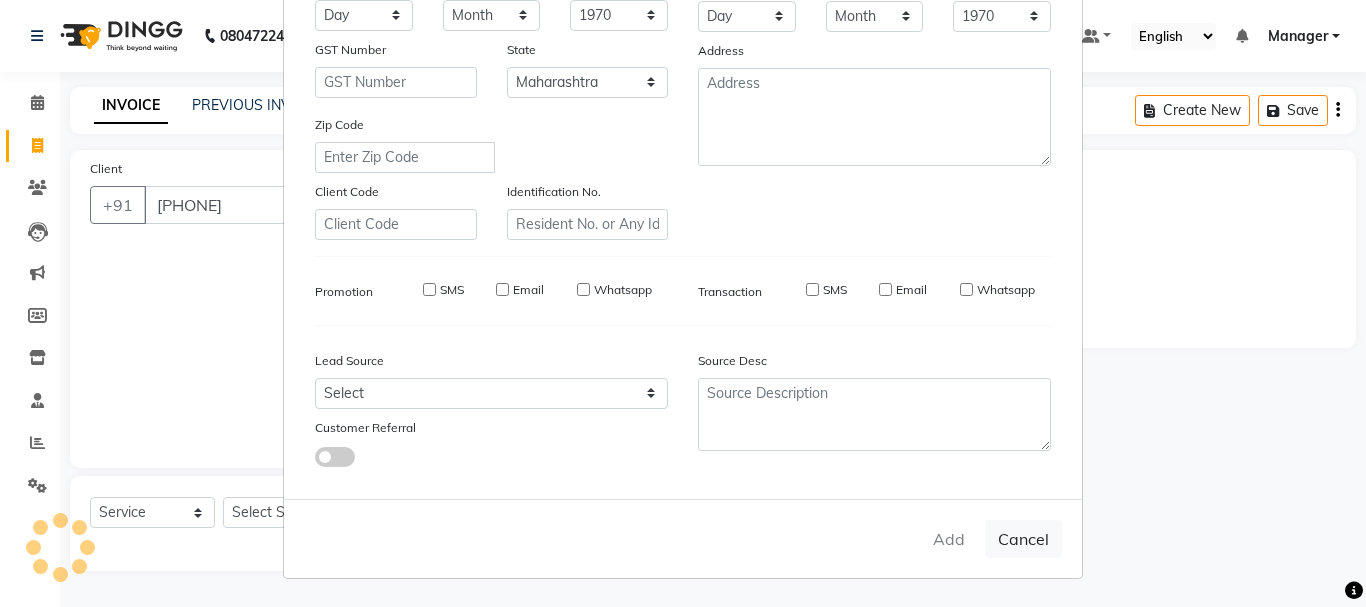 type on "97******16" 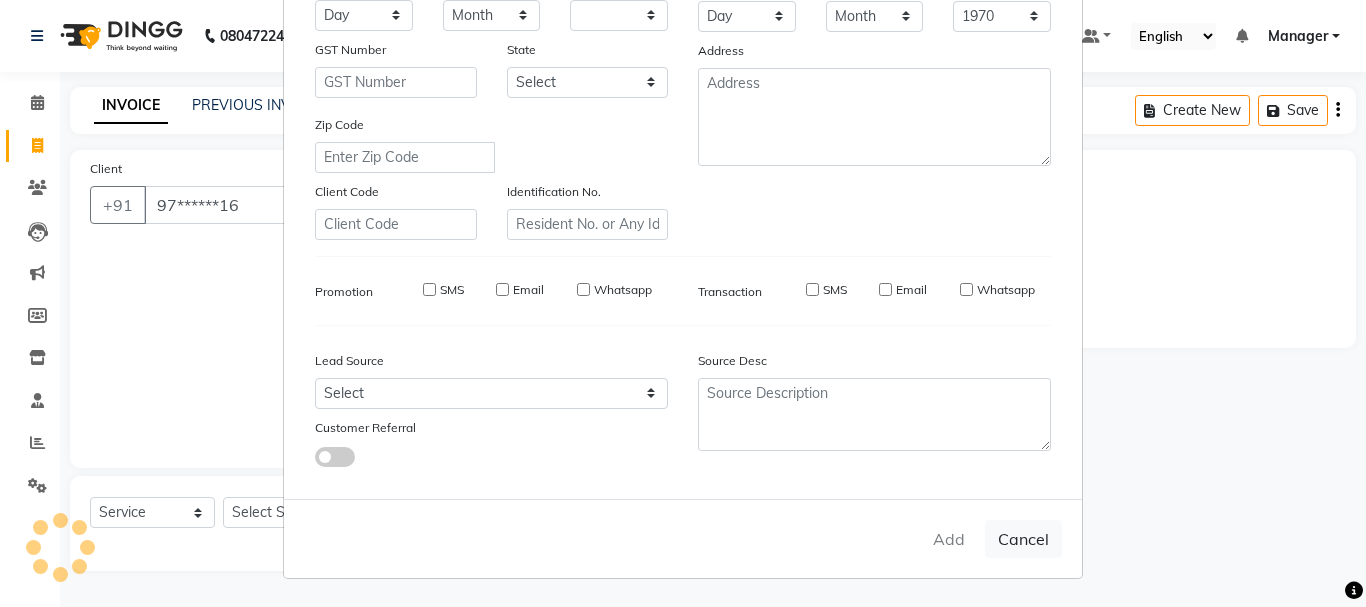 select 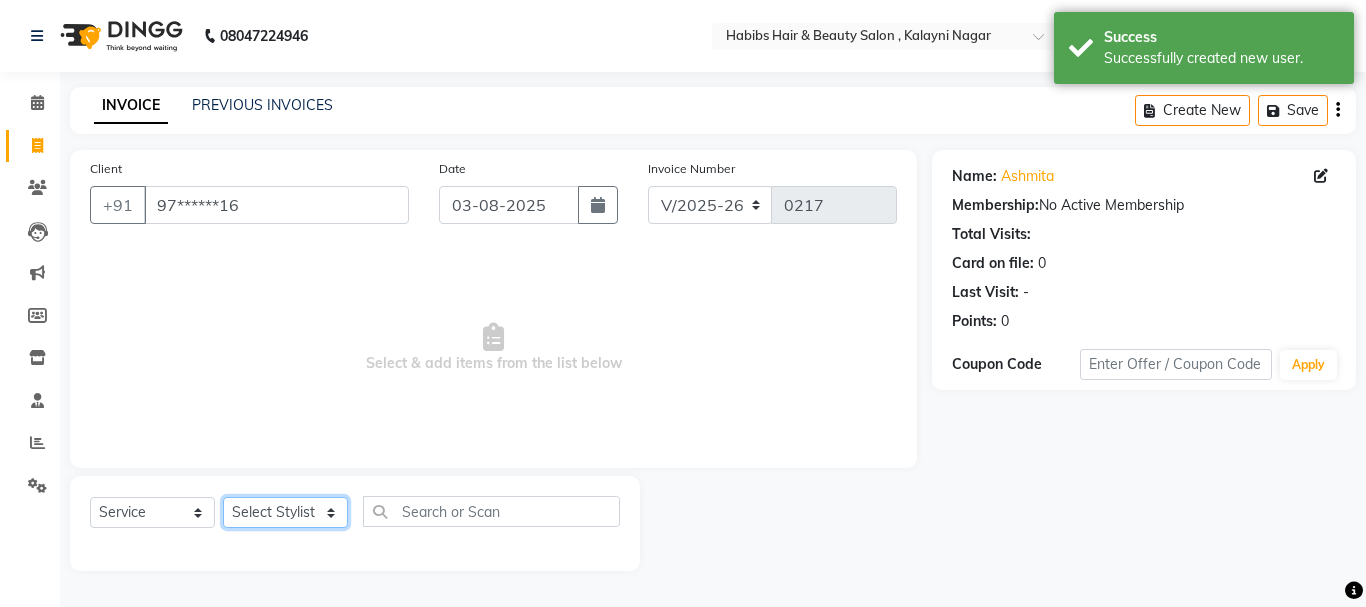 click on "Select Stylist Manager [FIRST] [FIRST] [FIRST] [LAST] [LAST] [LAST] [LAST]" 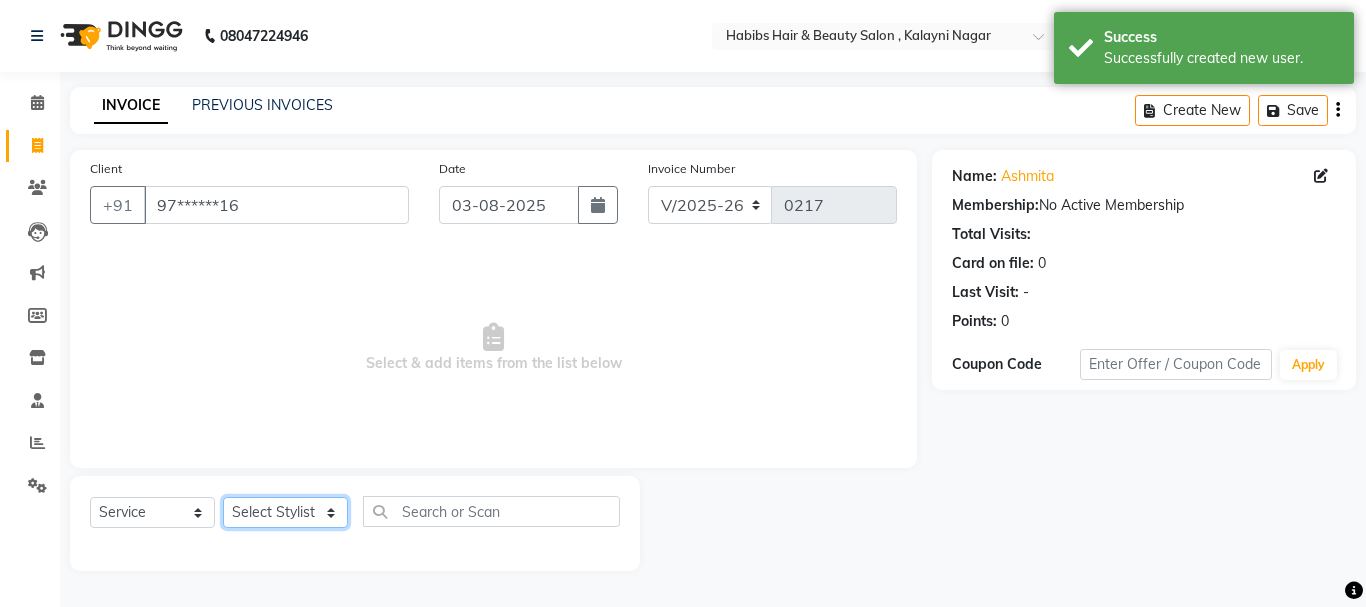 select on "38005" 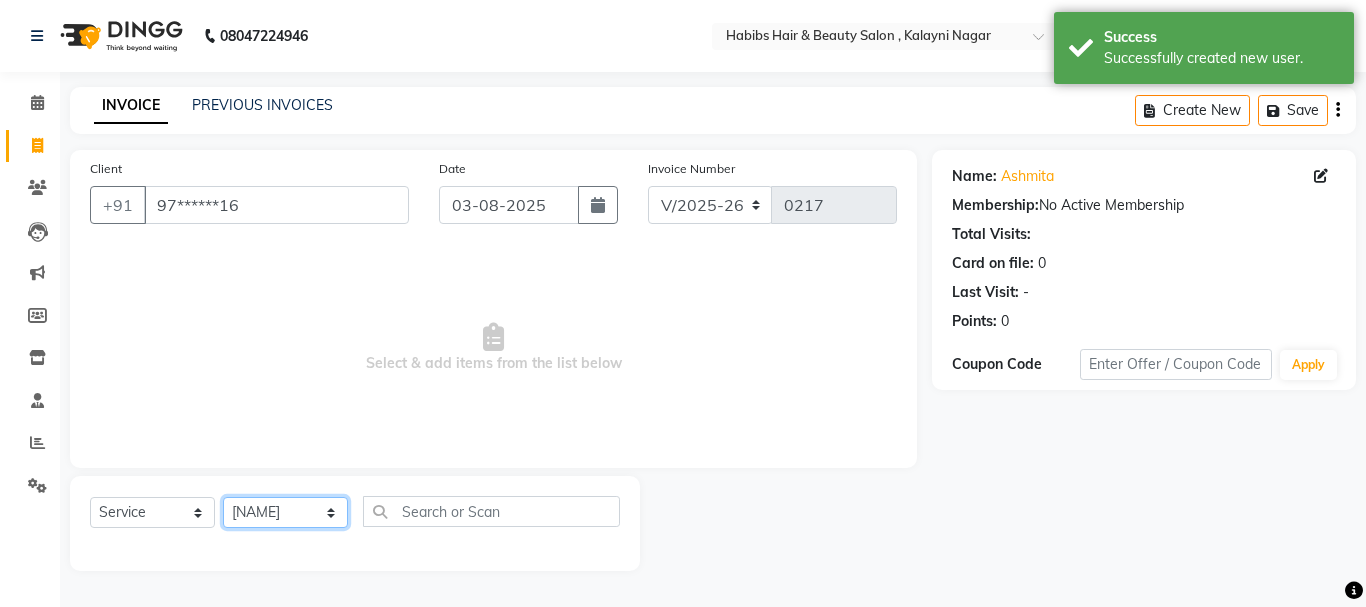 click on "Select Stylist Manager [FIRST] [FIRST] [FIRST] [LAST] [LAST] [LAST] [LAST]" 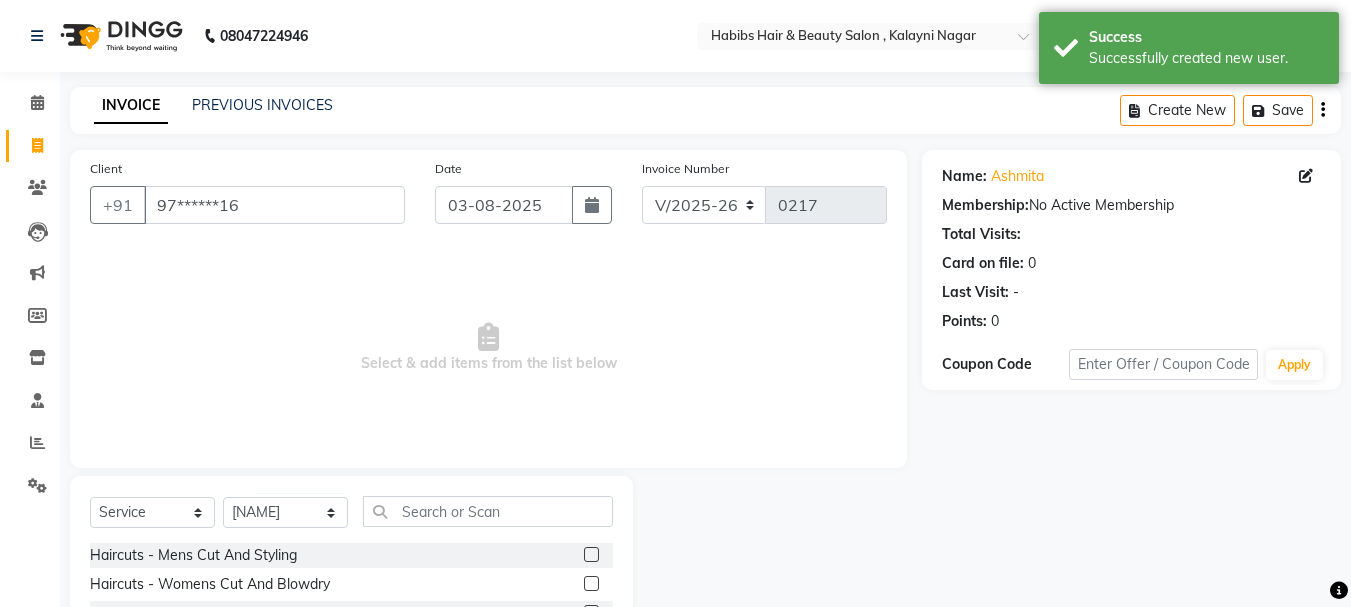 click 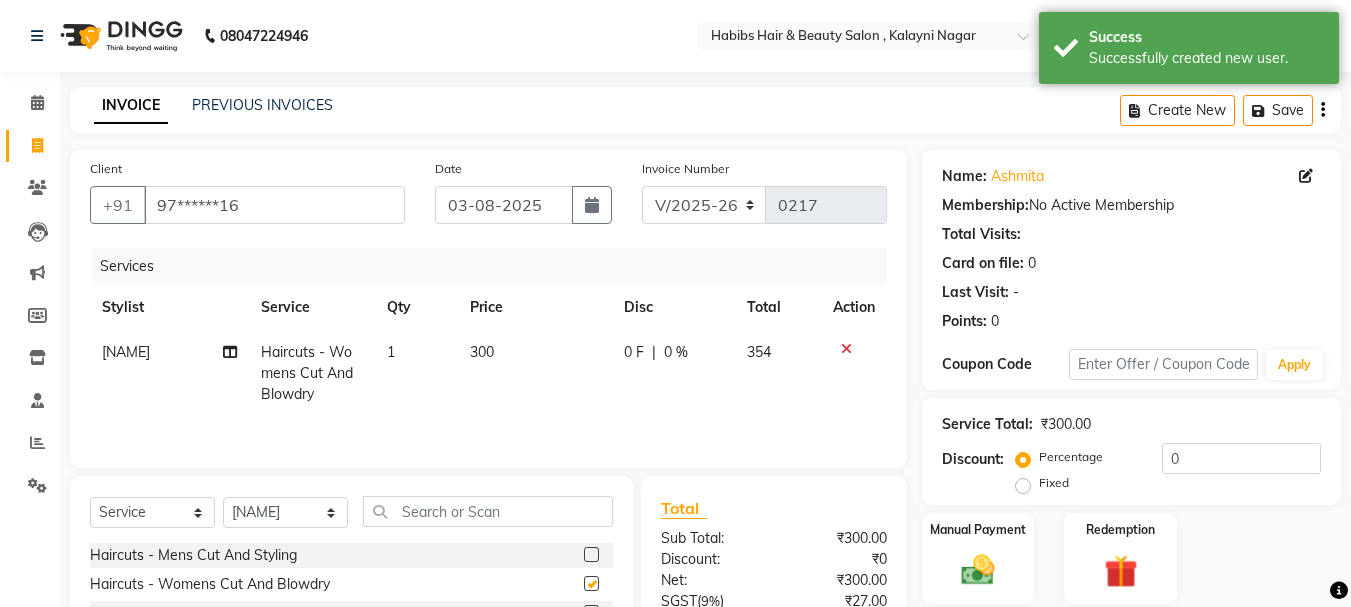 checkbox on "false" 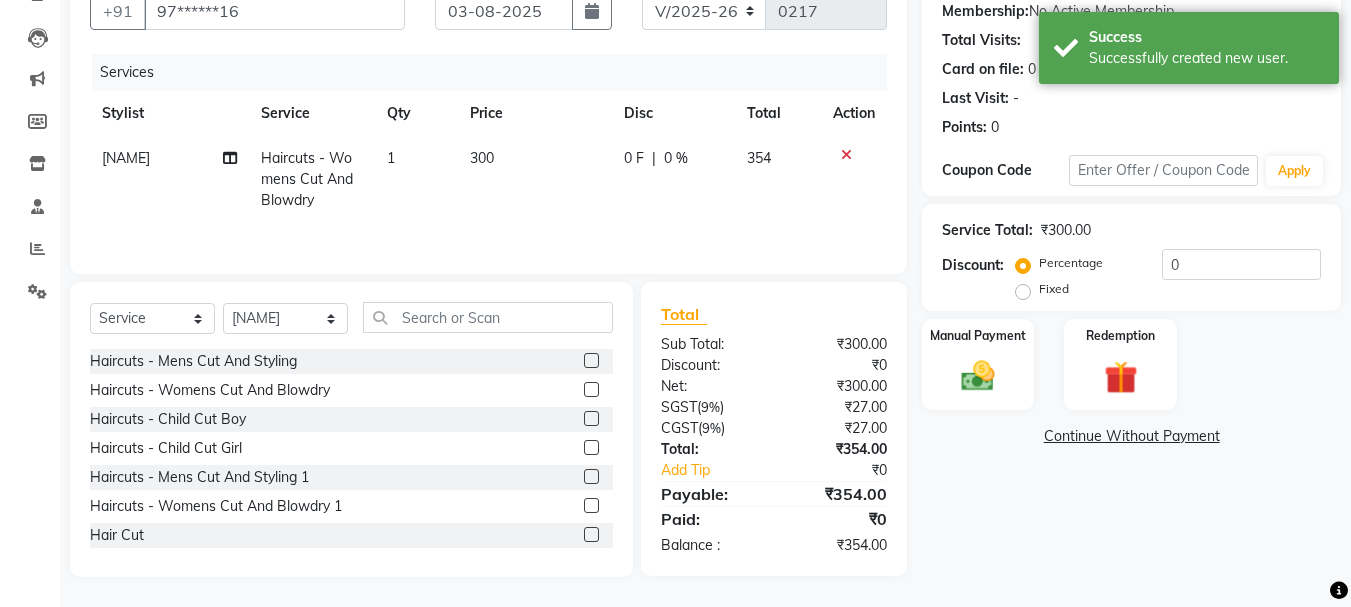scroll, scrollTop: 0, scrollLeft: 0, axis: both 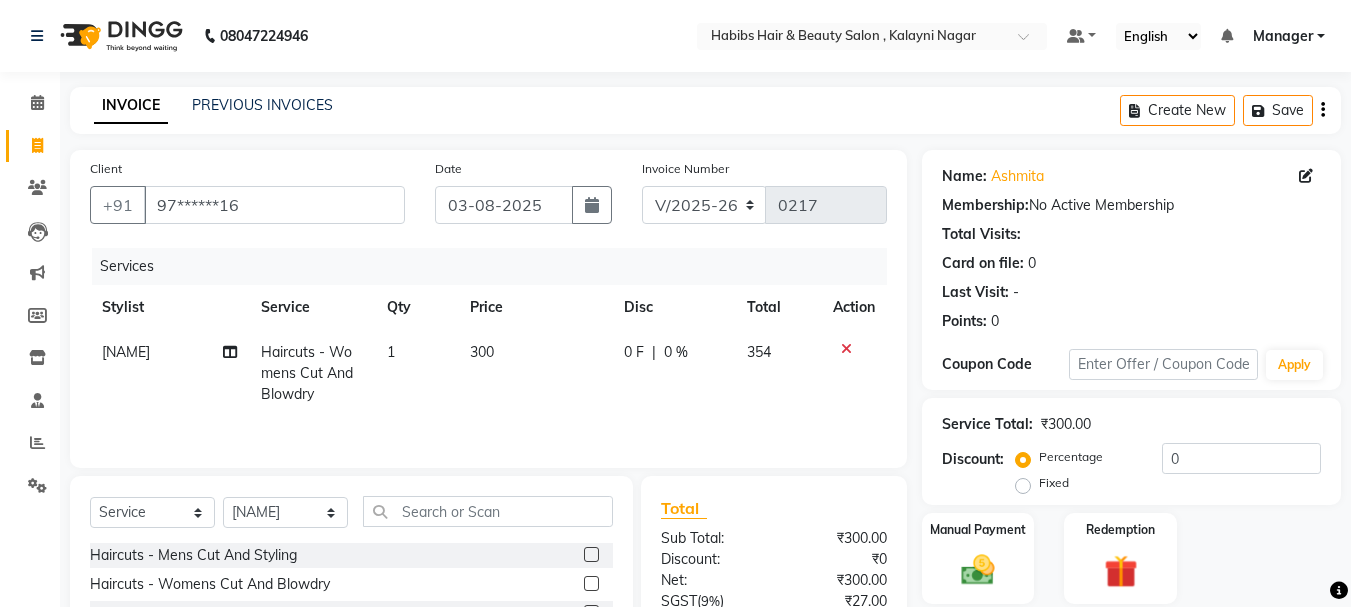 click 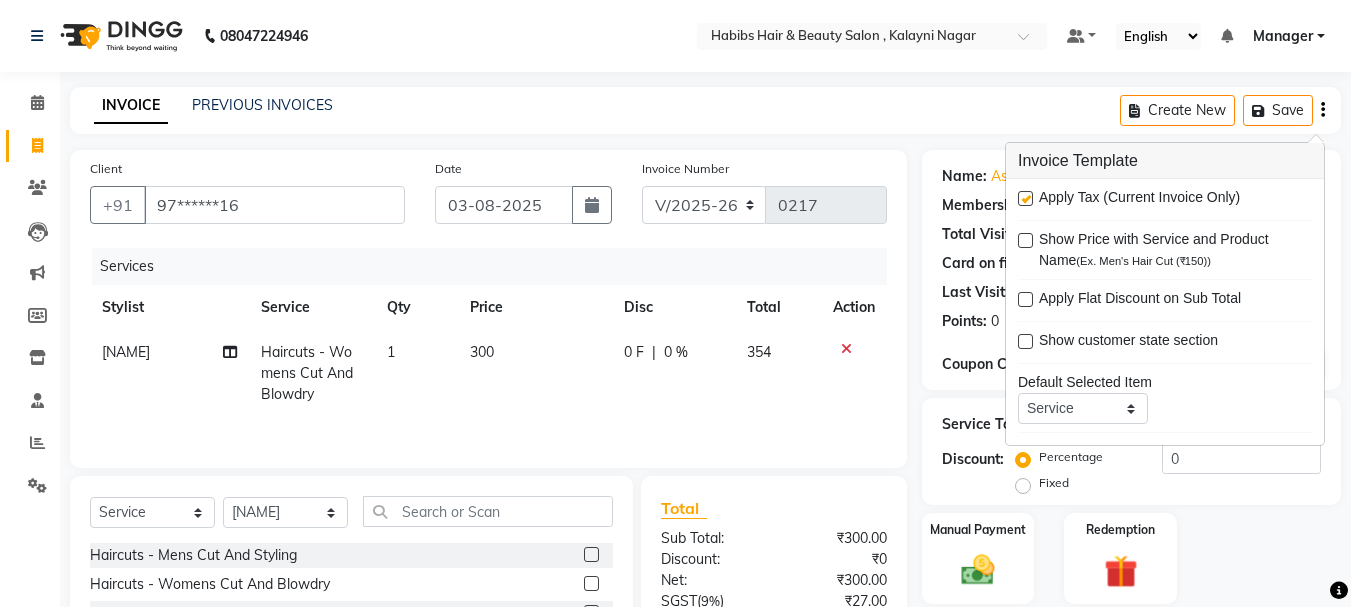 click at bounding box center (1025, 198) 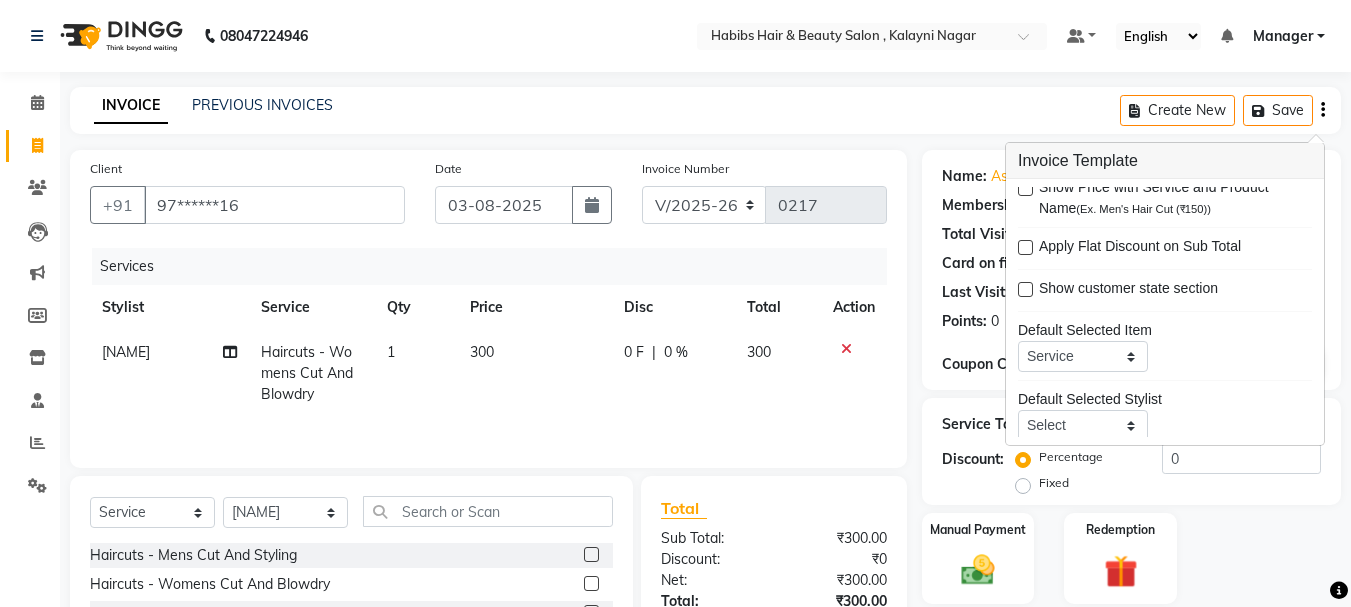 scroll, scrollTop: 98, scrollLeft: 0, axis: vertical 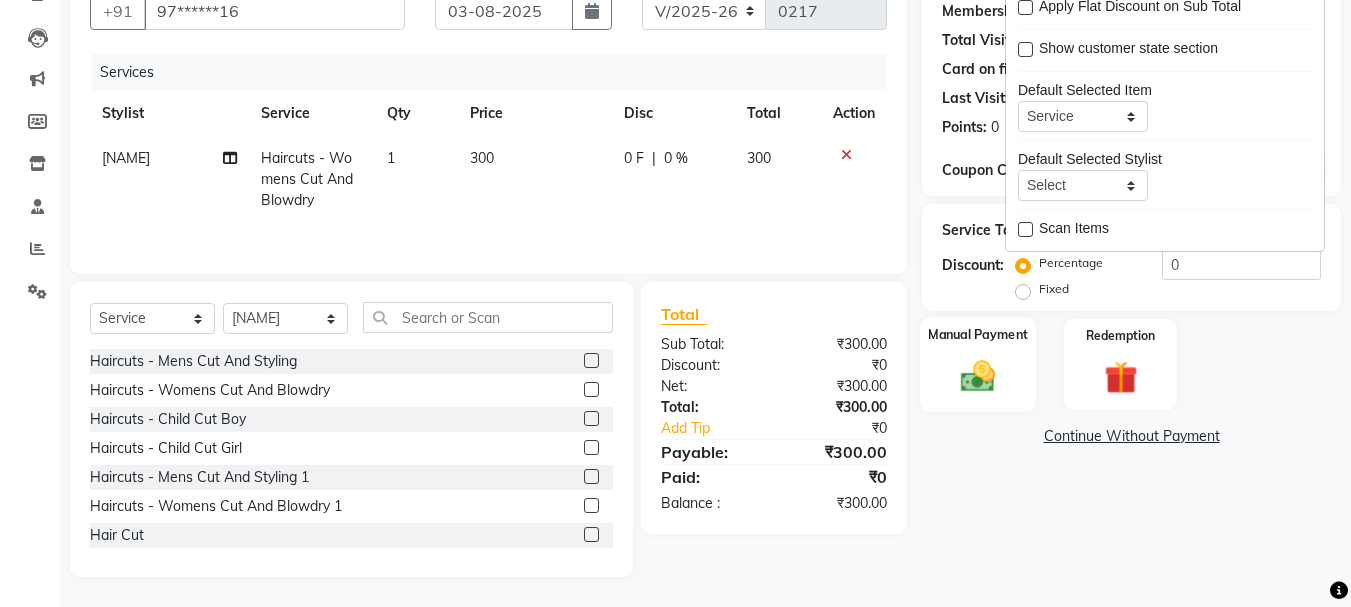 click on "Manual Payment" 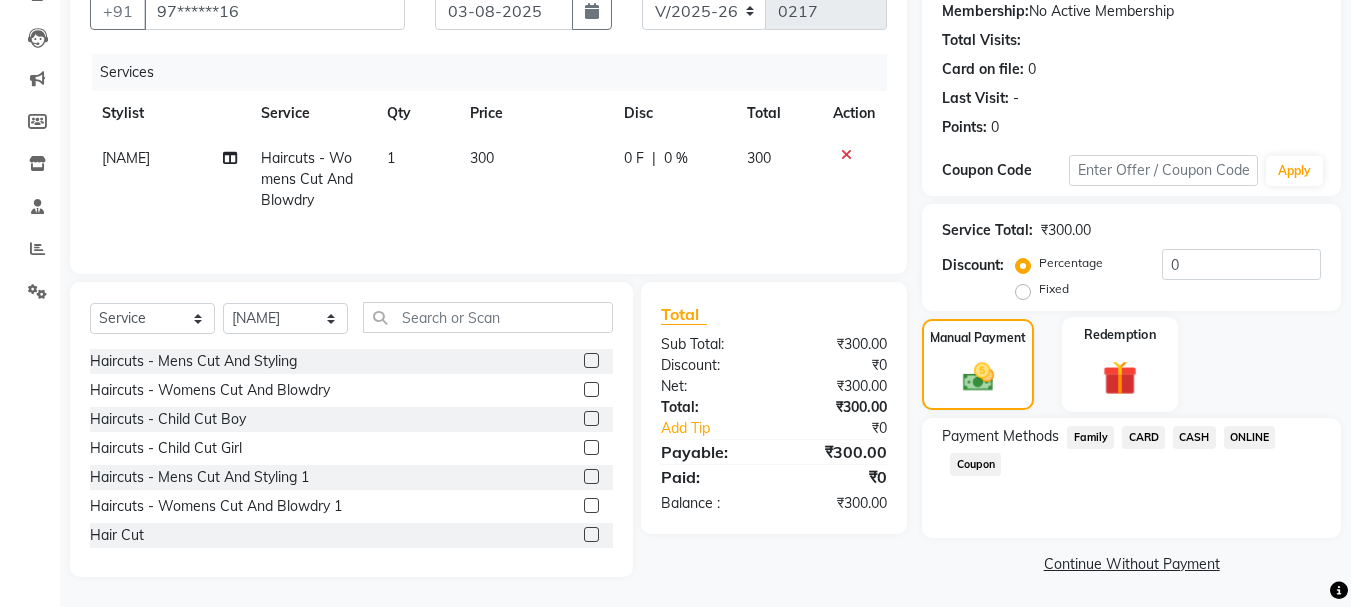 scroll, scrollTop: 196, scrollLeft: 0, axis: vertical 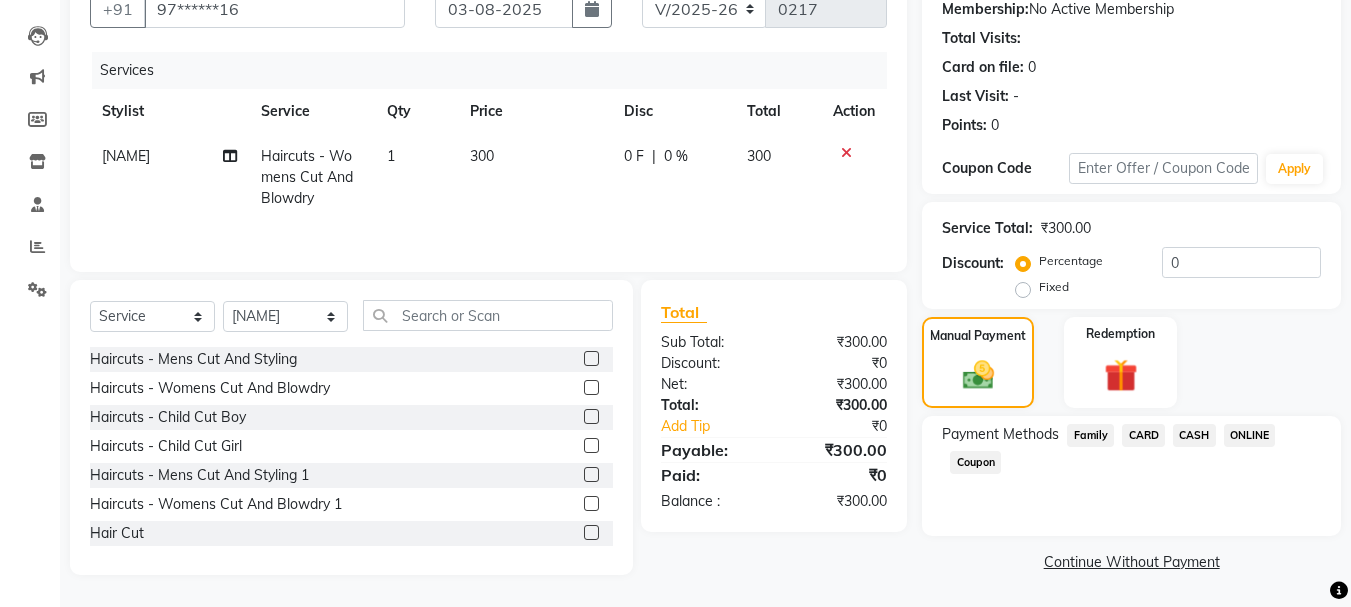 click on "ONLINE" 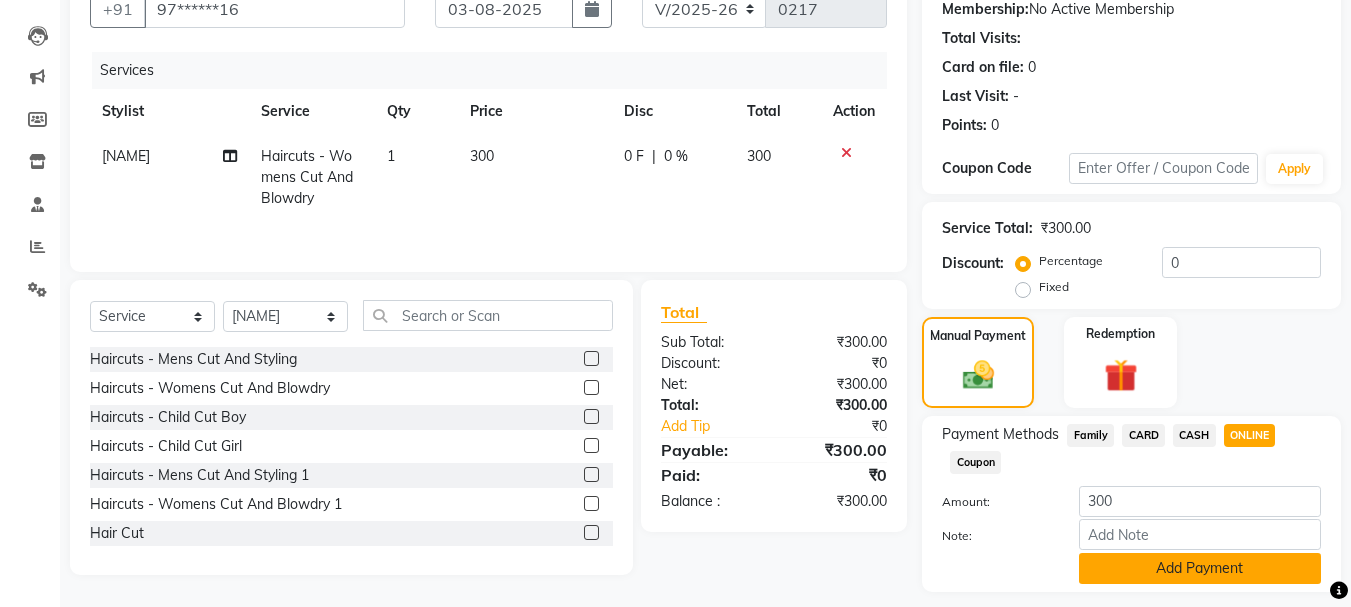 click on "Add Payment" 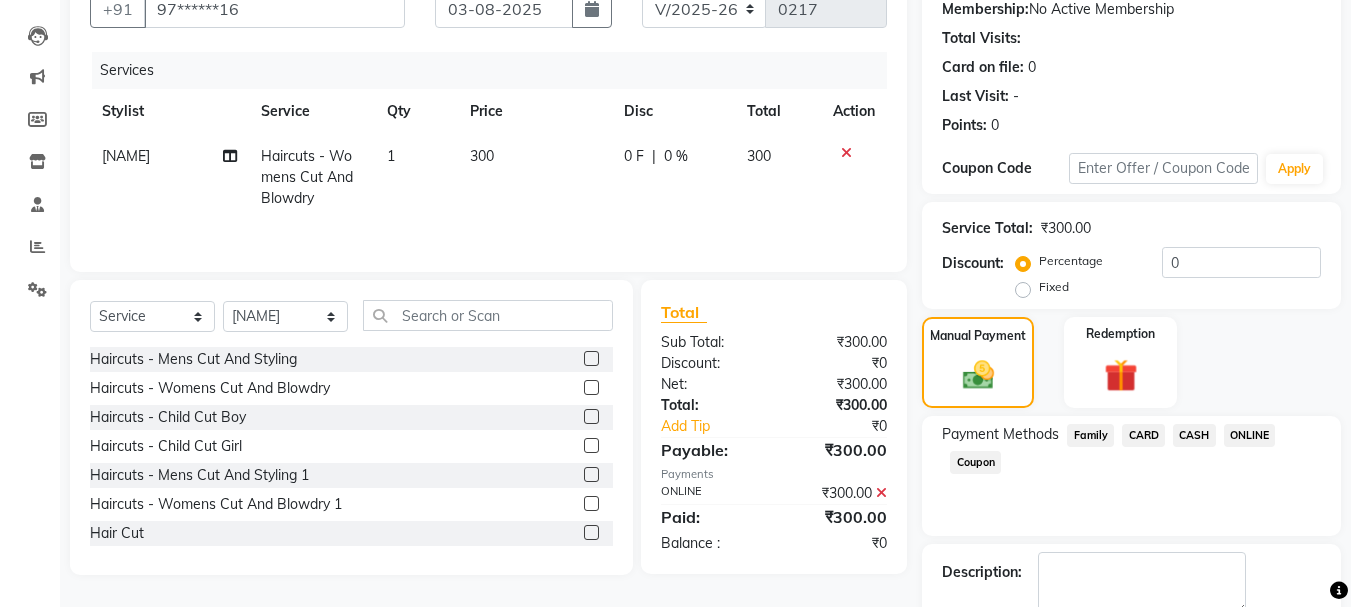 scroll, scrollTop: 309, scrollLeft: 0, axis: vertical 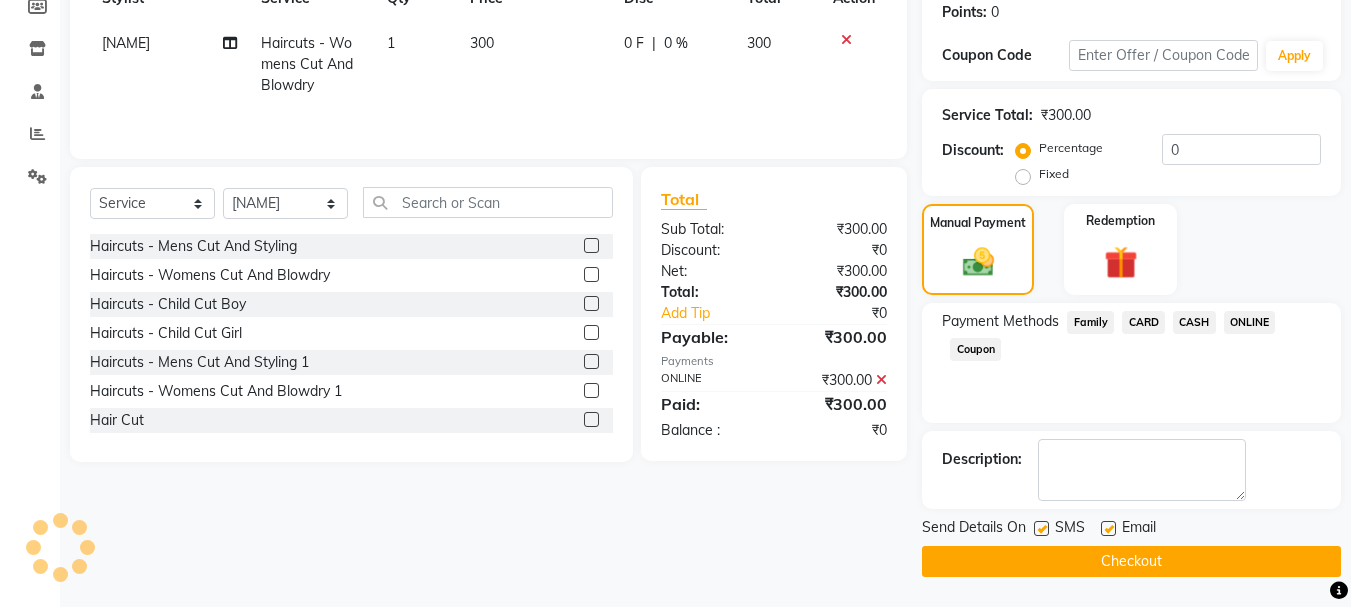 click on "Checkout" 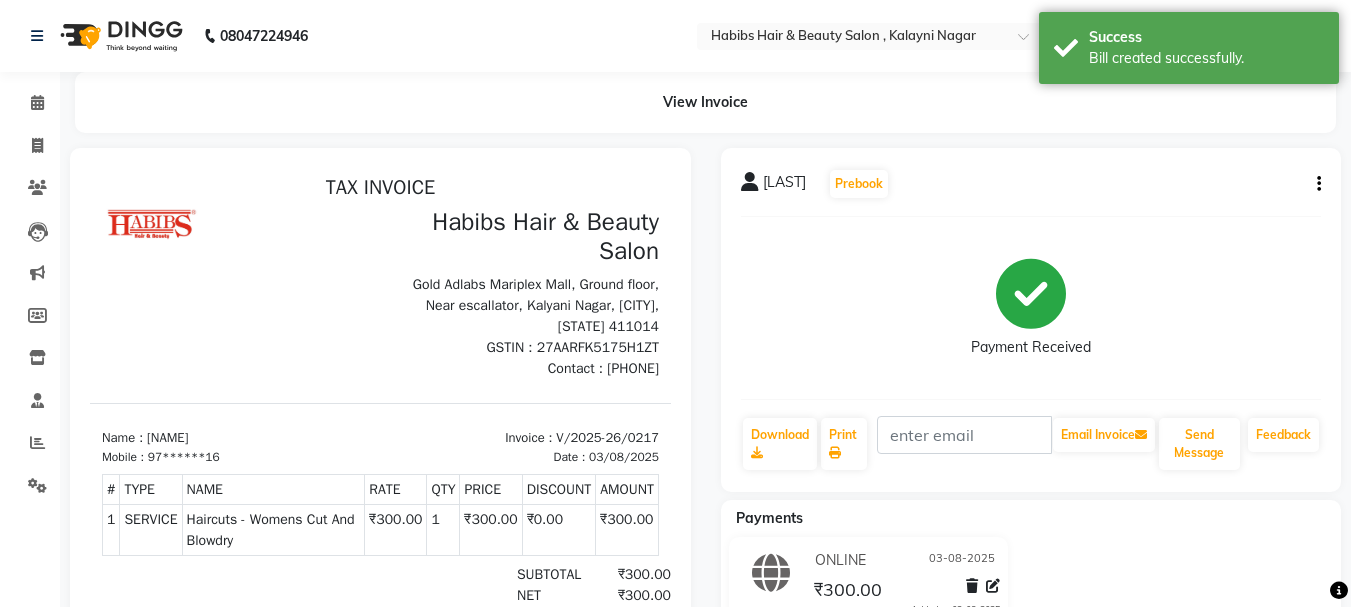 scroll, scrollTop: 0, scrollLeft: 0, axis: both 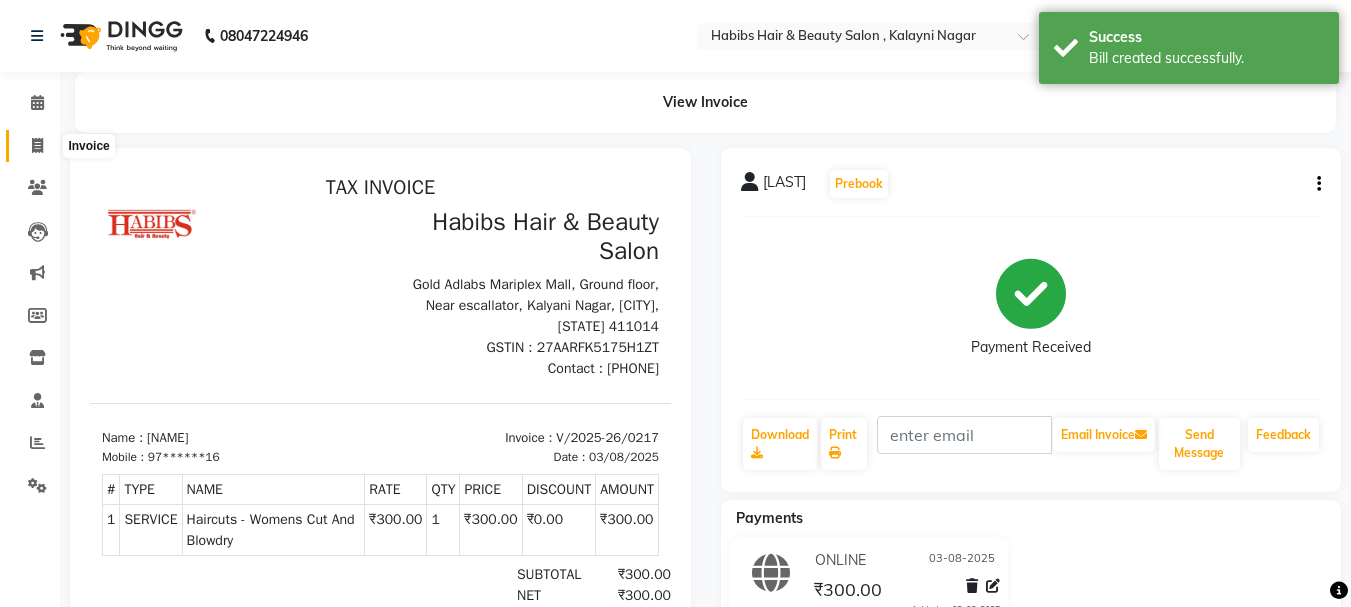 click 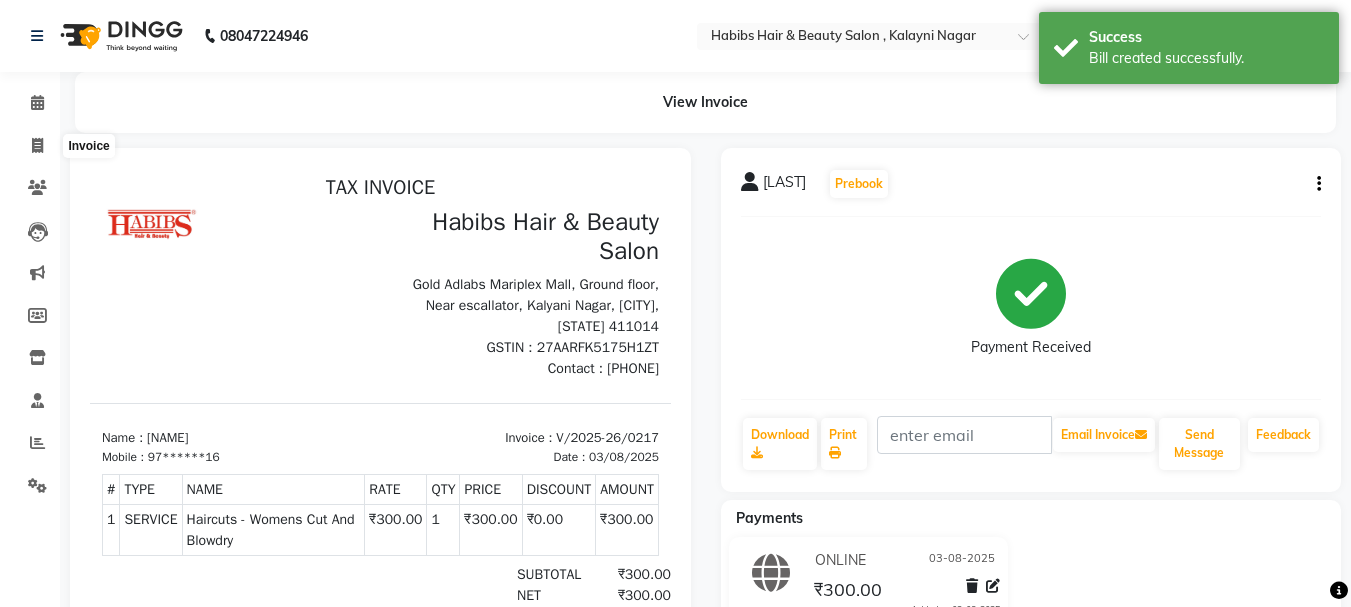 select on "service" 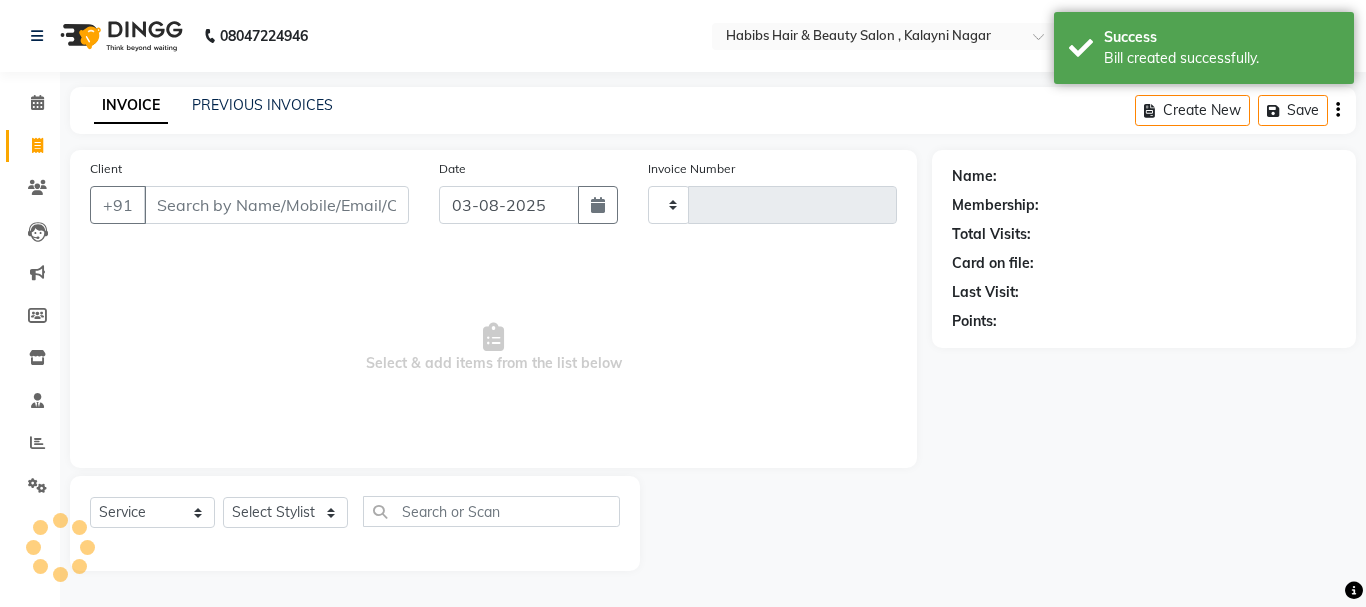 type on "0218" 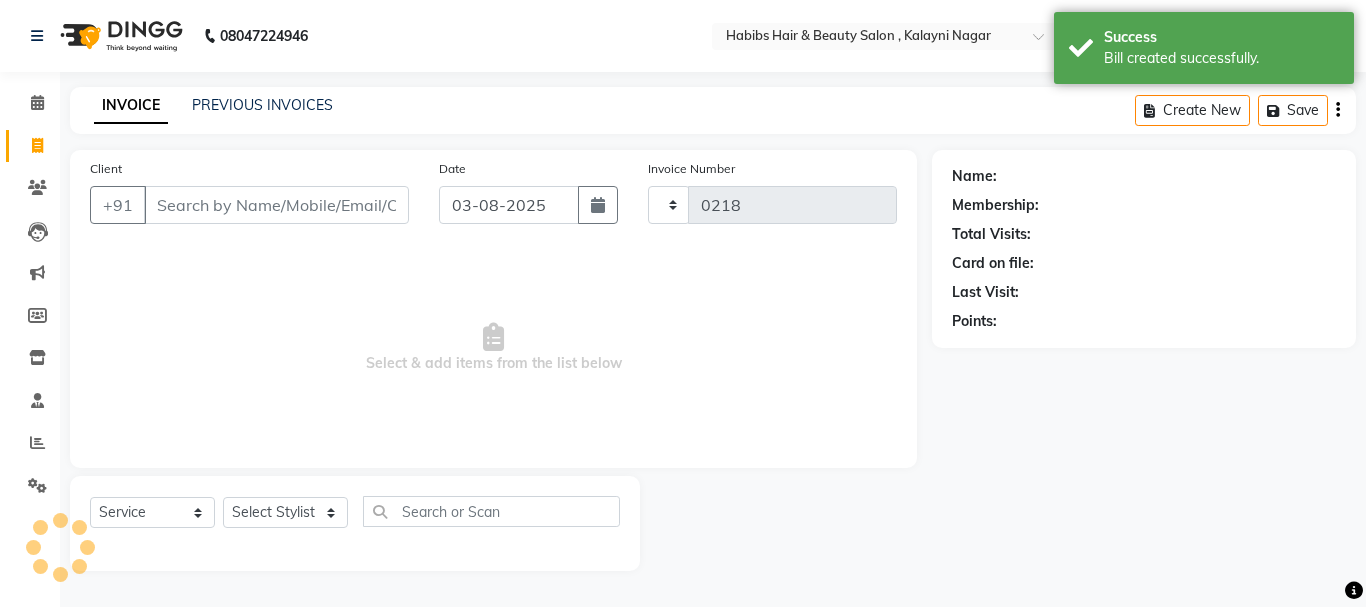 select on "4842" 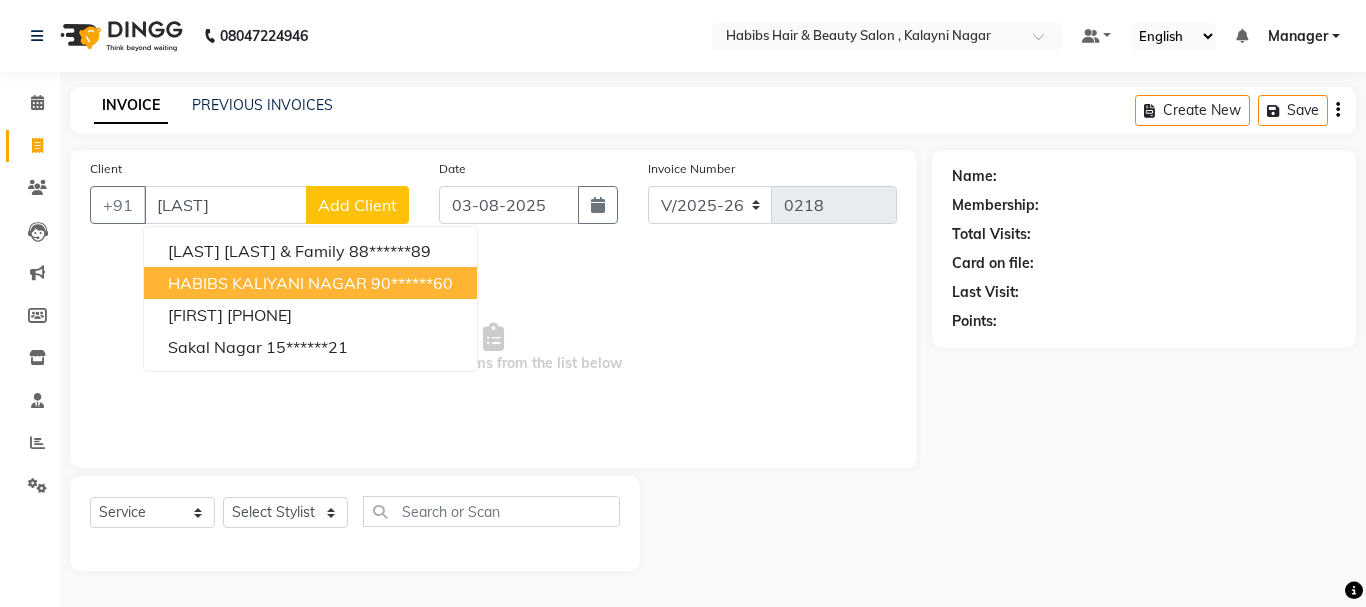 click on "90******60" at bounding box center [412, 283] 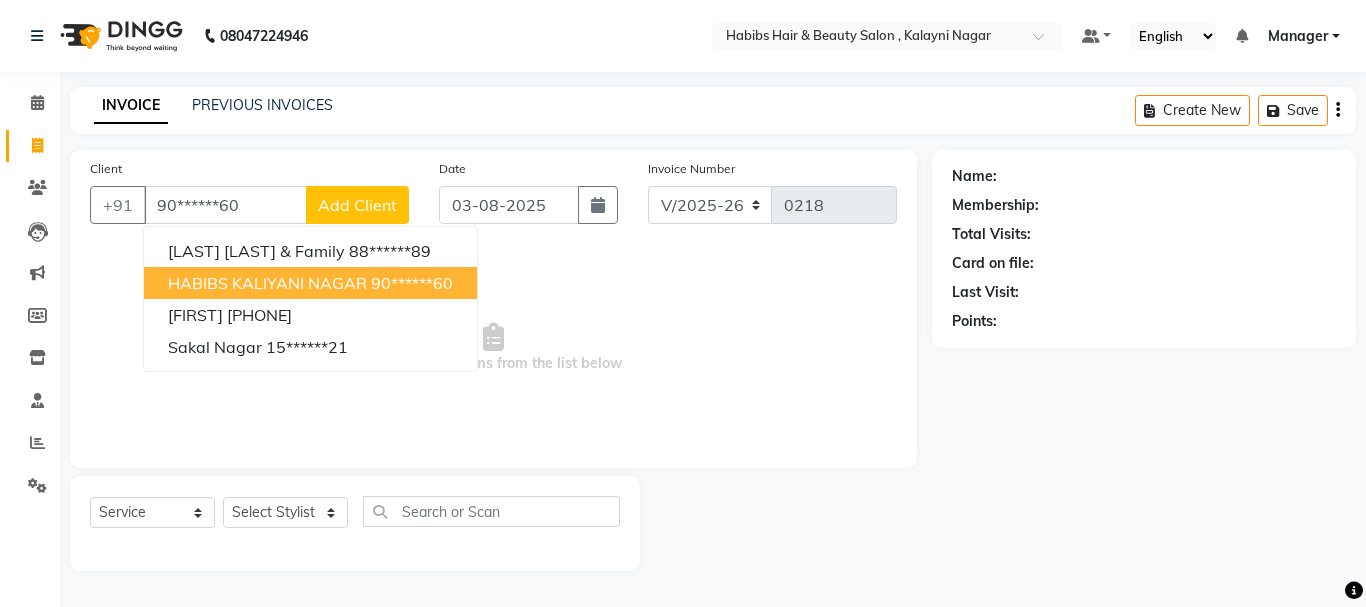 type on "90******60" 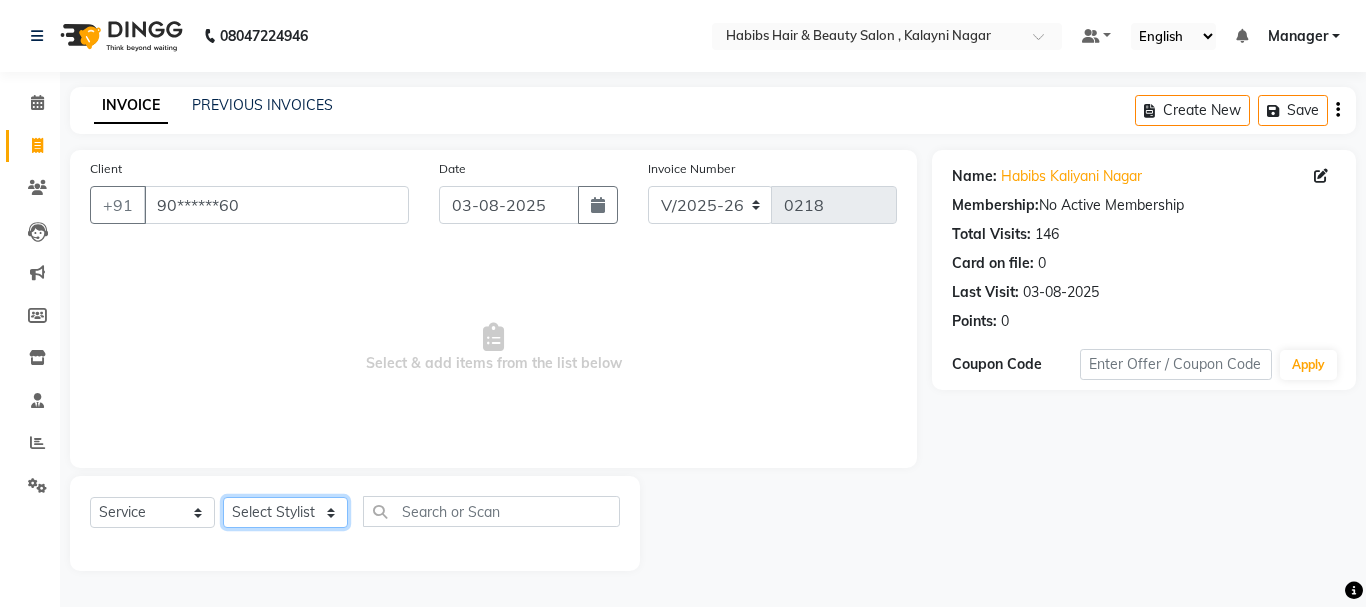 click on "Select Stylist Manager [FIRST] [FIRST] [FIRST] [LAST] [LAST] [LAST] [LAST]" 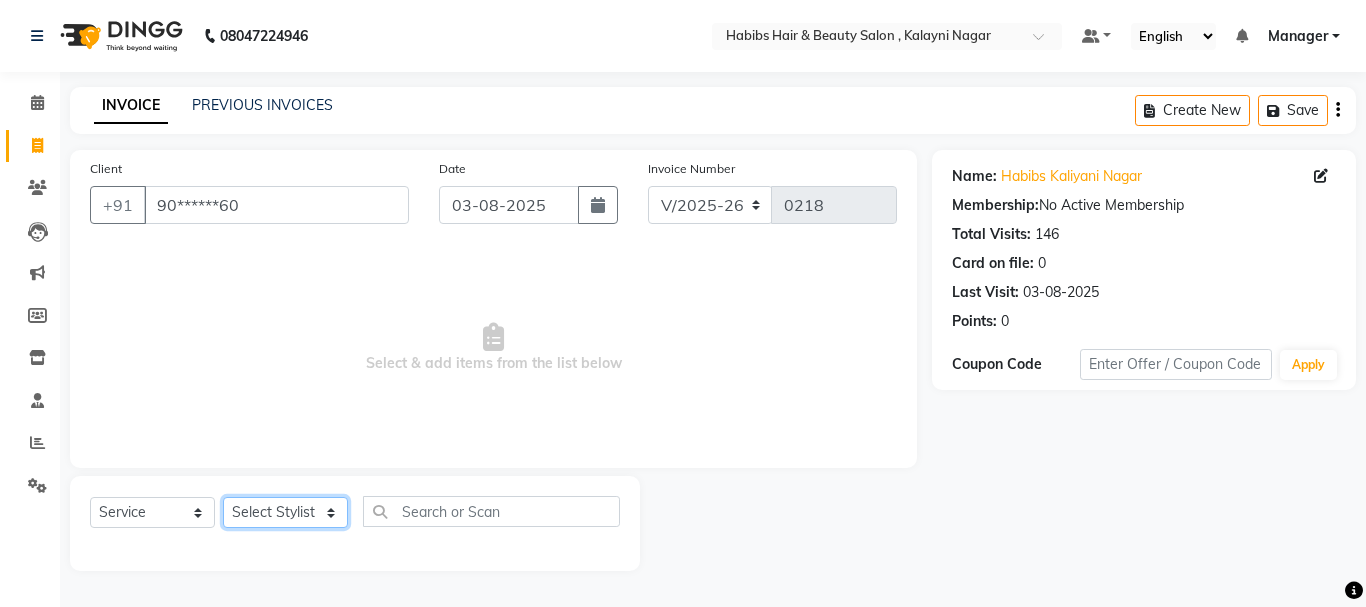 click on "Select Stylist Manager [FIRST] [FIRST] [FIRST] [LAST] [LAST] [LAST] [LAST]" 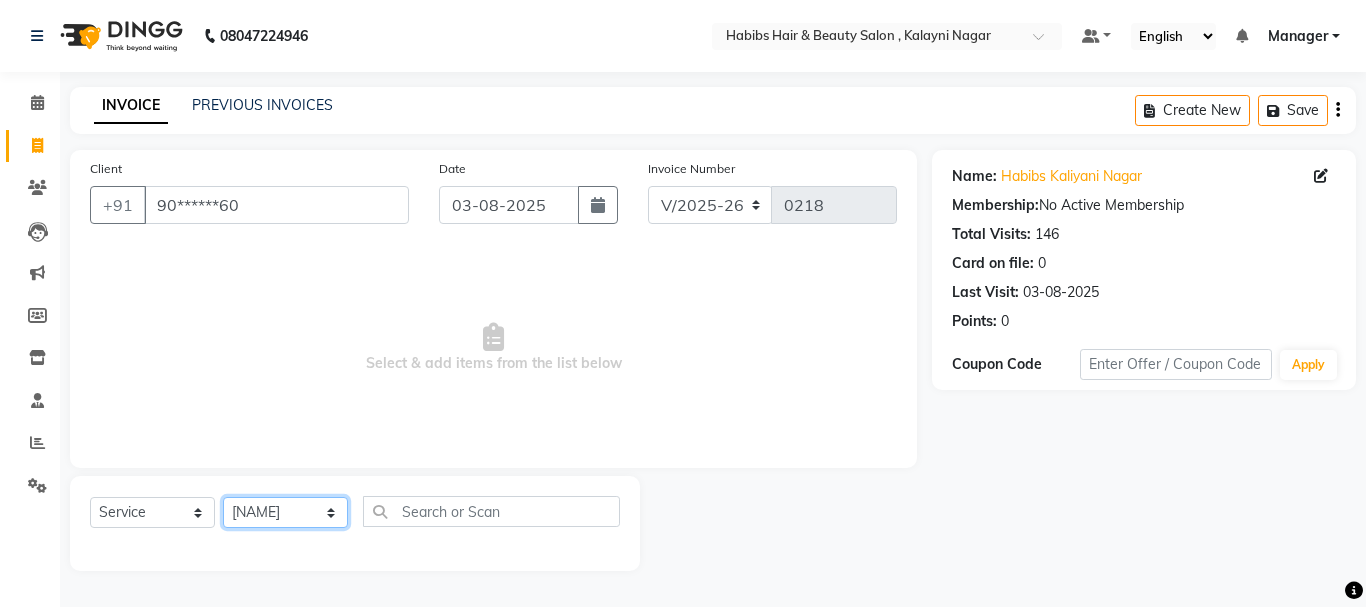click on "Select Stylist Manager [FIRST] [FIRST] [FIRST] [LAST] [LAST] [LAST] [LAST]" 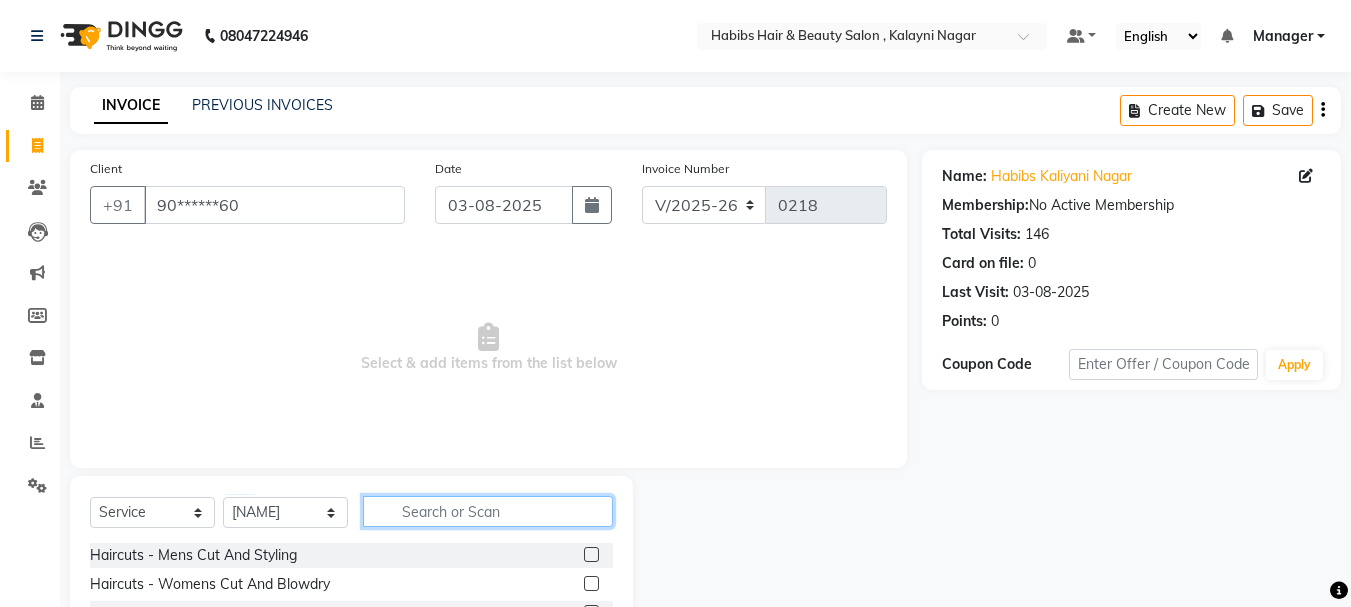 click 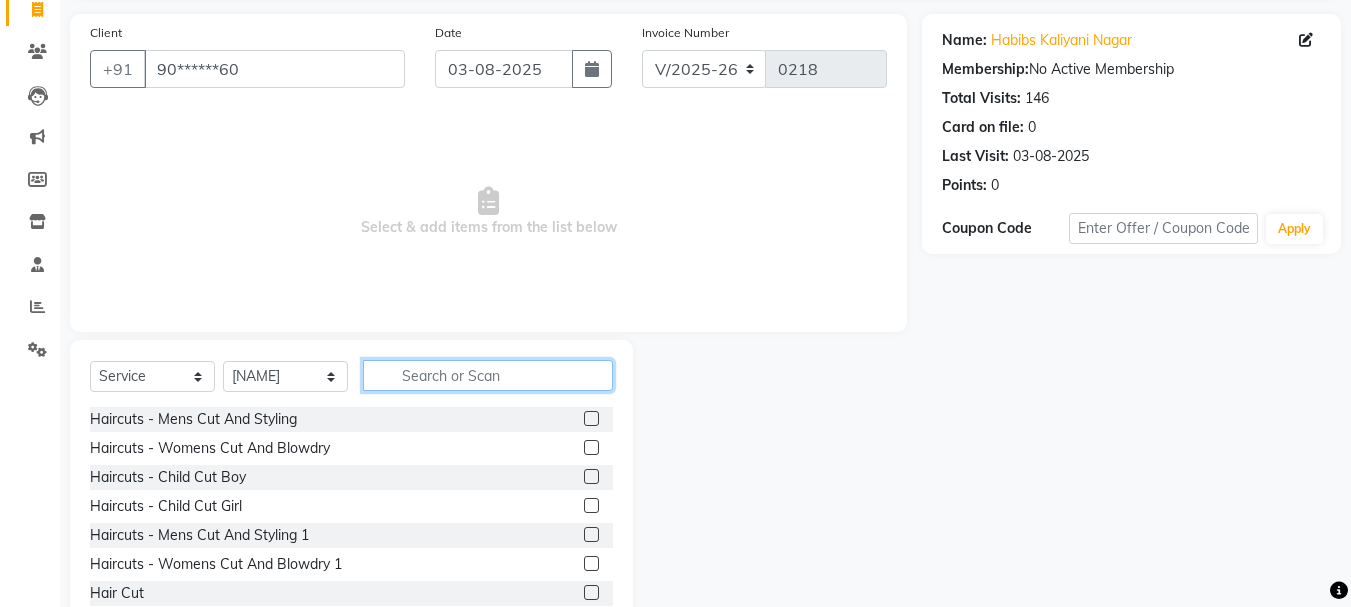 scroll, scrollTop: 194, scrollLeft: 0, axis: vertical 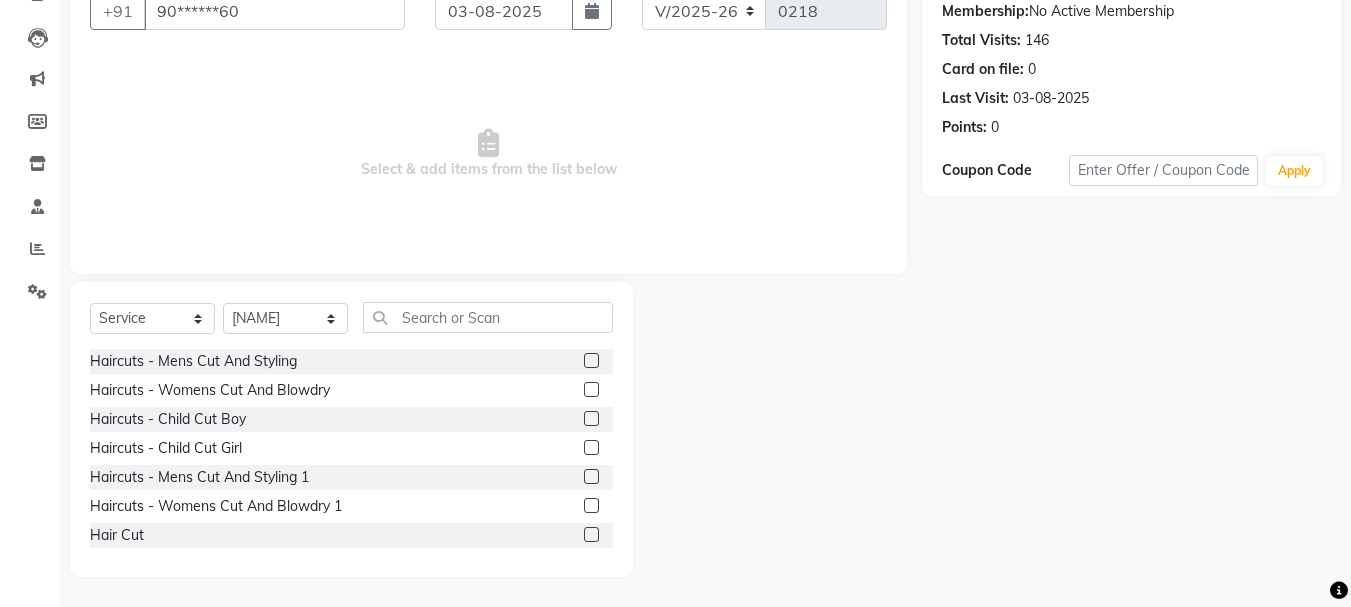 click 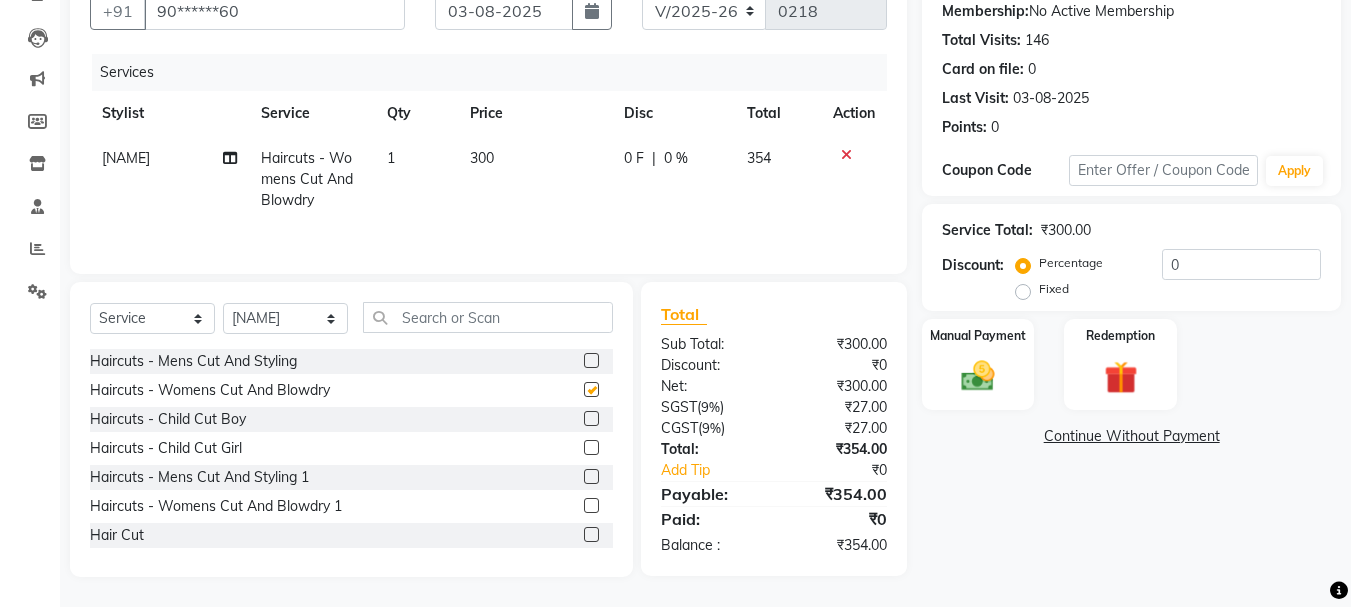 checkbox on "false" 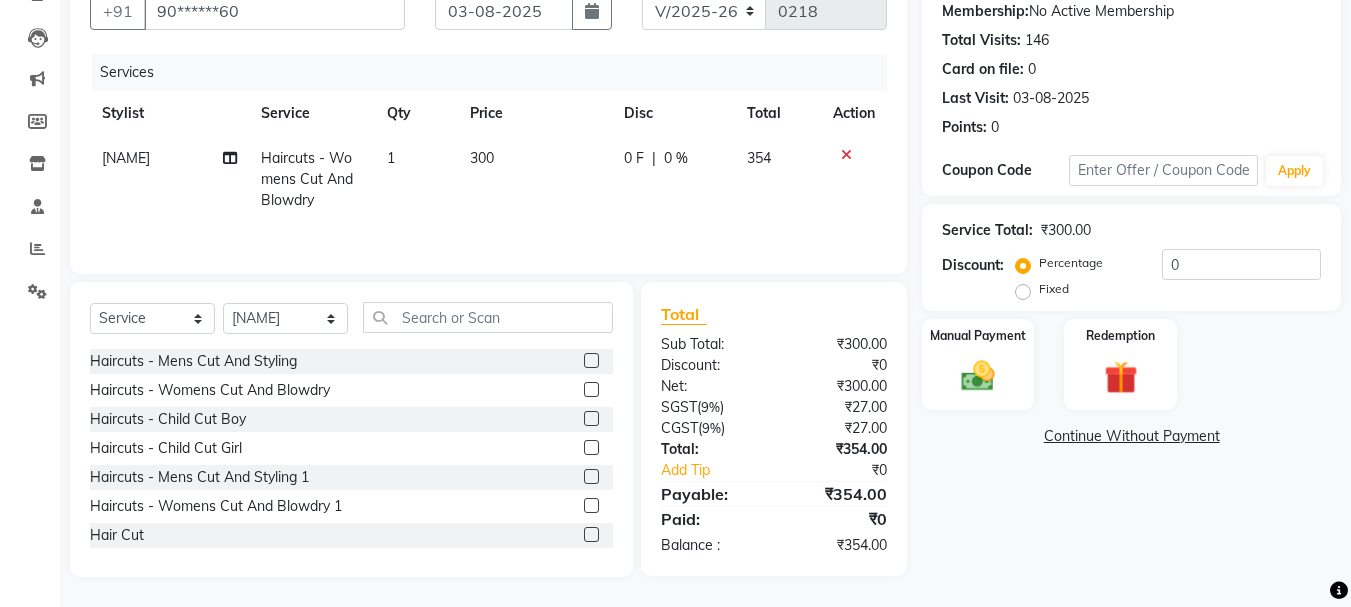 click 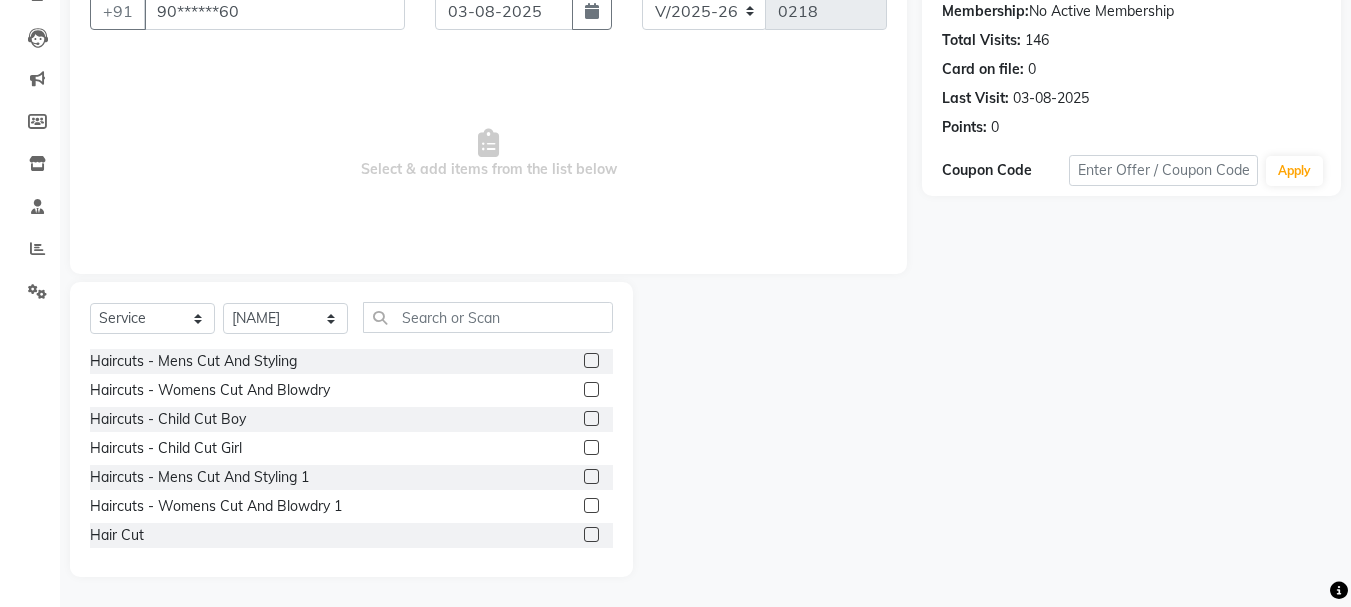 click 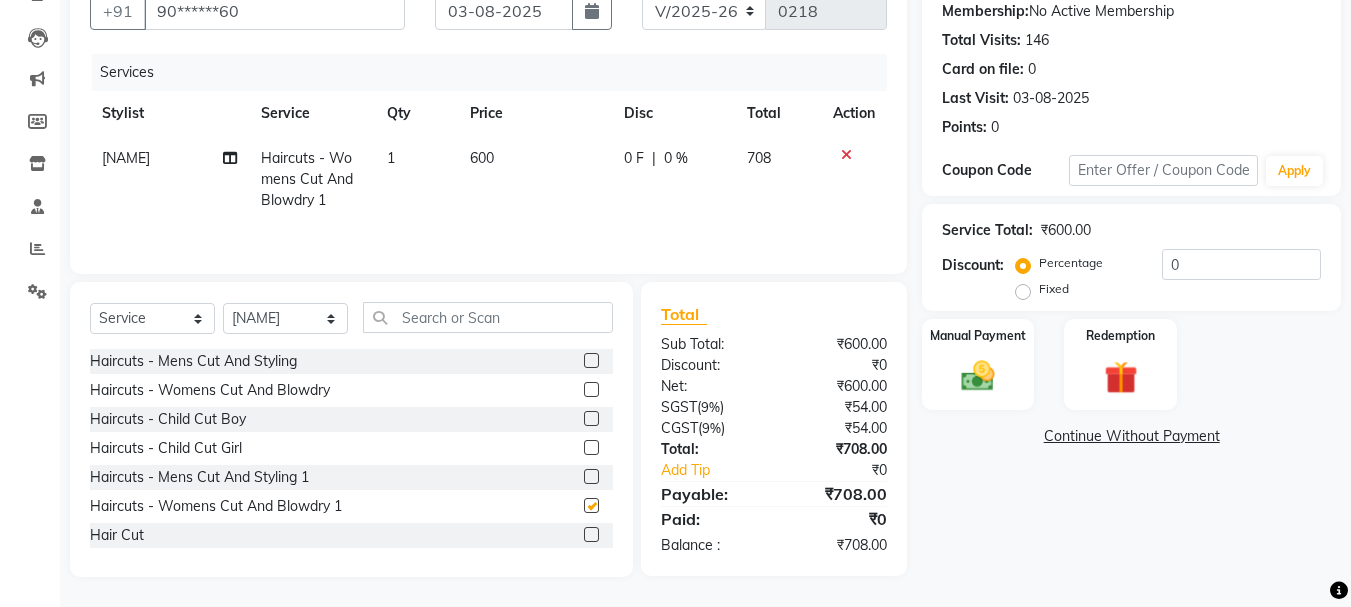 checkbox on "false" 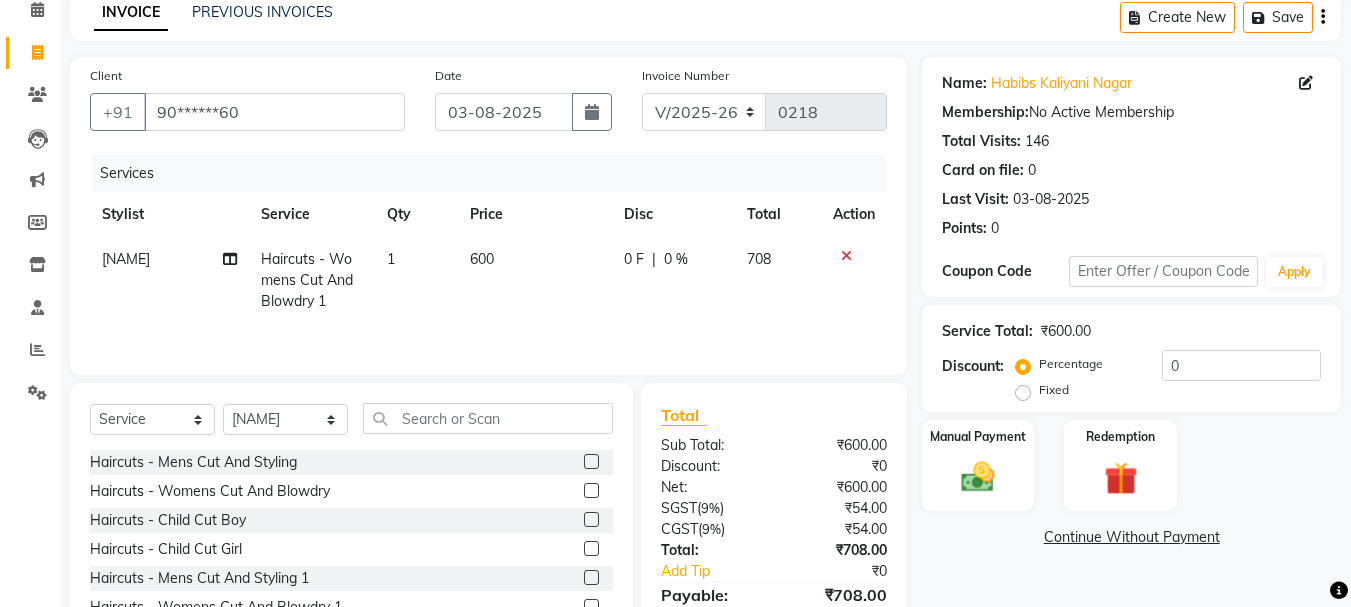 scroll, scrollTop: 0, scrollLeft: 0, axis: both 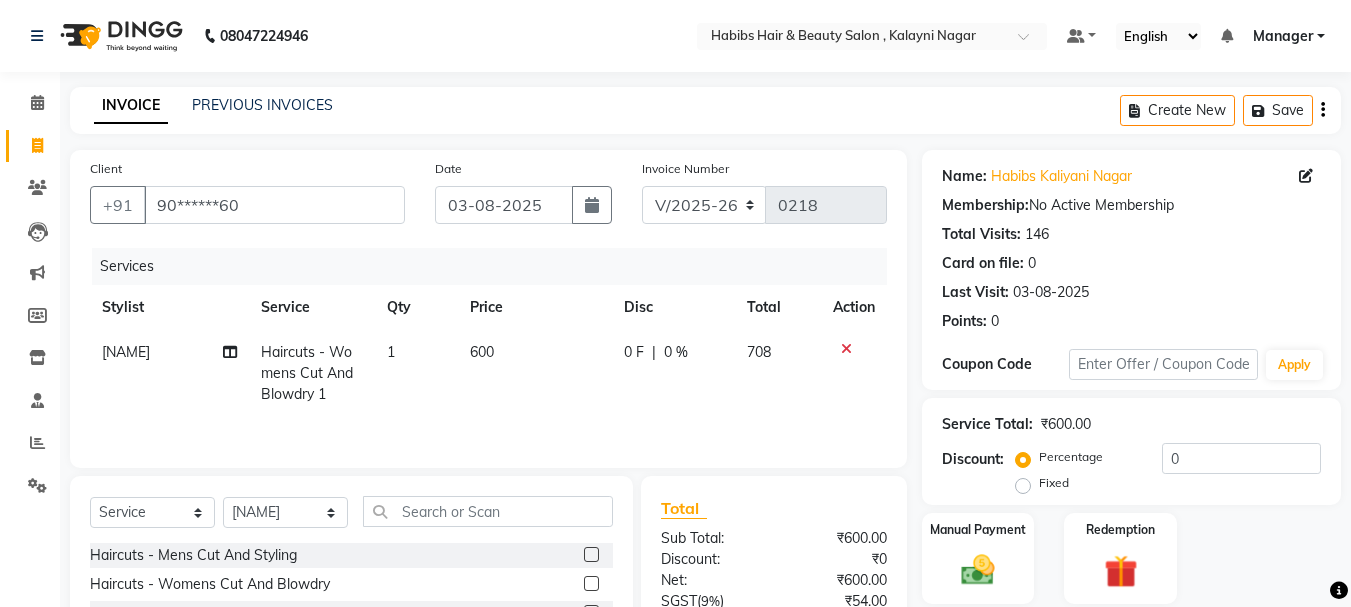 click 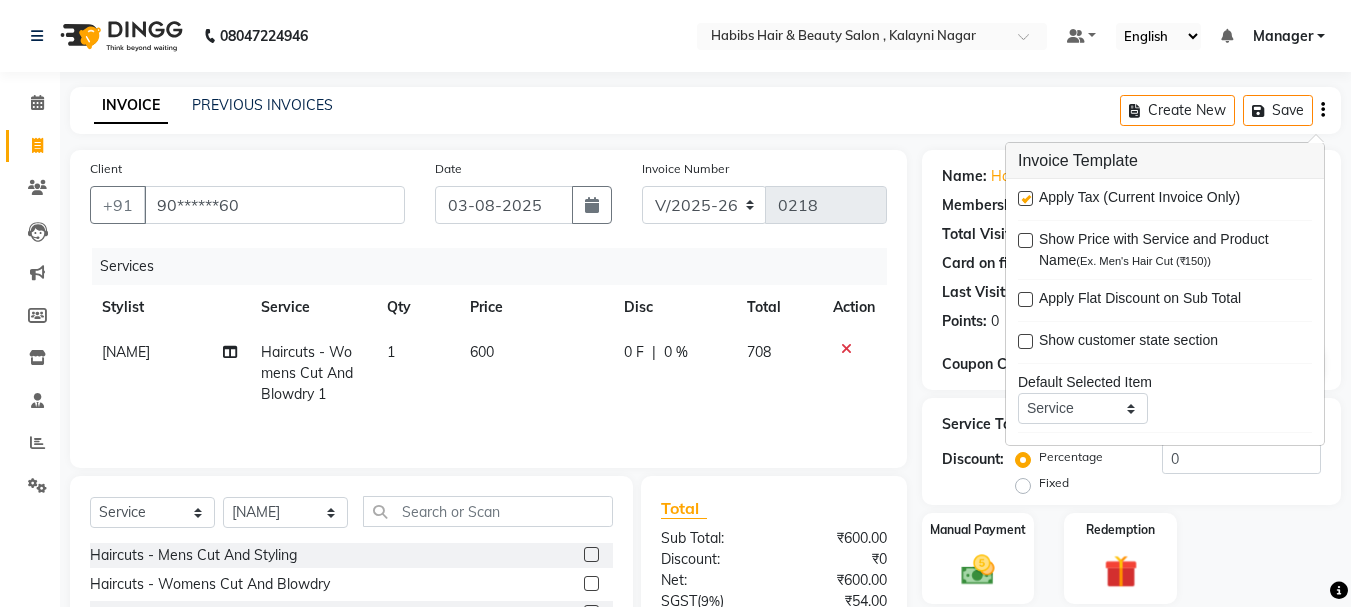 click at bounding box center (1025, 198) 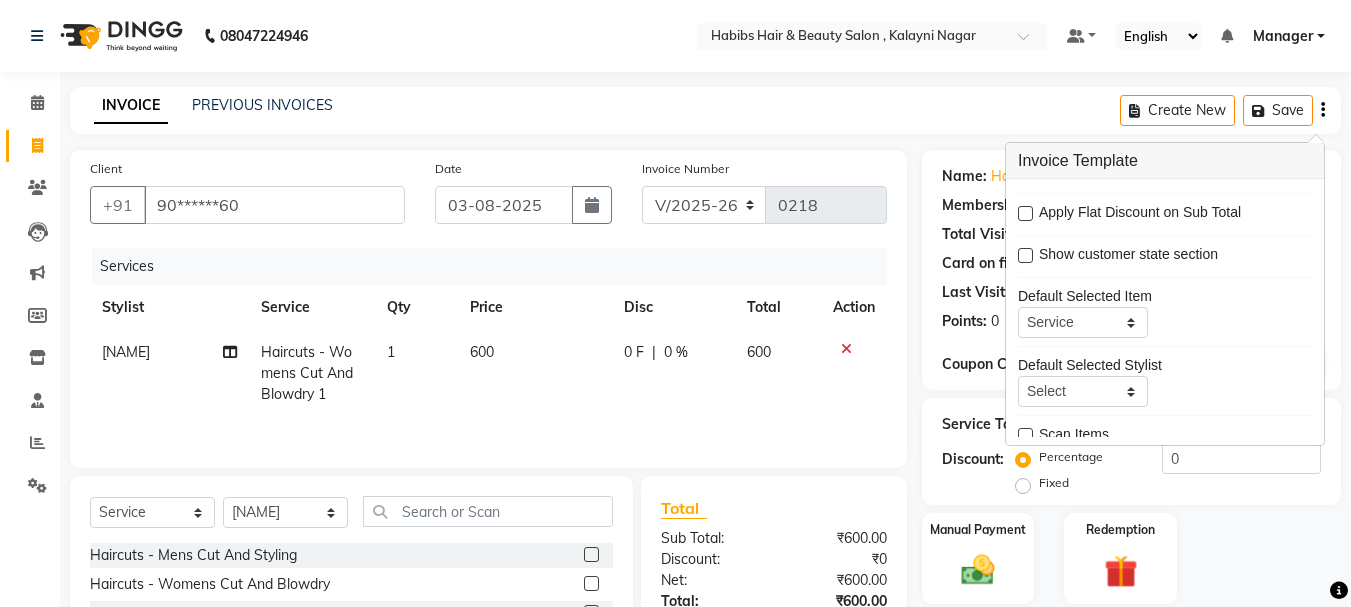 scroll, scrollTop: 98, scrollLeft: 0, axis: vertical 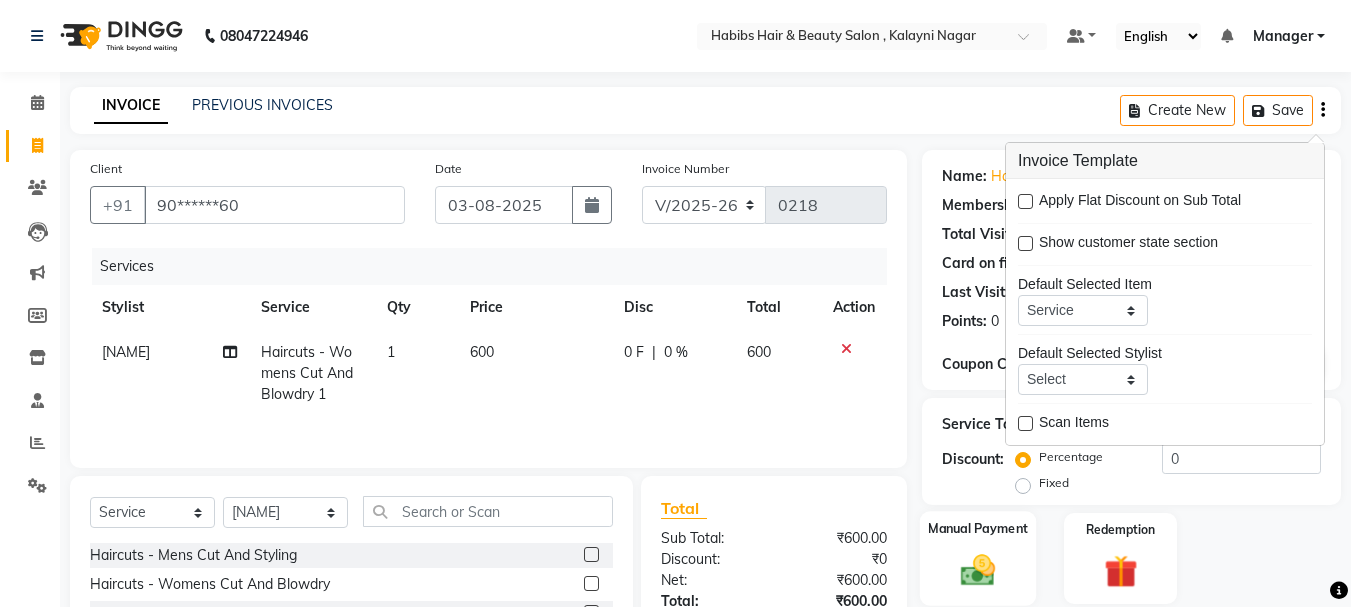 click 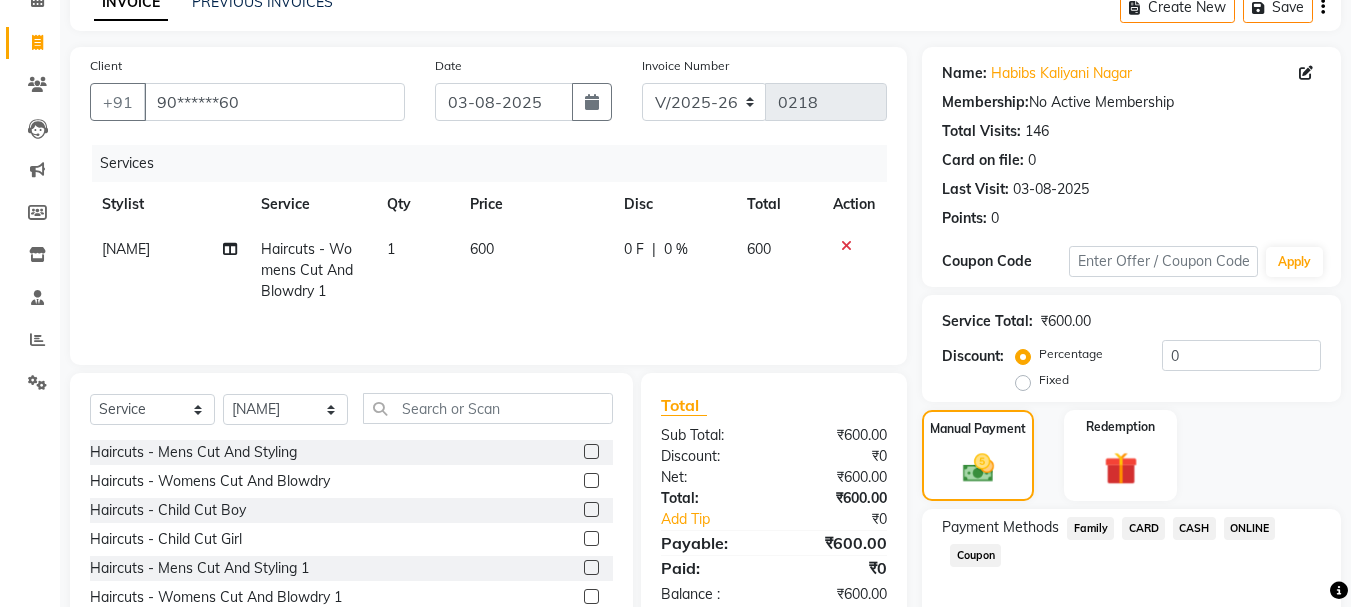 scroll, scrollTop: 196, scrollLeft: 0, axis: vertical 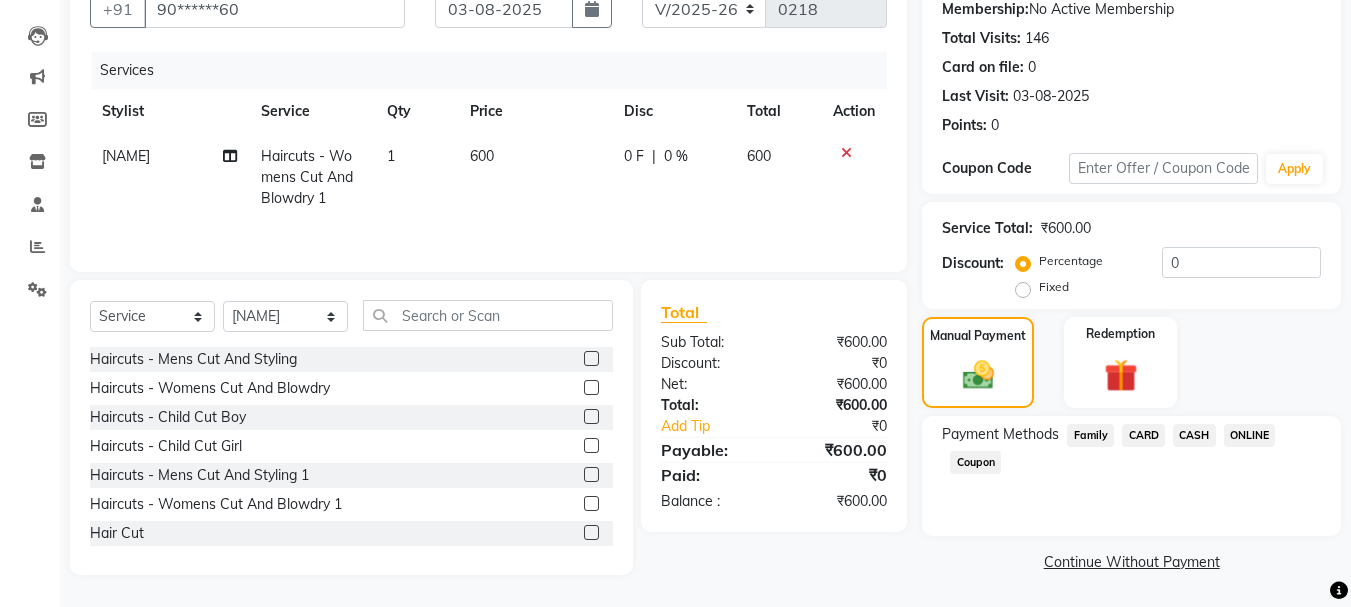 click on "ONLINE" 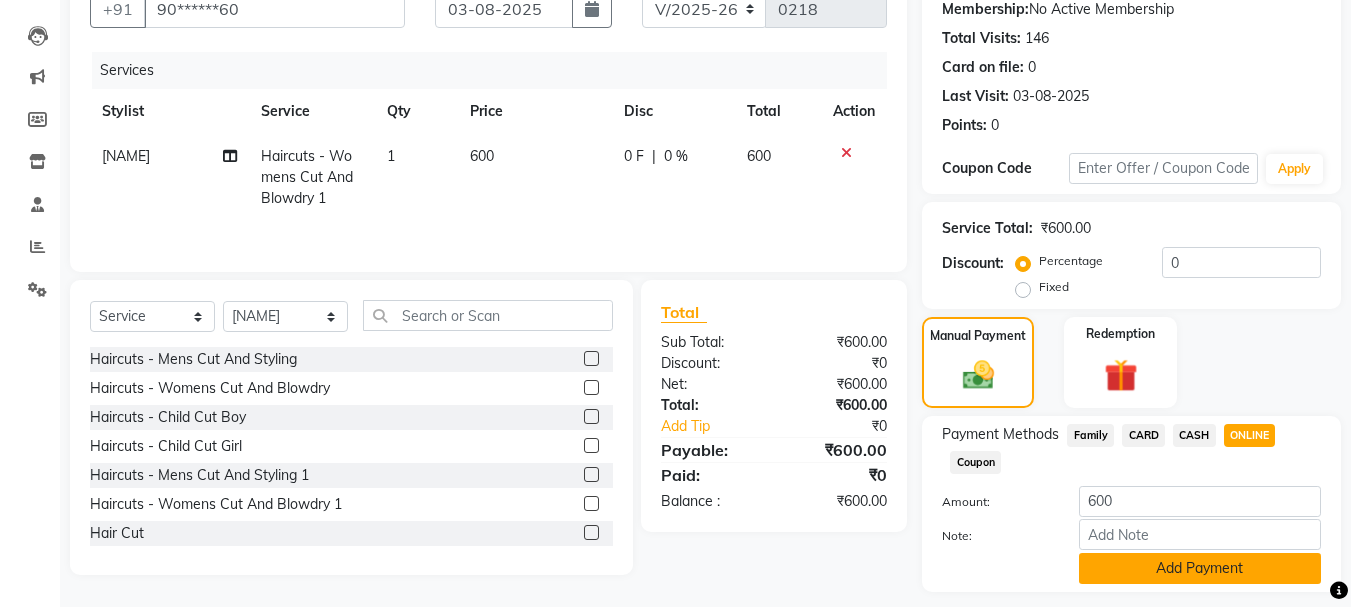 click on "Add Payment" 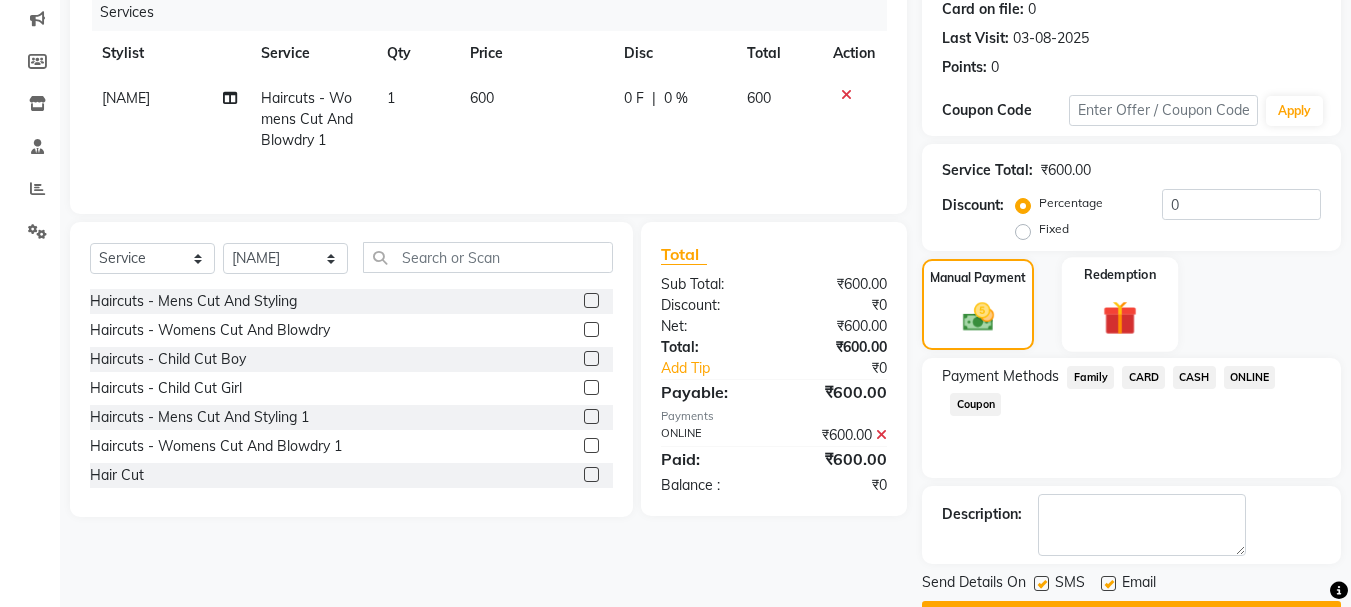 scroll, scrollTop: 309, scrollLeft: 0, axis: vertical 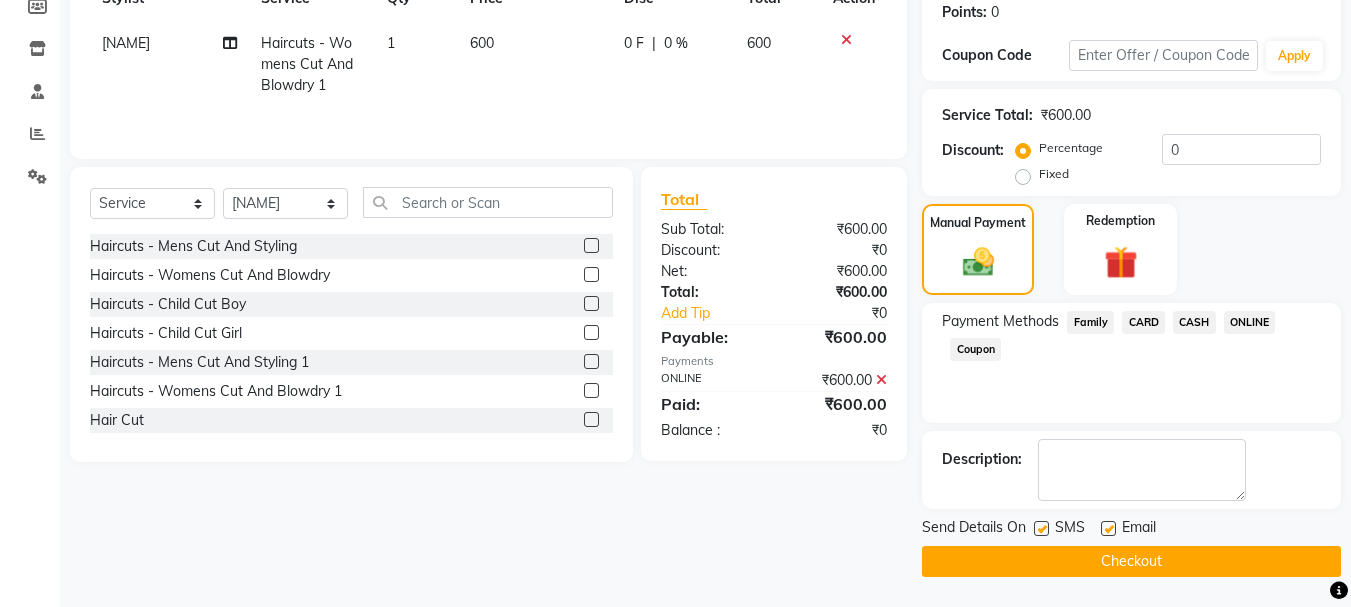 click on "Checkout" 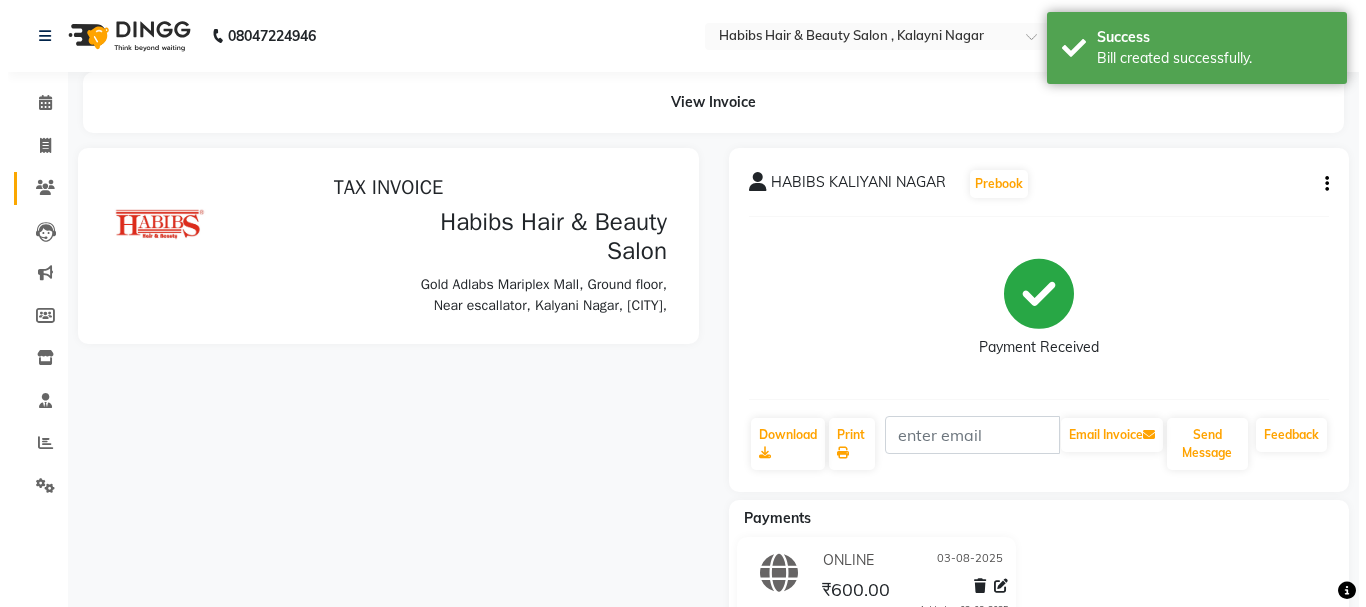 scroll, scrollTop: 0, scrollLeft: 0, axis: both 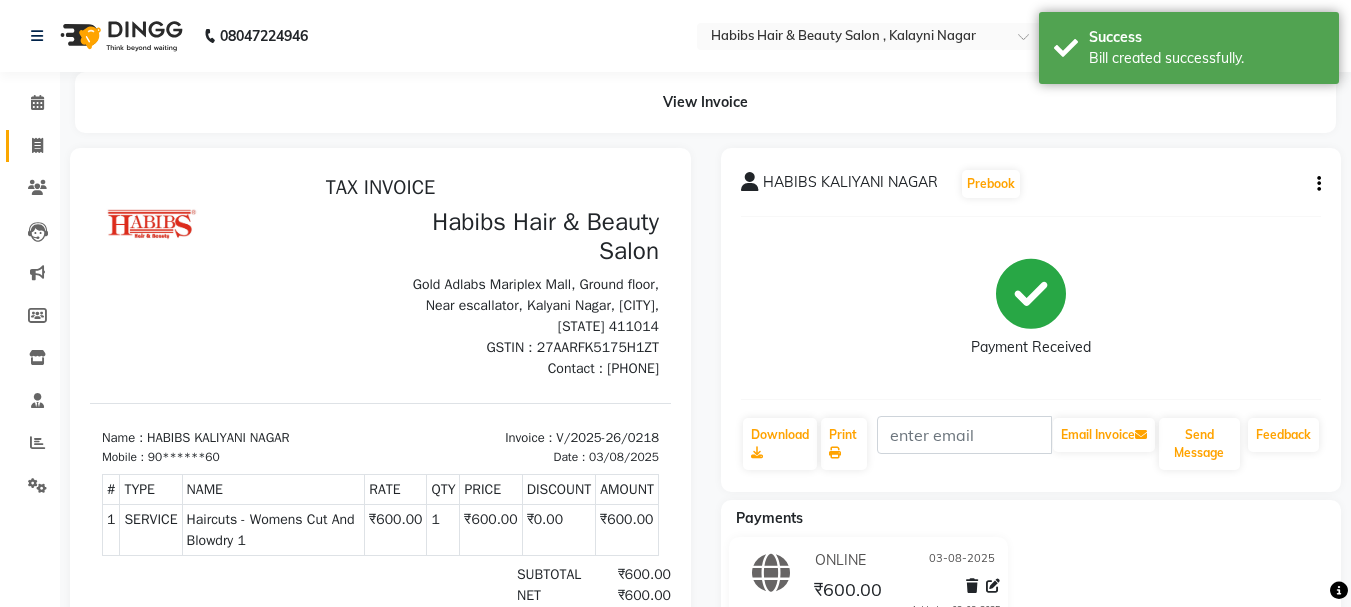 click on "Invoice" 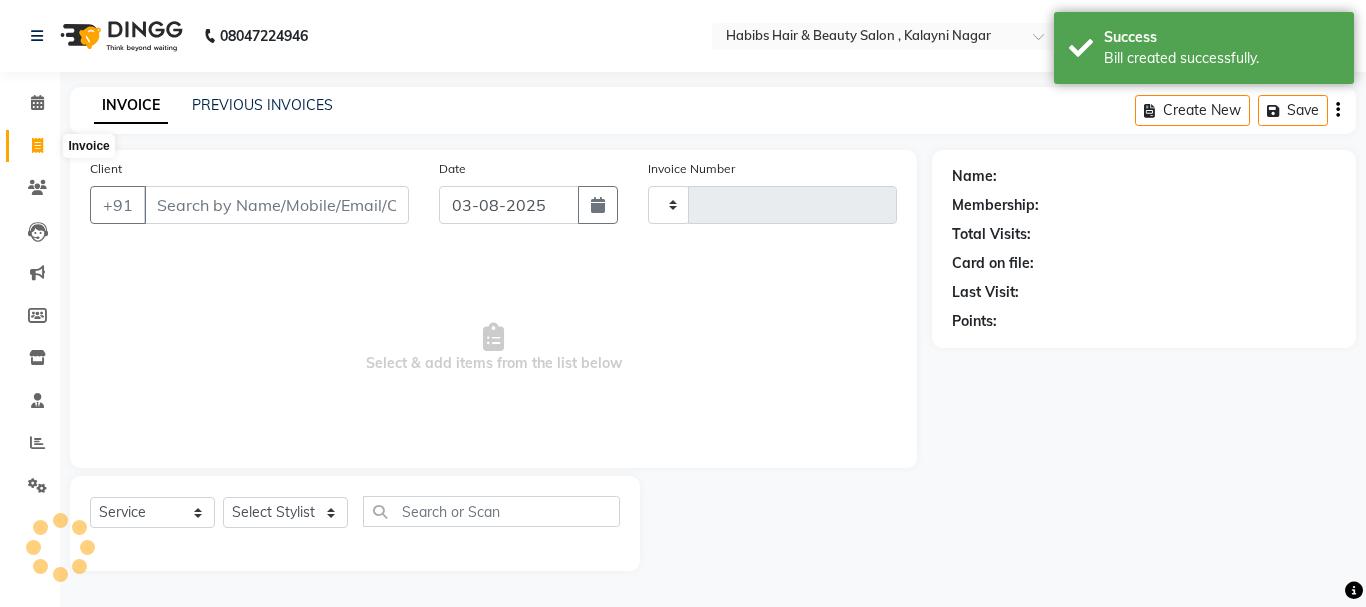 type on "0219" 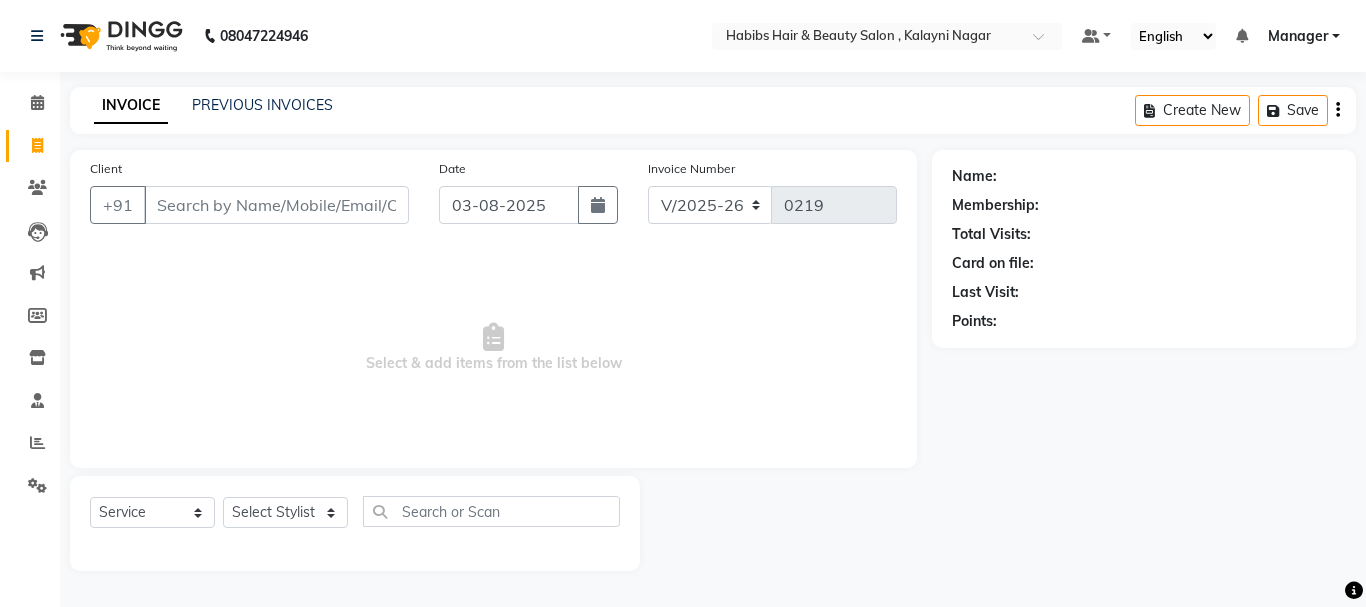 click on "Client" at bounding box center [276, 205] 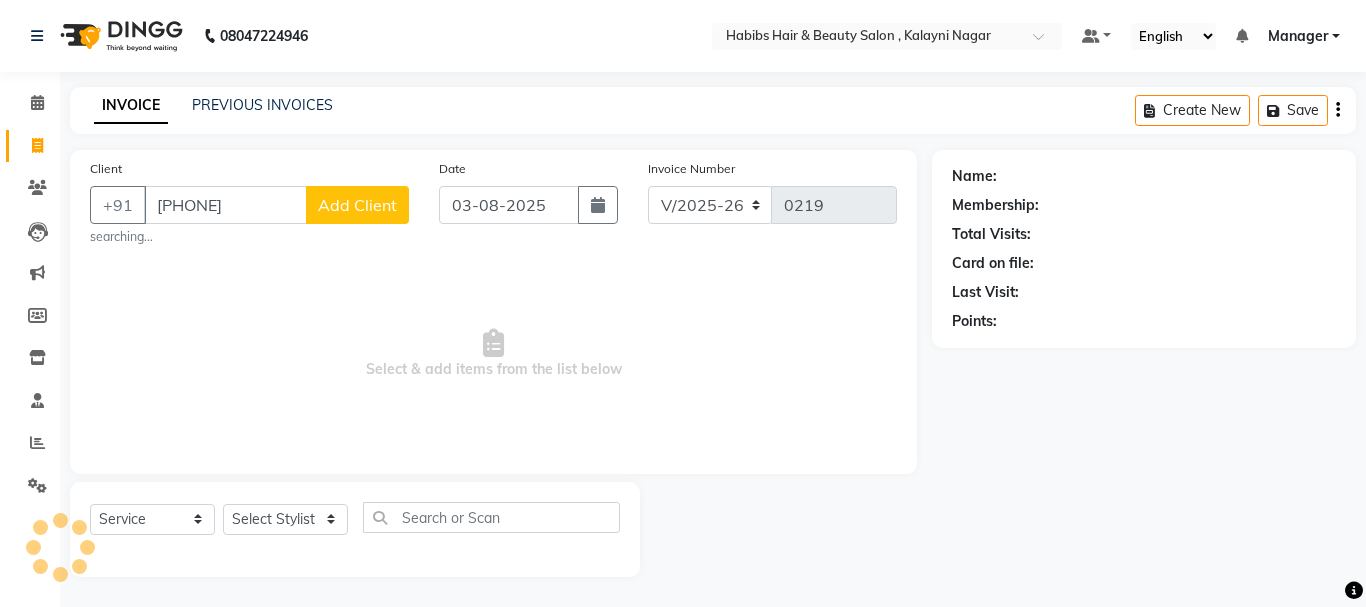 type on "[PHONE]" 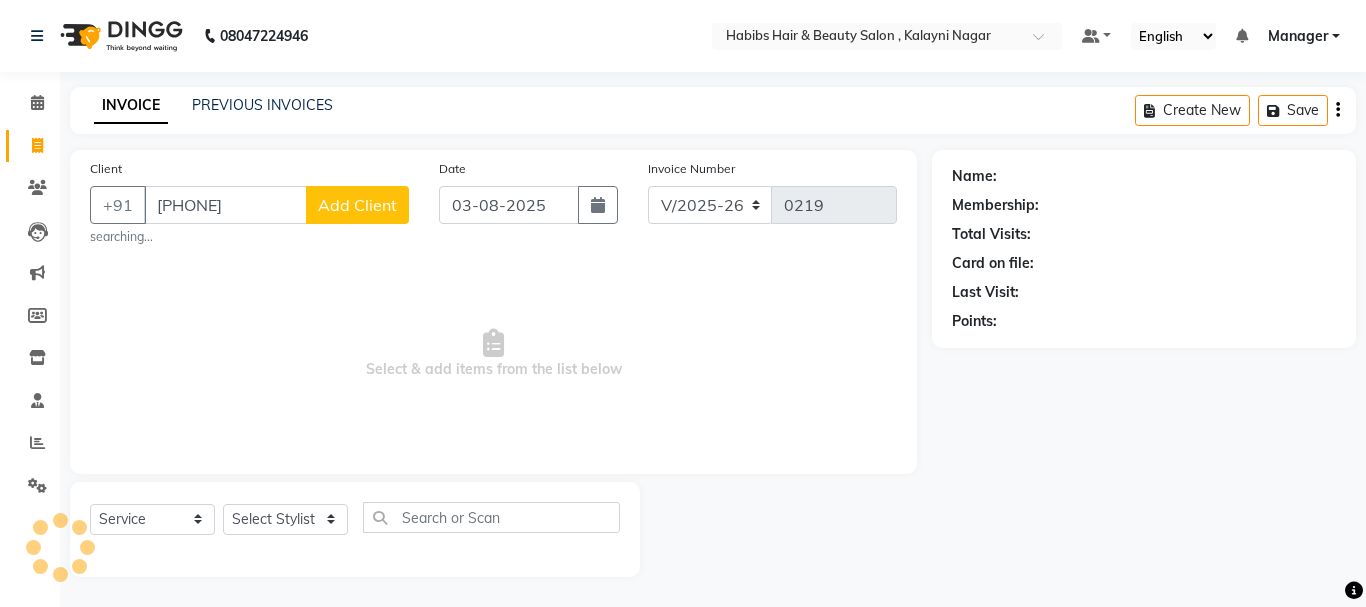 select 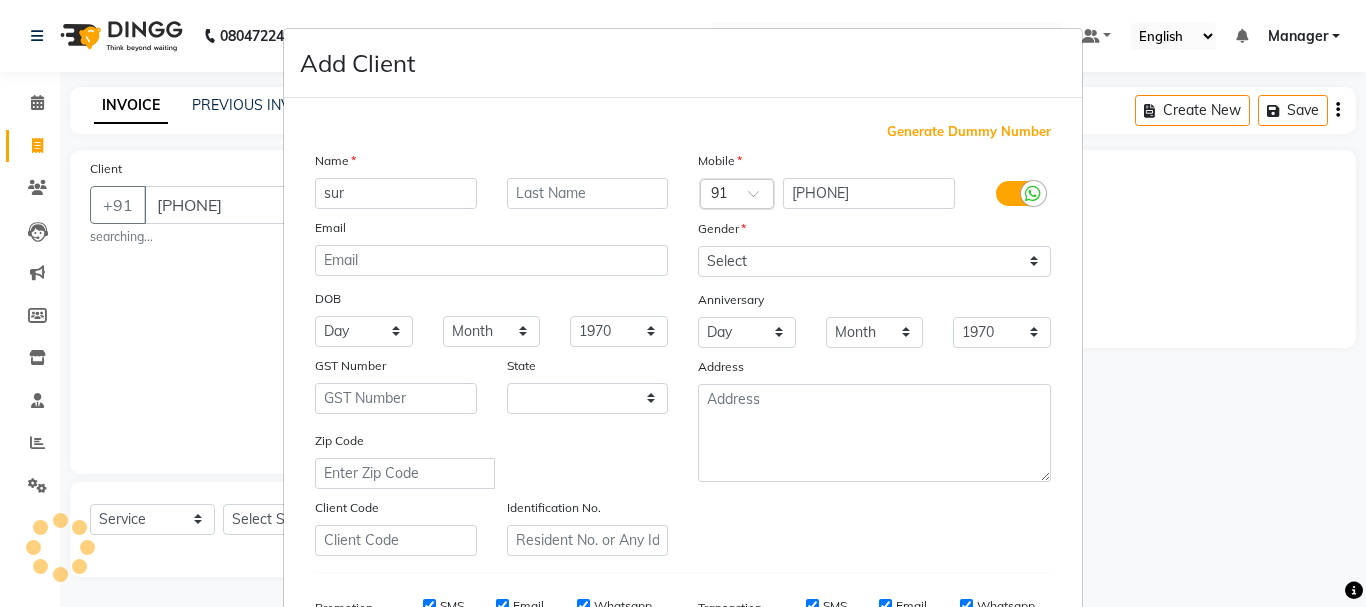 type on "sure" 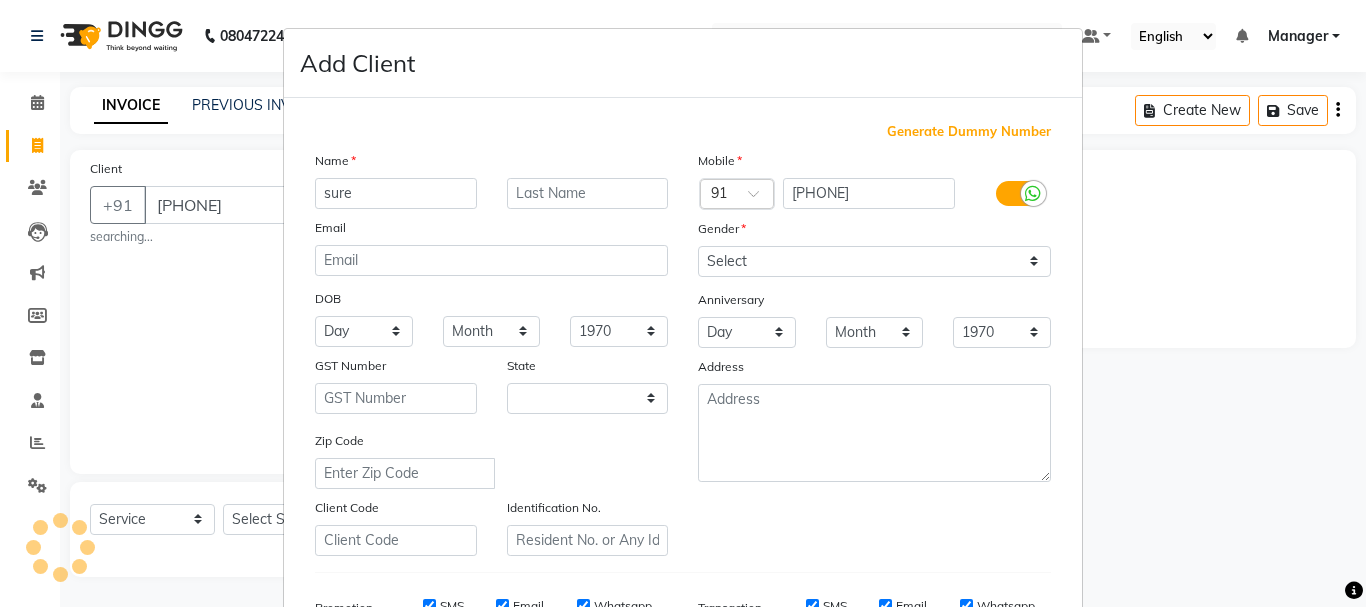 select on "22" 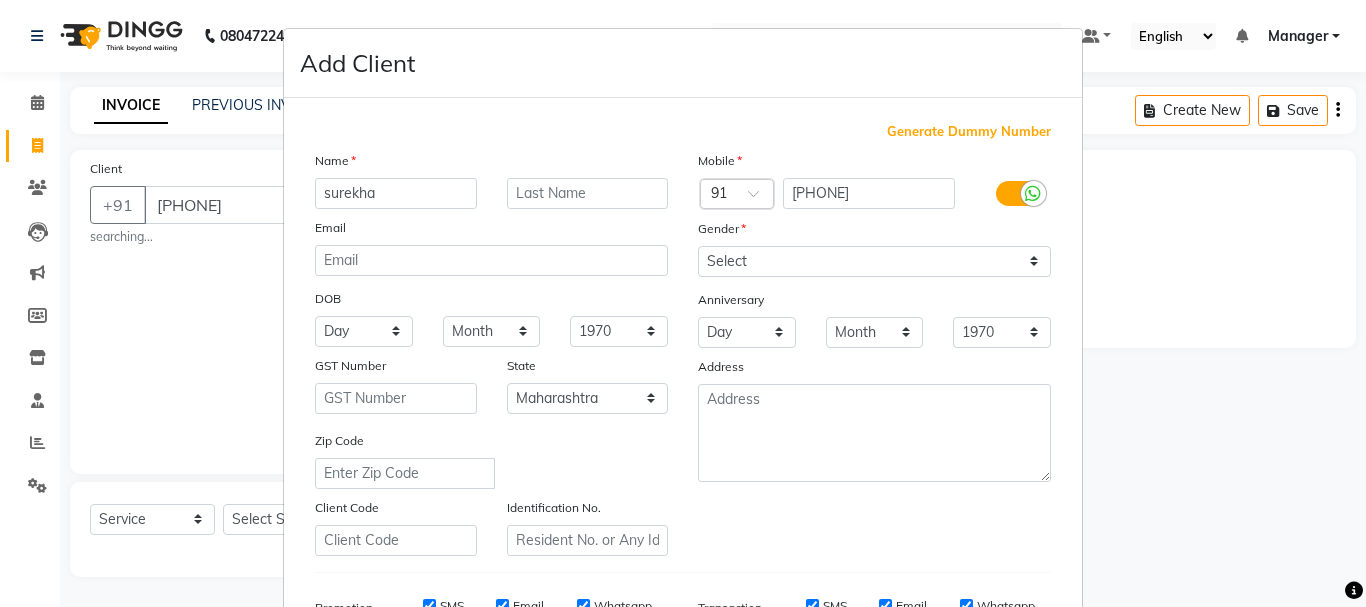 type on "surekha" 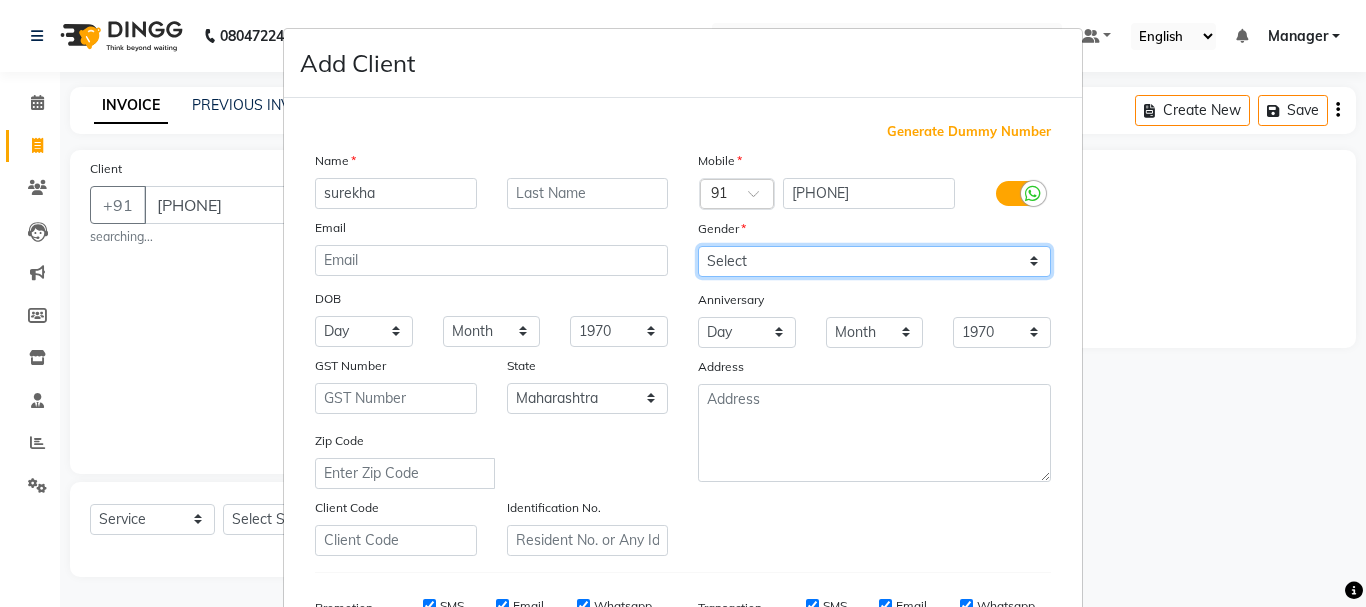 click on "Select Male Female Other Prefer Not To Say" at bounding box center [874, 261] 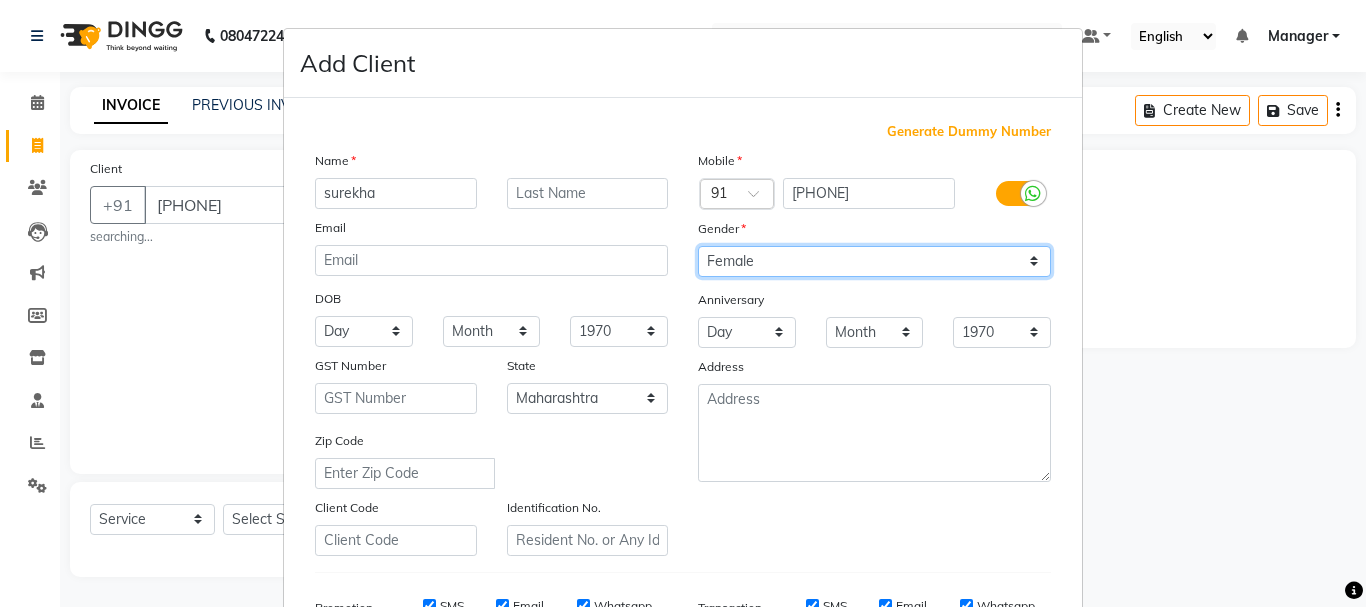 click on "Select Male Female Other Prefer Not To Say" at bounding box center (874, 261) 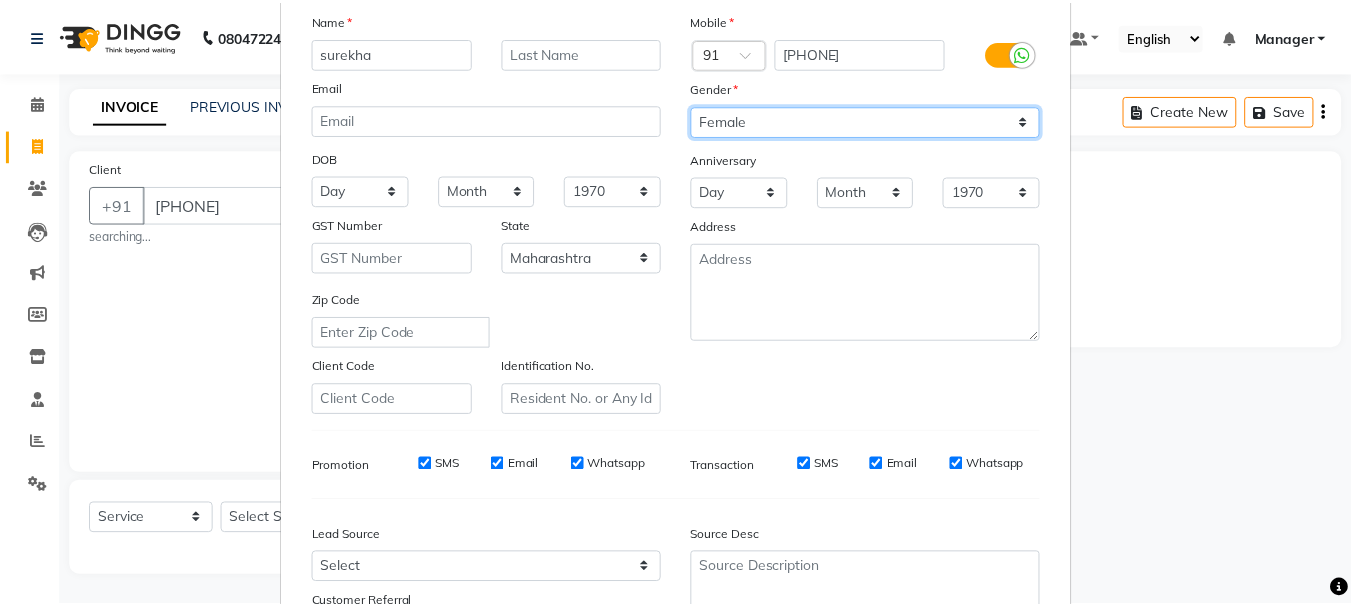 scroll, scrollTop: 316, scrollLeft: 0, axis: vertical 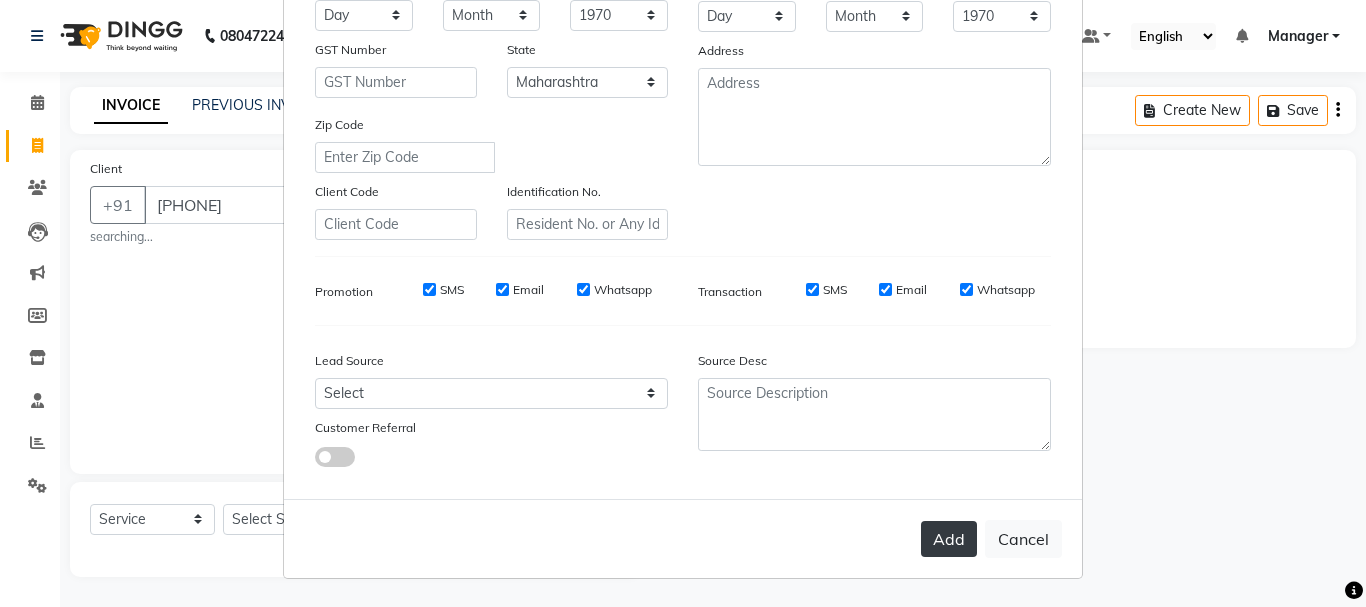 click on "Add" at bounding box center (949, 539) 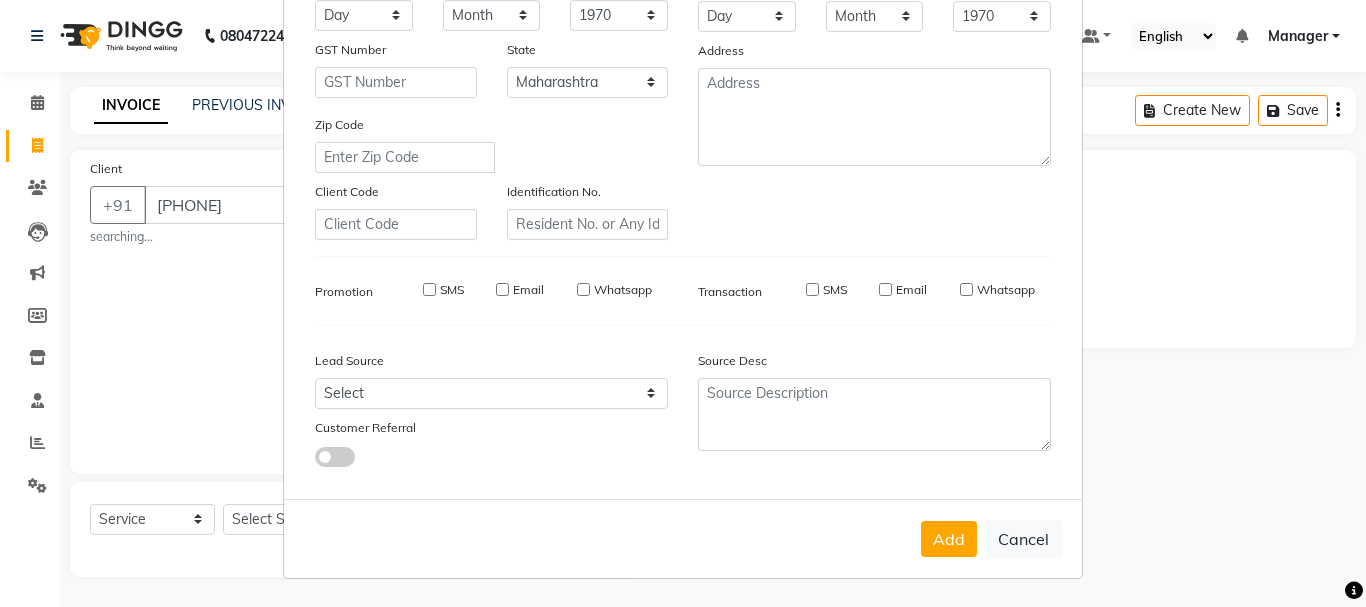 type on "98******85" 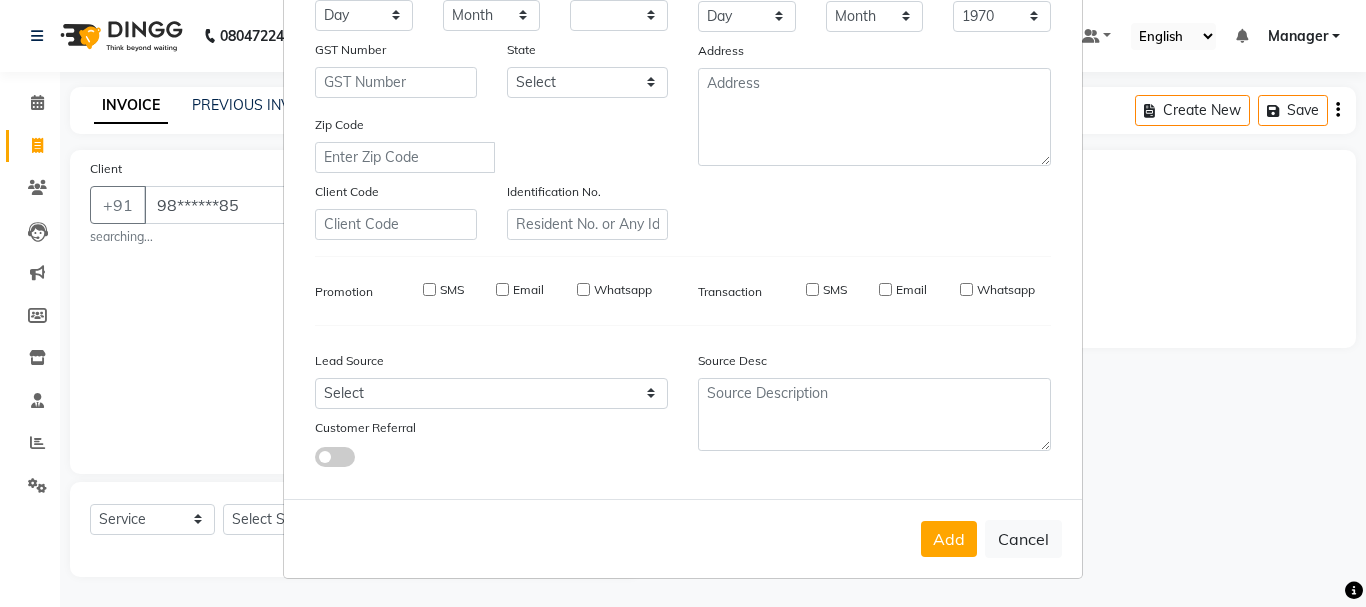 select 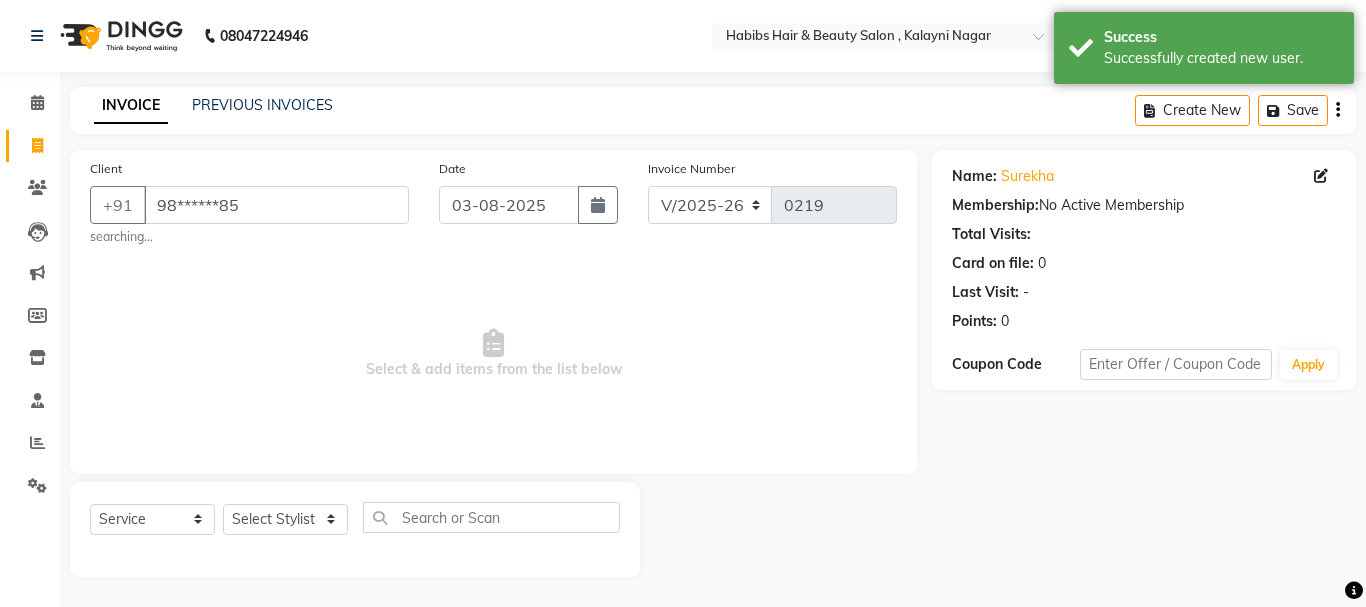 click on "Select  Service  Product  Membership  Package Voucher Prepaid Gift Card  Select Stylist Manager Mobin Niyaz Riyaz sajuddin  Shabnam  Sunita Wasim" 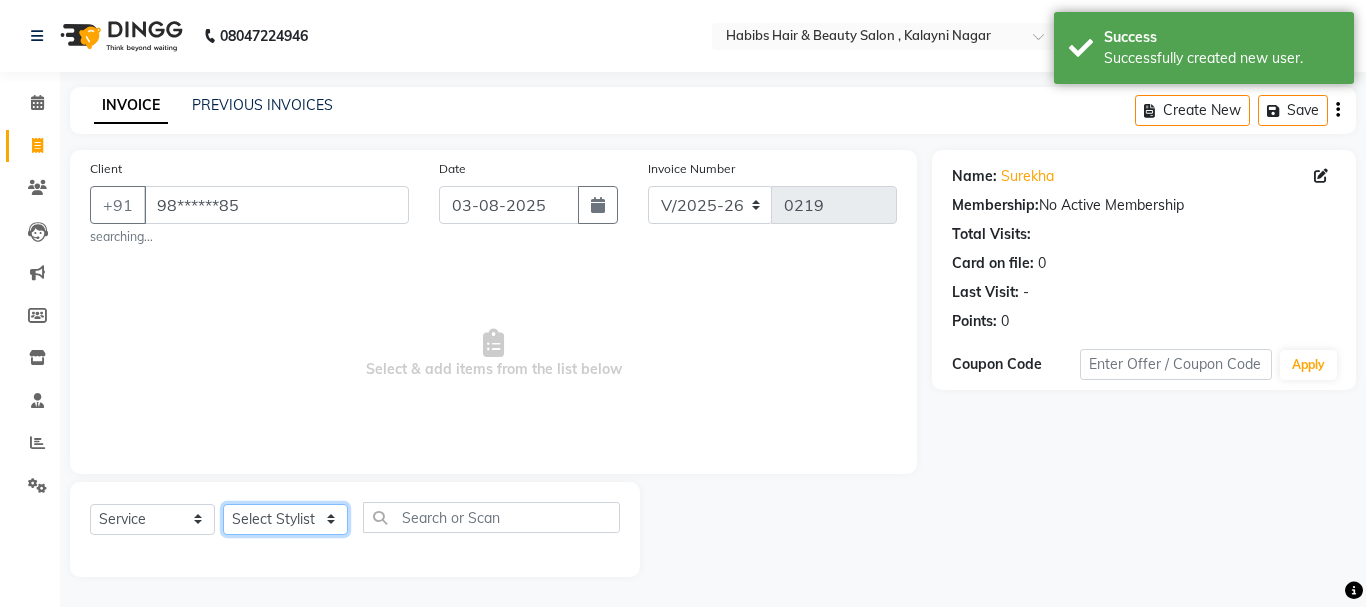 click on "Select Stylist Manager [FIRST] [FIRST] [FIRST] [LAST] [LAST] [LAST] [LAST]" 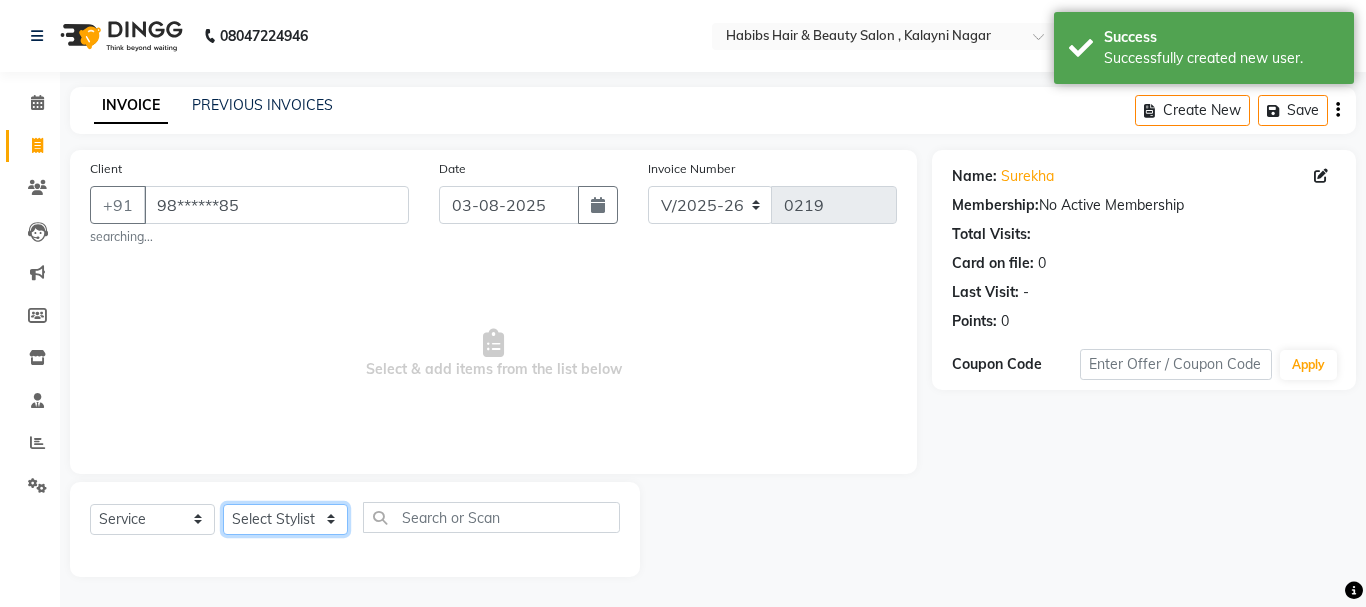 select on "30048" 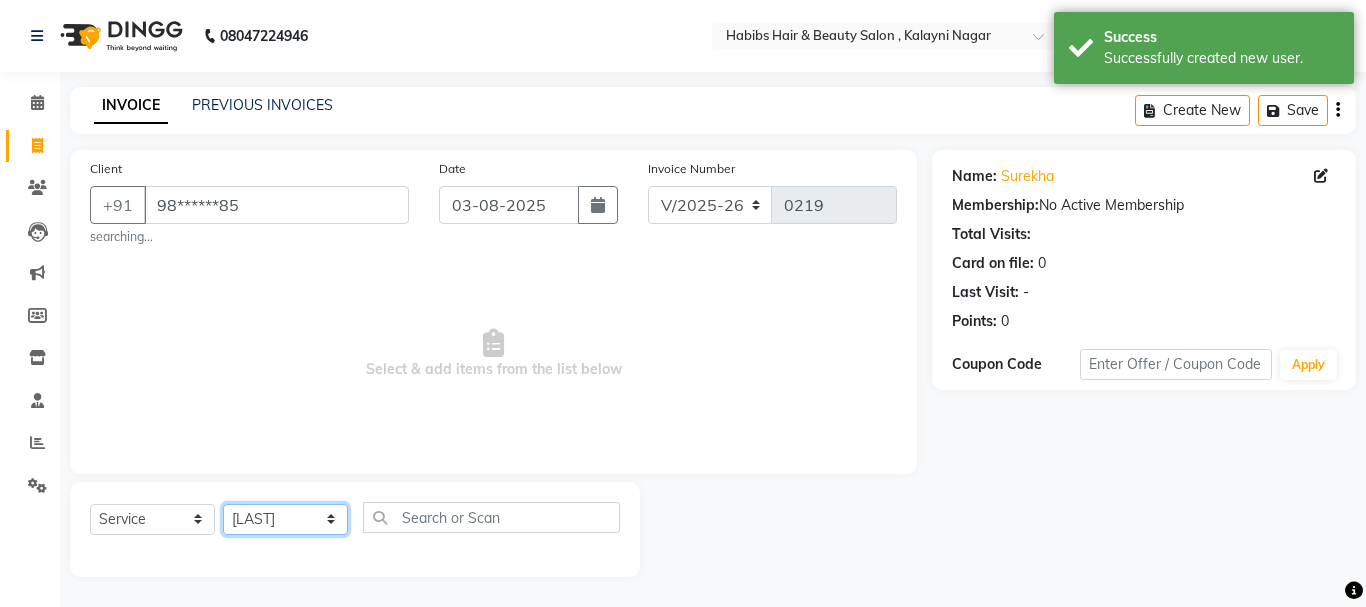 click on "Select Stylist Manager [FIRST] [FIRST] [FIRST] [LAST] [LAST] [LAST] [LAST]" 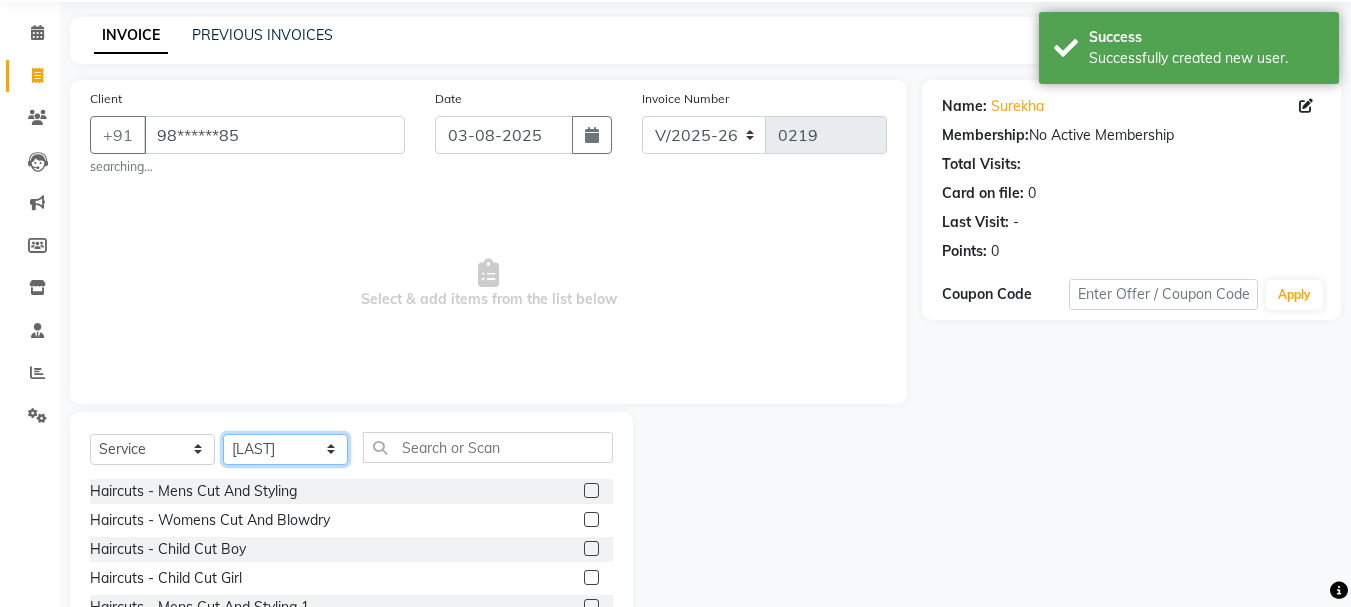 scroll, scrollTop: 200, scrollLeft: 0, axis: vertical 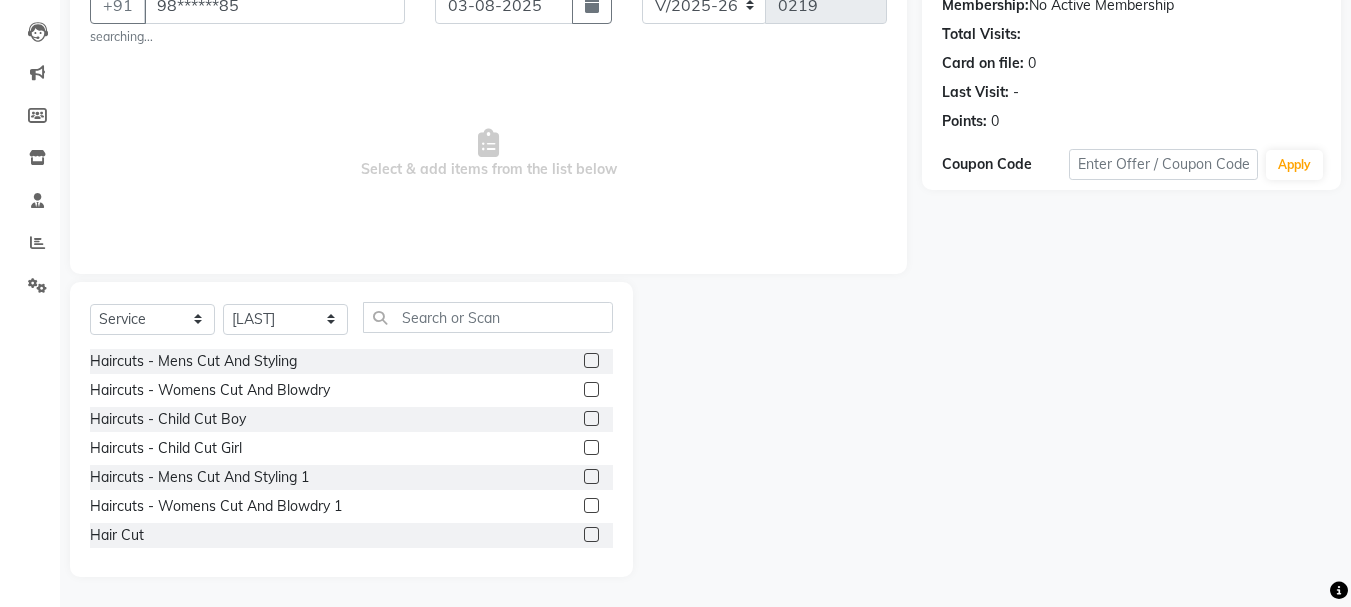click 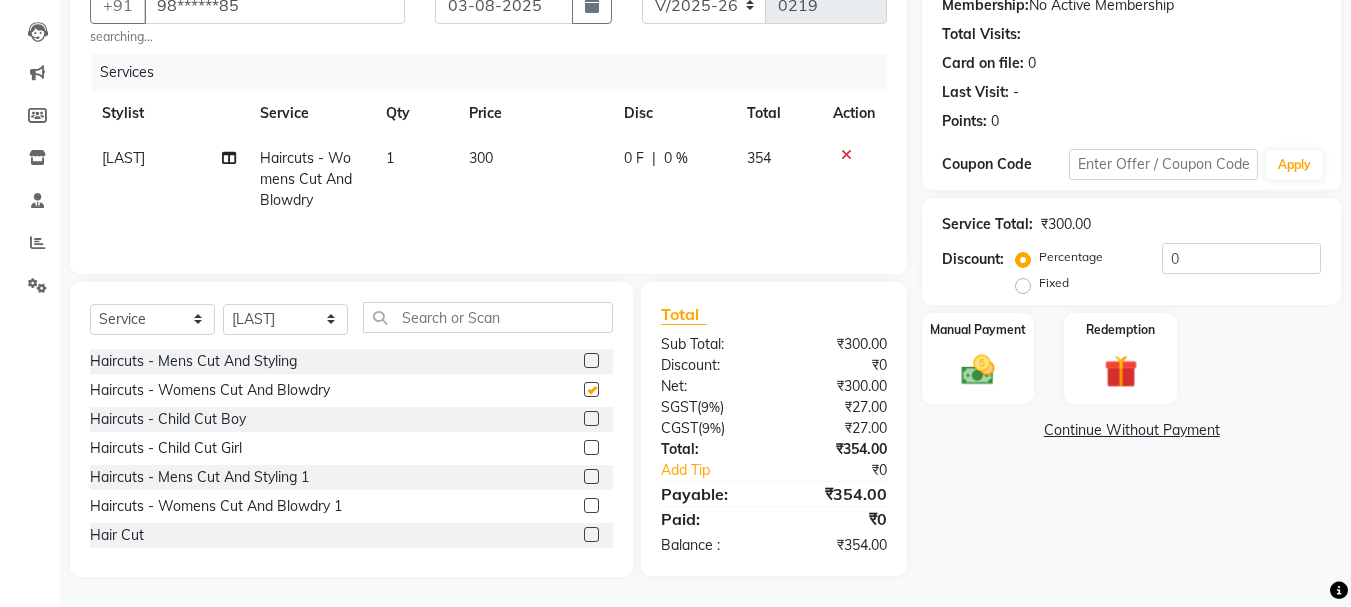 checkbox on "false" 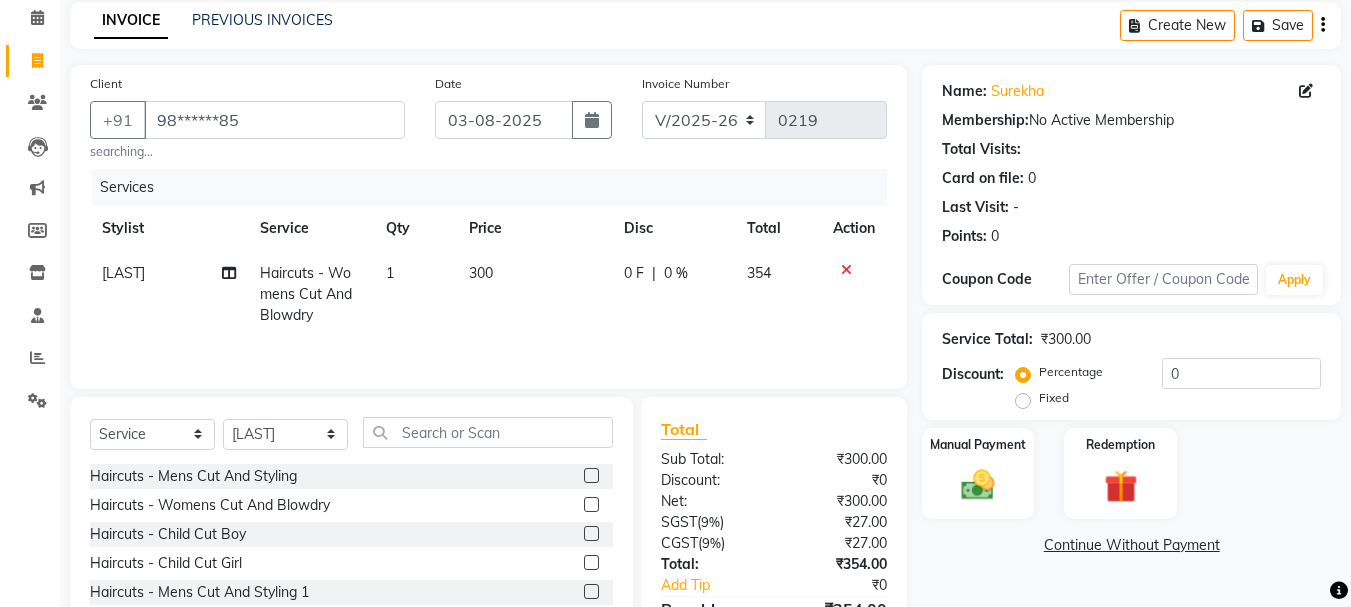 scroll, scrollTop: 0, scrollLeft: 0, axis: both 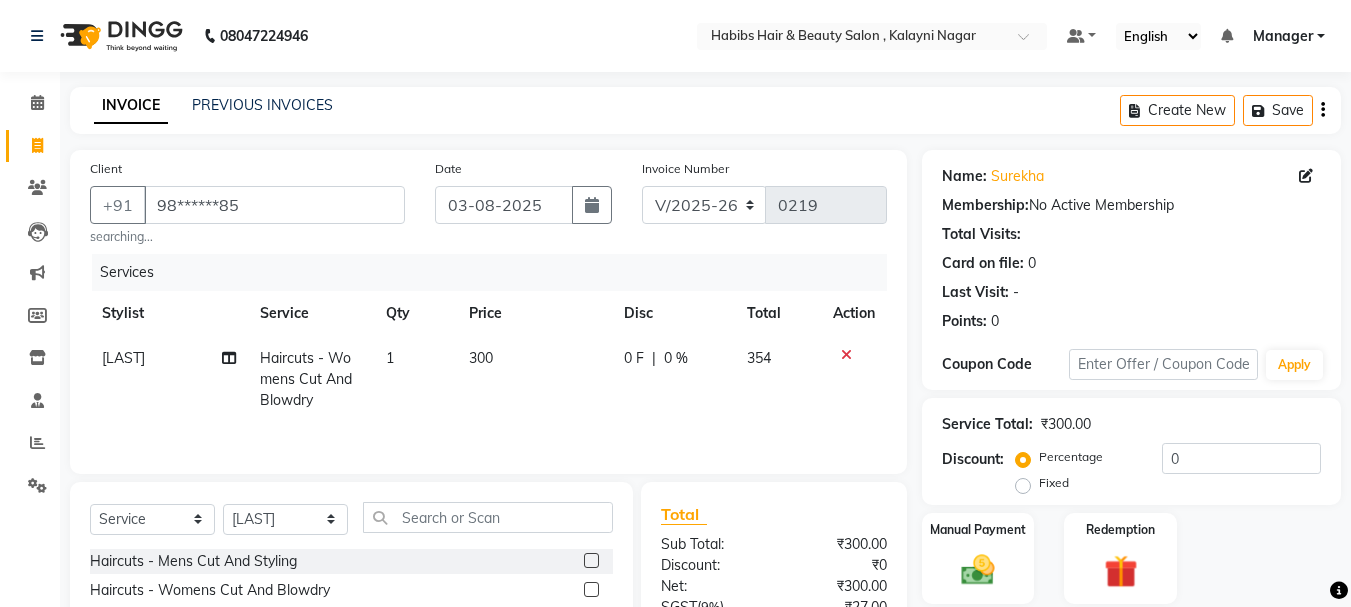 click 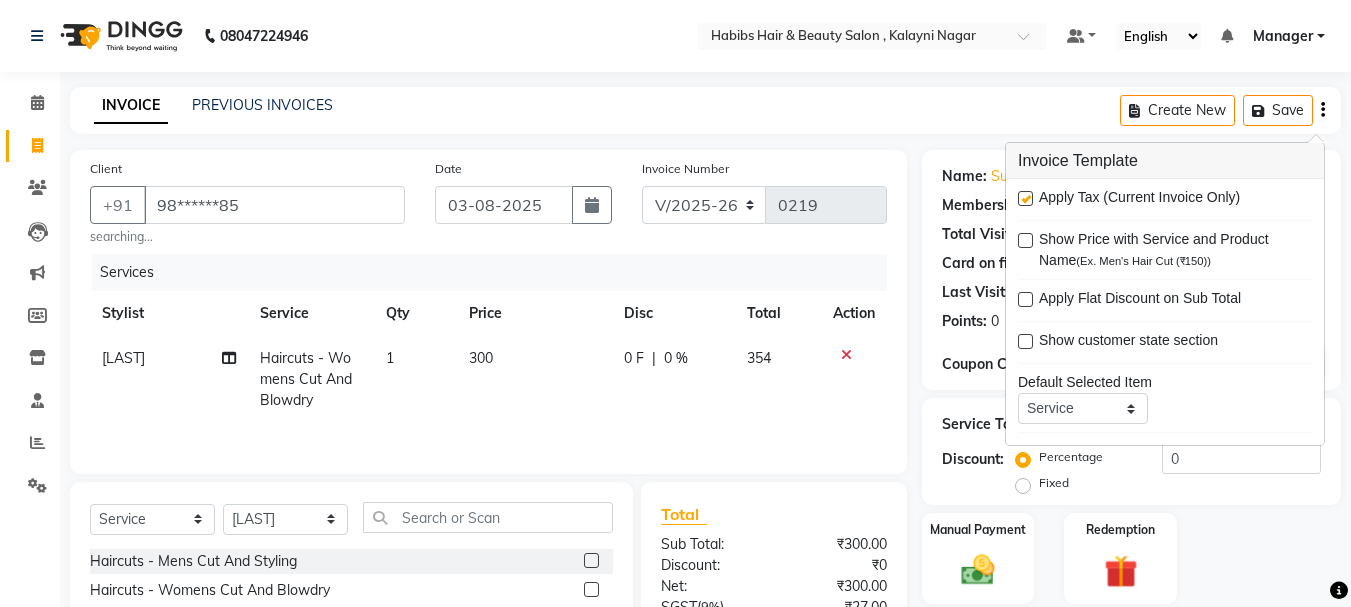 click at bounding box center [1025, 198] 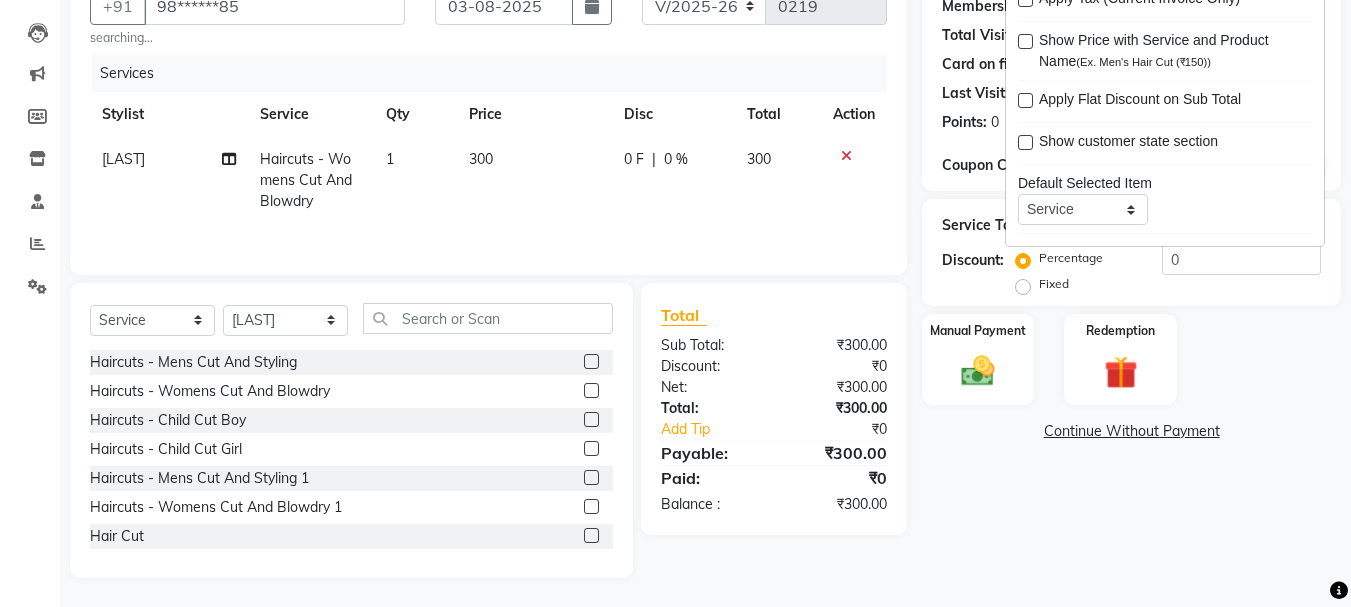 scroll, scrollTop: 200, scrollLeft: 0, axis: vertical 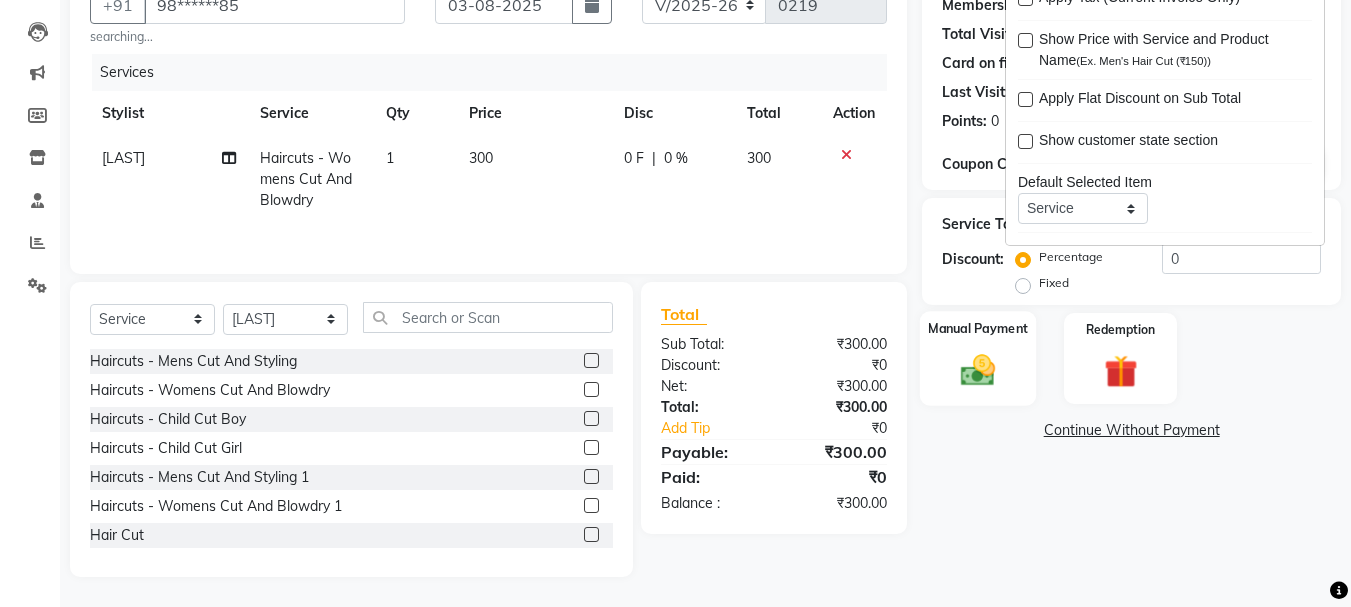 click on "Manual Payment" 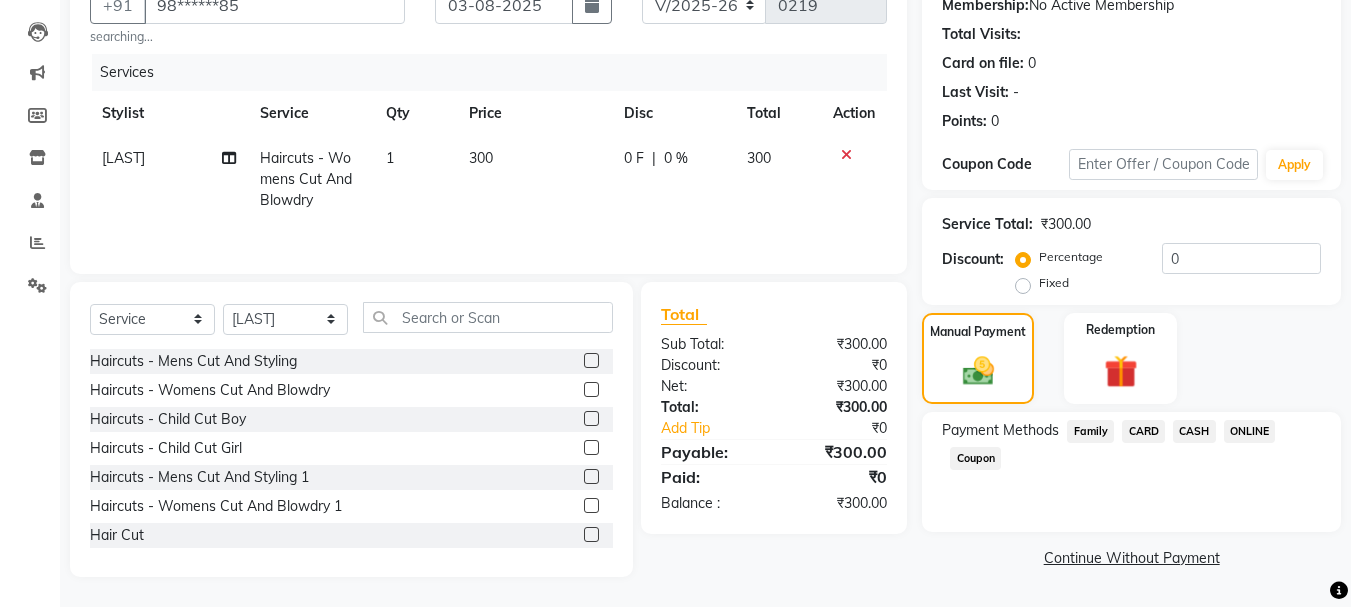 click on "ONLINE" 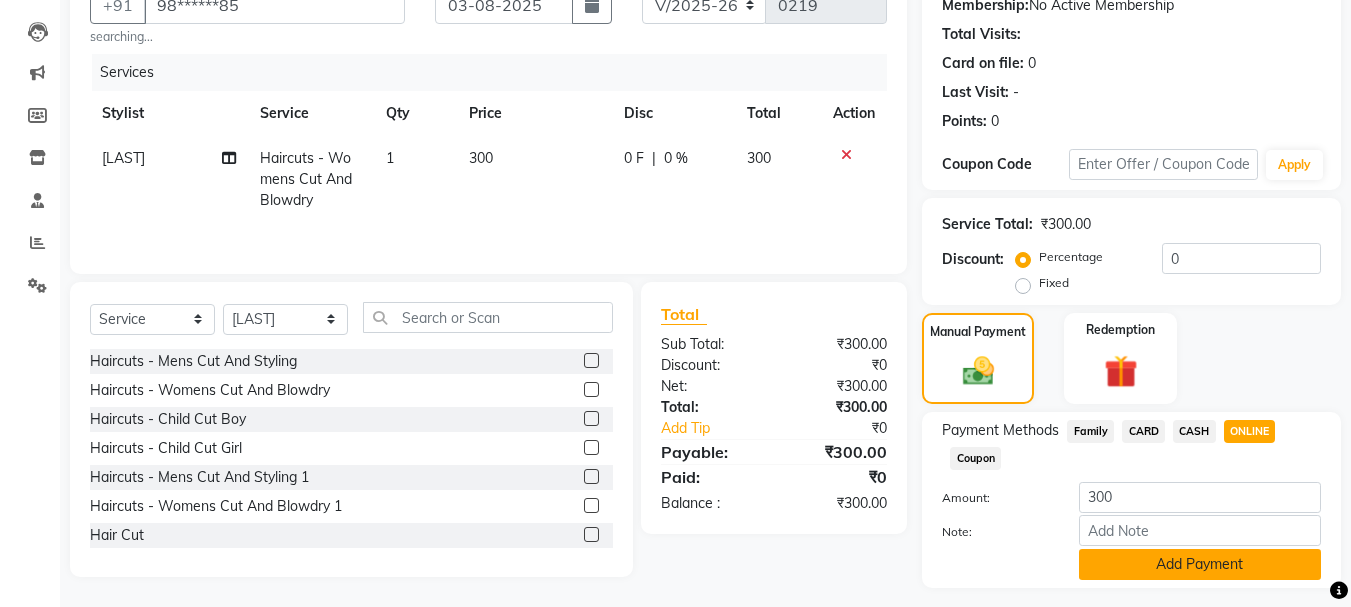 click on "Add Payment" 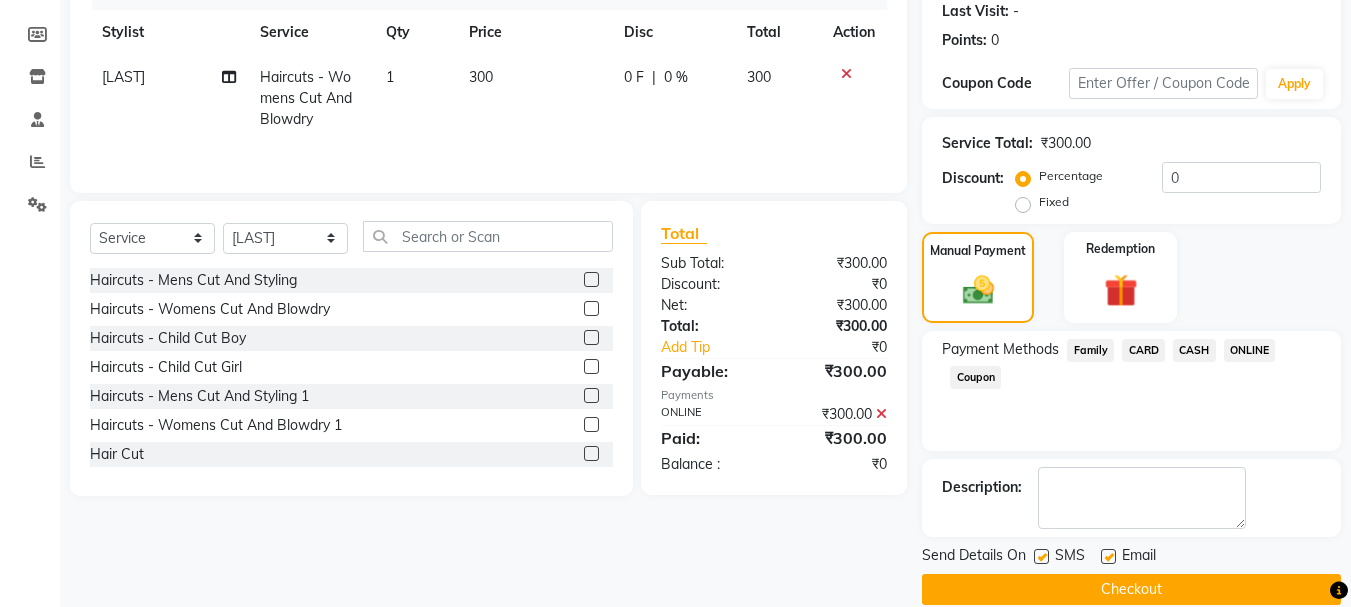 scroll, scrollTop: 309, scrollLeft: 0, axis: vertical 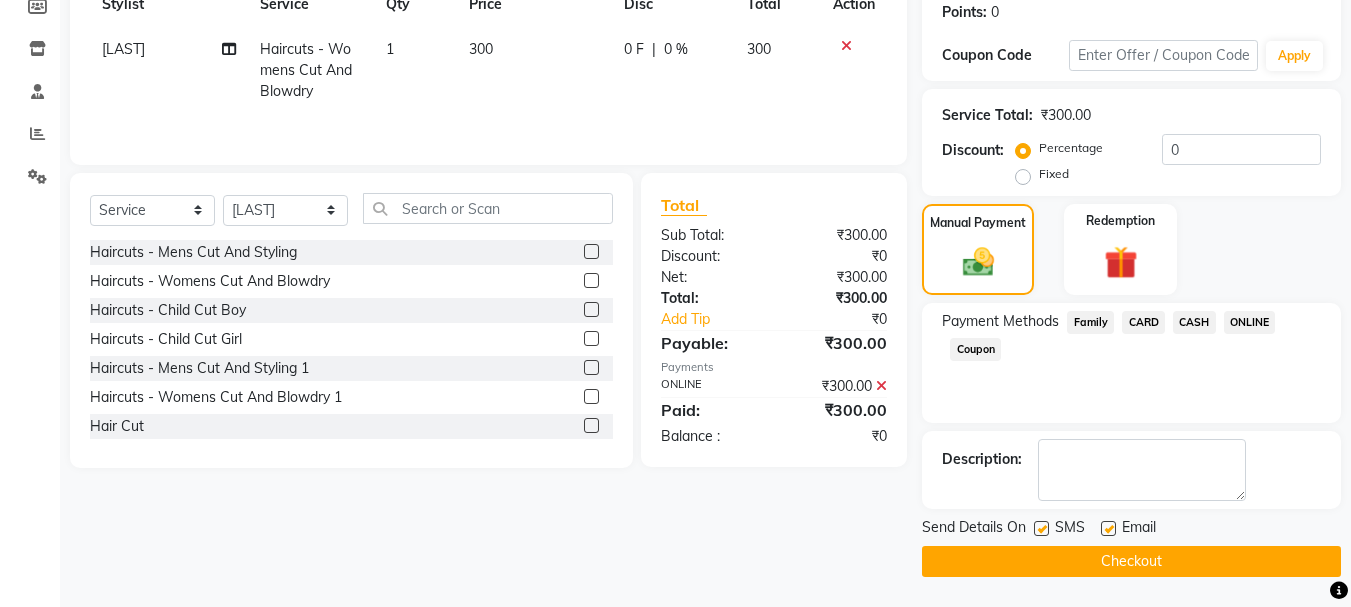 click on "Checkout" 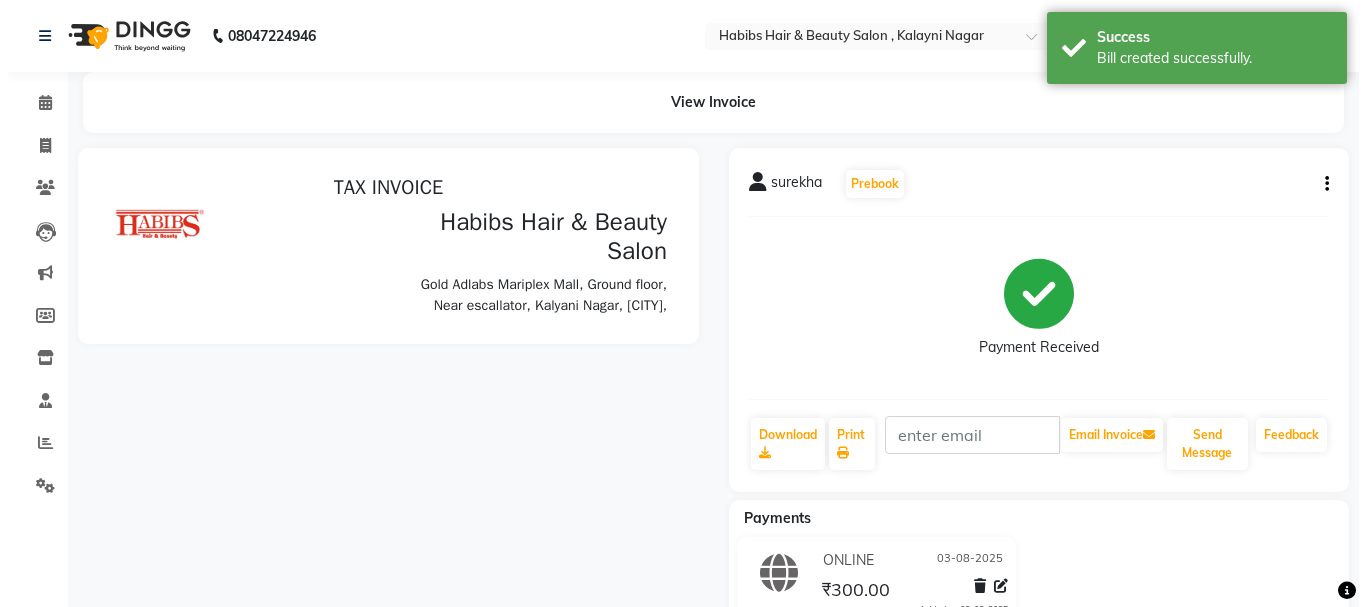 scroll, scrollTop: 0, scrollLeft: 0, axis: both 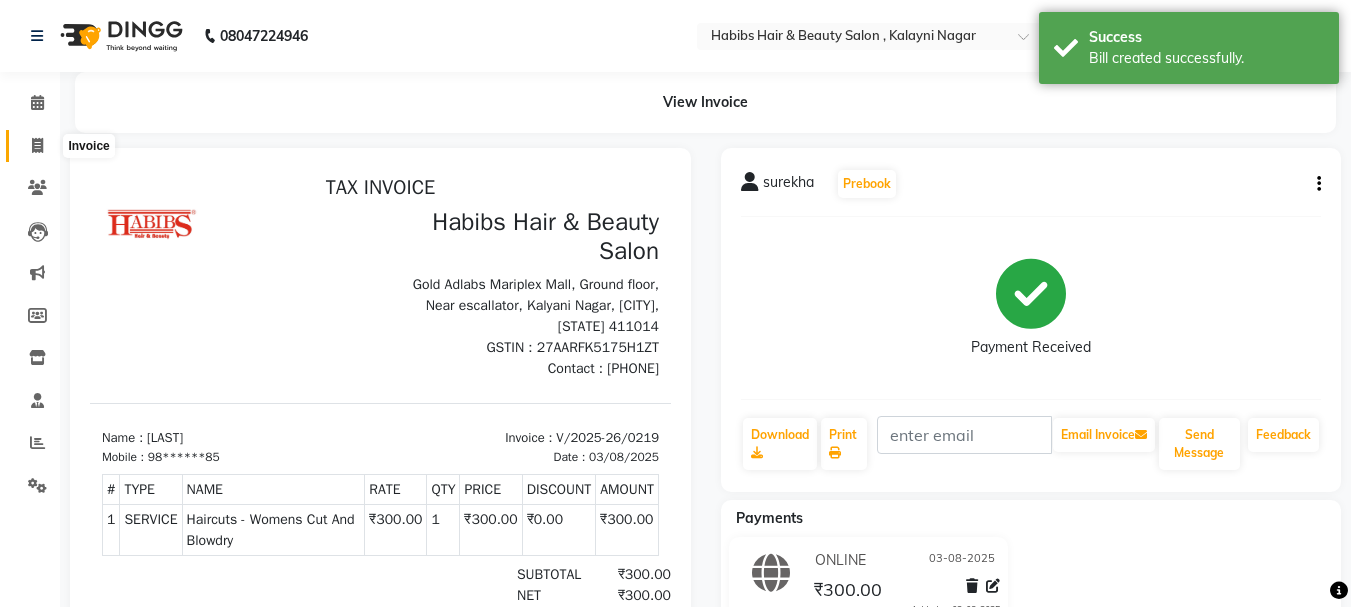 click 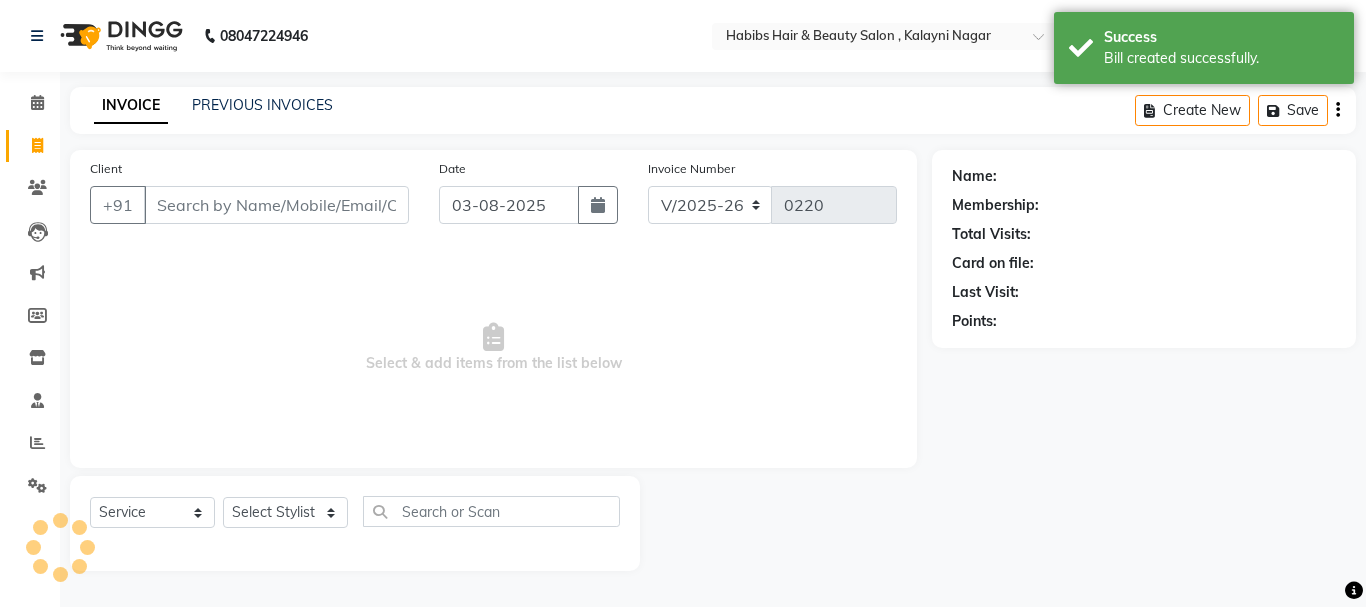 click on "Client" at bounding box center (276, 205) 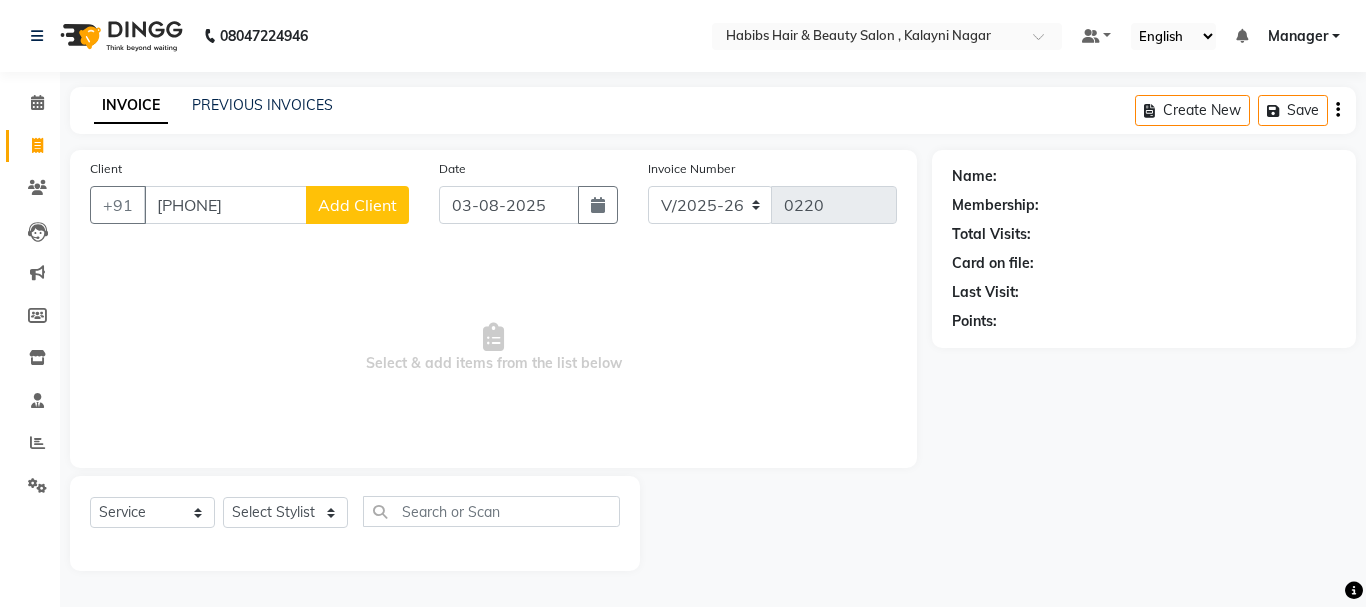 type on "[PHONE]" 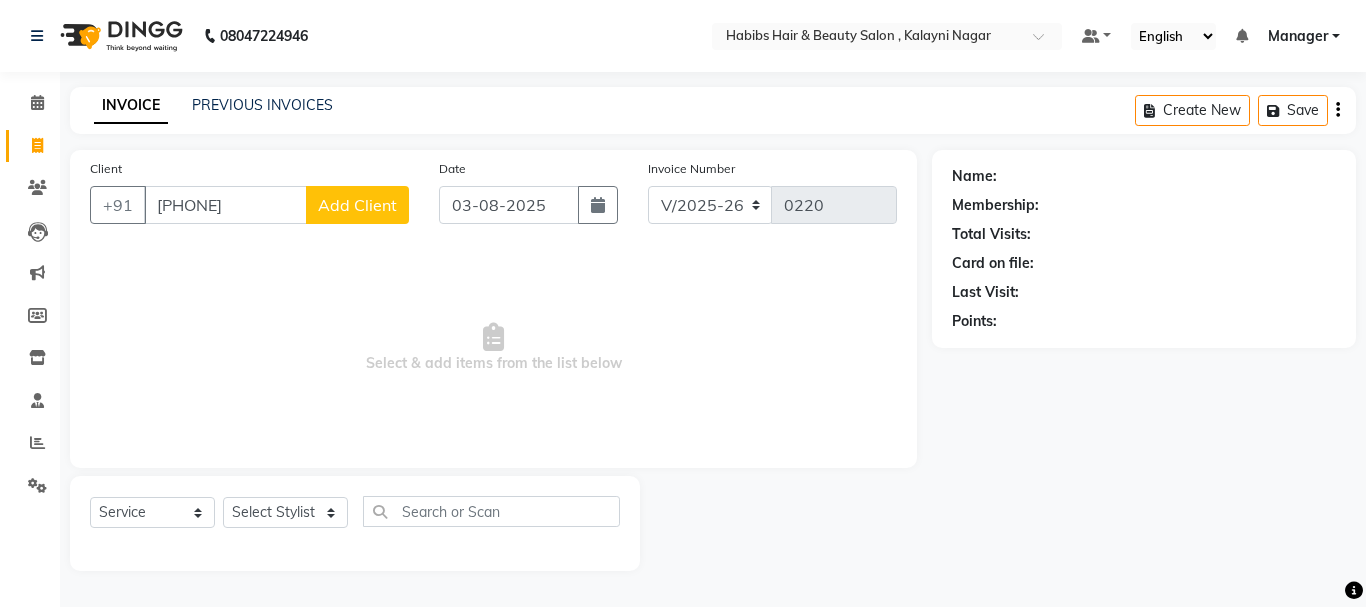 select on "22" 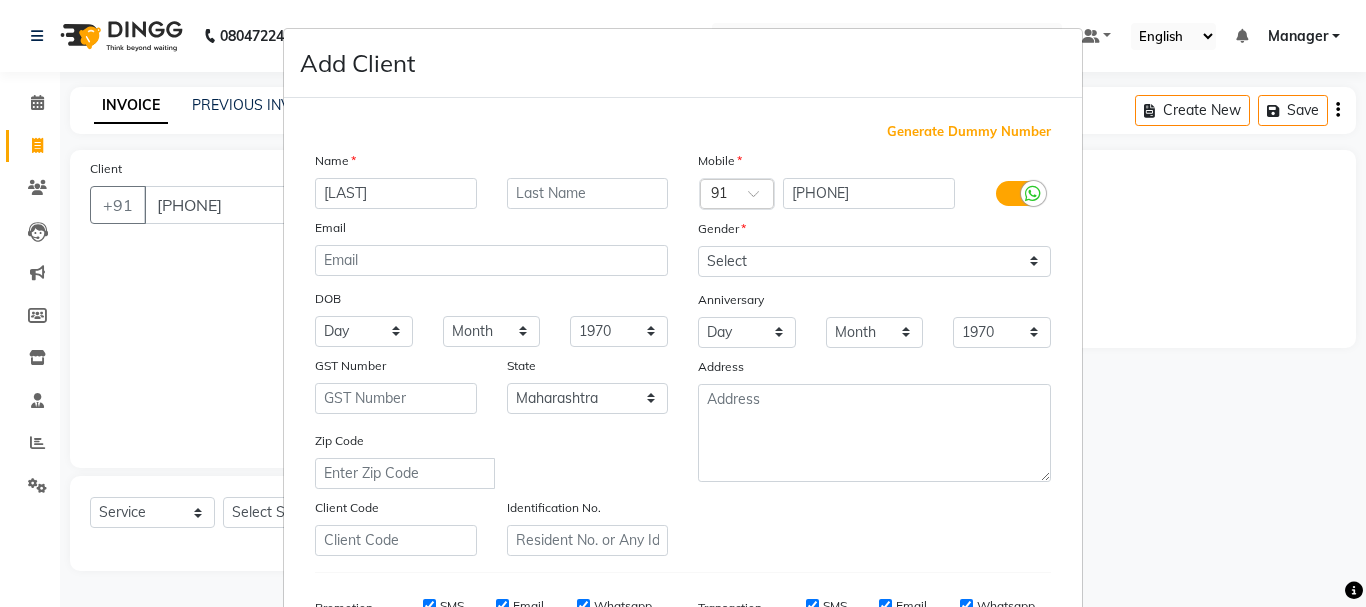 type on "[LAST]" 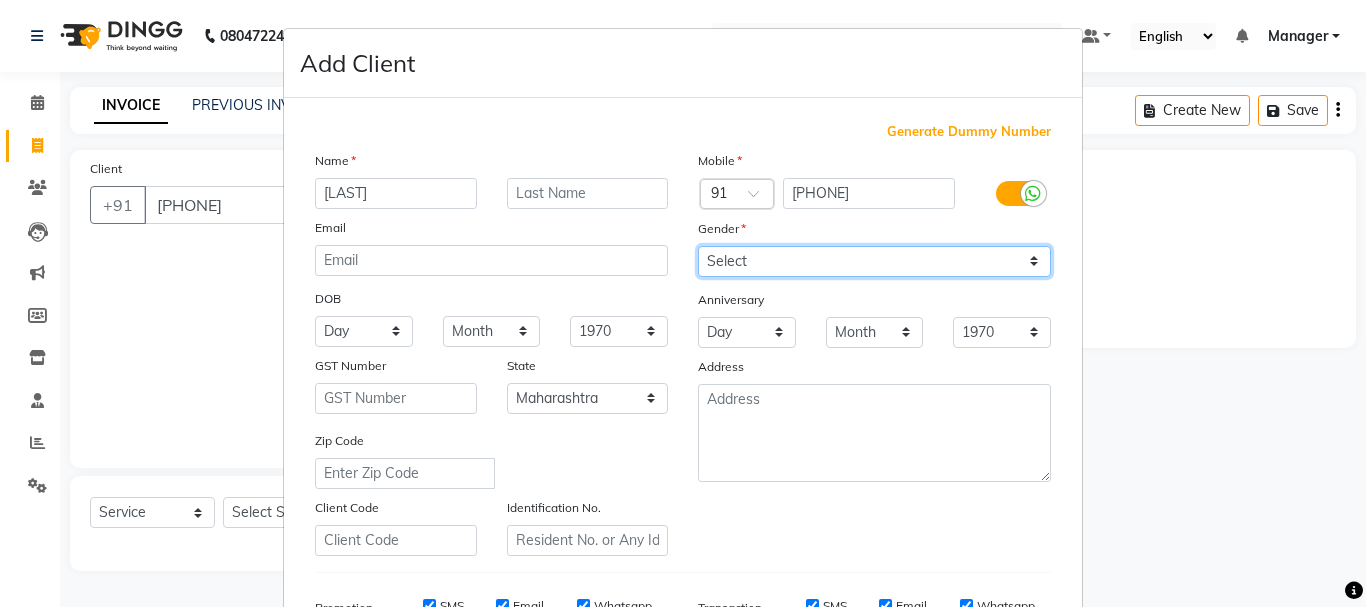 click on "Select Male Female Other Prefer Not To Say" at bounding box center [874, 261] 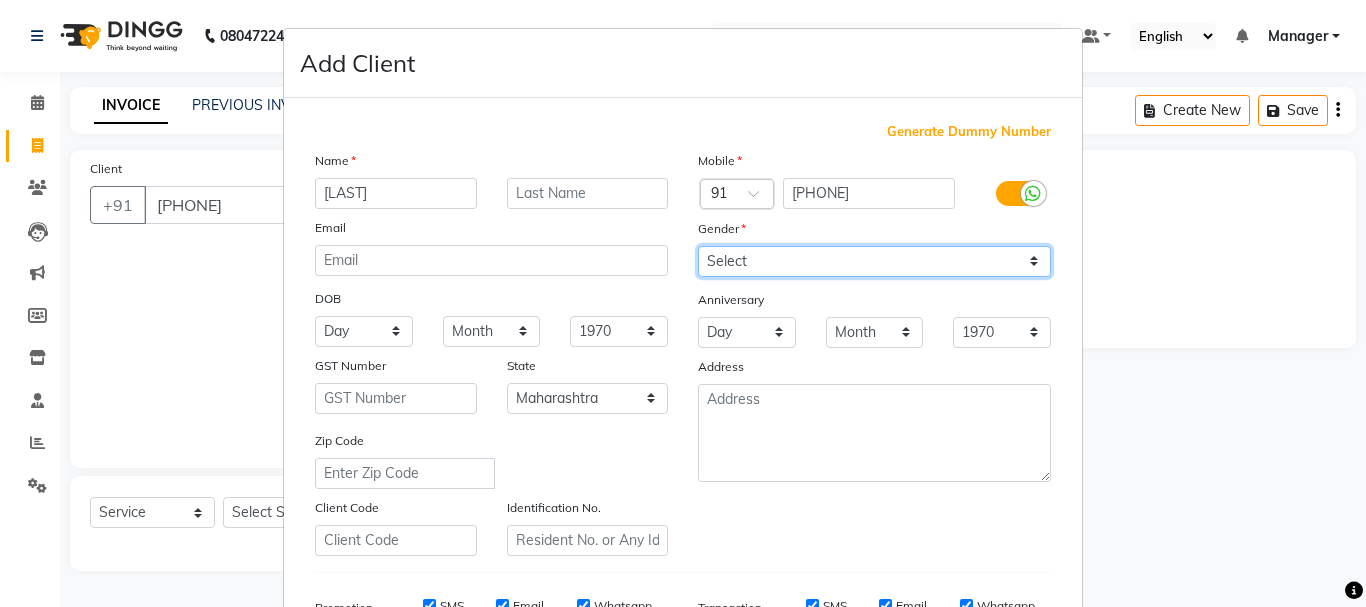 select on "male" 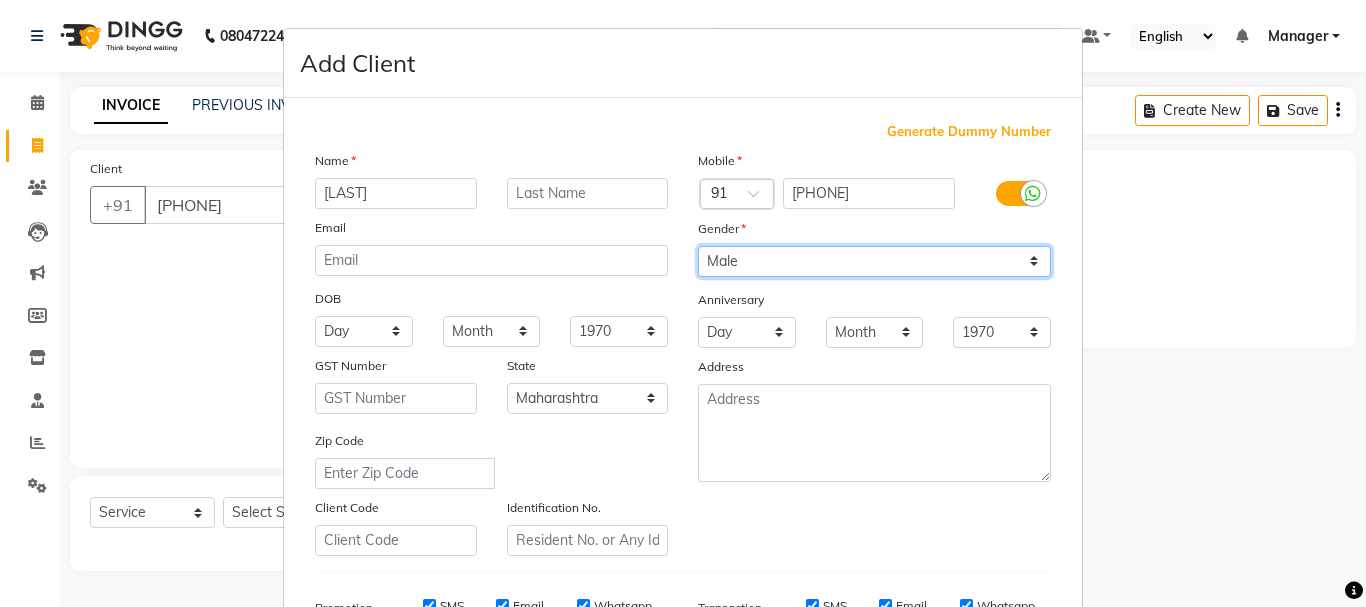 click on "Select Male Female Other Prefer Not To Say" at bounding box center (874, 261) 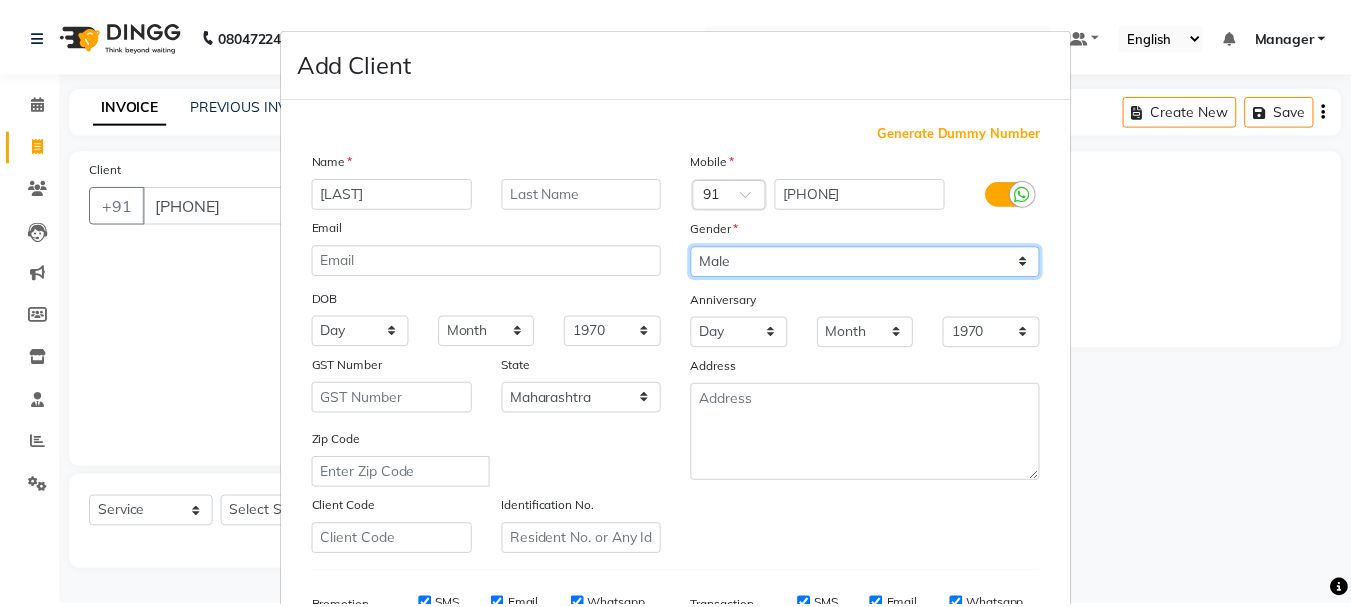 scroll, scrollTop: 300, scrollLeft: 0, axis: vertical 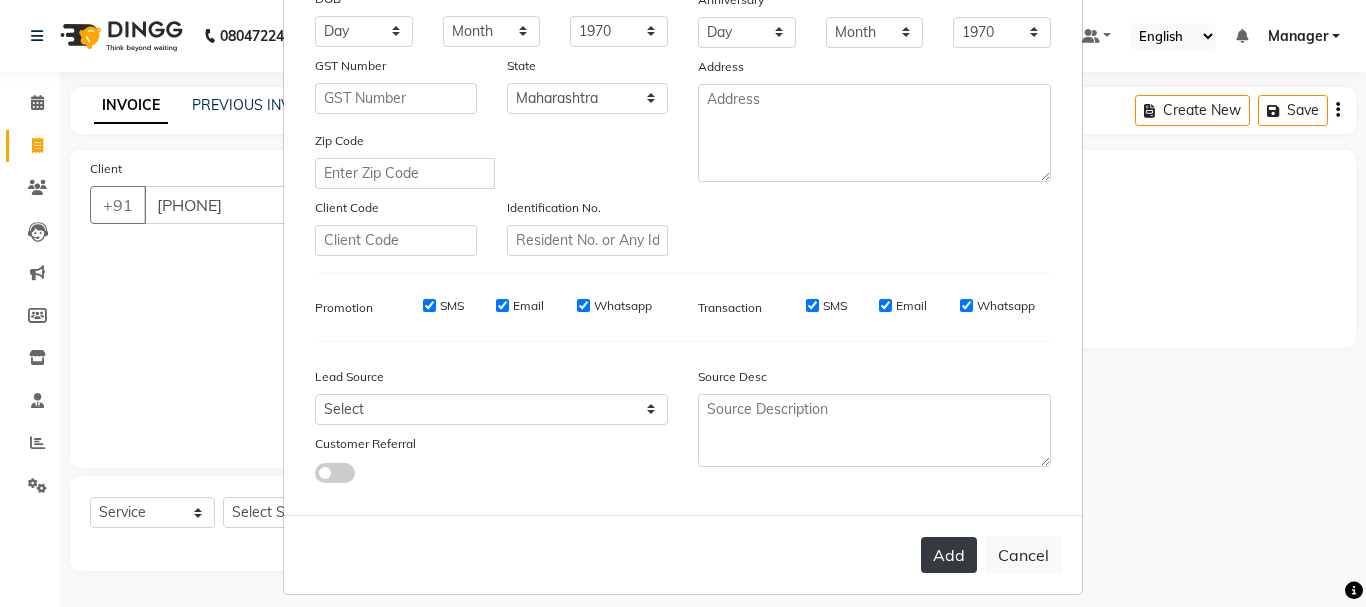 click on "Add" at bounding box center (949, 555) 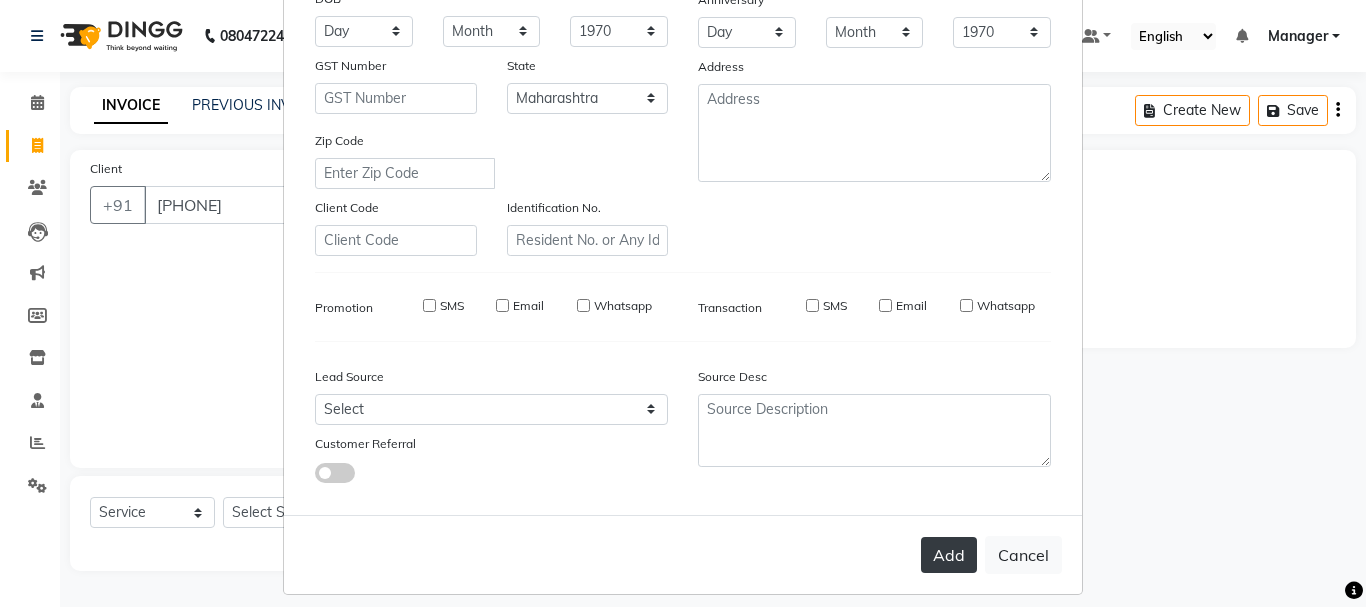 type on "90******70" 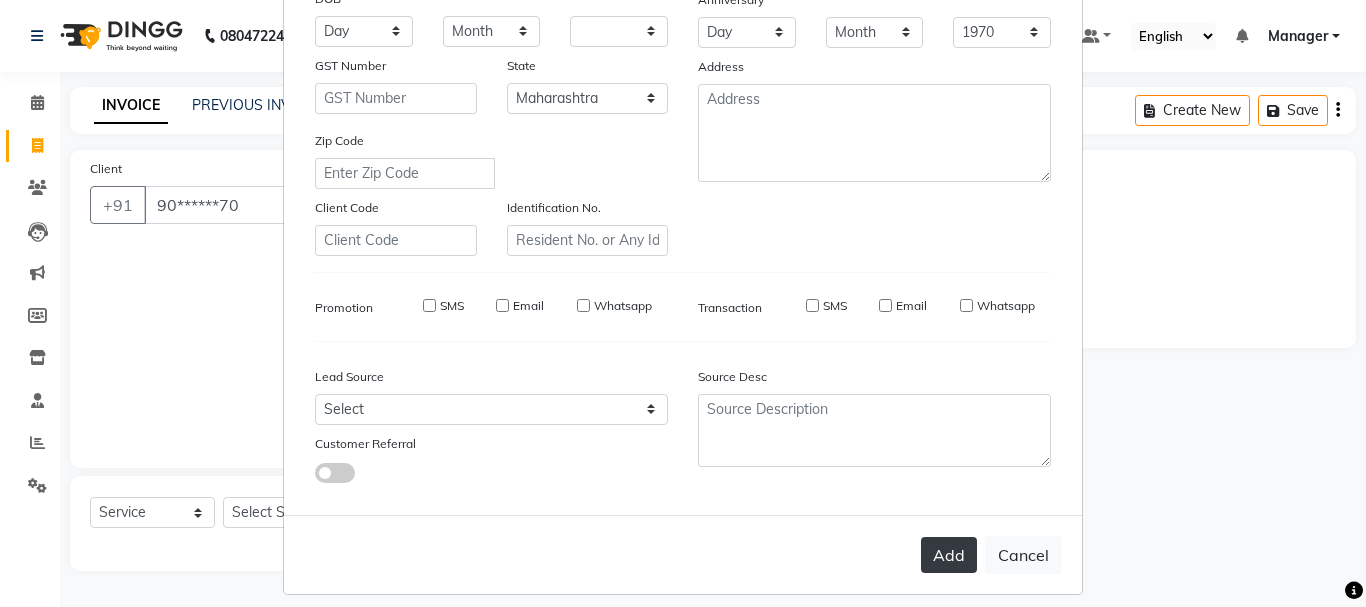 select on "null" 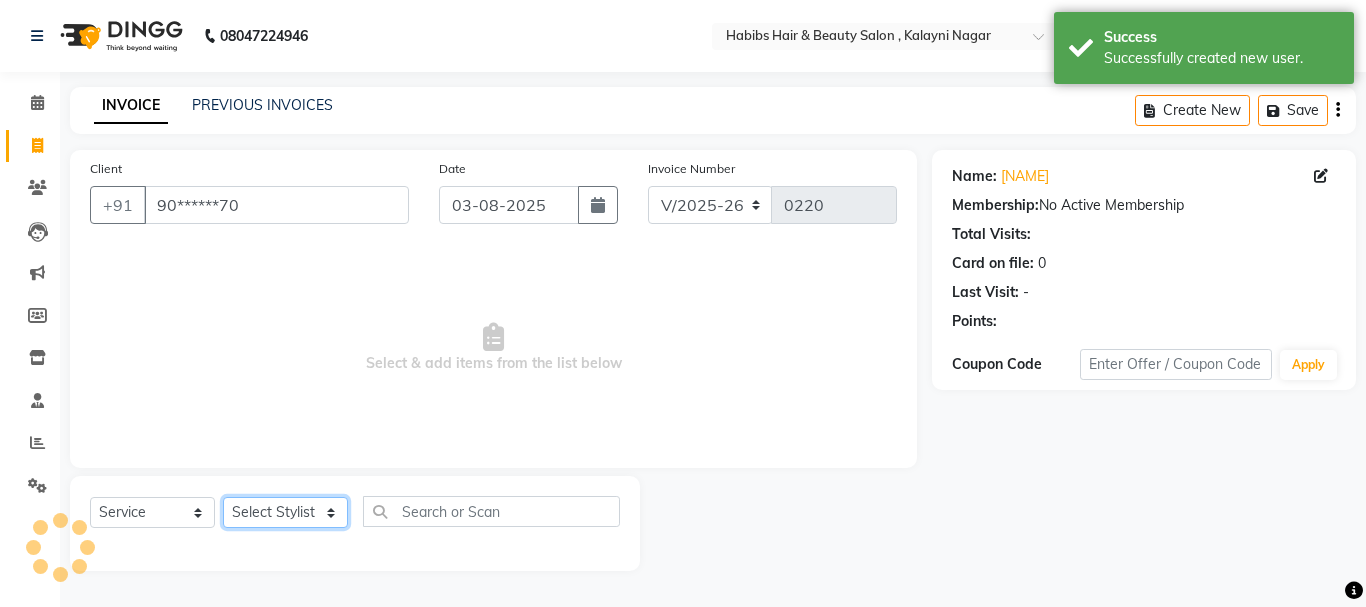 click on "Select Stylist Manager [FIRST] [FIRST] [FIRST] [LAST] [LAST] [LAST] [LAST]" 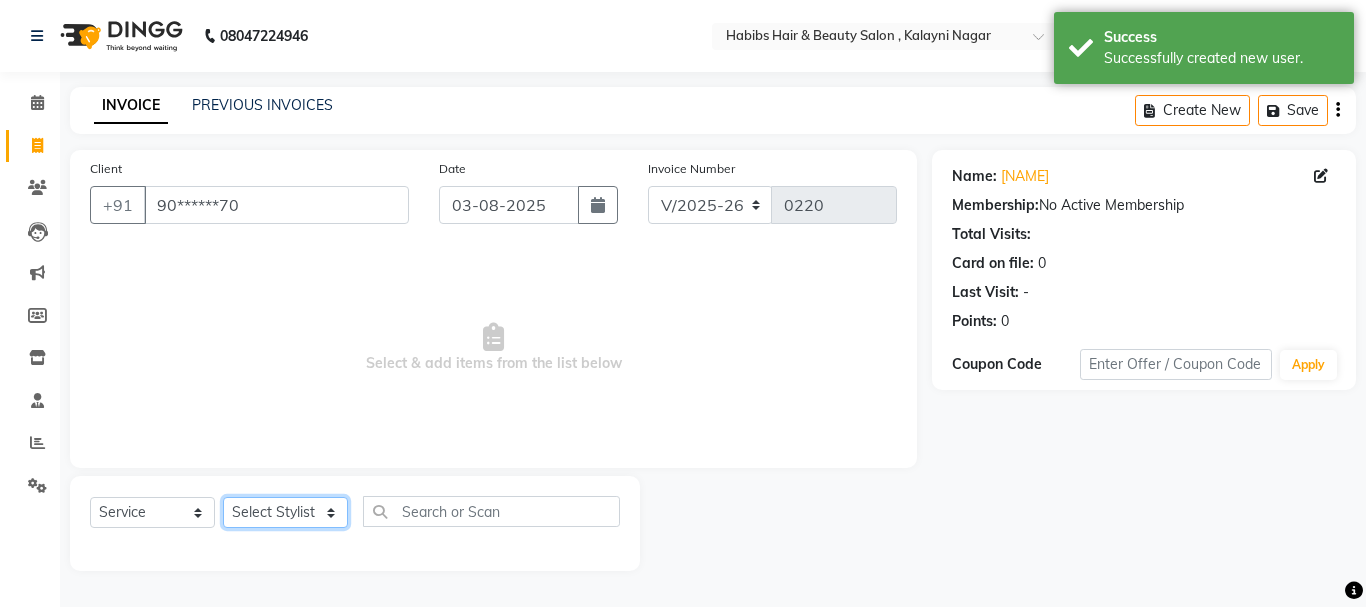 select on "30049" 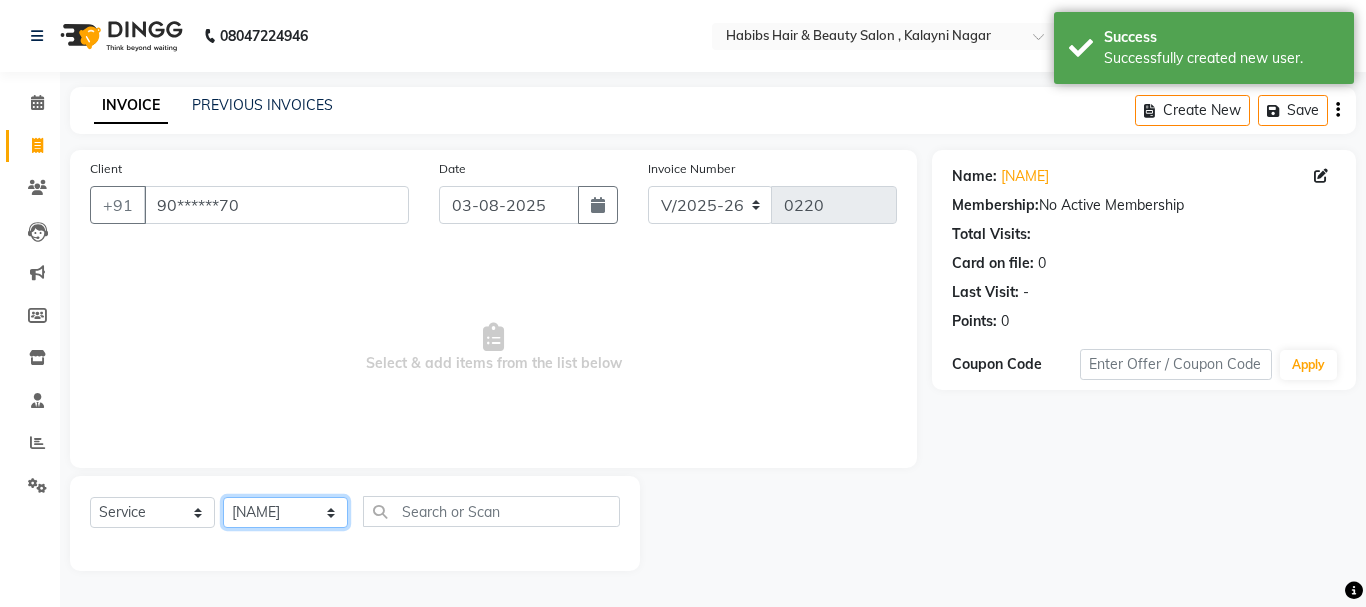 click on "Select Stylist Manager [FIRST] [FIRST] [FIRST] [LAST] [LAST] [LAST] [LAST]" 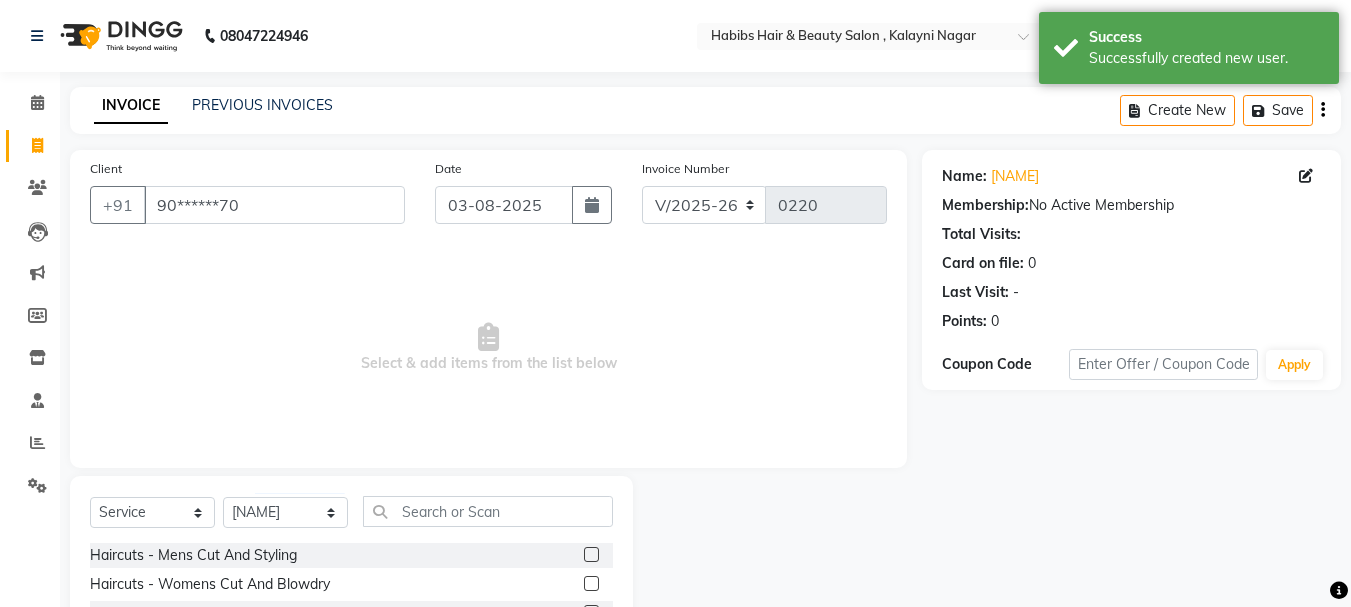 click 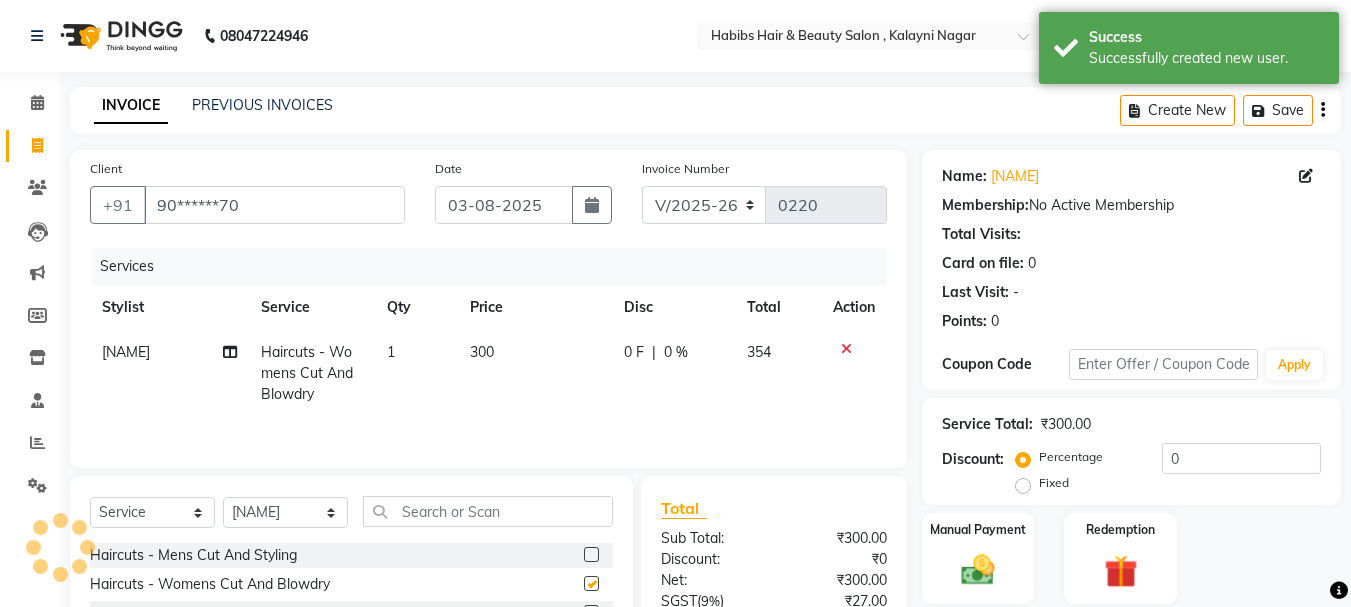 checkbox on "false" 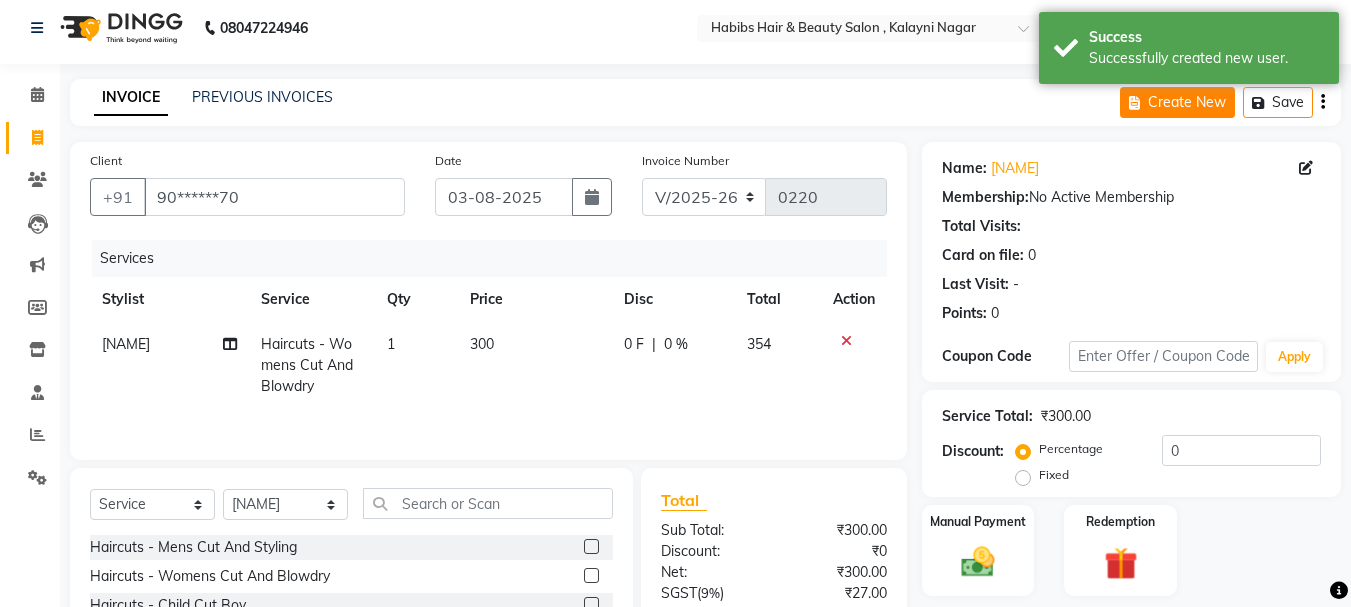 scroll, scrollTop: 0, scrollLeft: 0, axis: both 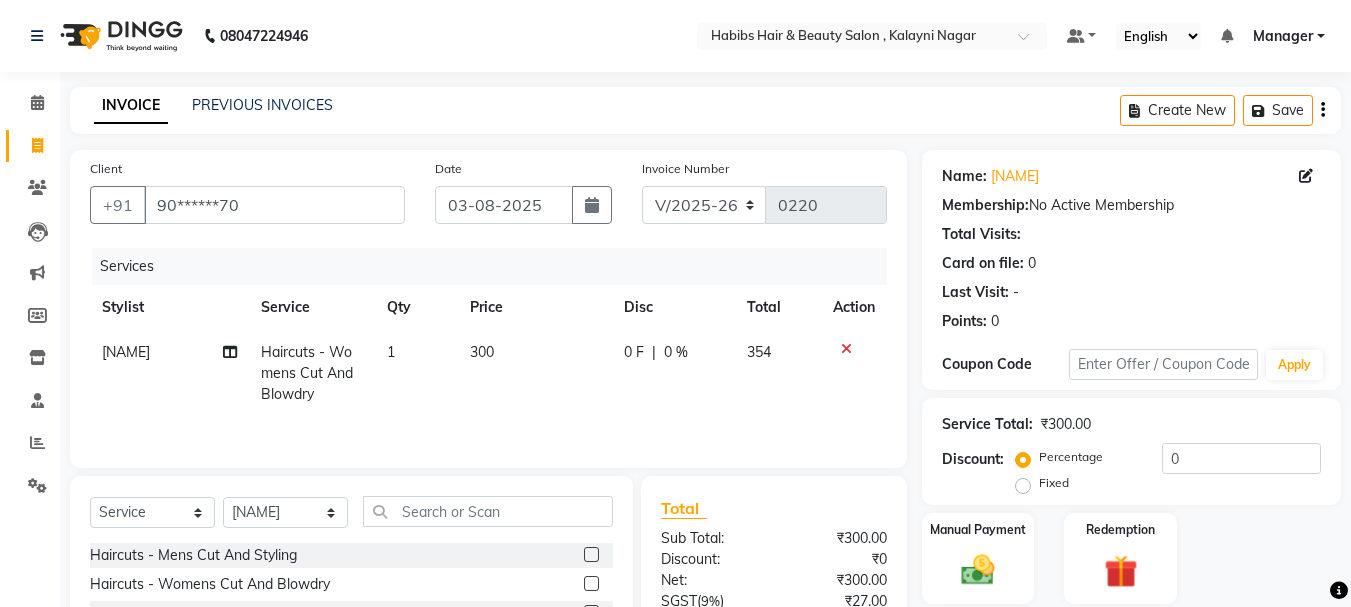 click on "Create New   Save" 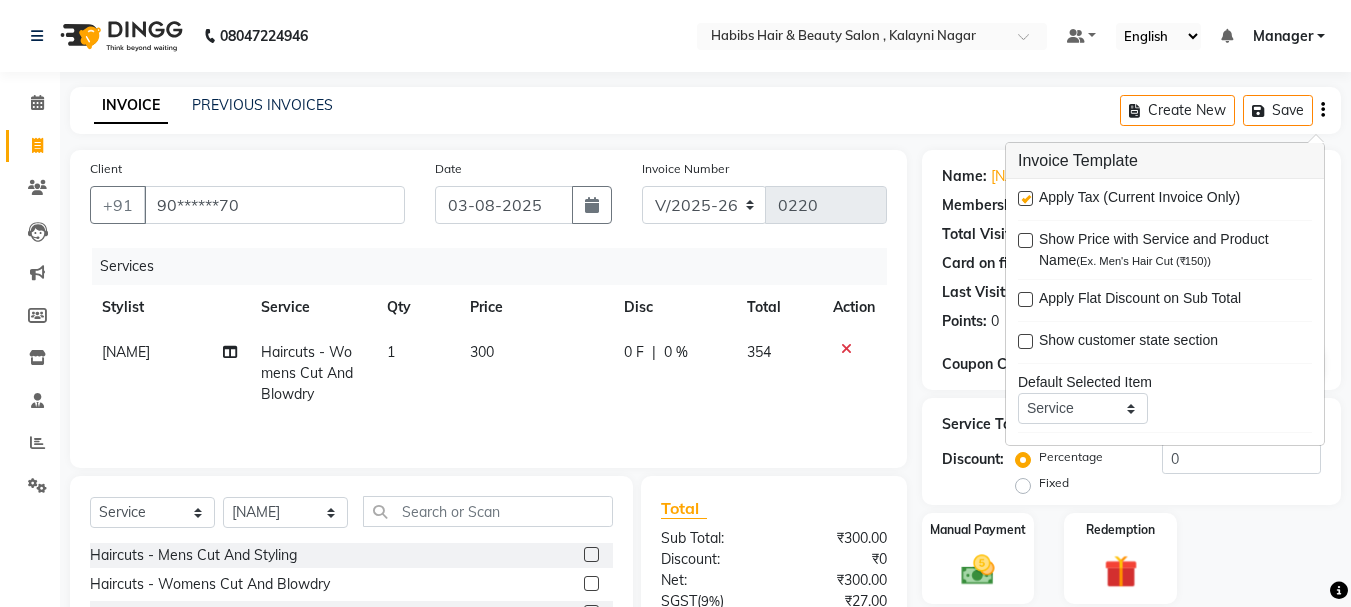 click at bounding box center (1025, 198) 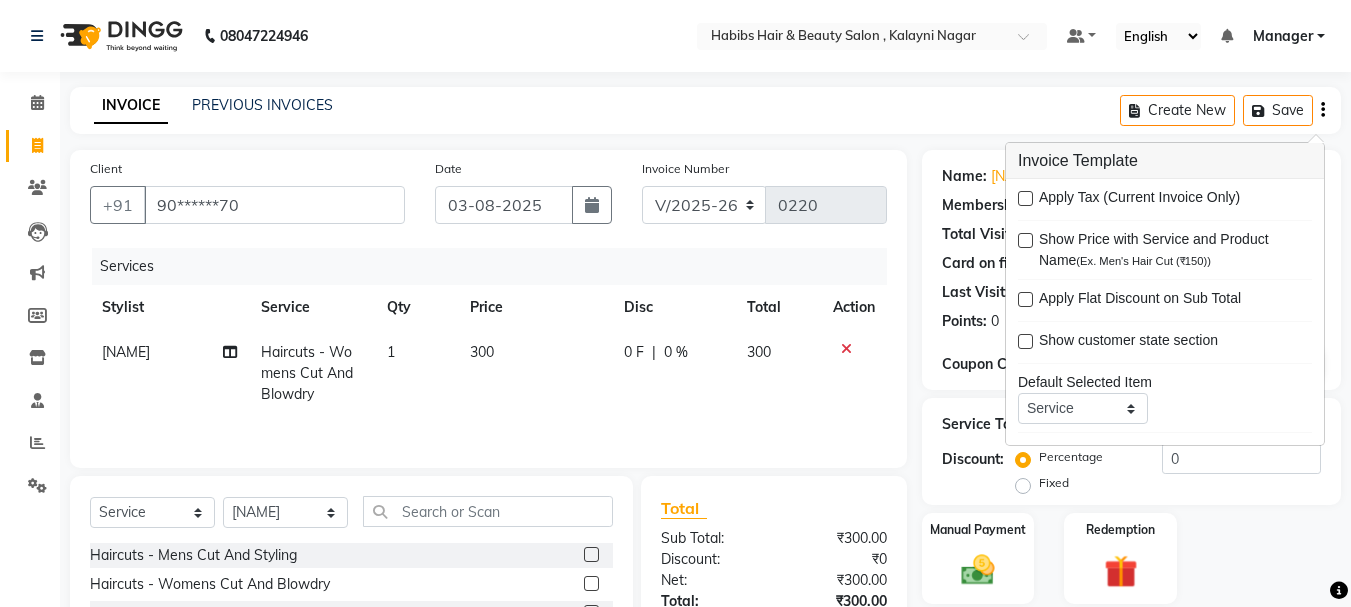 scroll, scrollTop: 194, scrollLeft: 0, axis: vertical 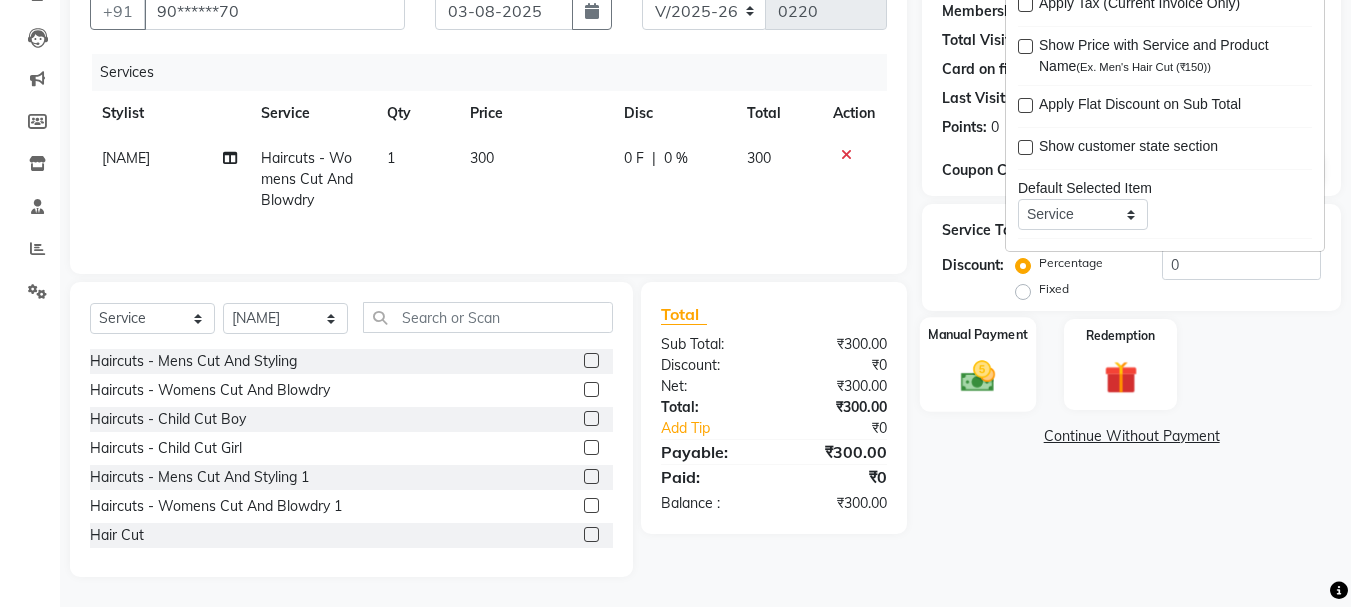 click on "Manual Payment" 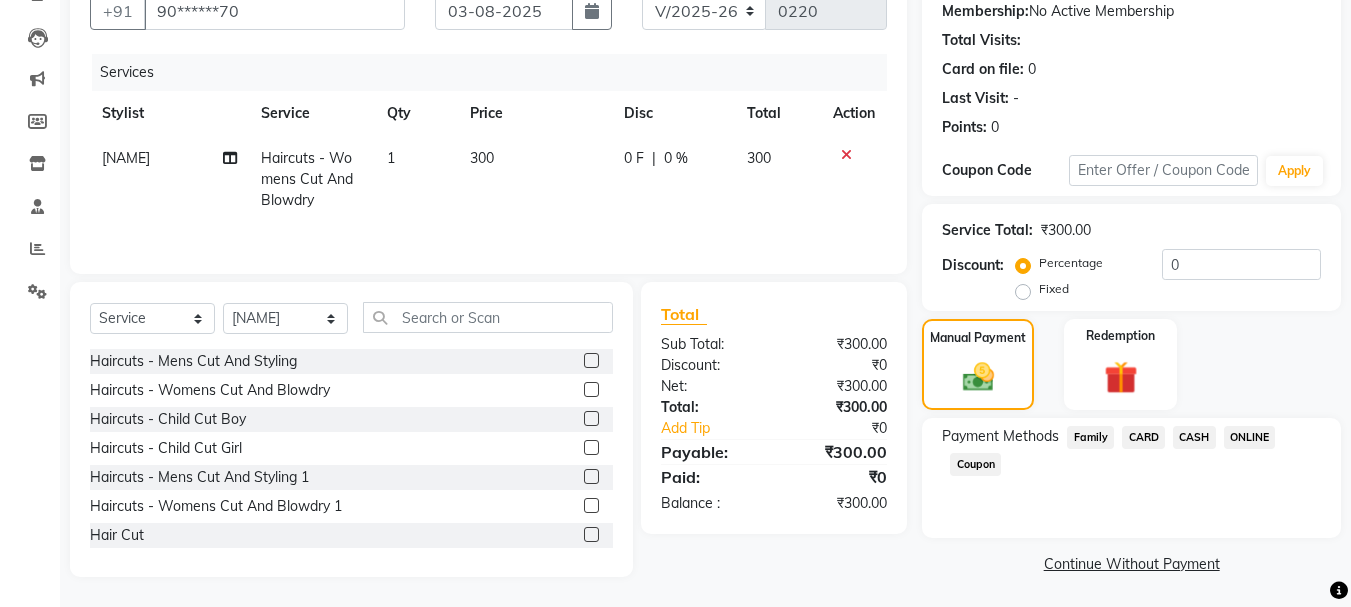 click on "ONLINE" 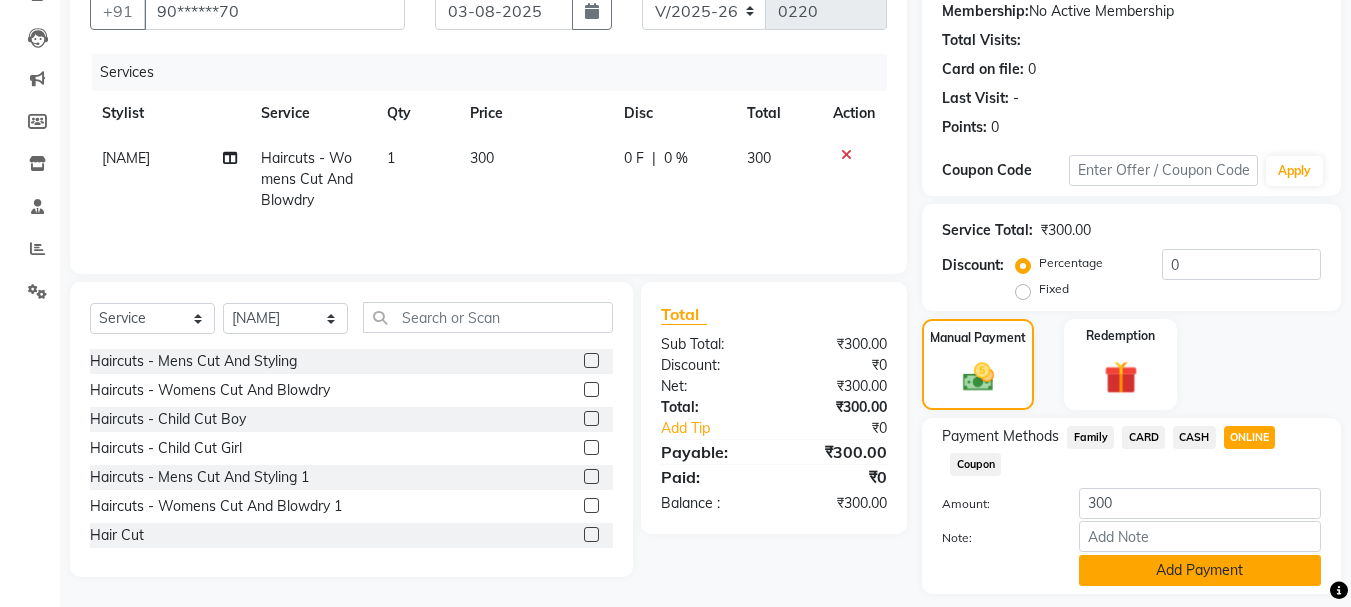 click on "Add Payment" 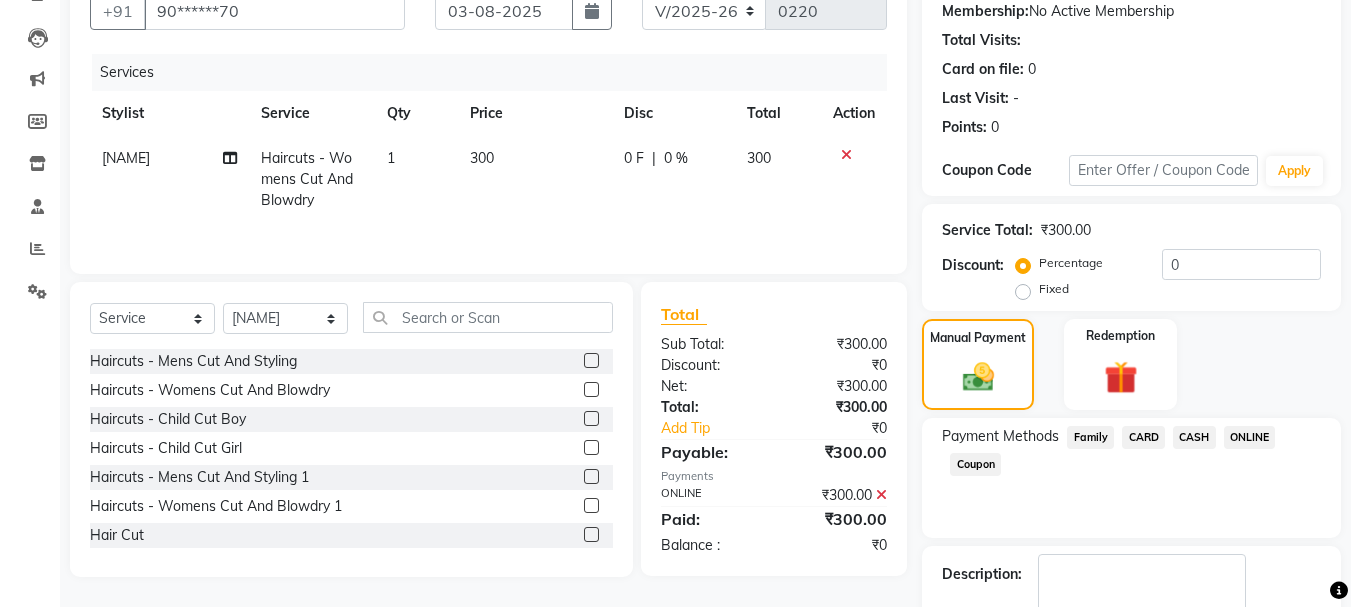 scroll, scrollTop: 309, scrollLeft: 0, axis: vertical 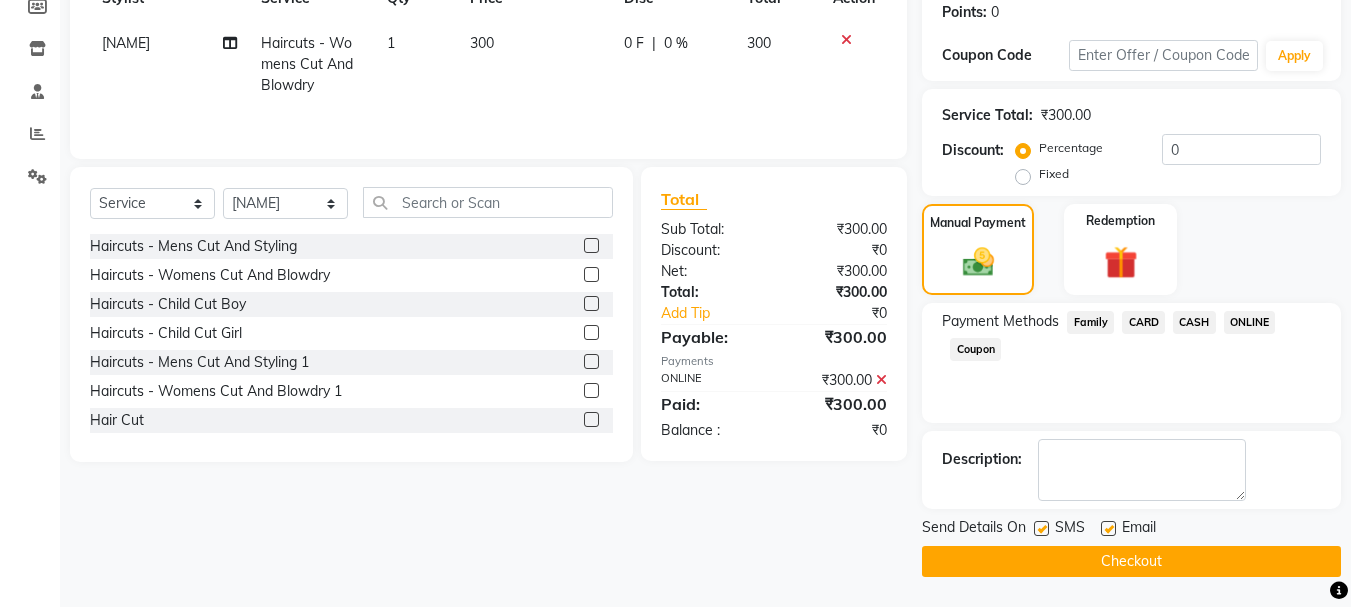 click on "Checkout" 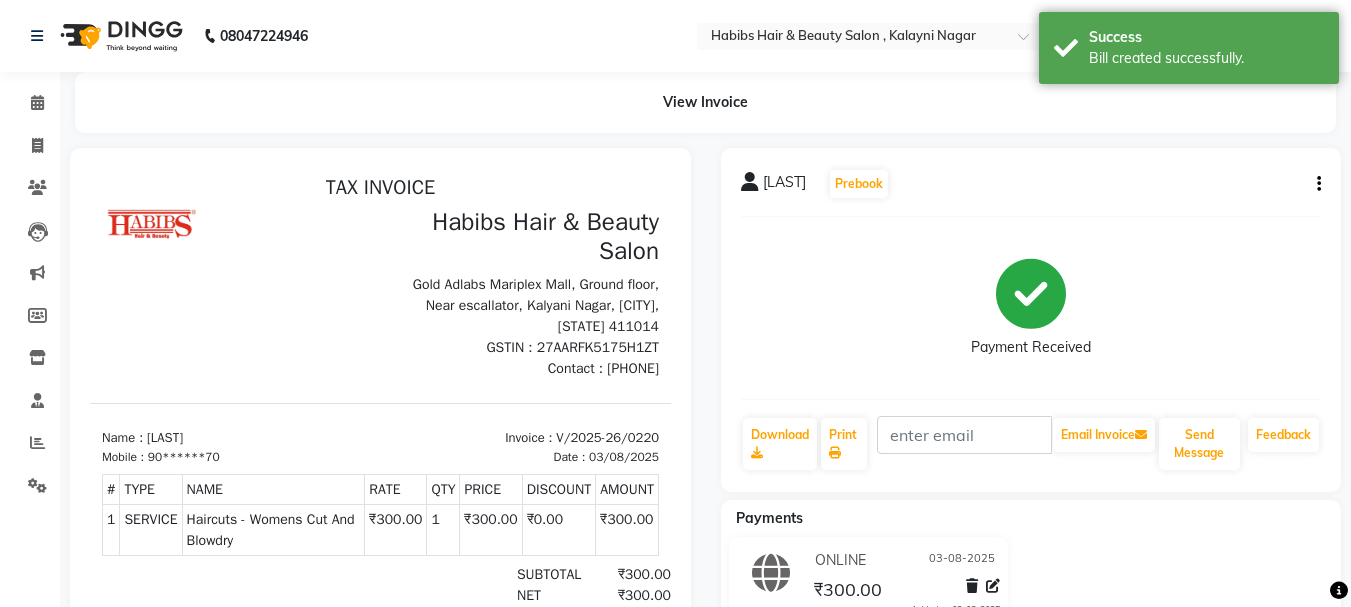 scroll, scrollTop: 0, scrollLeft: 0, axis: both 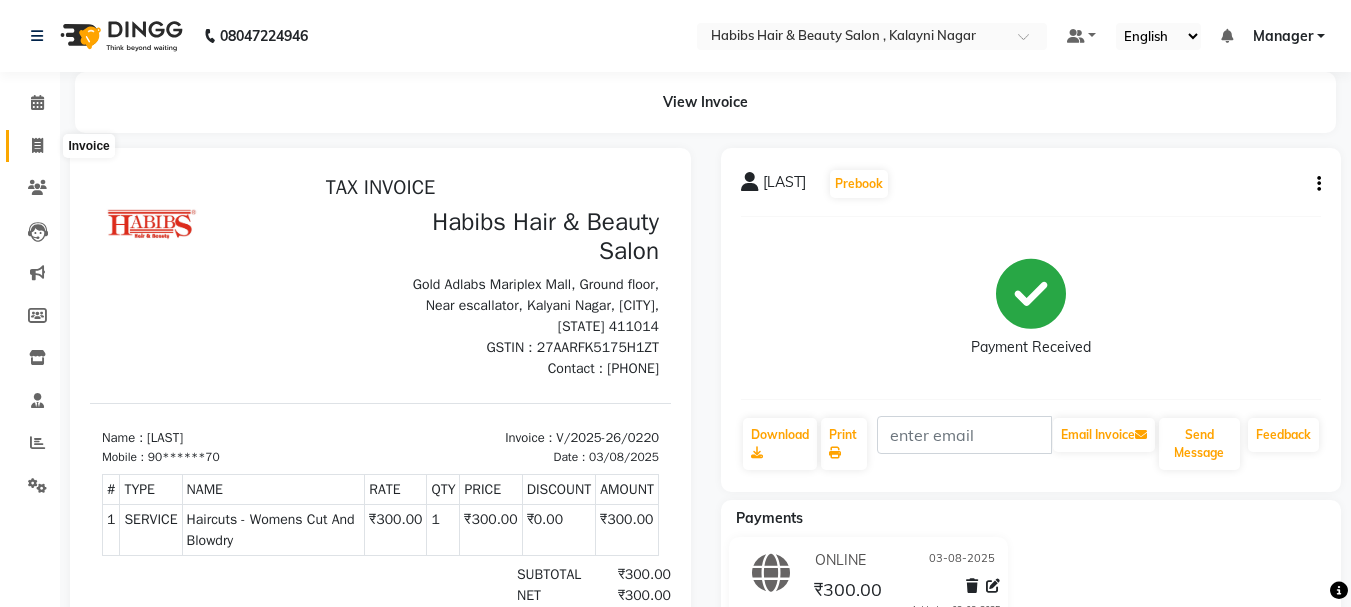 click 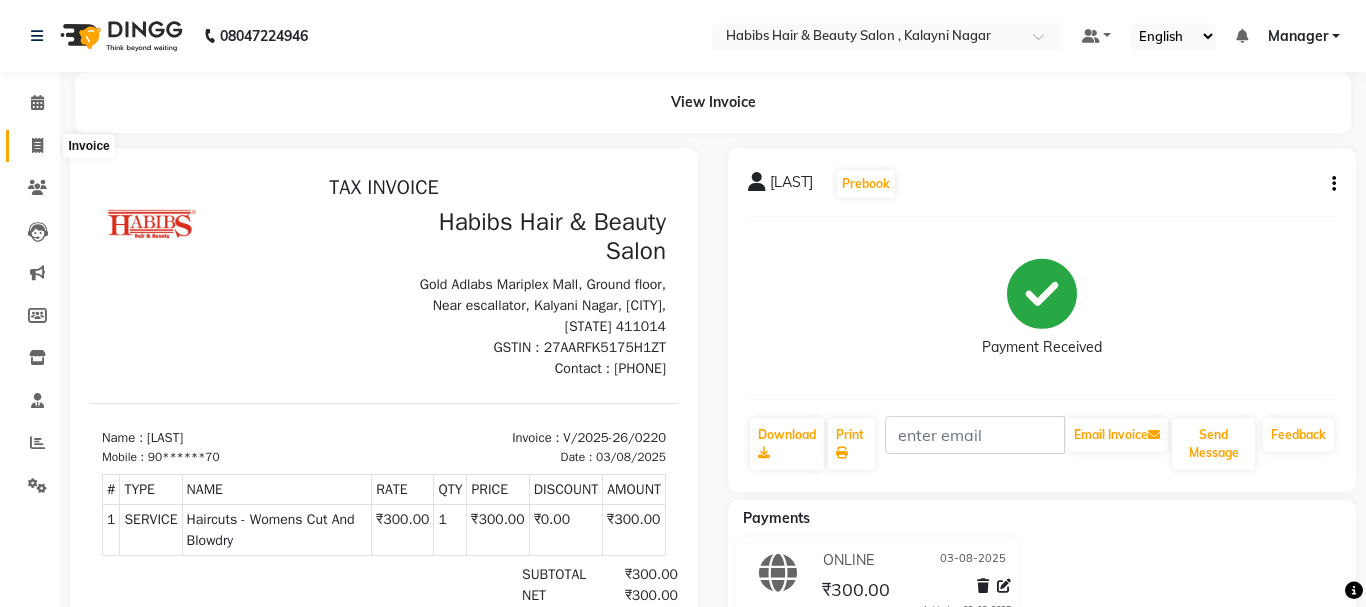 select on "4842" 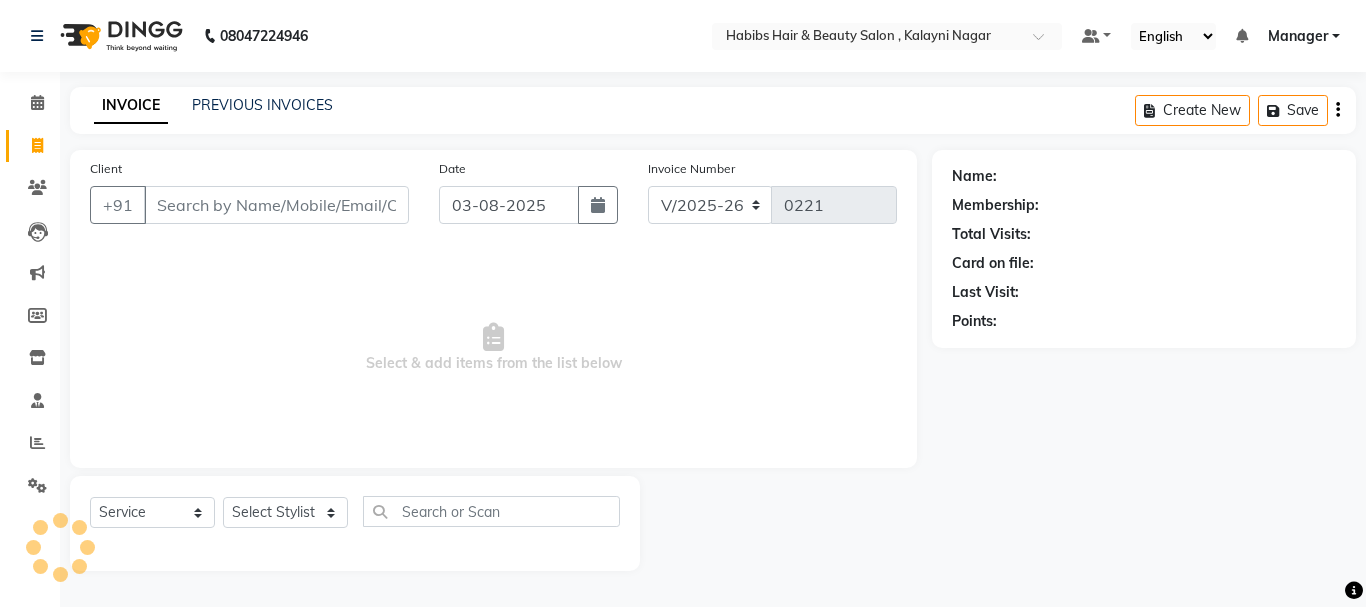 click on "Client" at bounding box center (276, 205) 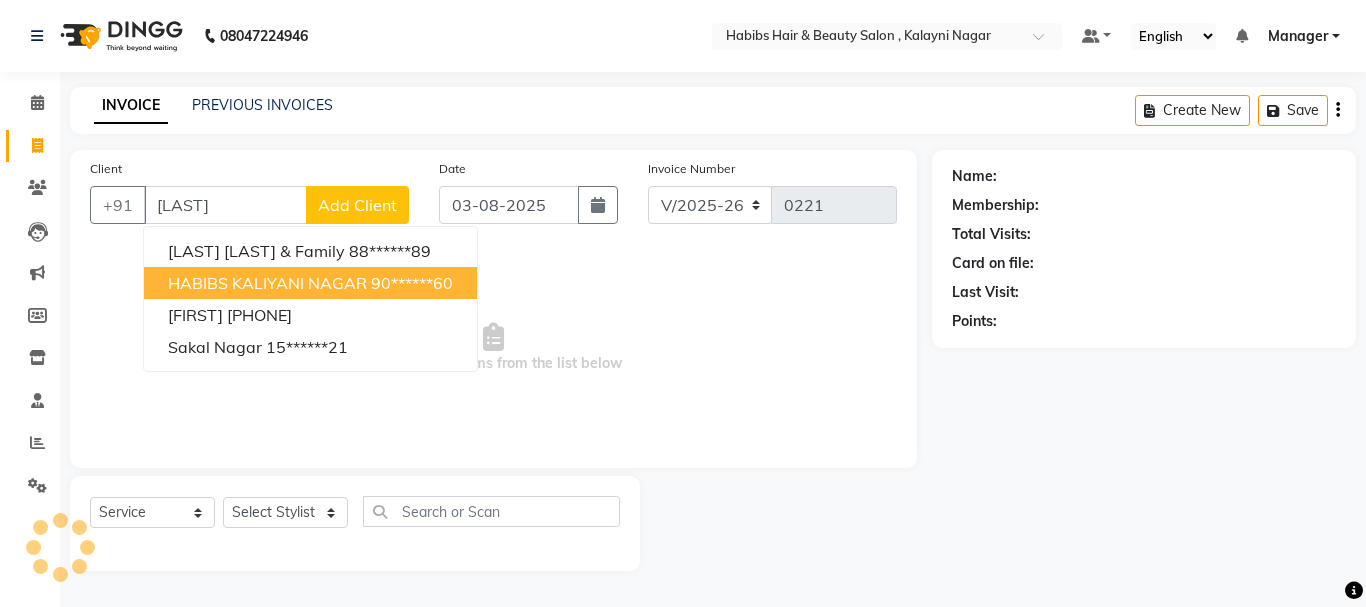click on "90******60" at bounding box center (412, 283) 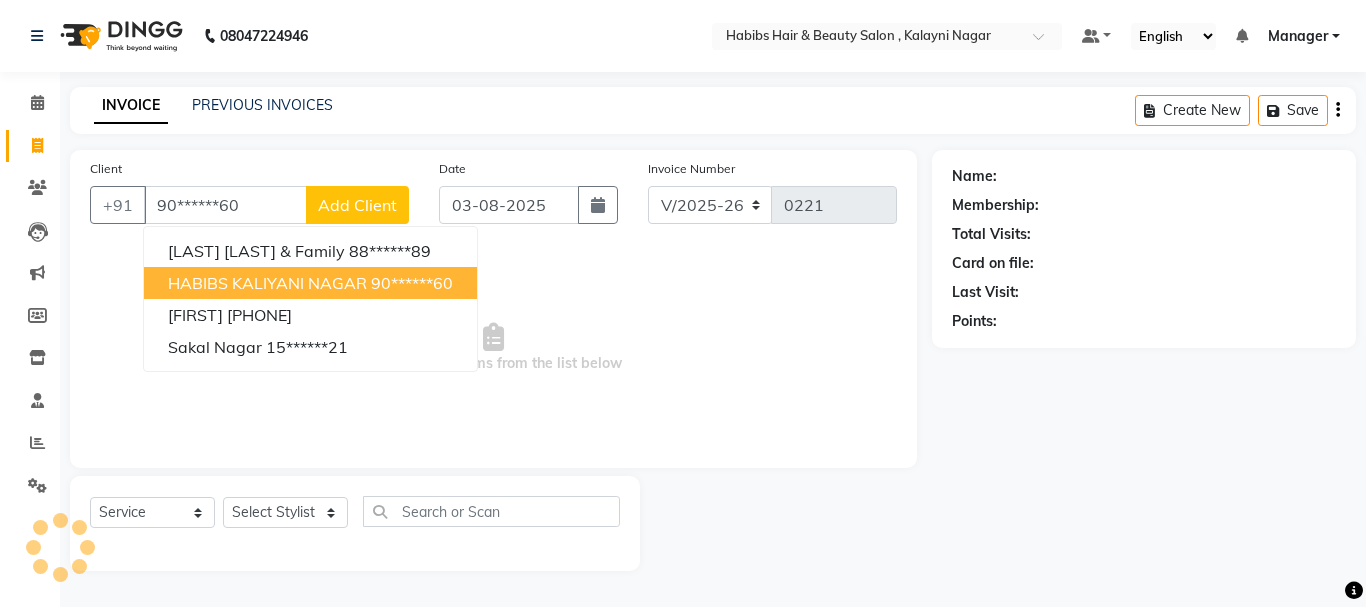 type on "90******60" 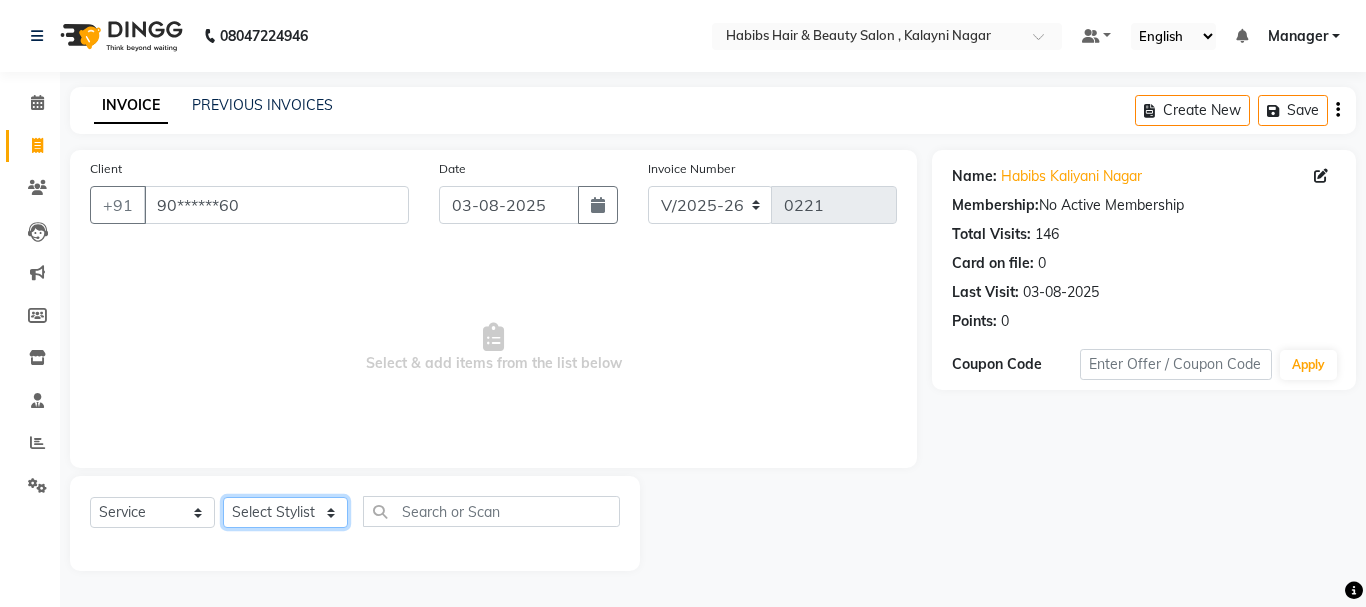 click on "Select Stylist Manager [FIRST] [FIRST] [FIRST] [LAST] [LAST] [LAST] [LAST]" 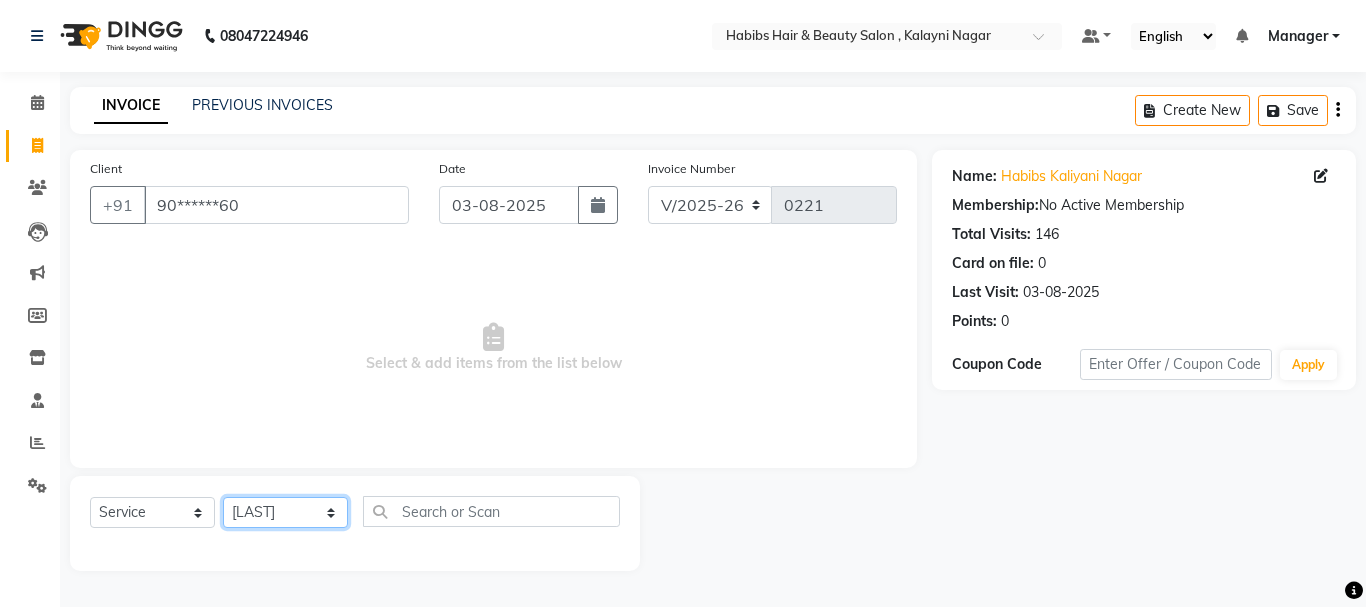 click on "Select Stylist Manager [FIRST] [FIRST] [FIRST] [LAST] [LAST] [LAST] [LAST]" 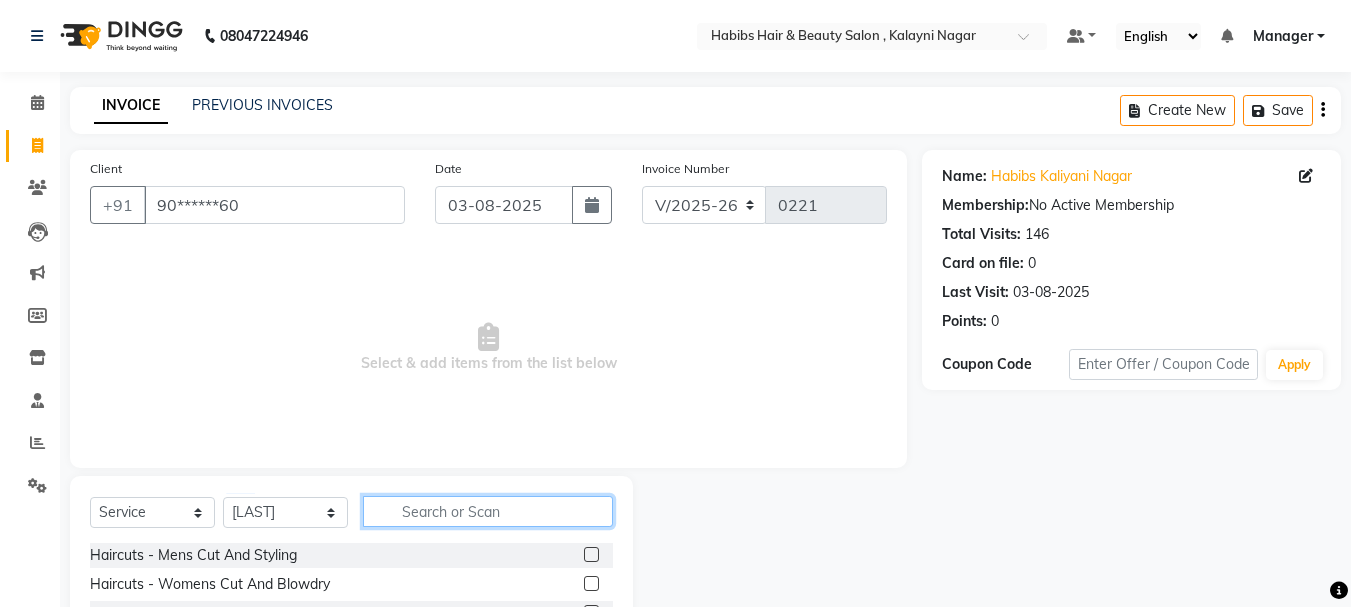 click 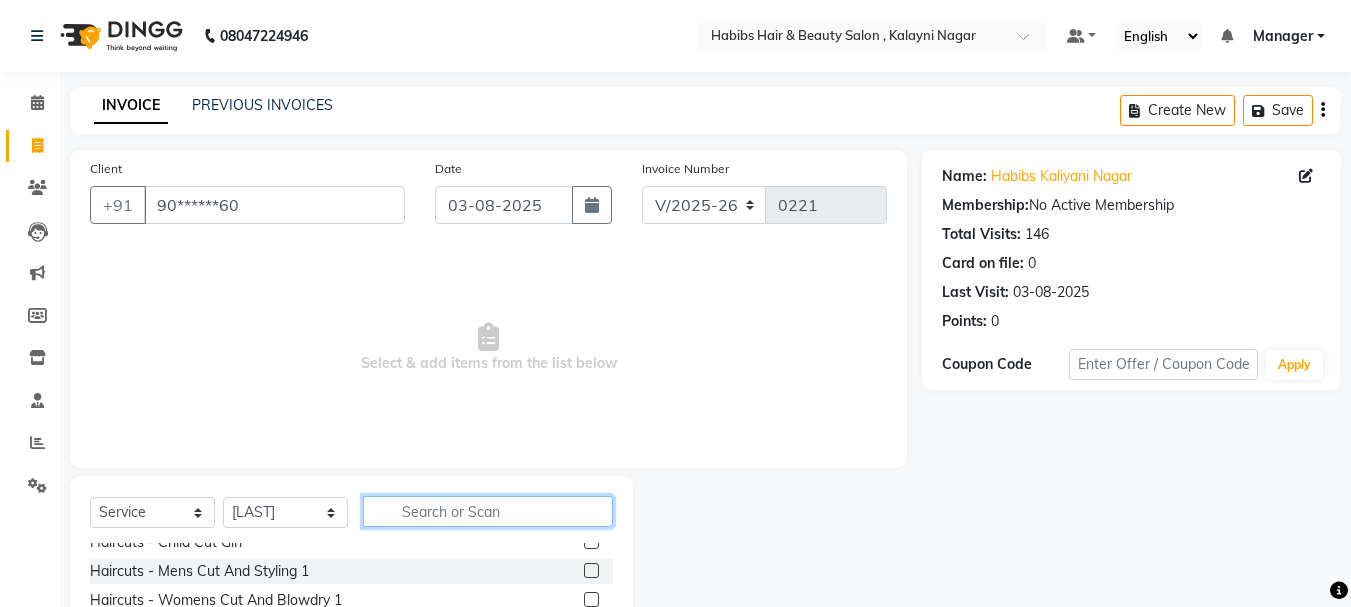 scroll, scrollTop: 0, scrollLeft: 0, axis: both 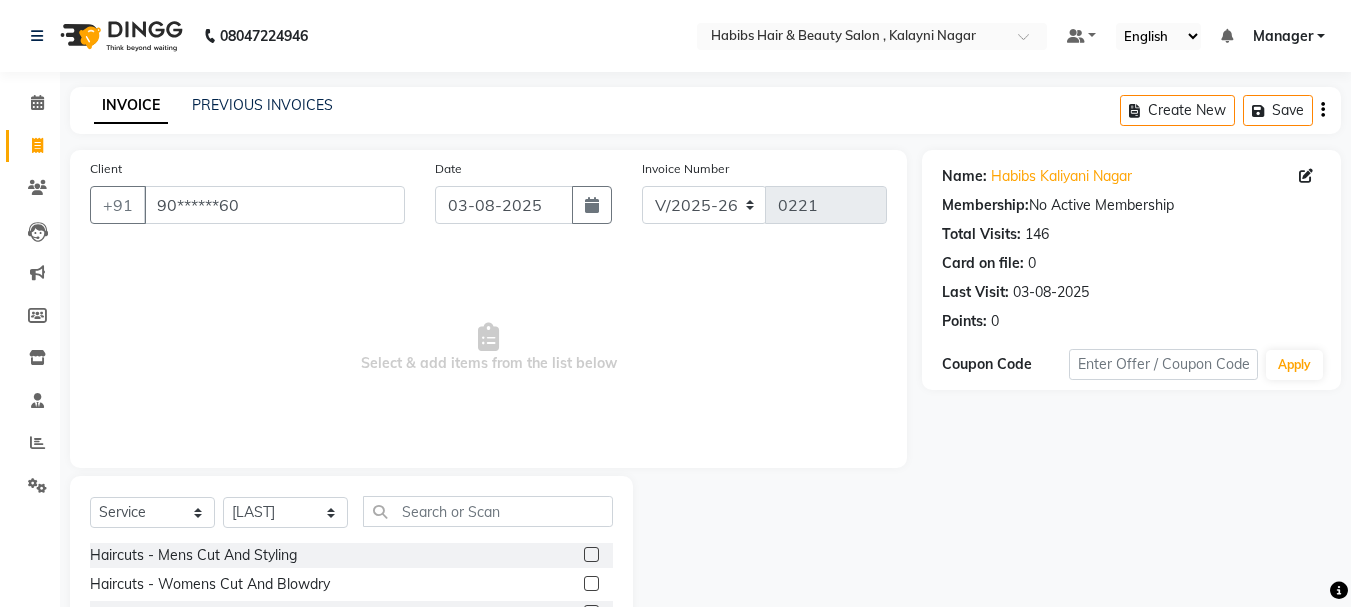 click 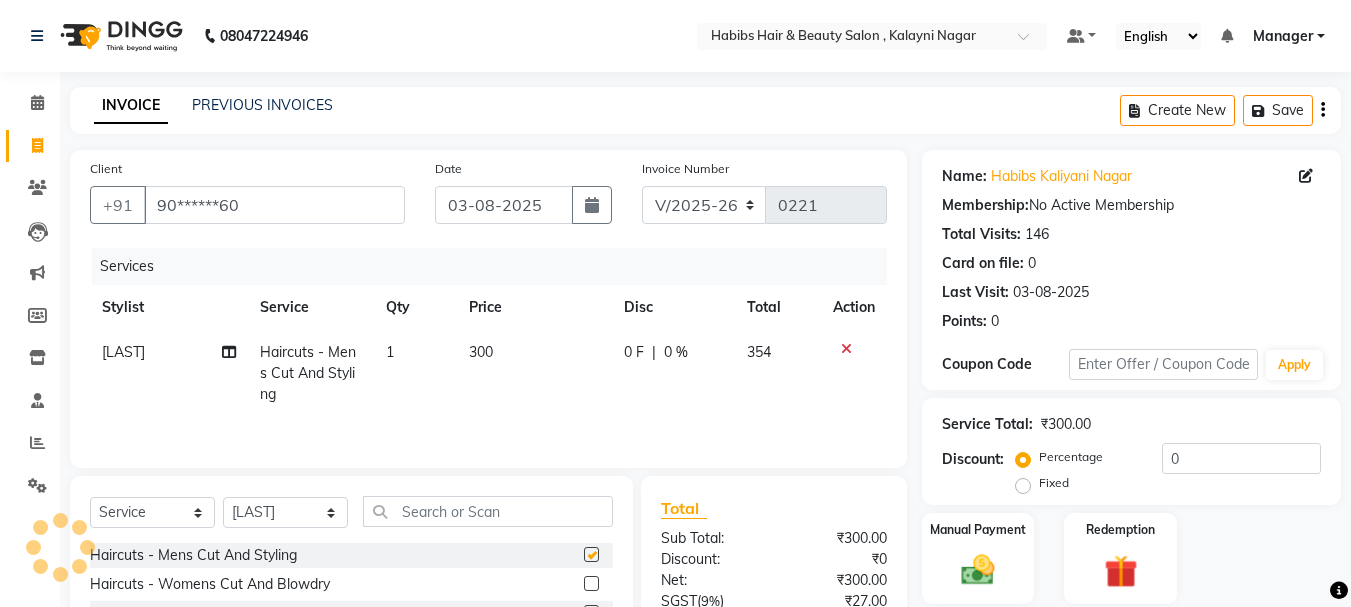 checkbox on "false" 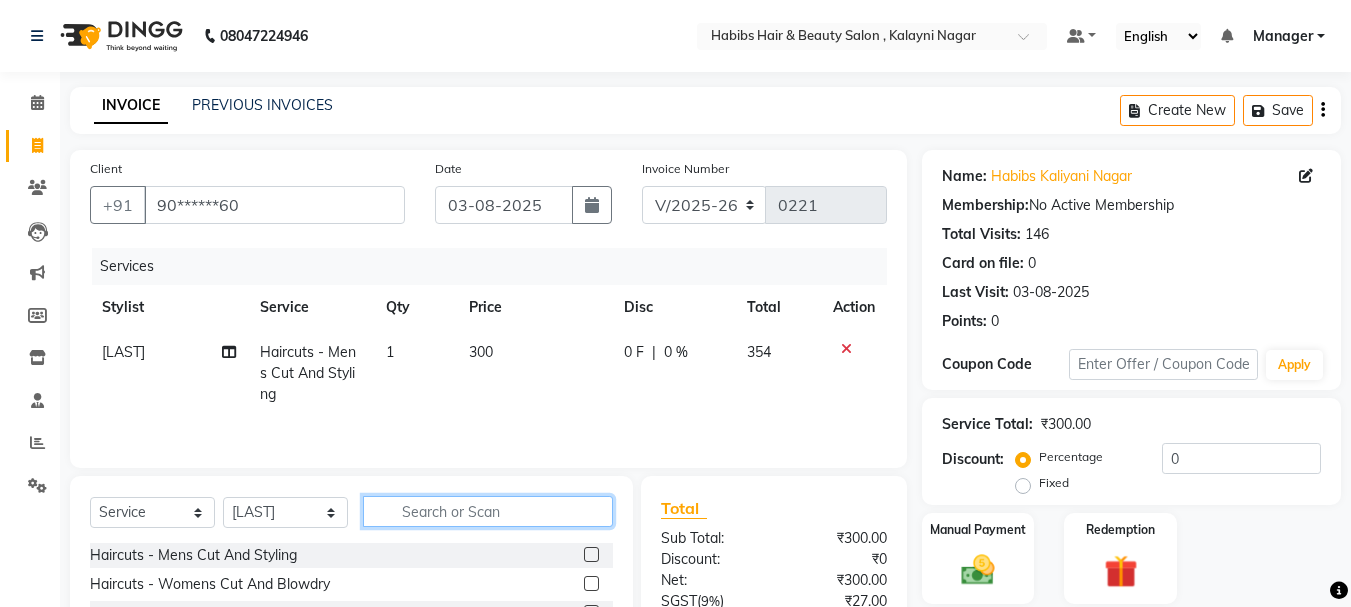 click 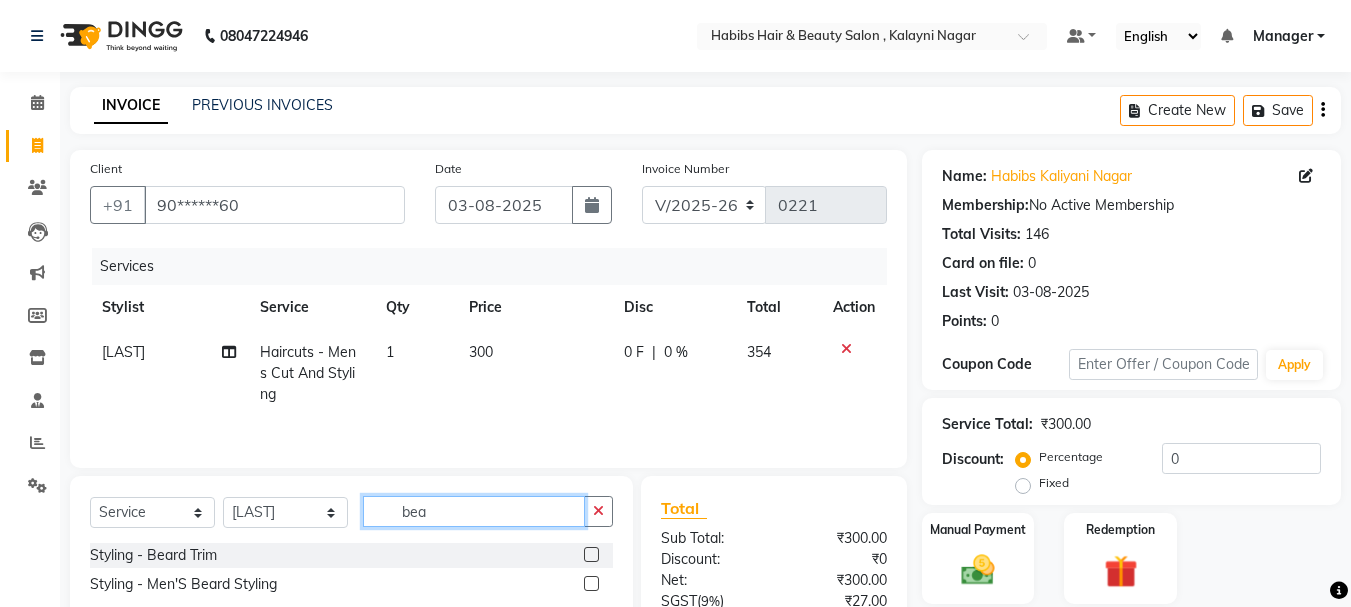 type on "bea" 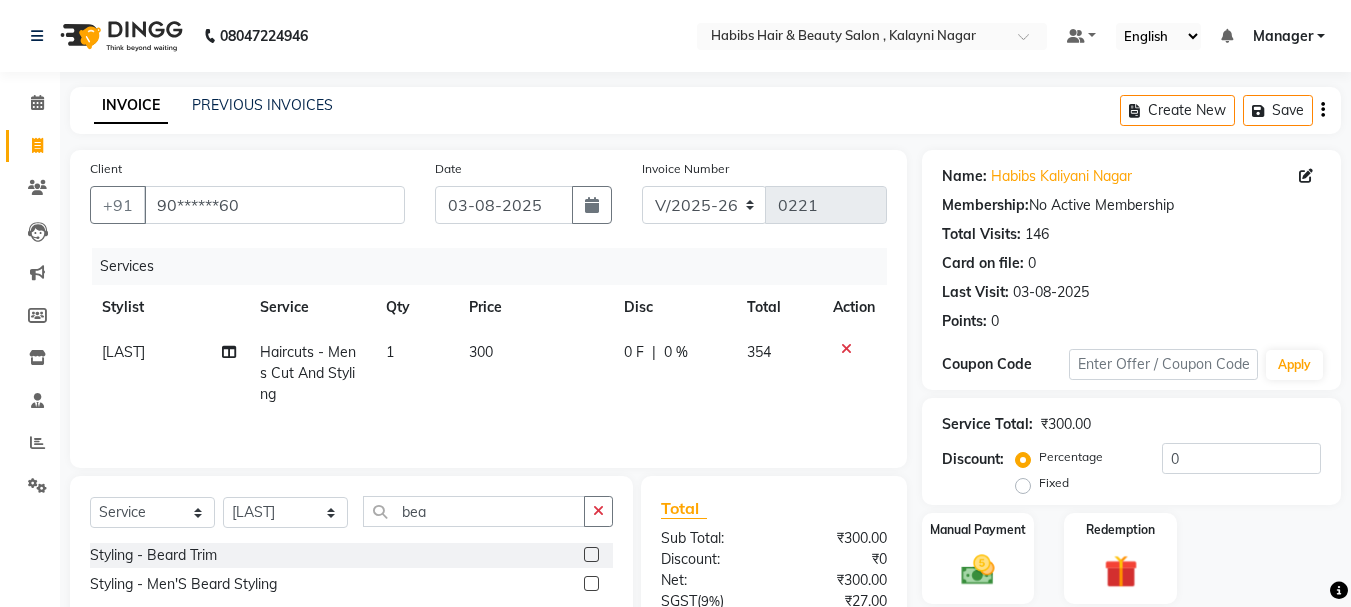 click 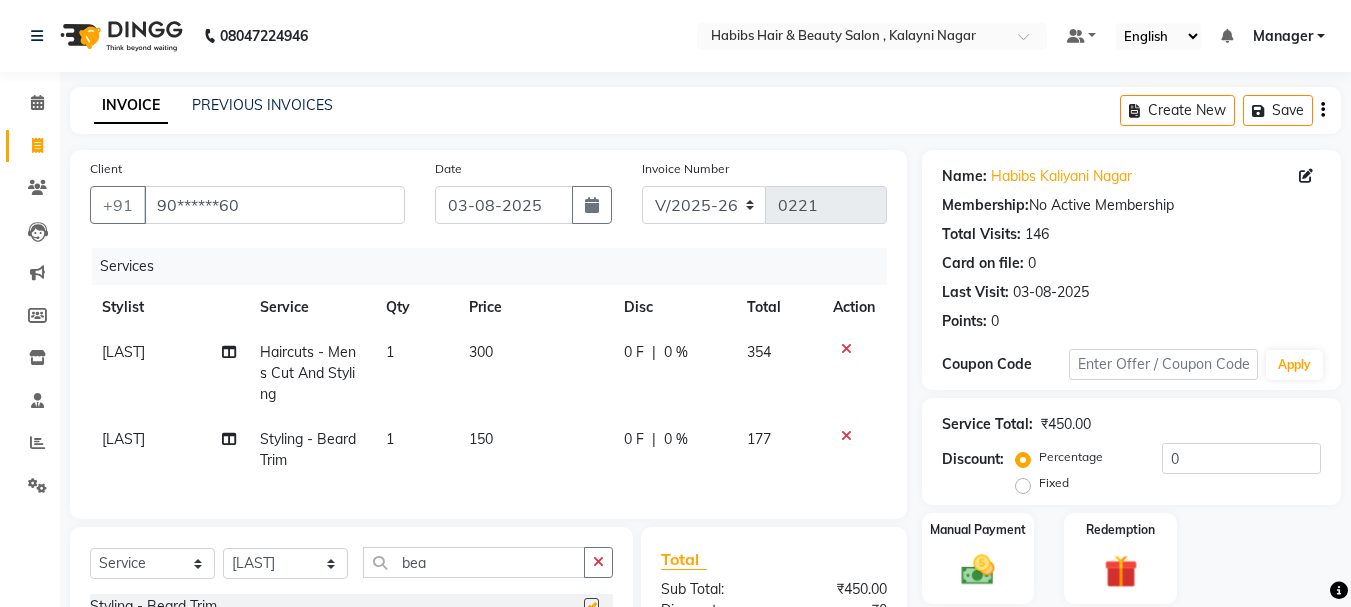 checkbox on "false" 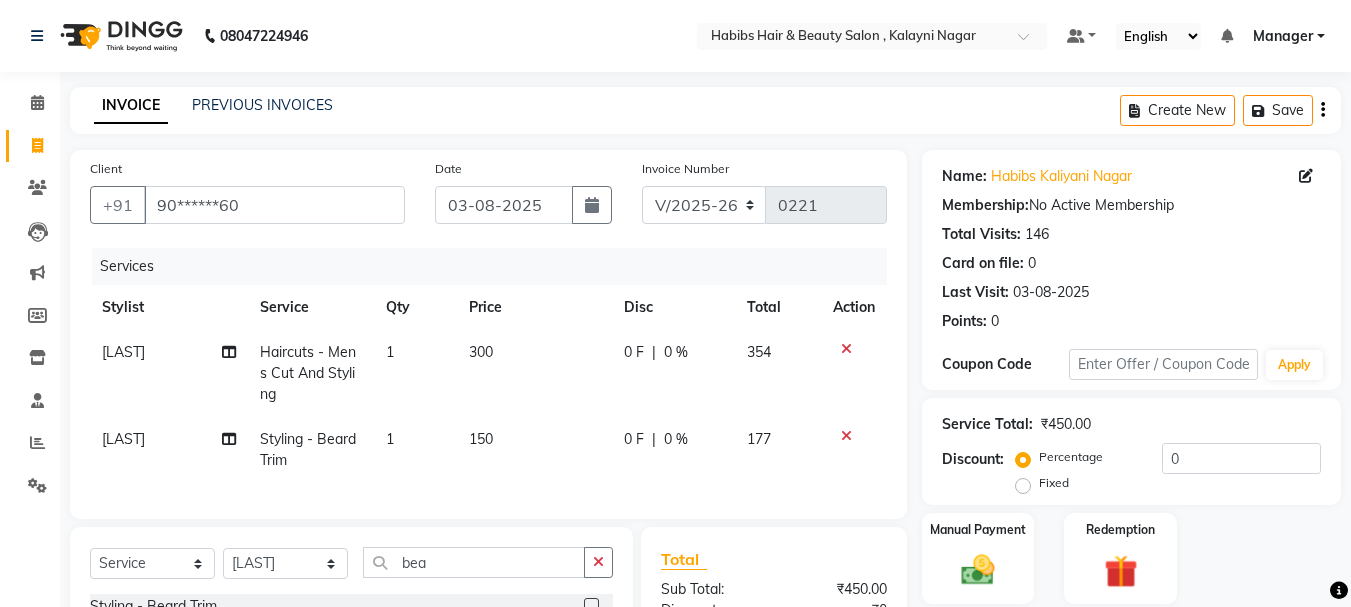 click on "150" 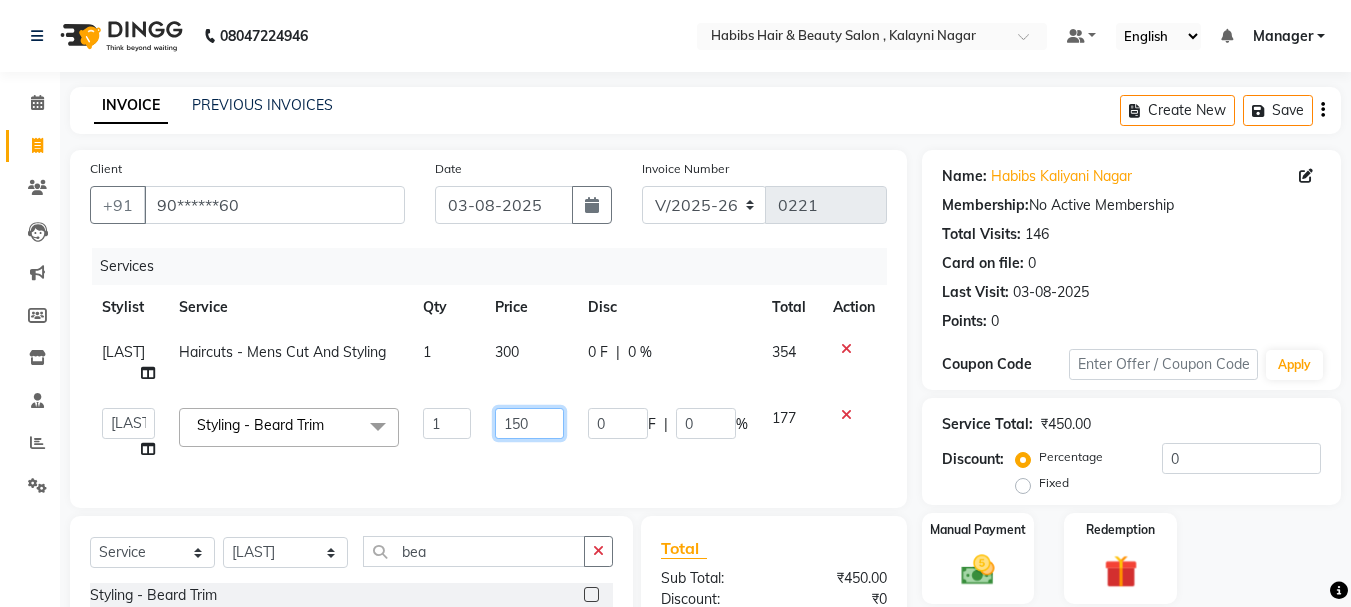 drag, startPoint x: 532, startPoint y: 405, endPoint x: 490, endPoint y: 405, distance: 42 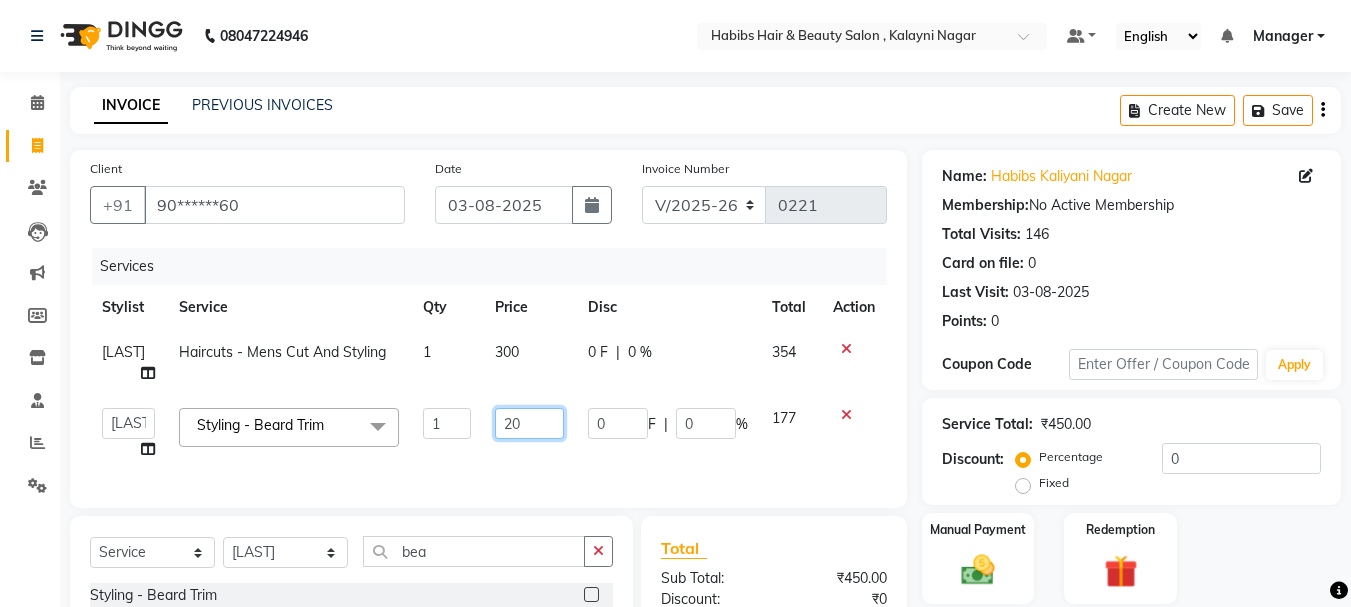 type on "200" 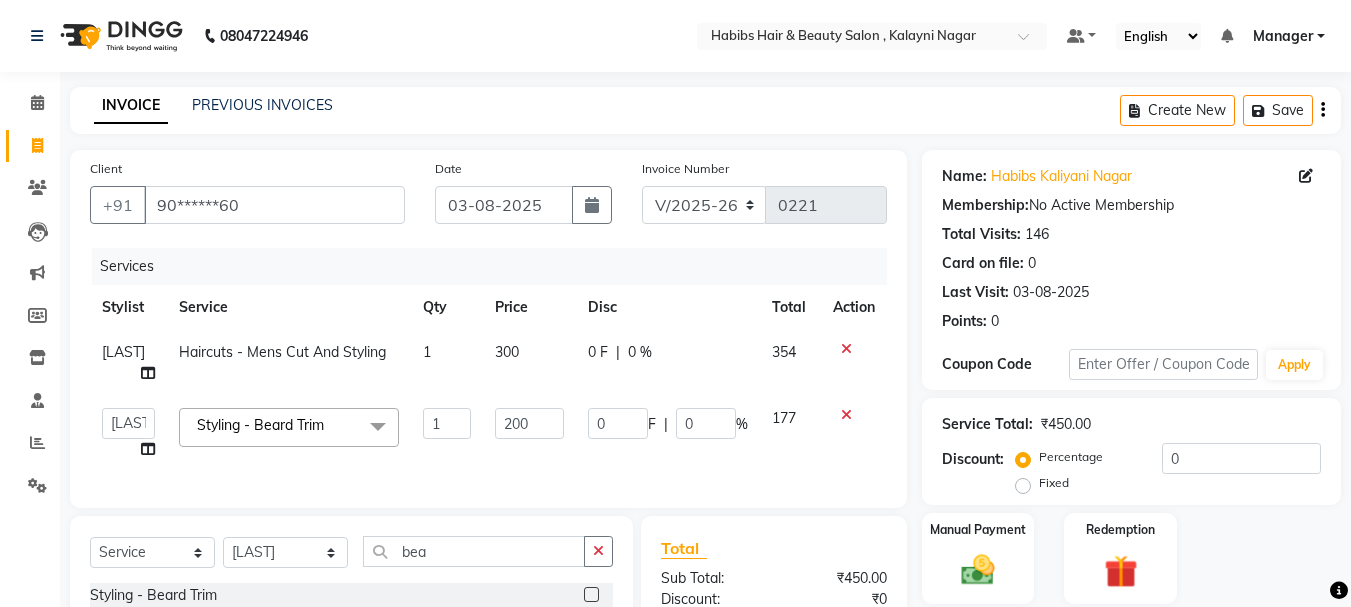 click on "Manager   [FIRST]   [FIRST]   [FIRST]   [LAST]    [LAST]    [LAST]   [LAST] Styling  -  Beard Trim  x Haircuts -  Mens Cut And Styling Haircuts -  Womens Cut And Blowdry Haircuts -  Child Cut Boy Haircuts -  Child Cut Girl Haircuts -  Mens Cut And Styling 1 Haircuts -  Womens Cut And Blowdry 1 Hair Cut Demo PKG Blowdry  -  Wash And Blast Dry Blowdry  -  Shoulder Length Blowdry  -  Below Shoulder Blowdry  -  Incurl Outcurl Root touchup Blowdry  -  Up to waist Shoulder Ironing  -  Shoulder Length Ironing  -  Below Shoulder Ironing  -  Extra Long Tonging  -  Shoulder Length Tonging  -  Below Shoulder Tonging  -  Extra Long Styling  -  Mens Hair Wash Styling  -  Mens Styling Styling  -  Beard Trim Styling  -  Foam Shave Styling  -  Men'S Beard Styling Highlights -  Bob Length Highlights -  Shoulder Length Highlights -  Below Shoulder Highlights -  Upto Waist Highlights -  Creative Highlights Highlights -  Change Of Colour / Colour Correction Highlights -  Tint Regrowth (Root Touchup) Global  -  Root Touchup Botox" 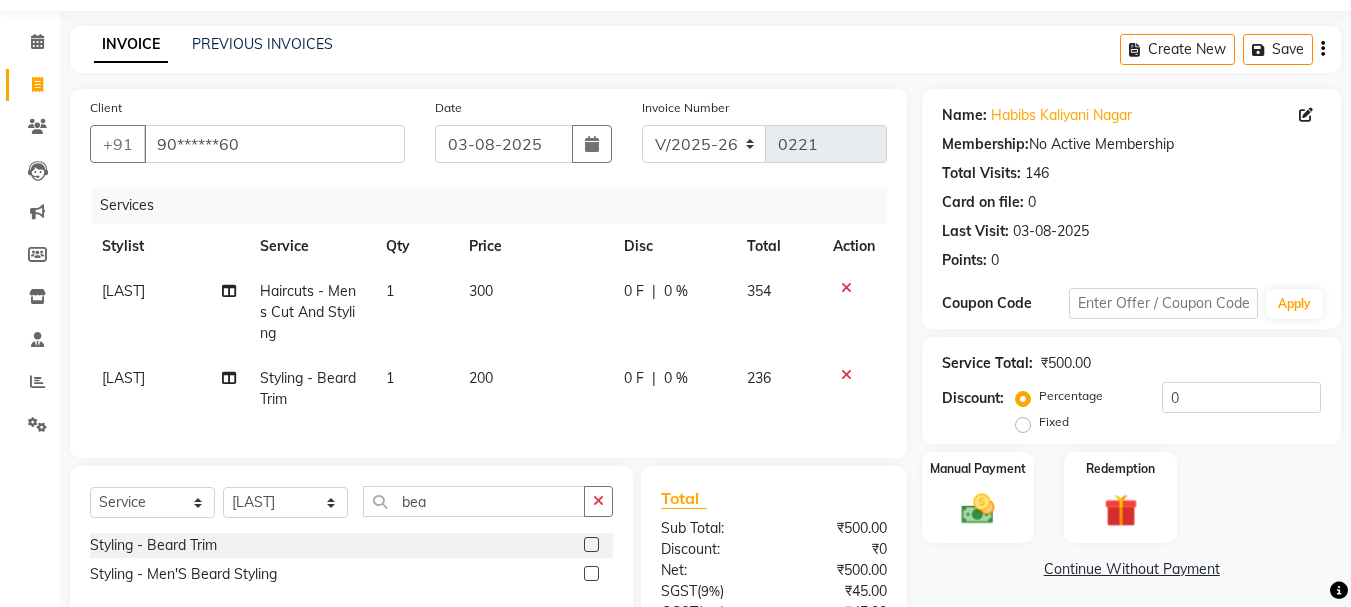 scroll, scrollTop: 59, scrollLeft: 0, axis: vertical 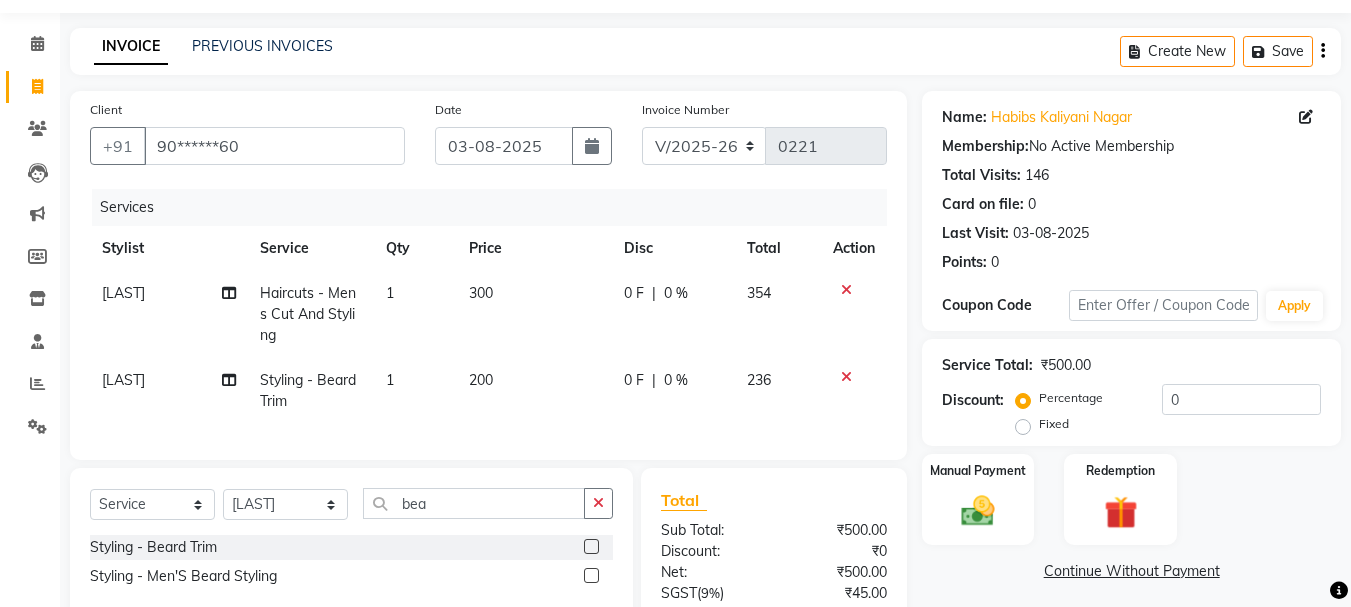 click 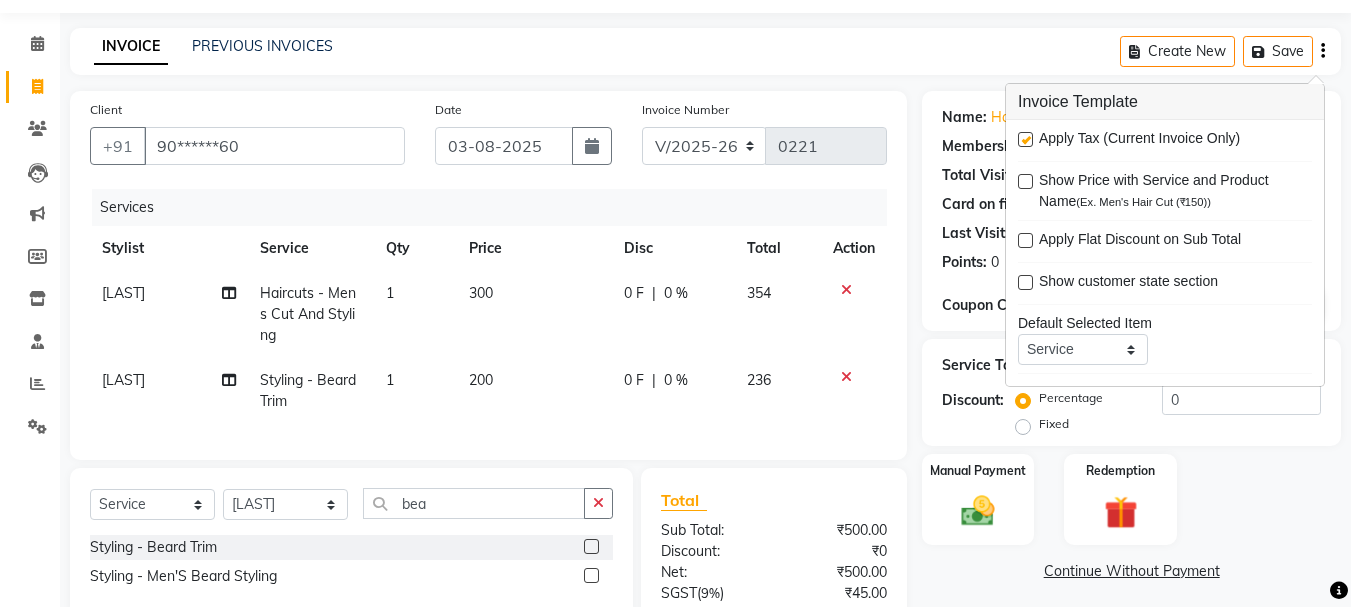 click at bounding box center (1025, 139) 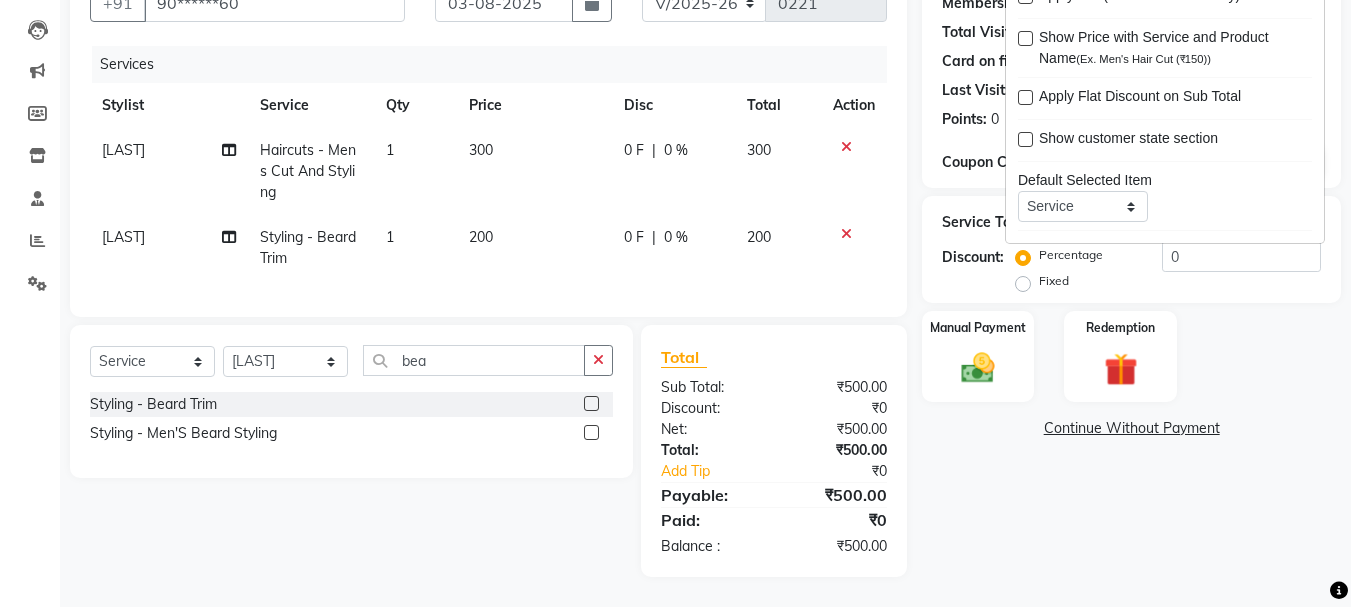 scroll, scrollTop: 217, scrollLeft: 0, axis: vertical 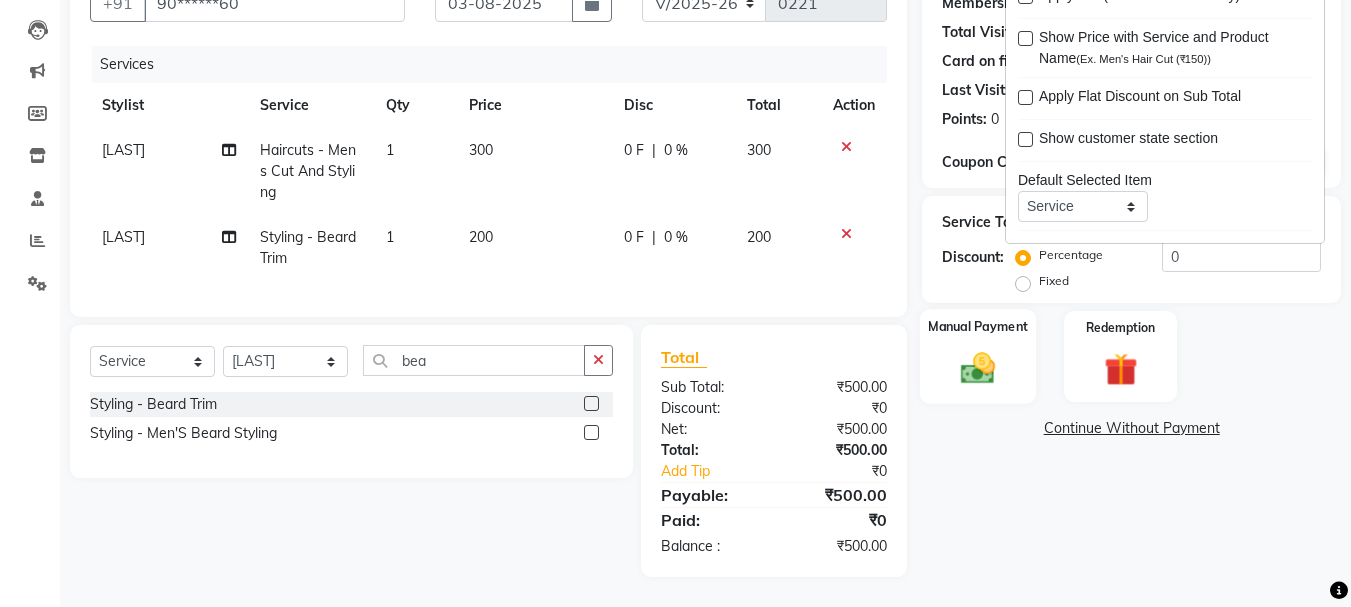 click 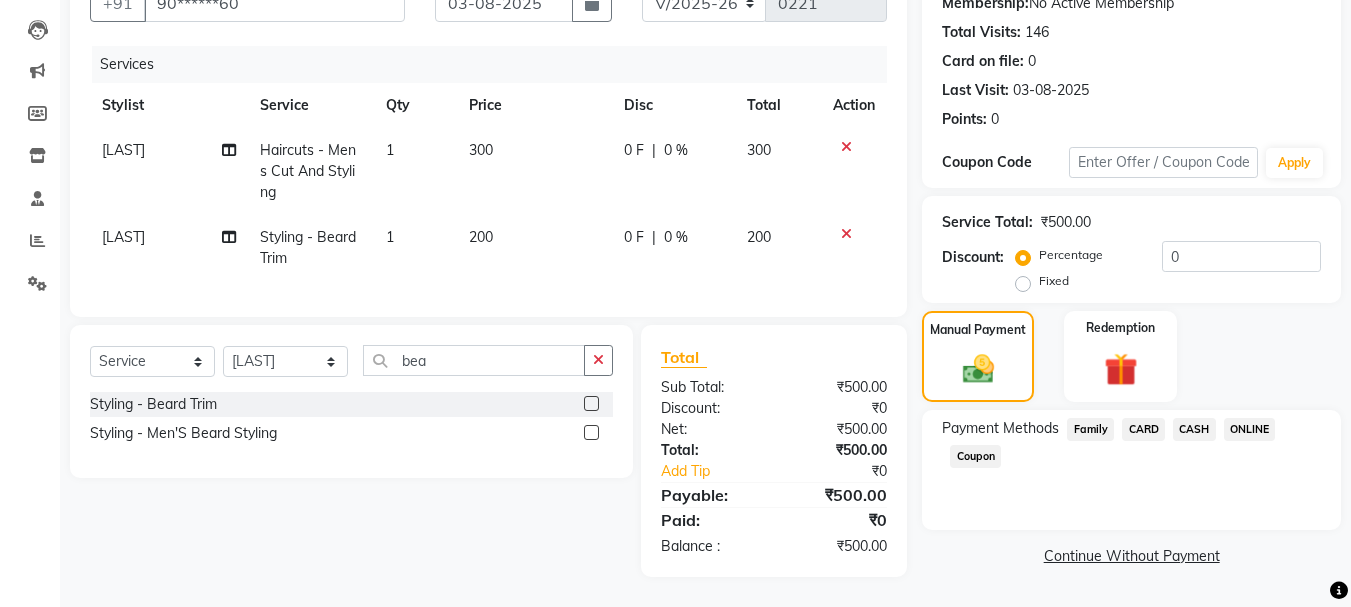 click on "ONLINE" 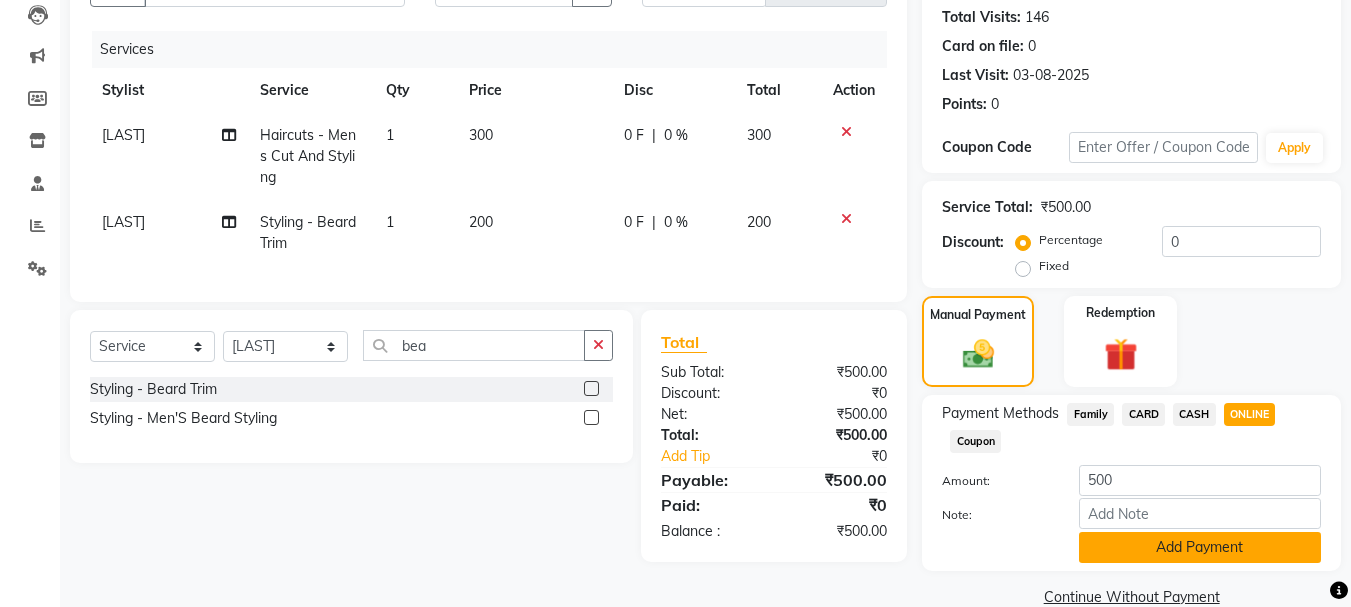 click on "Add Payment" 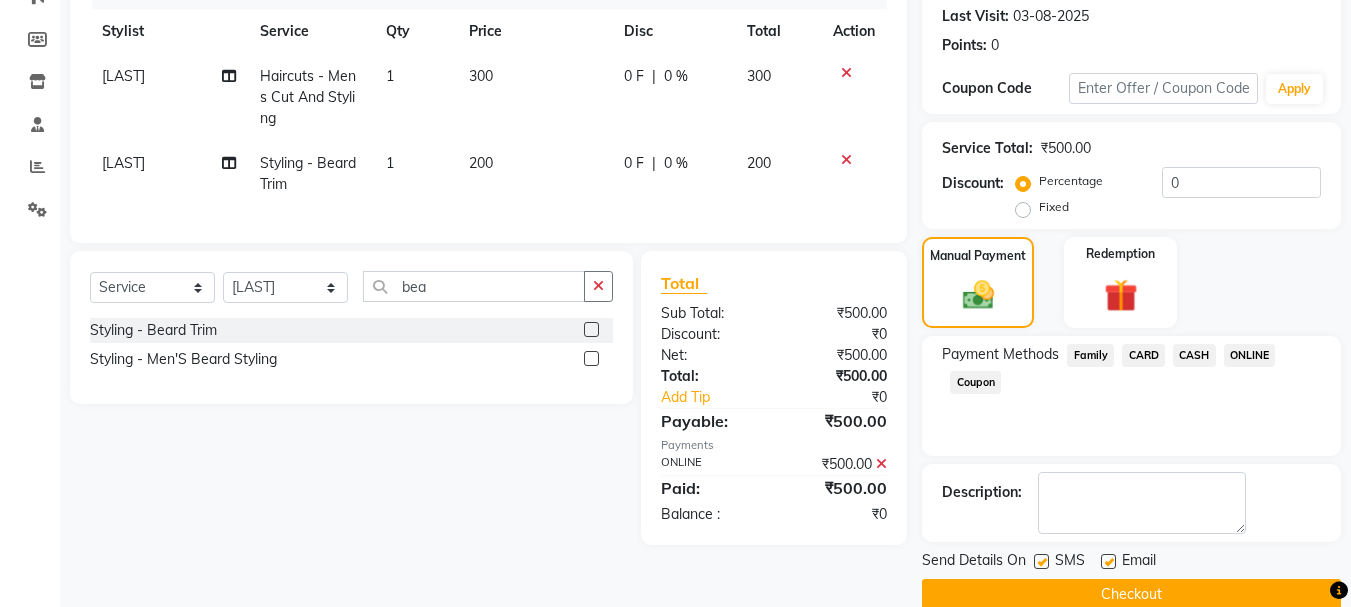 scroll, scrollTop: 309, scrollLeft: 0, axis: vertical 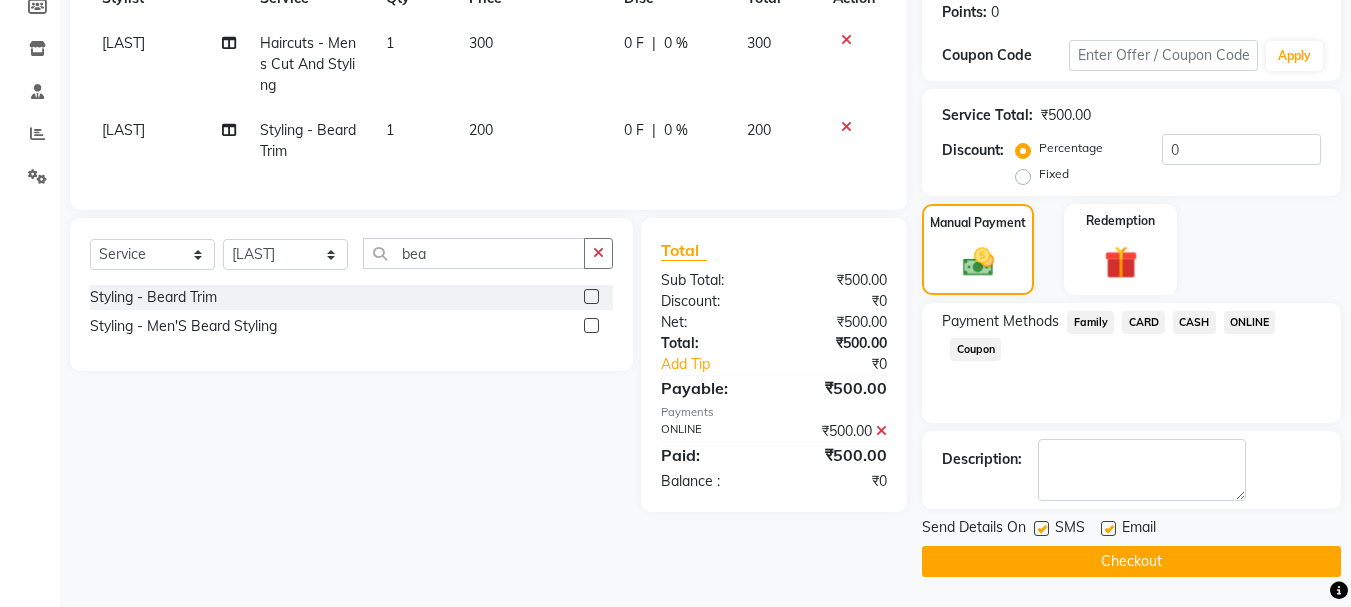 click on "Checkout" 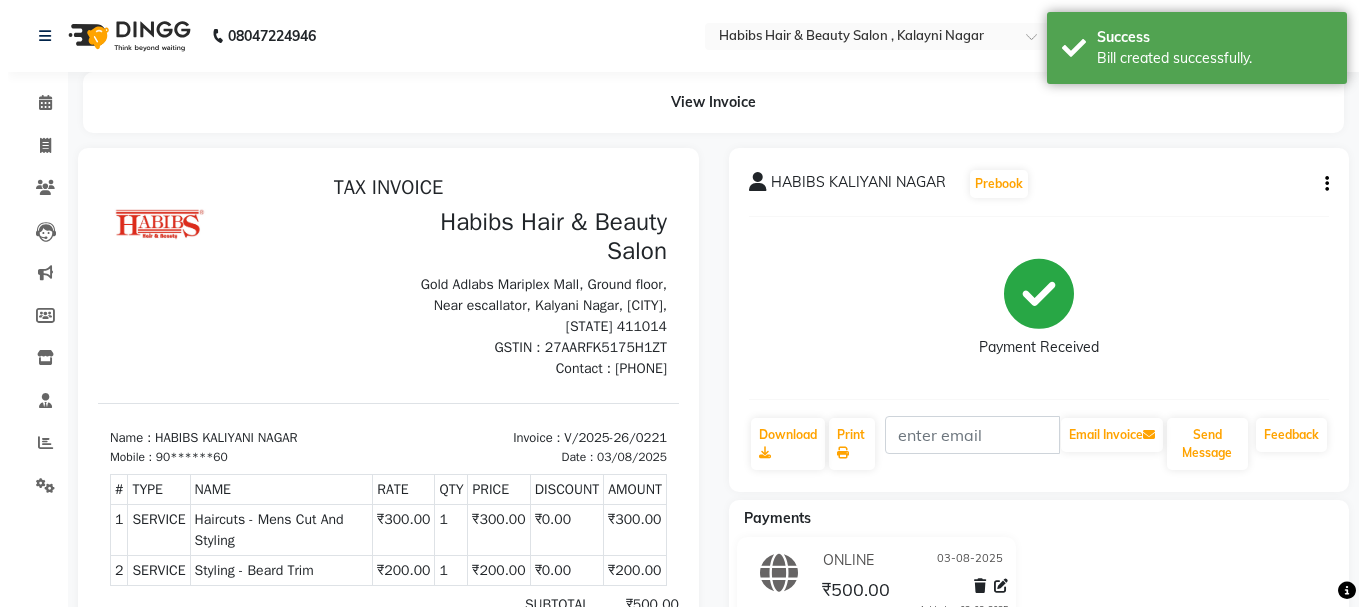 scroll, scrollTop: 0, scrollLeft: 0, axis: both 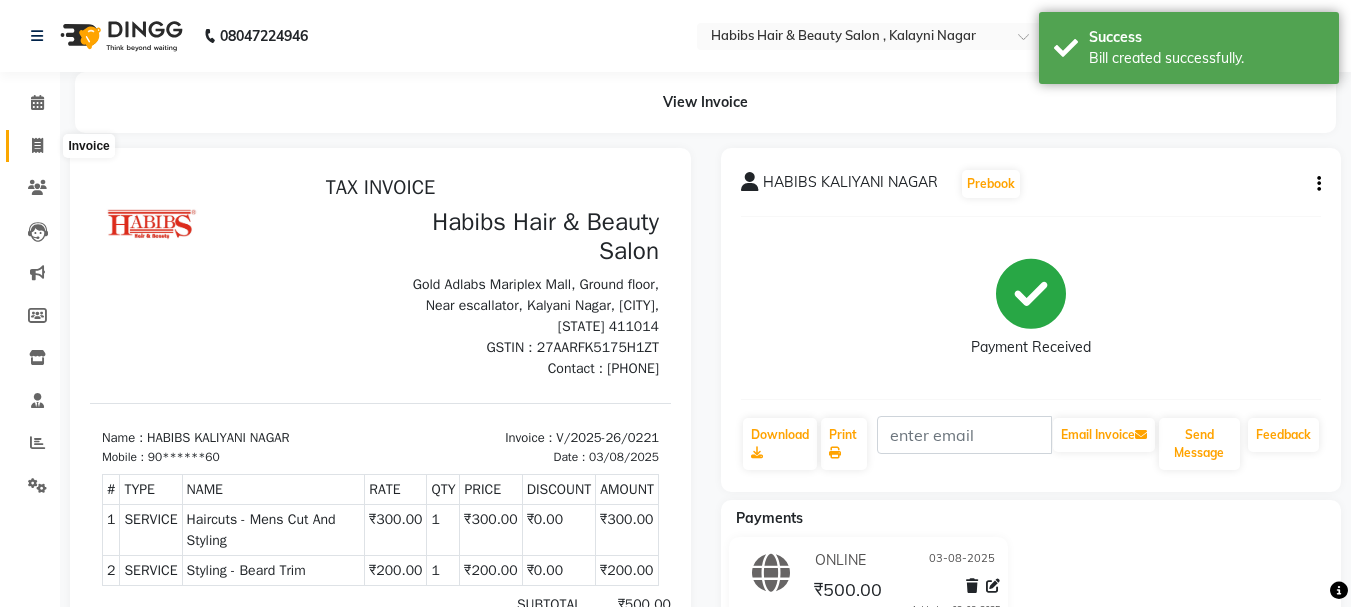 click 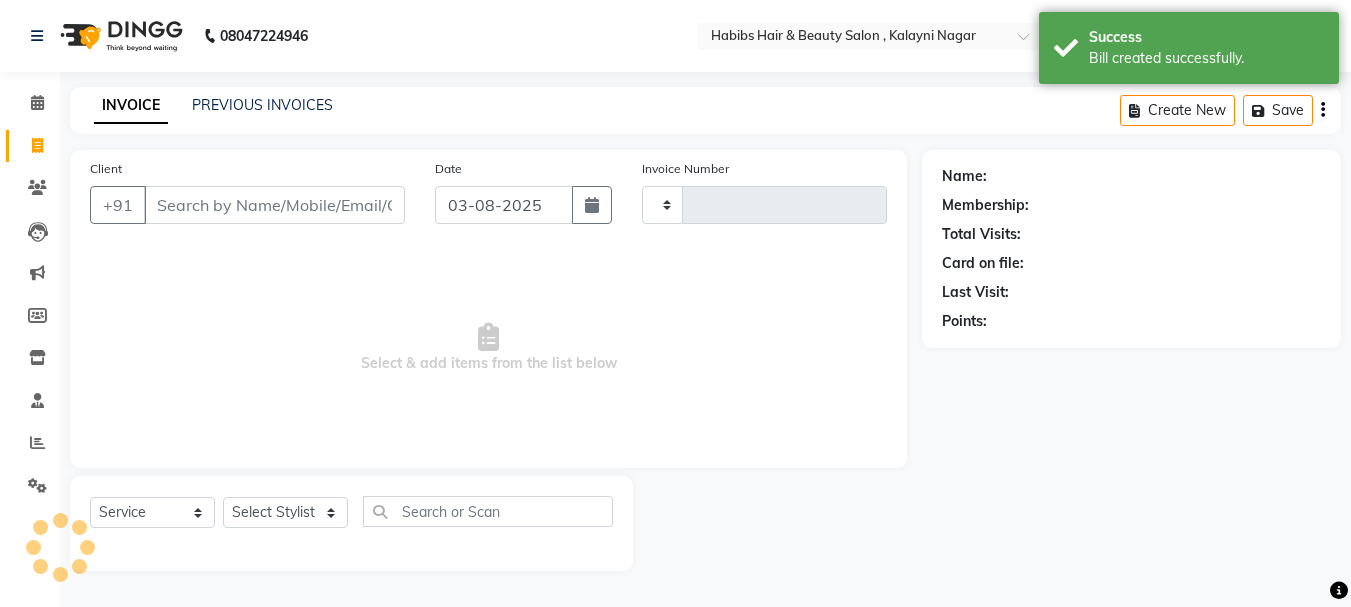 type on "0222" 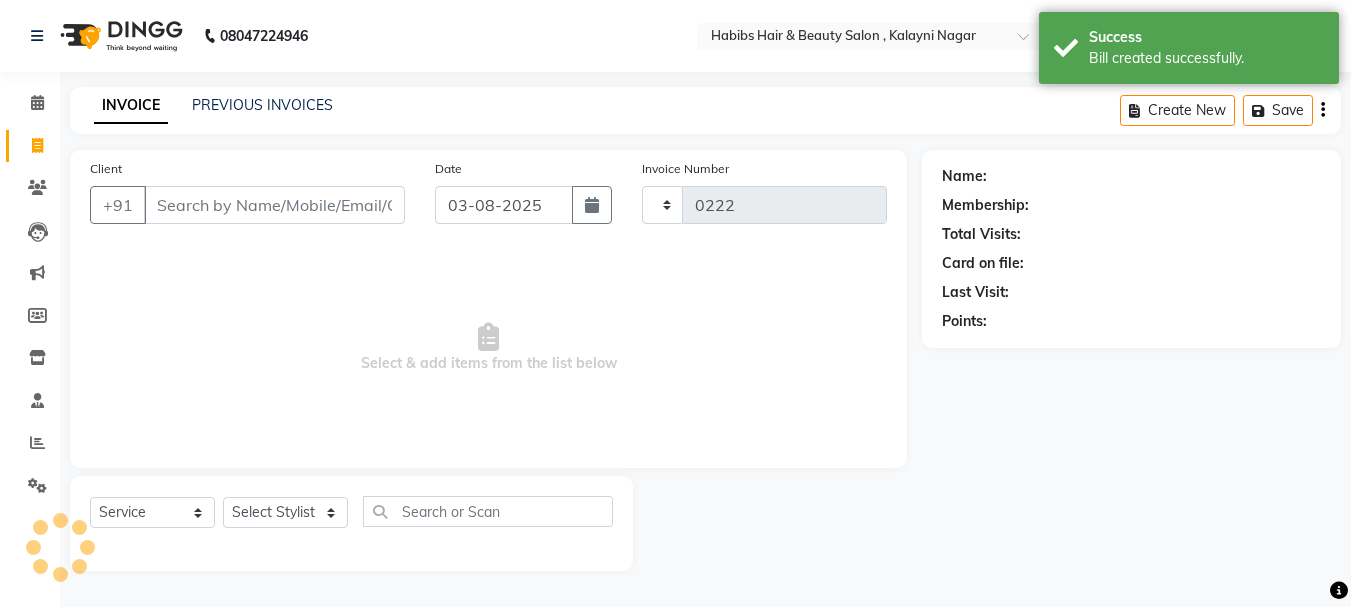 select on "4842" 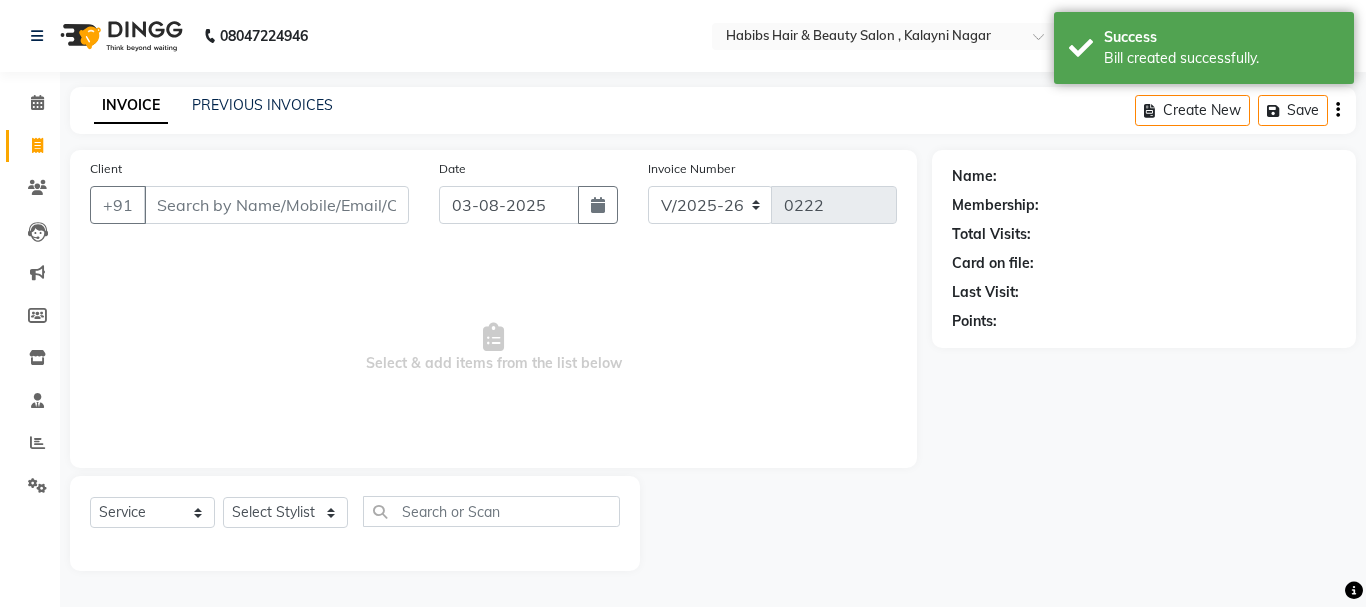 click on "Client" at bounding box center [276, 205] 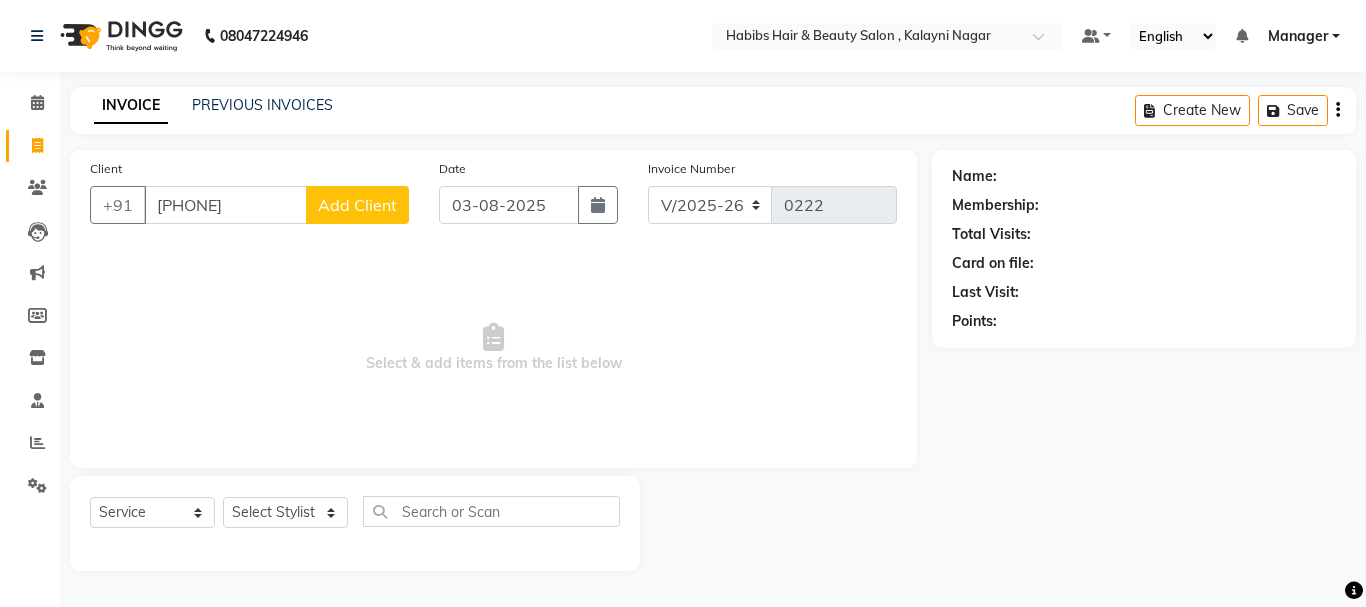 type on "[PHONE]" 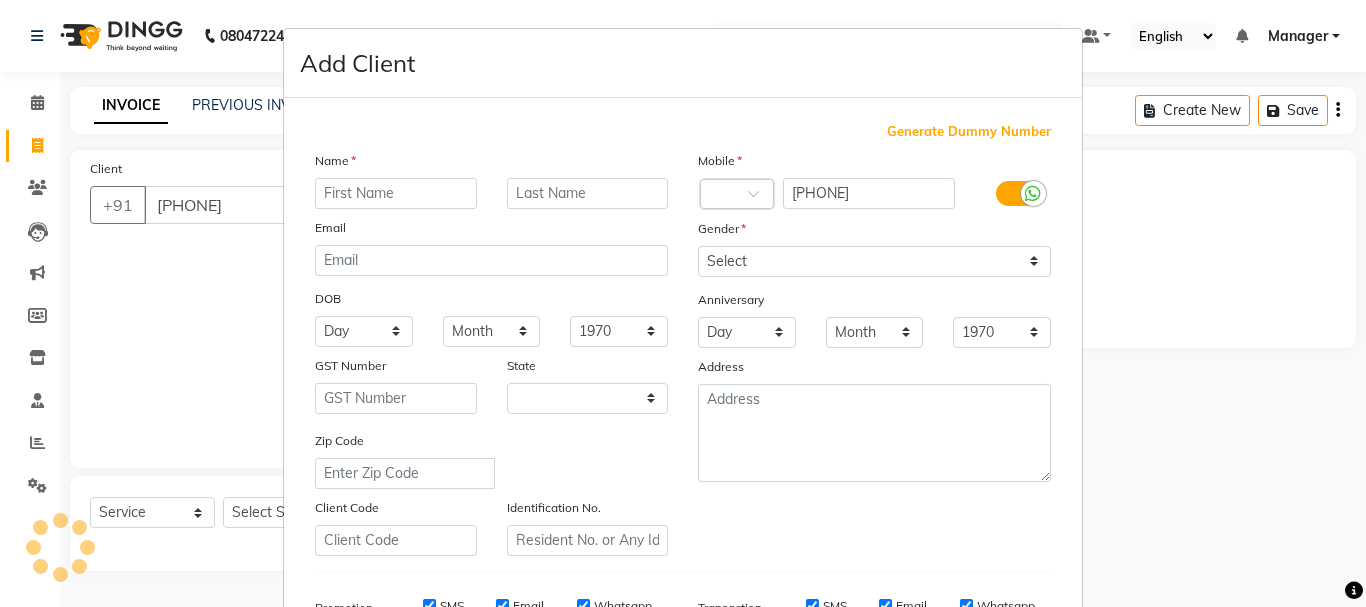 select on "22" 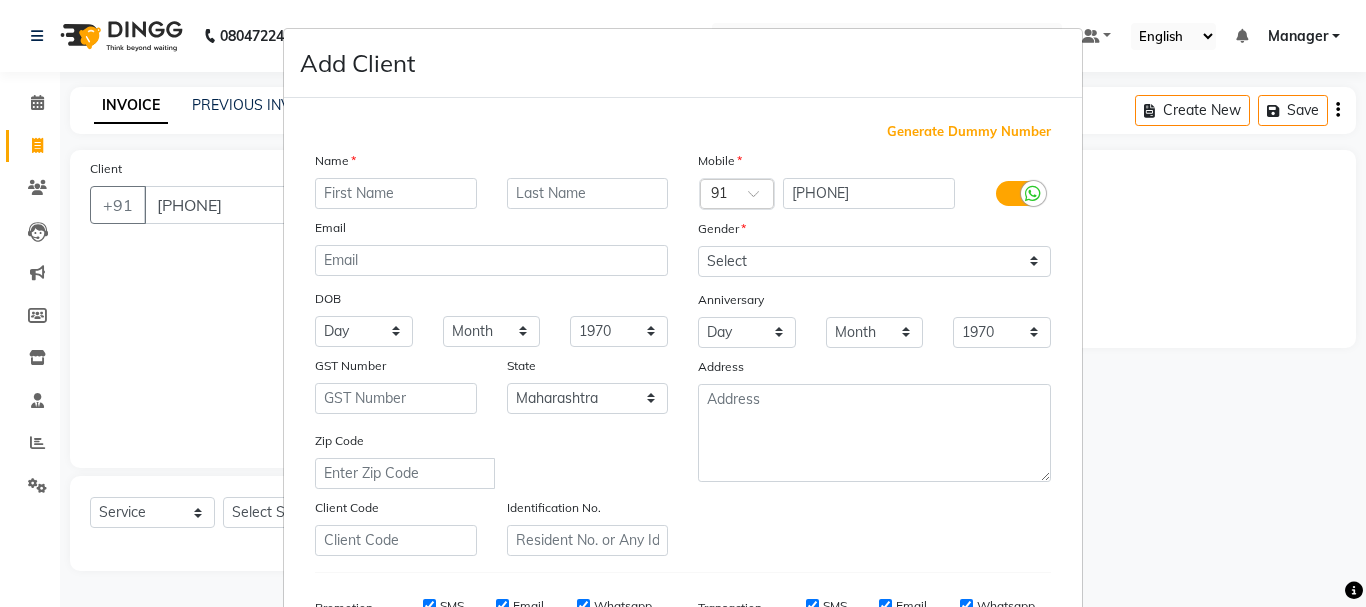 click at bounding box center [396, 193] 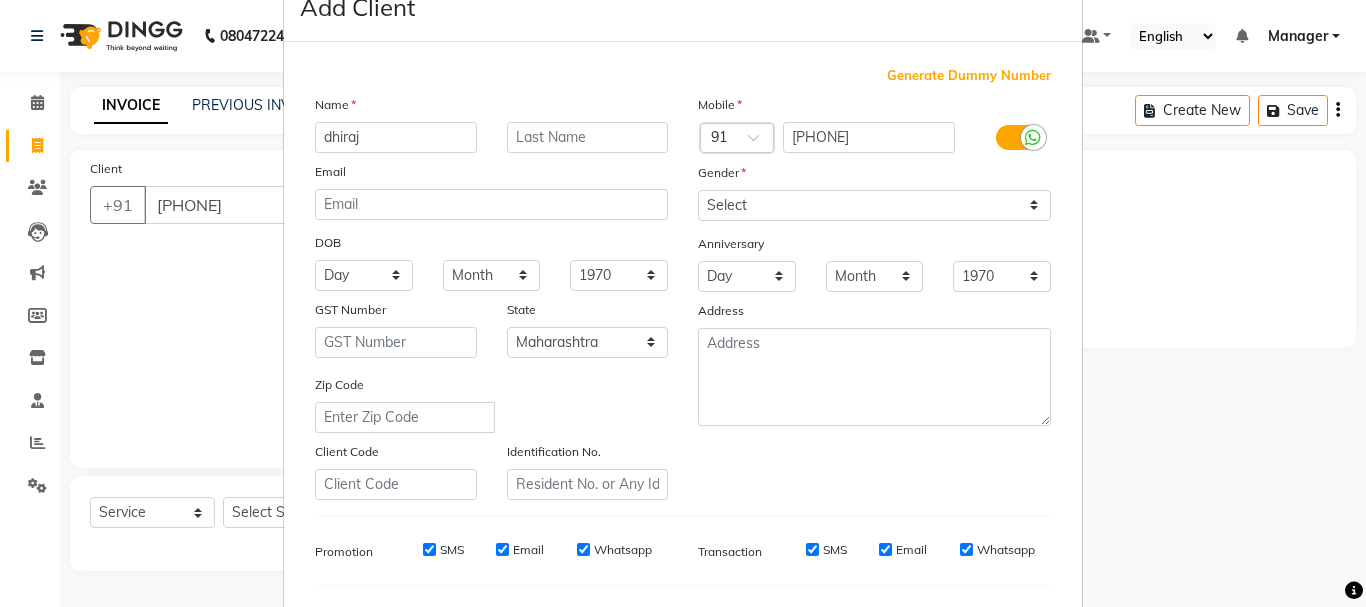 scroll, scrollTop: 100, scrollLeft: 0, axis: vertical 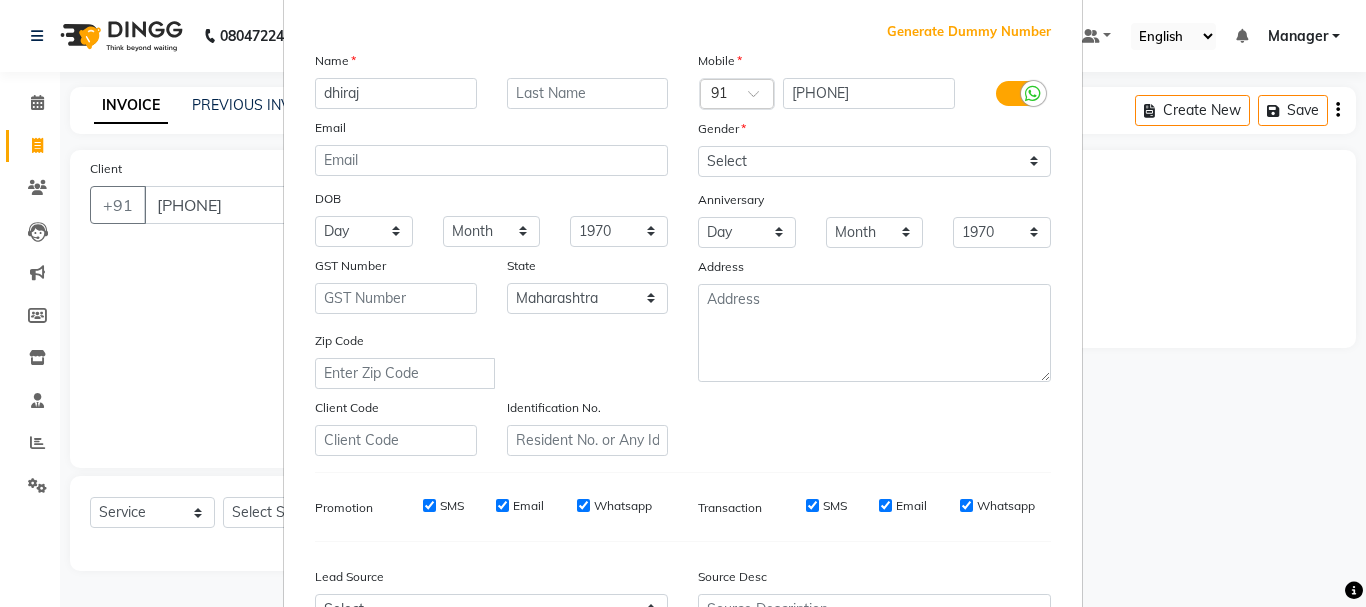 type on "dhiraj" 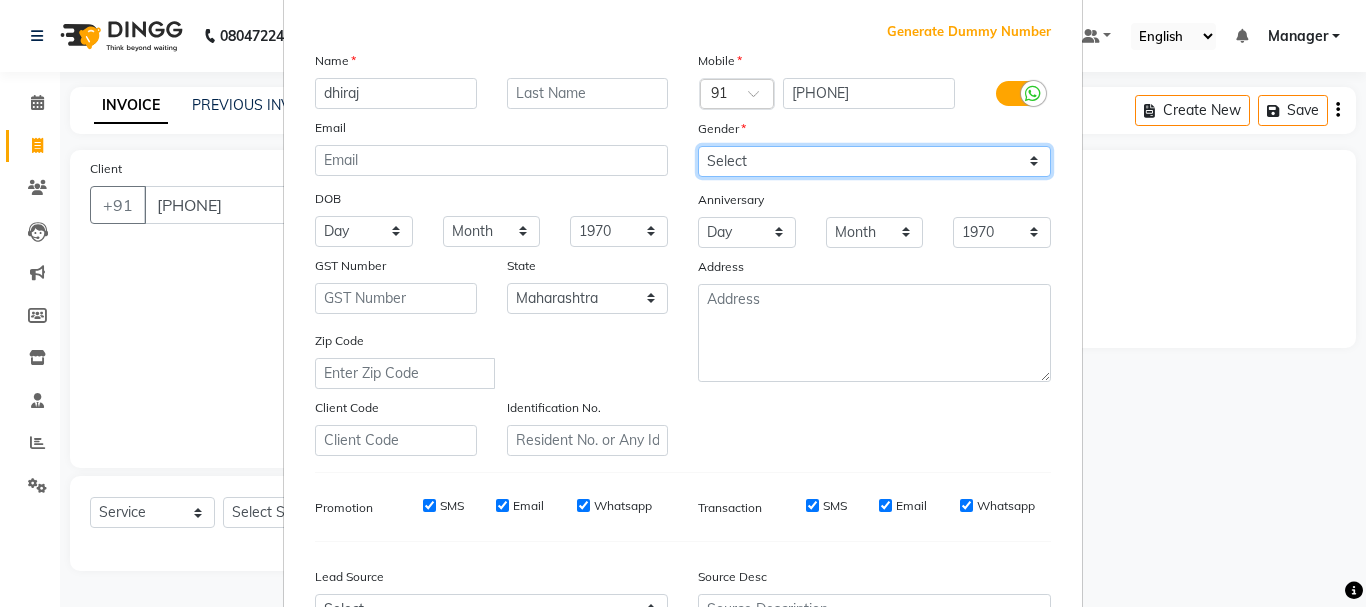 click on "Select Male Female Other Prefer Not To Say" at bounding box center [874, 161] 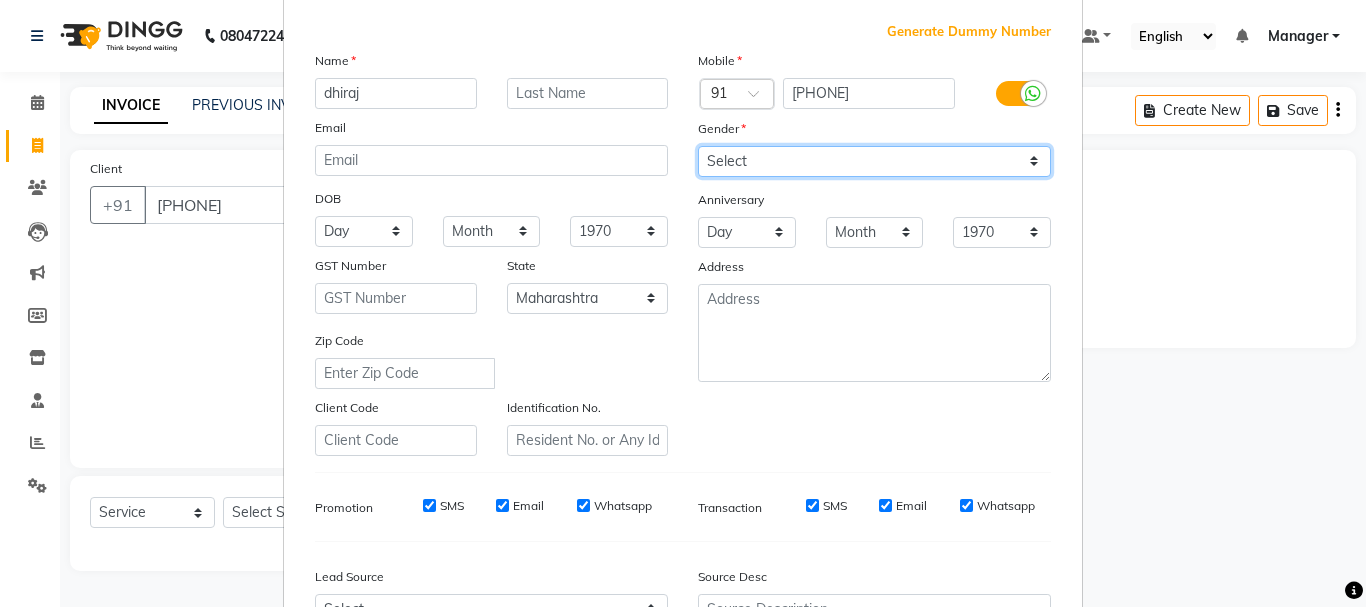 type 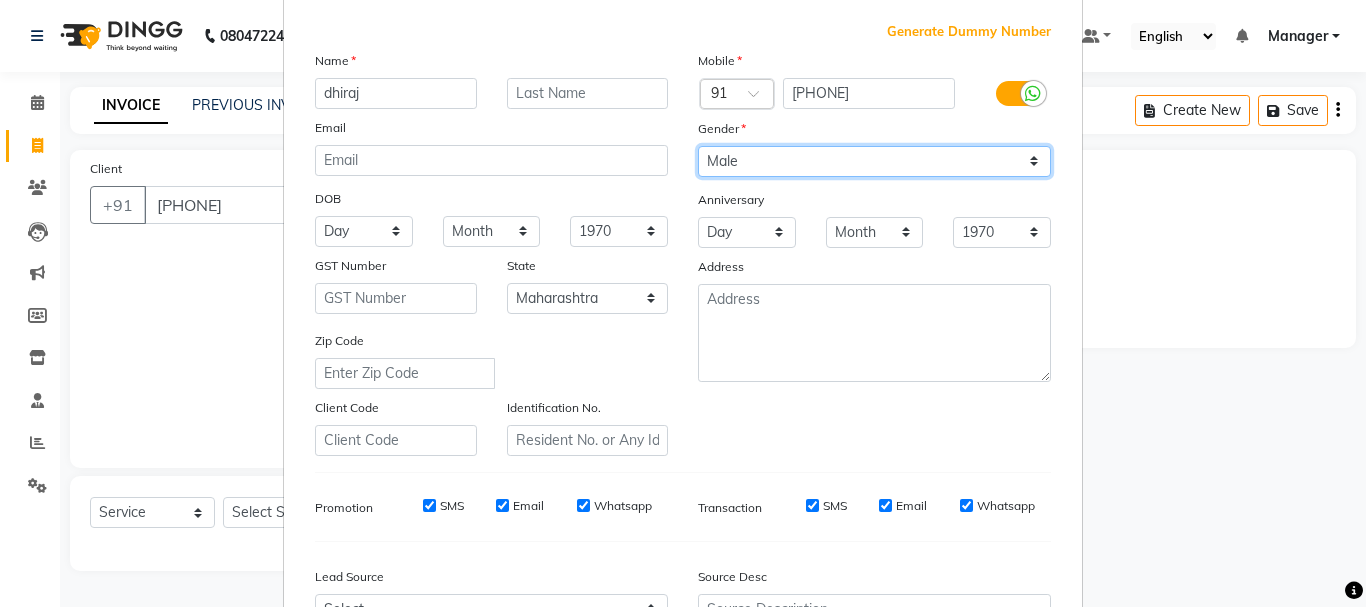 click on "Select Male Female Other Prefer Not To Say" at bounding box center (874, 161) 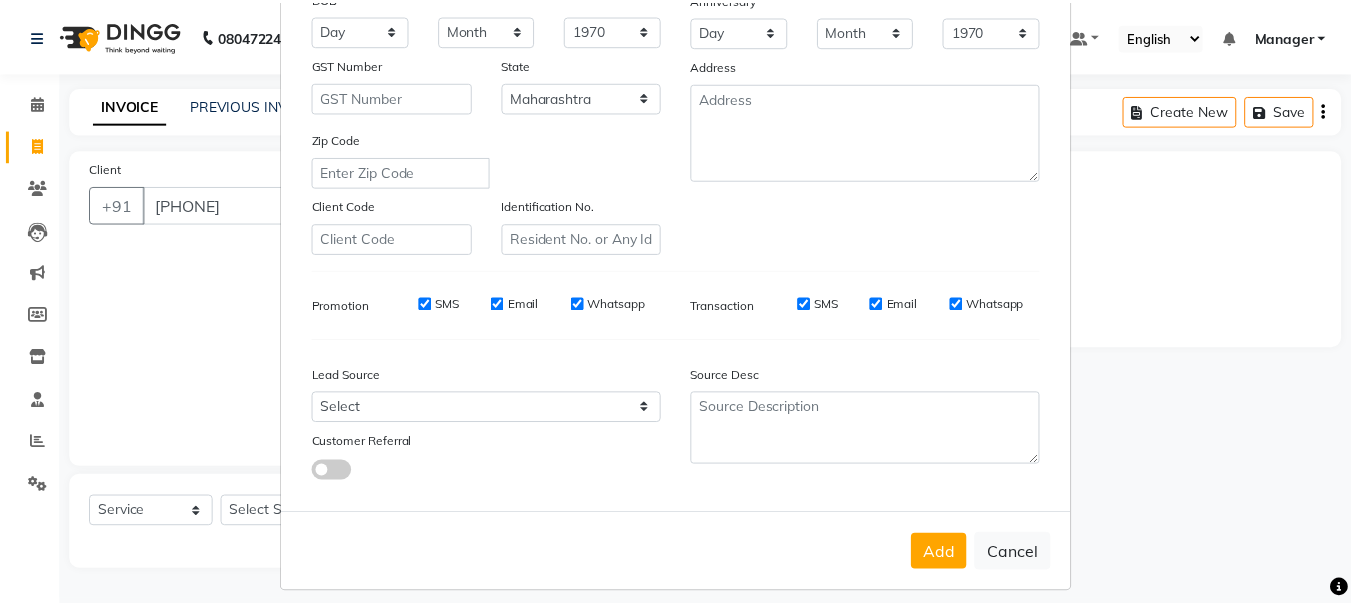 scroll, scrollTop: 316, scrollLeft: 0, axis: vertical 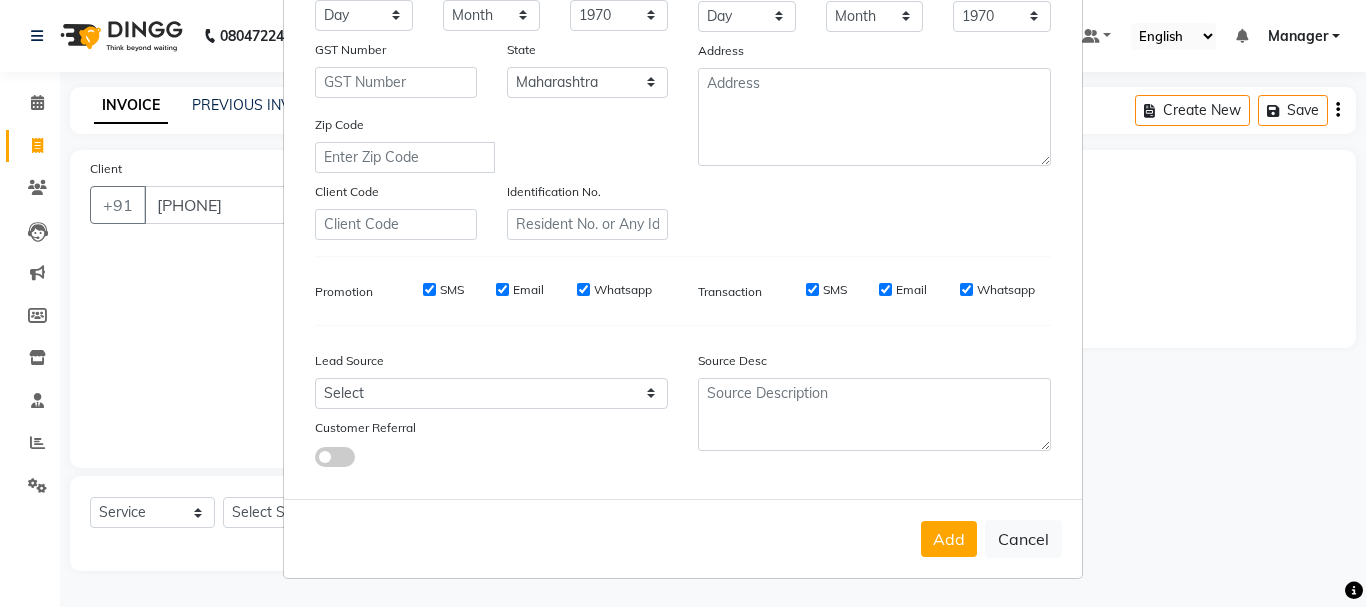 click on "Generate Dummy Number Name [LAST] Email DOB Day 01 02 03 04 05 06 07 08 09 10 11 12 13 14 15 16 17 18 19 20 21 22 23 24 25 26 27 28 29 30 31 Month January February March April May June July August September October November December 1940 1941 1942 1943 1944 1945 1946 1947 1948 1949 1950 1951 1952 1953 1954 1955 1956 1957 1958 1959 1960 1961 1962 1963 1964 1965 1966 1967 1968 1969 1970 1971 1972 1973 1974 1975 1976 1977 1978 1979 1980 1981 1982 1983 1984 1985 1986 1987 1988 1989 1990 1991 1992 1993 1994 1995 1996 1997 1998 1999 2000 2001 2002 2003 2004 2005 2006 2007 2008 2009 2010 2011 2012 2013 2014 2015 2016 2017 2018 2019 2020 2021 2022 2023 2024 GST Number State Select Andaman and Nicobar Islands Andhra Pradesh Arunachal Pradesh Assam Bihar Chandigarh Chhattisgarh Dadra and Nagar Haveli Daman and Diu Delhi Goa Gujarat Haryana Himachal Pradesh Jammu and Kashmir Jharkhand Karnataka Kerala Lakshadweep Madhya Pradesh Maharashtra Manipur Meghalaya Mizoram Nagaland Odisha Pondicherry Punjab Rajasthan Sikkim x" at bounding box center [683, 140] 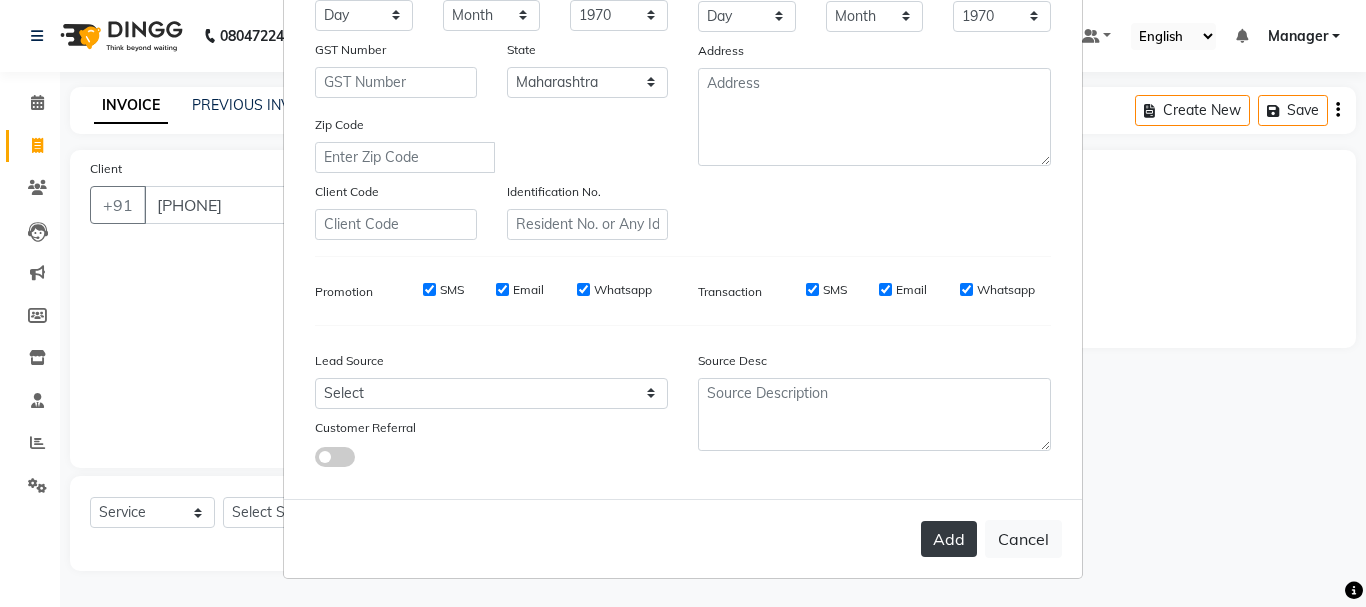 click on "Add" at bounding box center [949, 539] 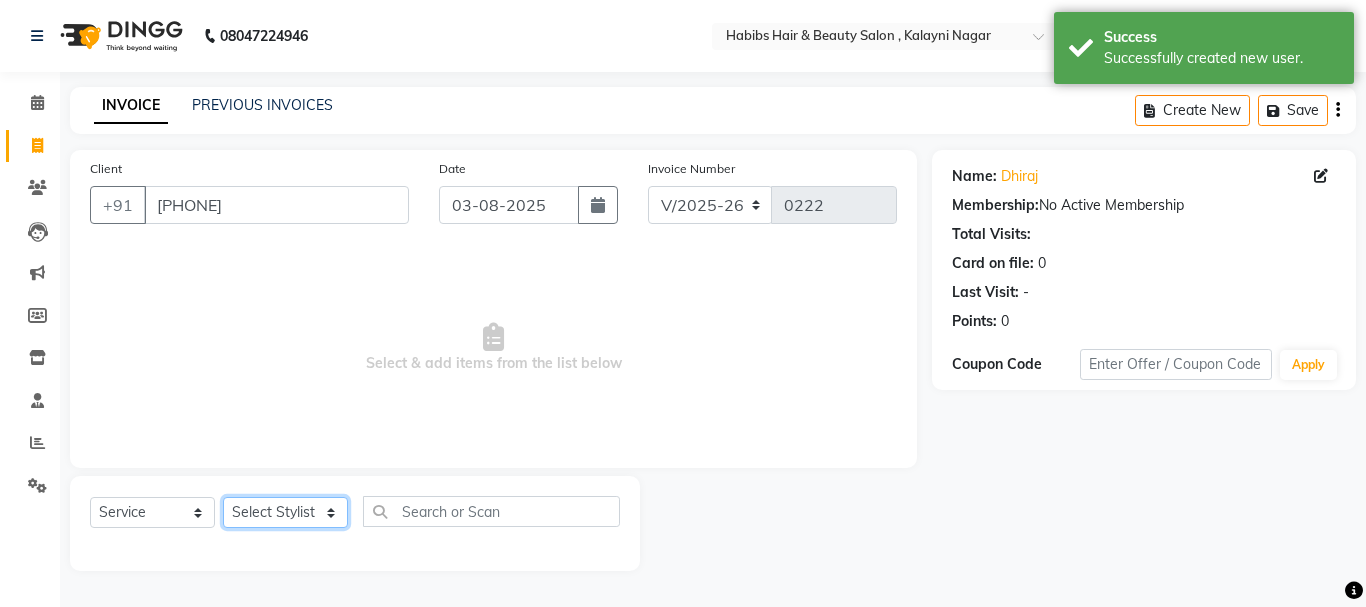 click on "Select Stylist Manager [FIRST] [FIRST] [FIRST] [LAST] [LAST] [LAST] [LAST]" 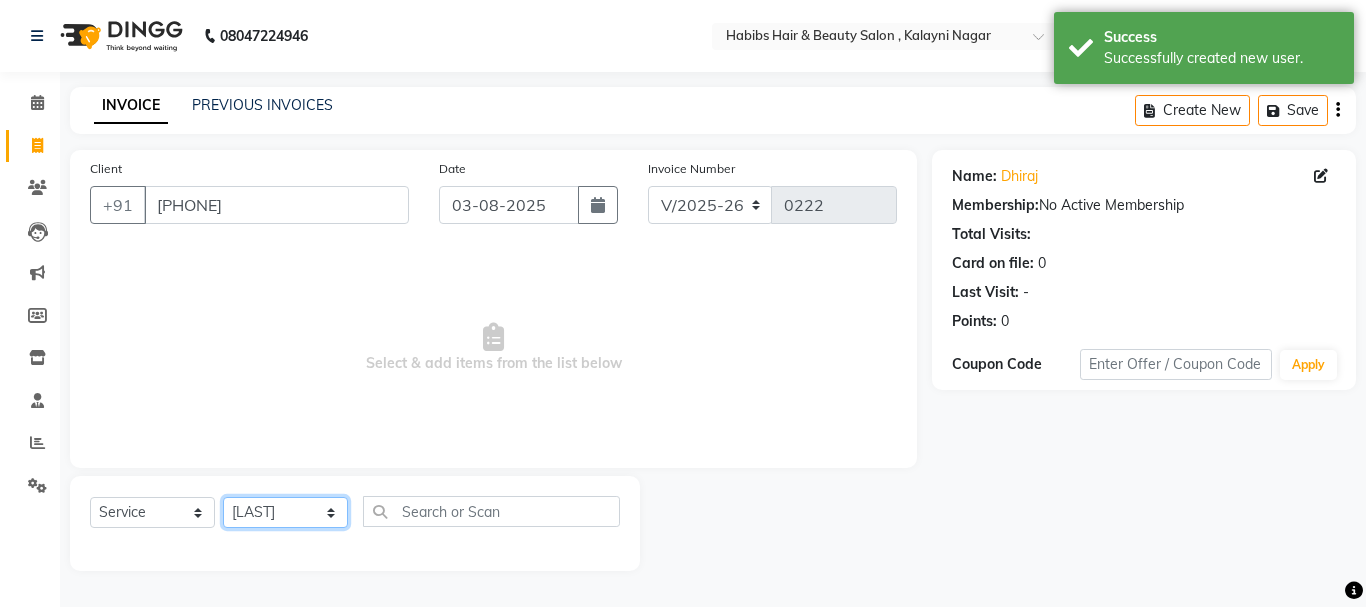 click on "Select Stylist Manager [FIRST] [FIRST] [FIRST] [LAST] [LAST] [LAST] [LAST]" 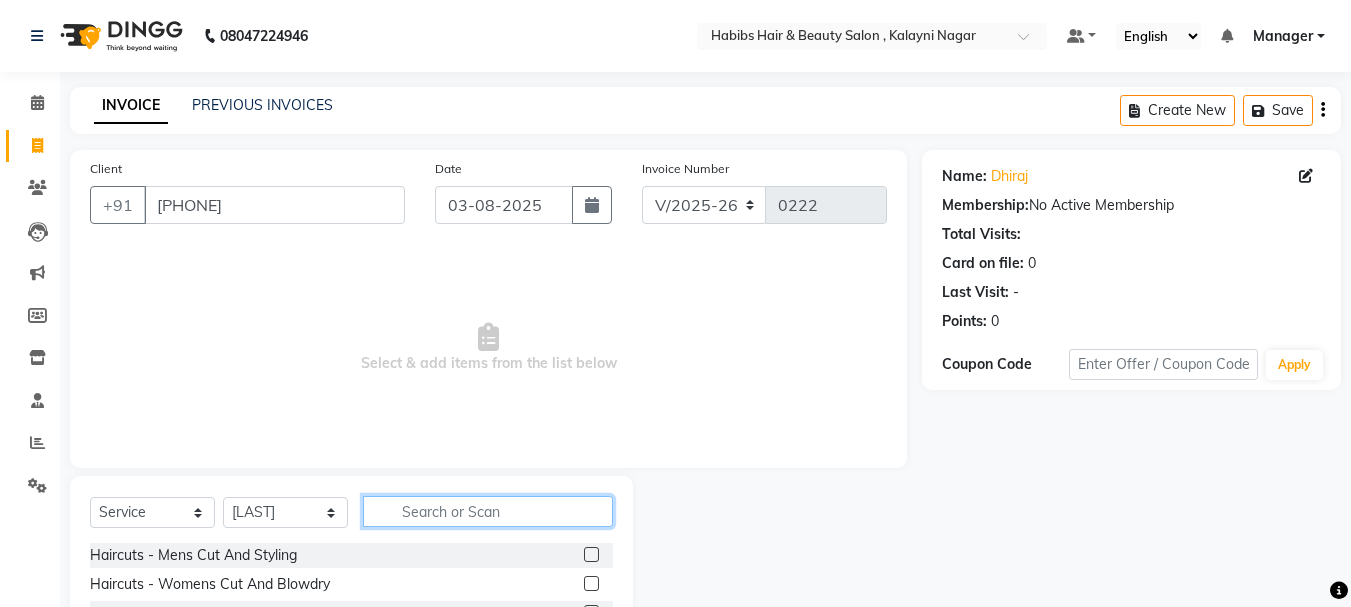 click 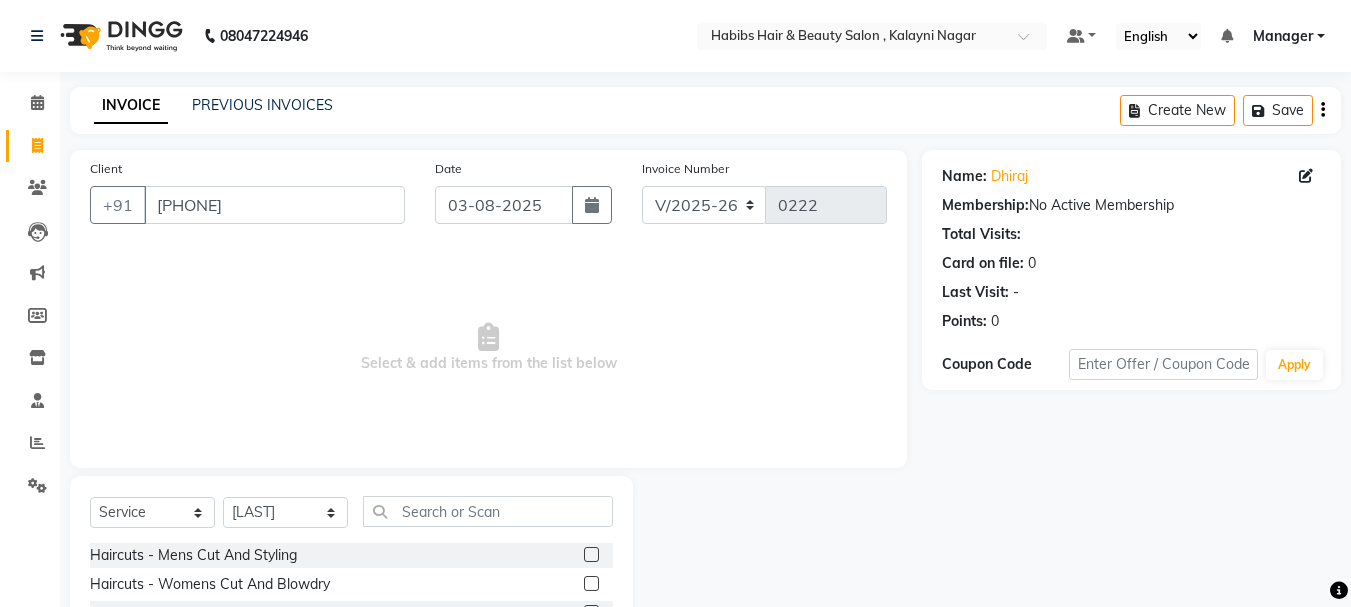 click 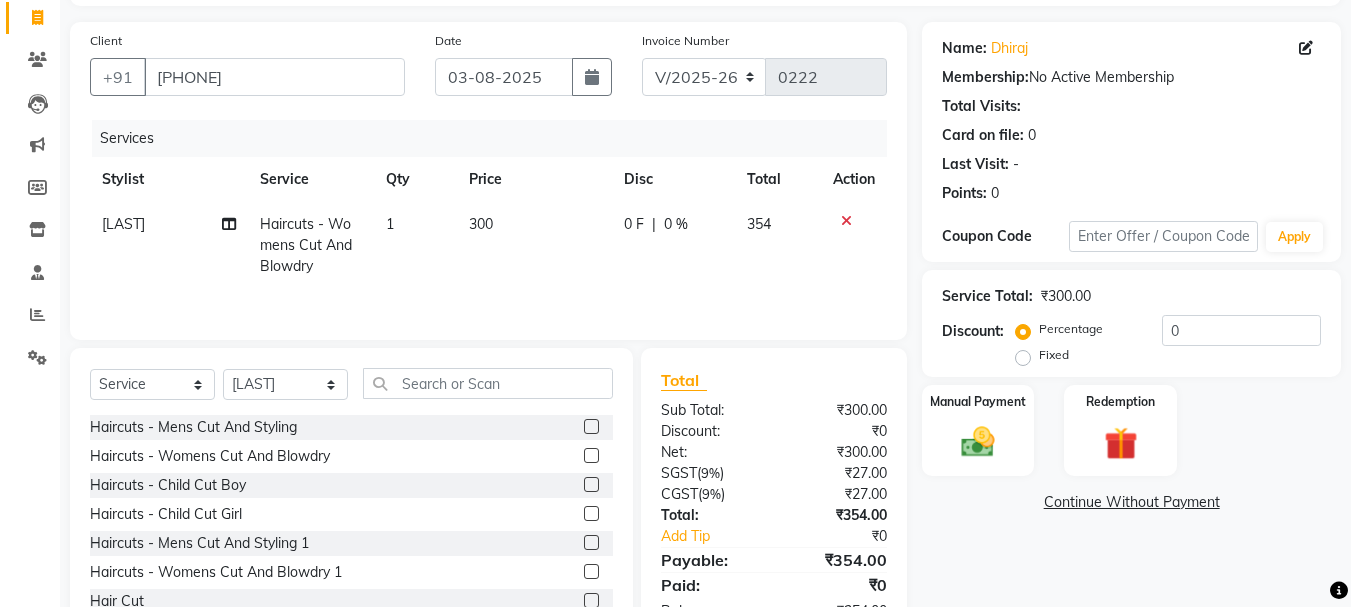scroll, scrollTop: 194, scrollLeft: 0, axis: vertical 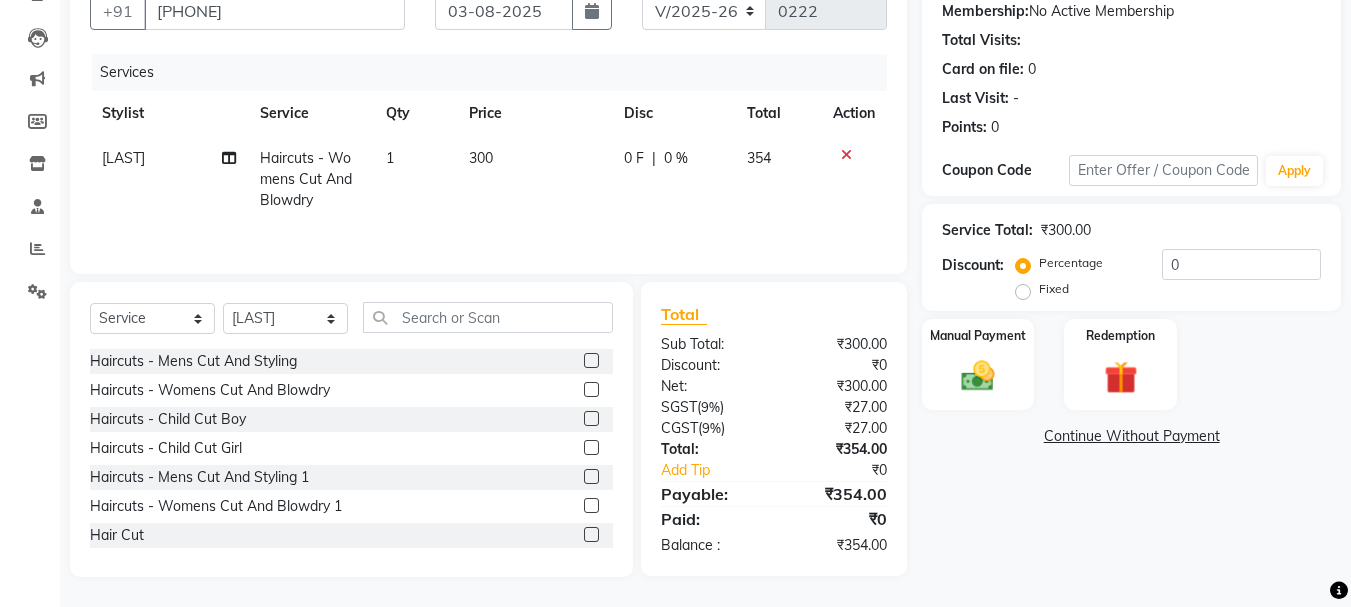 click 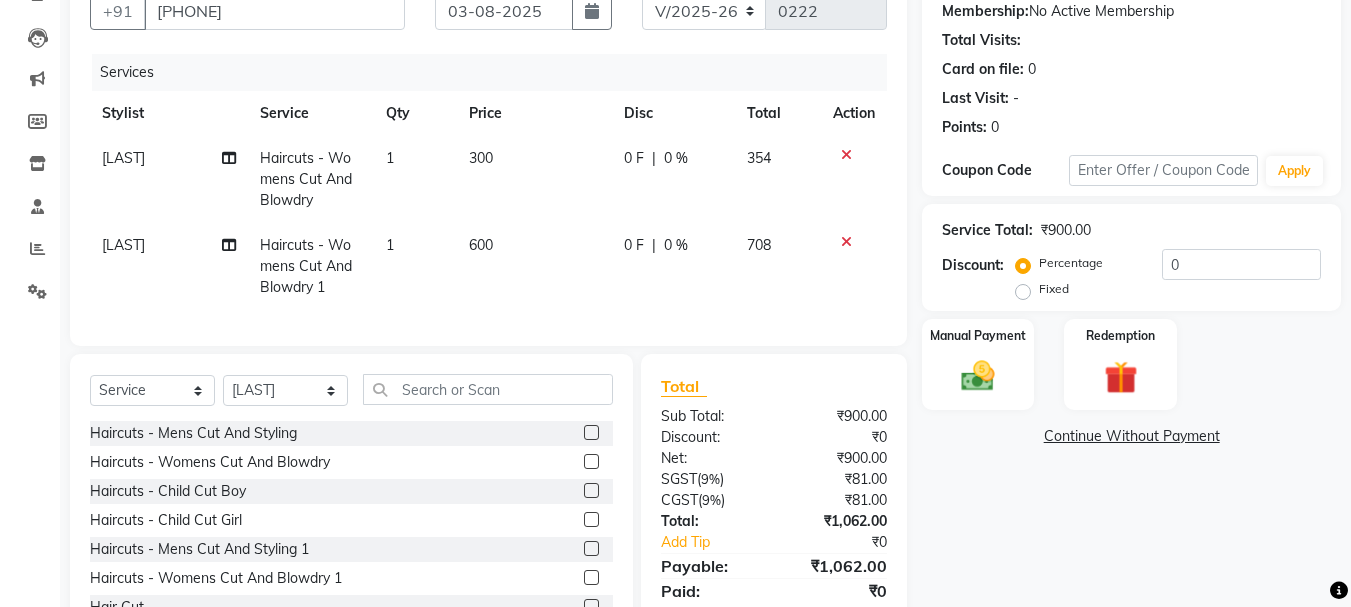 click 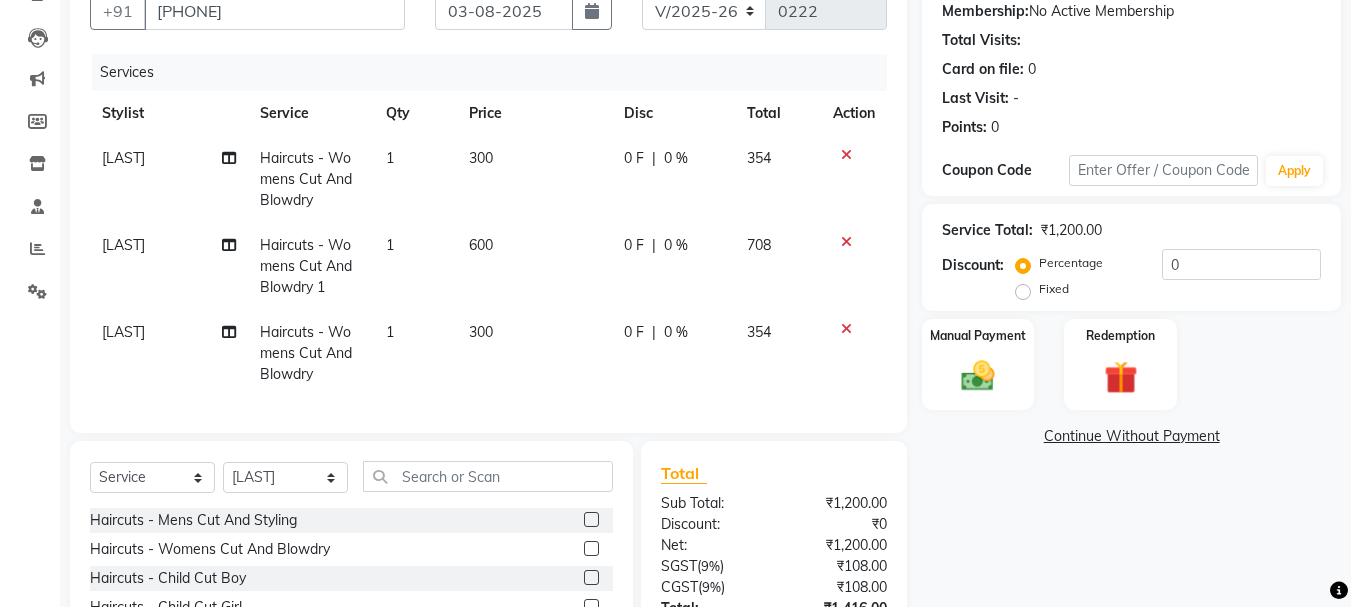 click 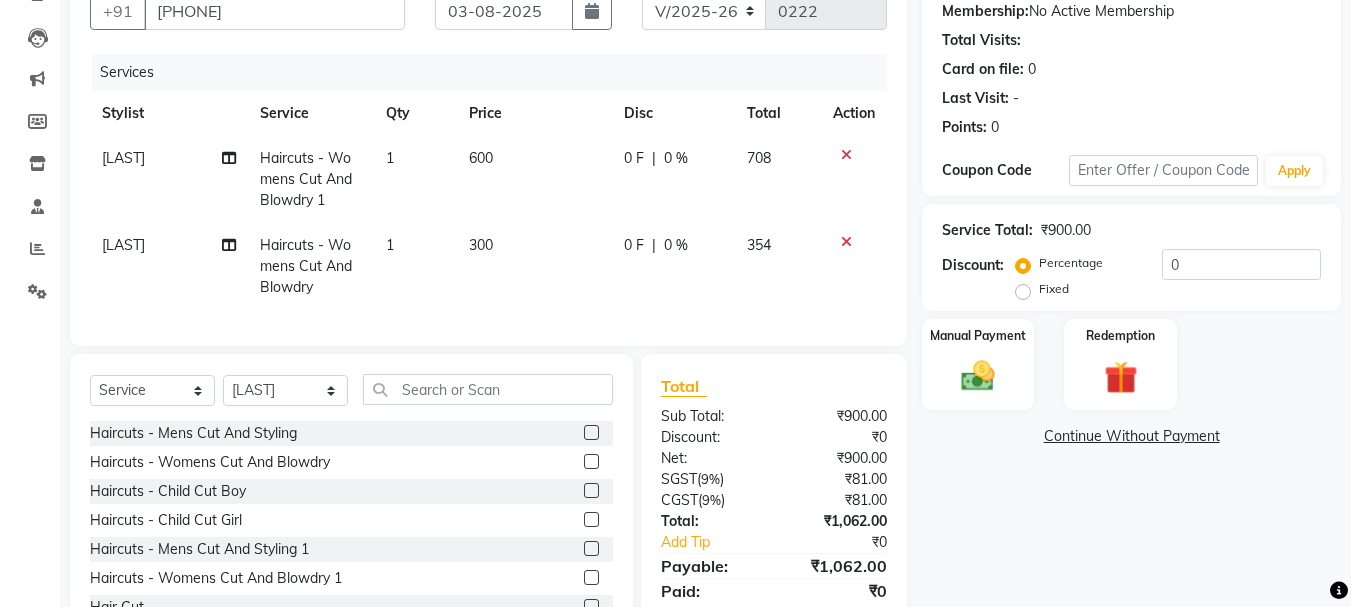 click 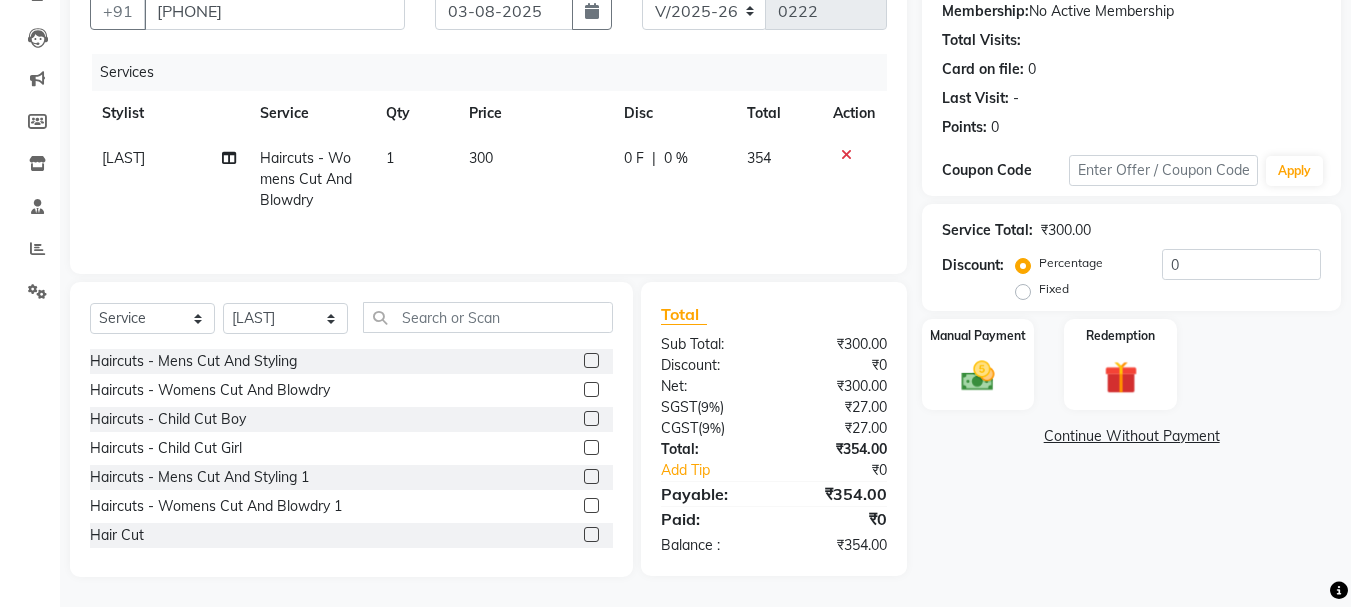 click on "300" 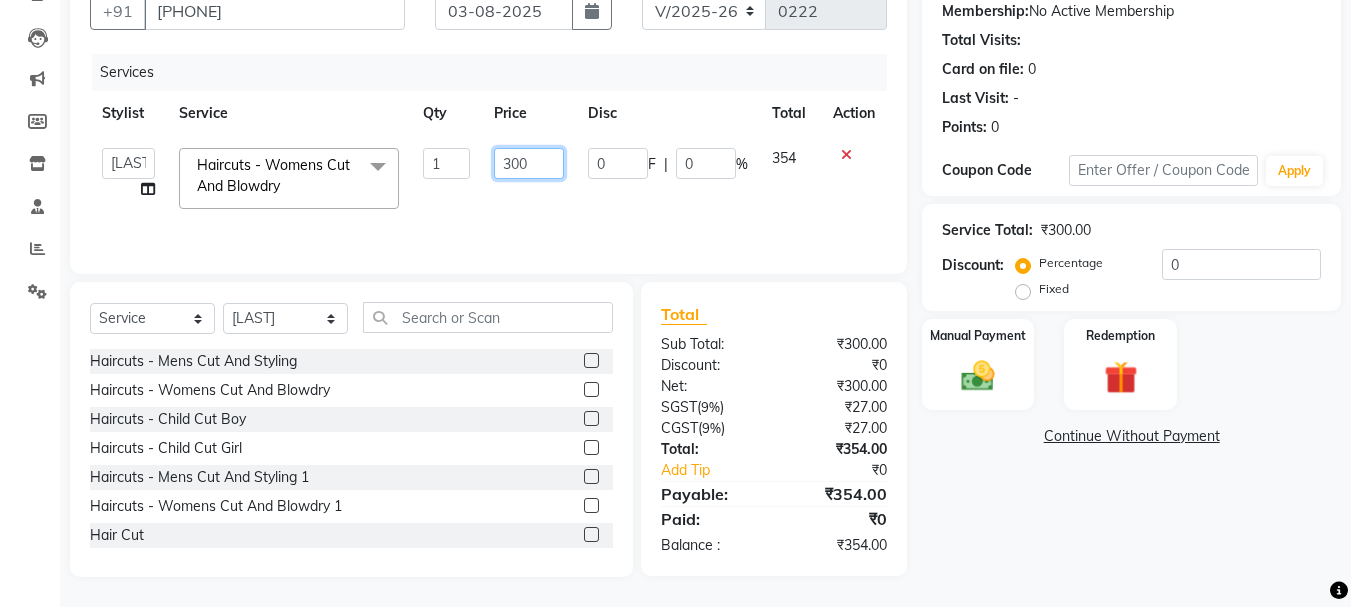 click on "300" 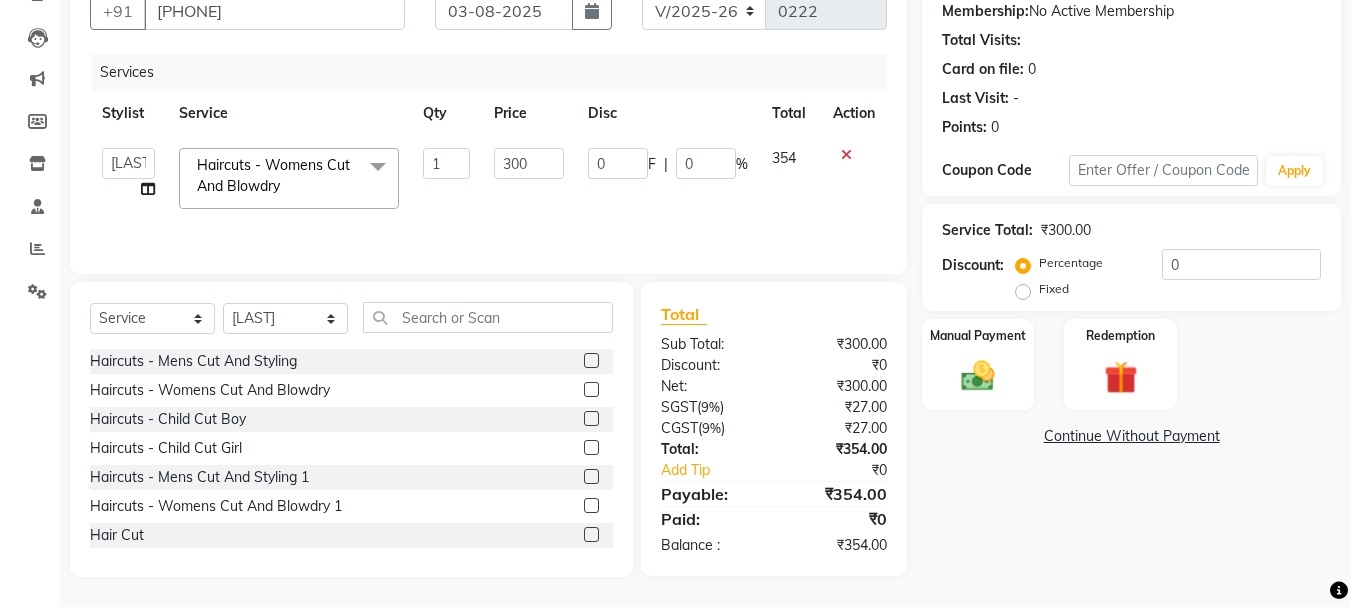 click 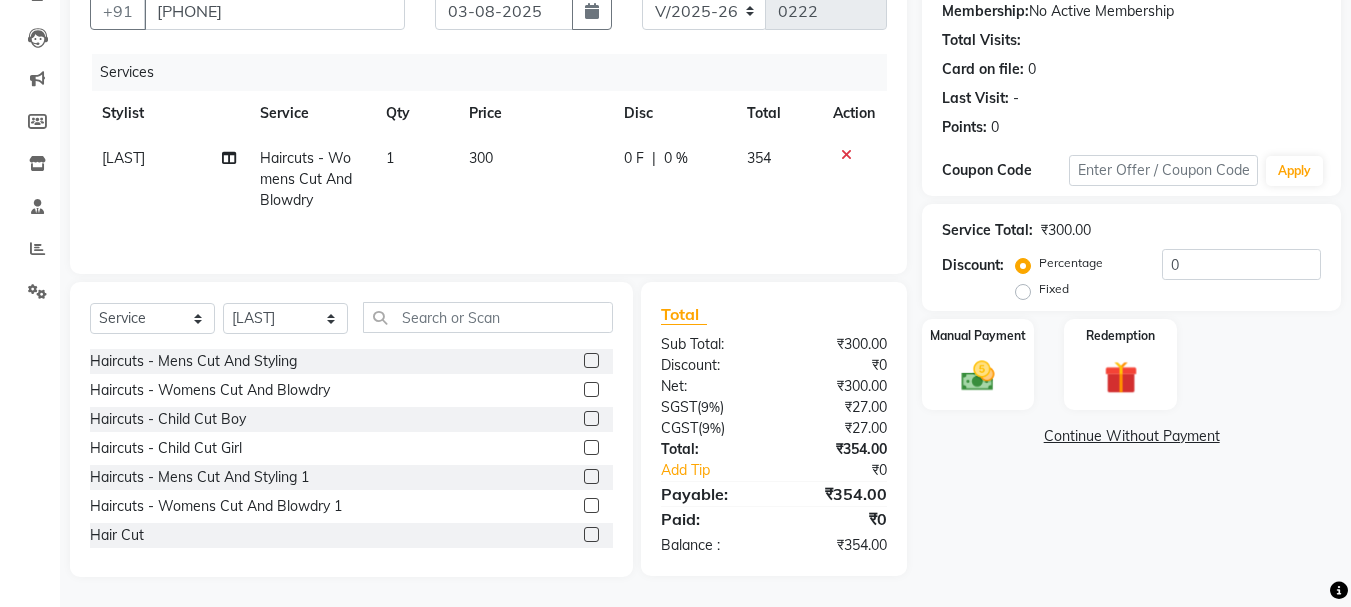 click 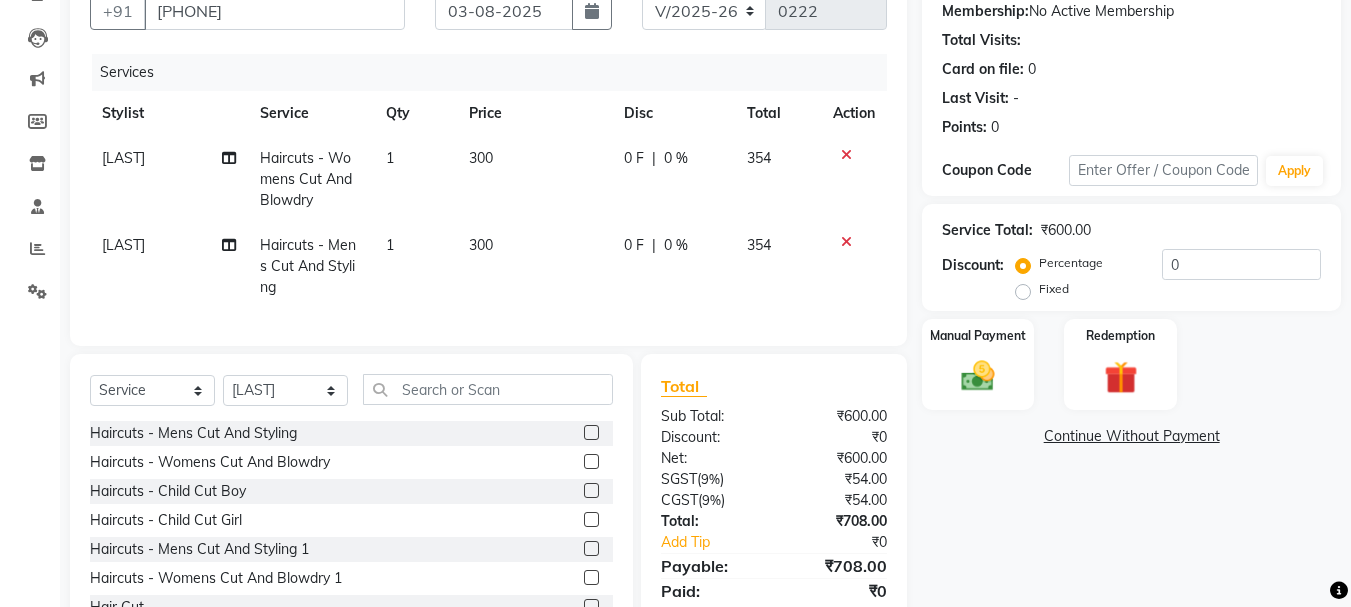 click 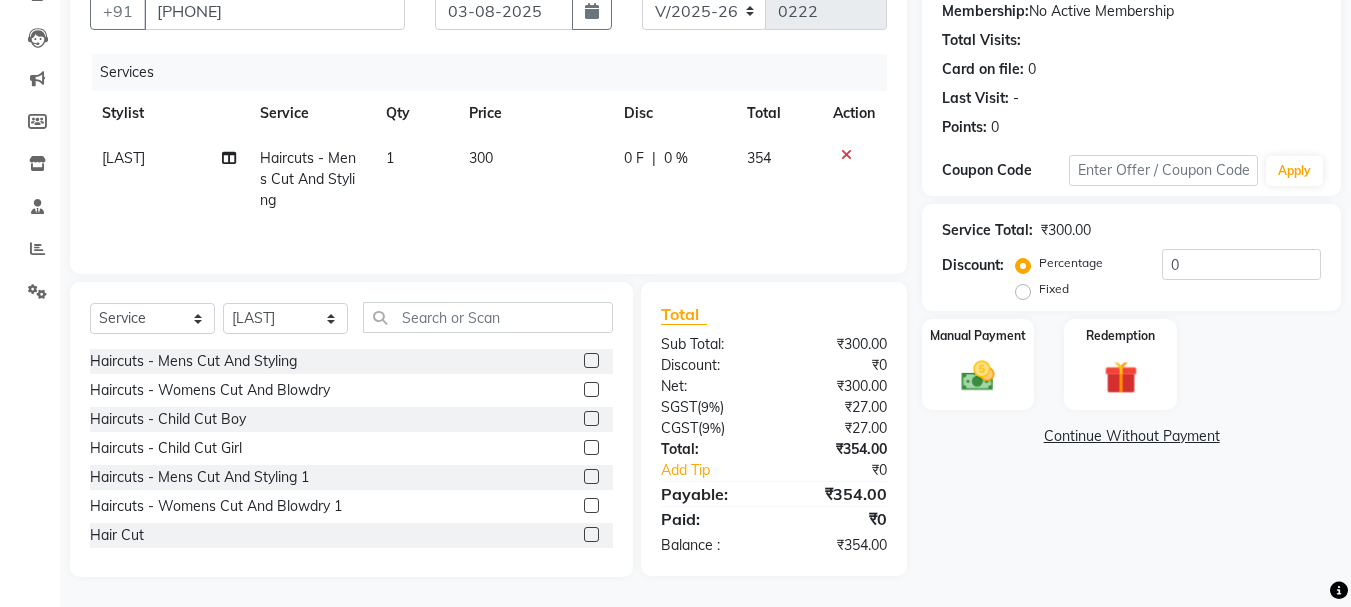 click on "300" 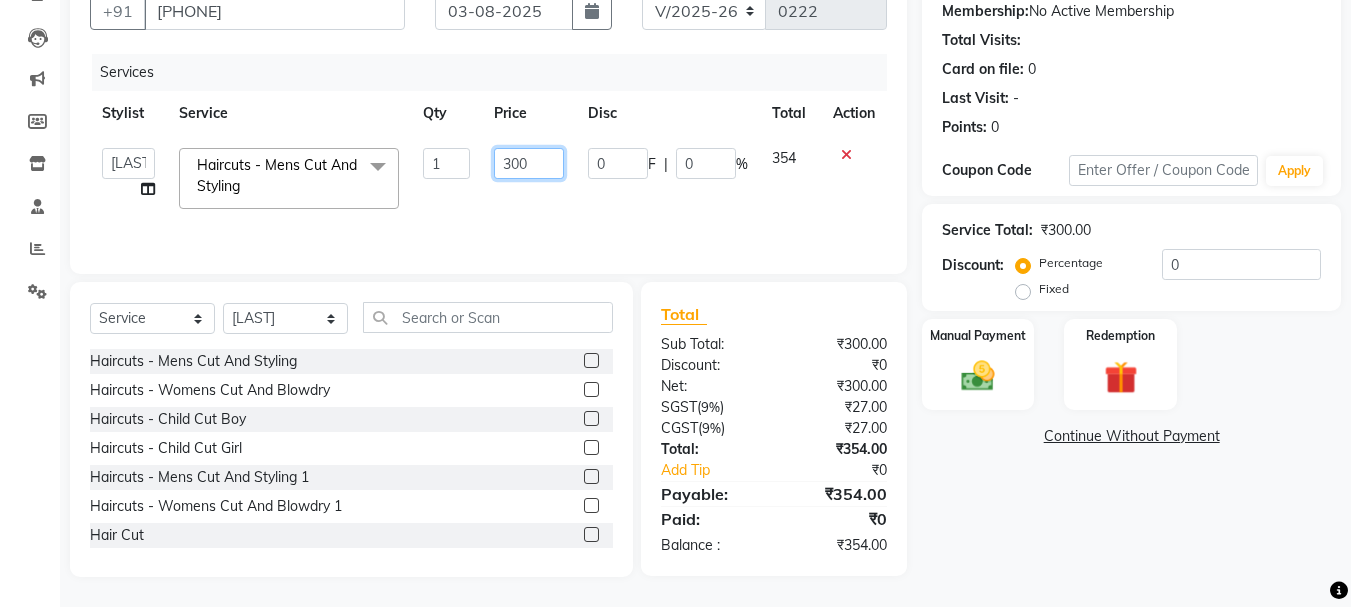 drag, startPoint x: 530, startPoint y: 161, endPoint x: 486, endPoint y: 158, distance: 44.102154 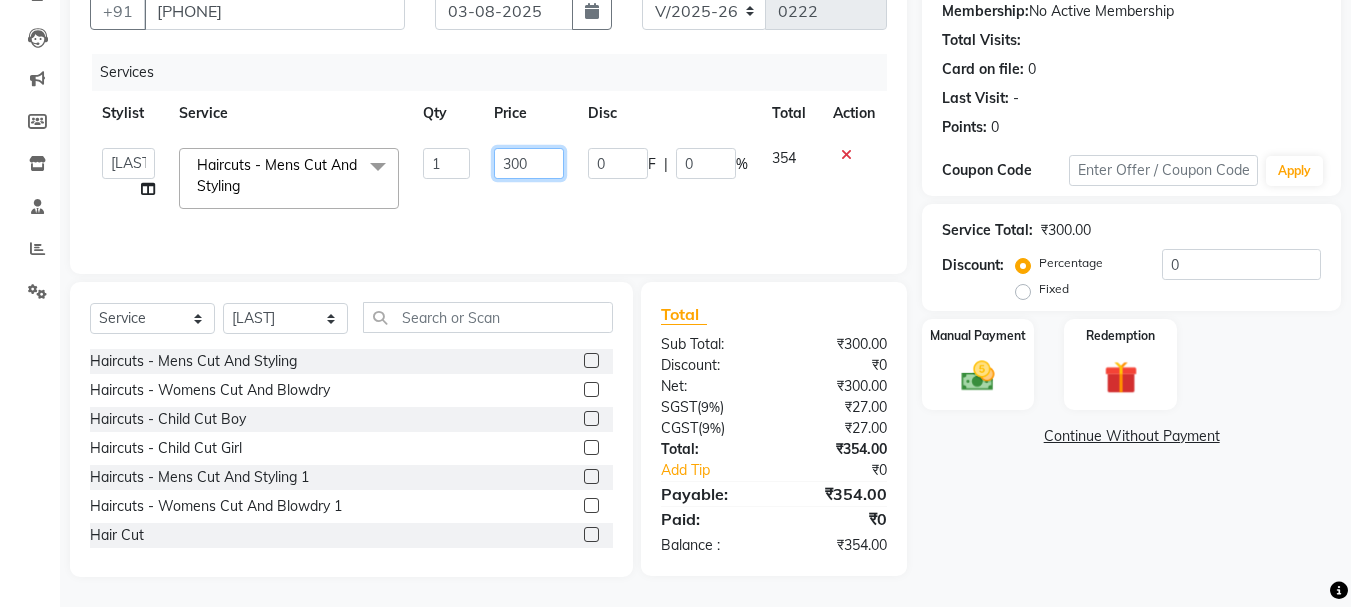 click on "300" 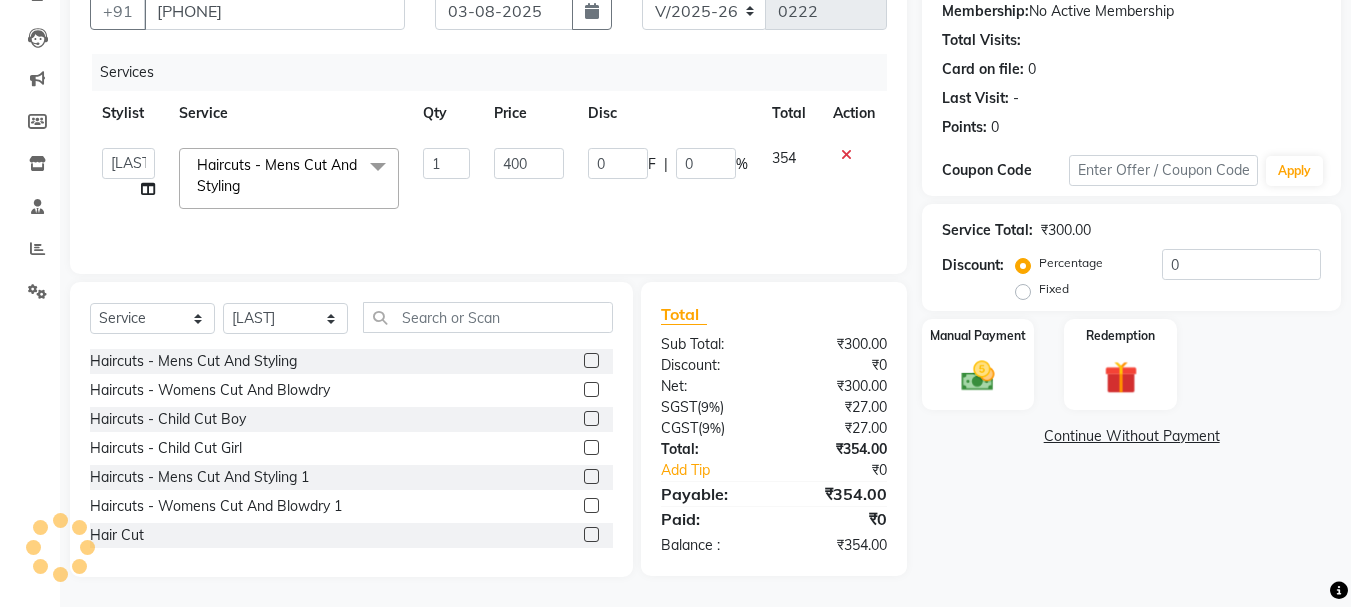 click on "Manager [FIRST] [FIRST] [FIRST] [LAST] [LAST] [LAST] [LAST] Haircuts - Mens Cut And Styling x Haircuts - Mens Cut And Styling Haircuts - Womens Cut And Blowdry Haircuts - Child Cut Boy Haircuts - Child Cut Girl Haircuts - Mens Cut And Styling 1 Haircuts - Womens Cut And Blowdry 1 Hair Cut Demo PKG Blowdry - Wash And Blast Dry Blowdry - Shoulder Length Blowdry - Below Shoulder Blowdry - Incurl Outcurl Root touchup Blowdry - Up to waist Shoulder Ironing - Shoulder Length Ironing - Below Shoulder Ironing - Extra Long Tonging - Shoulder Length Tonging - Below Shoulder Tonging - Extra Long Styling - Mens Hair Wash Styling - Mens Styling Styling - Beard Trim Styling - Foam Shave Styling - Men'S Beard Styling Highlights - Bob Length Highlights - Shoulder Length Highlights - Below Shoulder Highlights - Upto Waist Highlights - Creative Highlights Highlights - Change Of Colour / Colour Correction Highlights - Tint Regrowth (Root Touchup) Global - Men Botox" 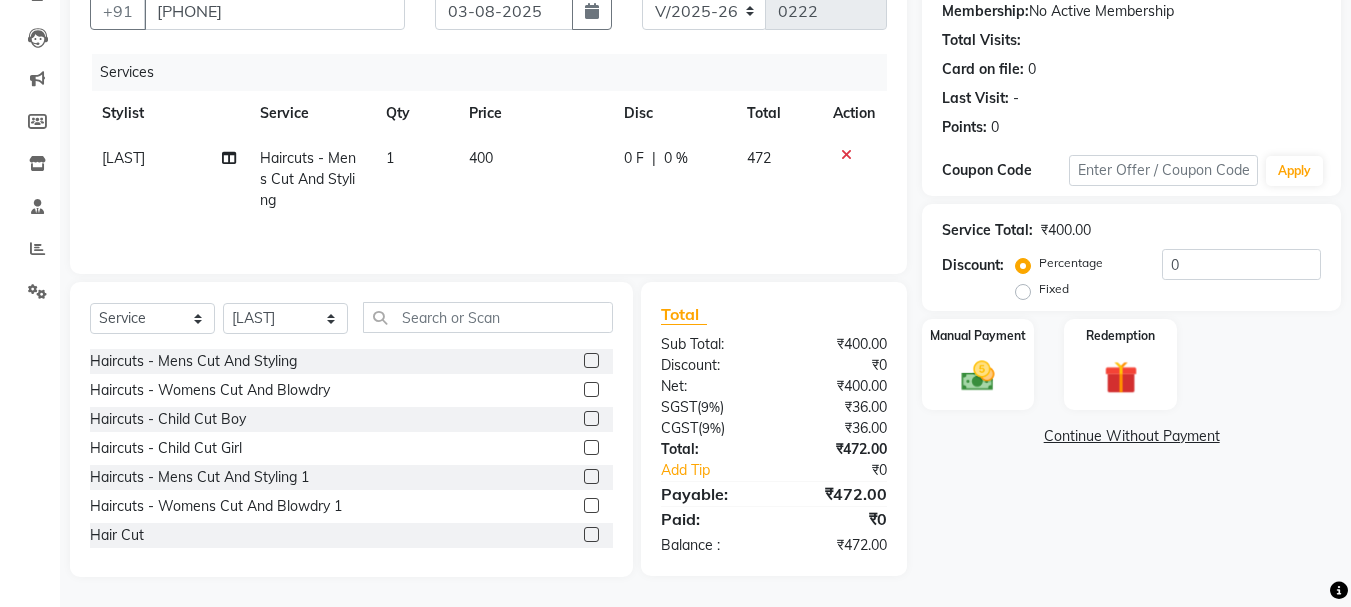 scroll, scrollTop: 94, scrollLeft: 0, axis: vertical 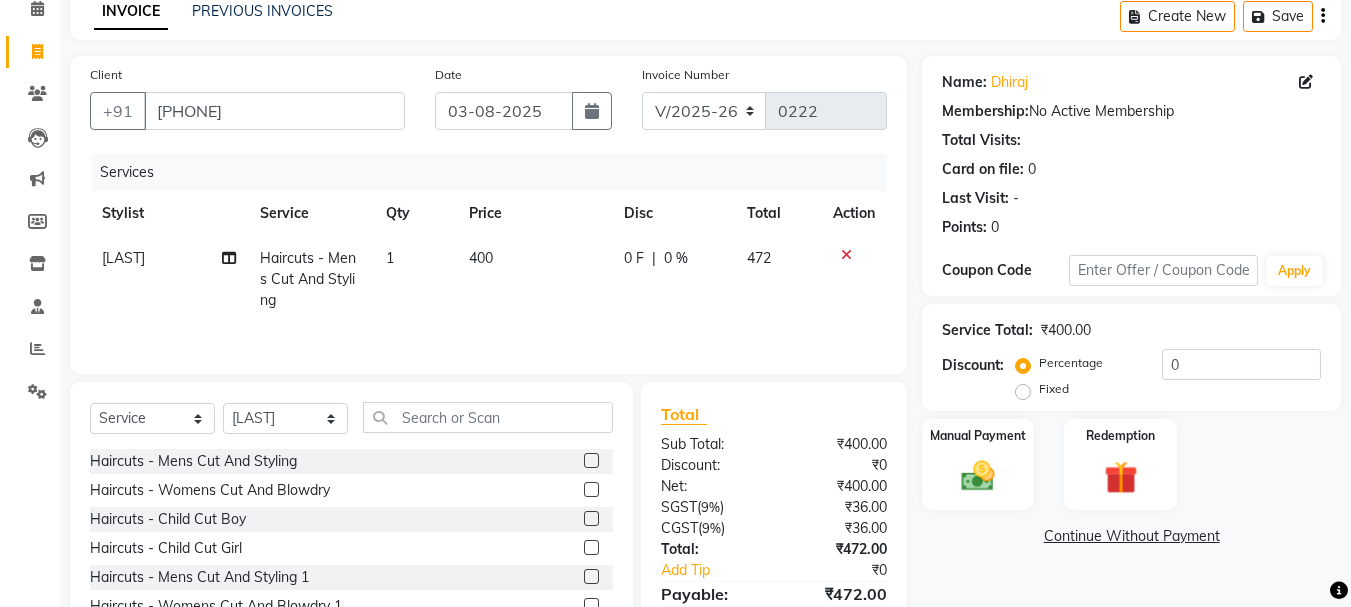 click 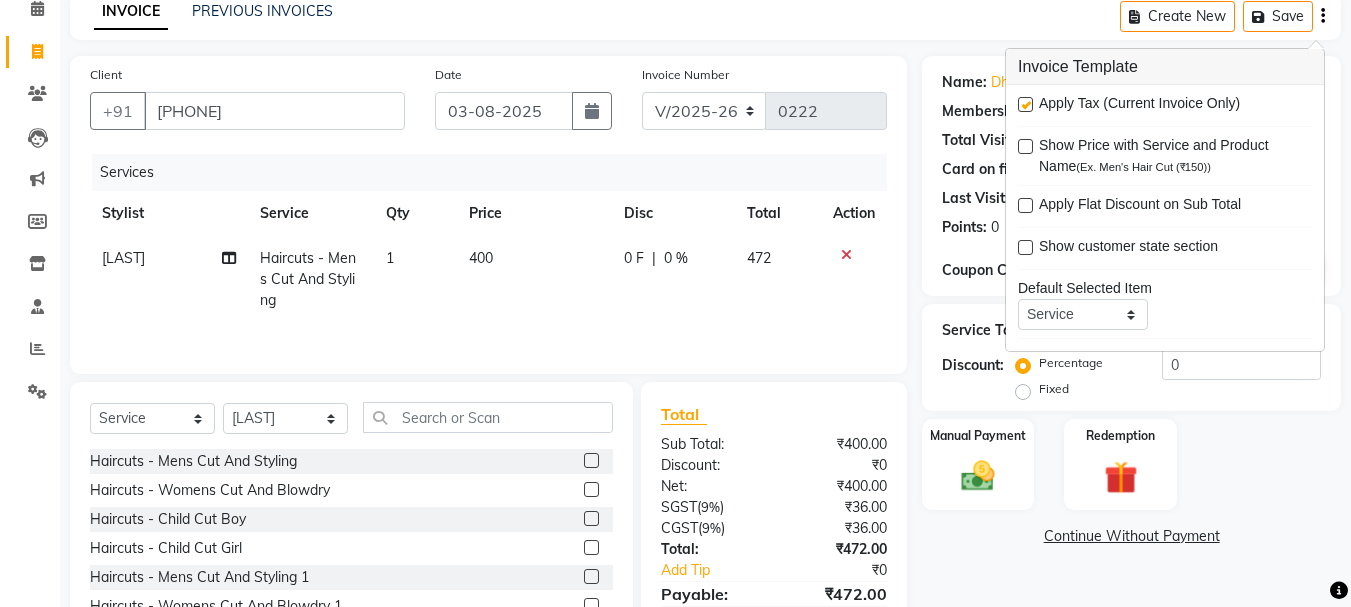 click at bounding box center (1025, 104) 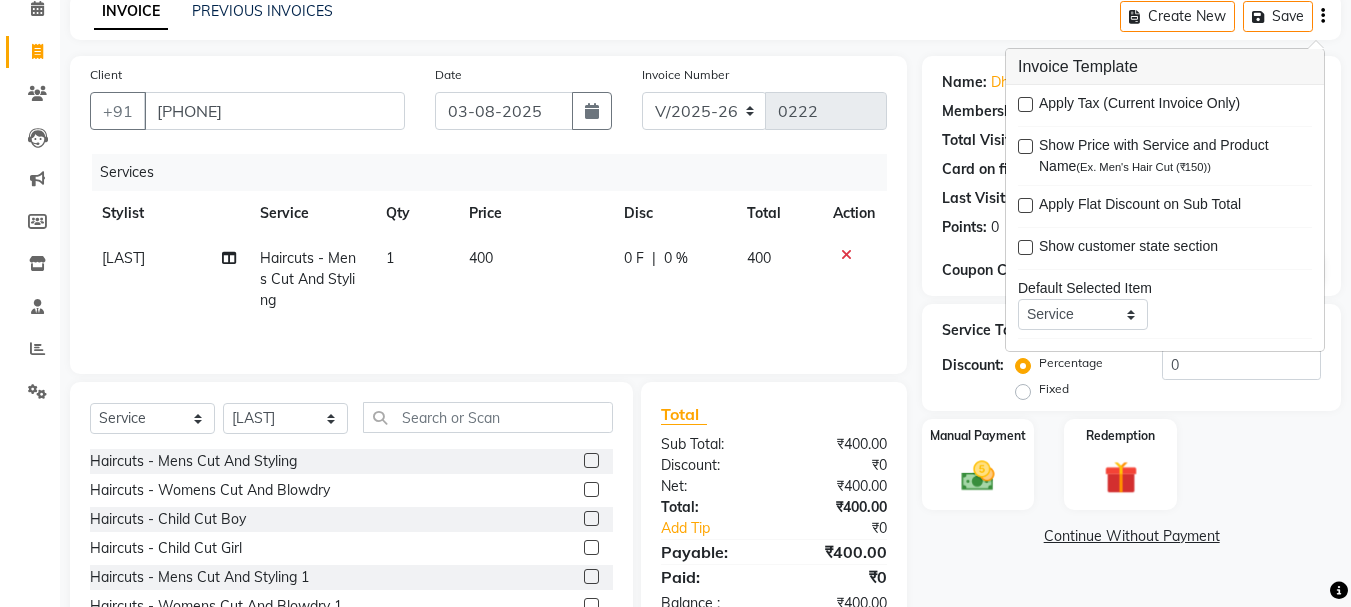 scroll, scrollTop: 194, scrollLeft: 0, axis: vertical 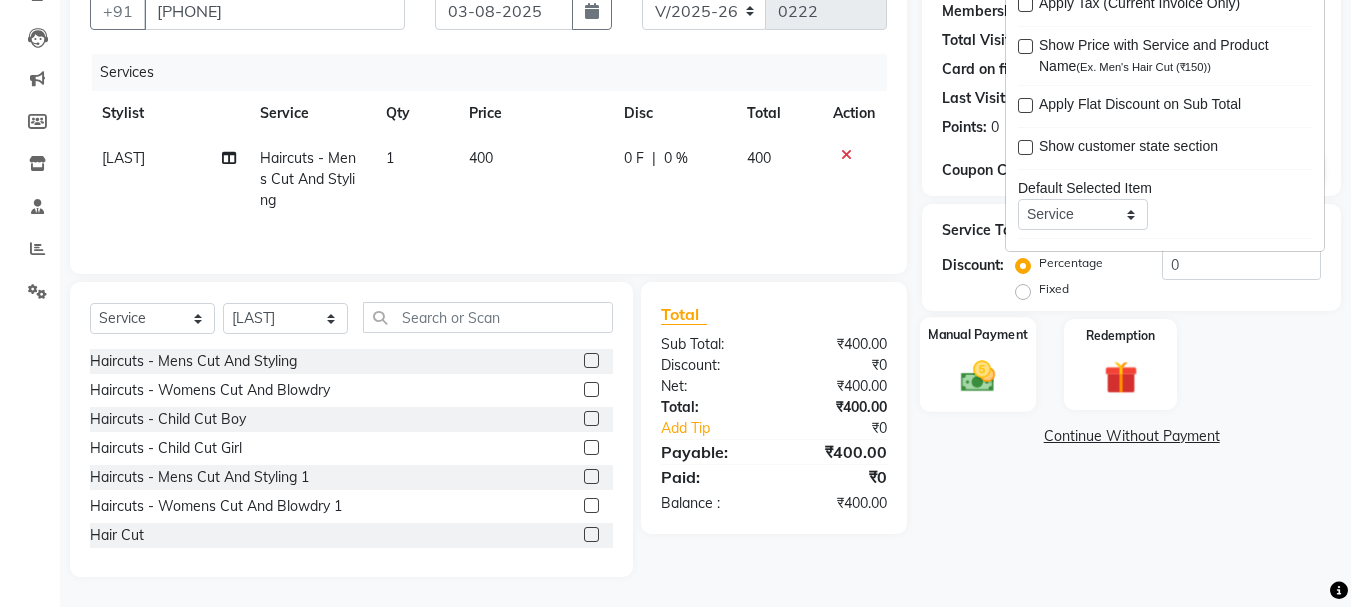 click 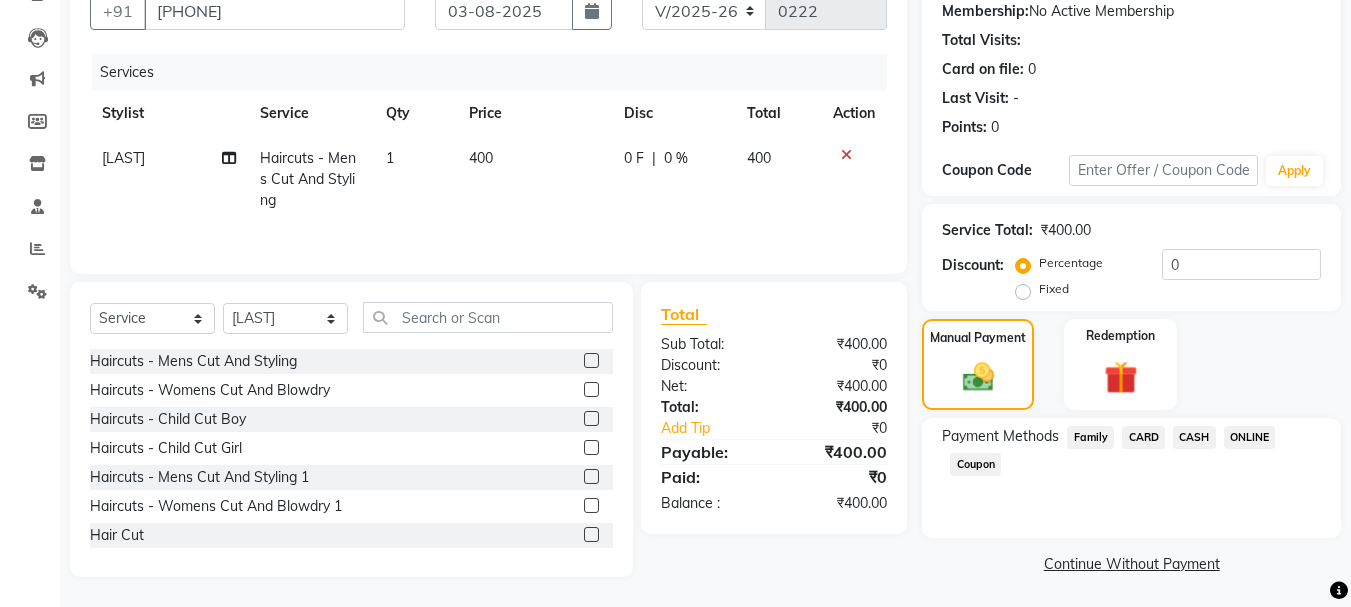 click on "ONLINE" 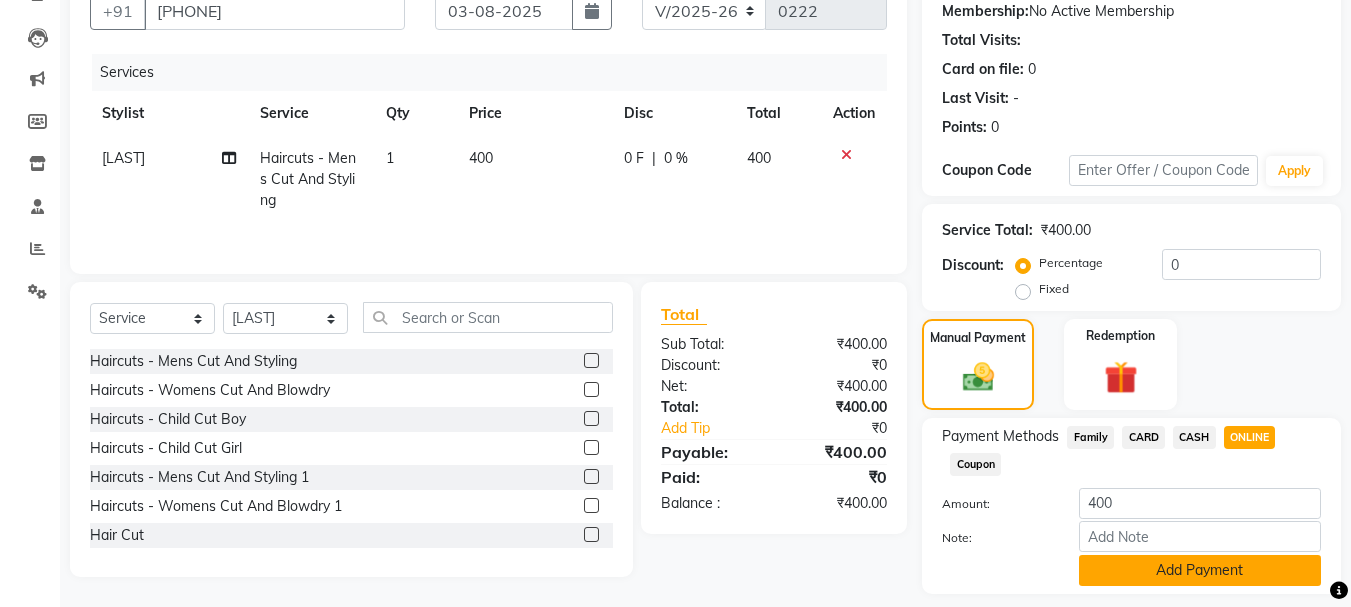 click on "Add Payment" 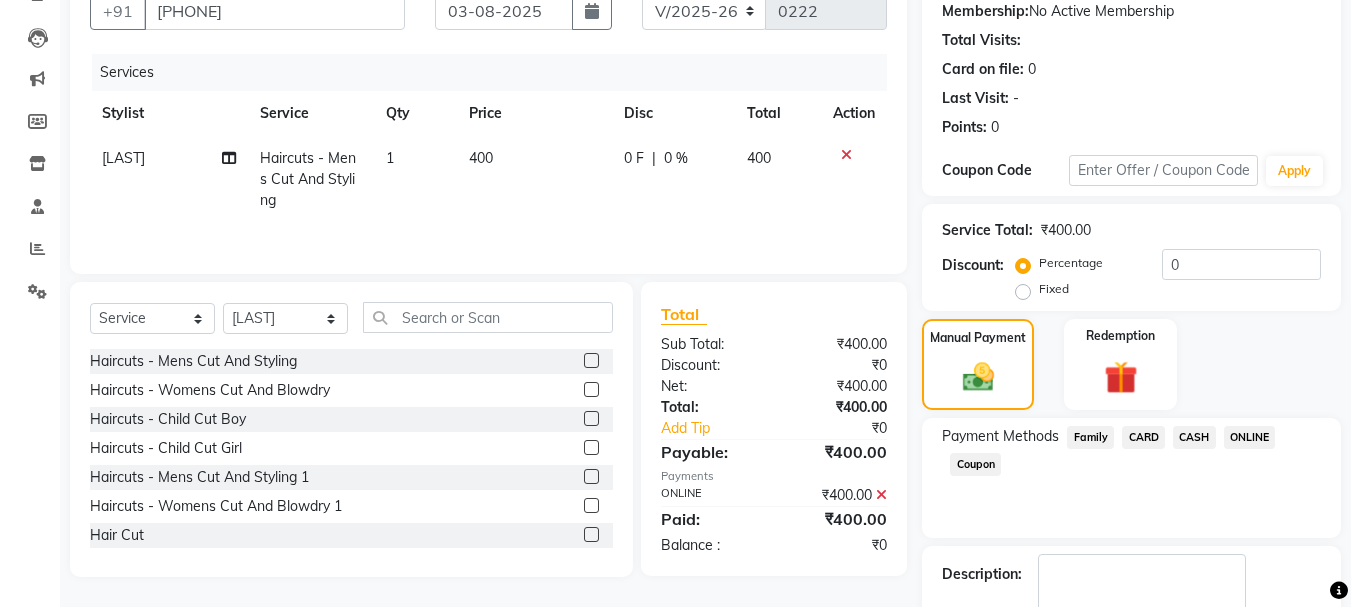 scroll, scrollTop: 309, scrollLeft: 0, axis: vertical 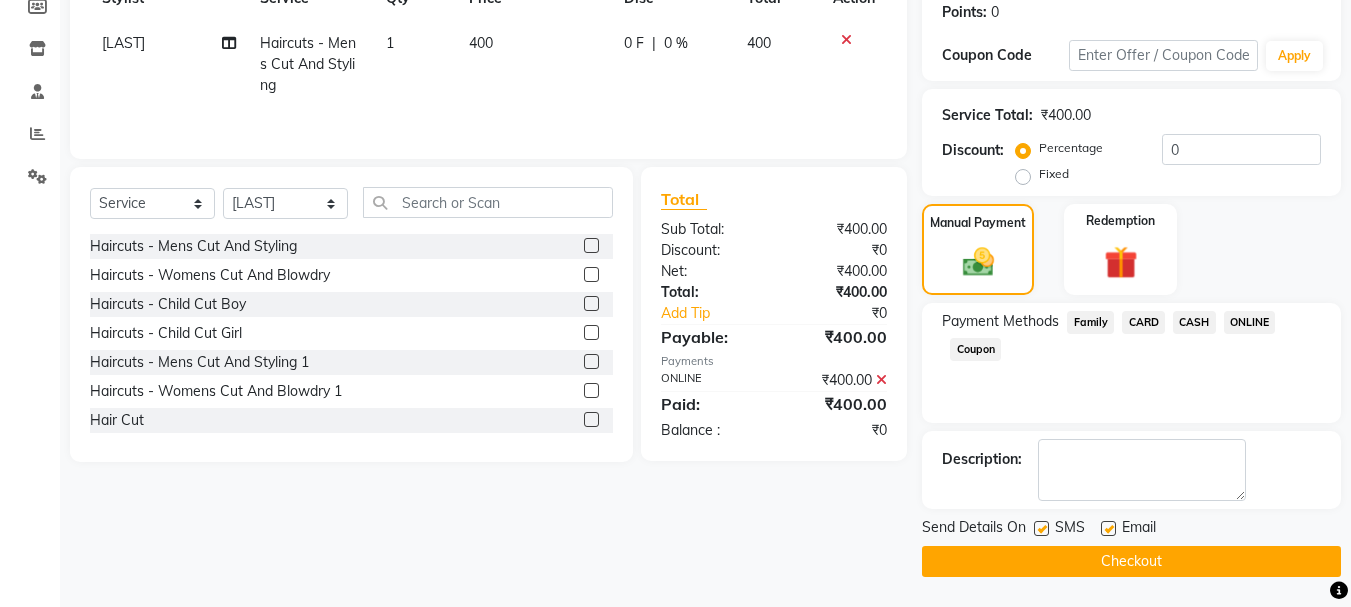 click on "Checkout" 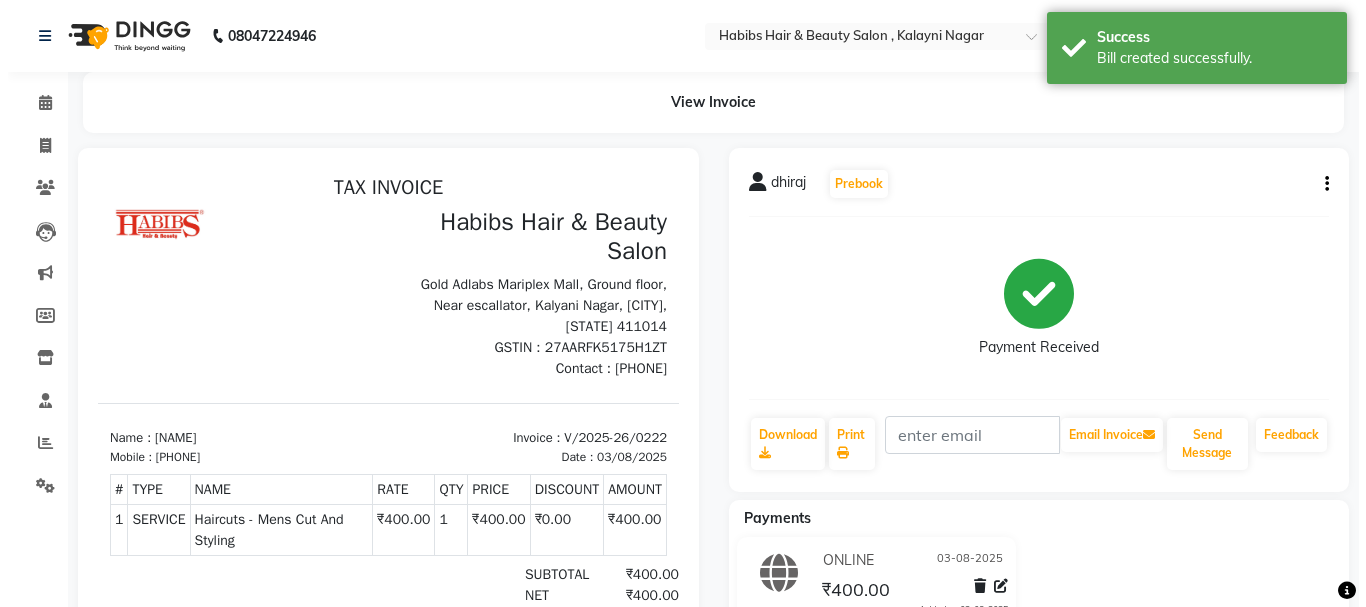 scroll, scrollTop: 0, scrollLeft: 0, axis: both 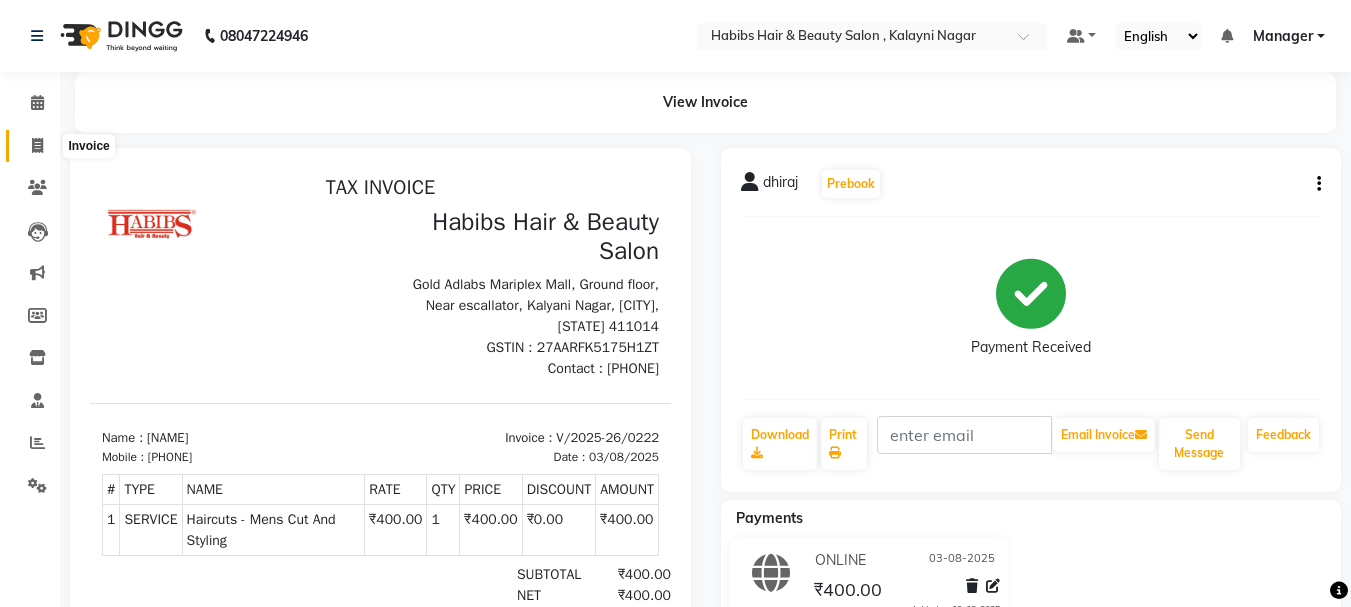 click 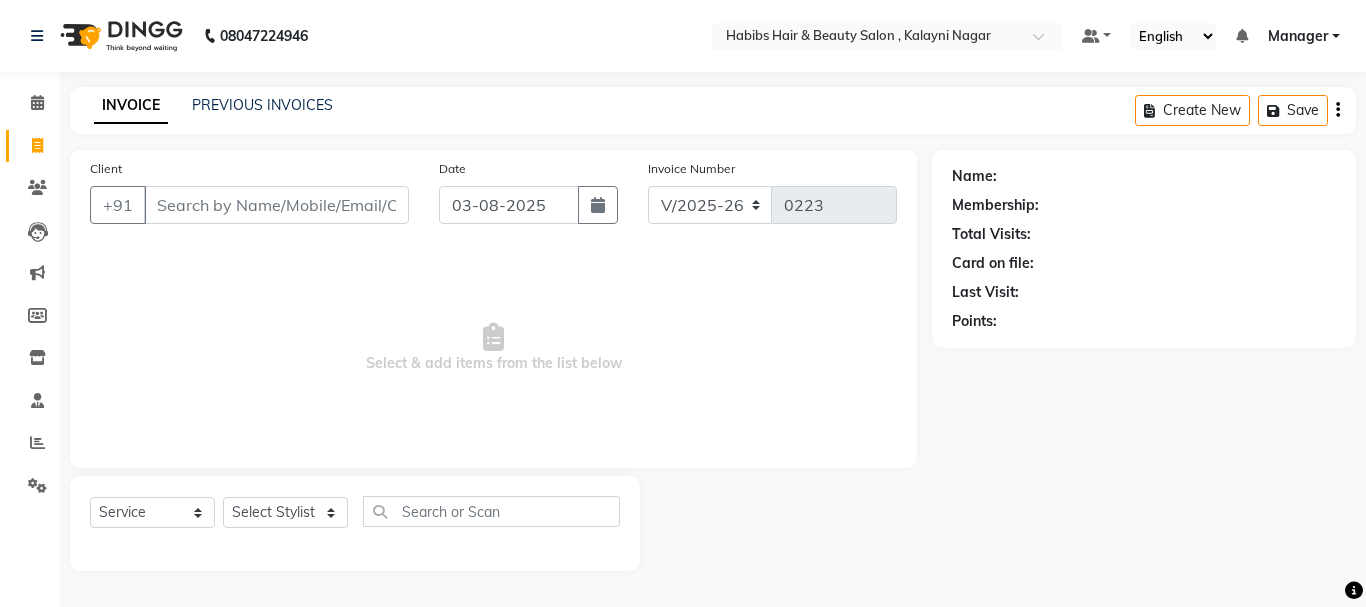 click on "Client" at bounding box center (276, 205) 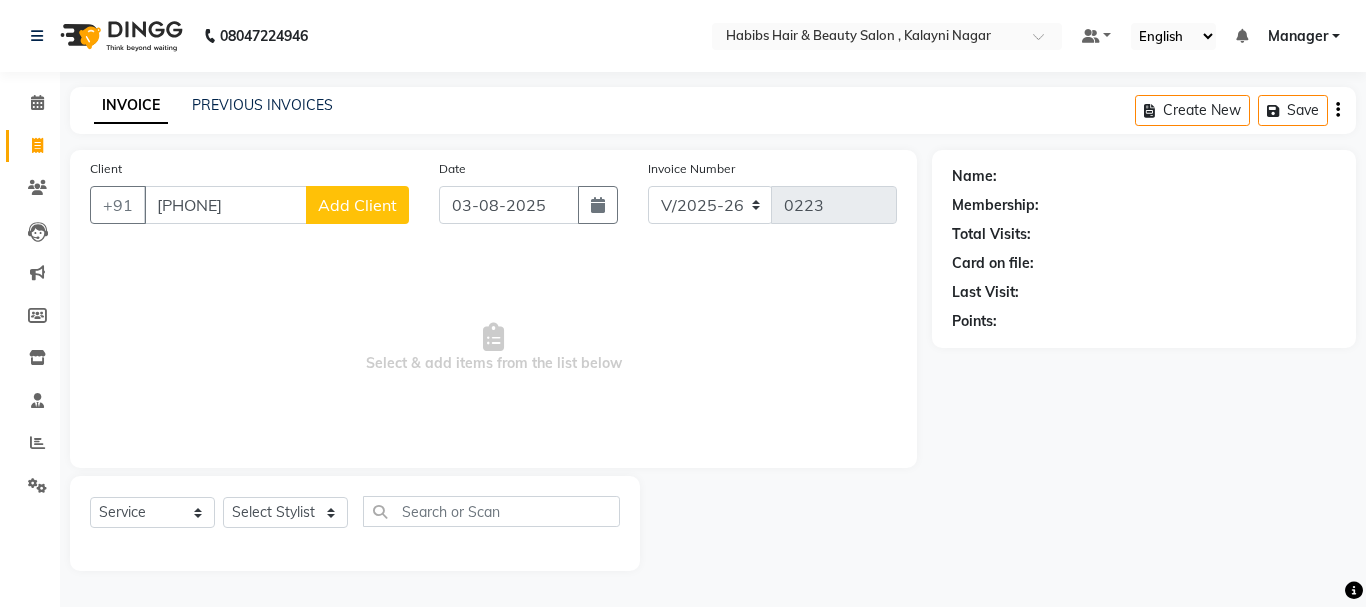 click on "Add Client" 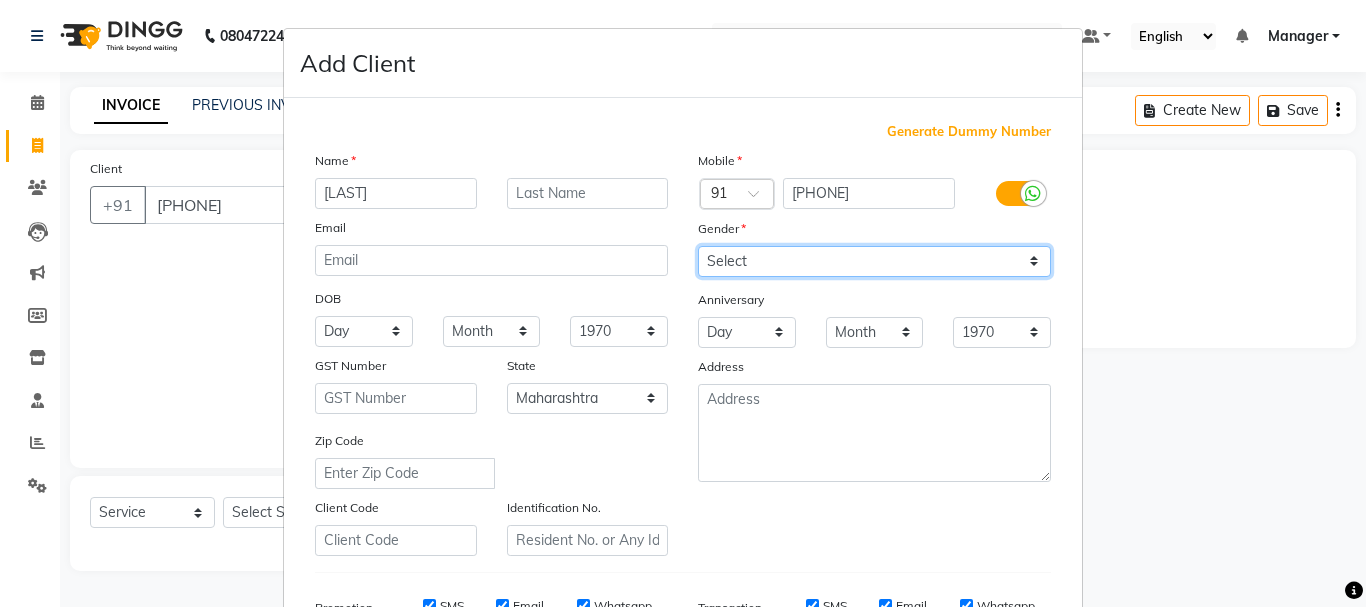 click on "Select Male Female Other Prefer Not To Say" at bounding box center (874, 261) 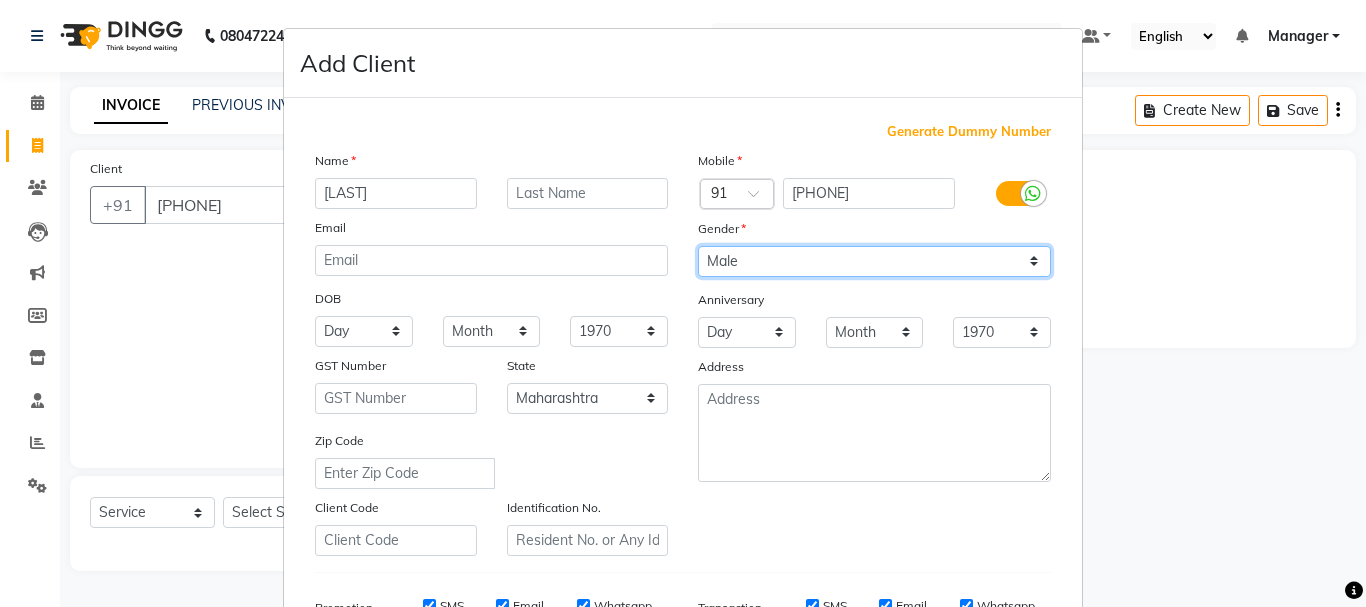 click on "Select Male Female Other Prefer Not To Say" at bounding box center (874, 261) 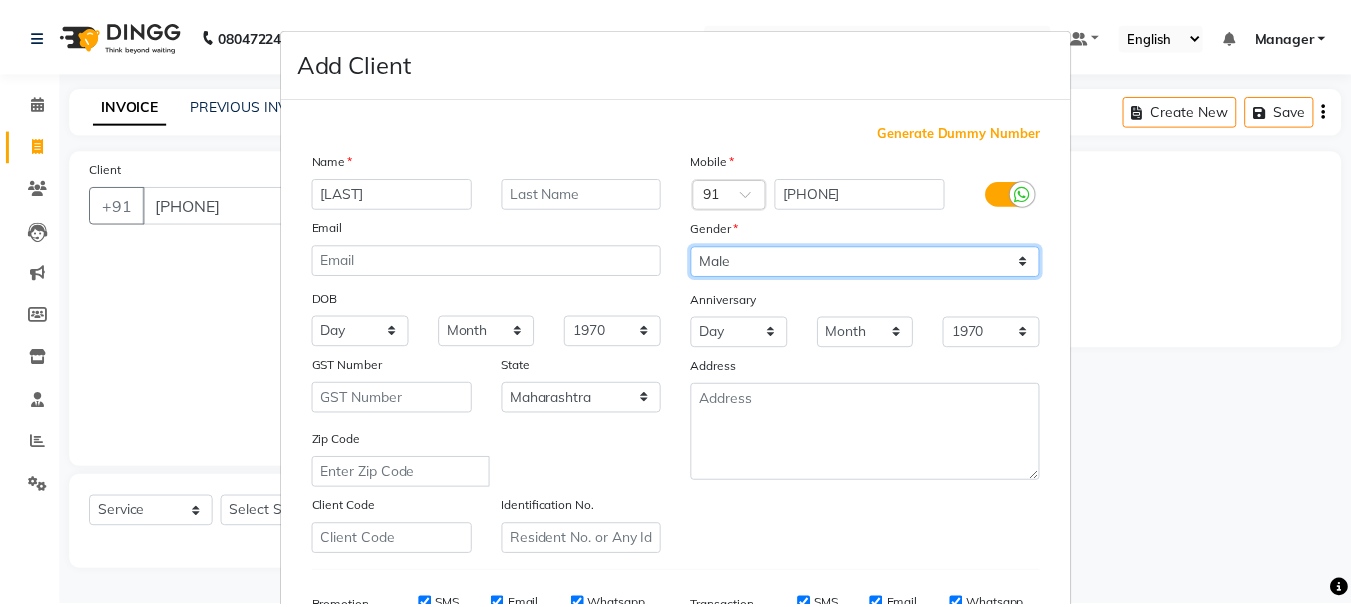 scroll, scrollTop: 316, scrollLeft: 0, axis: vertical 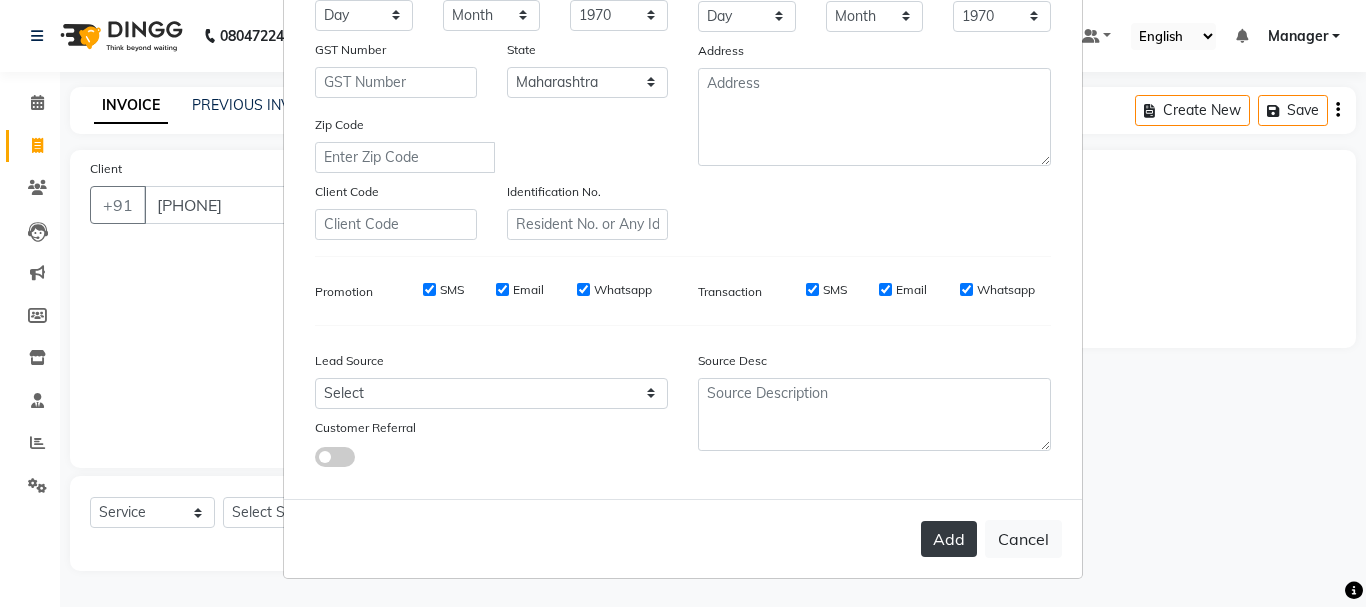 click on "Add" at bounding box center (949, 539) 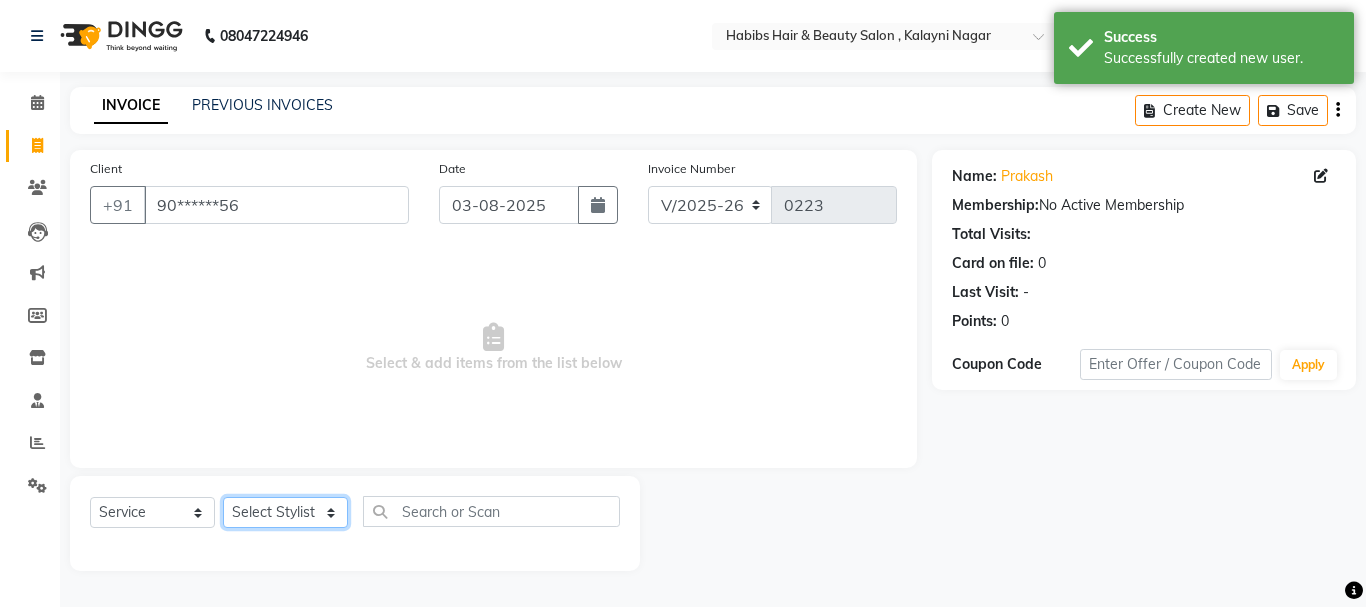 click on "Select Stylist Manager [FIRST] [FIRST] [FIRST] [LAST] [LAST] [LAST] [LAST]" 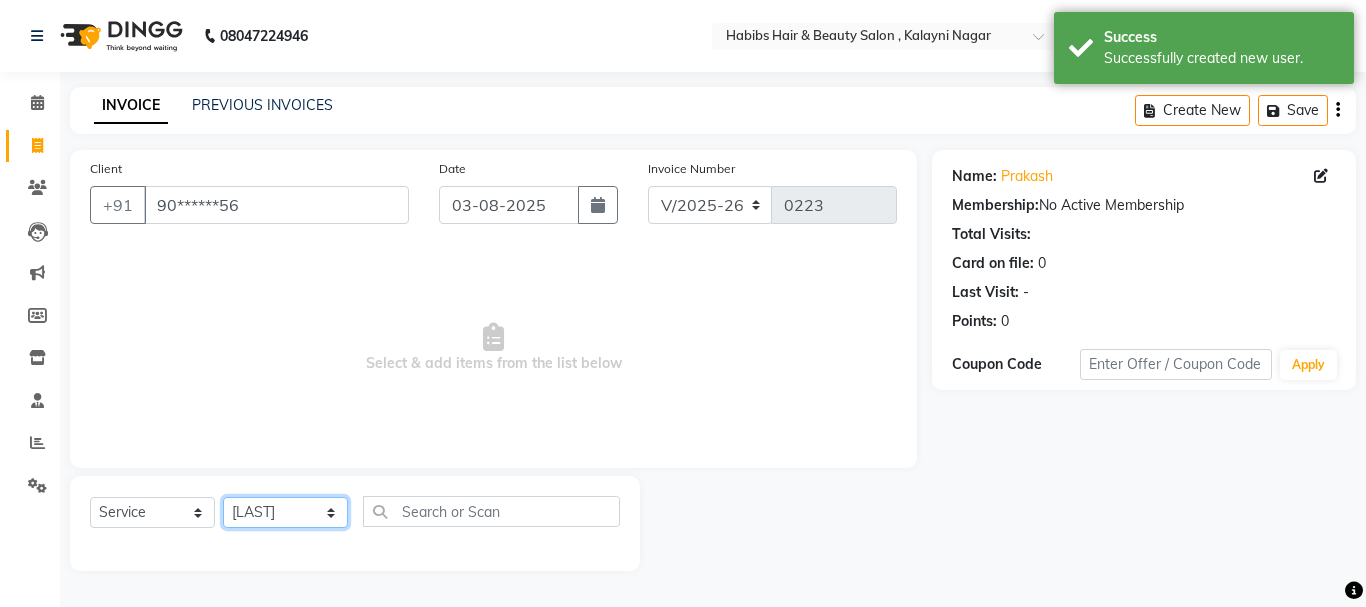click on "Select Stylist Manager [FIRST] [FIRST] [FIRST] [LAST] [LAST] [LAST] [LAST]" 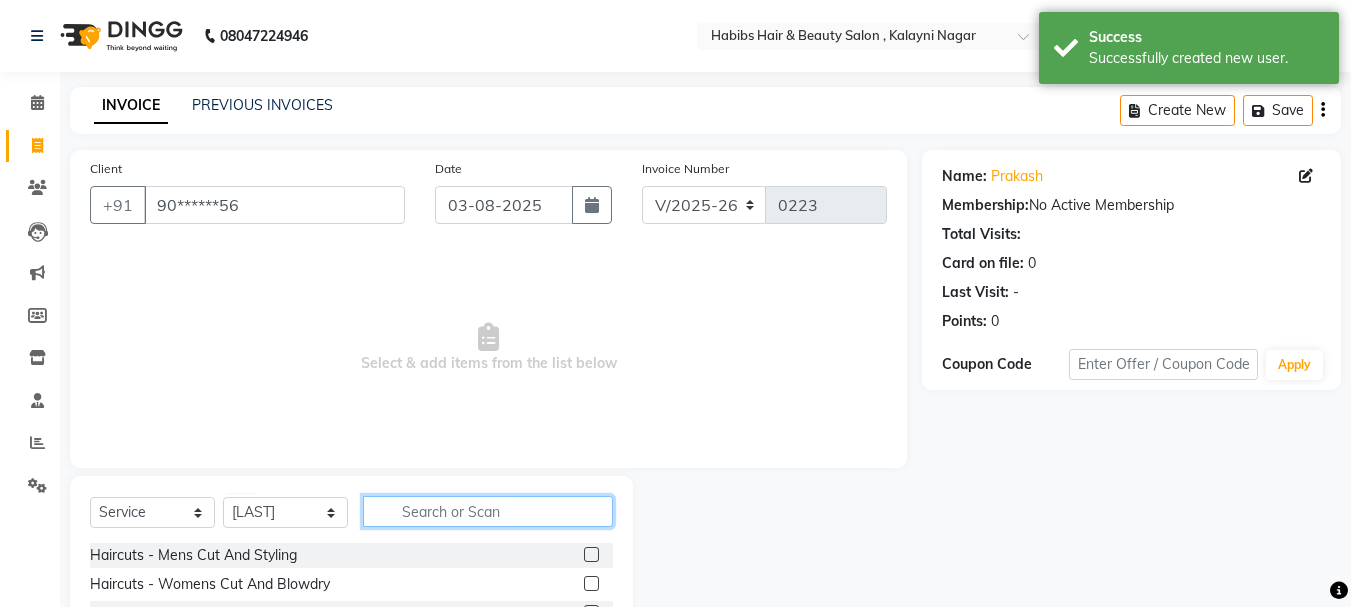 click 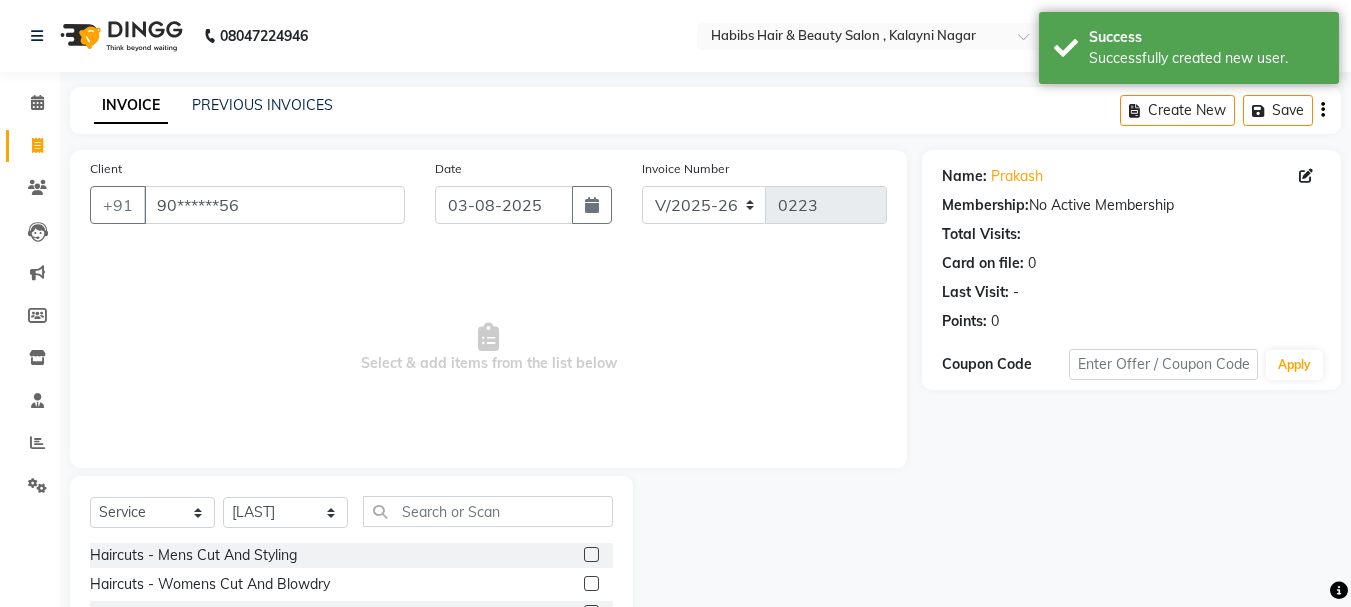 click on "Haircuts -  Mens Cut And Styling" 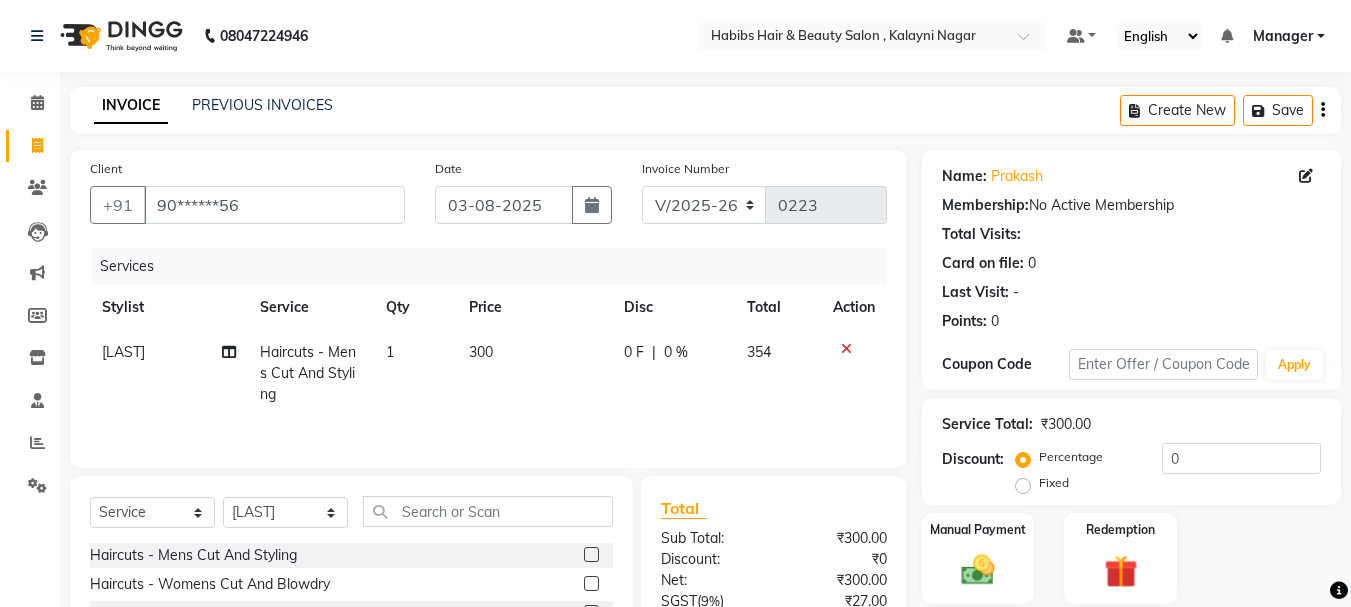 click 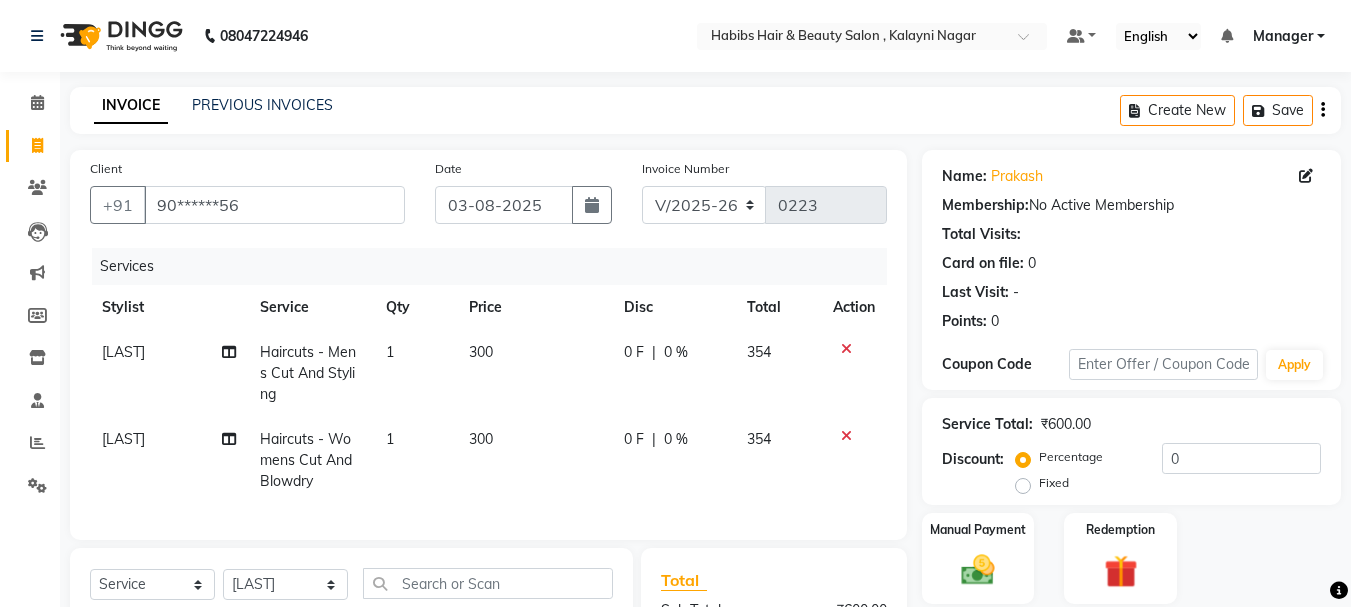 click on "300" 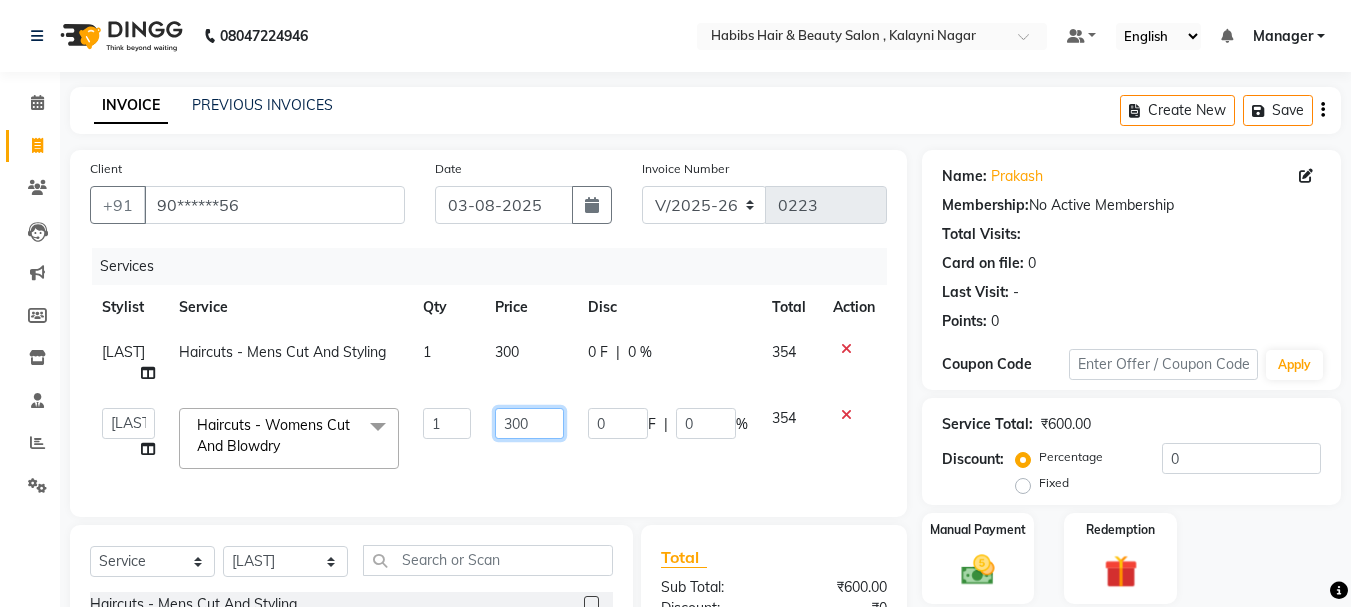 click on "300" 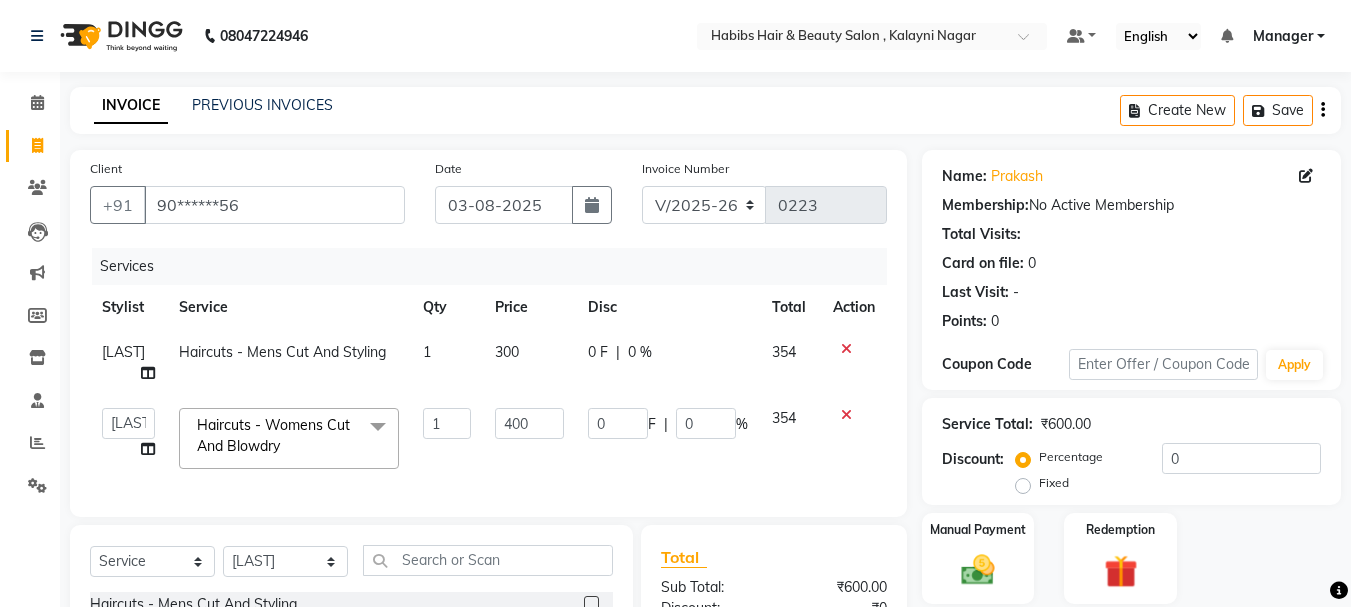 click on "354" 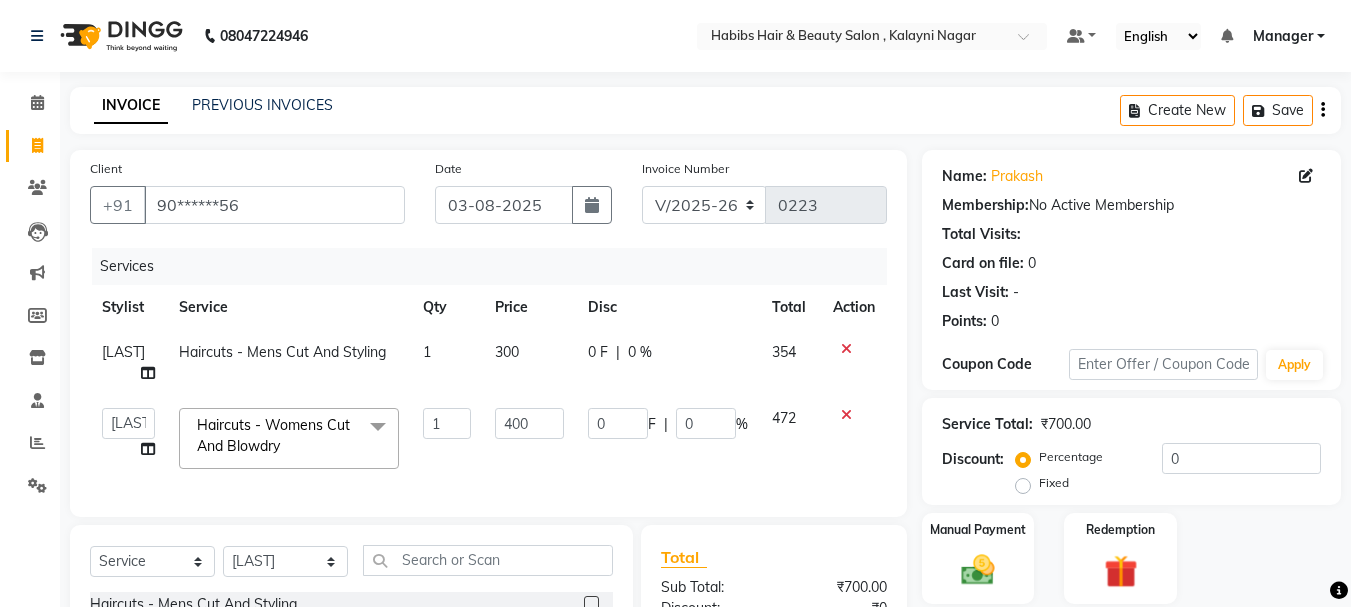 click 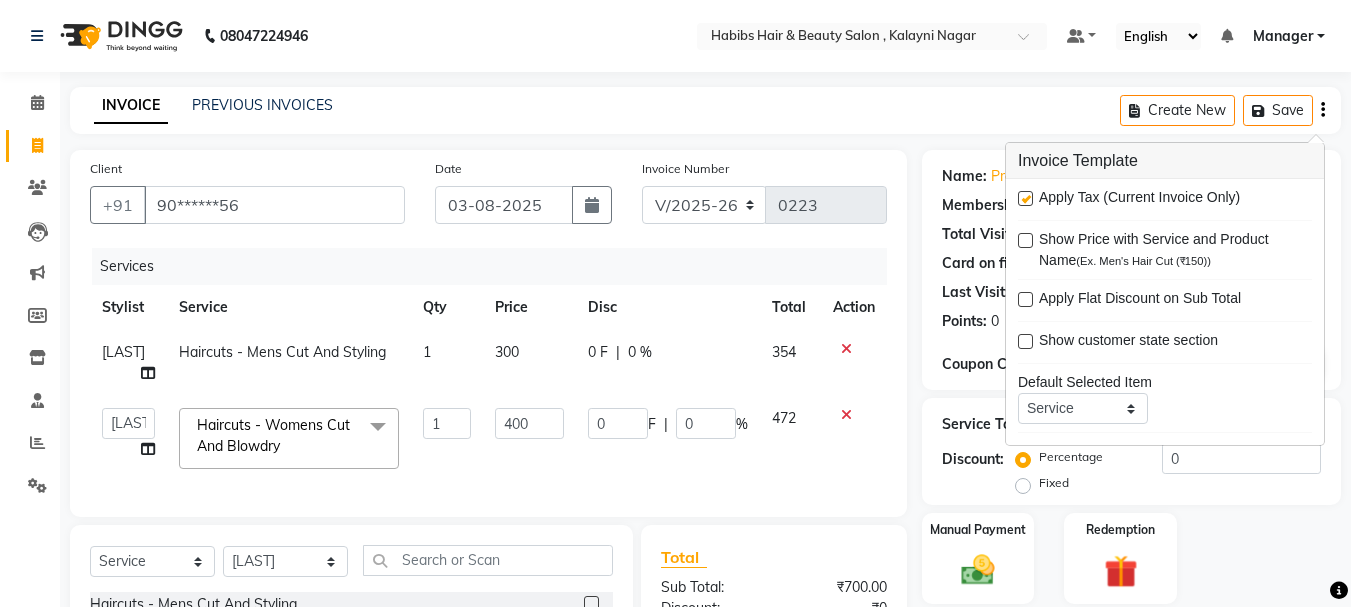 click at bounding box center [1025, 198] 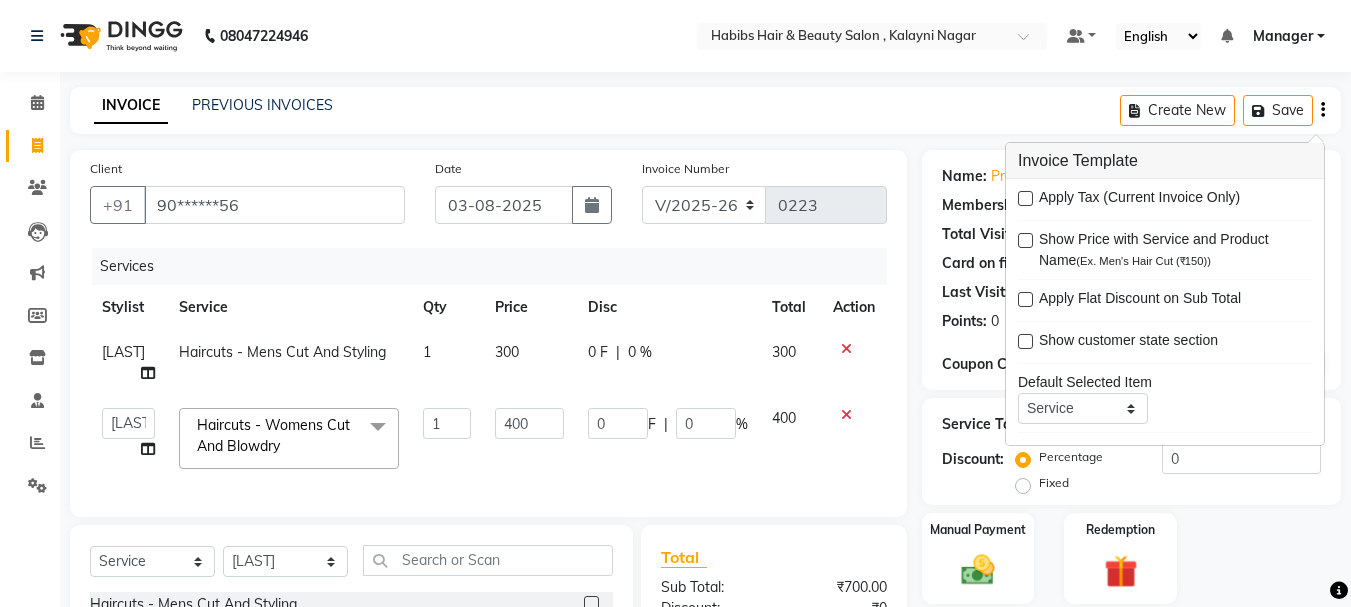 scroll, scrollTop: 237, scrollLeft: 0, axis: vertical 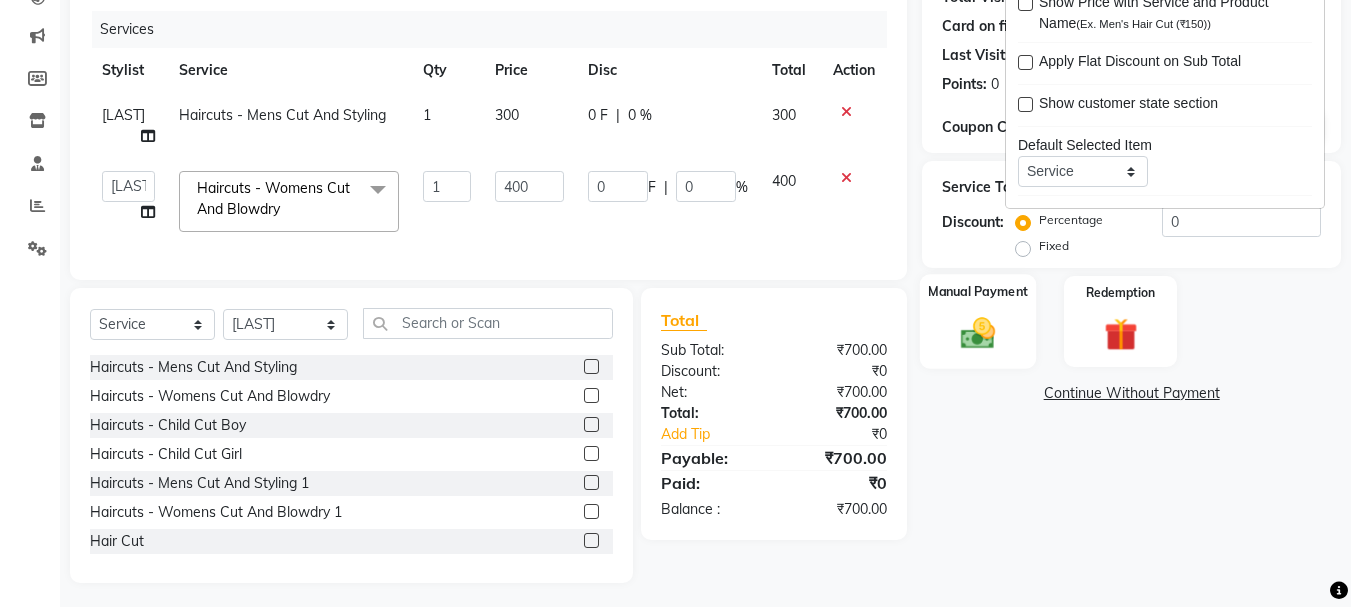 click on "Manual Payment" 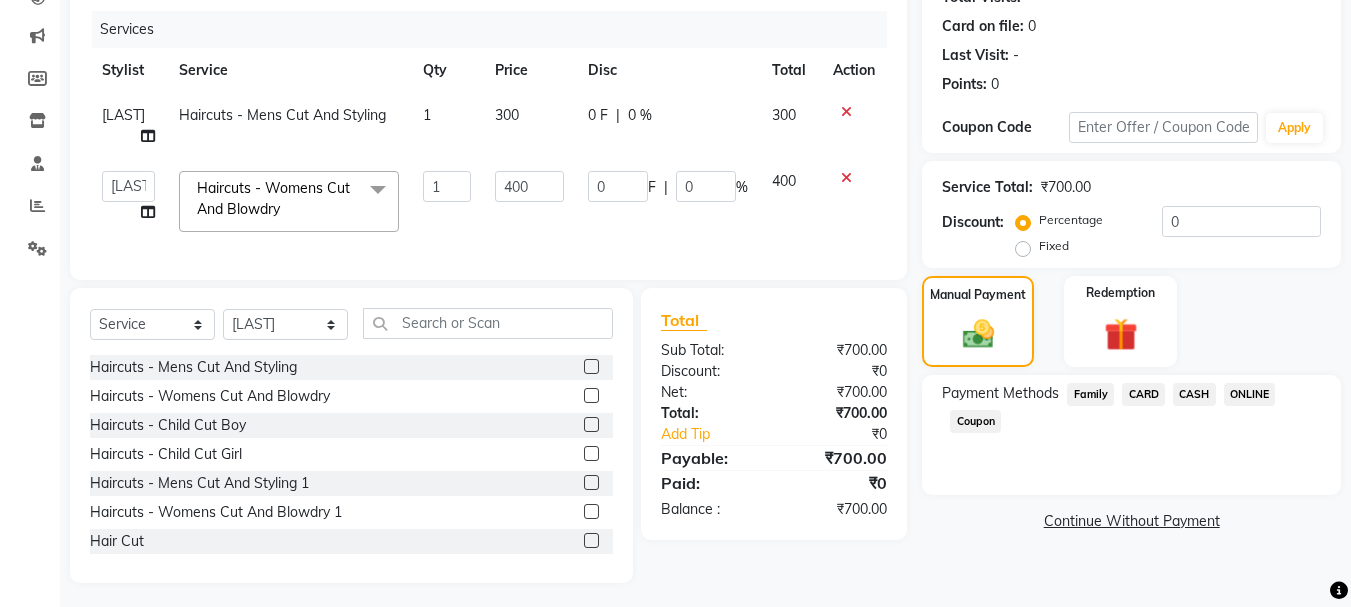click on "CARD" 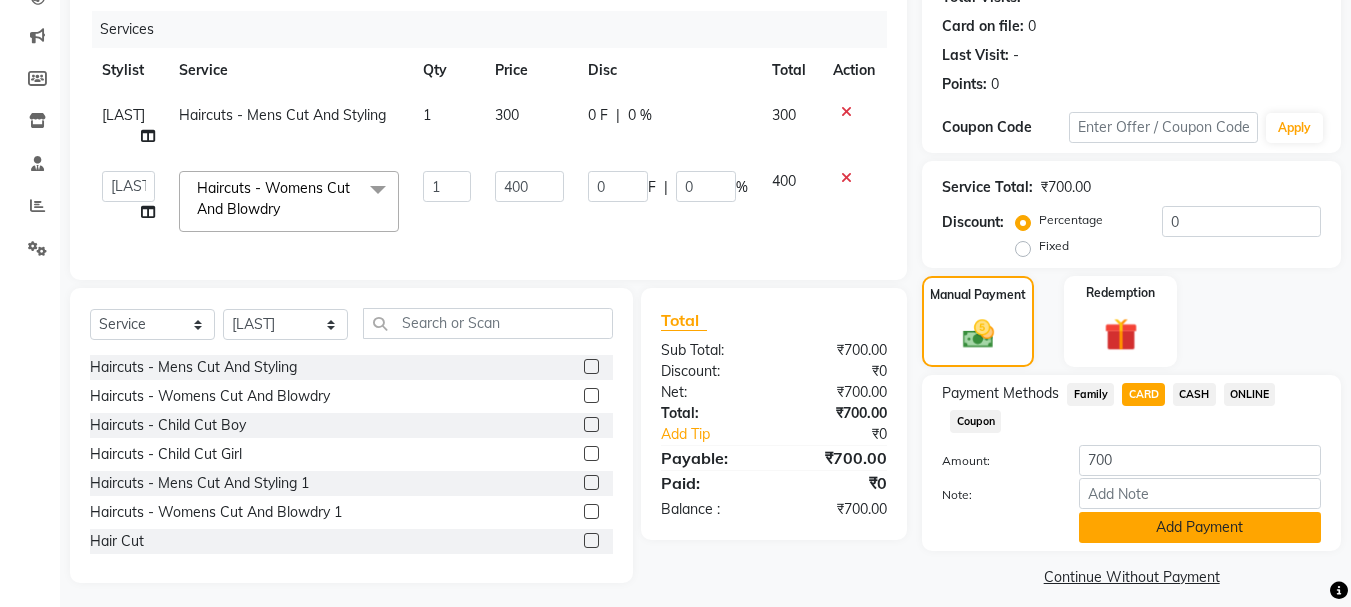 click on "Add Payment" 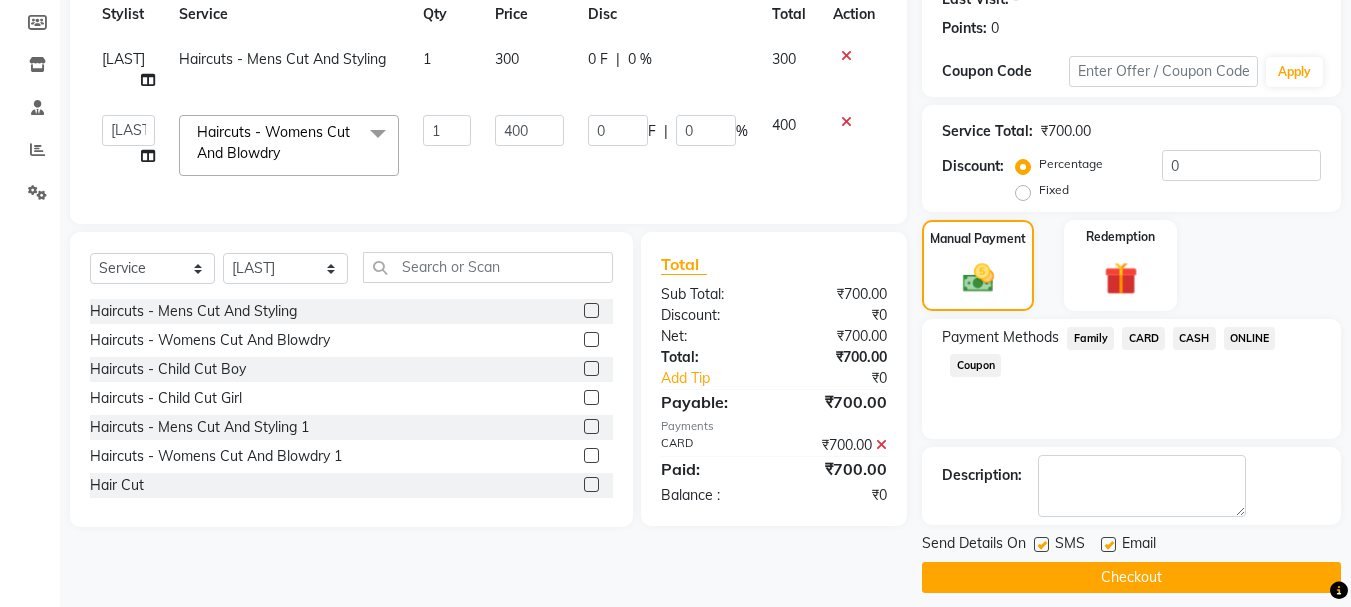 scroll, scrollTop: 309, scrollLeft: 0, axis: vertical 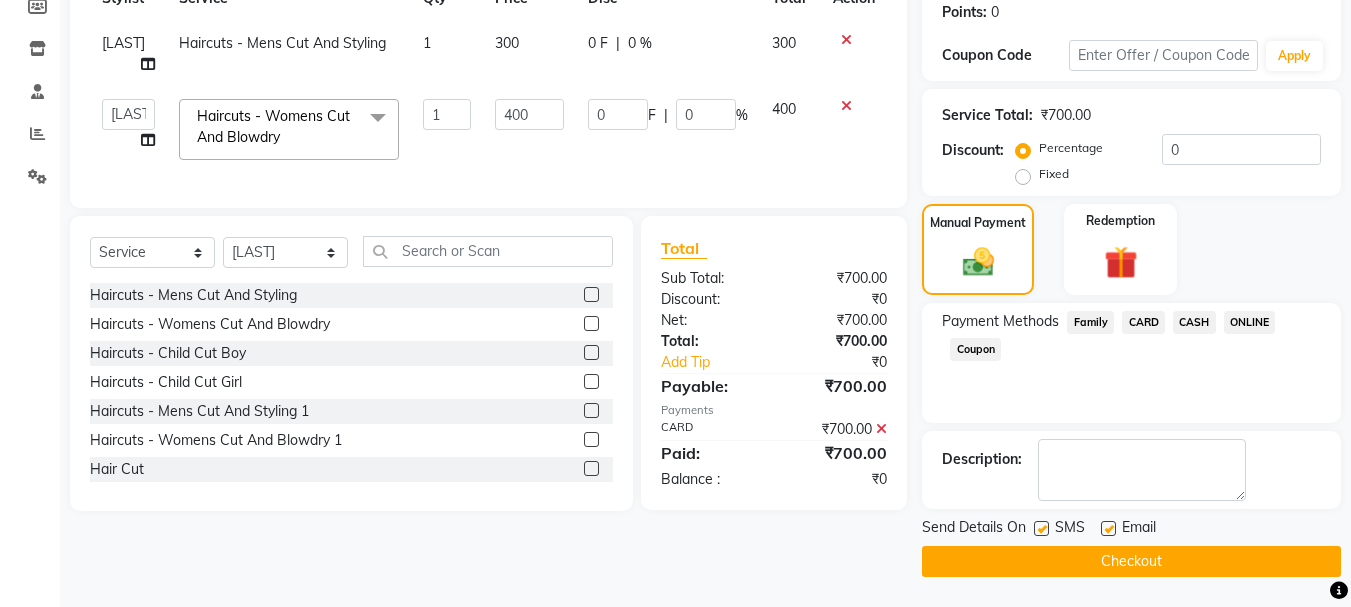 drag, startPoint x: 1202, startPoint y: 561, endPoint x: 1127, endPoint y: 548, distance: 76.11833 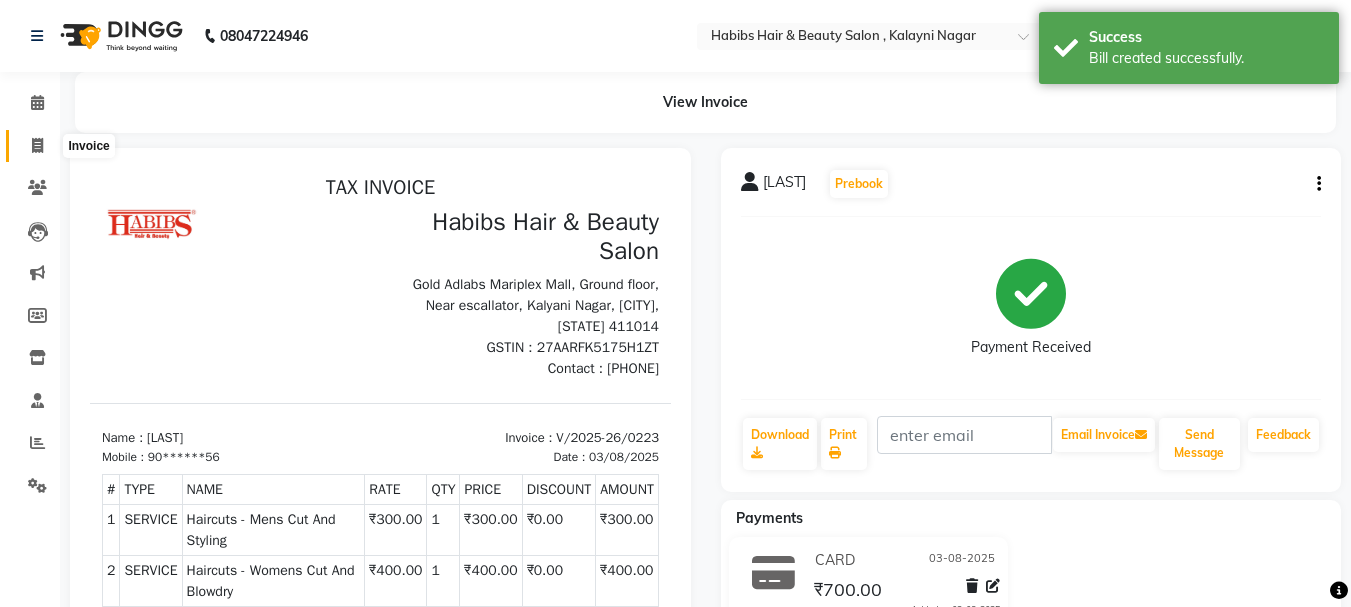 scroll, scrollTop: 0, scrollLeft: 0, axis: both 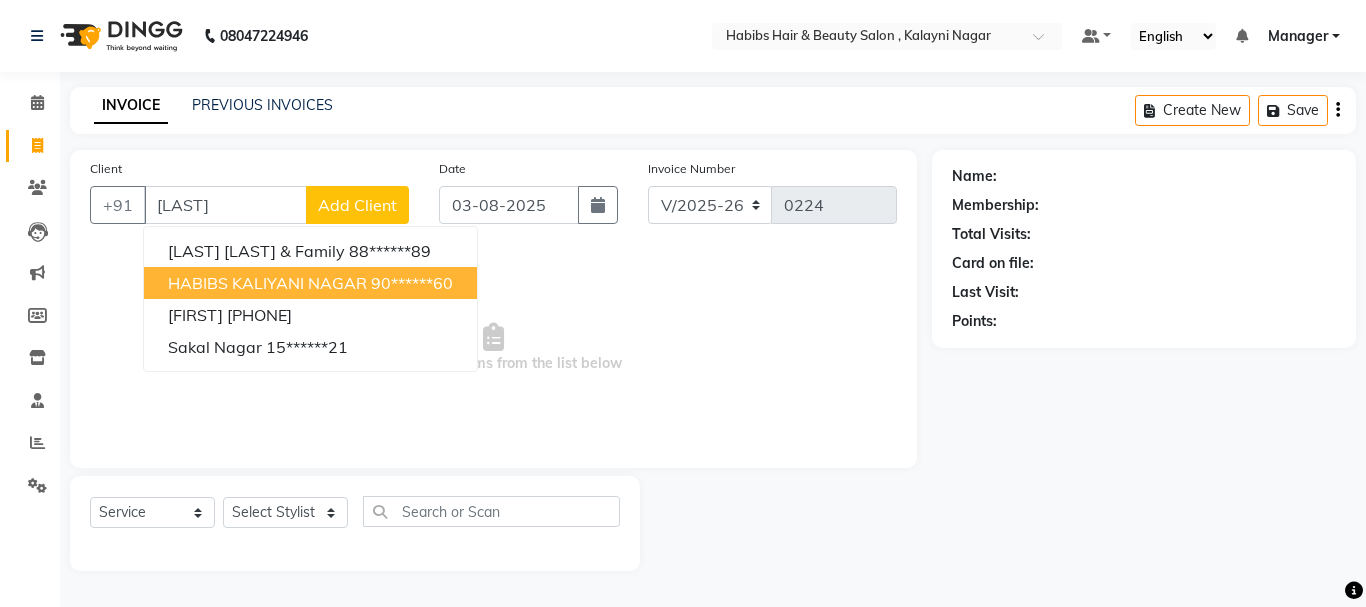 click on "HABIBS KALIYANI NAGAR" at bounding box center [267, 283] 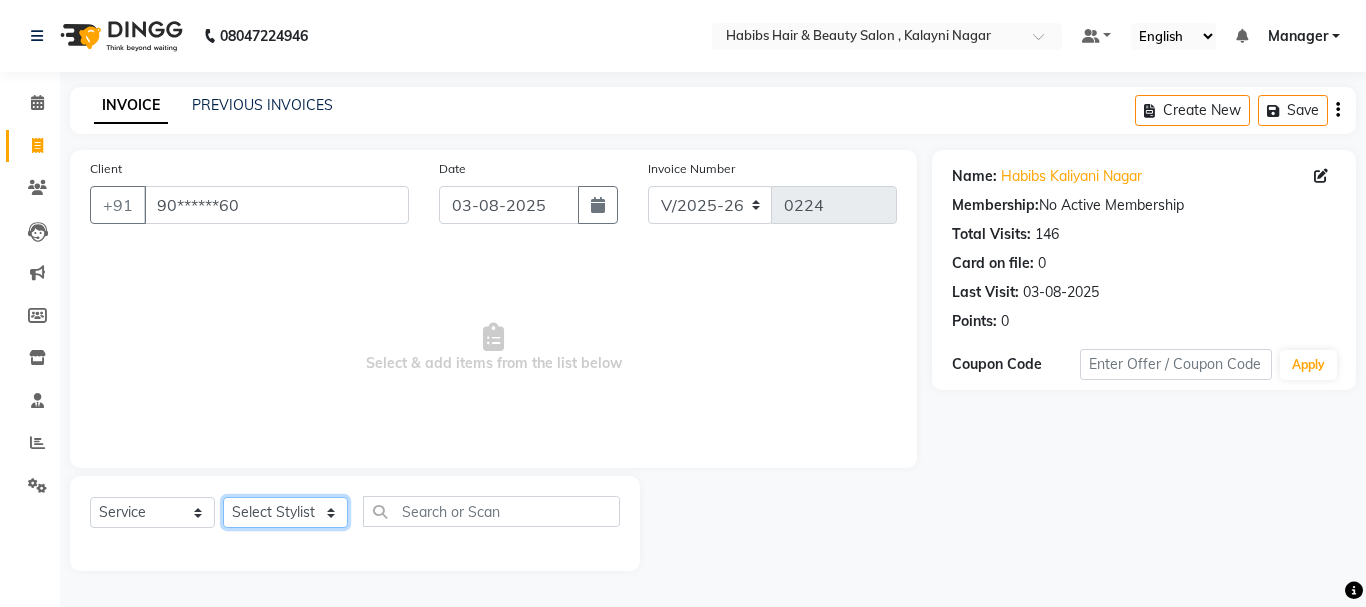 click on "Select Stylist Manager [FIRST] [FIRST] [FIRST] [LAST] [LAST] [LAST] [LAST]" 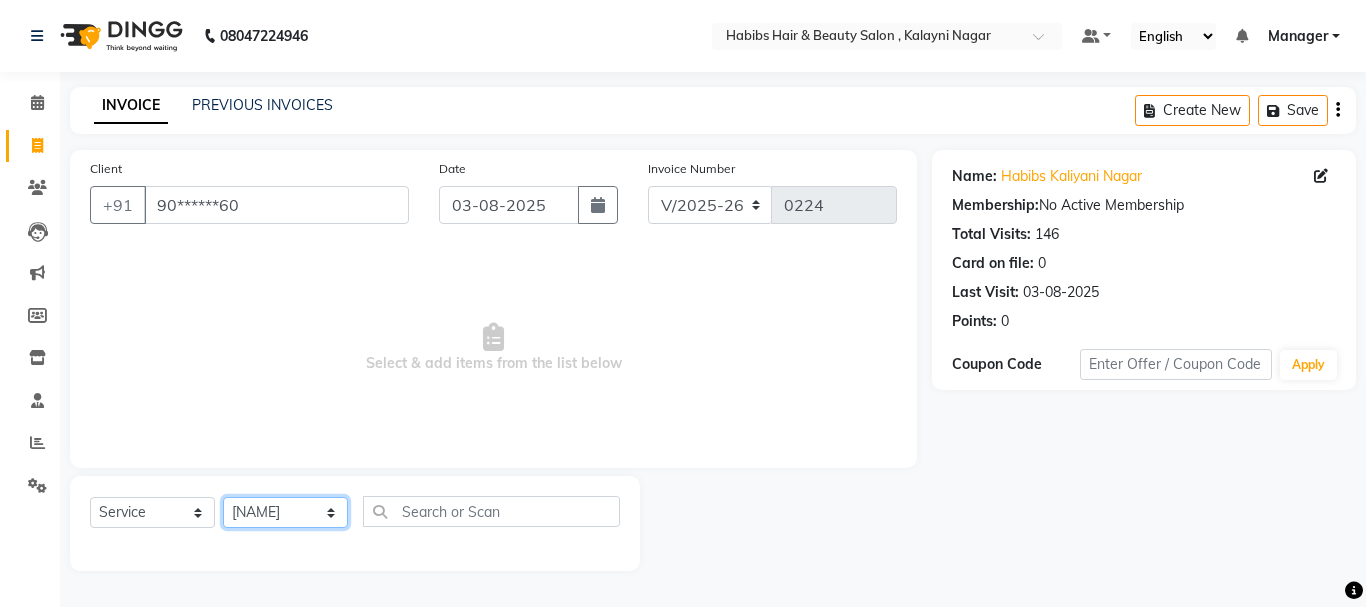 click on "Select Stylist Manager [FIRST] [FIRST] [FIRST] [LAST] [LAST] [LAST] [LAST]" 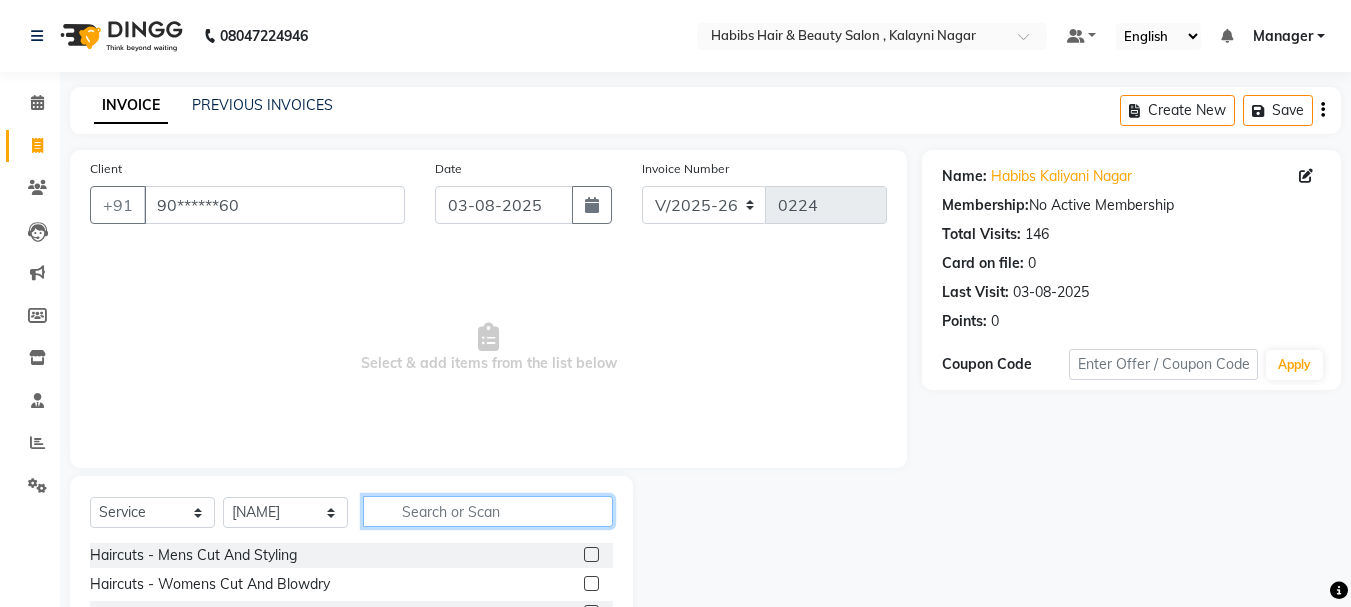click 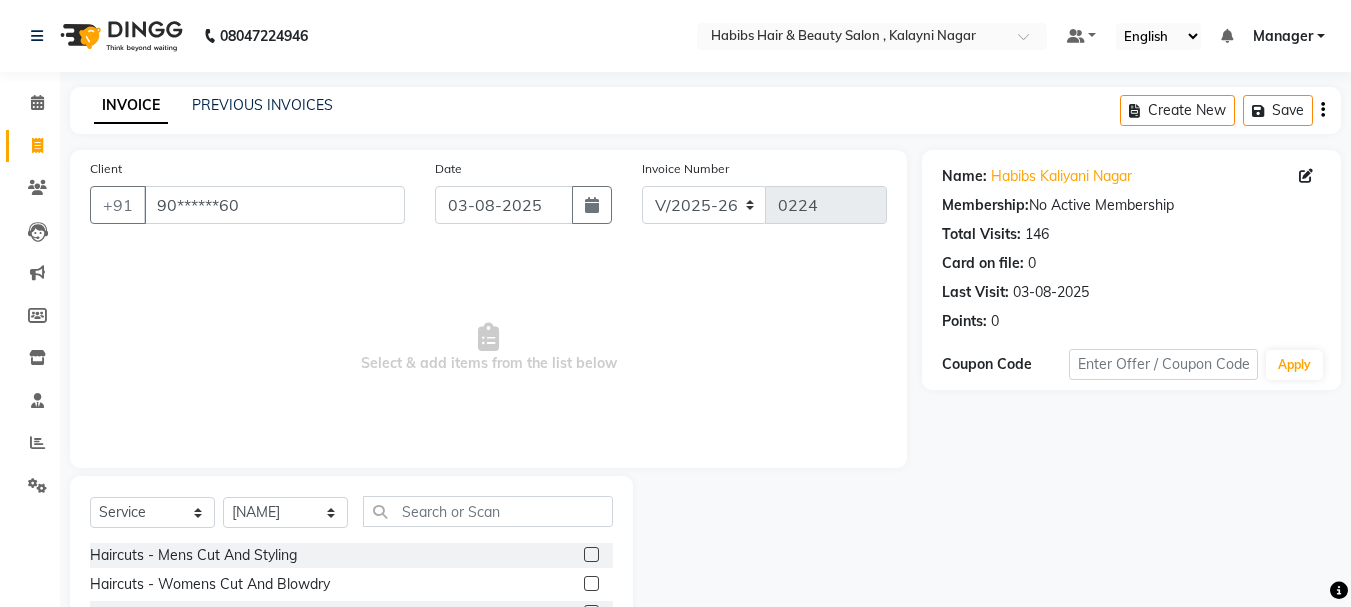 click 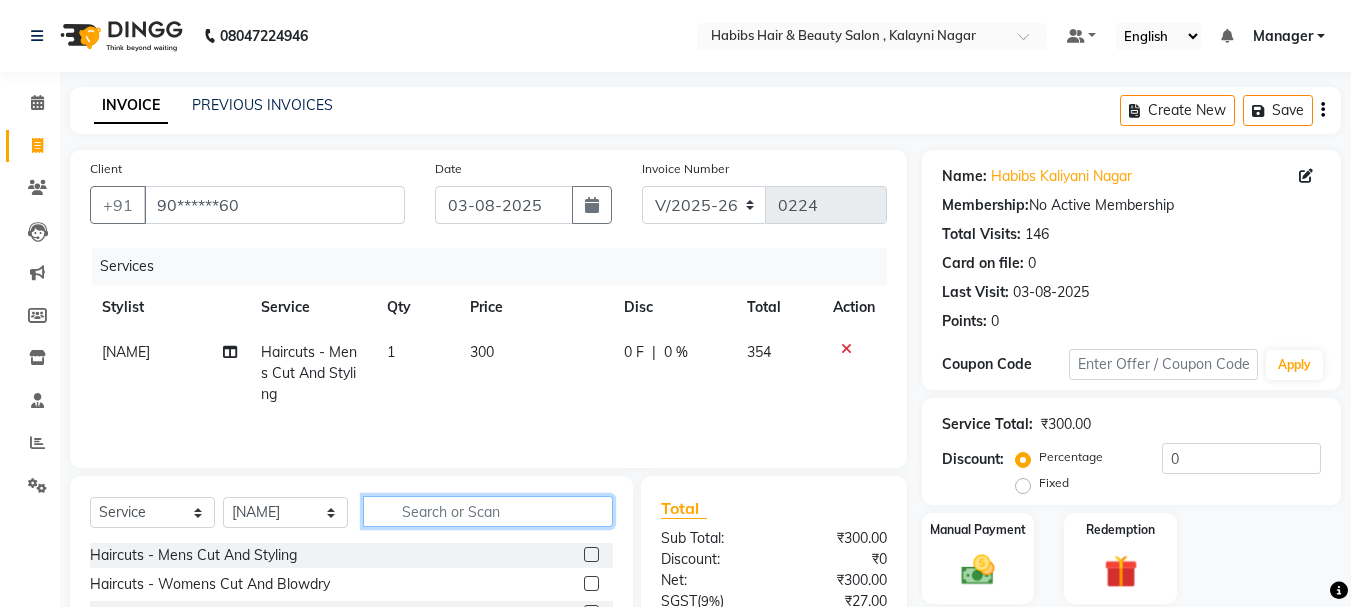 click 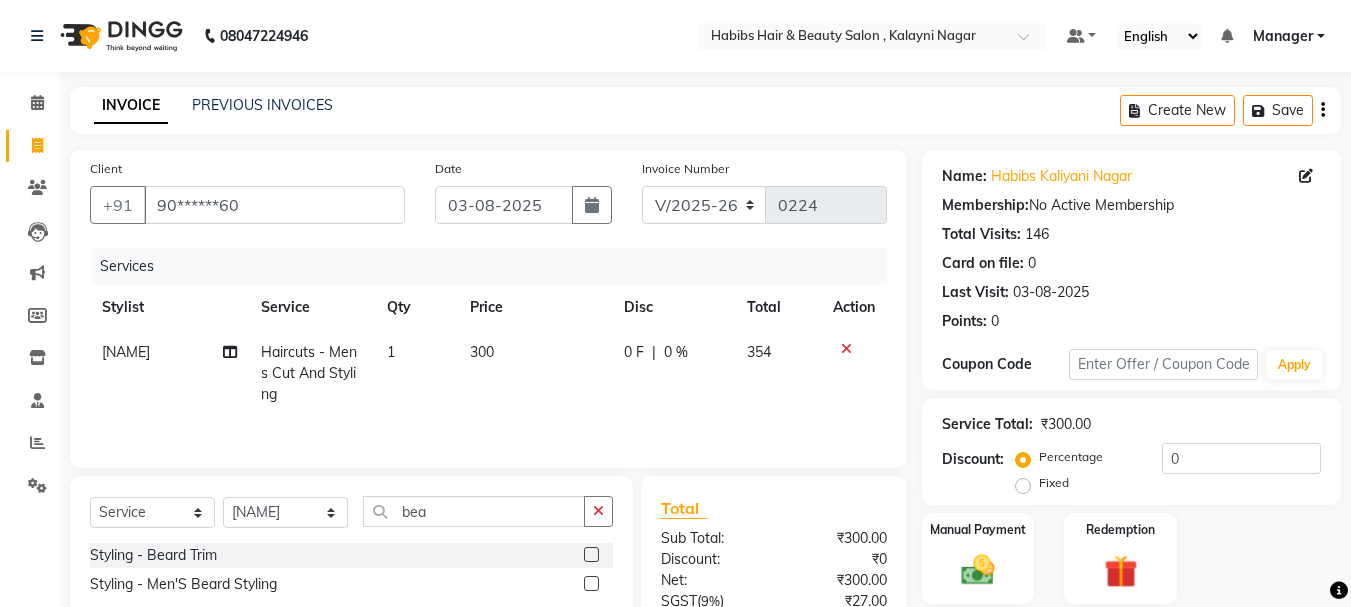 click 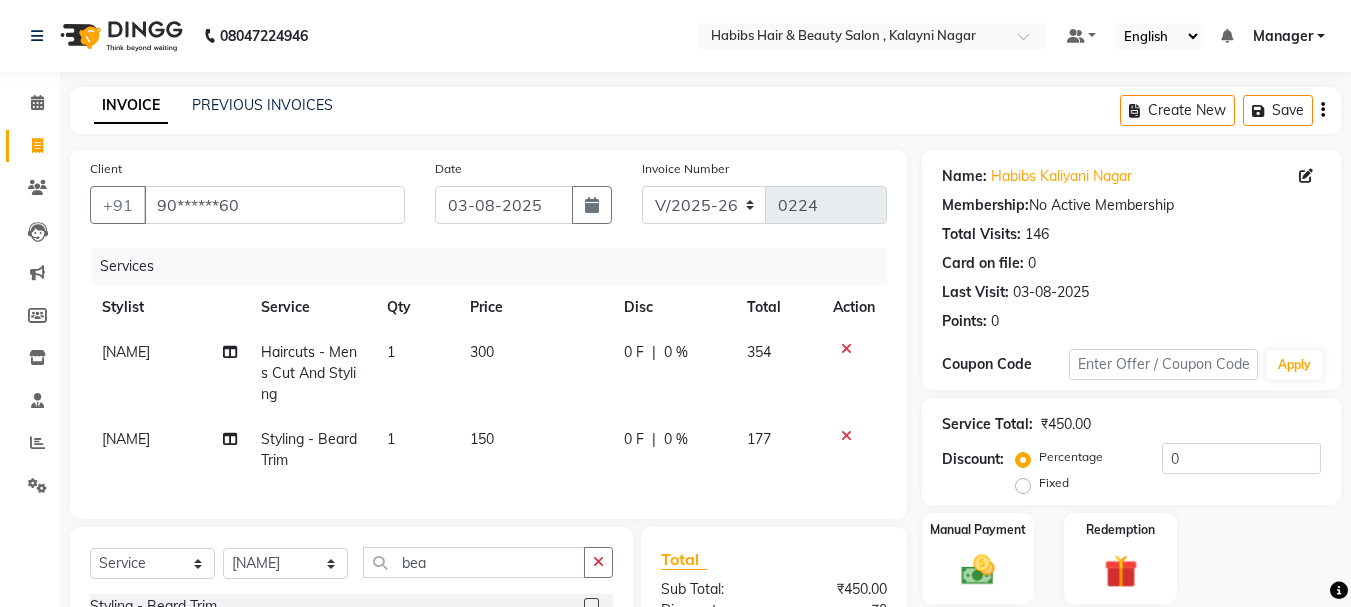 click on "150" 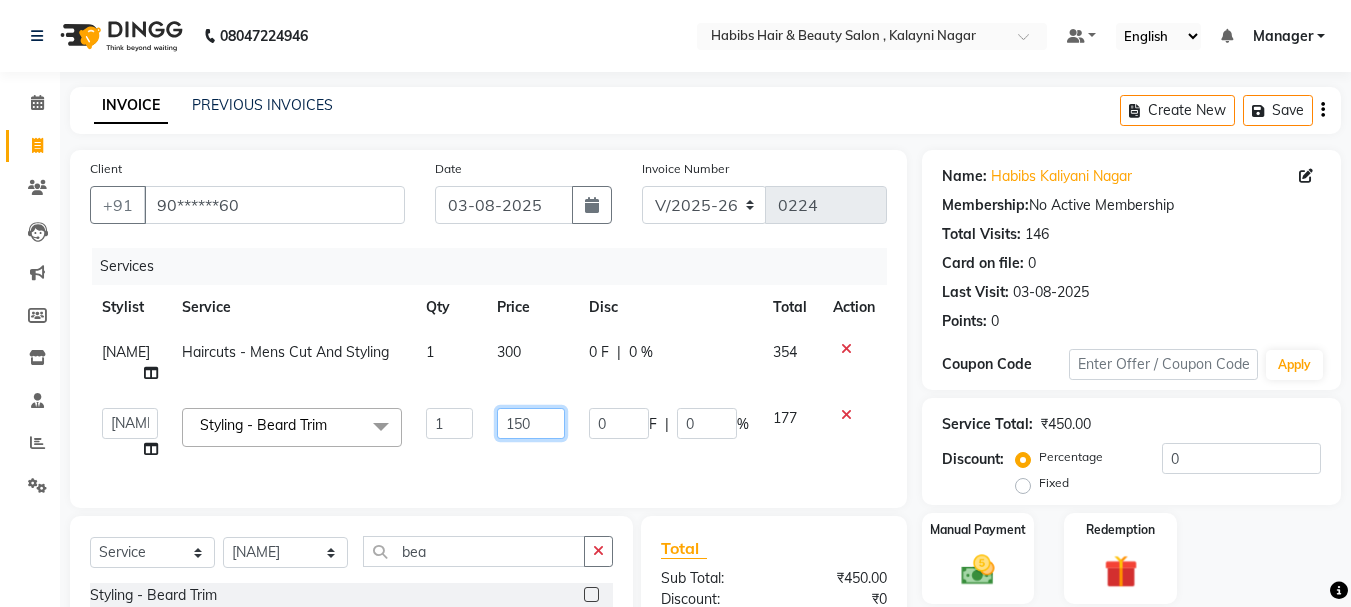 drag, startPoint x: 546, startPoint y: 425, endPoint x: 462, endPoint y: 414, distance: 84.71718 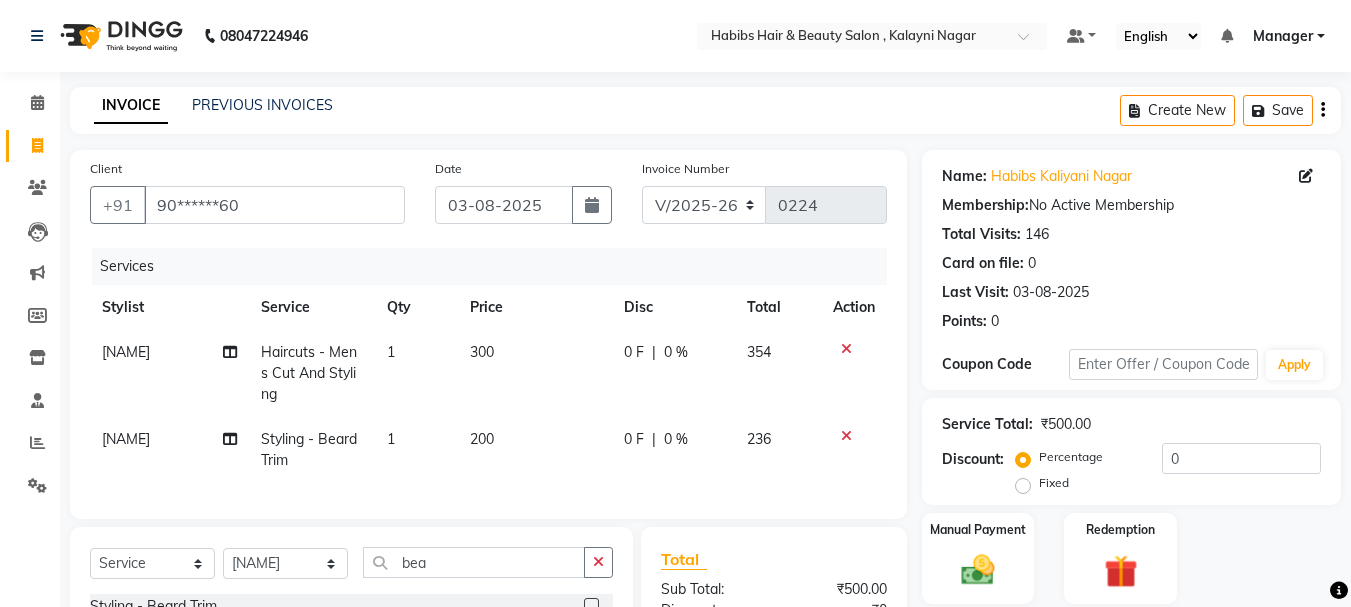 click on "Services Stylist Service Qty Price Disc Total Action [LAST] Haircuts - Mens Cut And Styling 1 300 0 F | 0 % 354 [LAST] Styling - Beard Trim 1 200 0 F | 0 % 236" 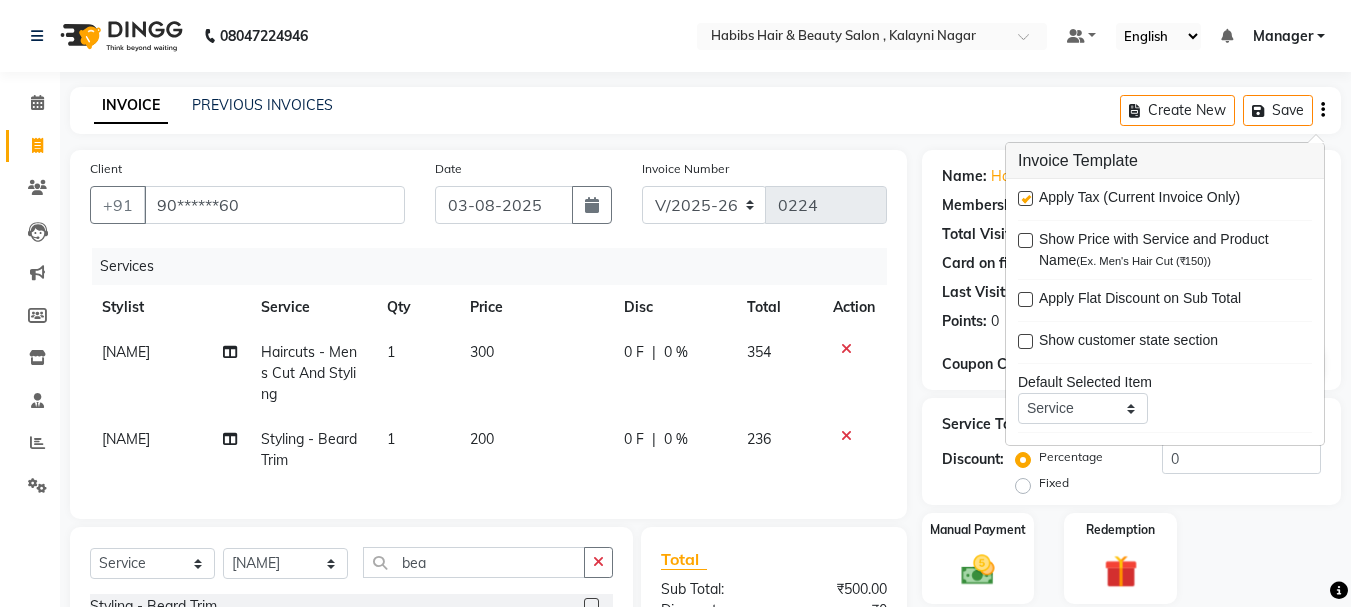 click at bounding box center [1025, 198] 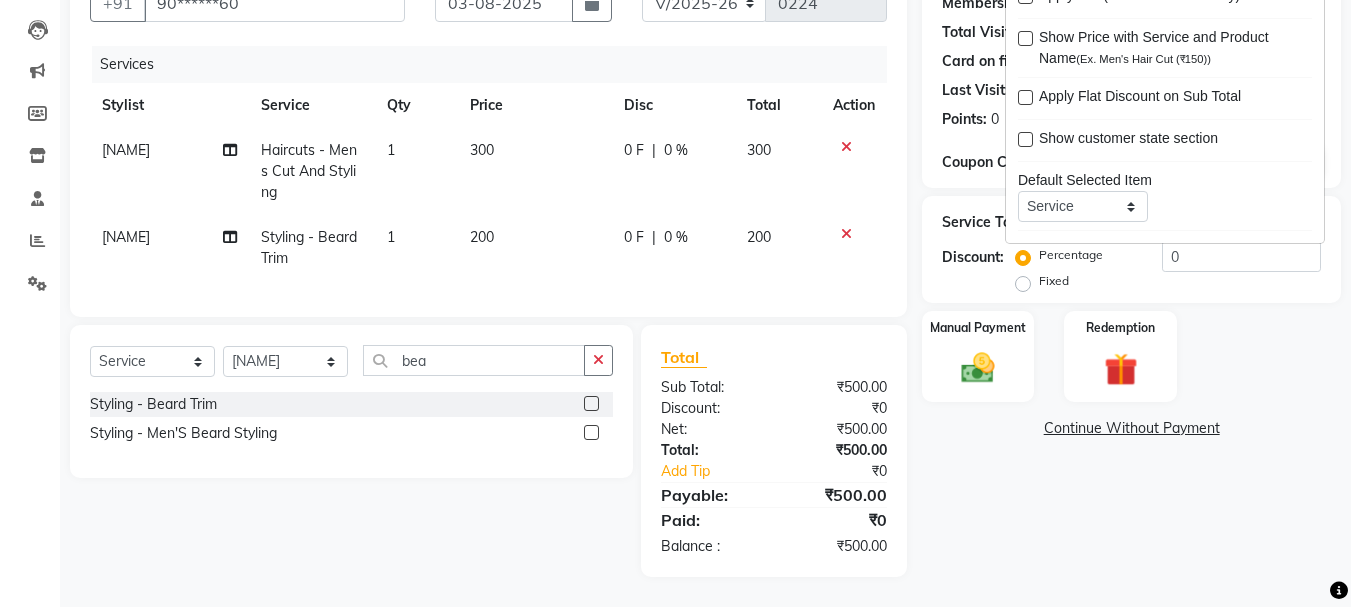 scroll, scrollTop: 217, scrollLeft: 0, axis: vertical 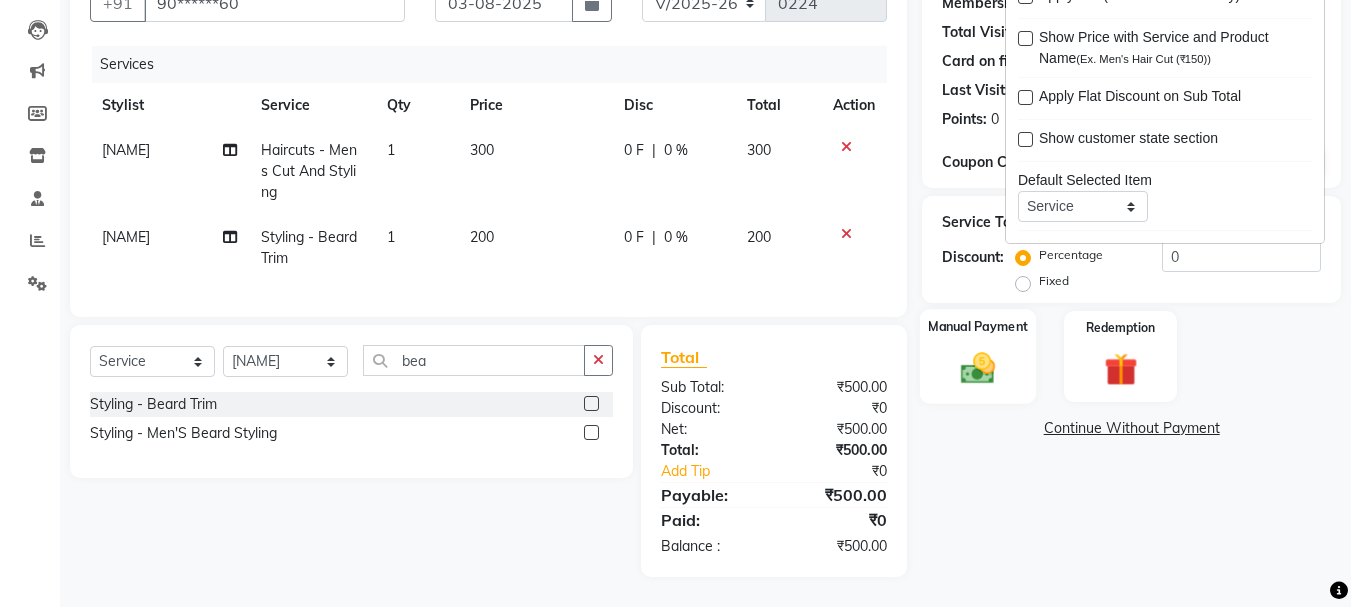 click 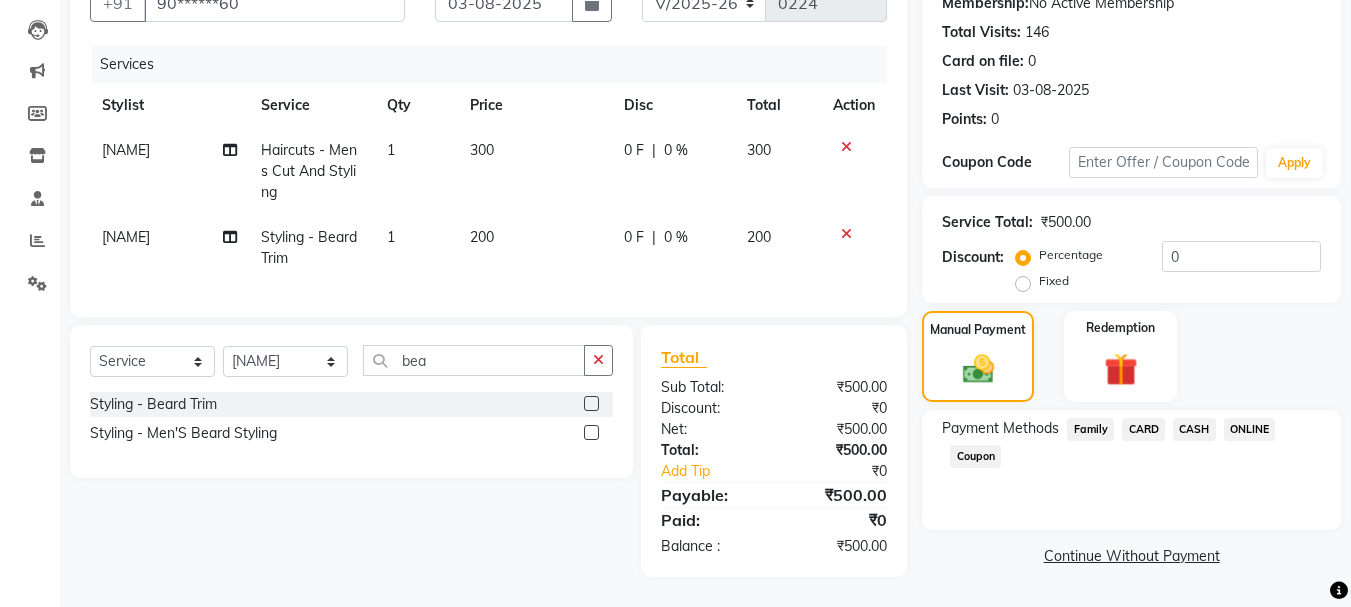 click on "ONLINE" 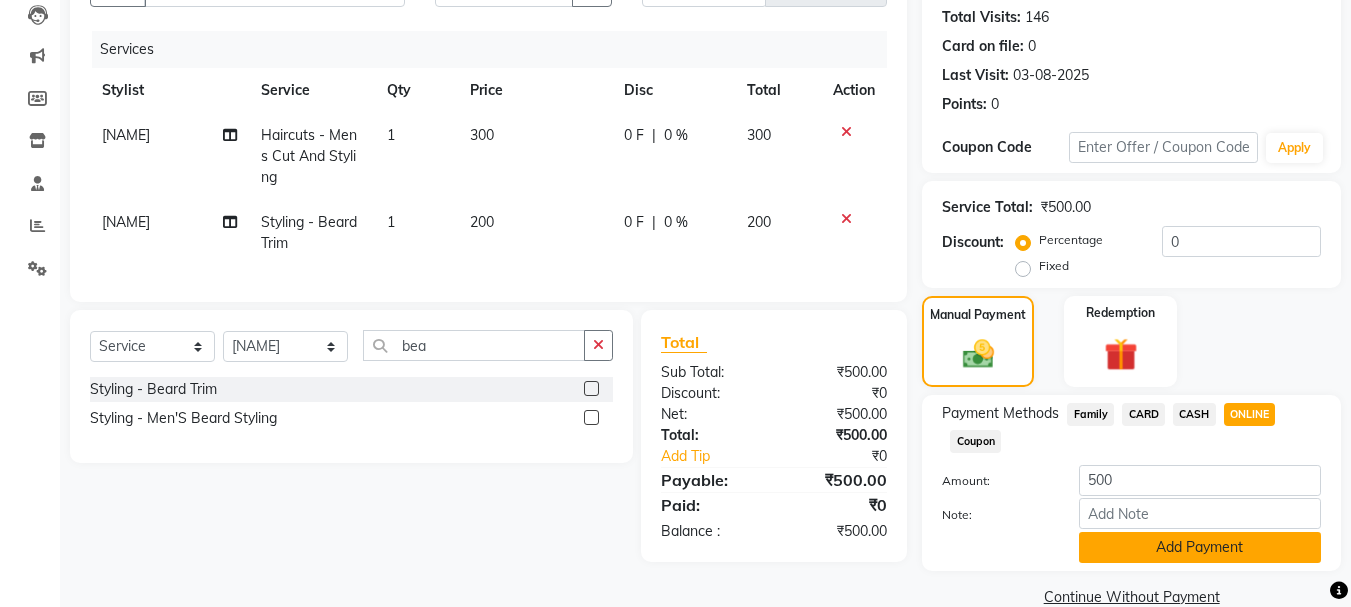 click on "Add Payment" 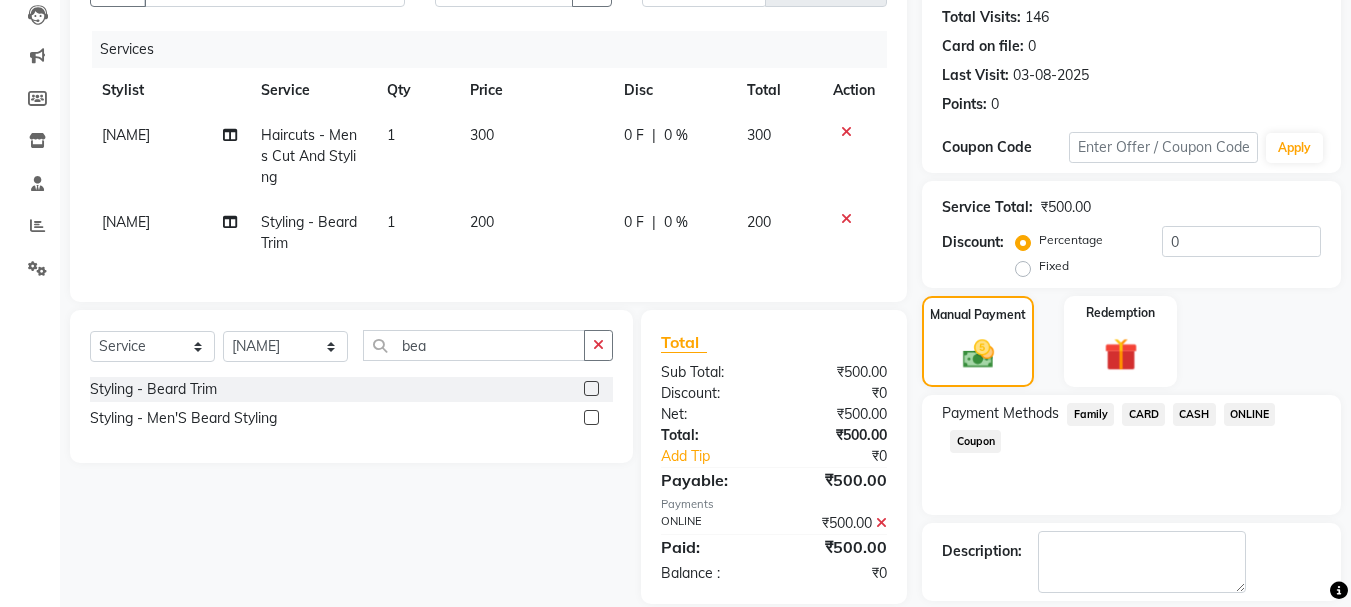 scroll, scrollTop: 309, scrollLeft: 0, axis: vertical 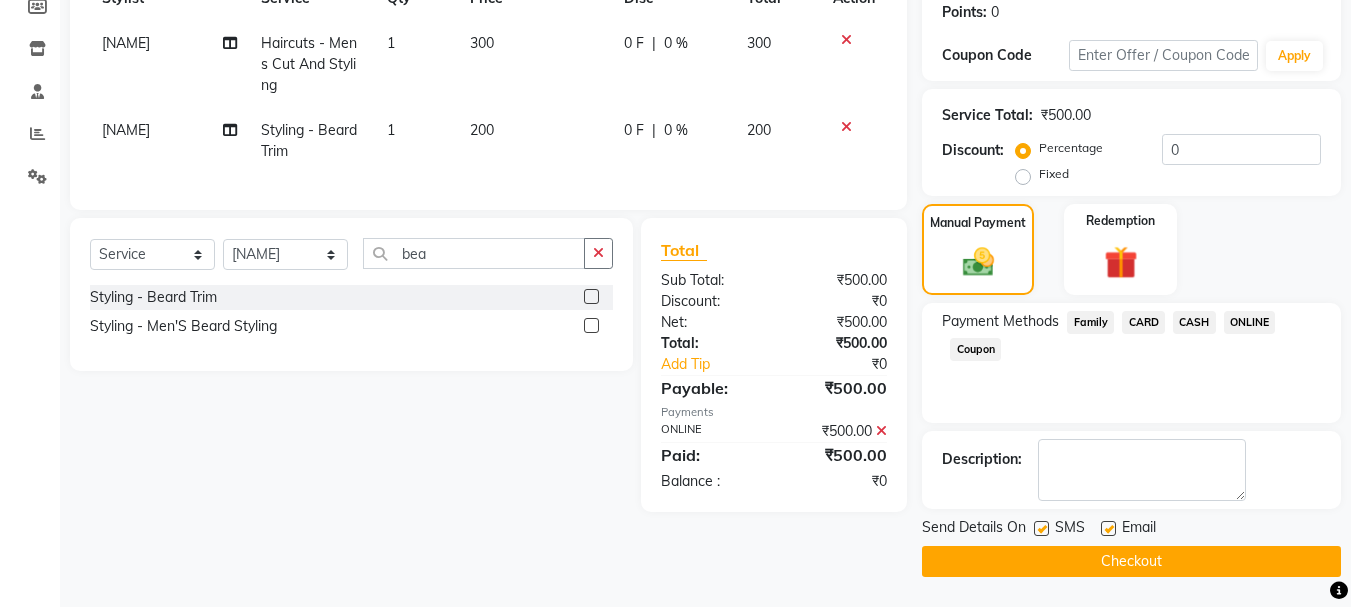 click on "Send Details On SMS Email  Checkout" 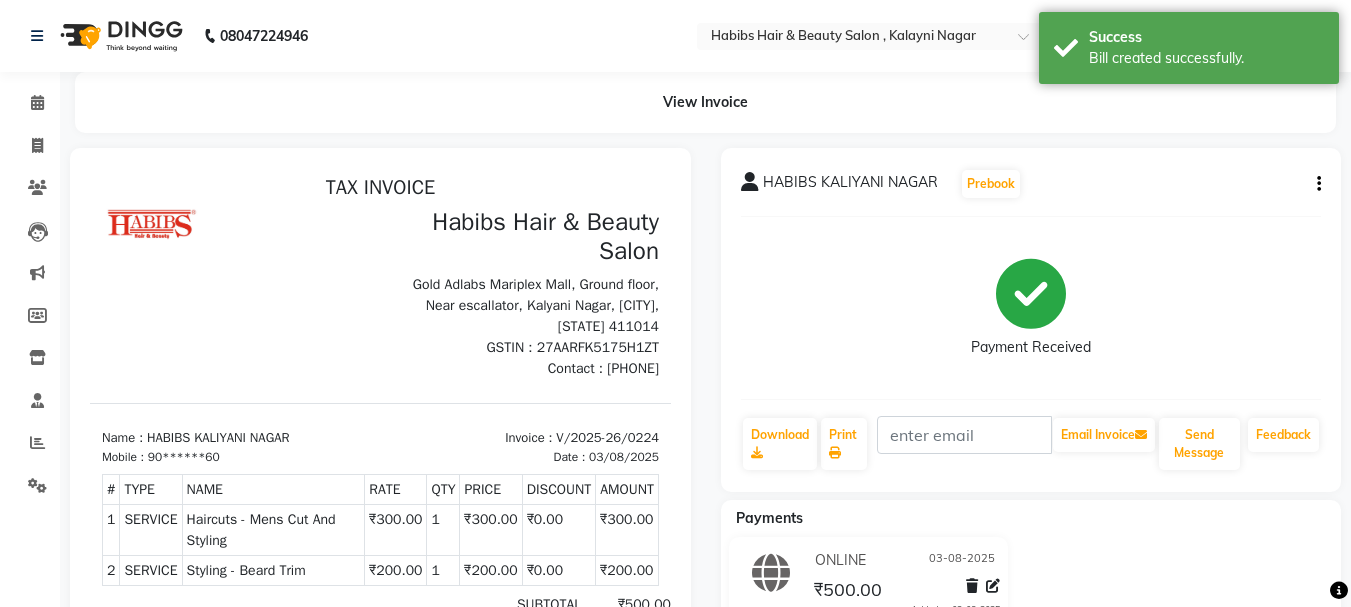 scroll, scrollTop: 0, scrollLeft: 0, axis: both 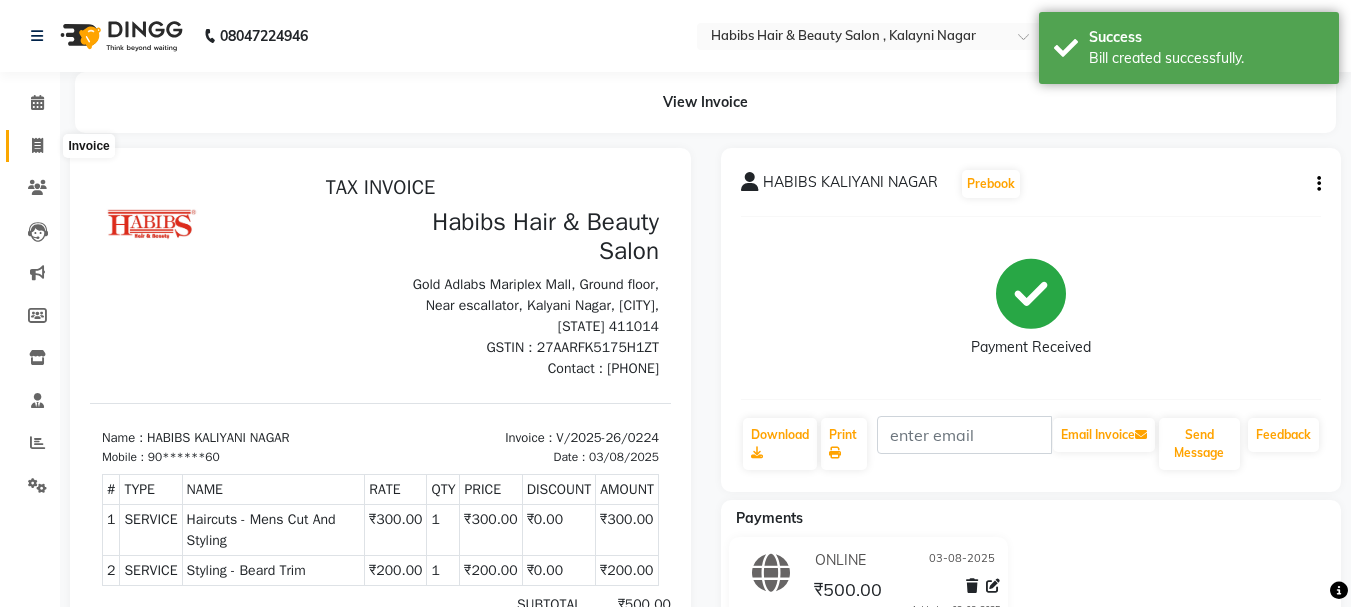 click 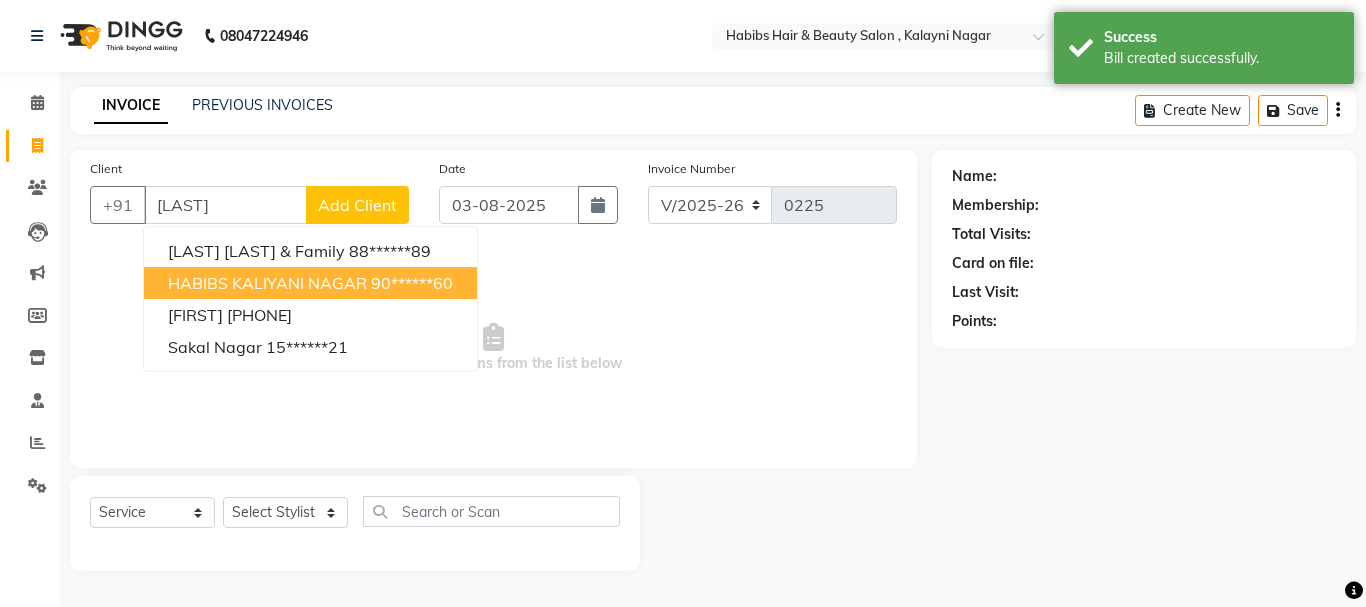 click on "HABIBS KALIYANI NAGAR" at bounding box center [267, 283] 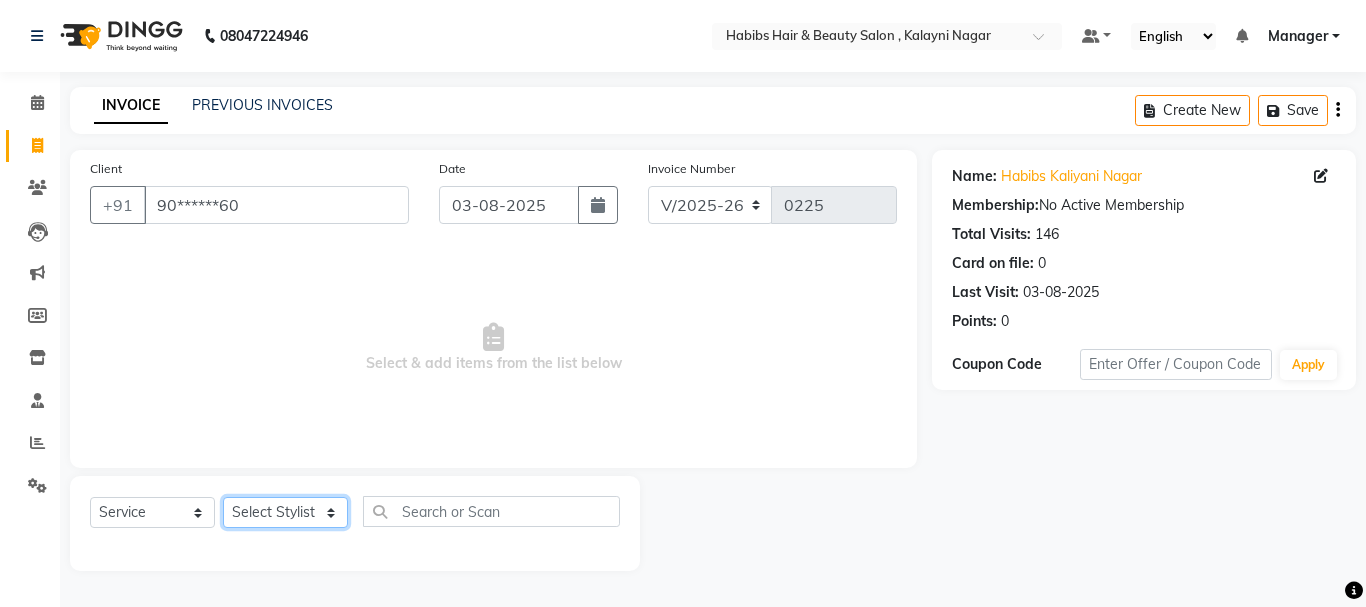 click on "Select Stylist Manager [FIRST] [FIRST] [FIRST] [LAST] [LAST] [LAST] [LAST]" 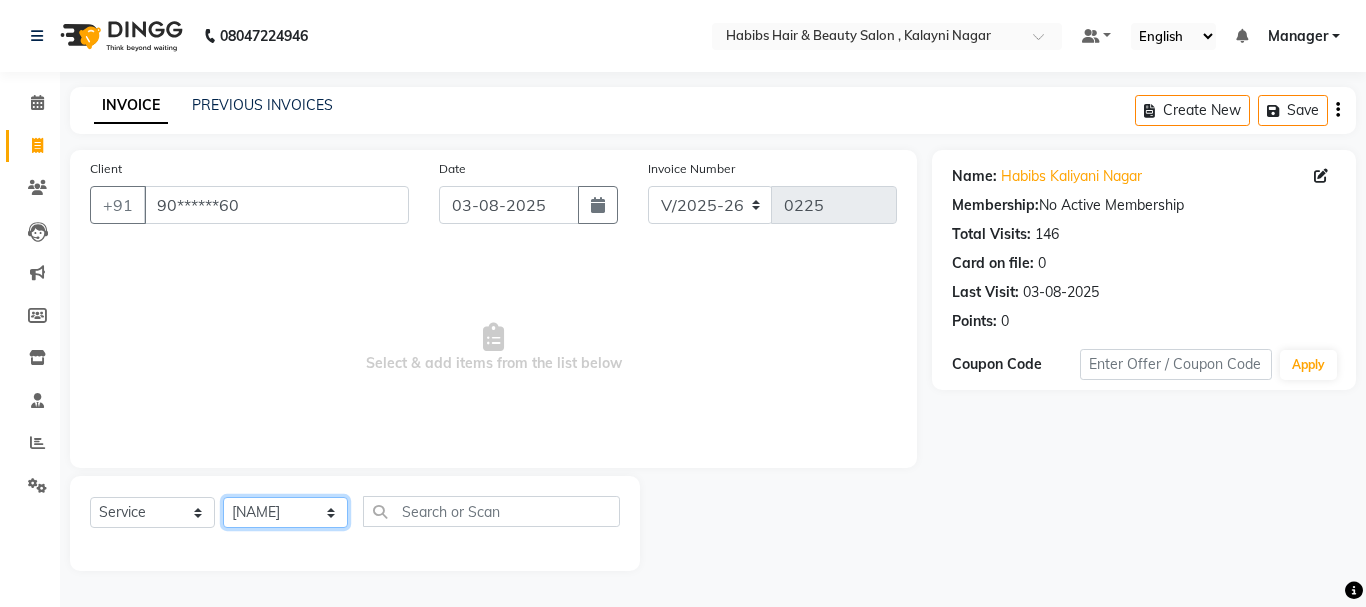 click on "Select Stylist Manager [FIRST] [FIRST] [FIRST] [LAST] [LAST] [LAST] [LAST]" 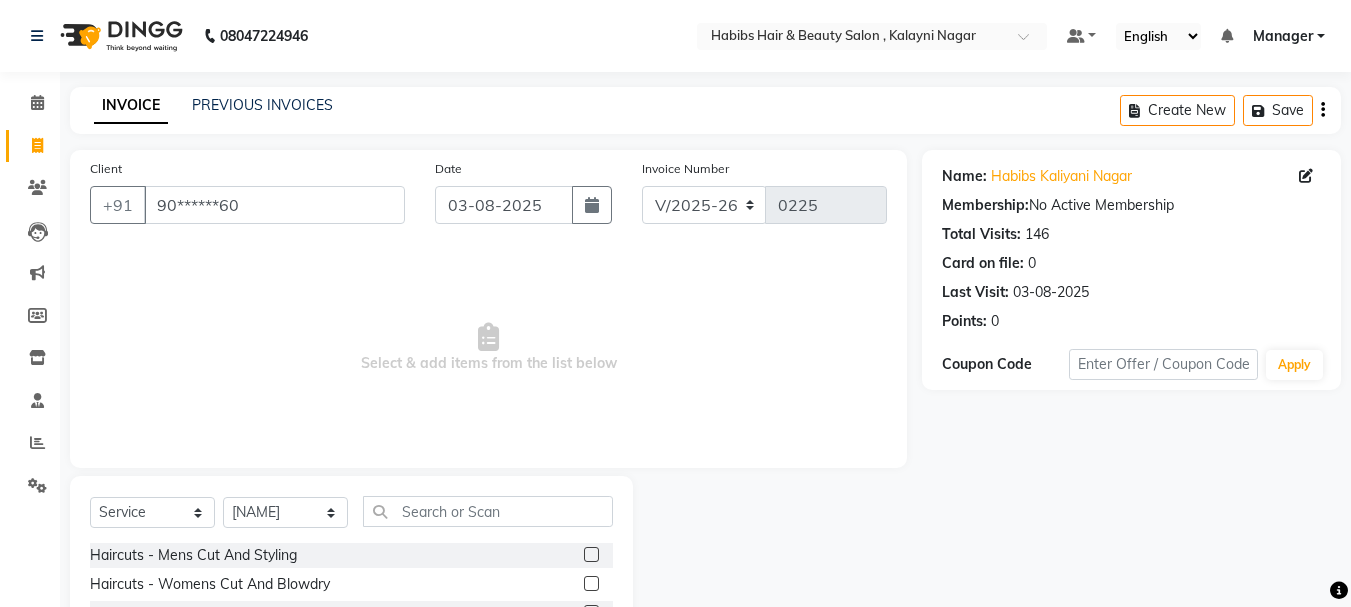 click 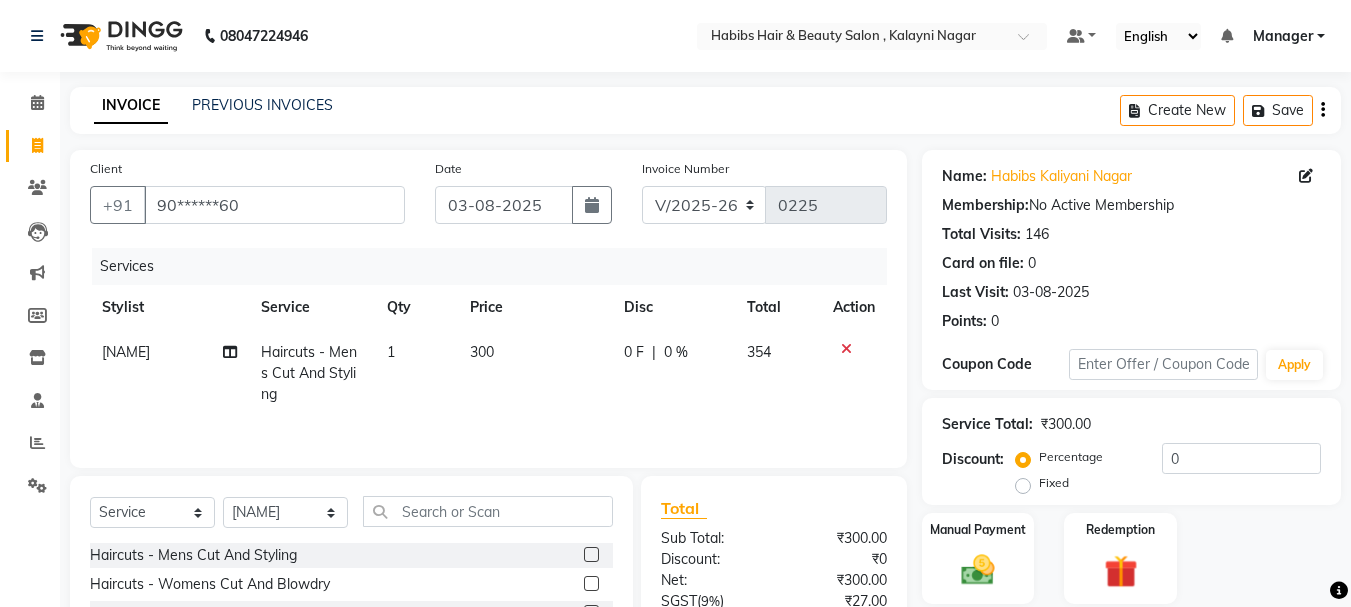 click 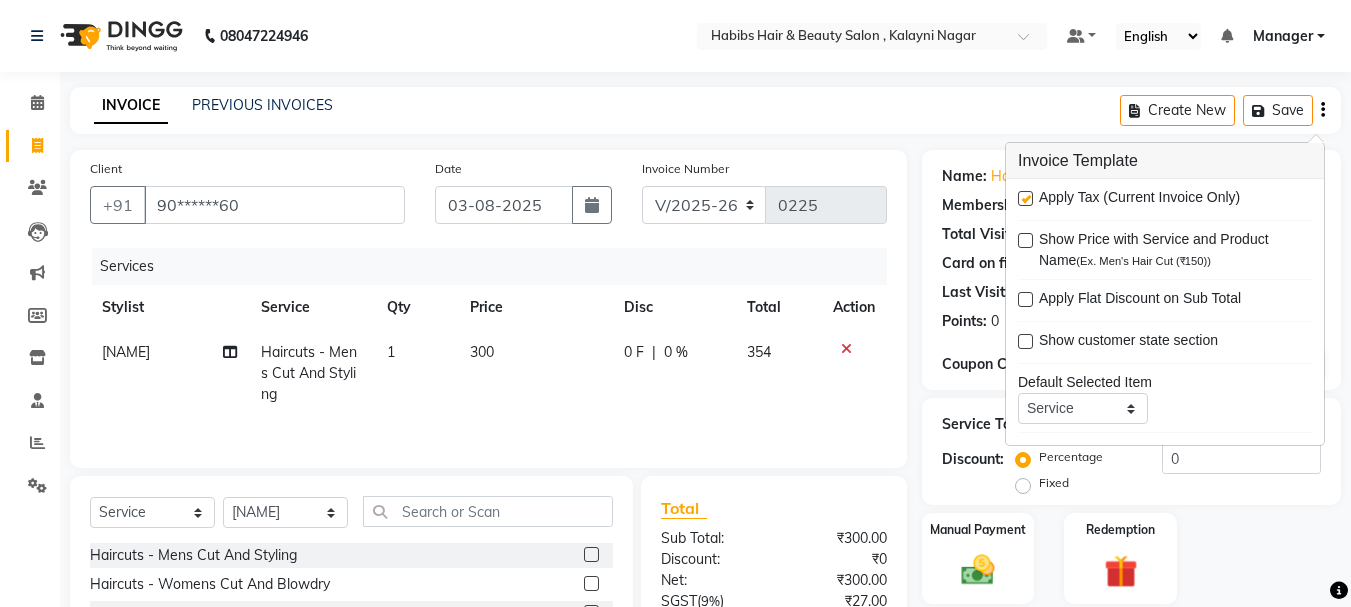 click at bounding box center [1025, 198] 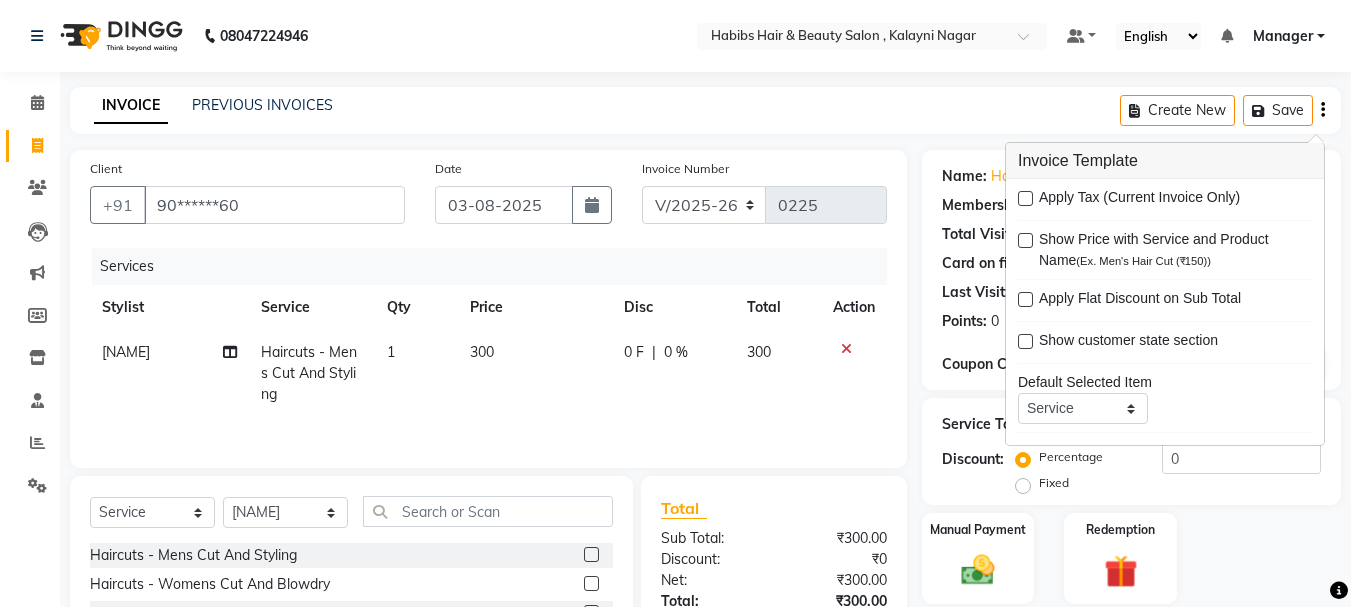 scroll, scrollTop: 194, scrollLeft: 0, axis: vertical 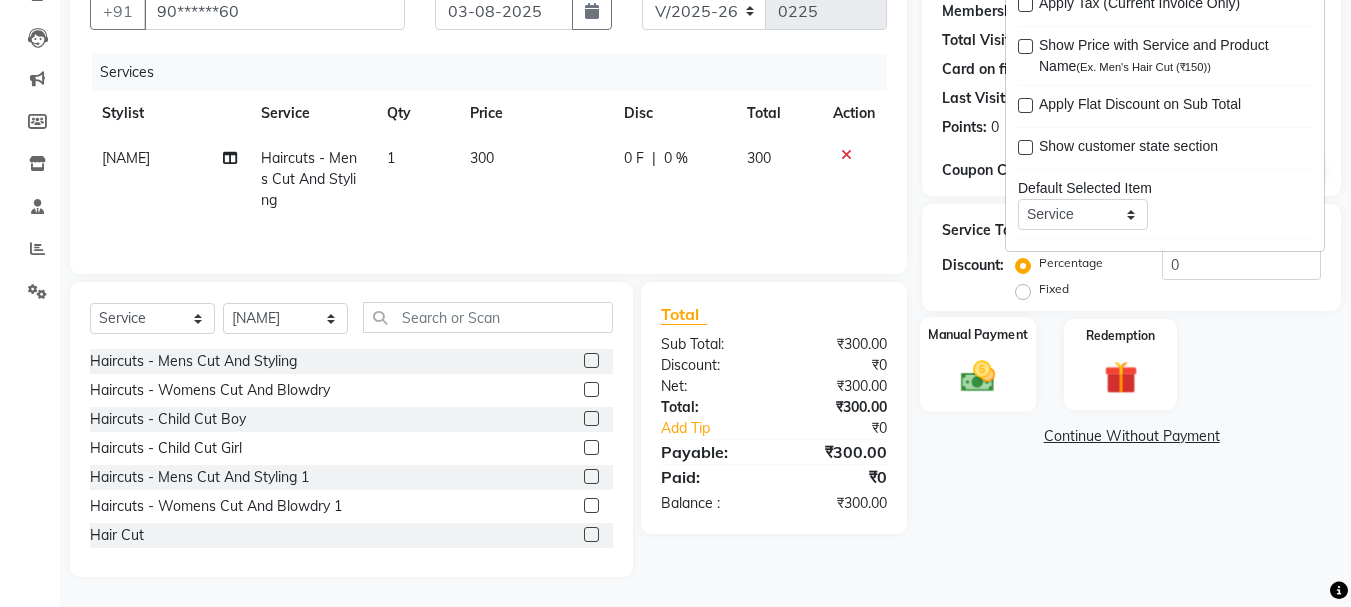 click 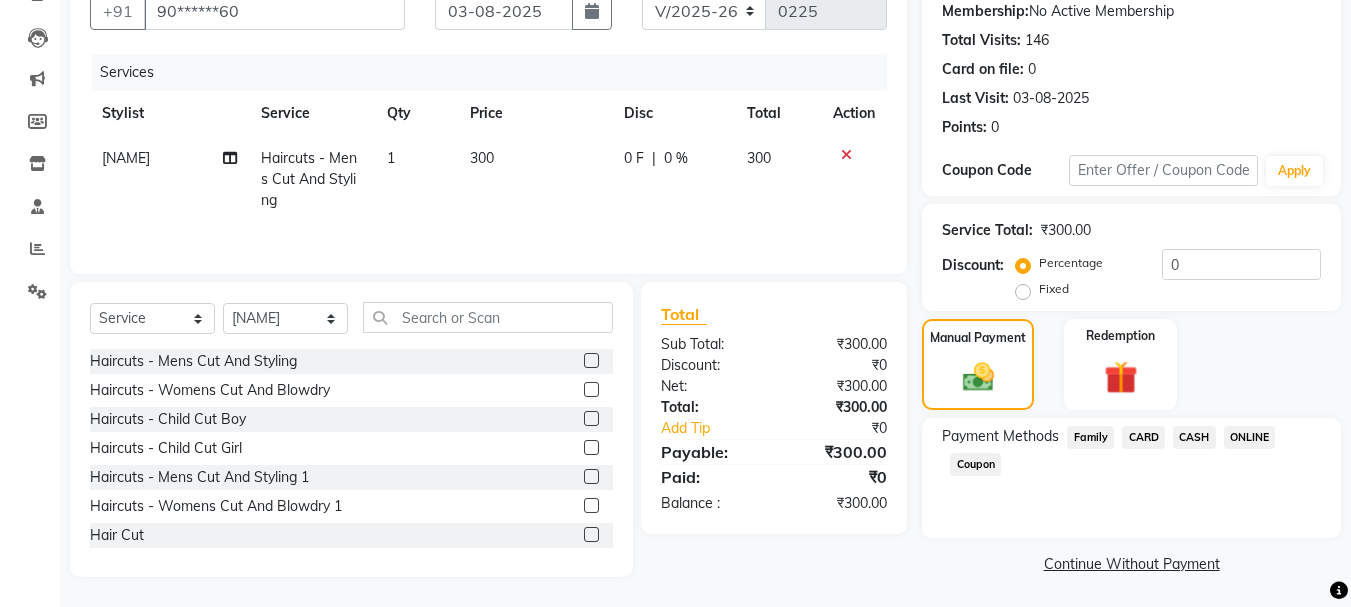 click on "Payment Methods  Family   CARD   CASH   ONLINE   Coupon" 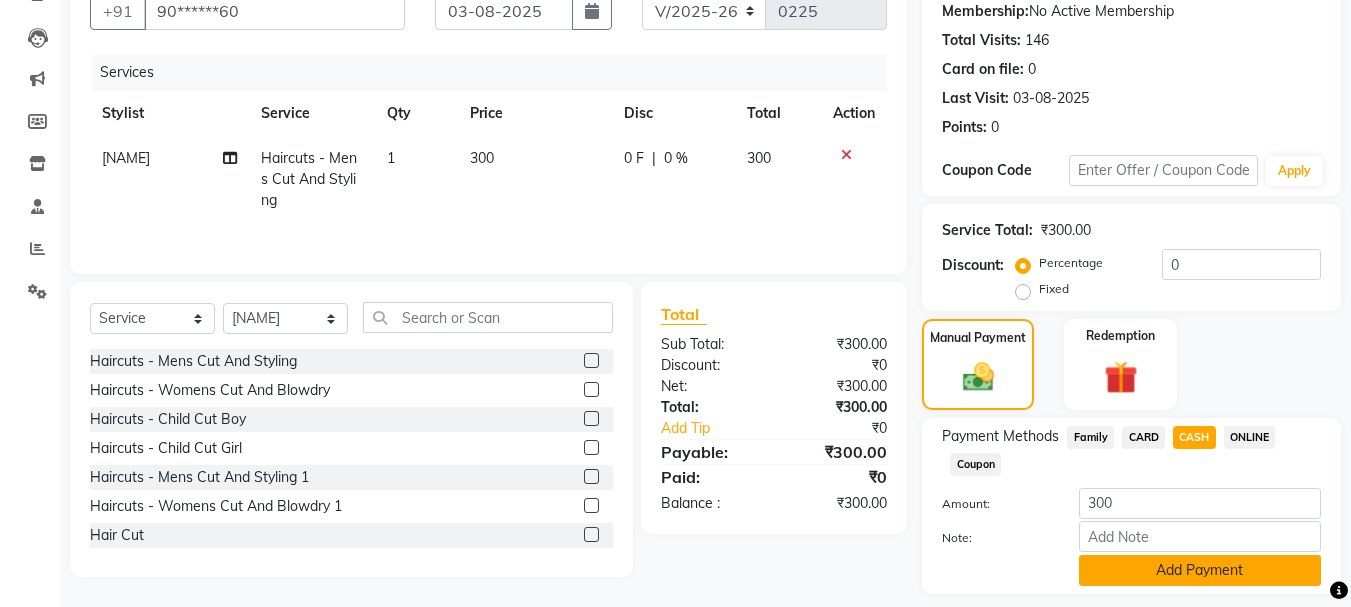 click on "Add Payment" 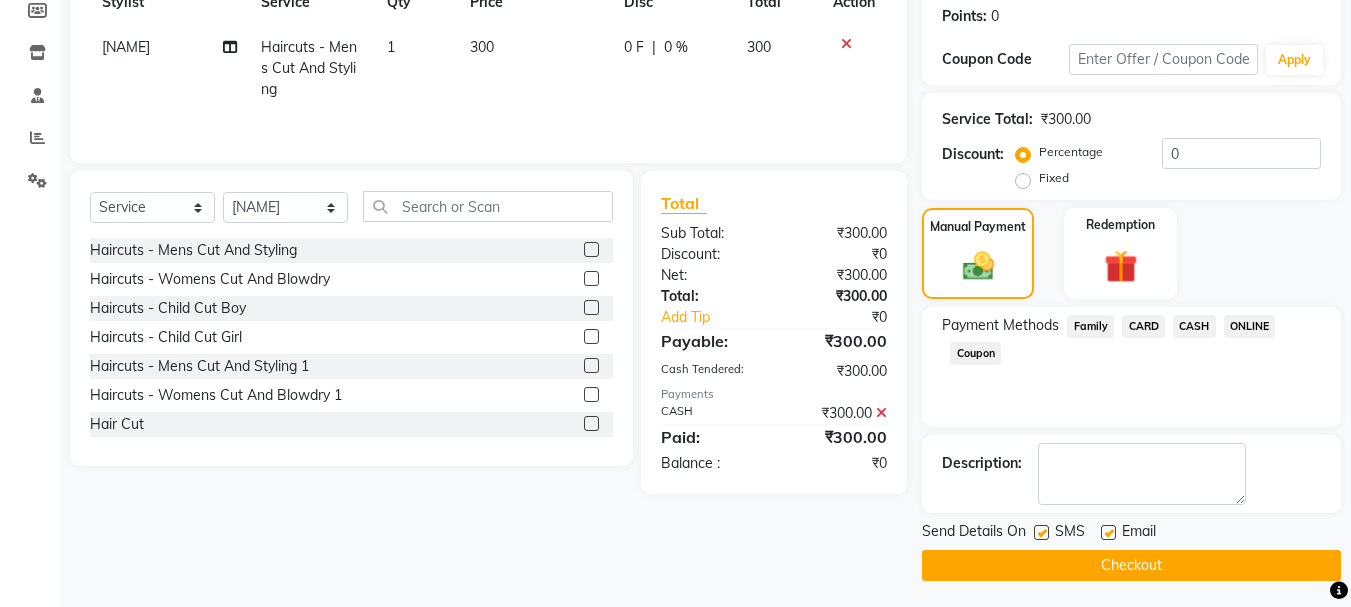 scroll, scrollTop: 309, scrollLeft: 0, axis: vertical 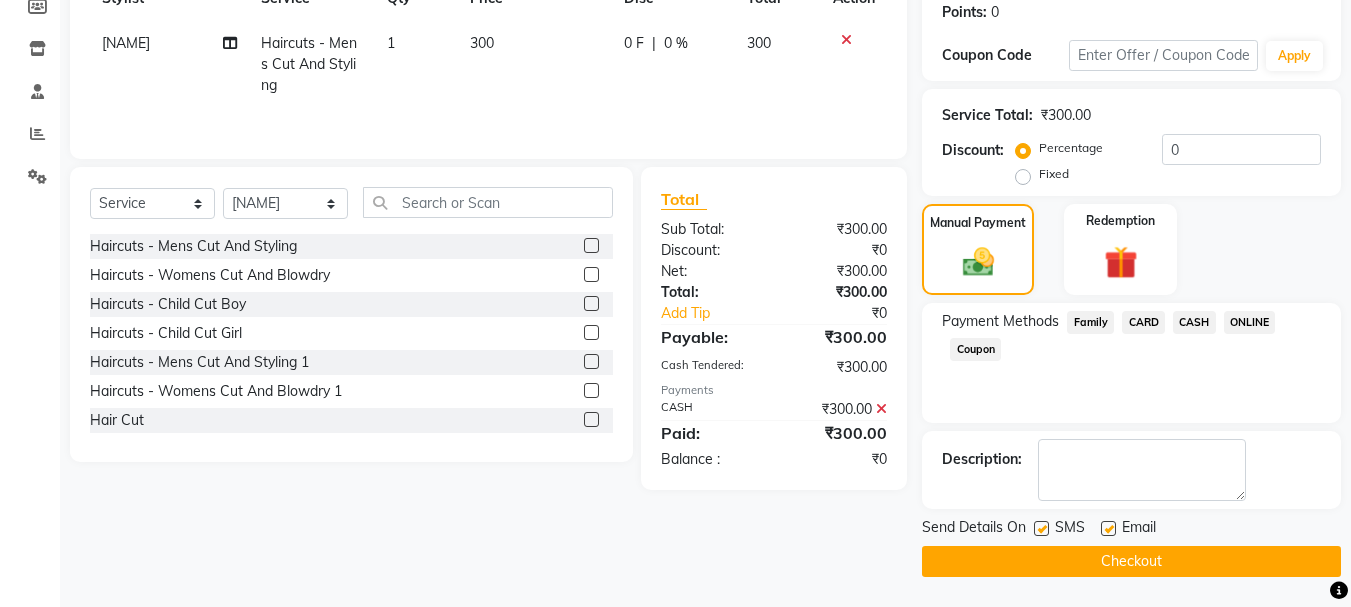 click on "Checkout" 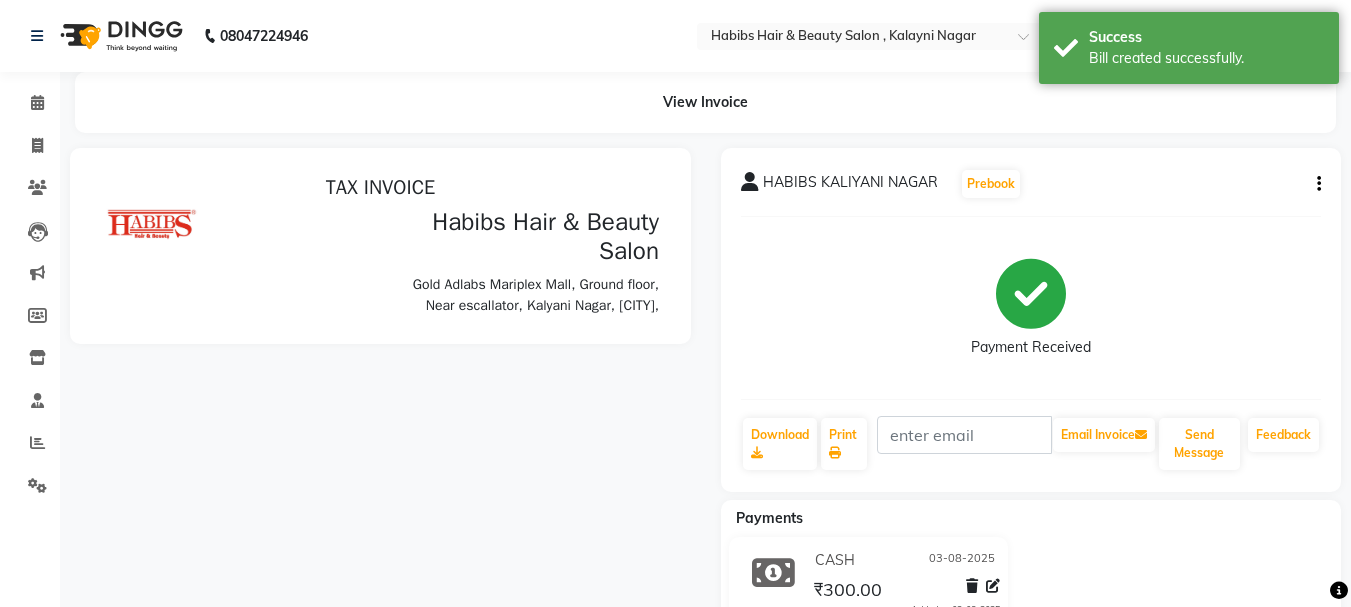 scroll, scrollTop: 0, scrollLeft: 0, axis: both 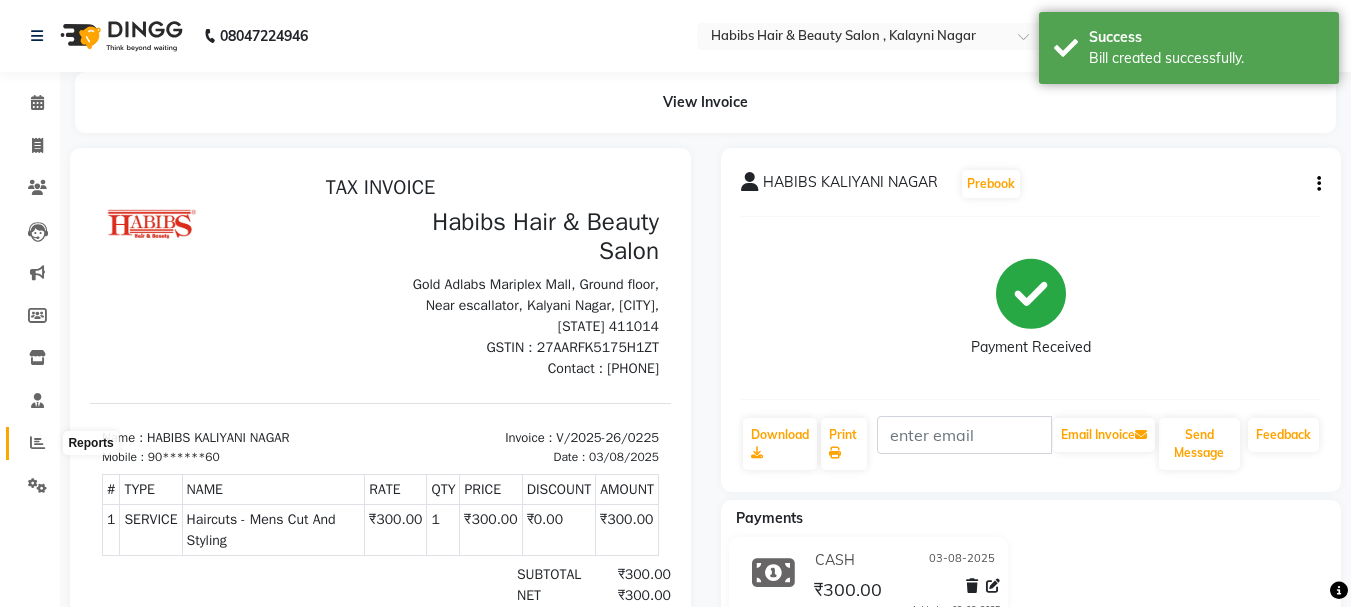 click 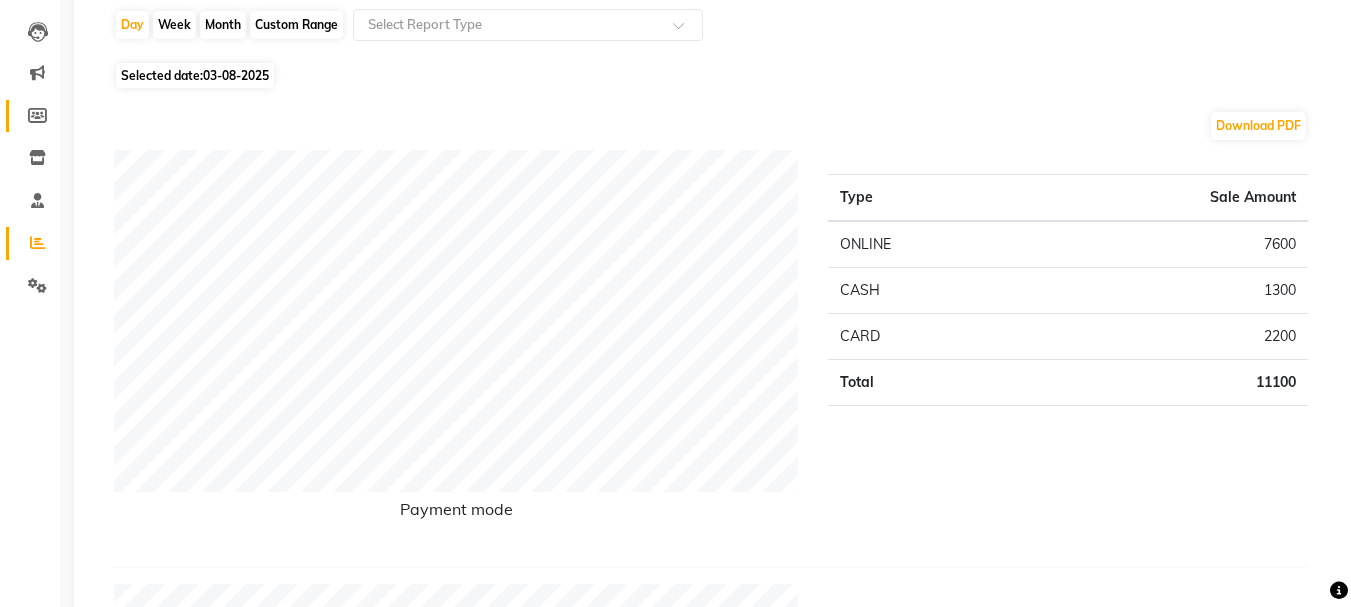 scroll, scrollTop: 0, scrollLeft: 0, axis: both 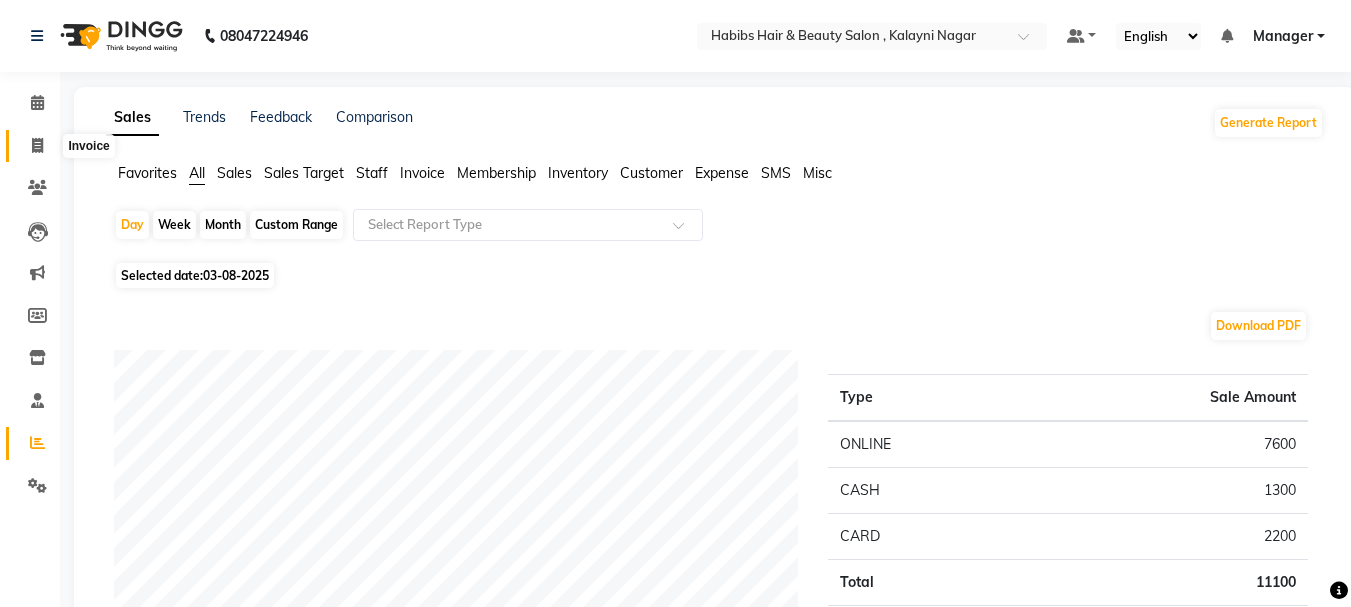 click 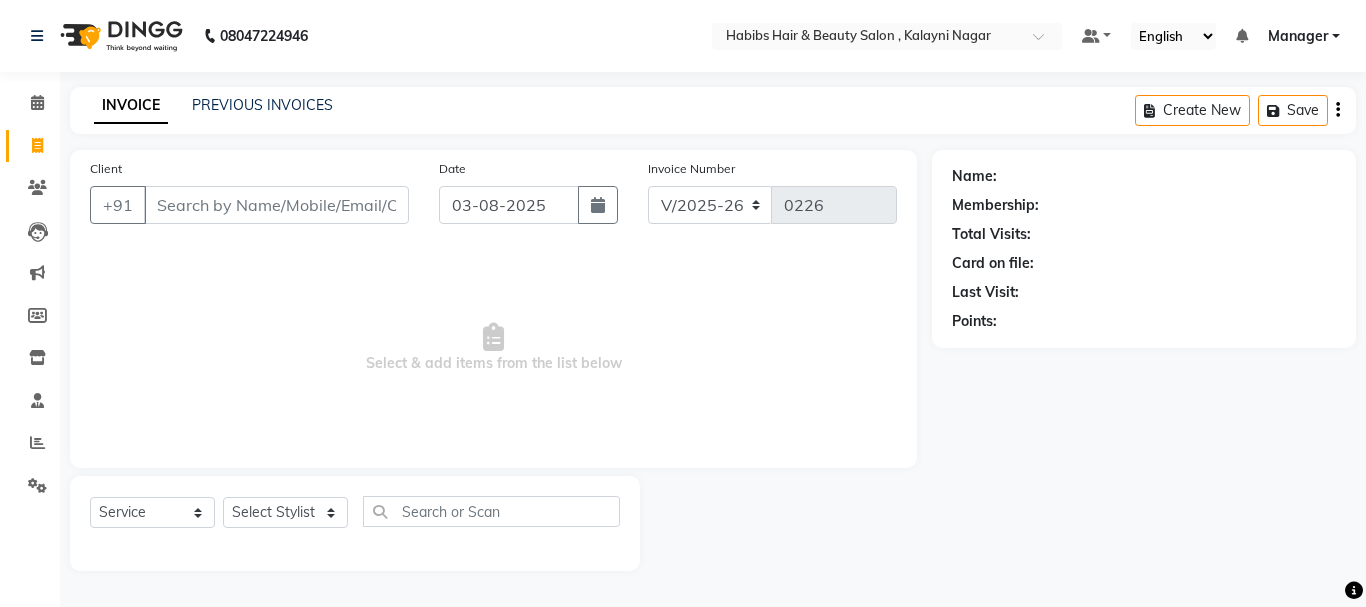 click on "Client" at bounding box center (276, 205) 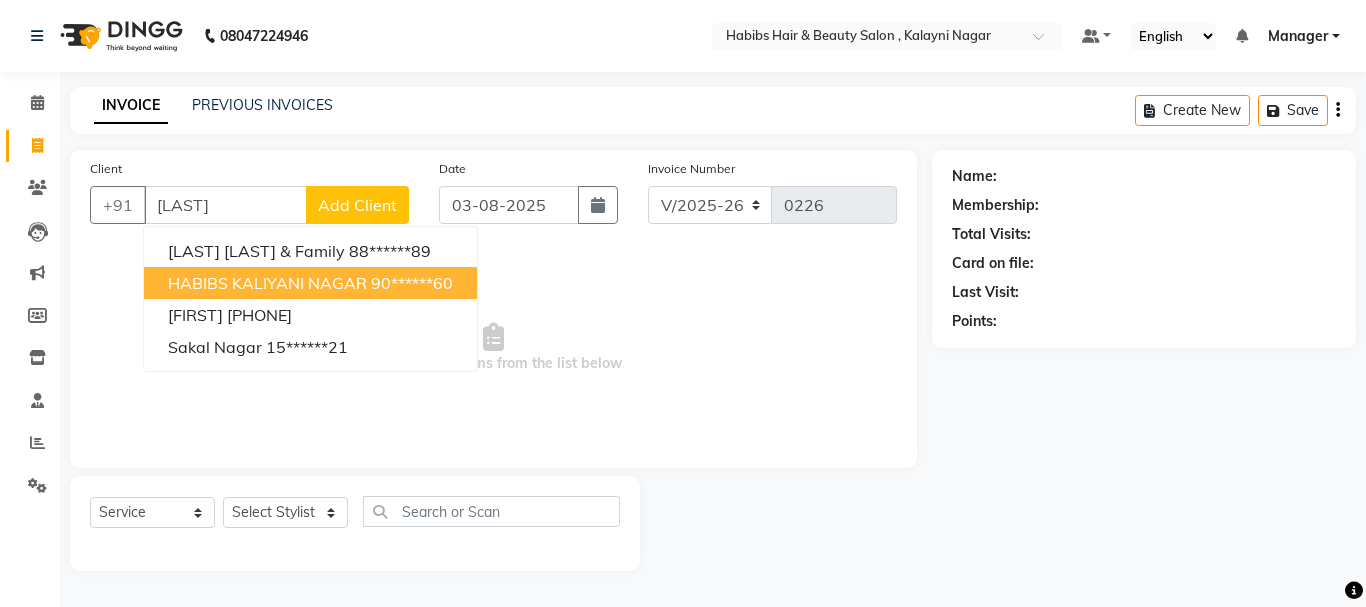 click on "HABIBS KALIYANI NAGAR" at bounding box center (267, 283) 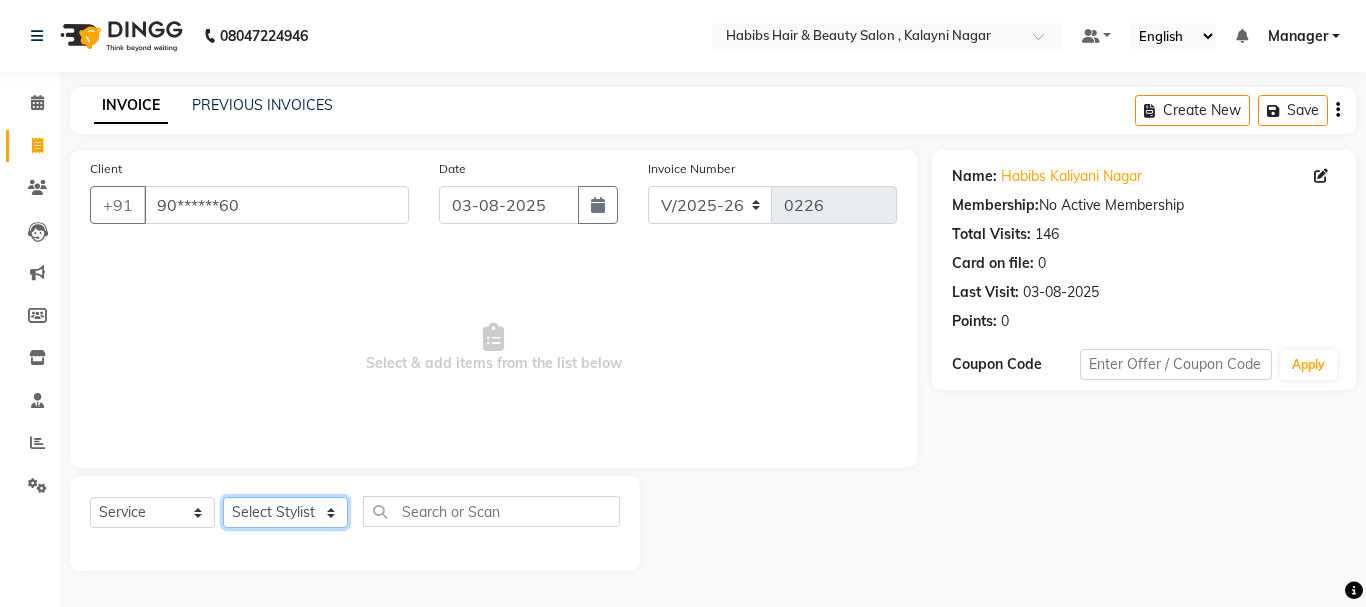 click on "Select Stylist Manager [FIRST] [FIRST] [FIRST] [LAST] [LAST] [LAST] [LAST]" 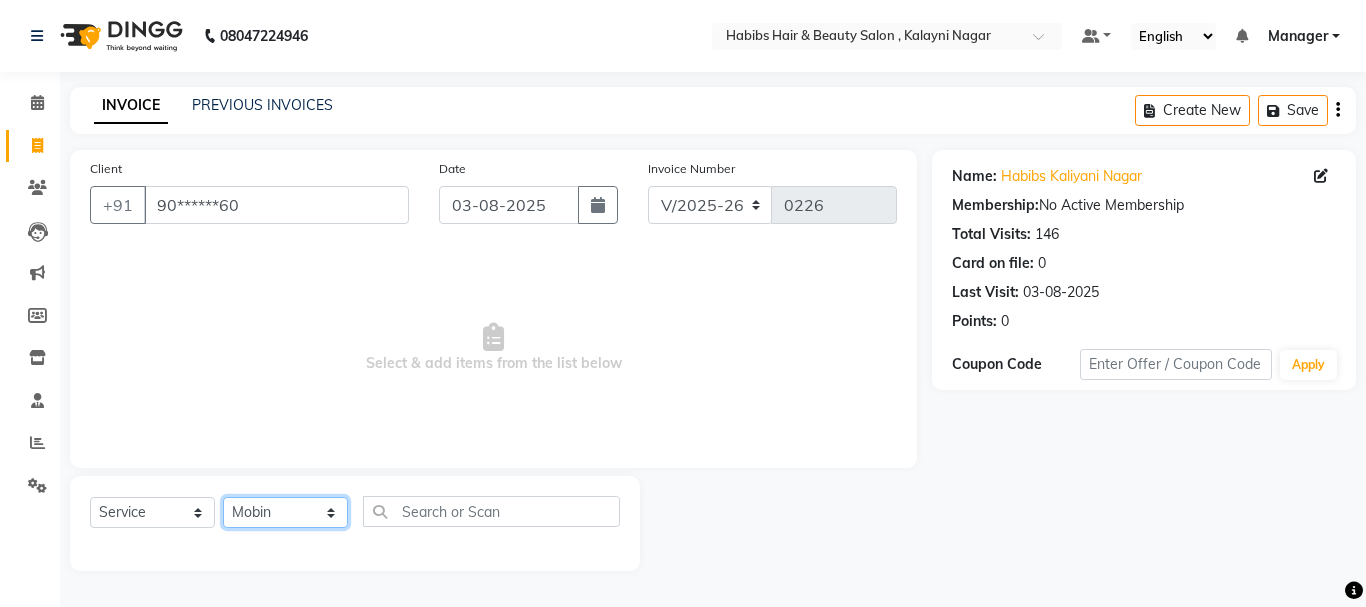 click on "Select Stylist Manager [FIRST] [FIRST] [FIRST] [LAST] [LAST] [LAST] [LAST]" 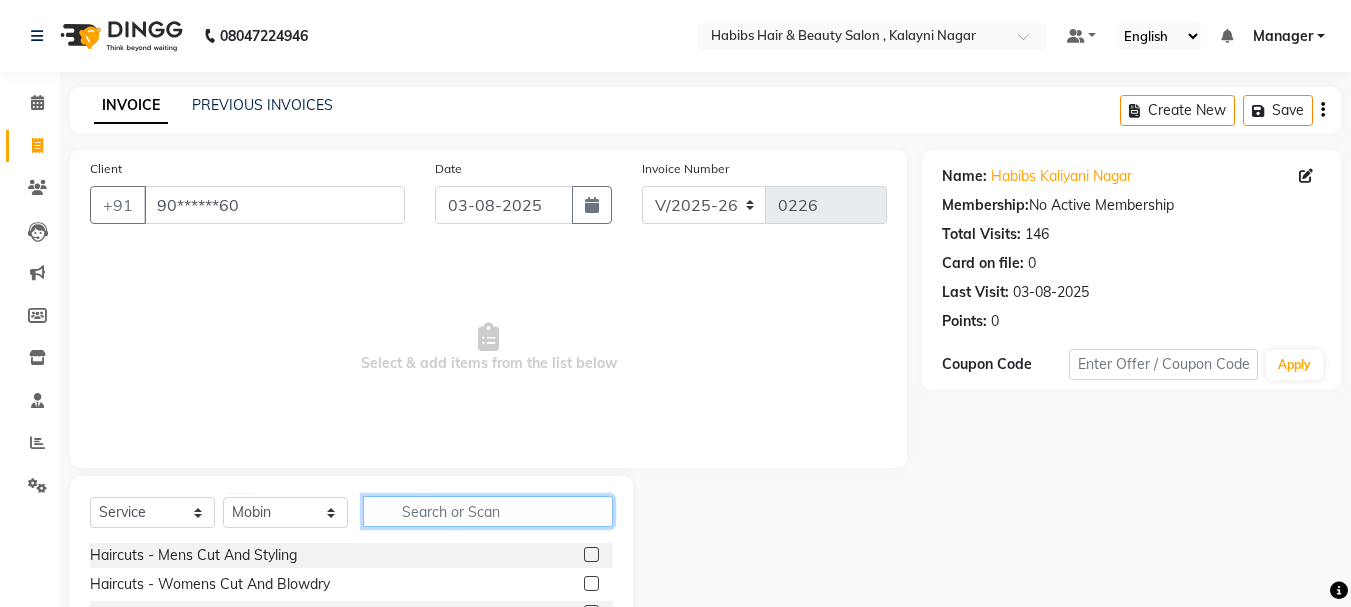 click 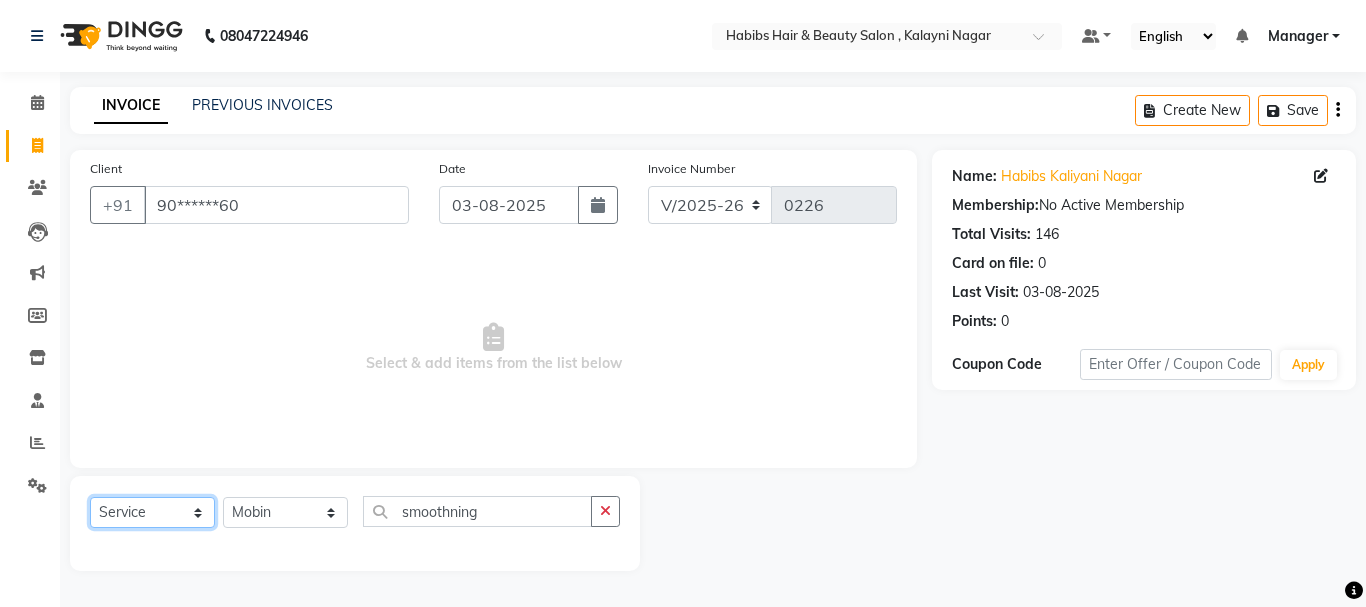 click on "Select  Service  Product  Membership  Package Voucher Prepaid Gift Card" 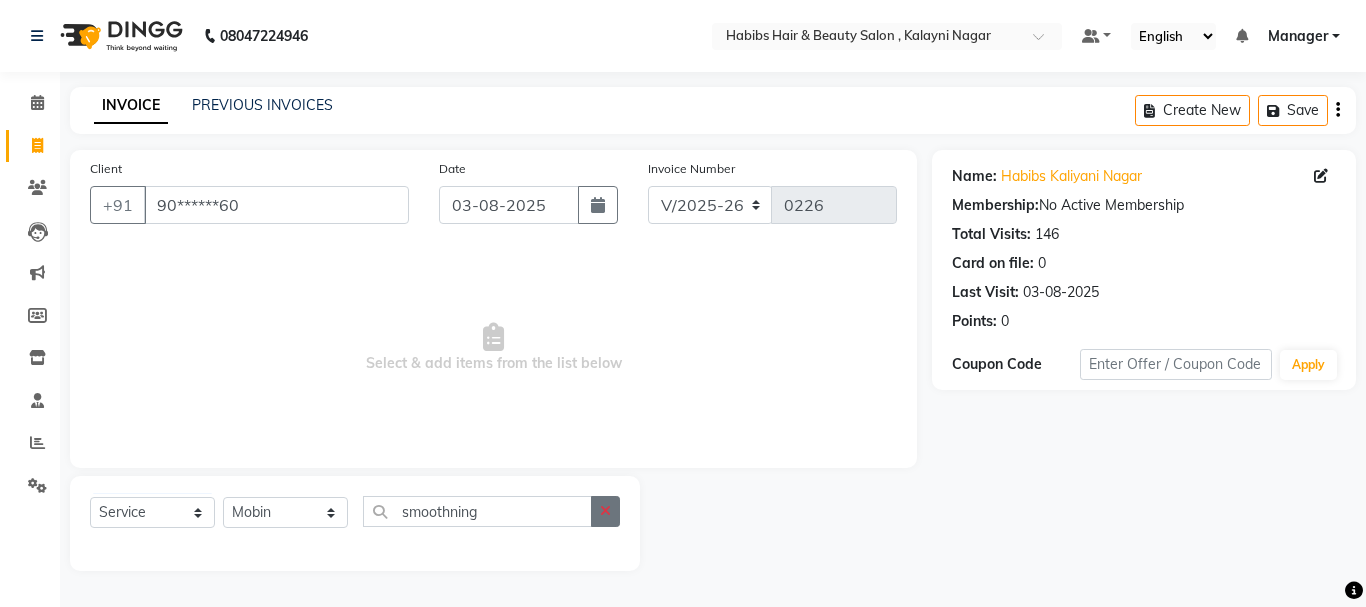 click 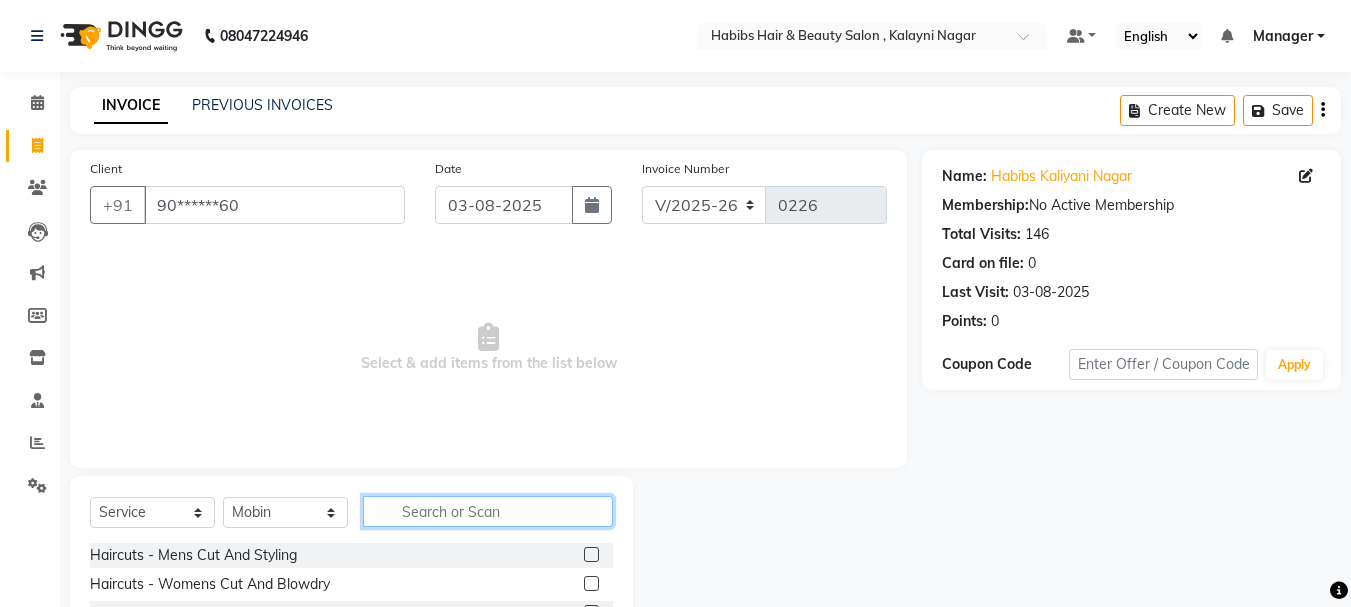 click 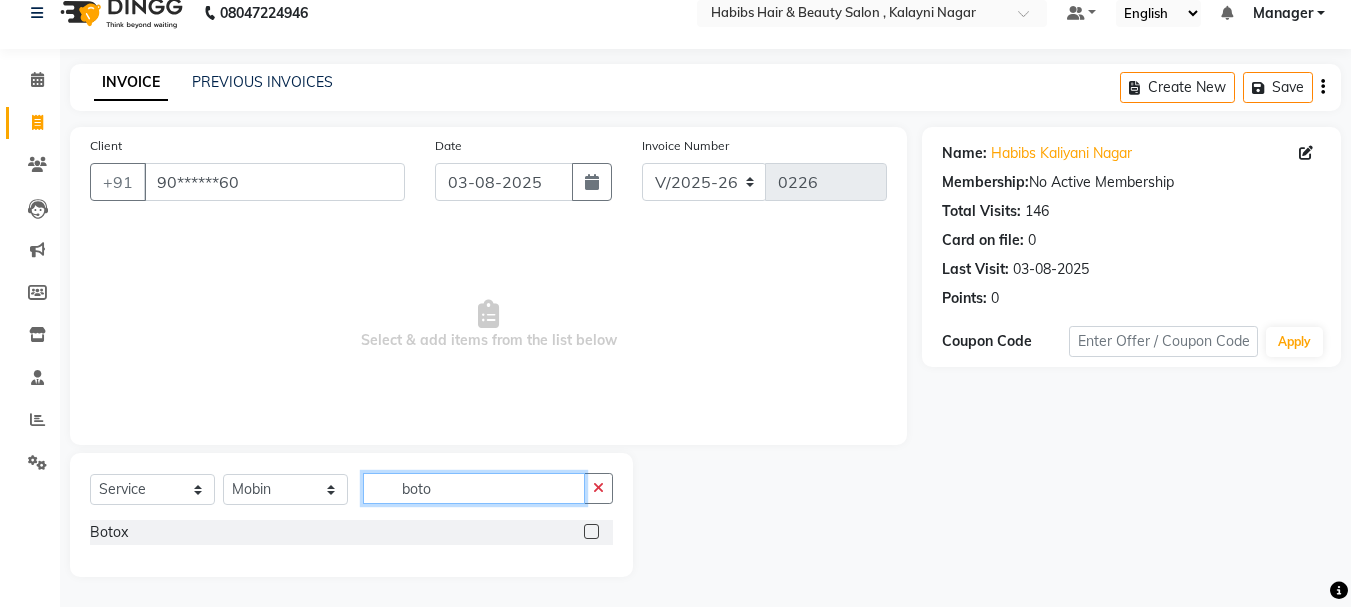 scroll, scrollTop: 23, scrollLeft: 0, axis: vertical 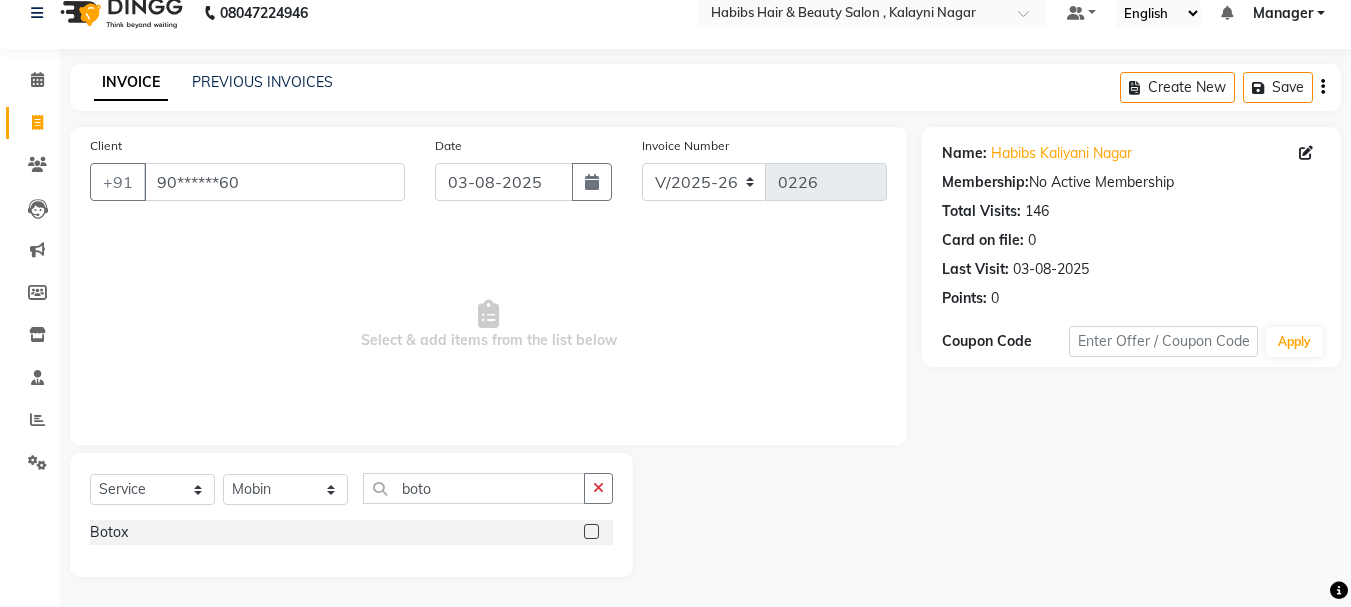 click 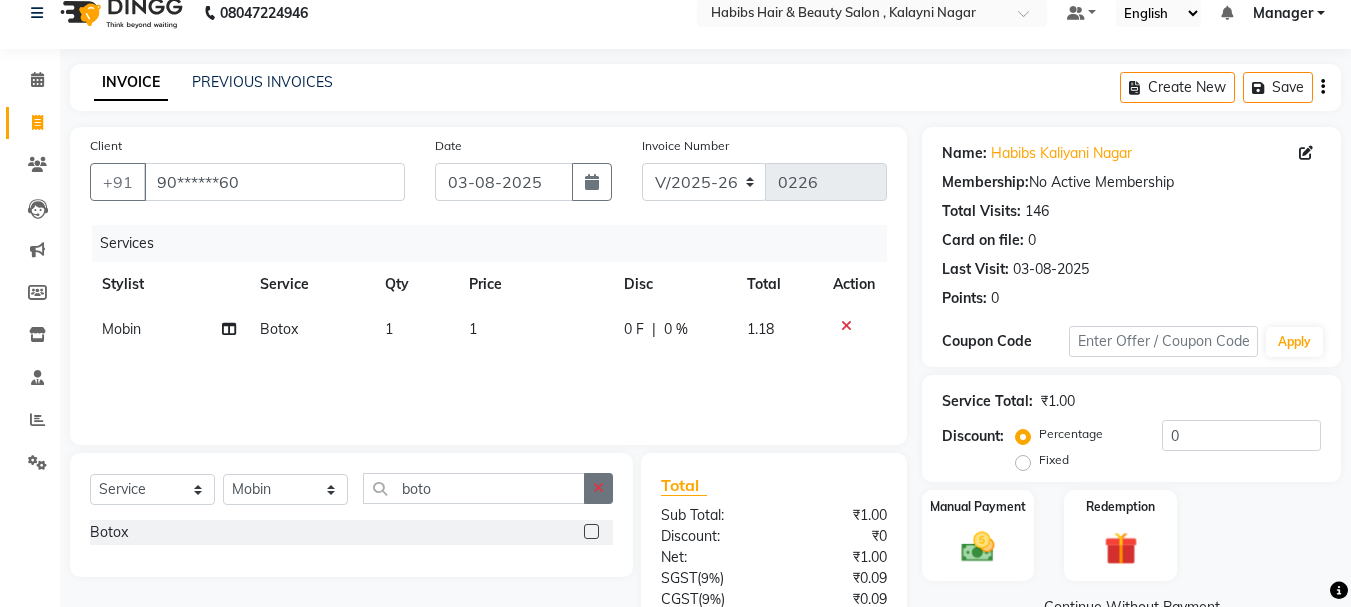 click 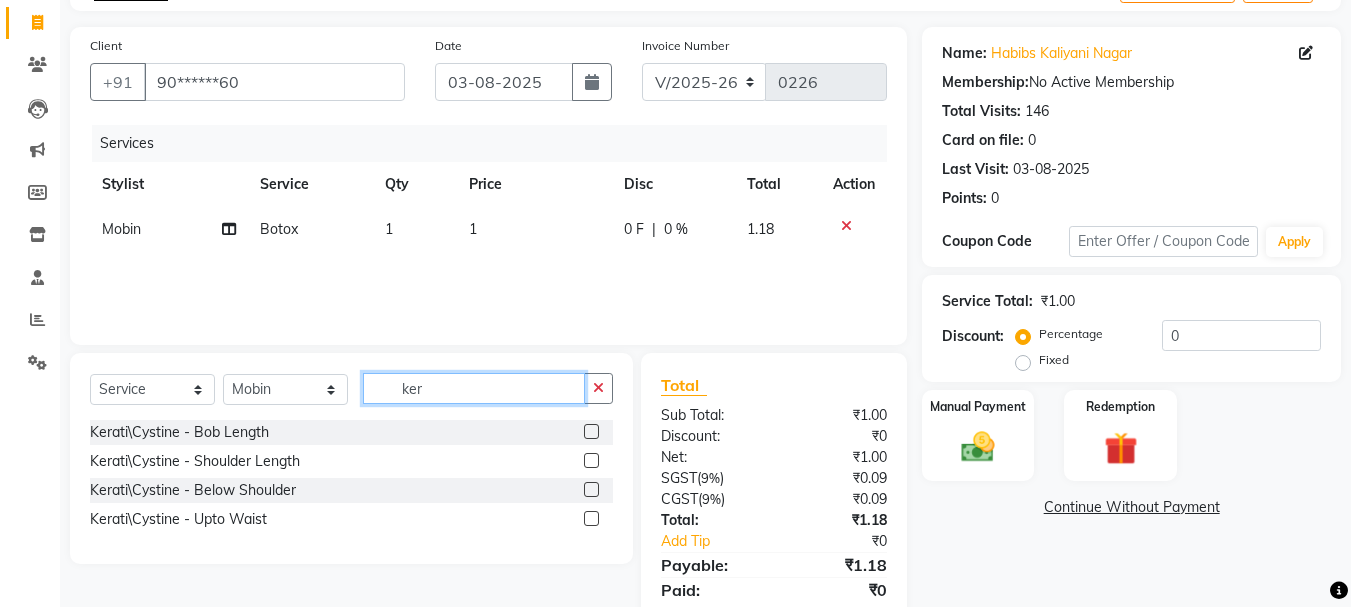 scroll, scrollTop: 193, scrollLeft: 0, axis: vertical 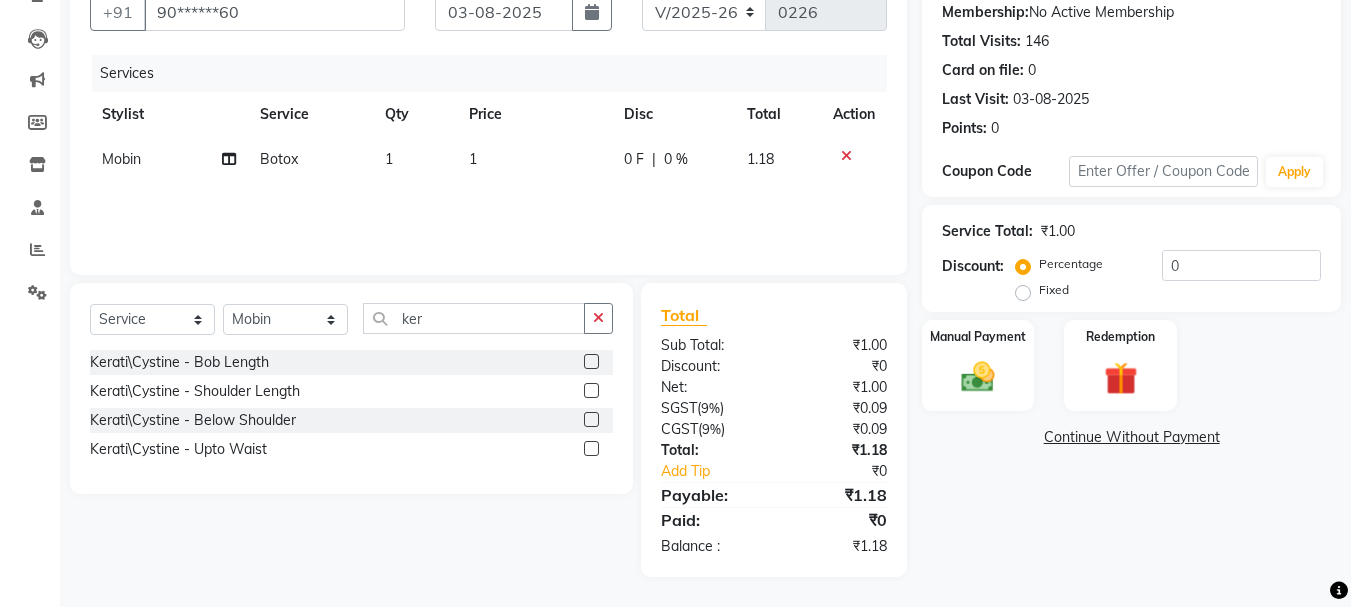 click 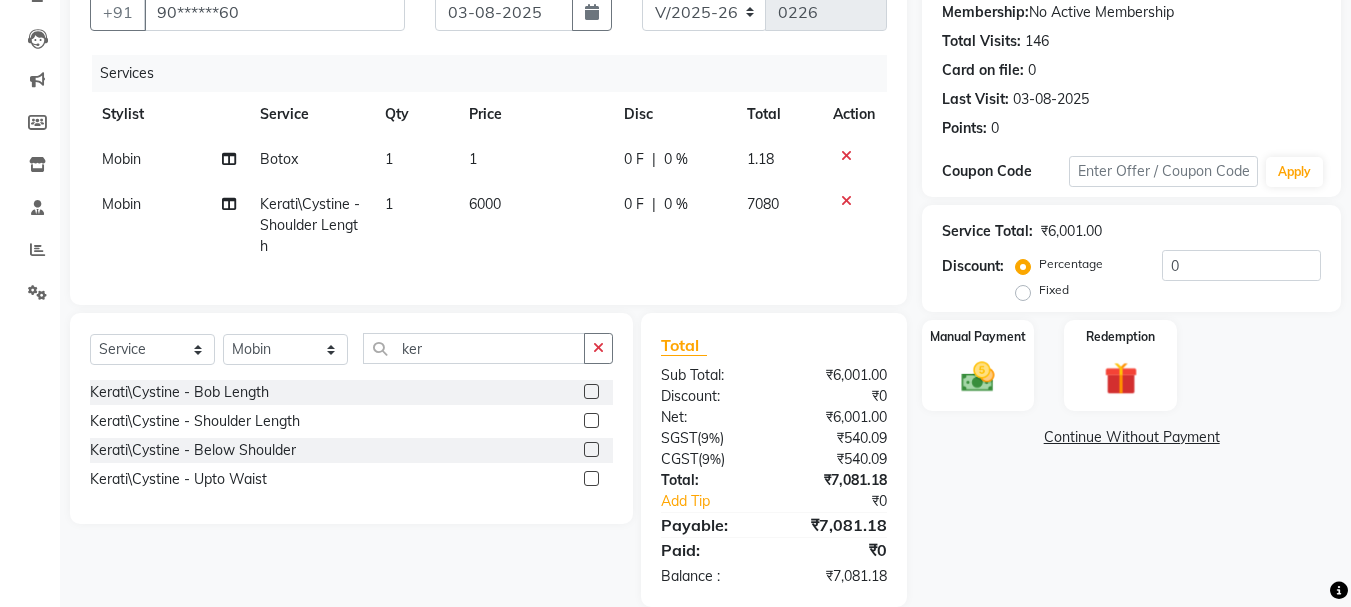 click 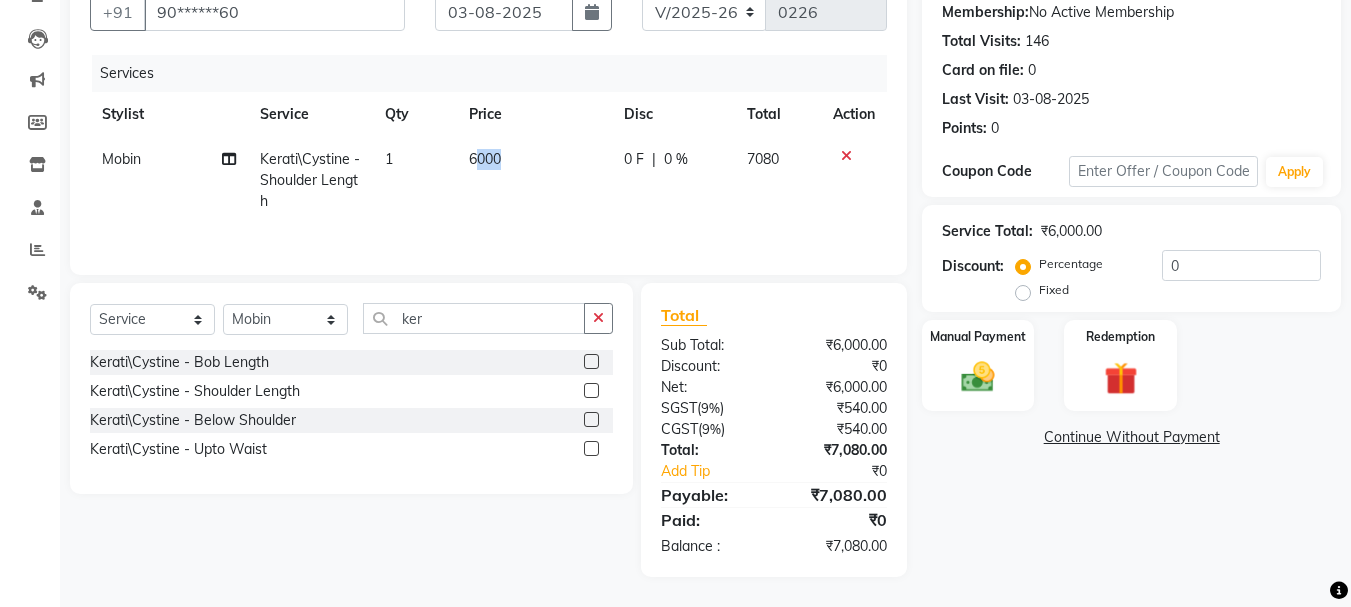 drag, startPoint x: 475, startPoint y: 152, endPoint x: 598, endPoint y: 154, distance: 123.01626 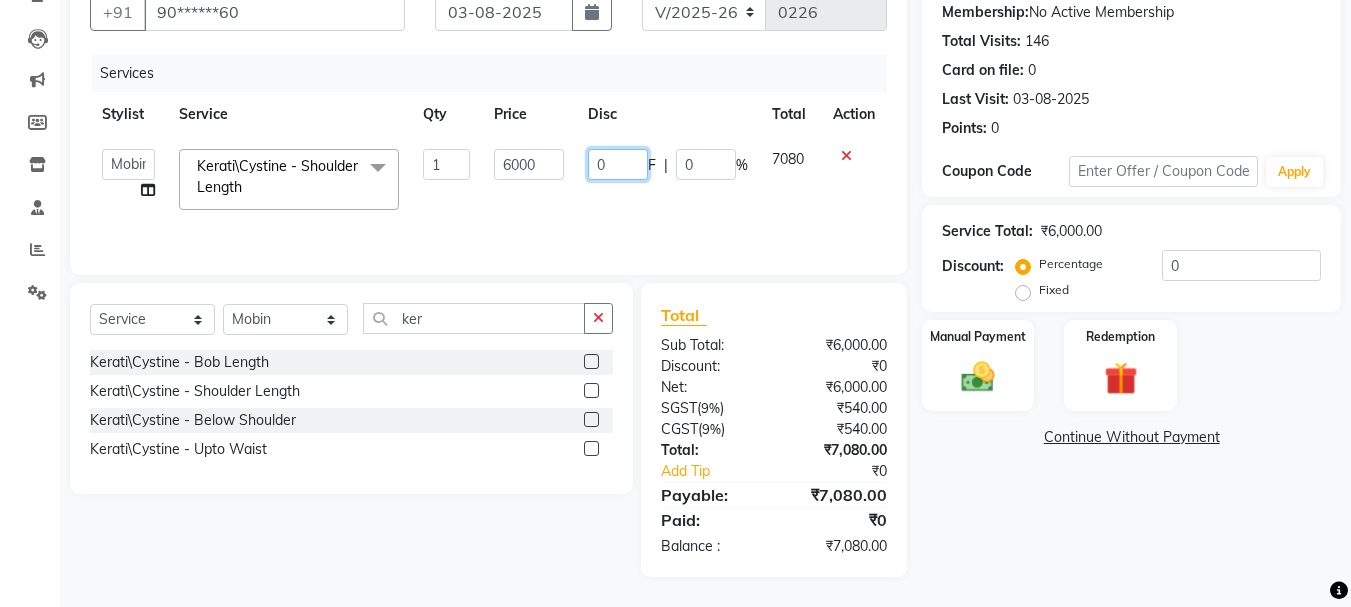 click on "0" 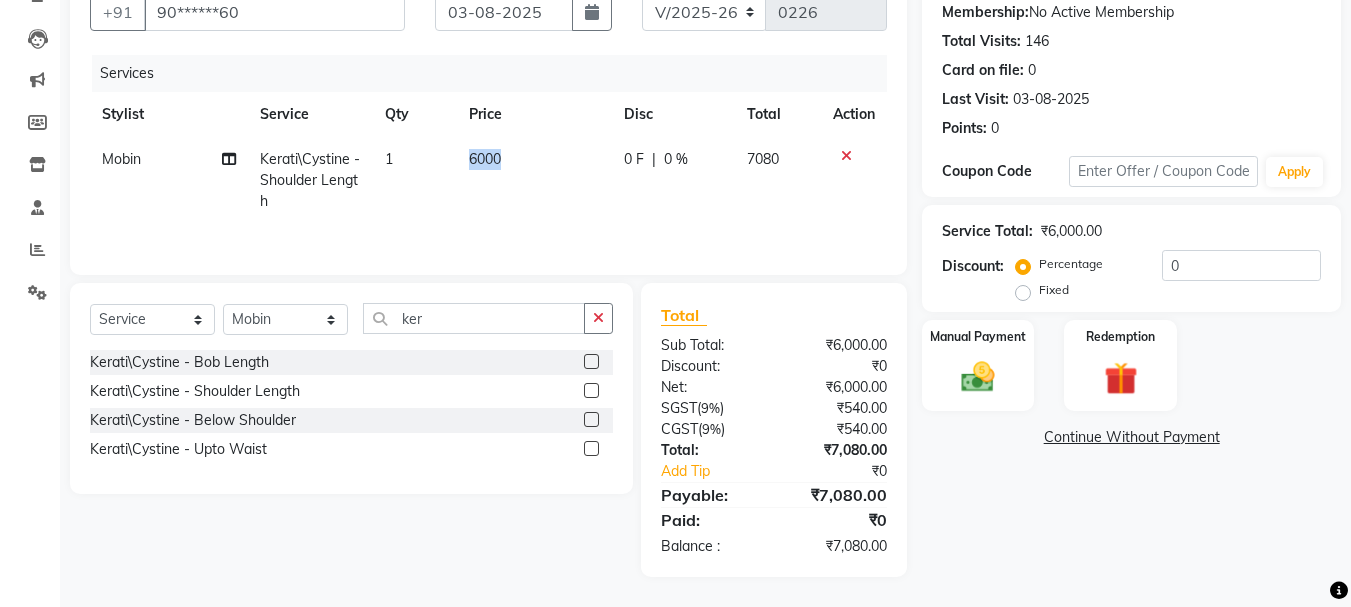 drag, startPoint x: 558, startPoint y: 160, endPoint x: 438, endPoint y: 153, distance: 120.203995 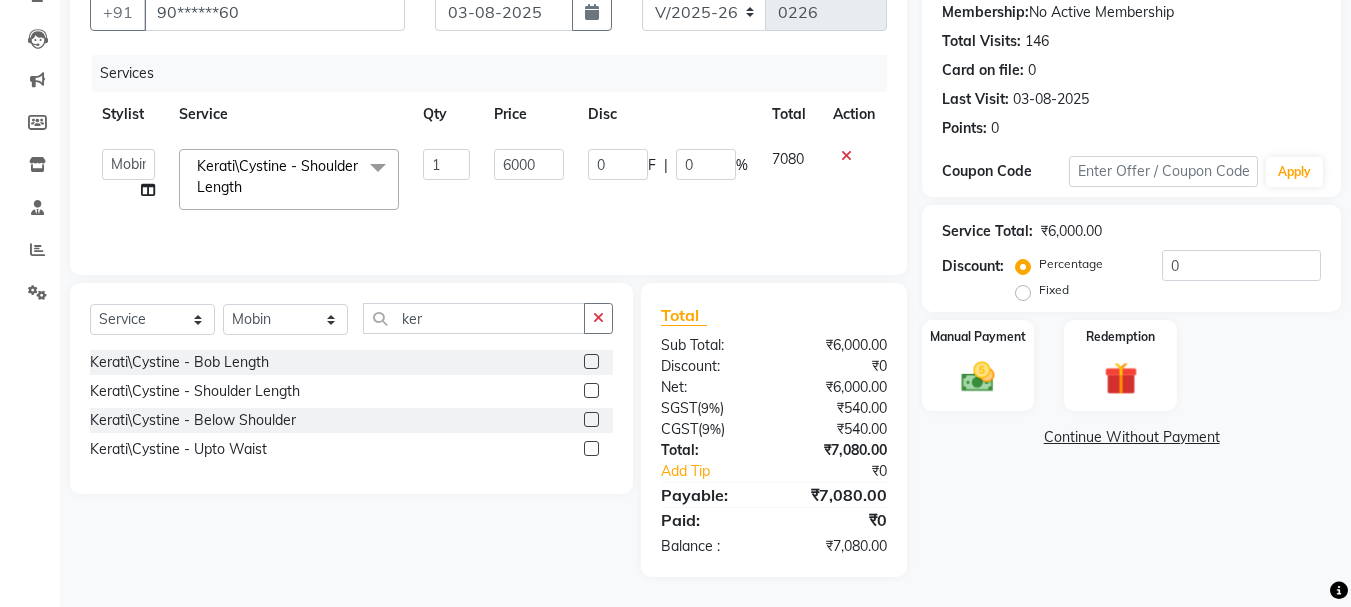 click on "6000" 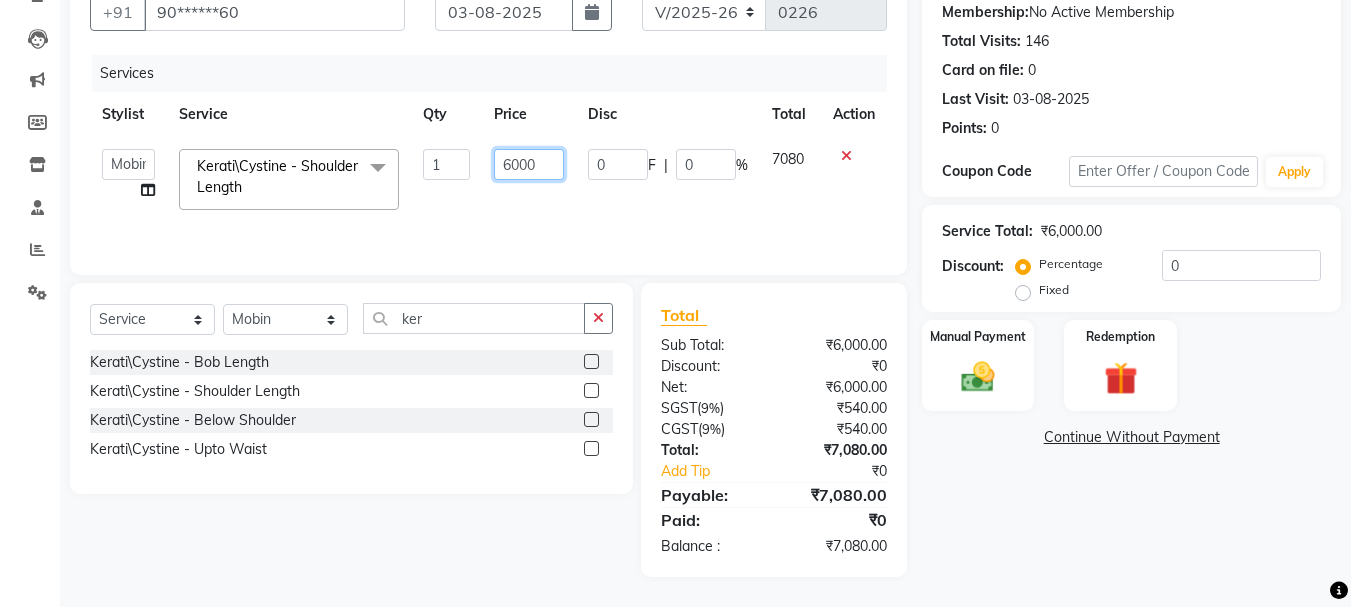 click on "6000" 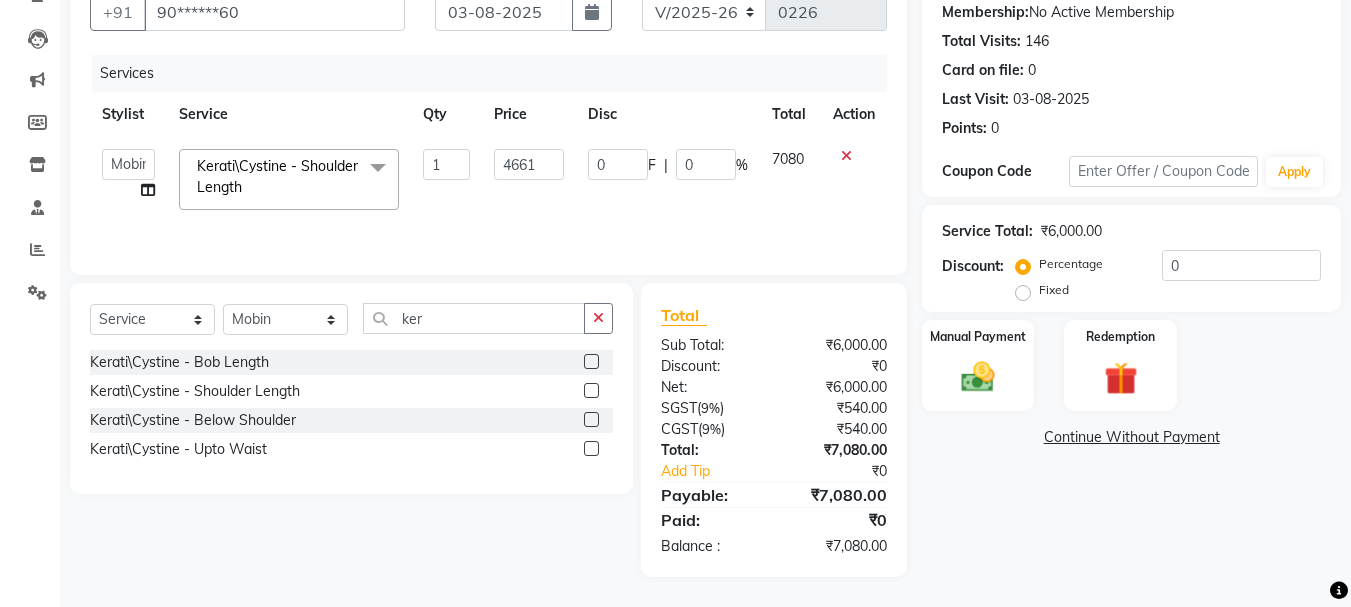 click on "4661" 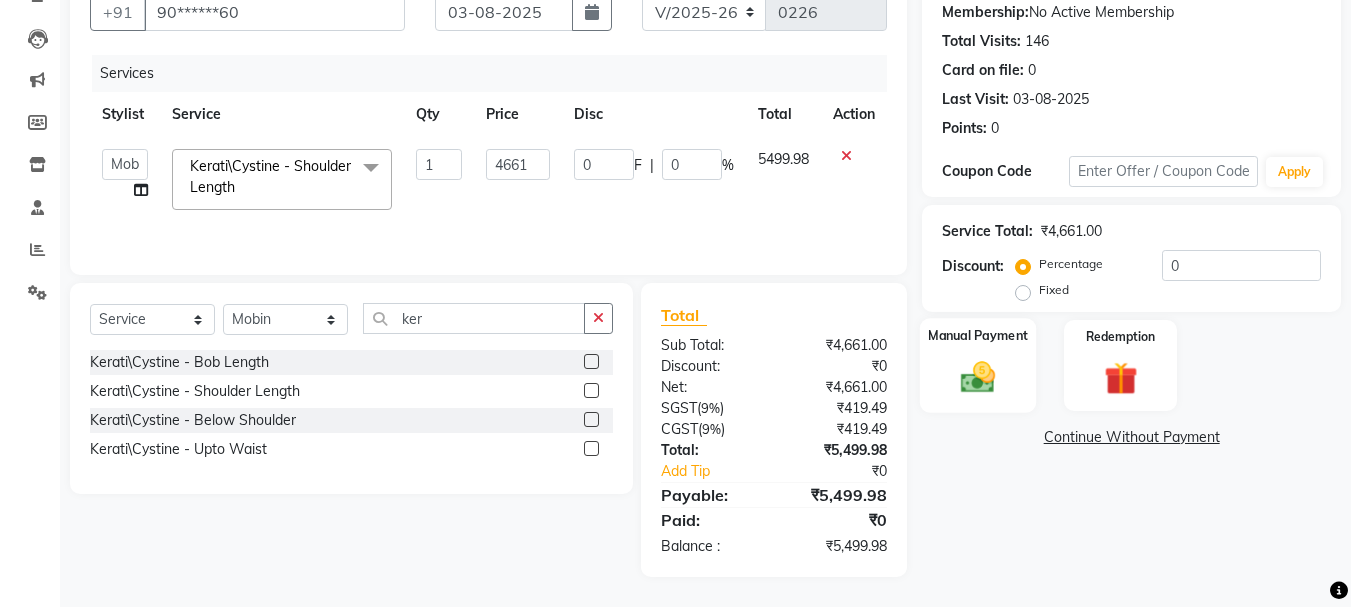 click 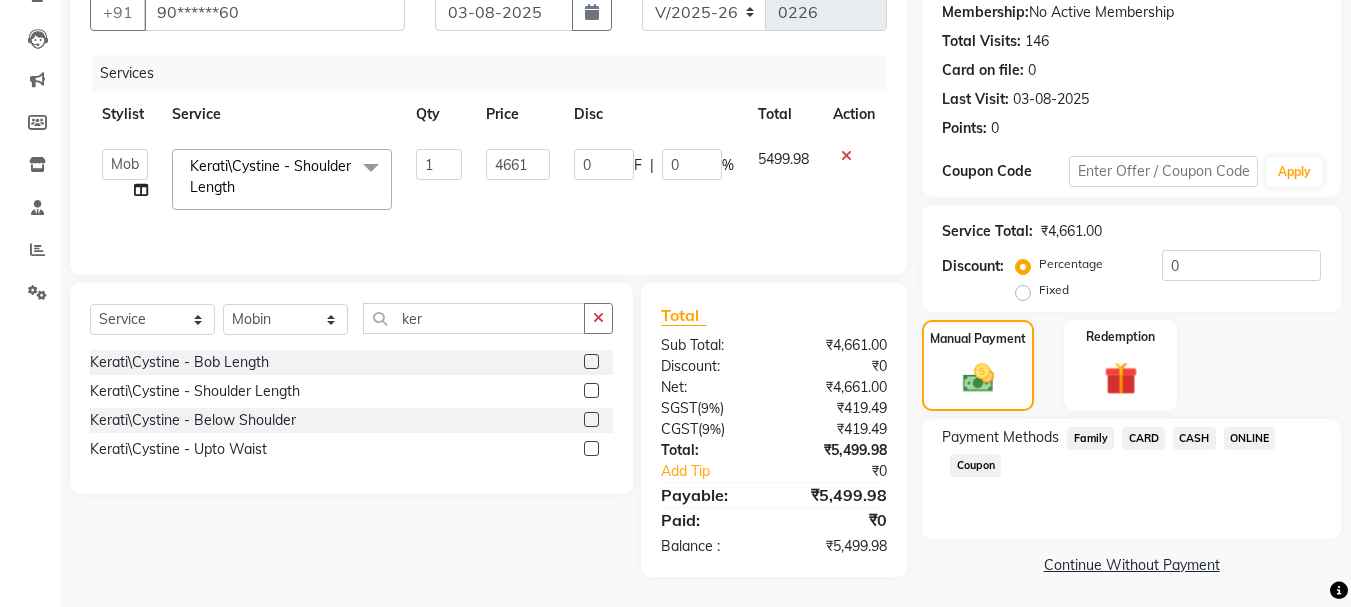 click on "ONLINE" 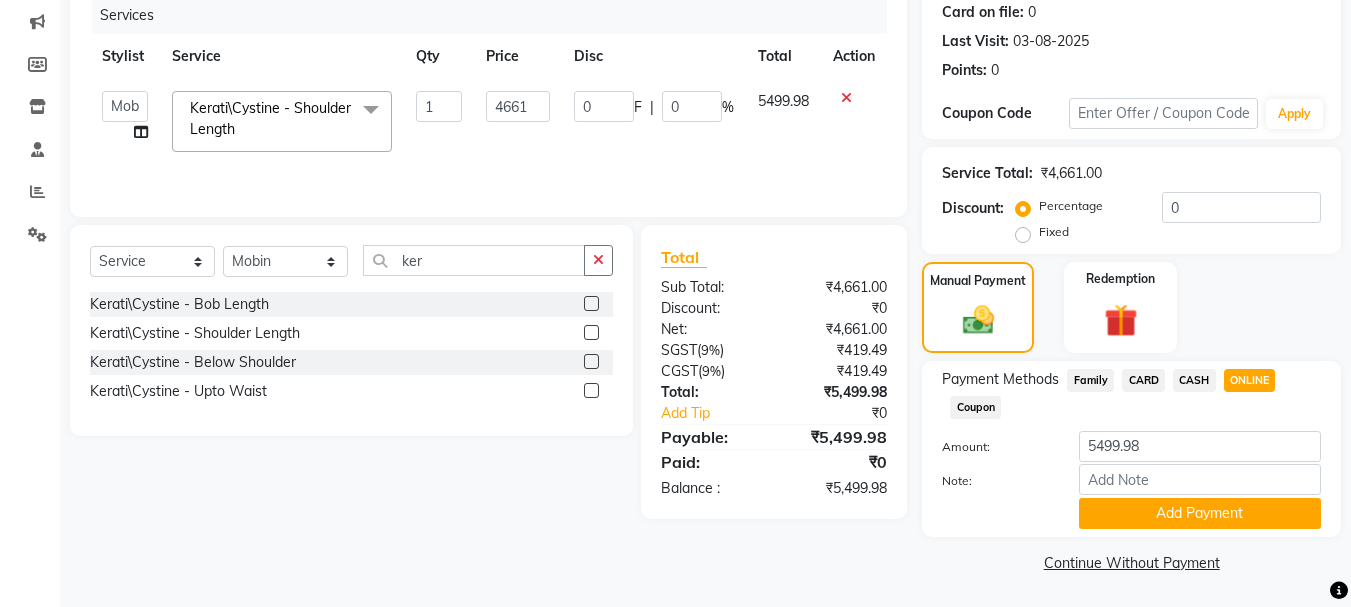 scroll, scrollTop: 252, scrollLeft: 0, axis: vertical 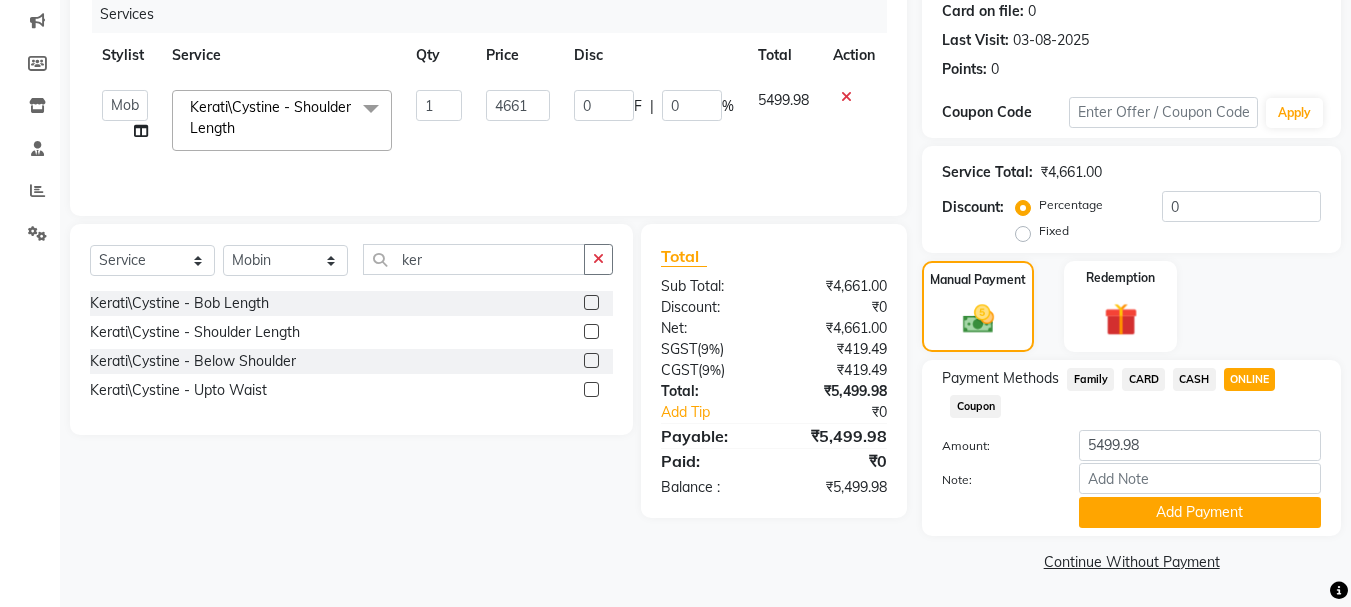 click on "Select  Service  Product  Membership  Package Voucher Prepaid Gift Card  Select Stylist Manager Mobin Niyaz Riyaz sajuddin  Shabnam  Sunita Wasim ker Kerati\Cystine -  Bob Length  Kerati\Cystine -  Shoulder Length  Kerati\Cystine -  Below Shoulder  Kerati\Cystine -  Upto Waist" 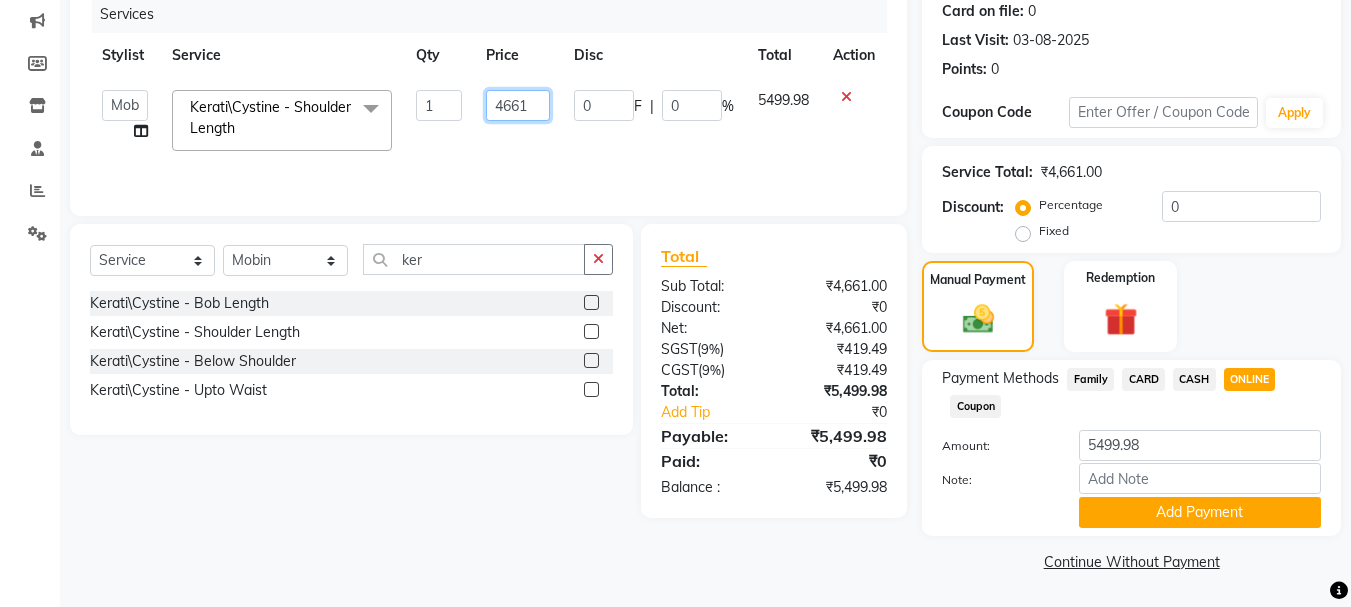 drag, startPoint x: 529, startPoint y: 104, endPoint x: 475, endPoint y: 104, distance: 54 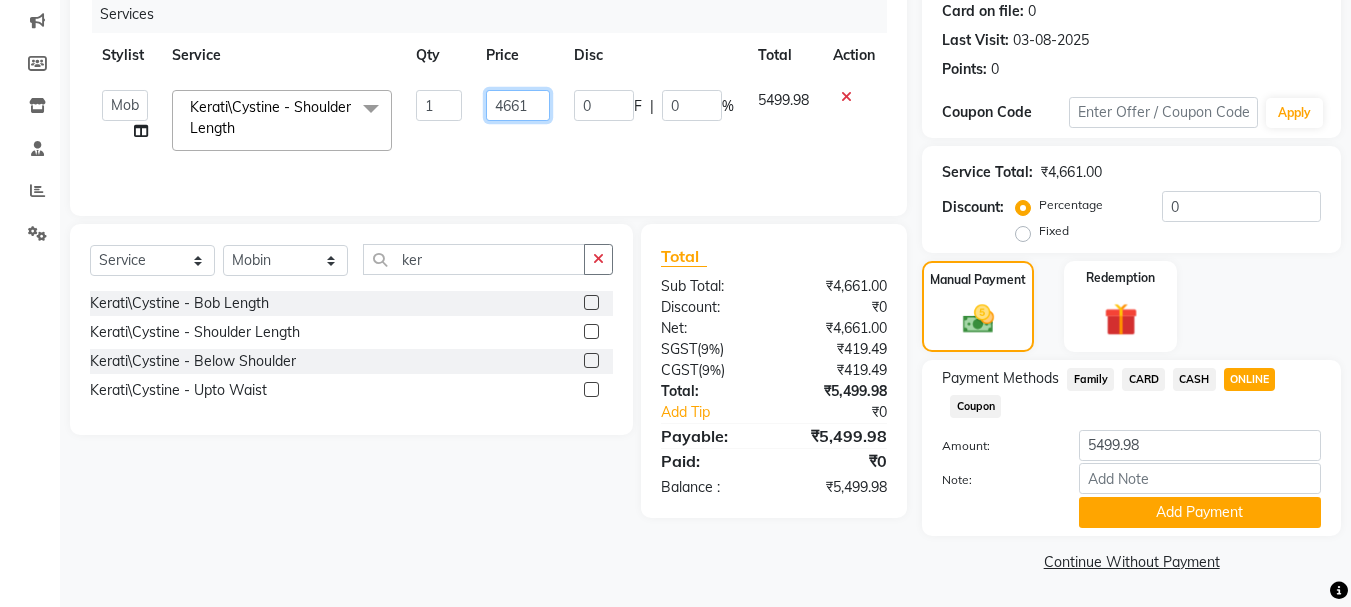click on "4661" 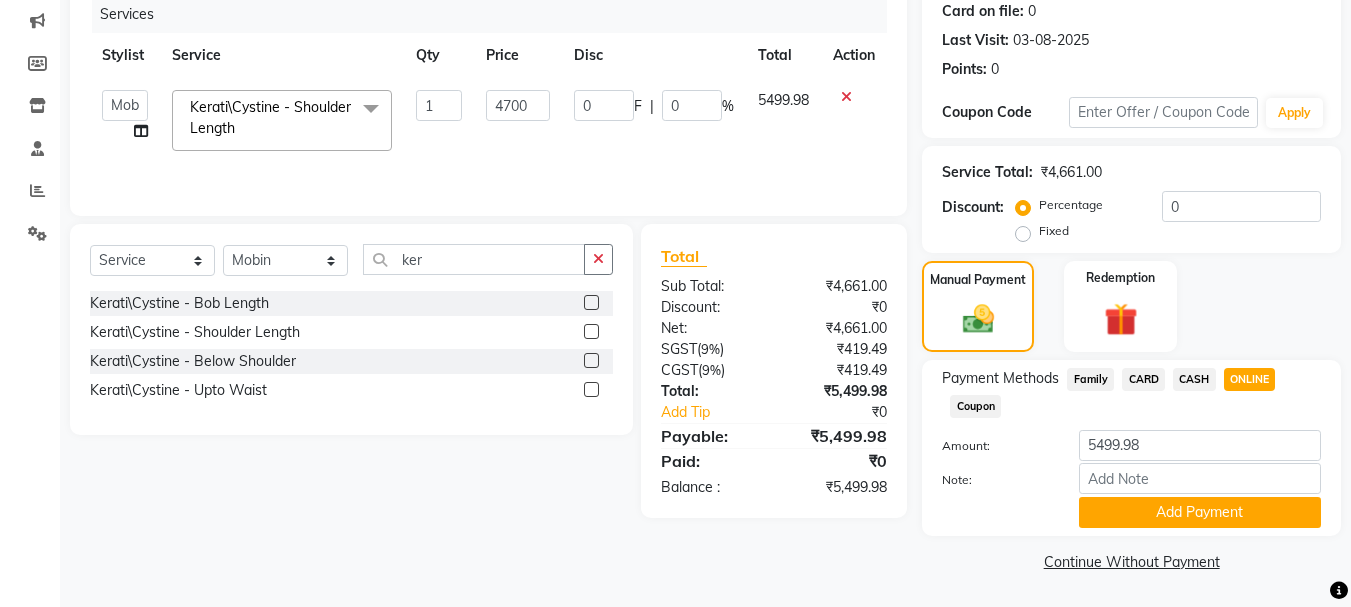 click on "0 F | 0 %" 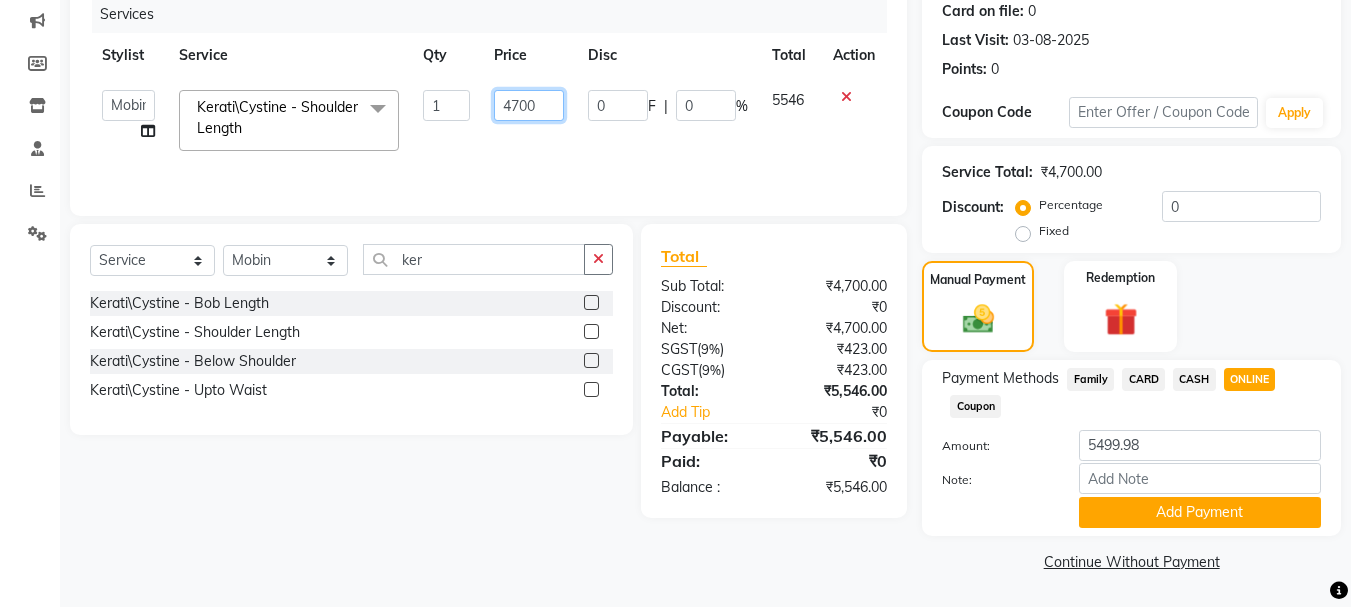 drag, startPoint x: 543, startPoint y: 97, endPoint x: 444, endPoint y: 109, distance: 99.724625 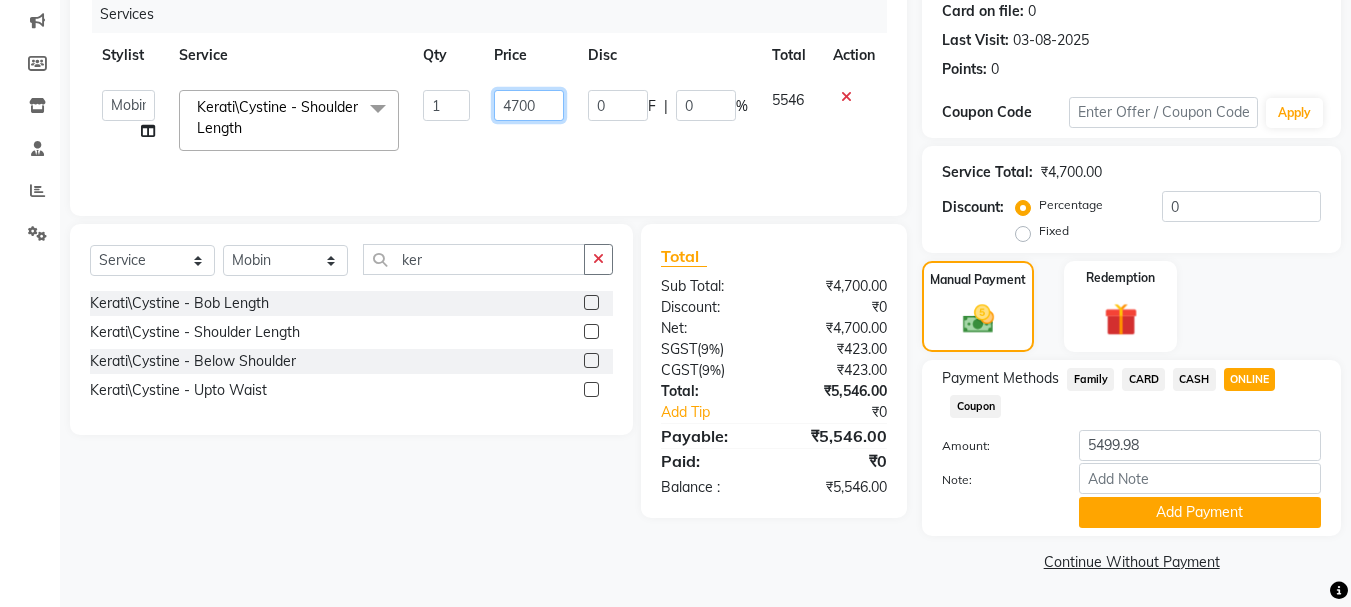 click on "Manager [FIRST] [LAST] [LAST] [LAST] [LAST] [LAST] [LAST] Kerati\Cystine - Shoulder Length x Haircuts - Mens Cut And Styling Haircuts - Womens Cut And Blowdry Haircuts - Child Cut Boy Haircuts - Child Cut Girl Haircuts - Mens Cut And Styling 1 Haircuts - Womens Cut And Blowdry 1 Hair Cut Demo PKG Blowdry - Wash And Blast Dry Blowdry - Shoulder Length Blowdry - Below Shoulder Blowdry - Incurl Outcurl Root touchup Blowdry - Up to waist Shoulder Ironing - Shoulder Length Ironing - Below Shoulder Ironing - Extra Long Tonging - Shoulder Length Tonging - Below Shoulder Tonging - Extra Long Styling - Mens Hair Wash Styling - Mens Styling Styling - Beard Trim Styling - Foam Shave Styling - Men'S Beard Styling Highlights - Bob Length Highlights - Shoulder Length Highlights - Below Shoulder Highlights - Upto Waist Highlights - Creative Highlights Highlights - Change Of Colour / Colour Correction Highlights - Tint Regrowth (Root Touchup) Global - Men 1 0" 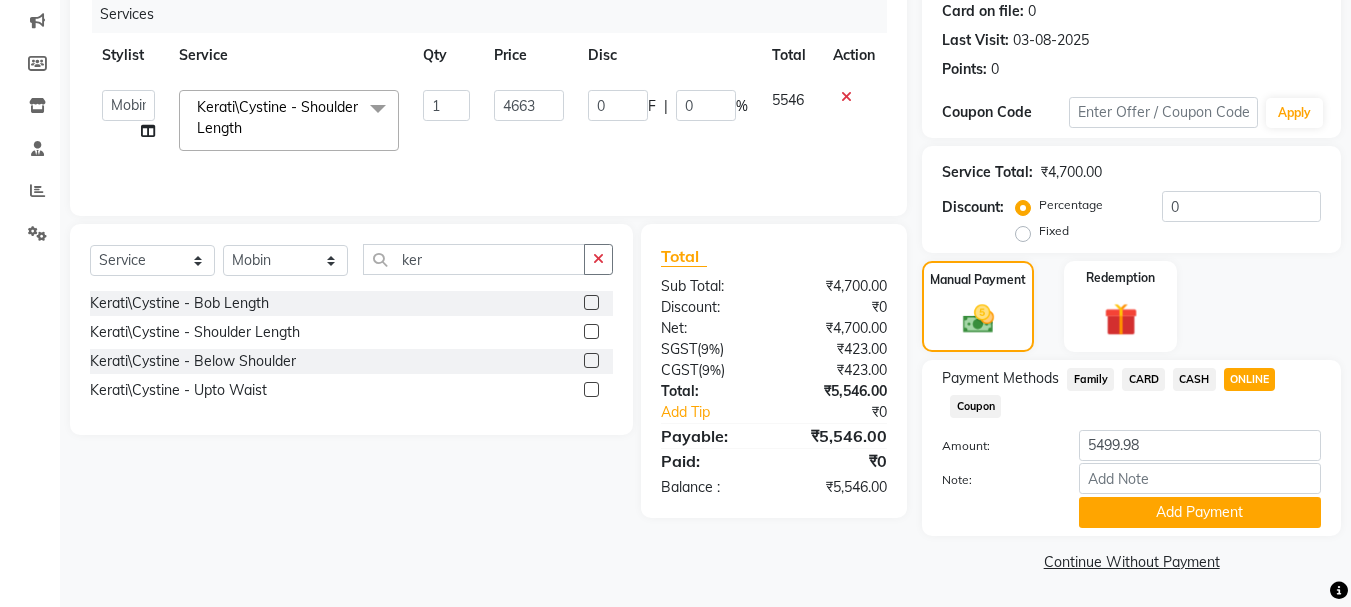 click 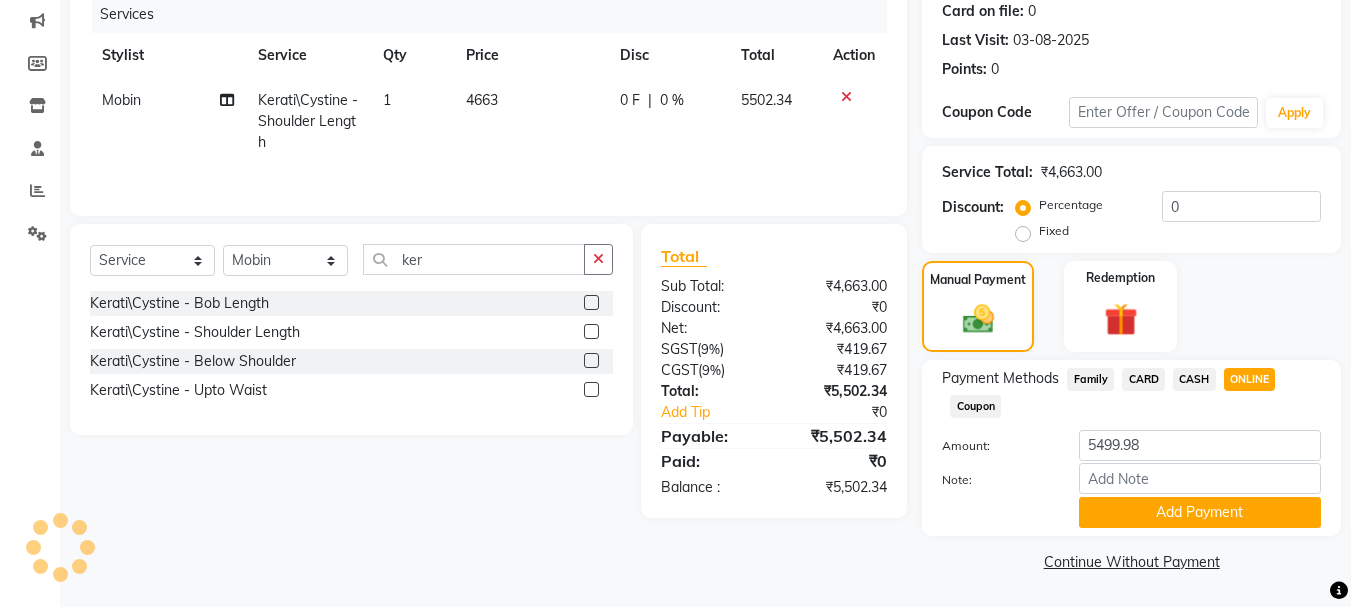 click on "4663" 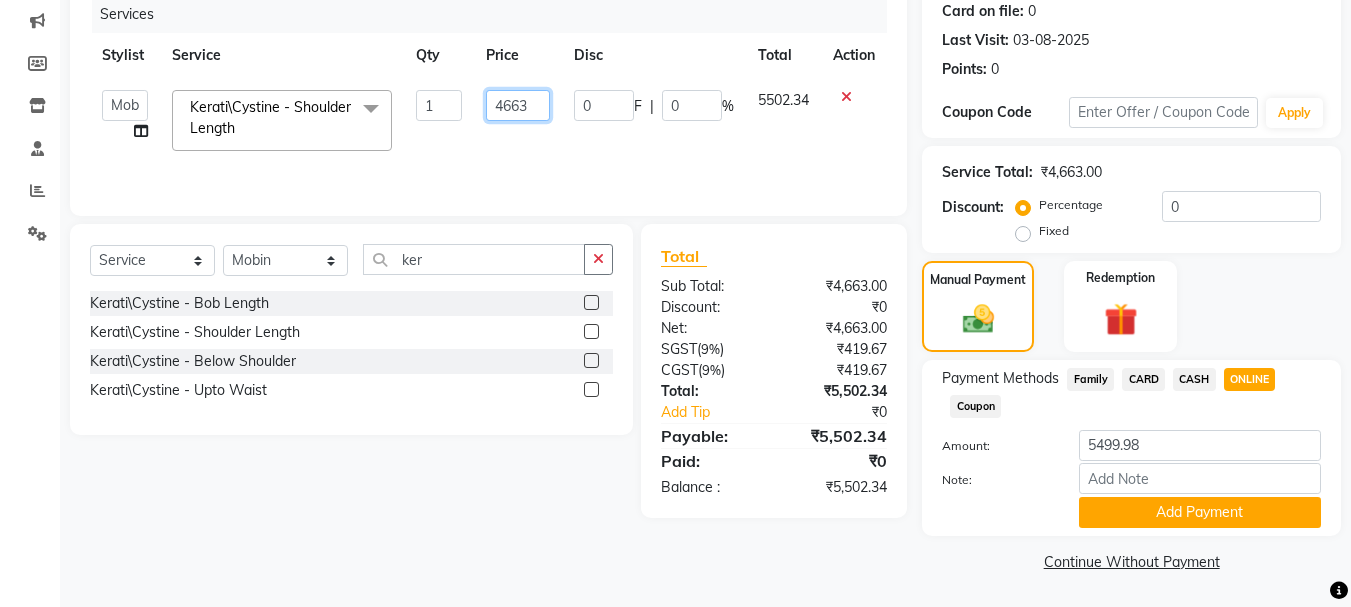 click on "4663" 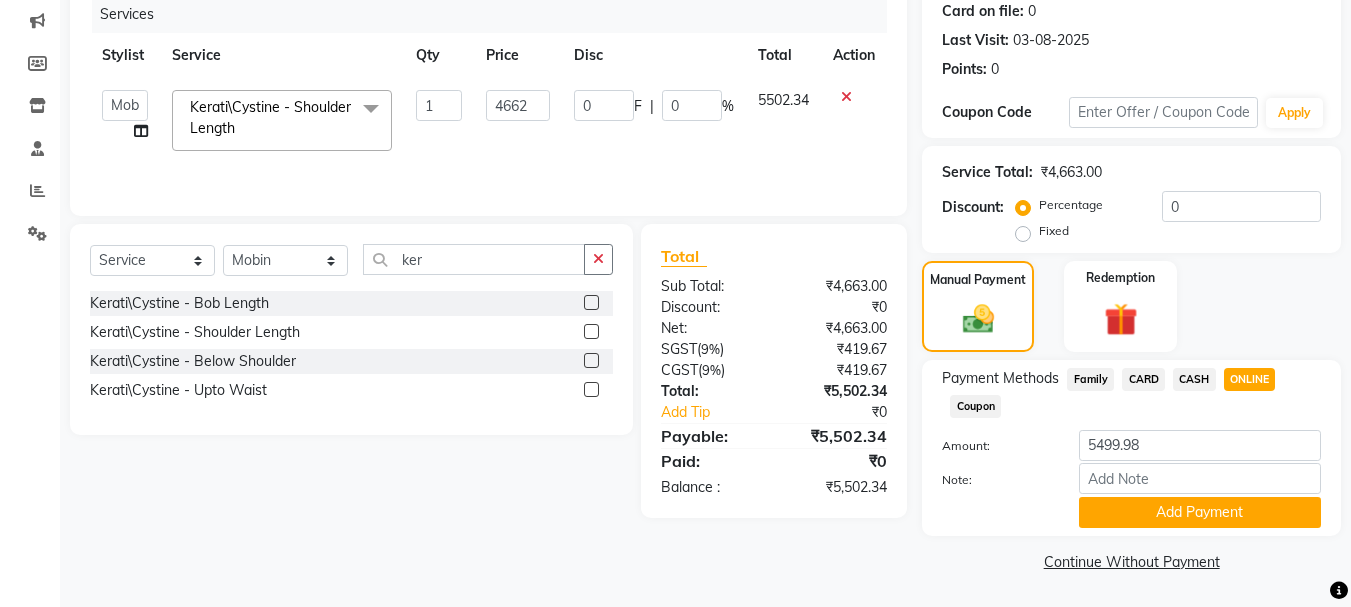 click on "4662" 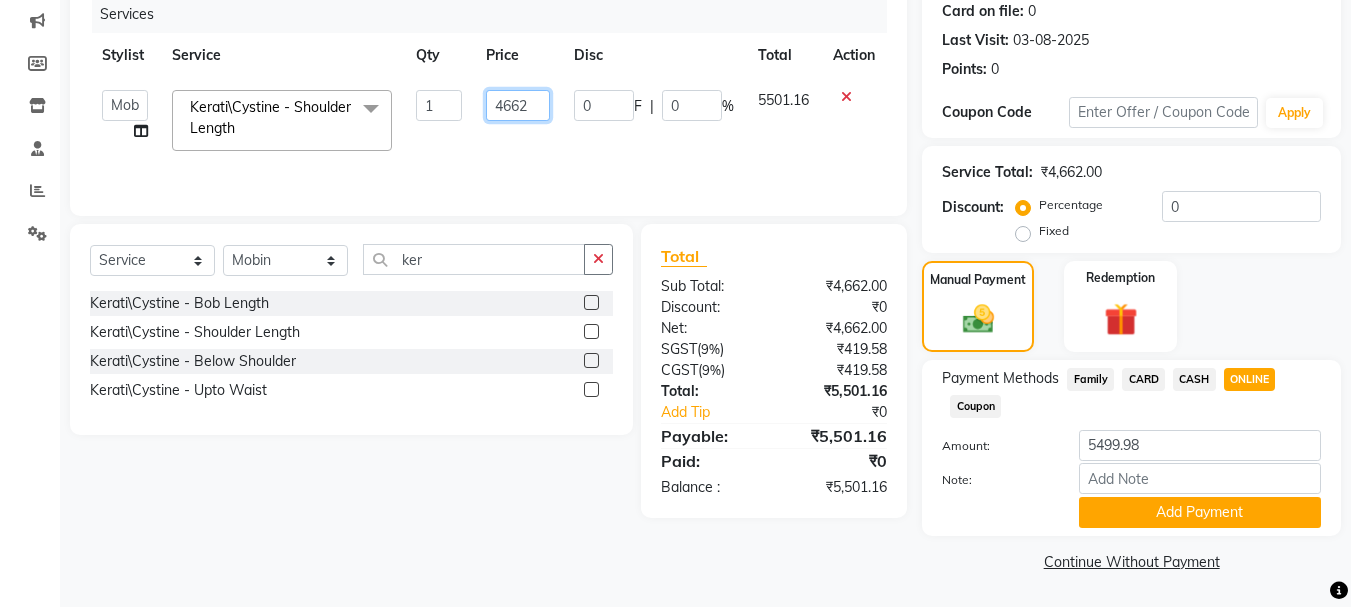 click on "4662" 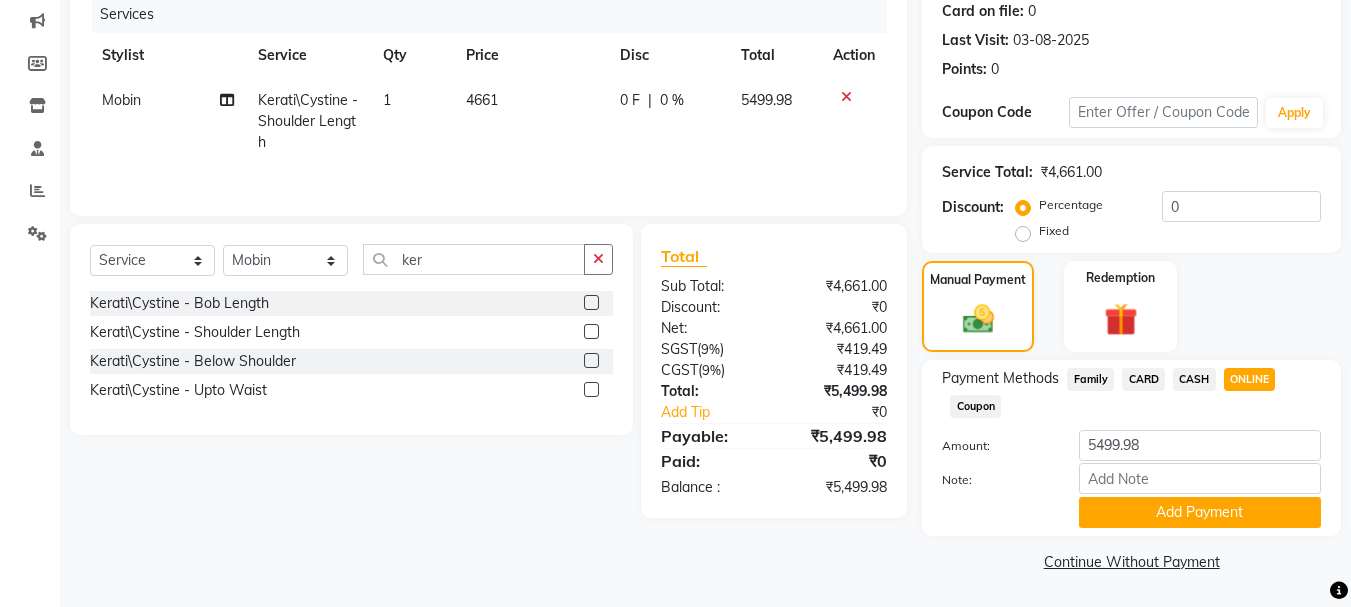 click on "4661" 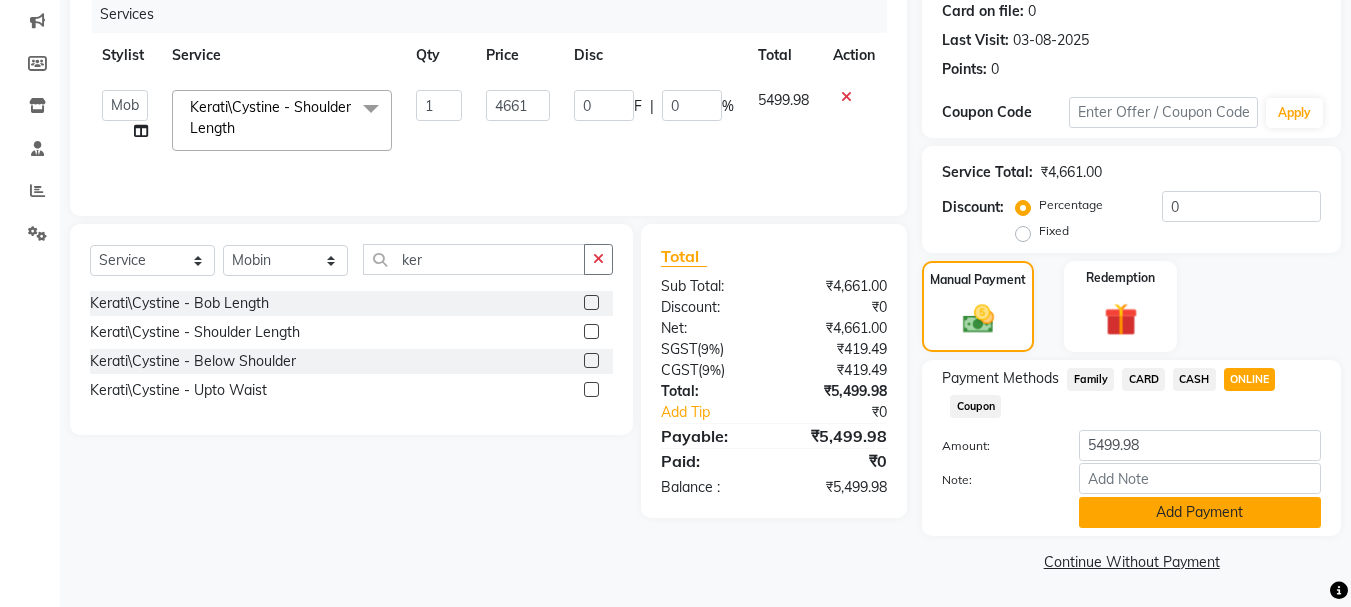 click on "Add Payment" 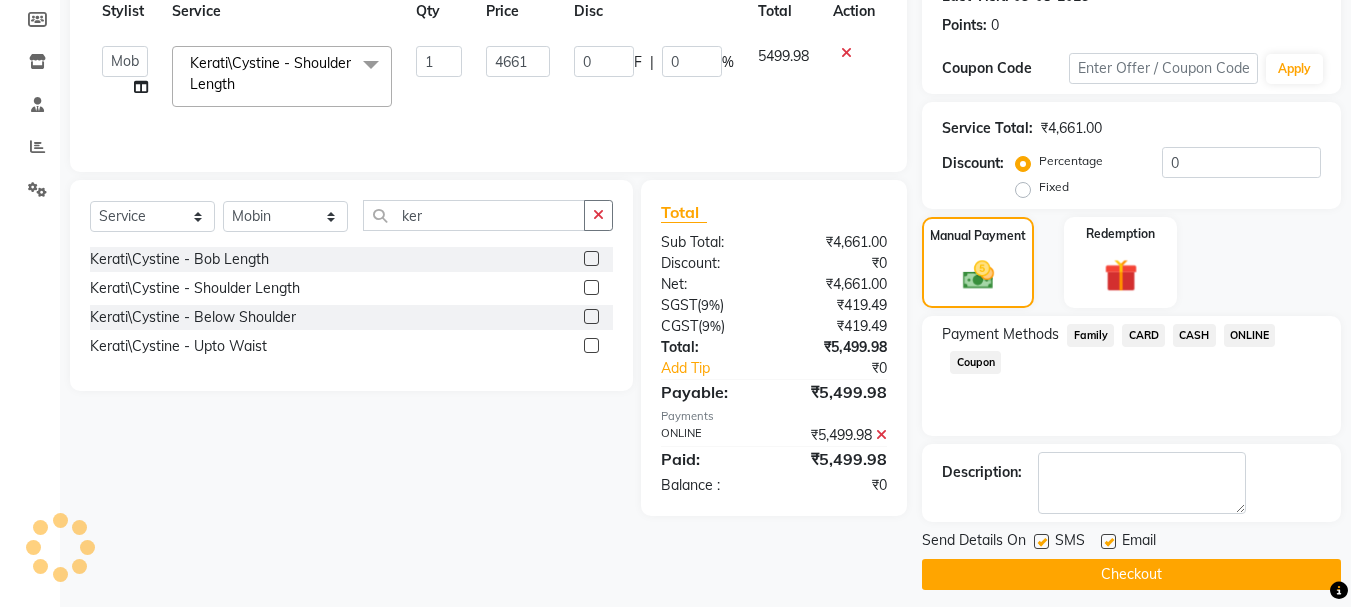 scroll, scrollTop: 309, scrollLeft: 0, axis: vertical 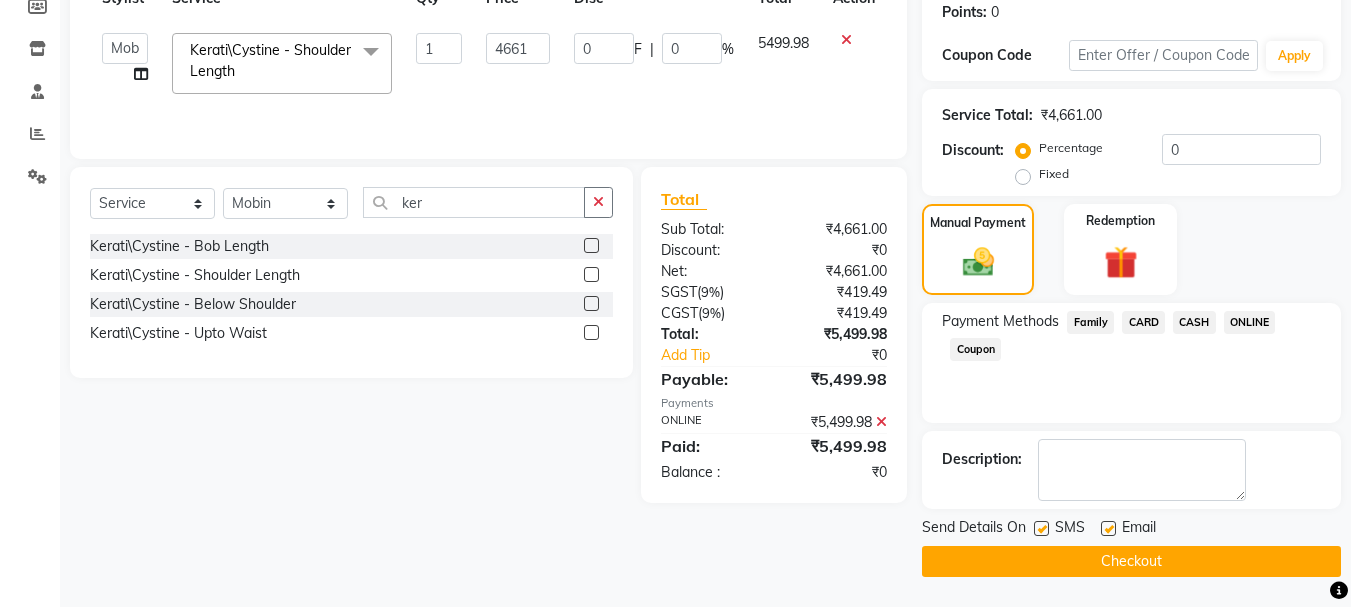 click on "Checkout" 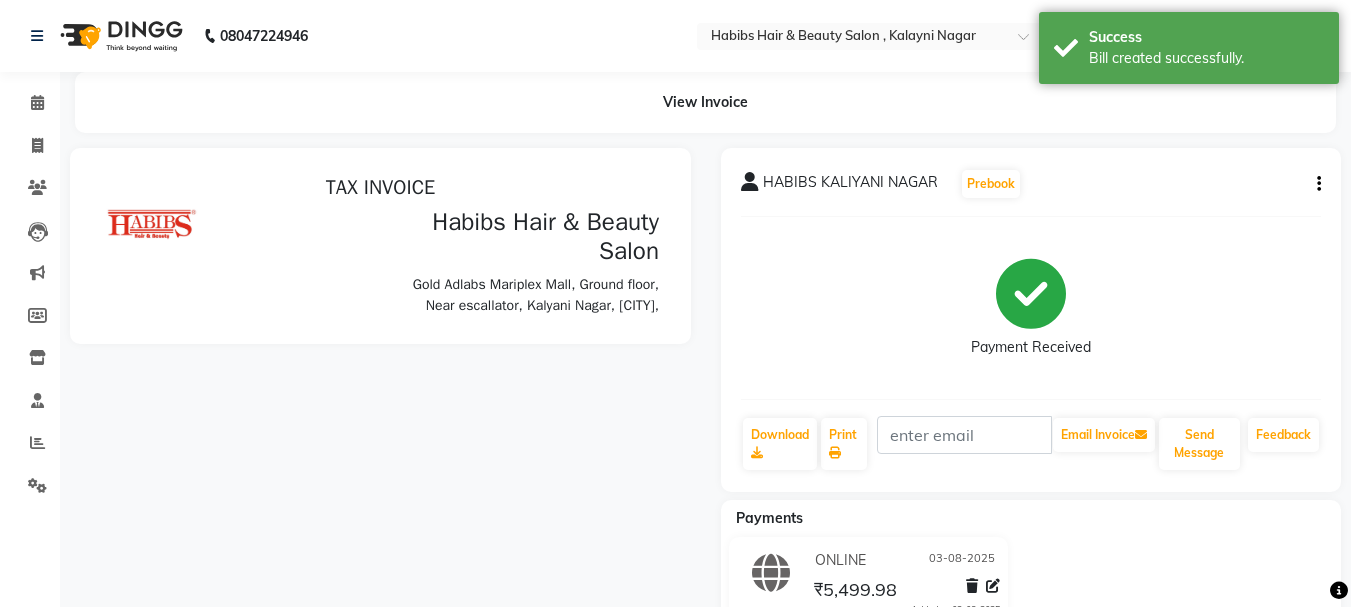 scroll, scrollTop: 0, scrollLeft: 0, axis: both 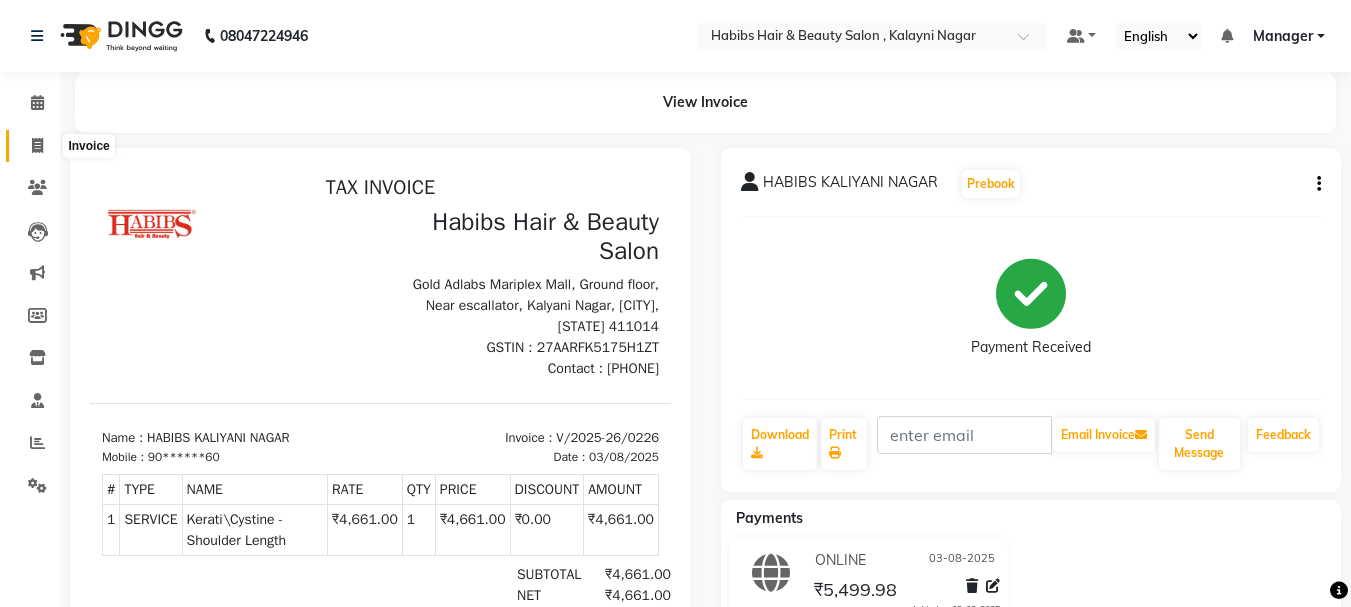 click 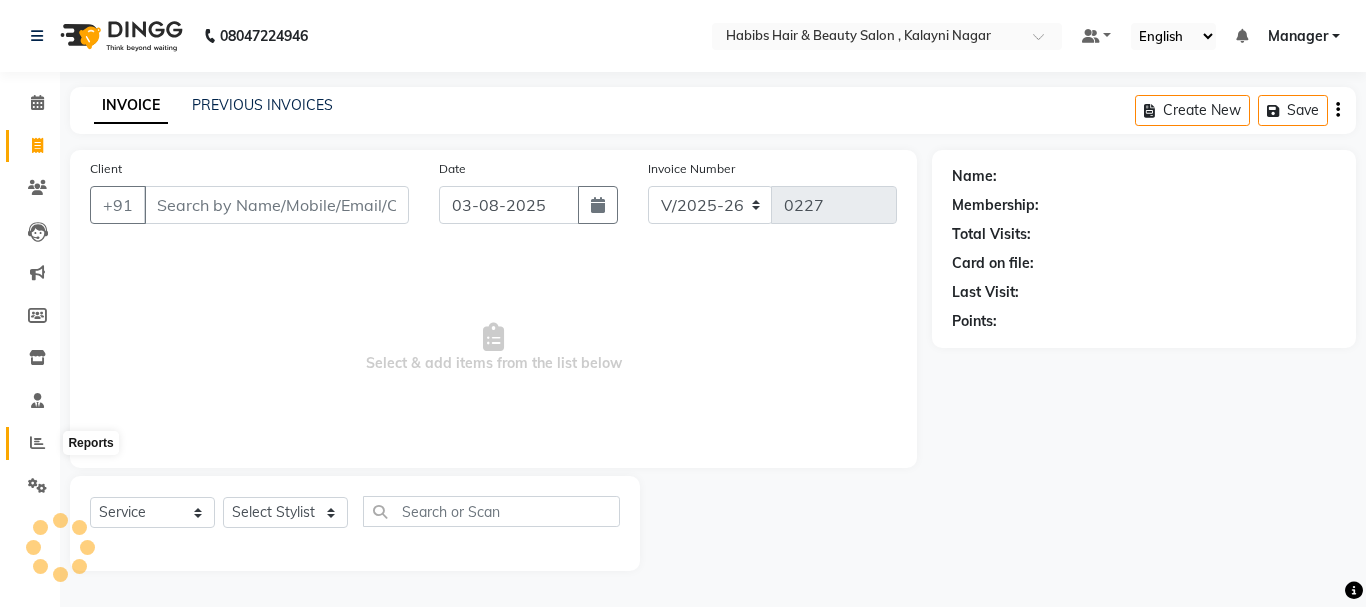click 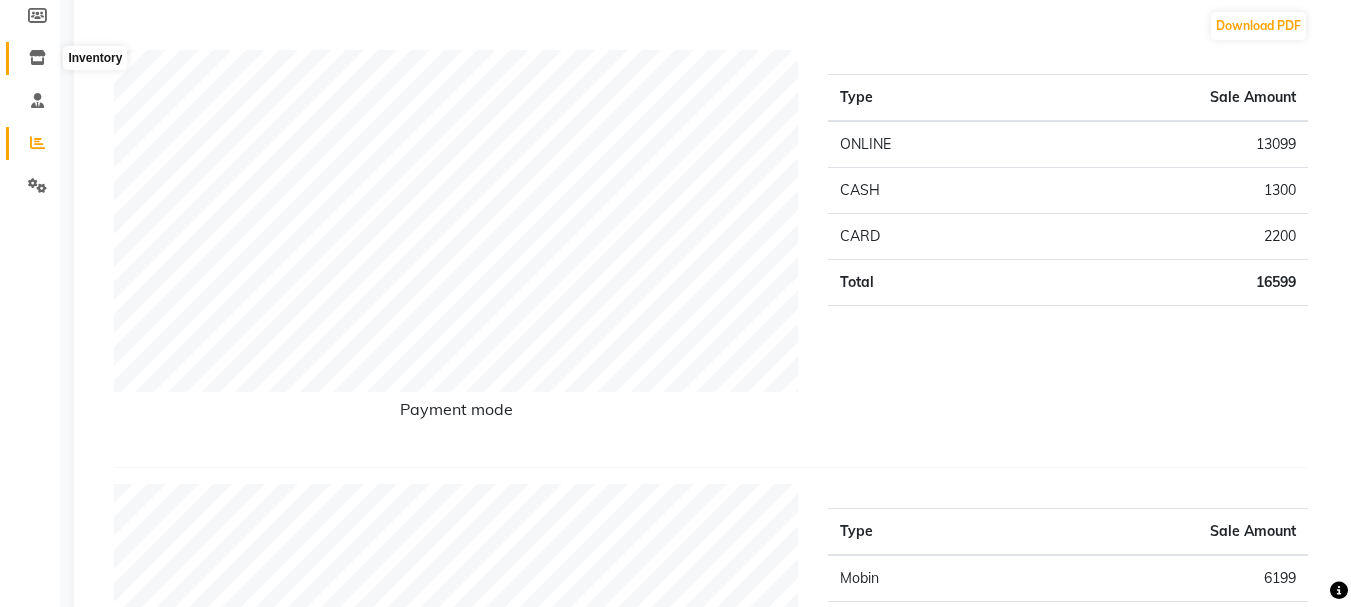 scroll, scrollTop: 0, scrollLeft: 0, axis: both 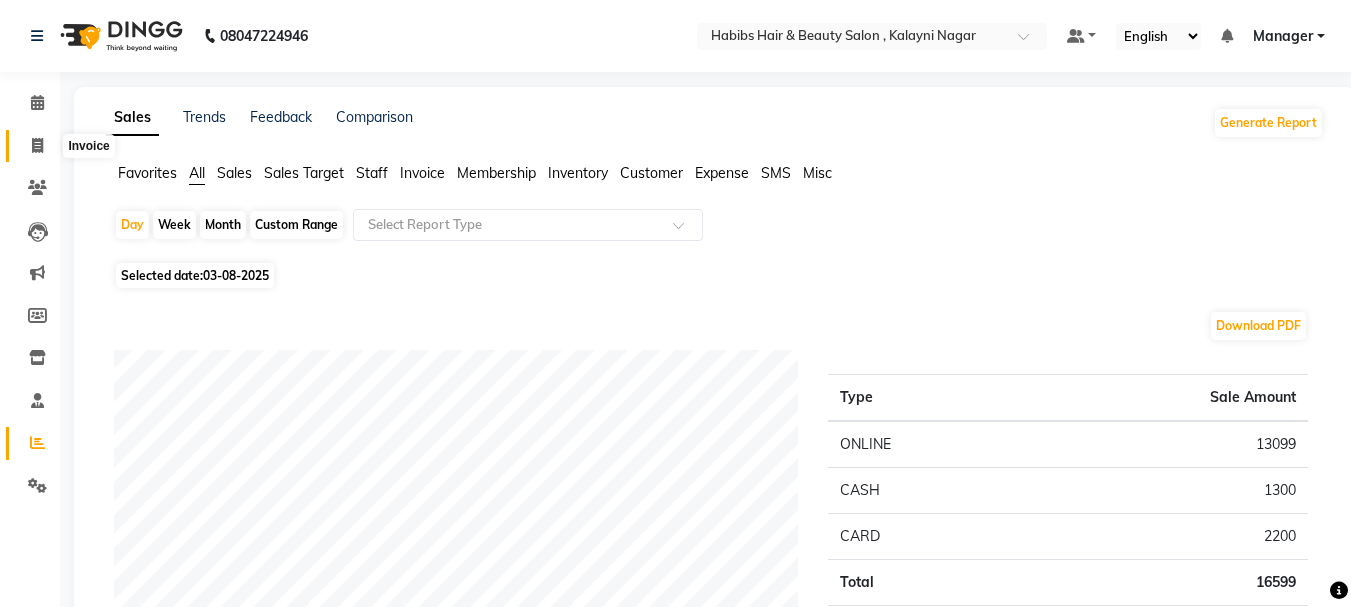 click 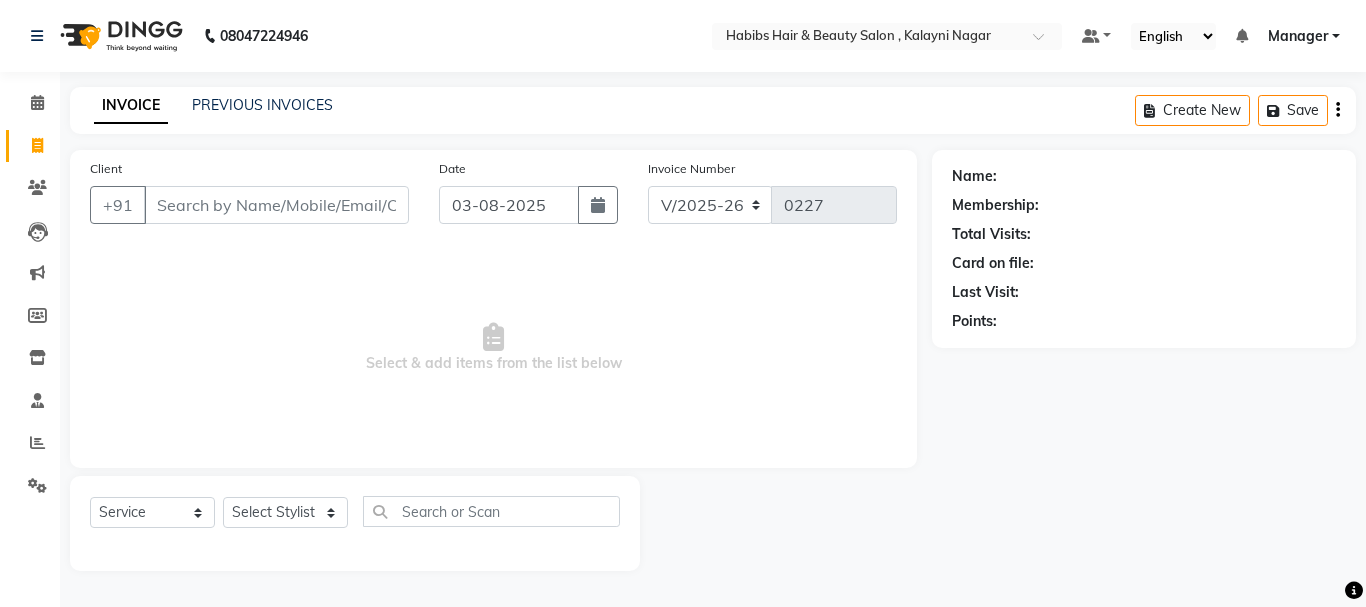 click on "INVOICE PREVIOUS INVOICES Create New Save Client +[PHONE] Date 03-08-2025 Invoice Number V/2025 V/2025-26 0227 Select & add items from the list below Select Service Product Membership Package Voucher Prepaid Gift Card Select Stylist Manager [FIRST] [FIRST] [FIRST] [LAST] [LAST] [LAST] [LAST] Name: Membership: Total Visits: Card on file: Last Visit: Points:" 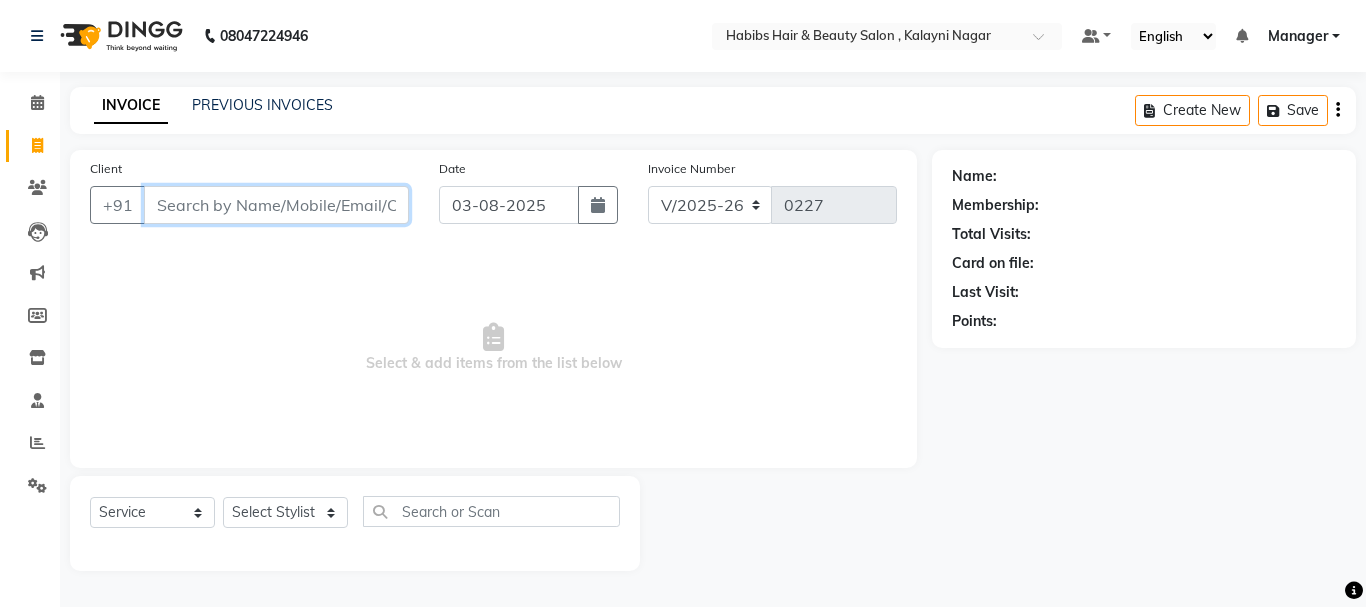 click on "Client" at bounding box center (276, 205) 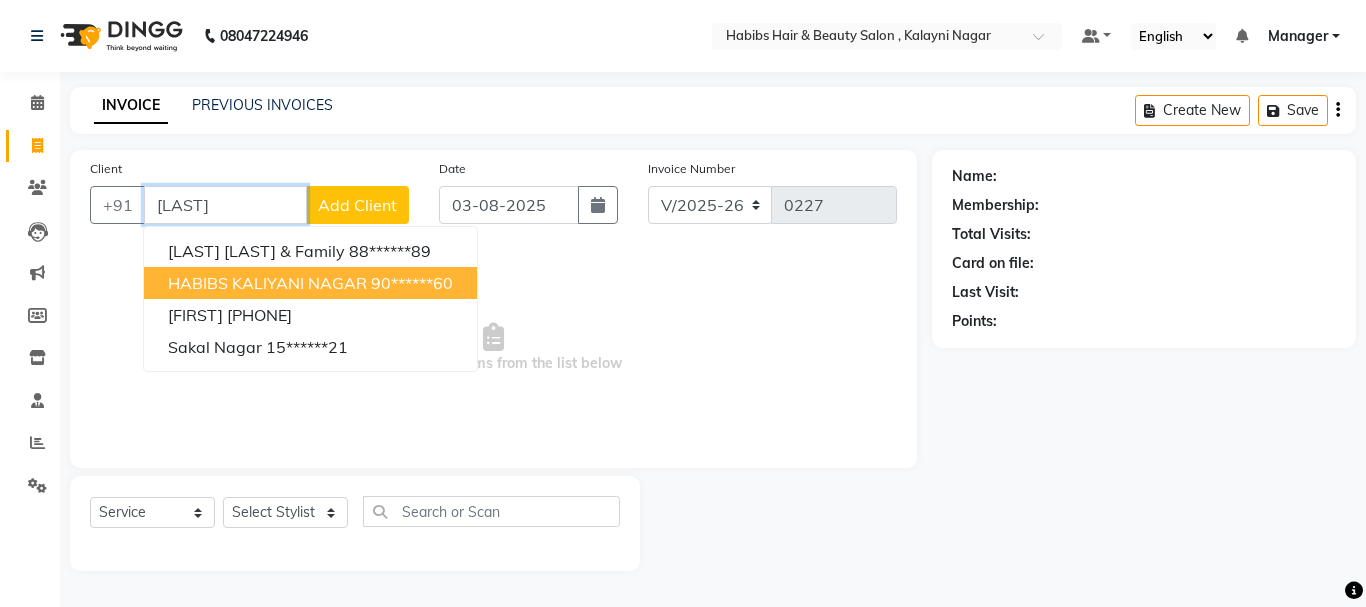 click on "HABIBS KALIYANI NAGAR" at bounding box center [267, 283] 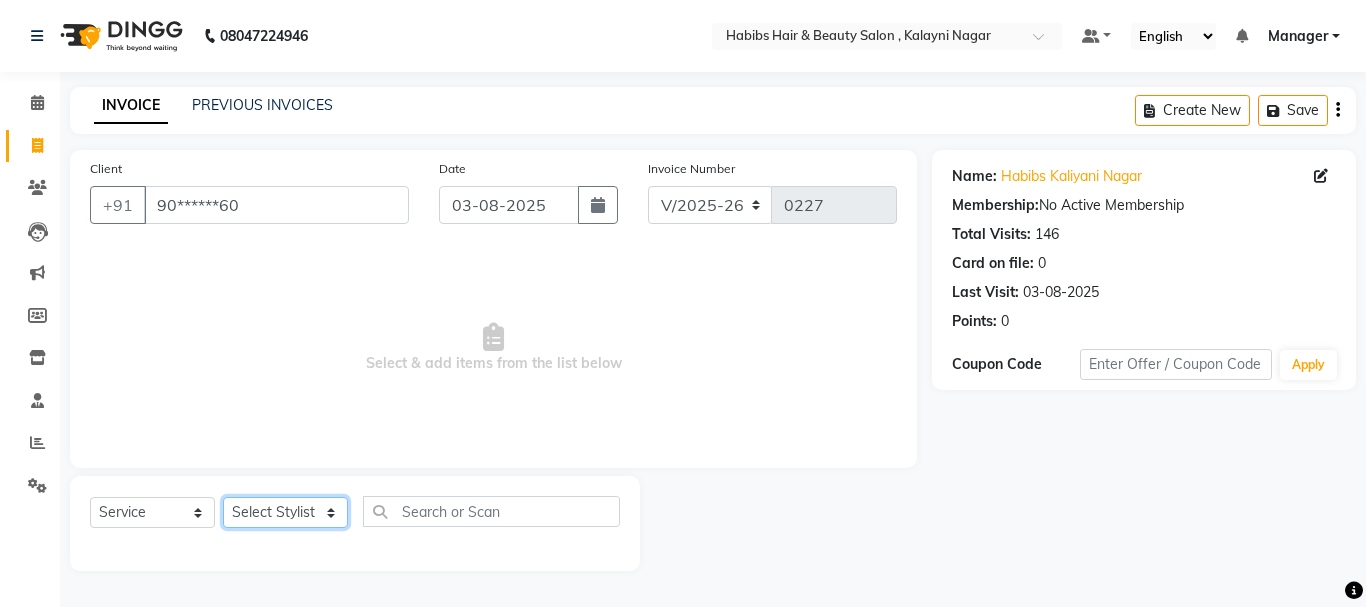 click on "Select Stylist Manager [FIRST] [FIRST] [FIRST] [LAST] [LAST] [LAST] [LAST]" 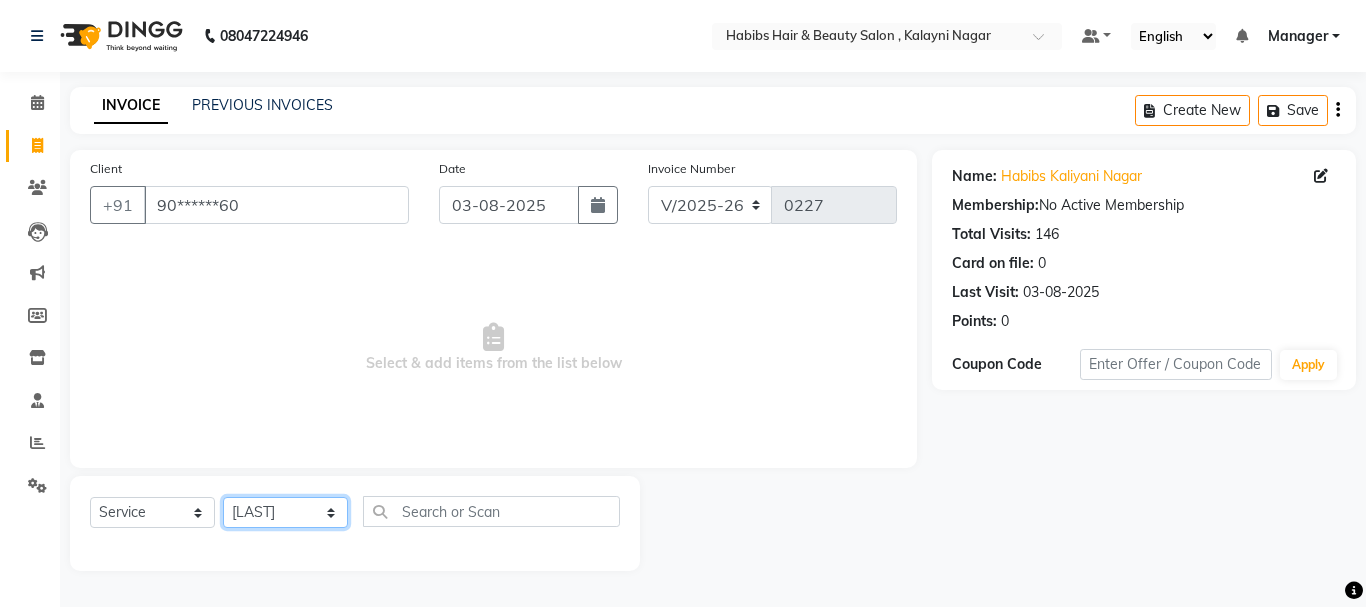 click on "Select Stylist Manager [FIRST] [FIRST] [FIRST] [LAST] [LAST] [LAST] [LAST]" 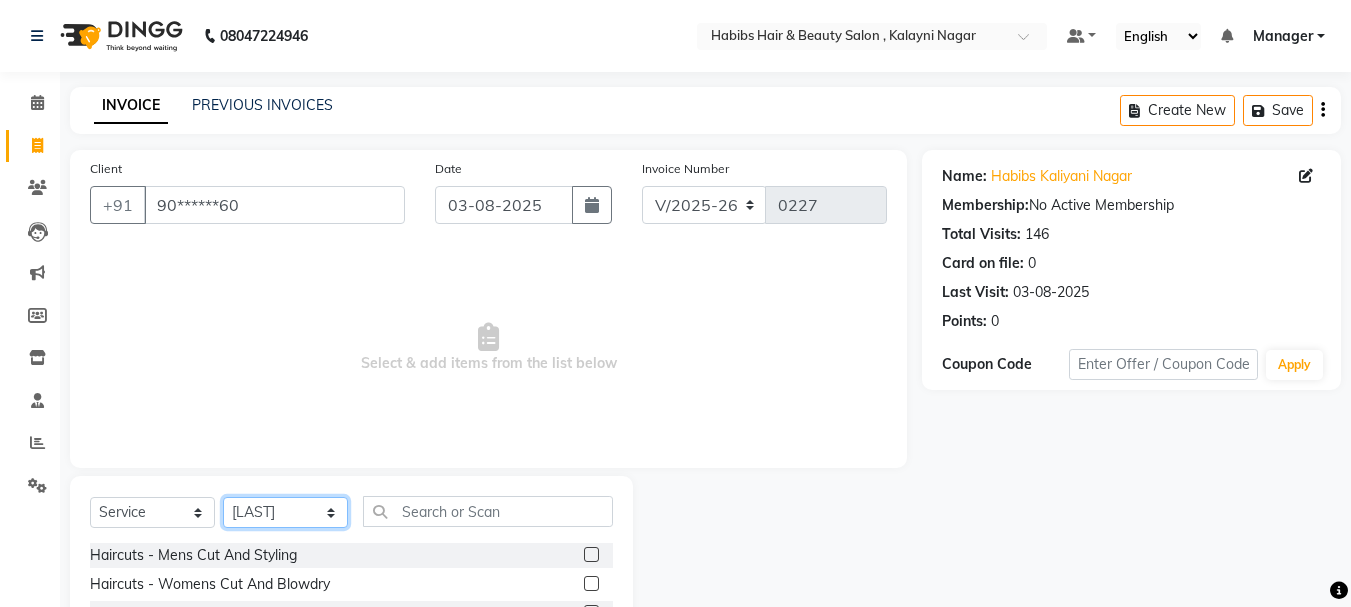 click on "Select Stylist Manager [FIRST] [FIRST] [FIRST] [LAST] [LAST] [LAST] [LAST]" 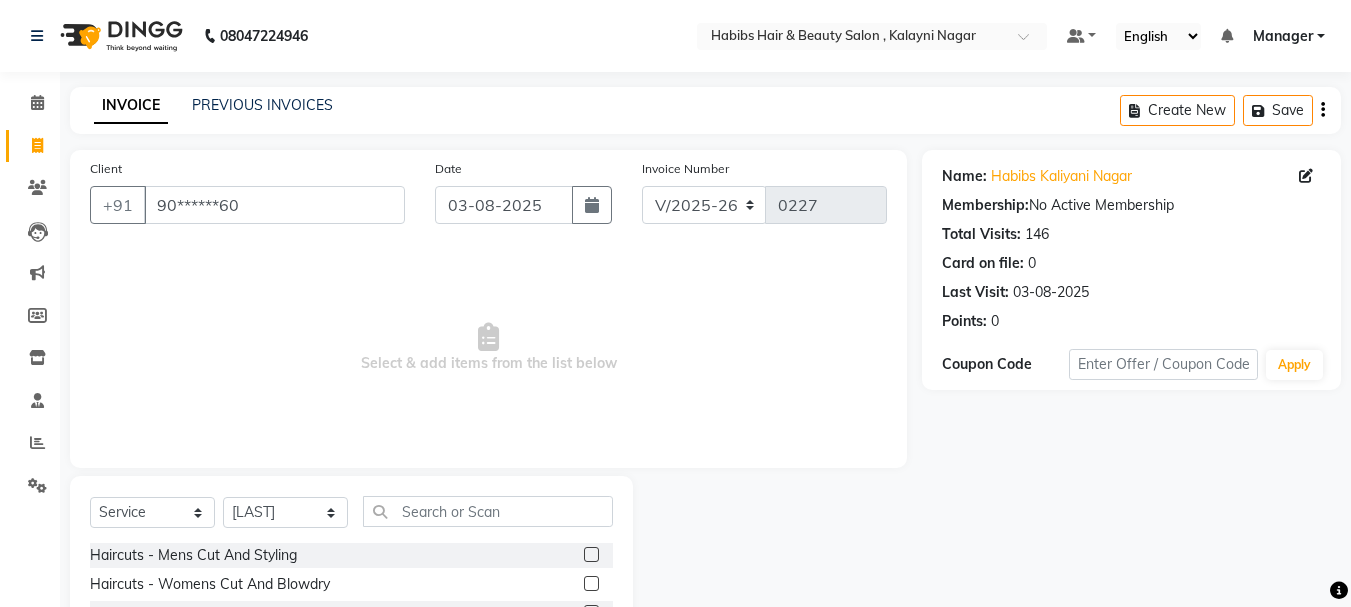 click 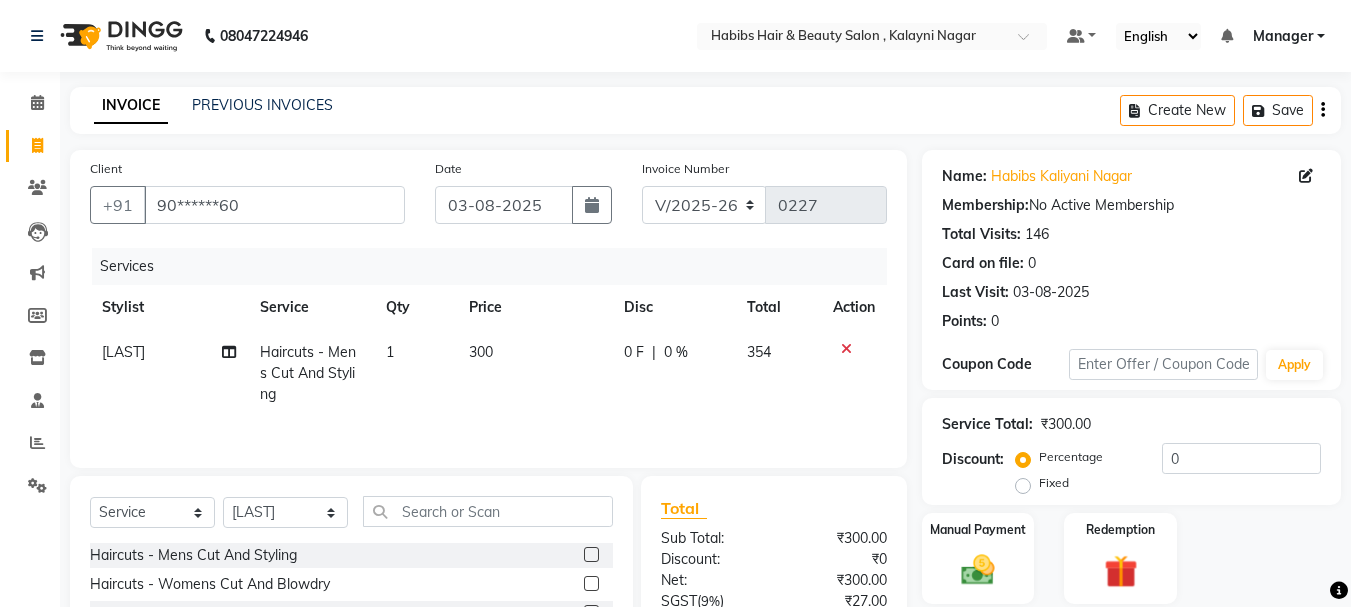 click 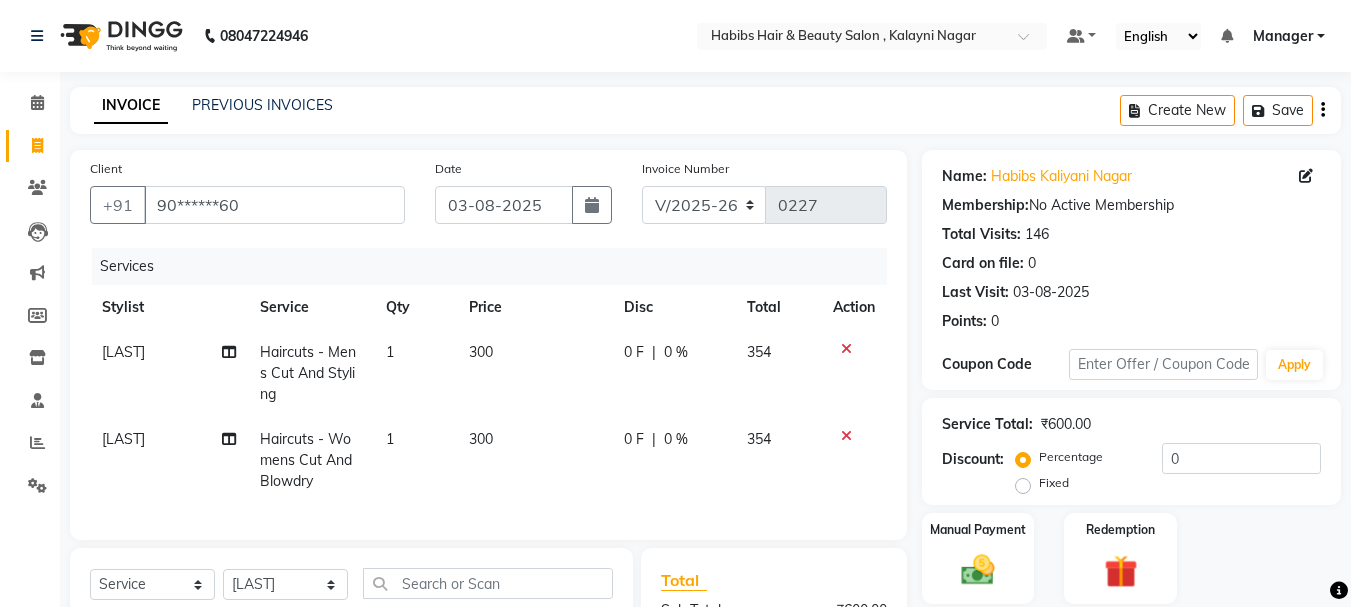 click 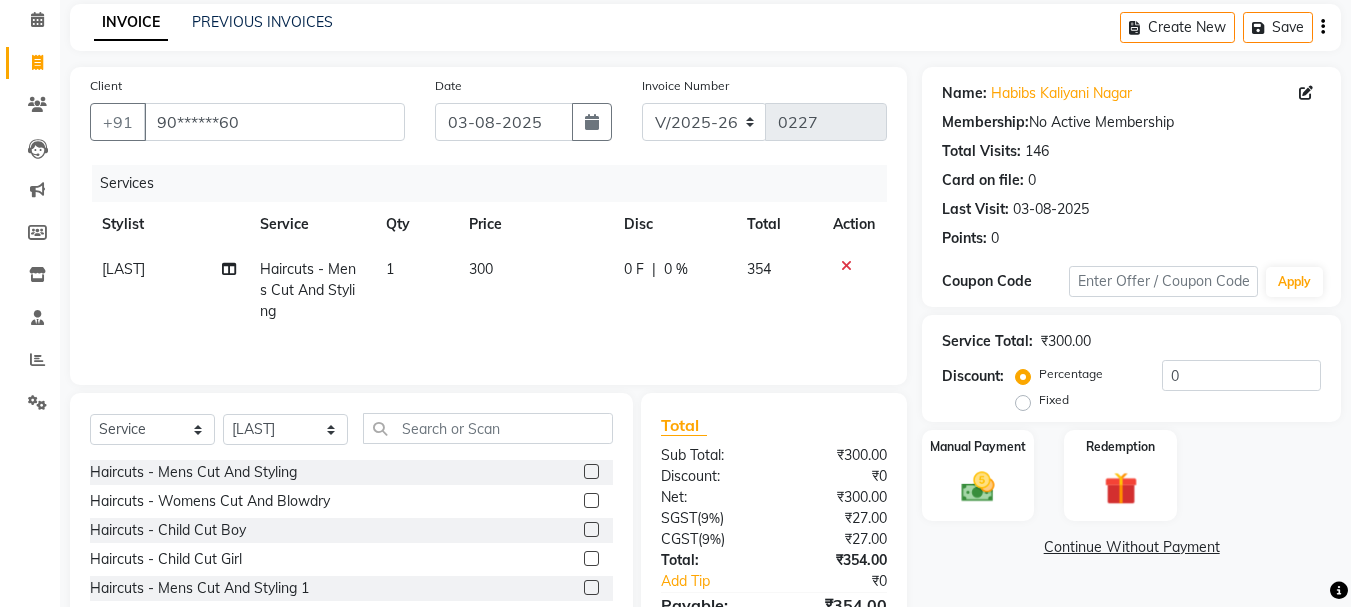 scroll, scrollTop: 100, scrollLeft: 0, axis: vertical 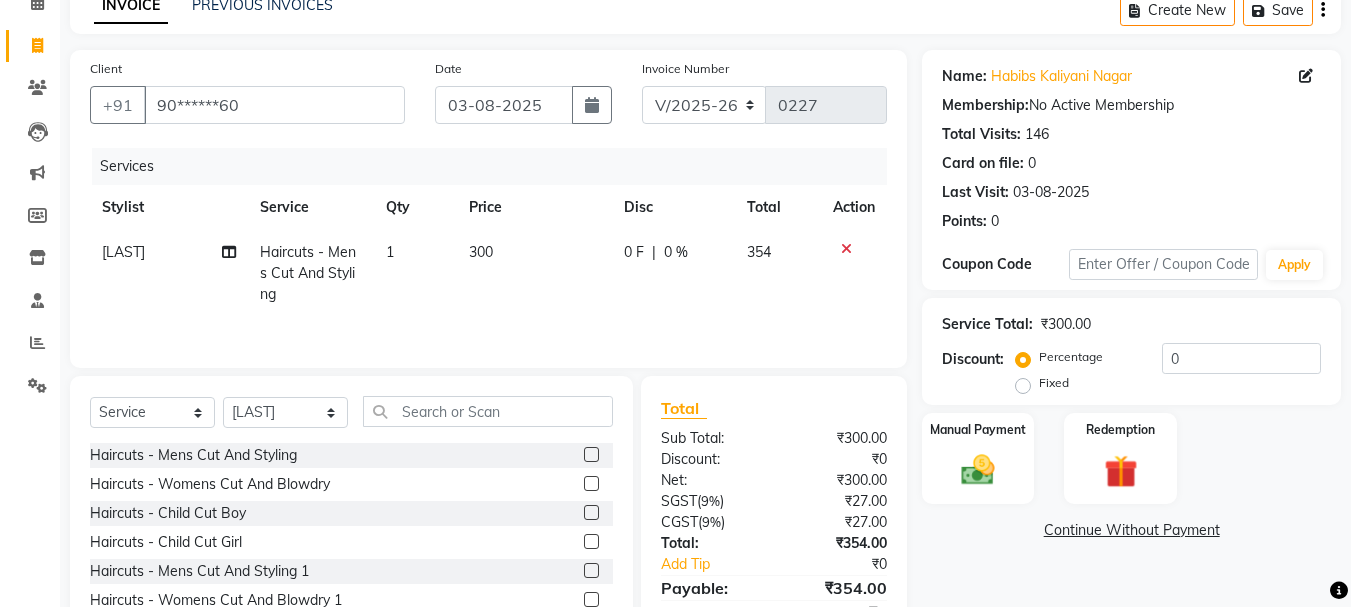 click 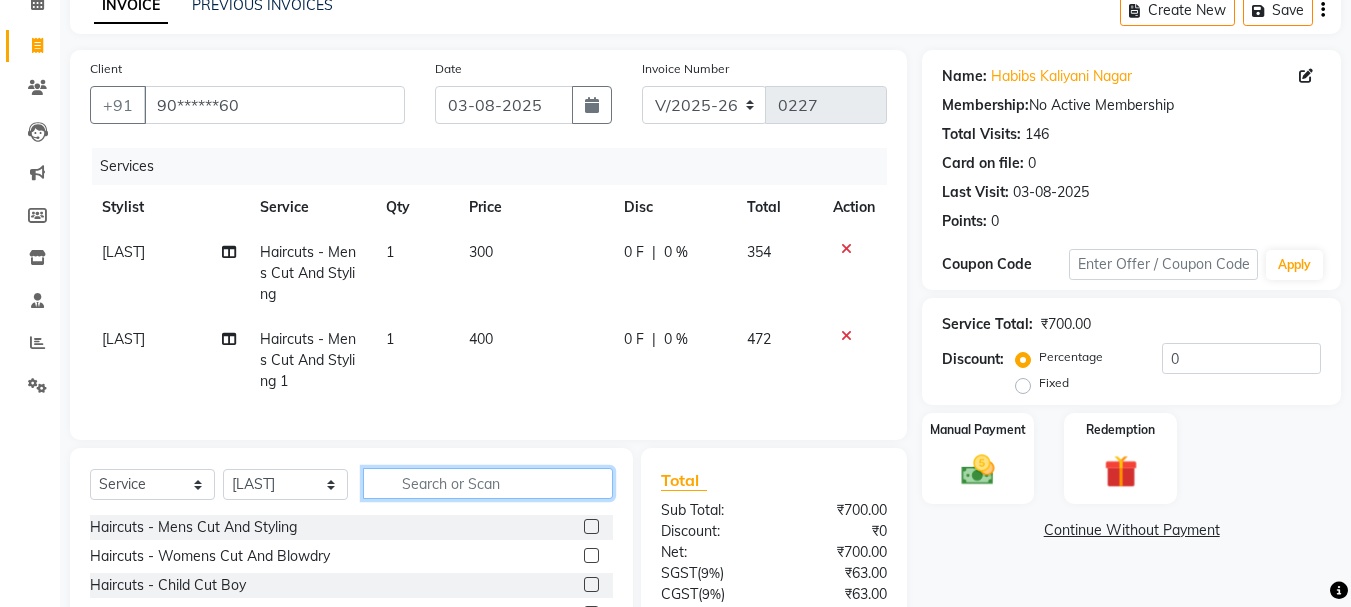 click 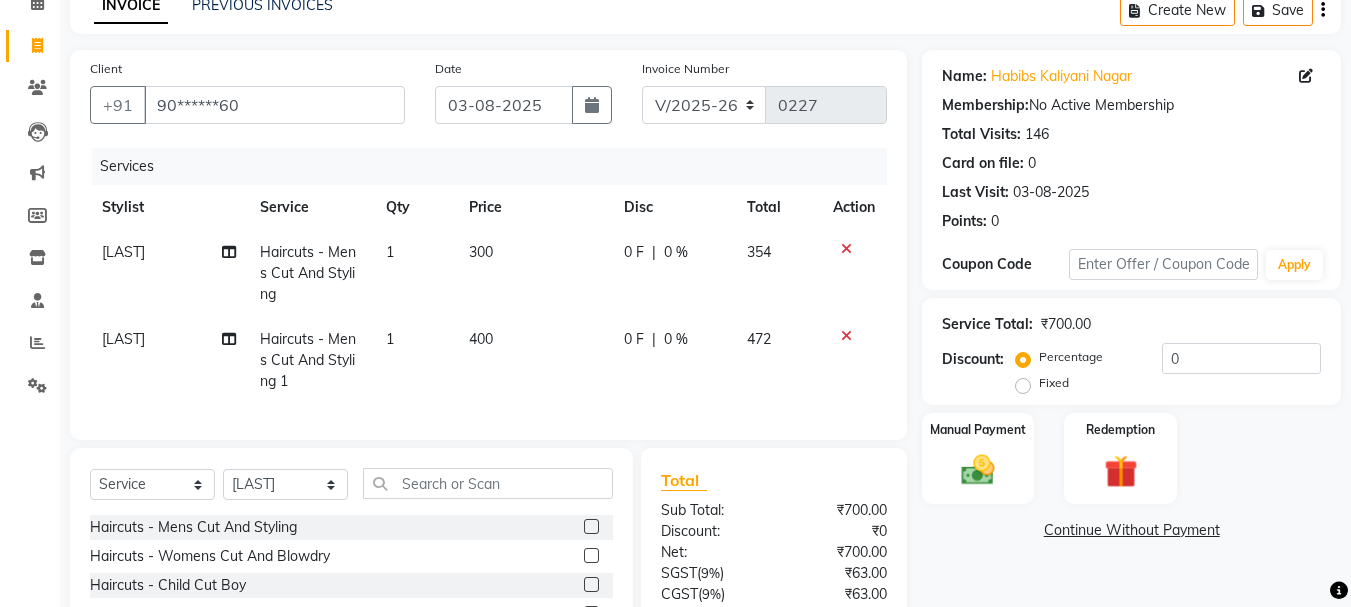 drag, startPoint x: 277, startPoint y: 465, endPoint x: 305, endPoint y: 498, distance: 43.27817 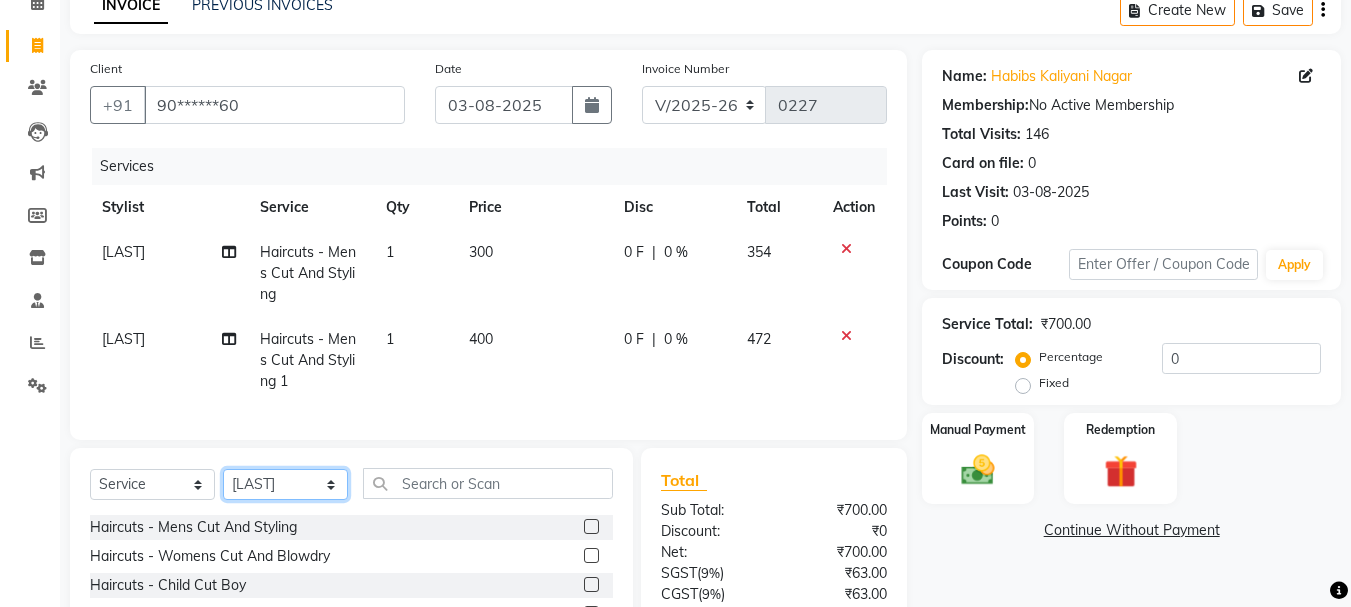 click on "Select Stylist Manager [FIRST] [FIRST] [FIRST] [LAST] [LAST] [LAST] [LAST]" 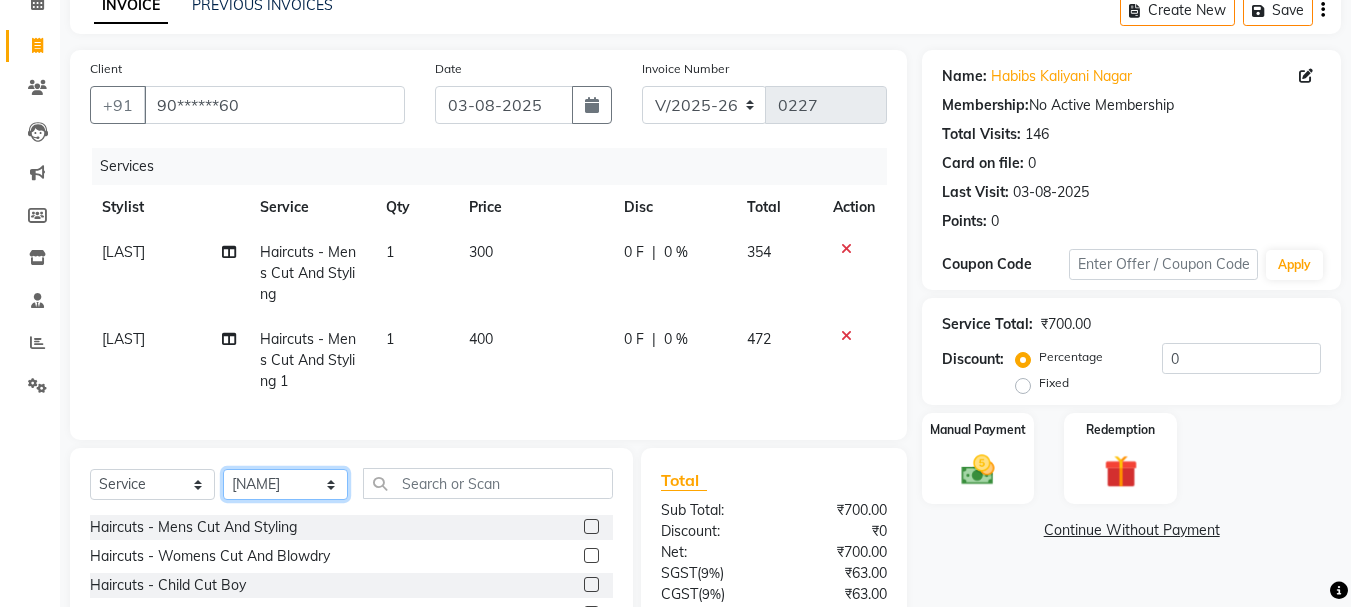 click on "Select Stylist Manager [FIRST] [FIRST] [FIRST] [LAST] [LAST] [LAST] [LAST]" 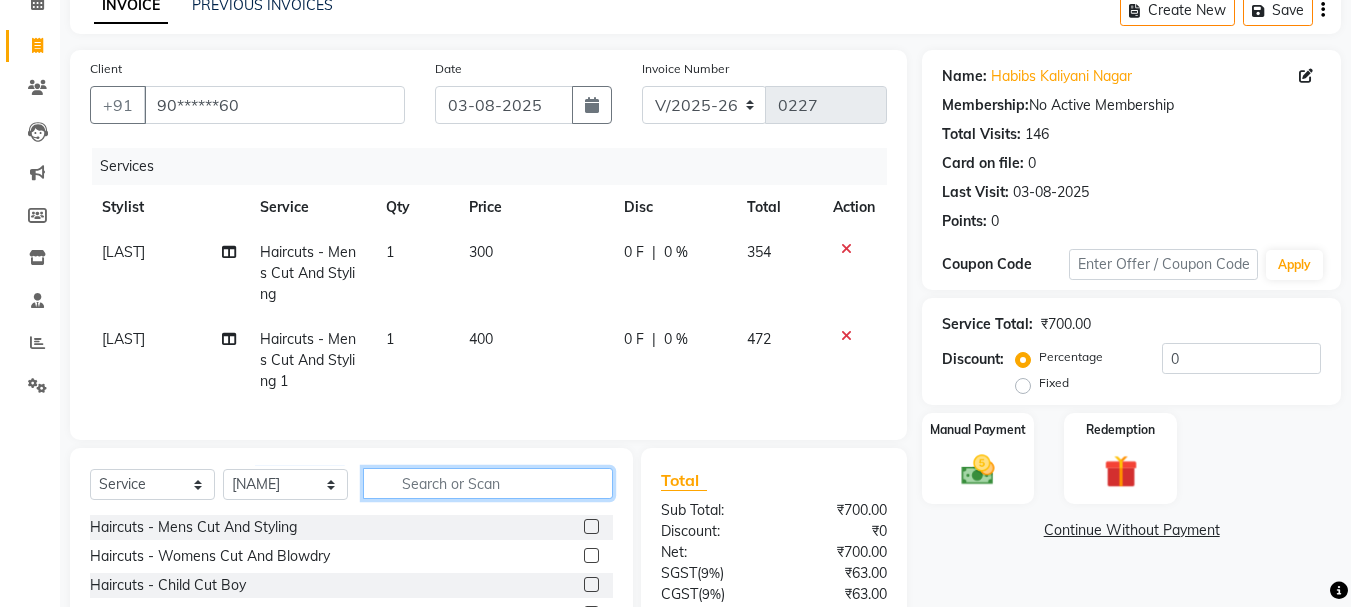click 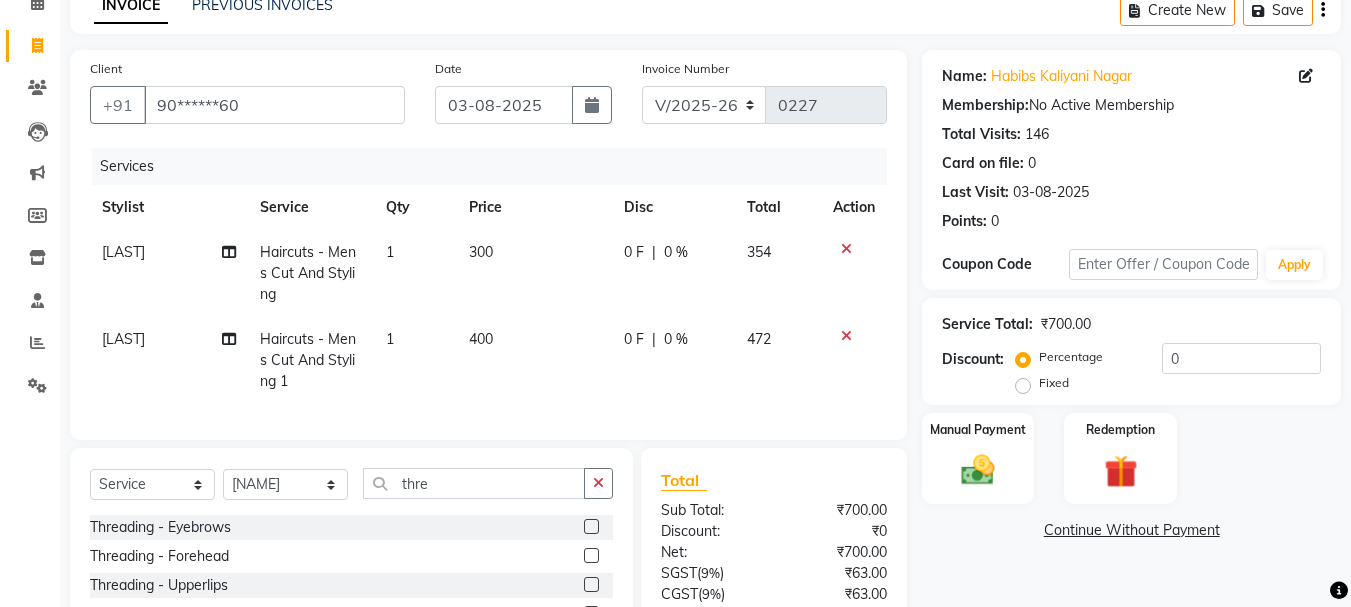 click 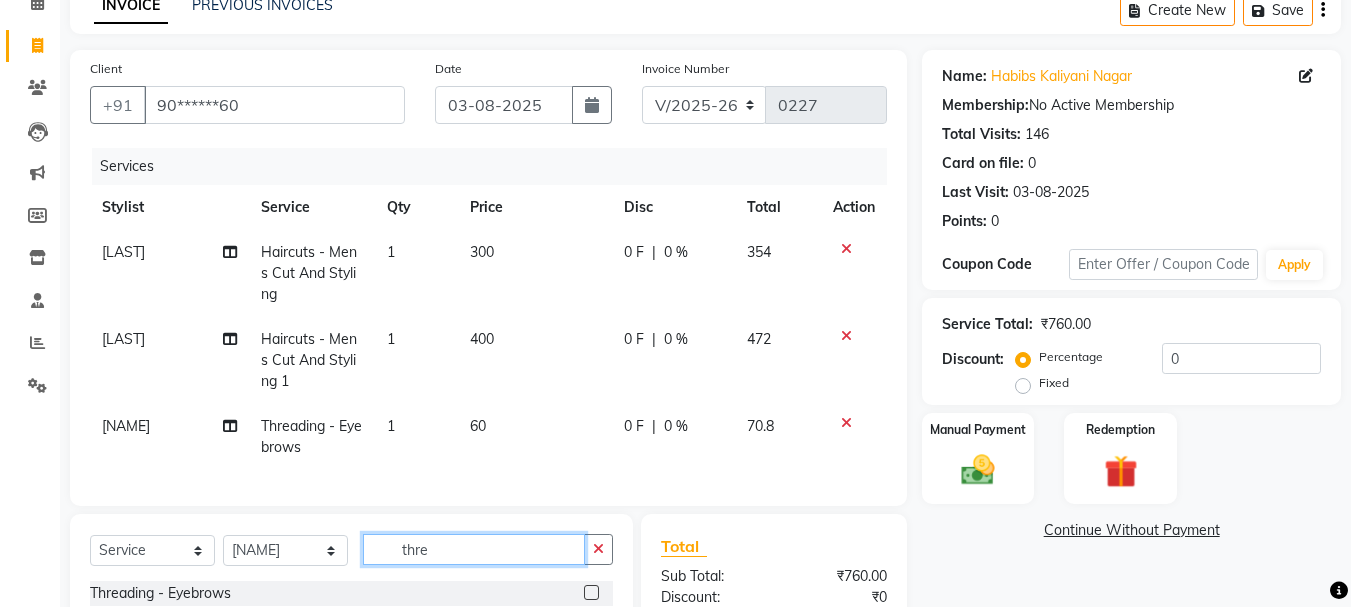 click on "thre" 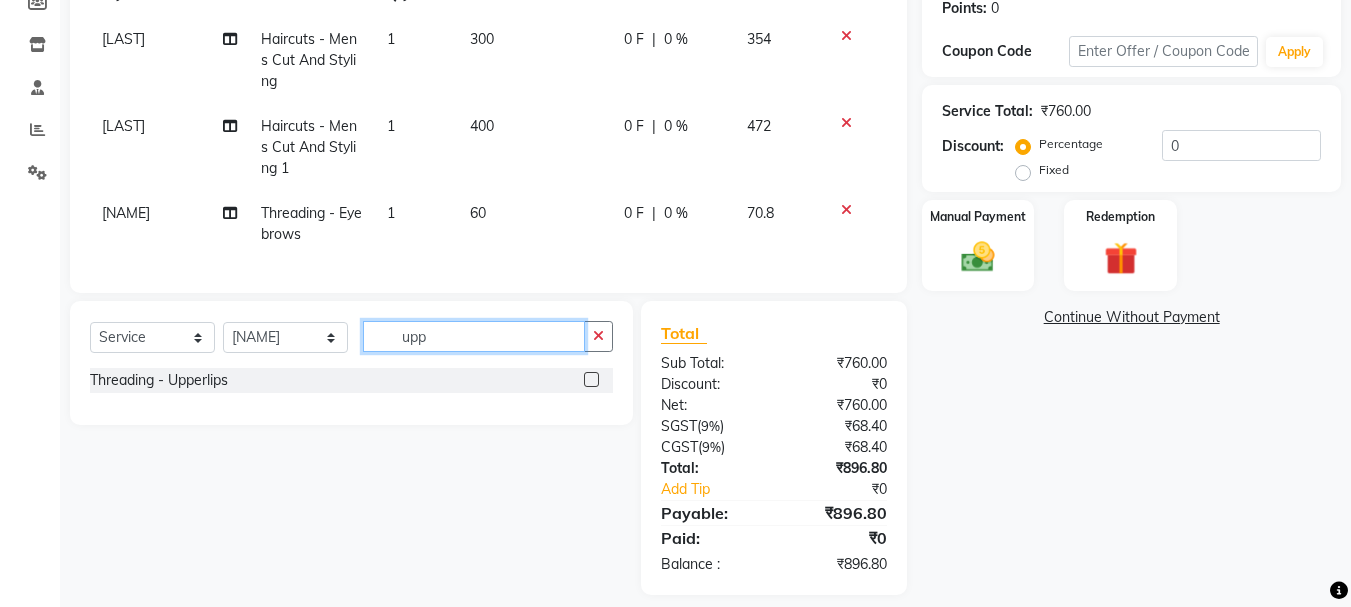 scroll, scrollTop: 346, scrollLeft: 0, axis: vertical 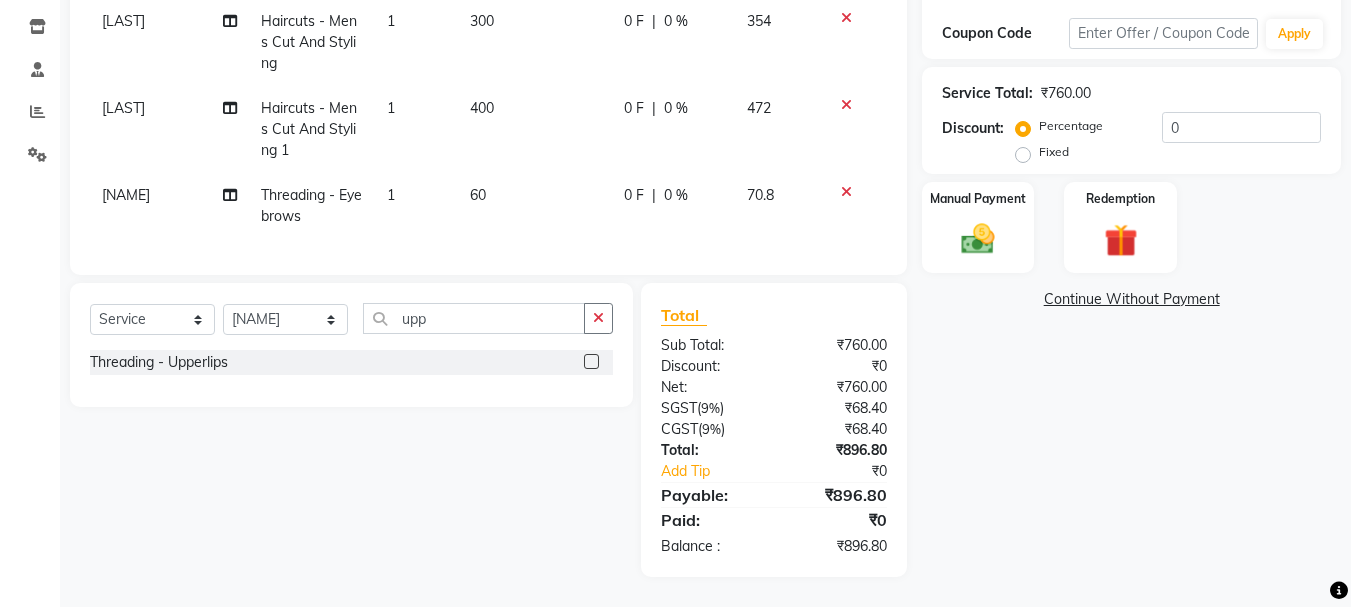 click 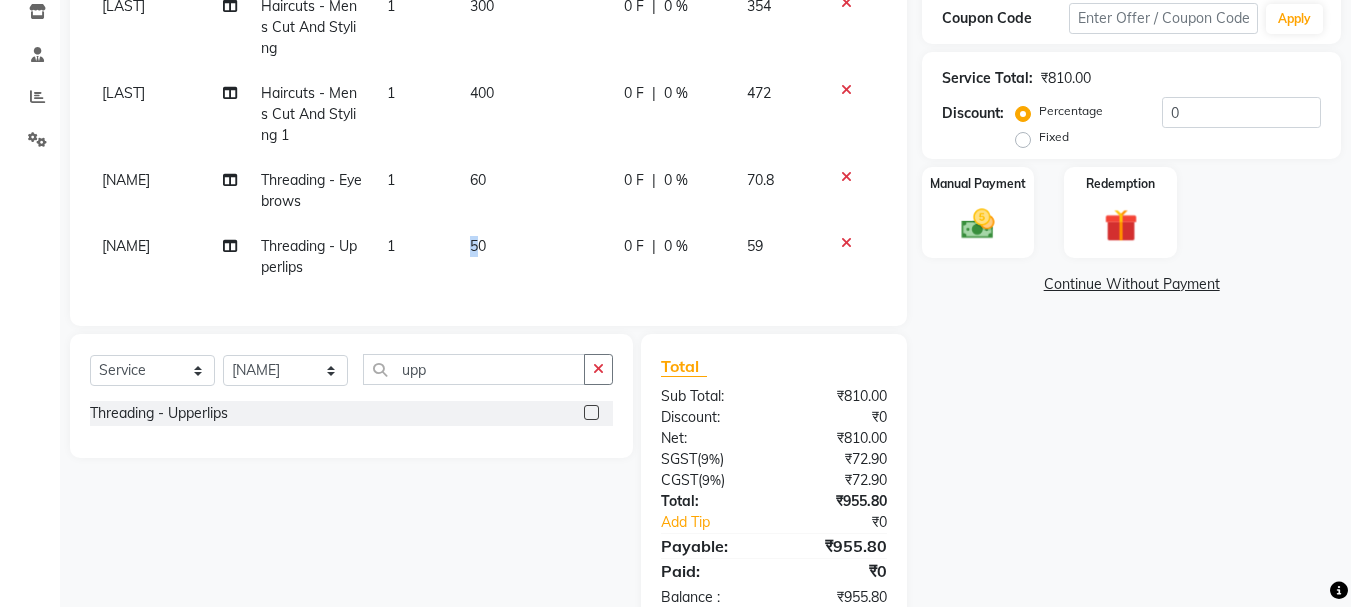 drag, startPoint x: 483, startPoint y: 242, endPoint x: 441, endPoint y: 243, distance: 42.0119 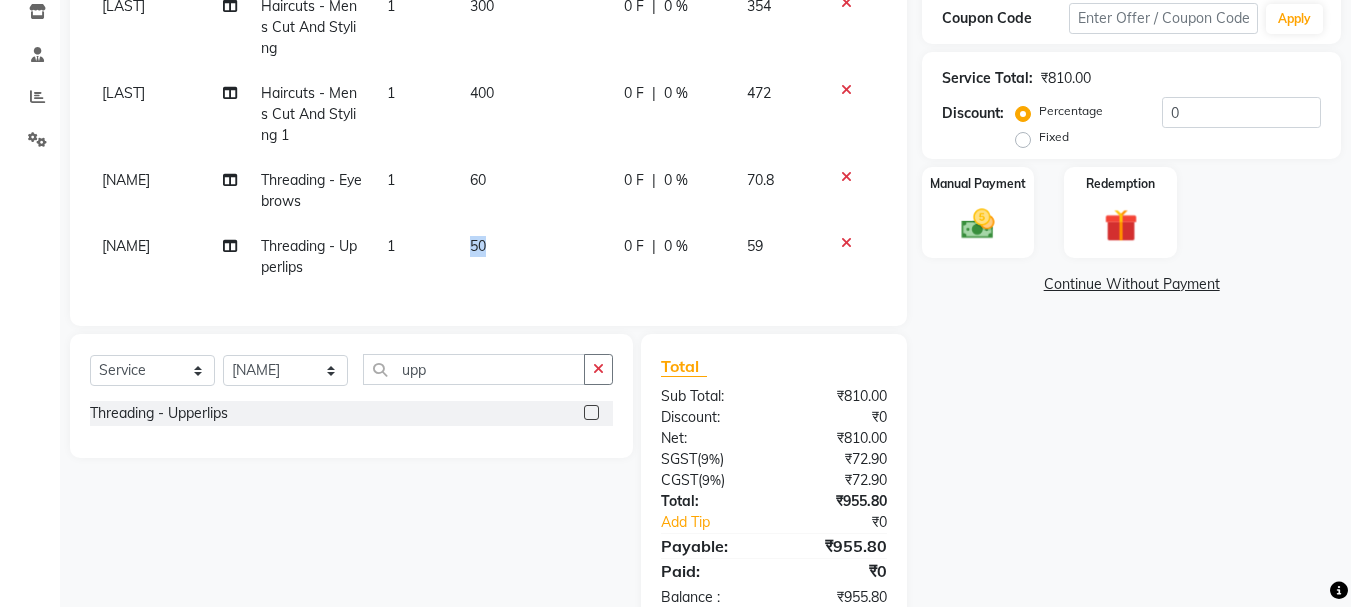 drag, startPoint x: 522, startPoint y: 245, endPoint x: 456, endPoint y: 249, distance: 66.1211 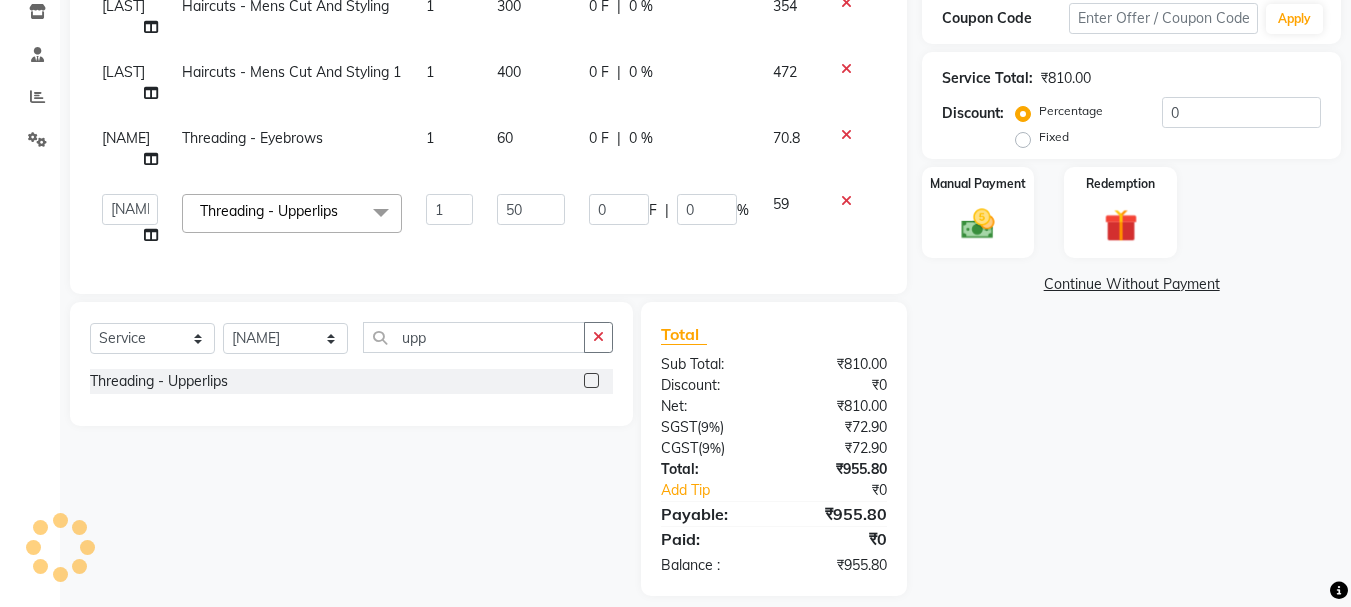 scroll, scrollTop: 338, scrollLeft: 0, axis: vertical 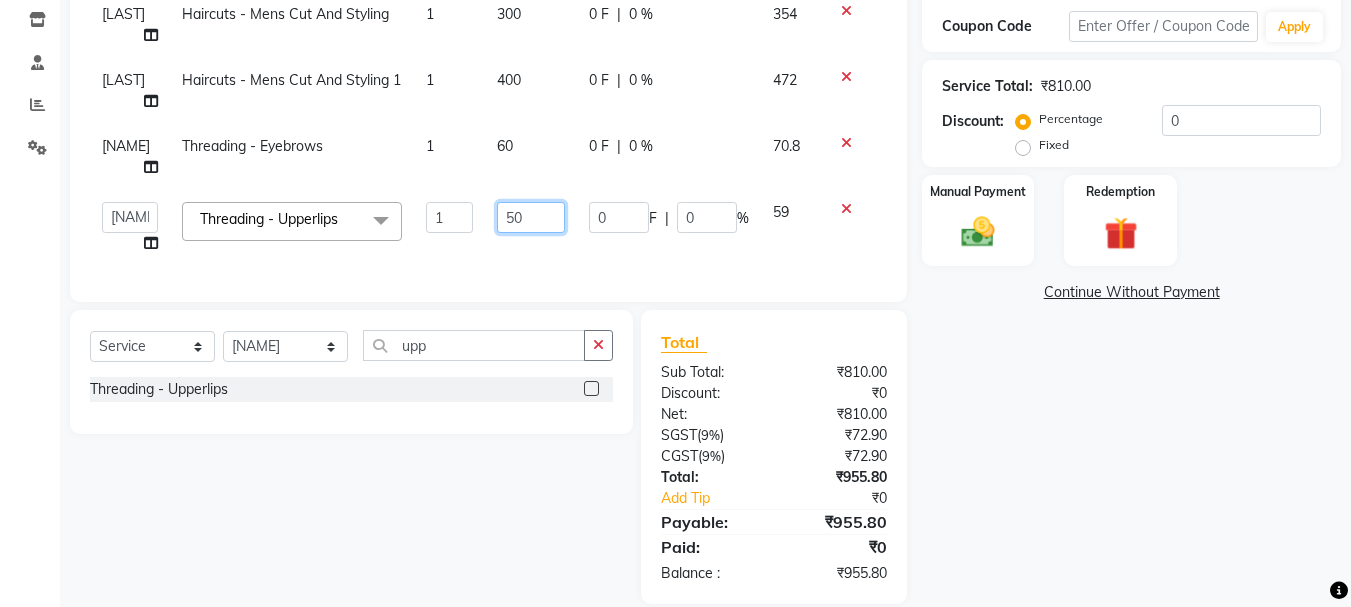 click on "50" 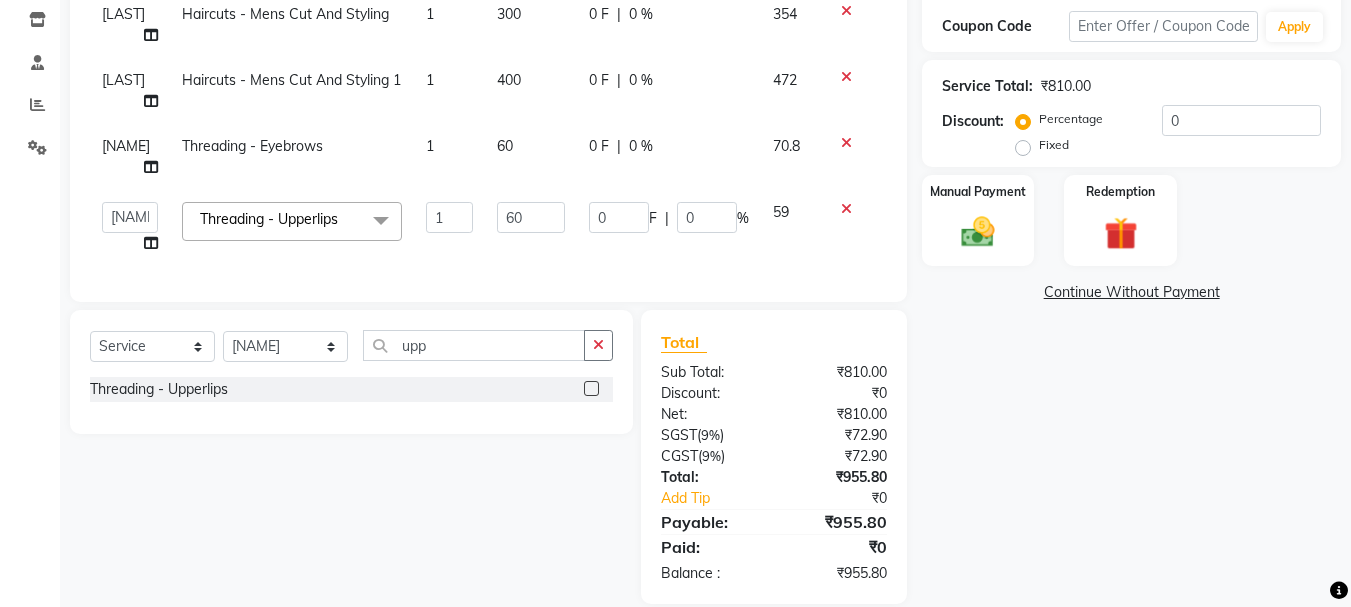 click on "[LAST] Haircuts - Mens Cut And Styling 1 300 0 F | 0 % 354 [LAST] Haircuts - Mens Cut And Styling 1 1 400 0 F | 0 % 472 [LAST] Threading - Eyebrows 1 60 0 F | 0 % 70.8 Manager [FIRST] [FIRST] [FIRST] [LAST] [LAST] [LAST] [LAST] Threading - Upperlips x Haircuts - Mens Cut And Styling Haircuts - Womens Cut And Blowdry Haircuts - Child Cut Boy Haircuts - Child Cut Girl Haircuts - Mens Cut And Styling 1 Haircuts - Womens Cut And Blowdry 1 Hair Cut Demo PKG Blowdry - Wash And Blast Dry Blowdry - Shoulder Length Blowdry - Below Shoulder Blowdry - Incurl Outcurl Root touchup Blowdry - Up to waist Shoulder Ironing - Shoulder Length Ironing - Below Shoulder Ironing - Extra Long Tonging - Shoulder Length Tonging - Below Shoulder Tonging - Extra Long Styling - Mens Hair Wash Styling - Mens Styling Styling - Beard Trim Styling - Foam Shave Styling - Men'S Beard Styling Highlights - Bob Length Highlights - Shoulder Length Highlights - Below Shoulder Botox 1 60 0" 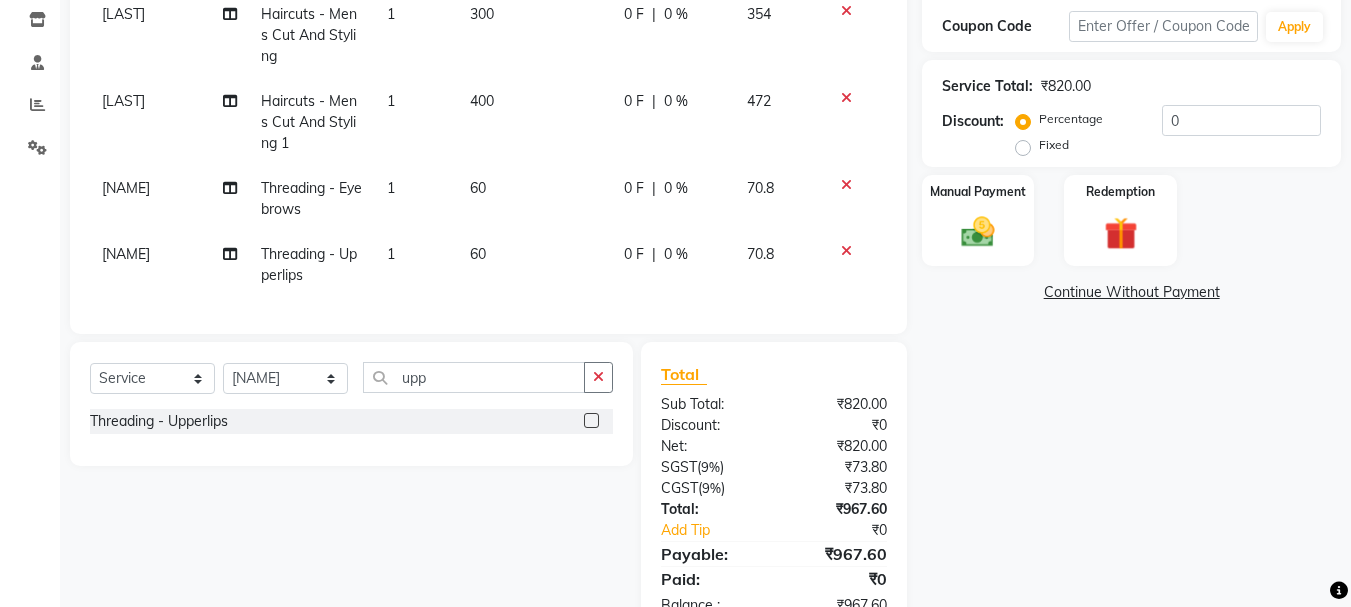 scroll, scrollTop: 38, scrollLeft: 0, axis: vertical 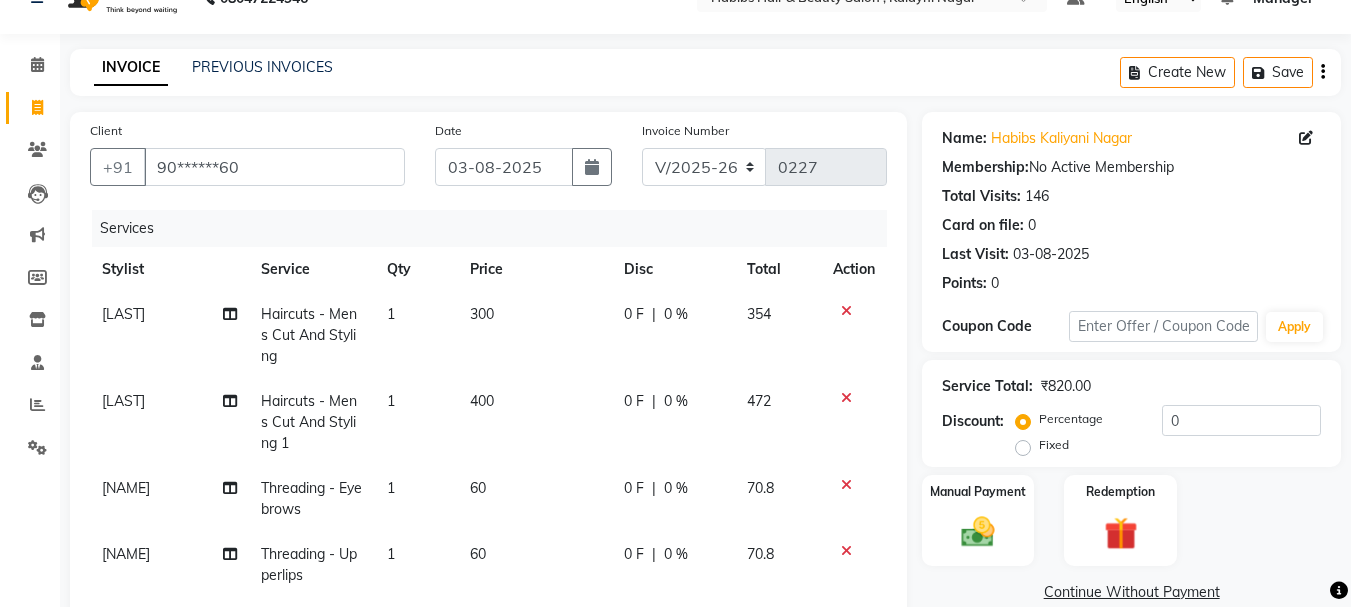 click on "0 F | 0 %" 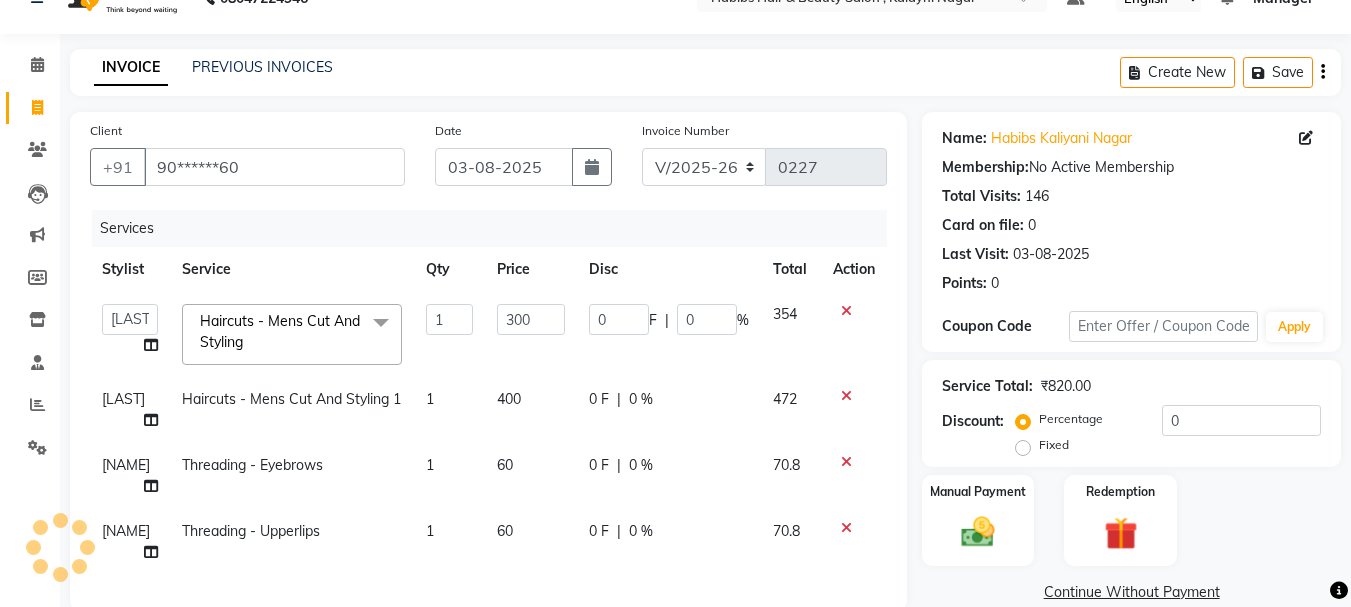 click on "Create New   Save" 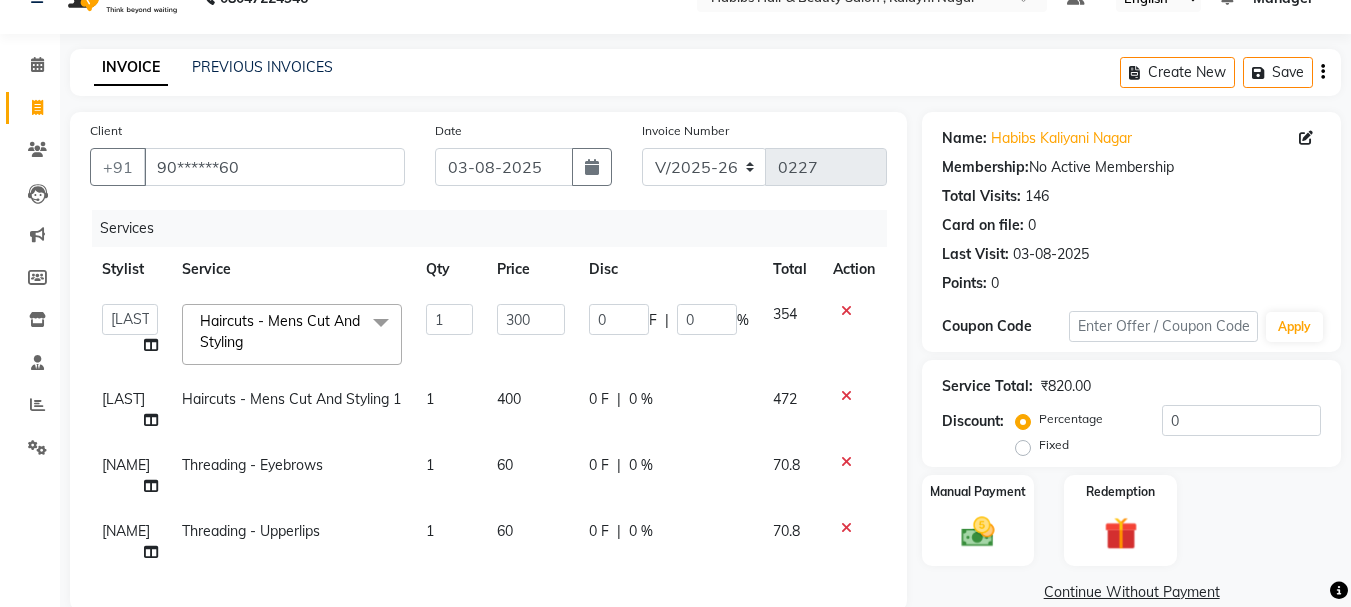 click on "Create New   Save" 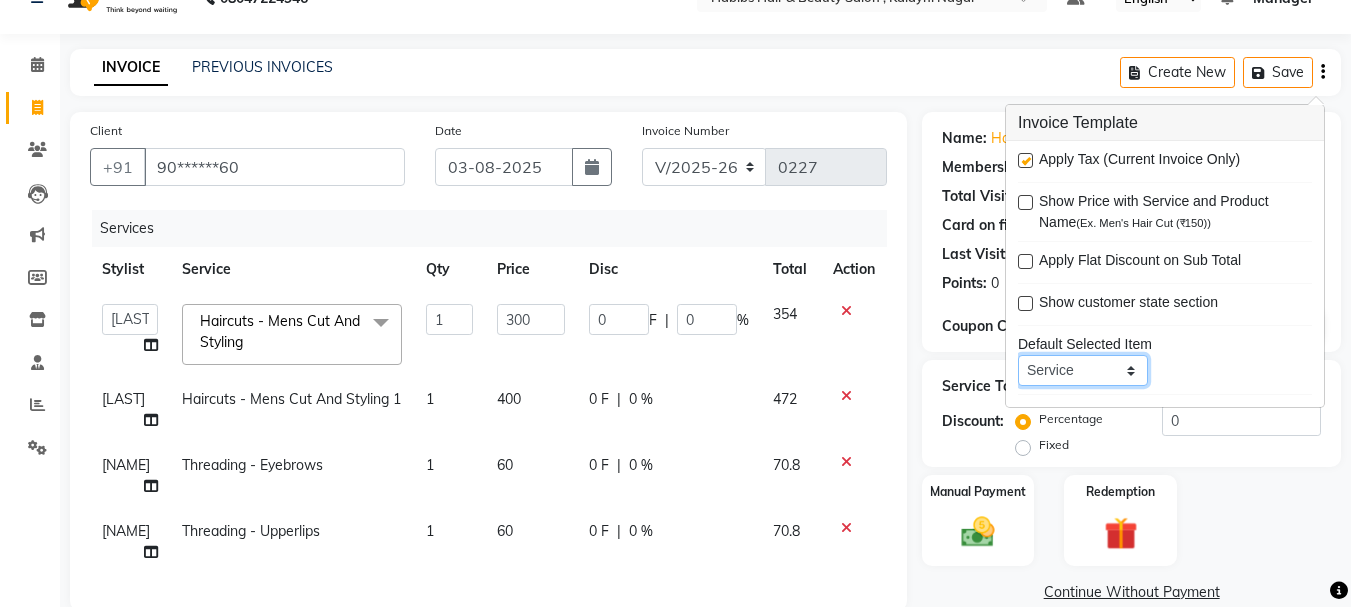 click on "Service Product Membership Package Voucher Prepaid Gift Card" at bounding box center (1083, 370) 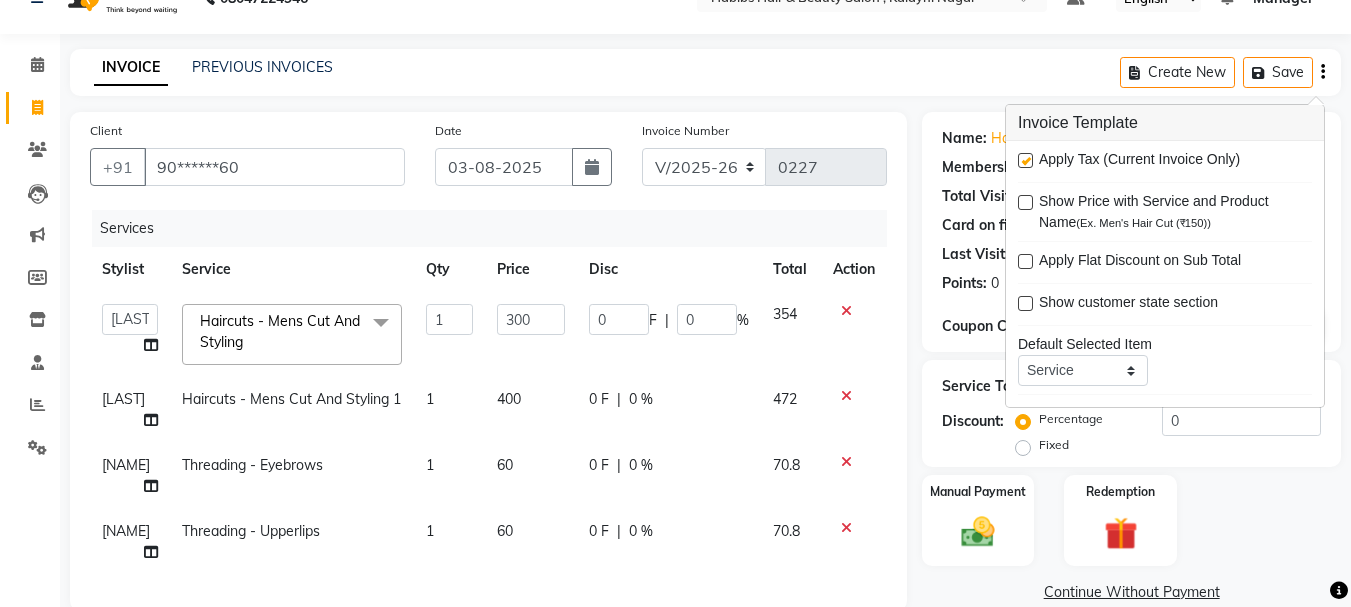 click at bounding box center (1025, 160) 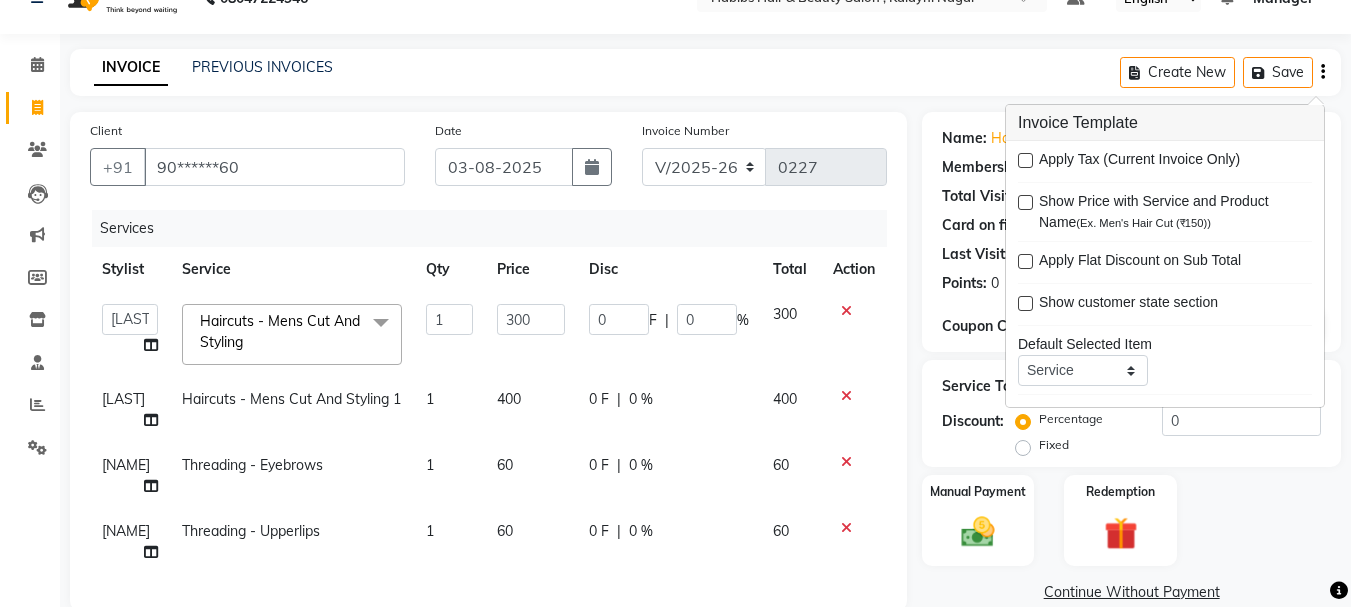 click on "0 F | 0 %" 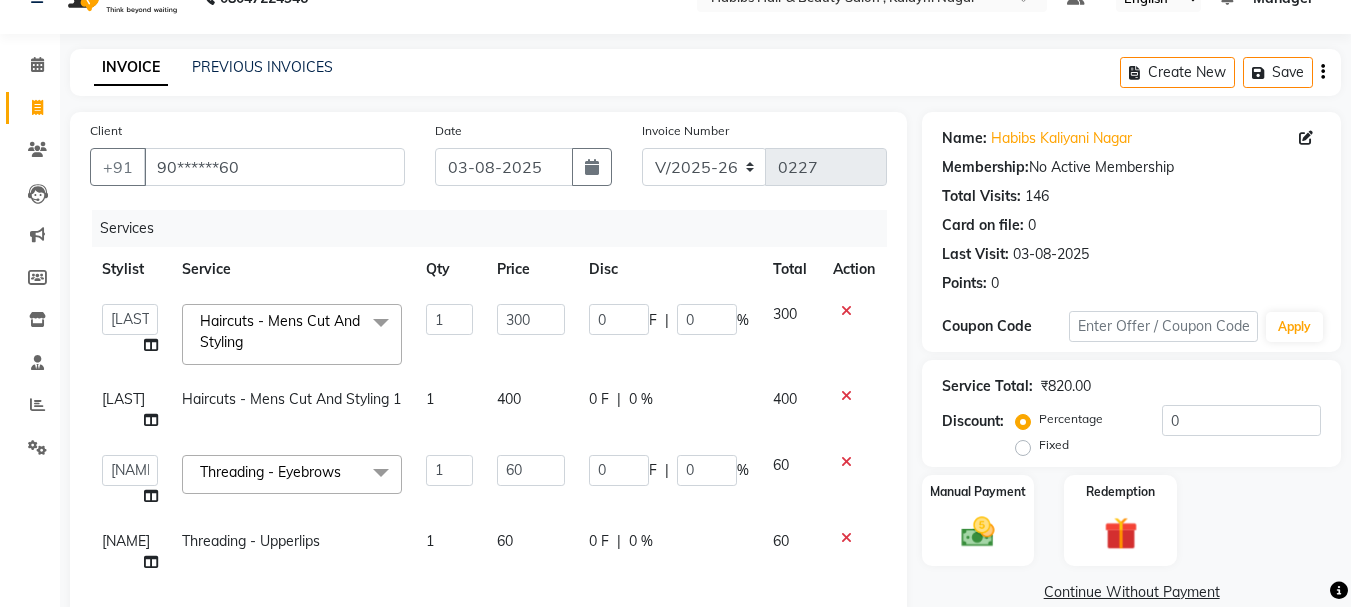 click on "0 F | 0 %" 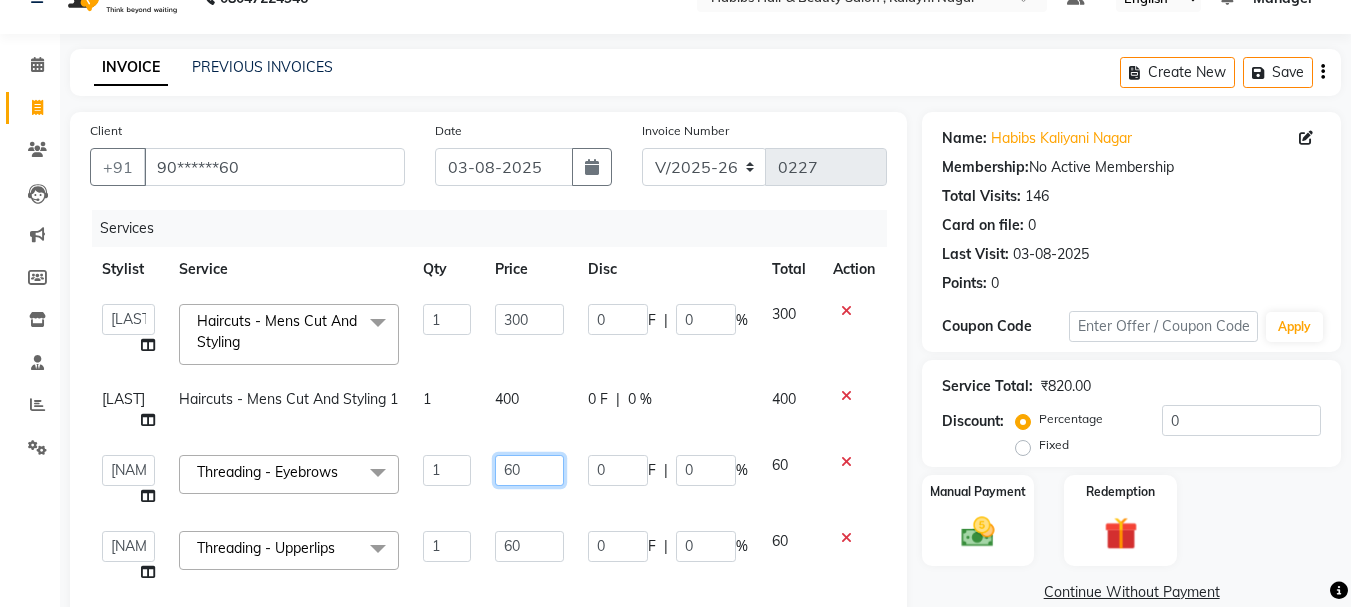 click on "60" 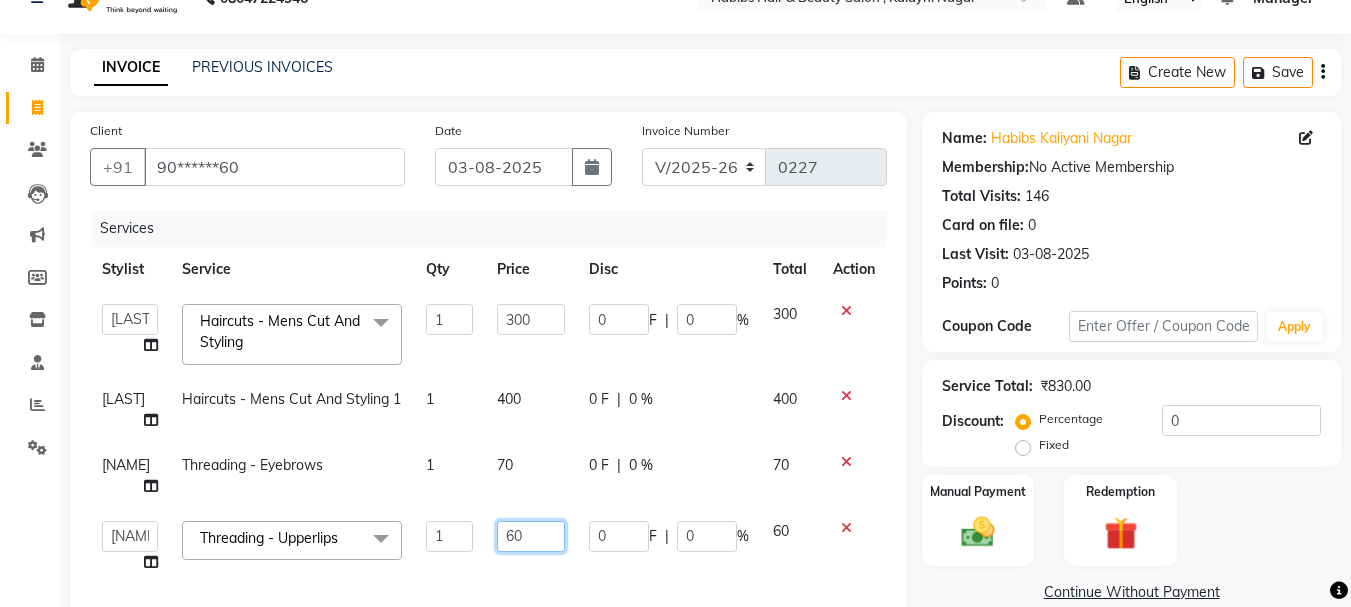 click on "60" 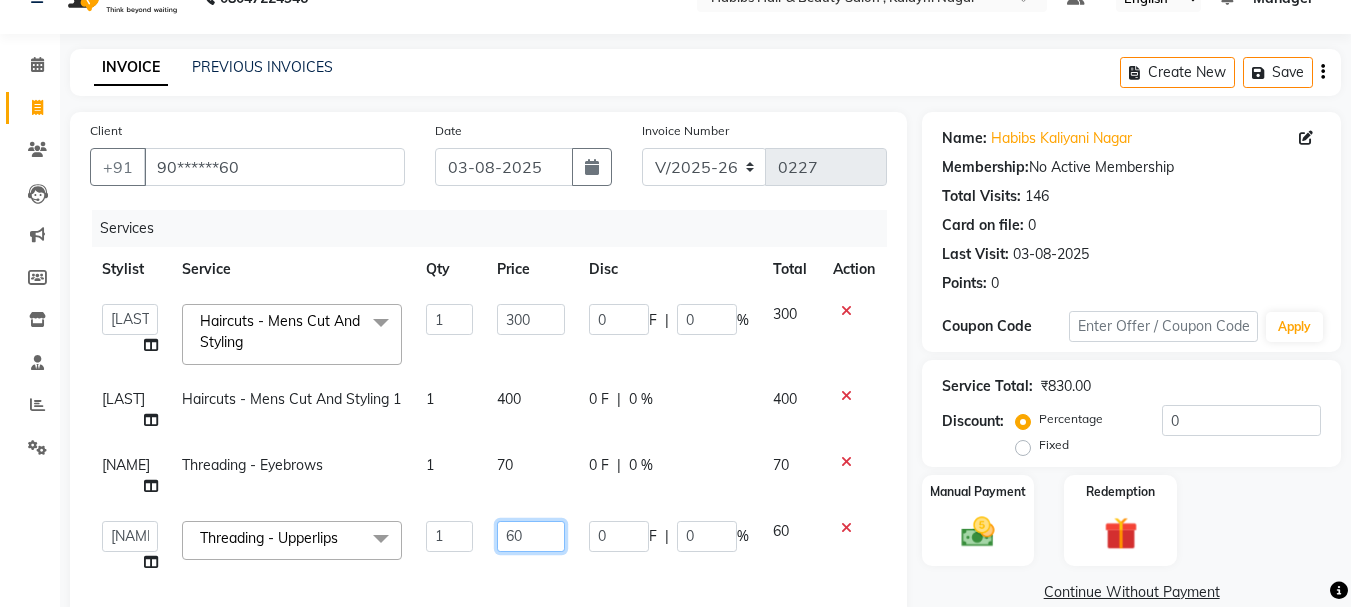 drag, startPoint x: 522, startPoint y: 525, endPoint x: 442, endPoint y: 507, distance: 82 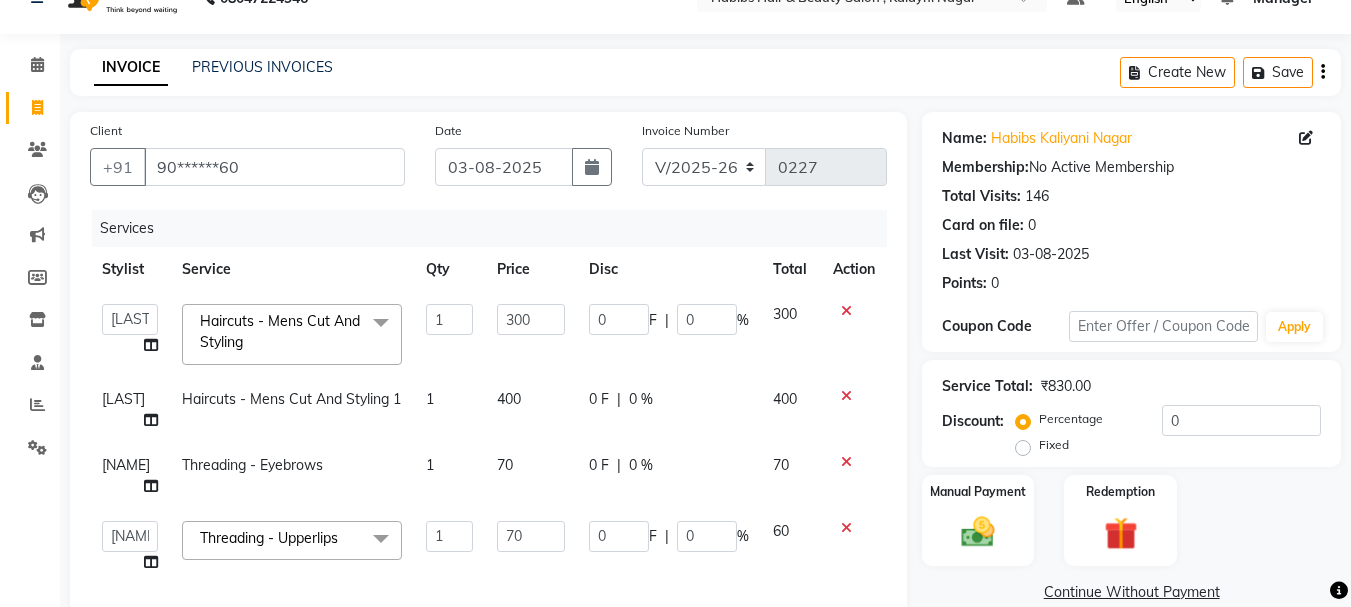 click on "70" 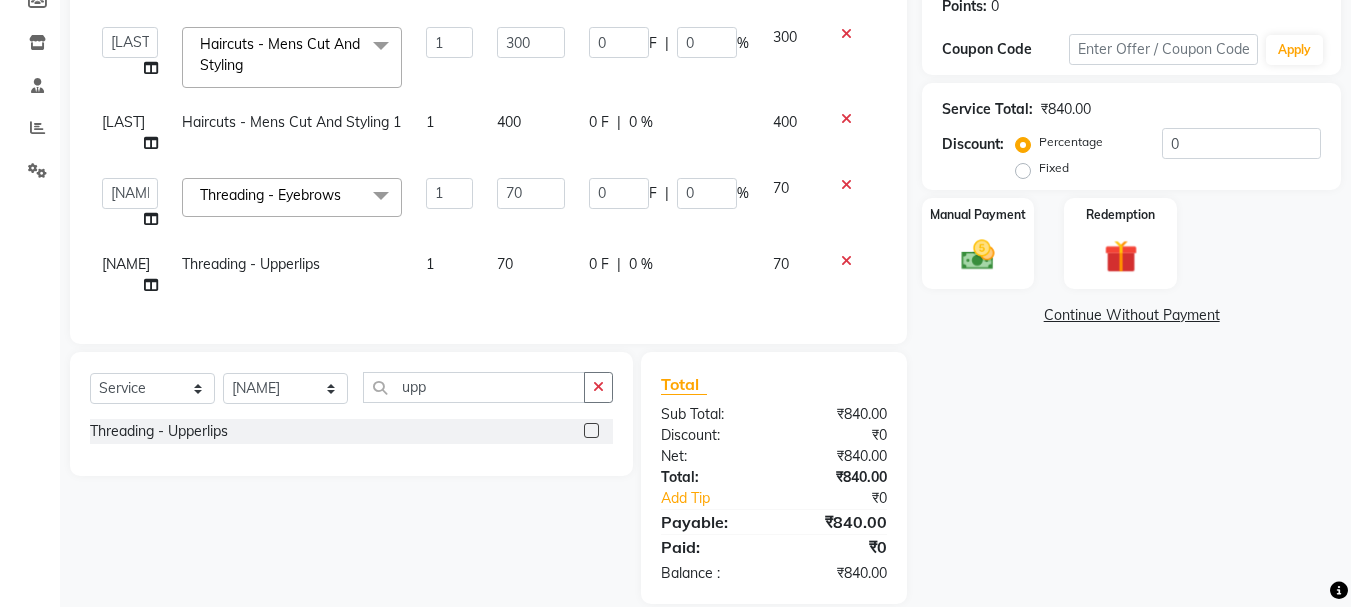 scroll, scrollTop: 336, scrollLeft: 0, axis: vertical 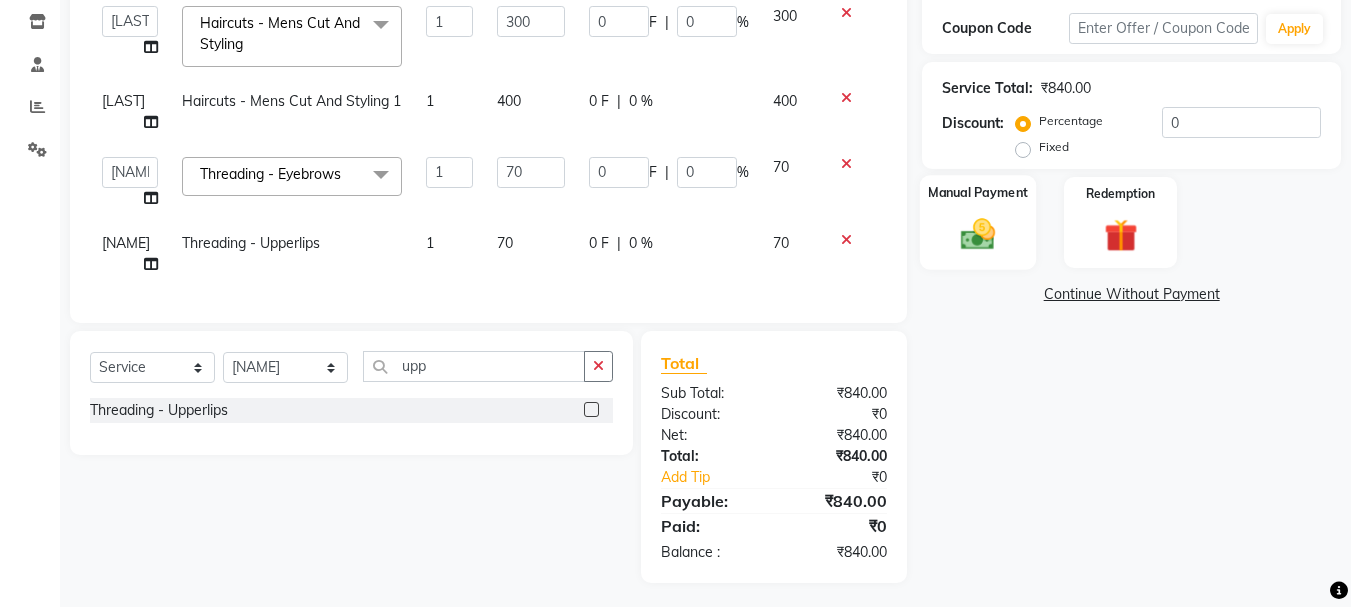 click on "Manual Payment" 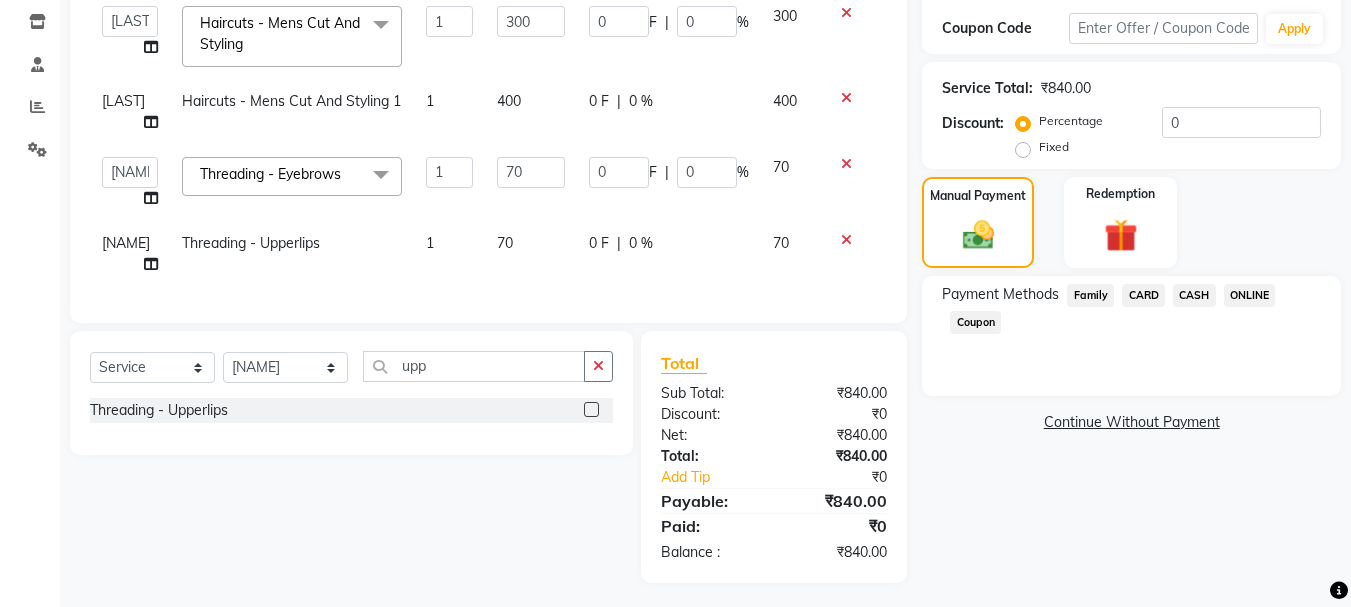 click on "ONLINE" 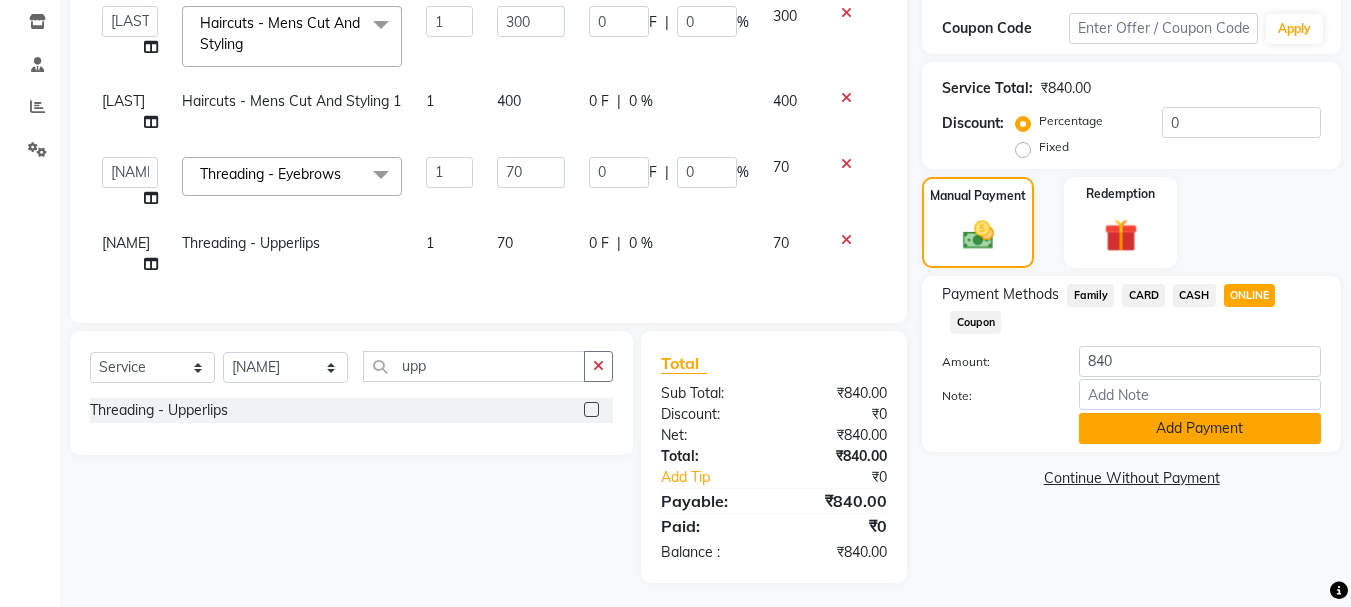 click on "Add Payment" 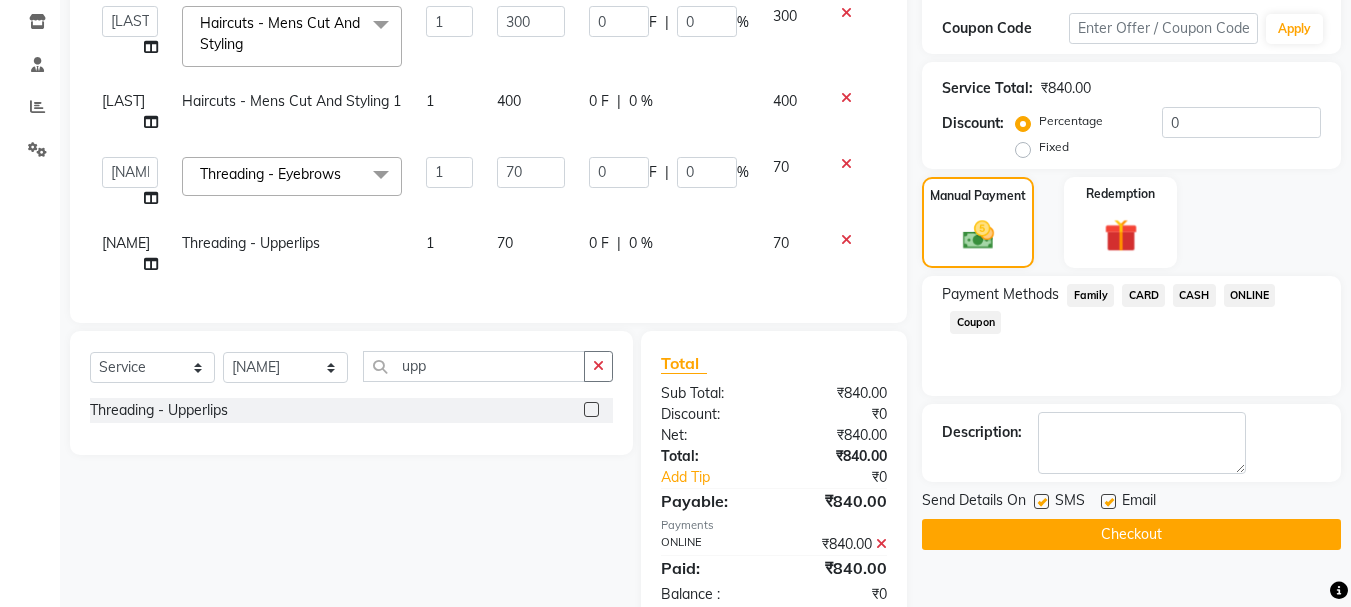click on "Checkout" 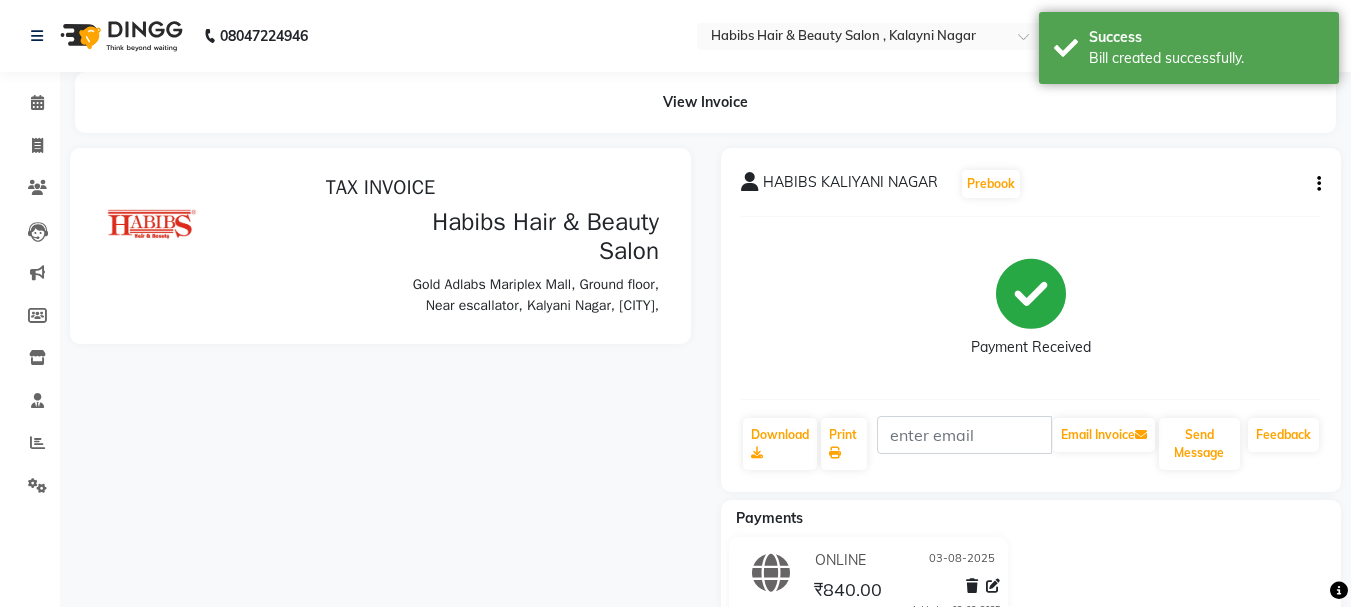 scroll, scrollTop: 0, scrollLeft: 0, axis: both 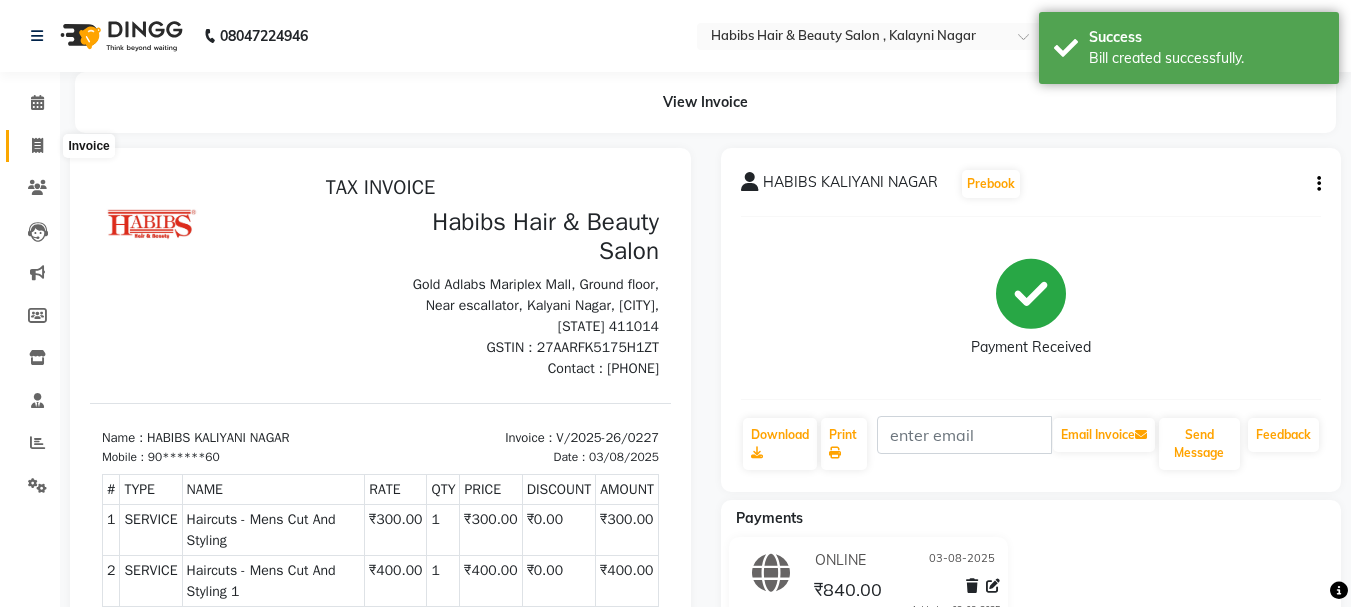 click 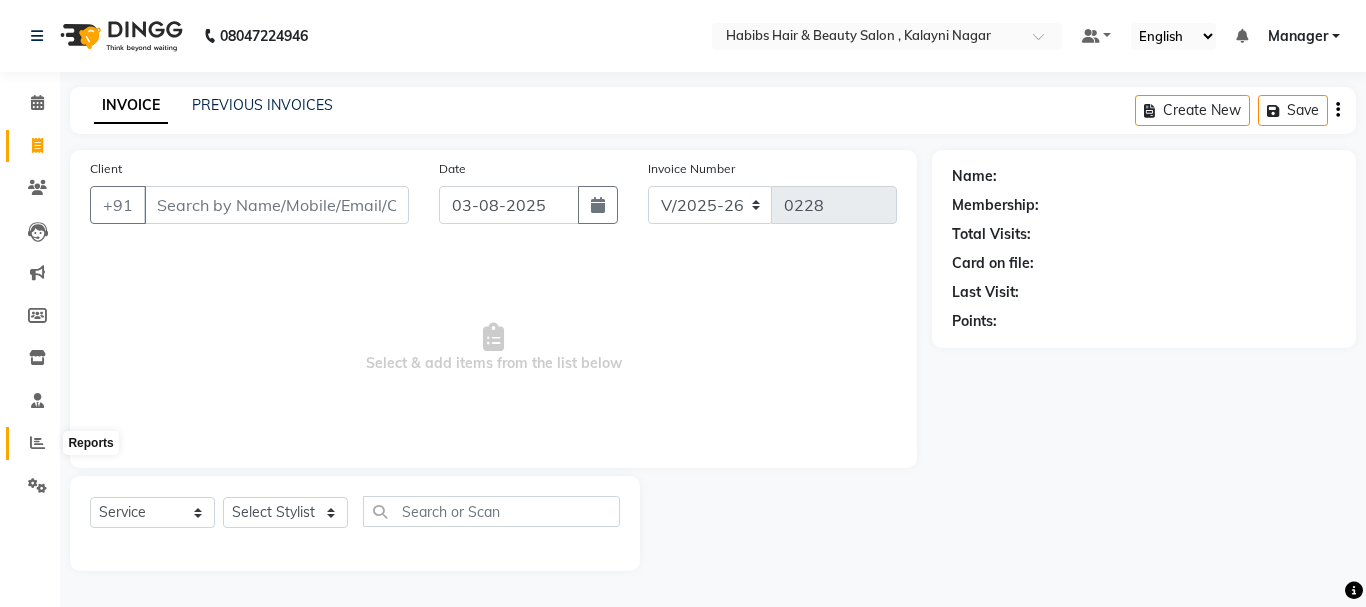 click 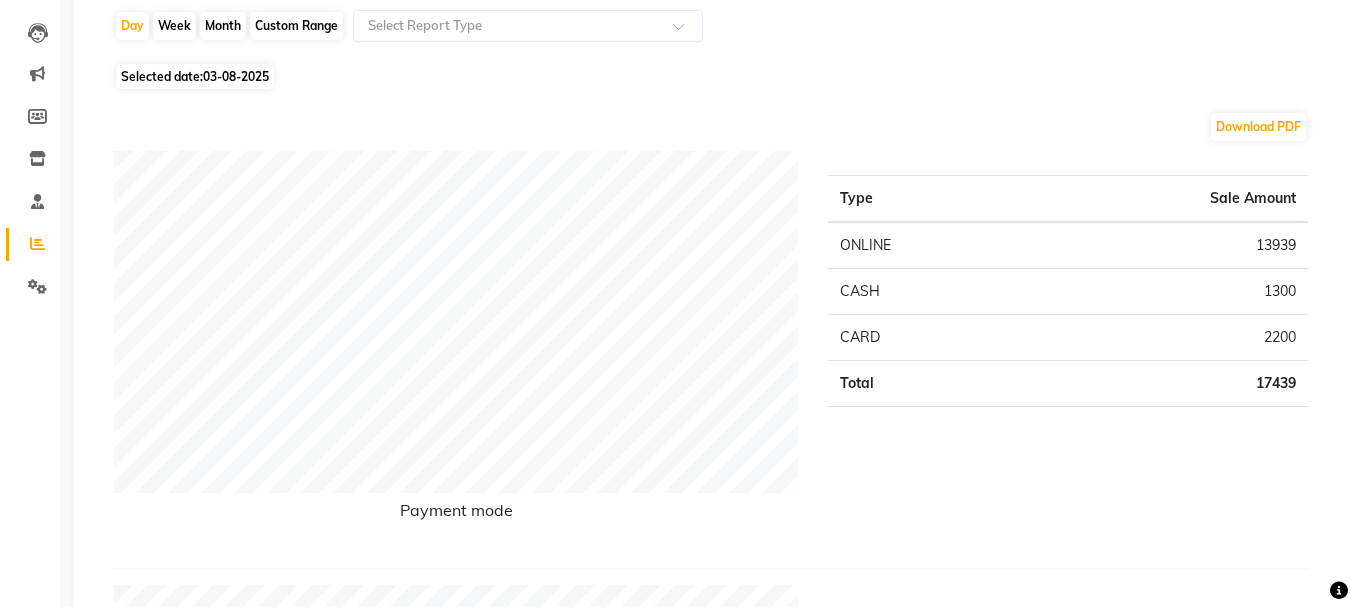 scroll, scrollTop: 200, scrollLeft: 0, axis: vertical 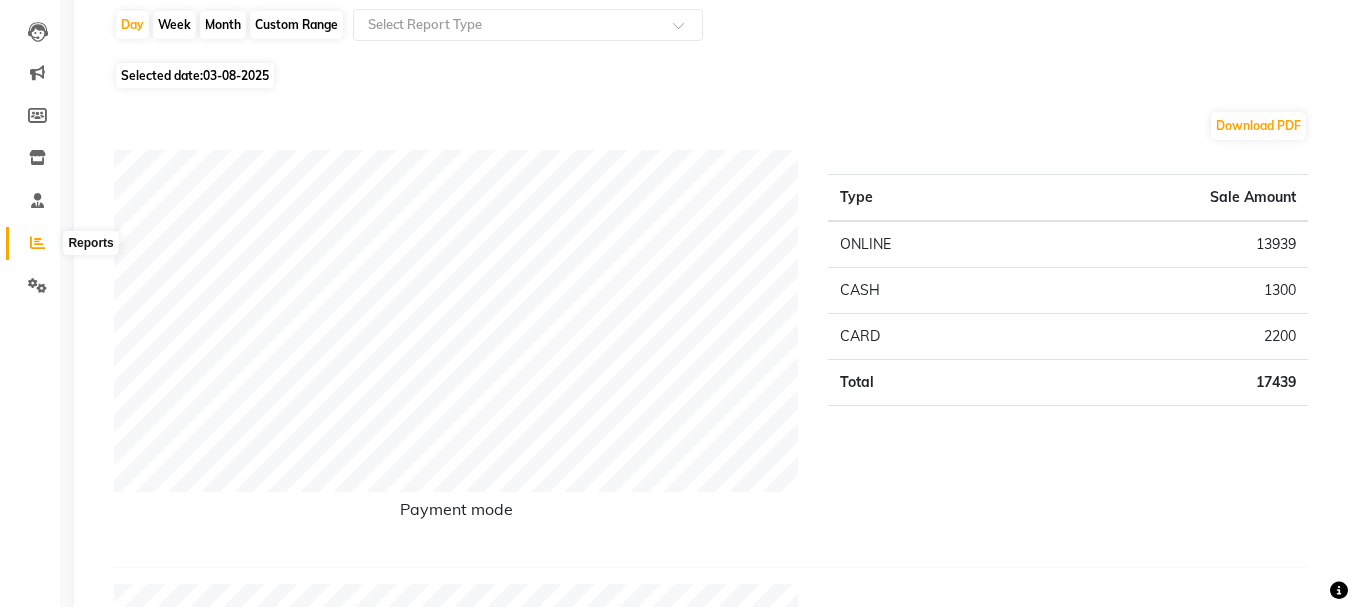 click 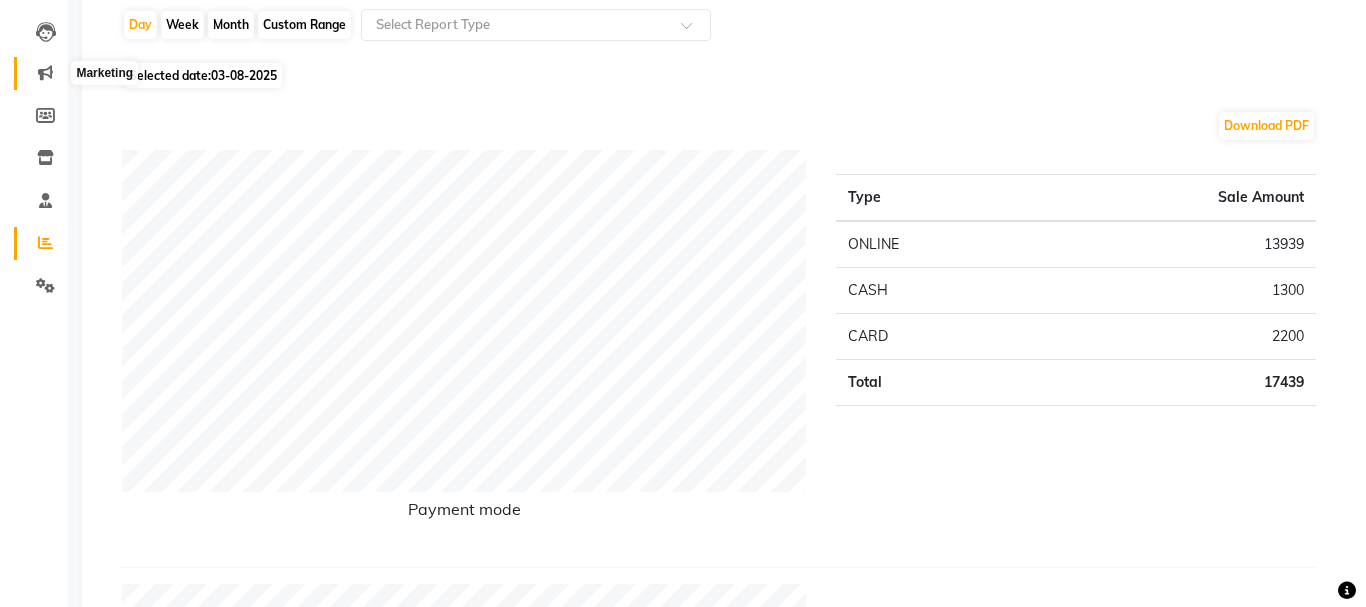 scroll, scrollTop: 0, scrollLeft: 0, axis: both 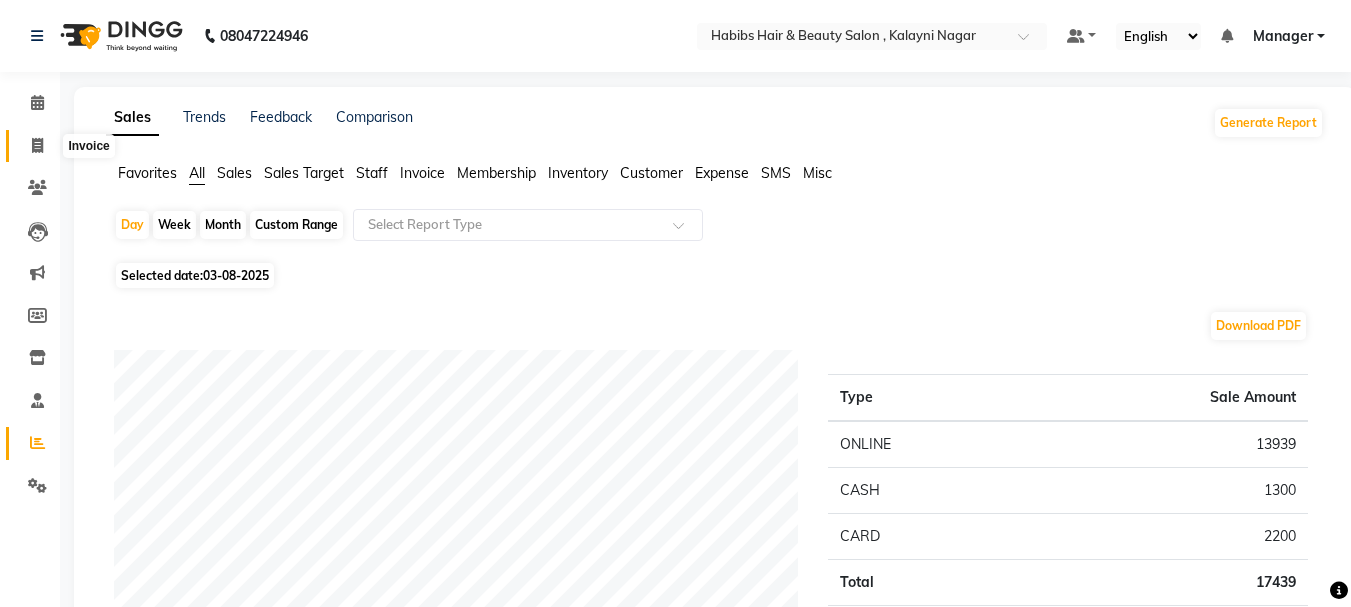 click 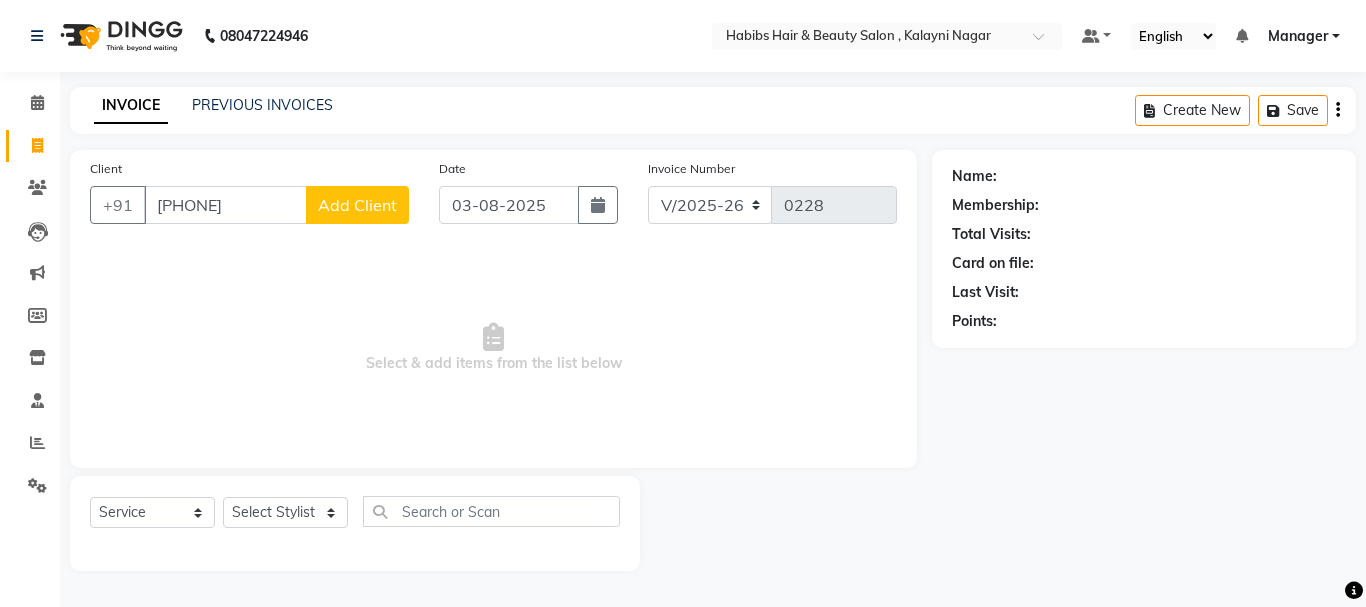 click on "Add Client" 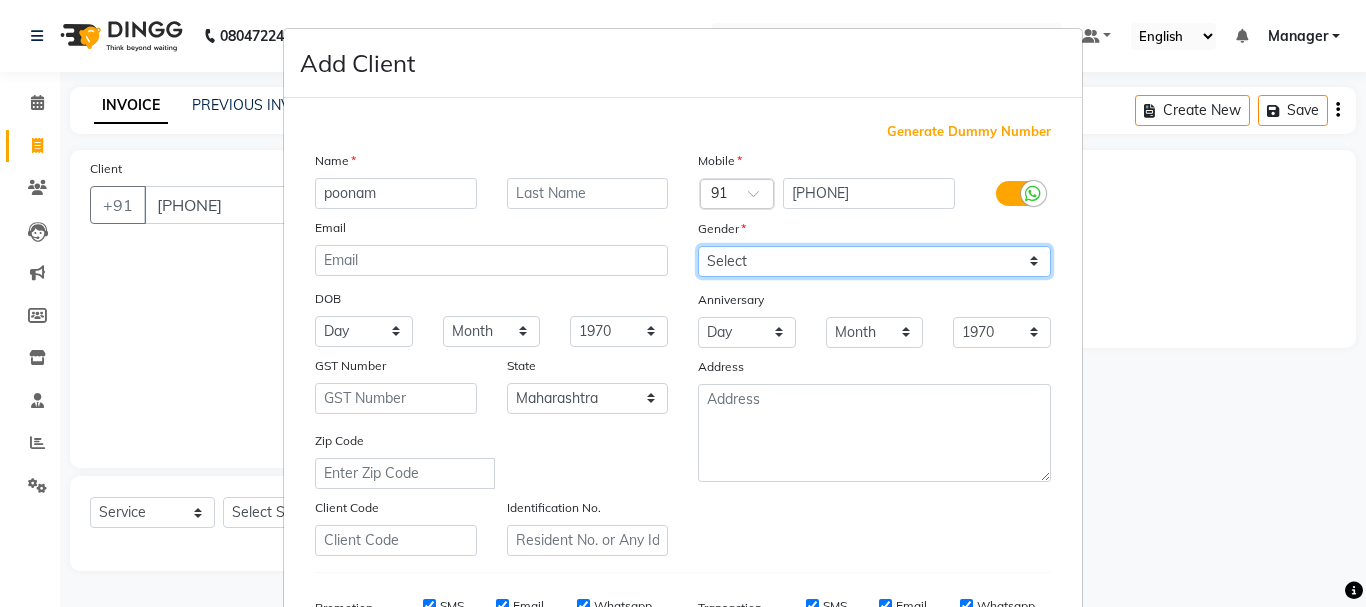 click on "Select Male Female Other Prefer Not To Say" at bounding box center (874, 261) 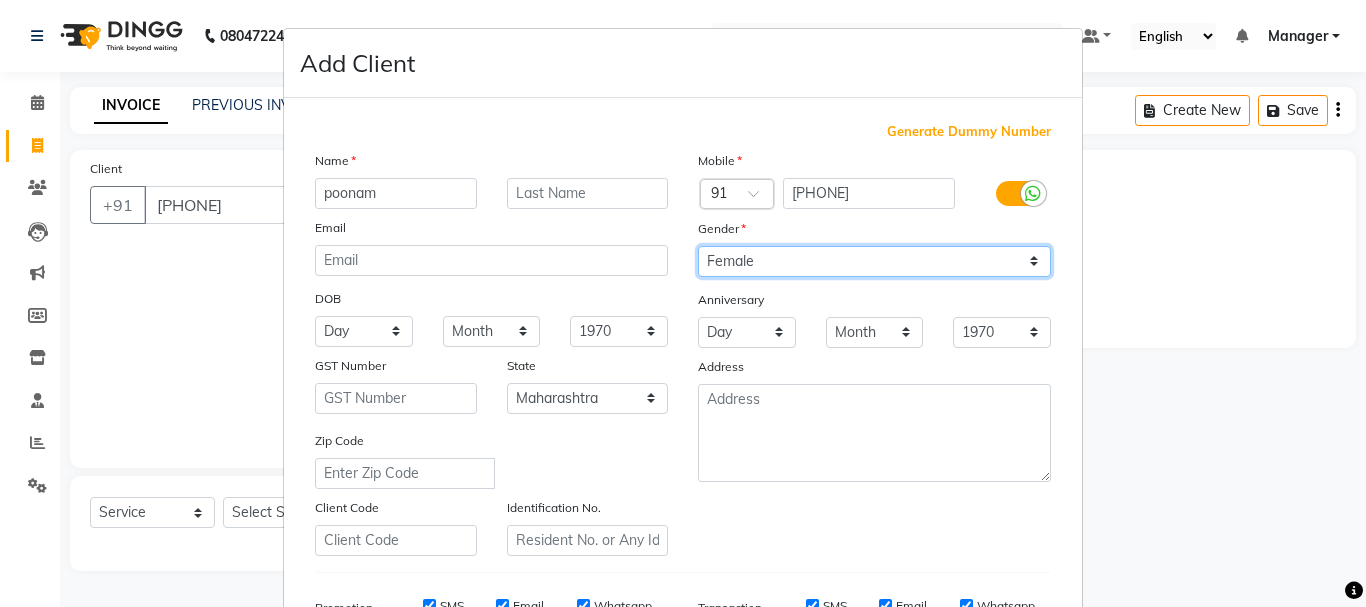 click on "Select Male Female Other Prefer Not To Say" at bounding box center [874, 261] 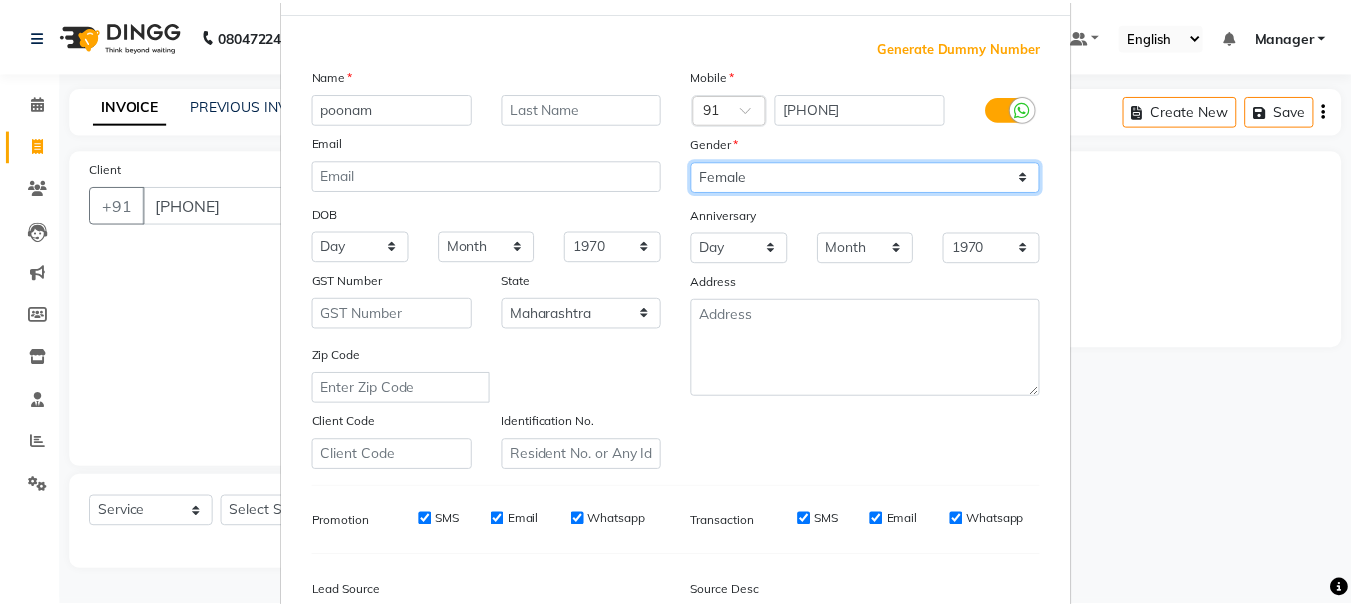 scroll, scrollTop: 316, scrollLeft: 0, axis: vertical 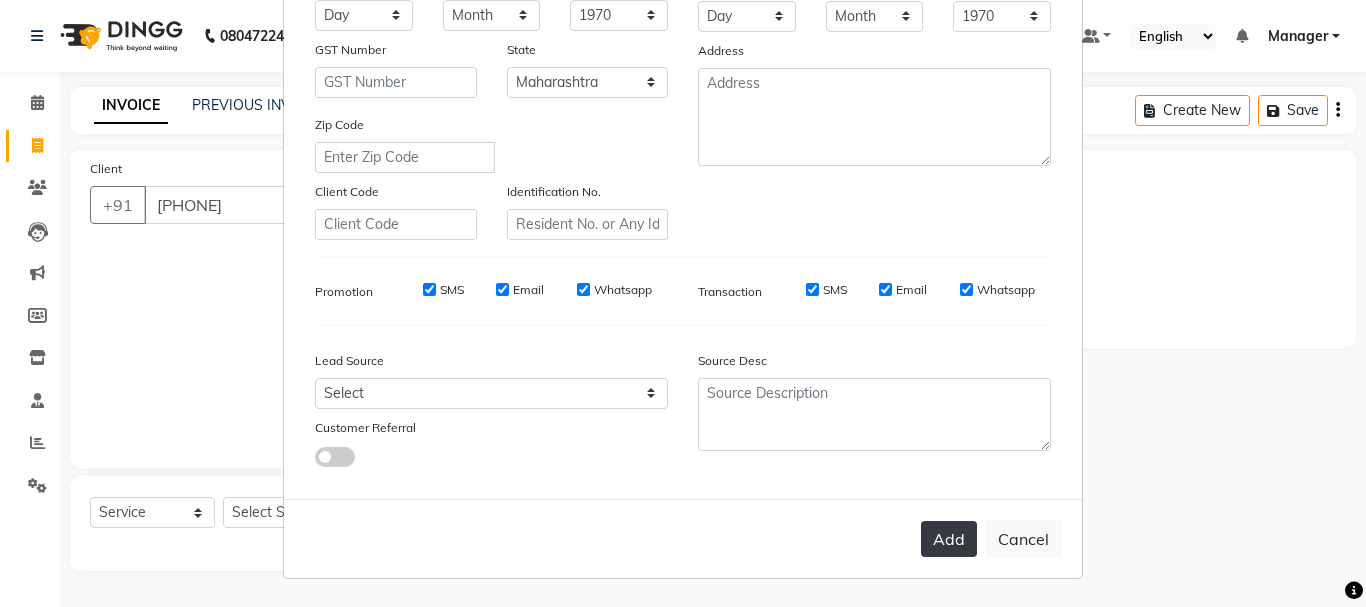 click on "Add" at bounding box center (949, 539) 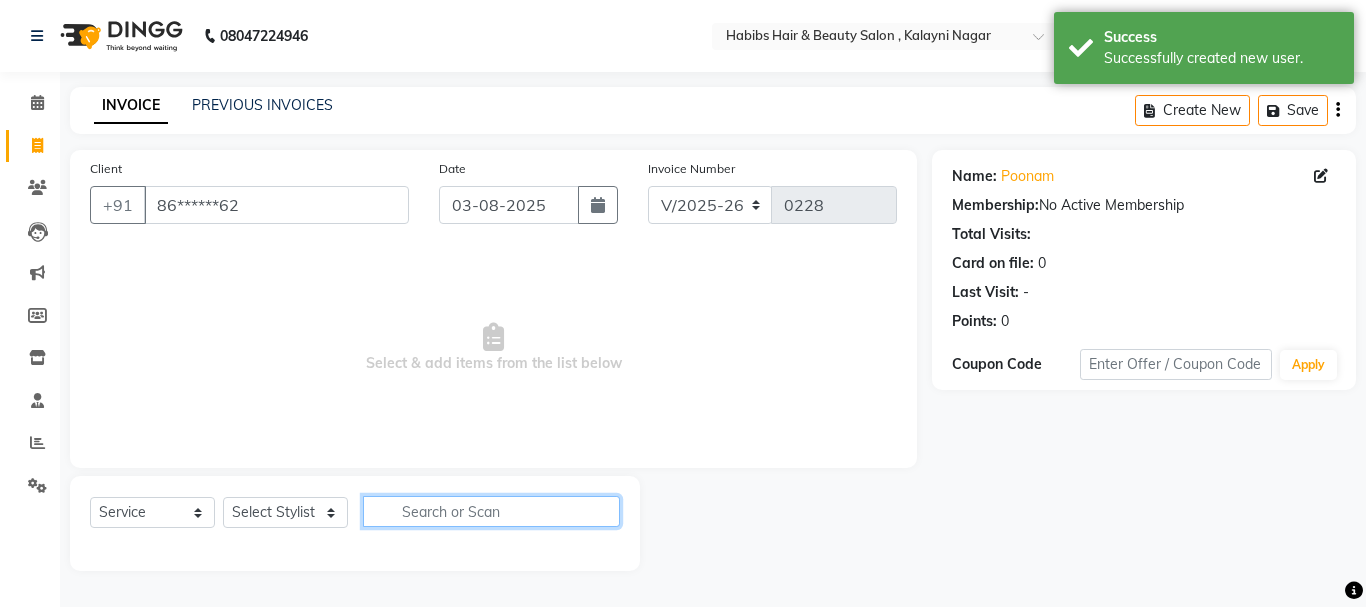 click 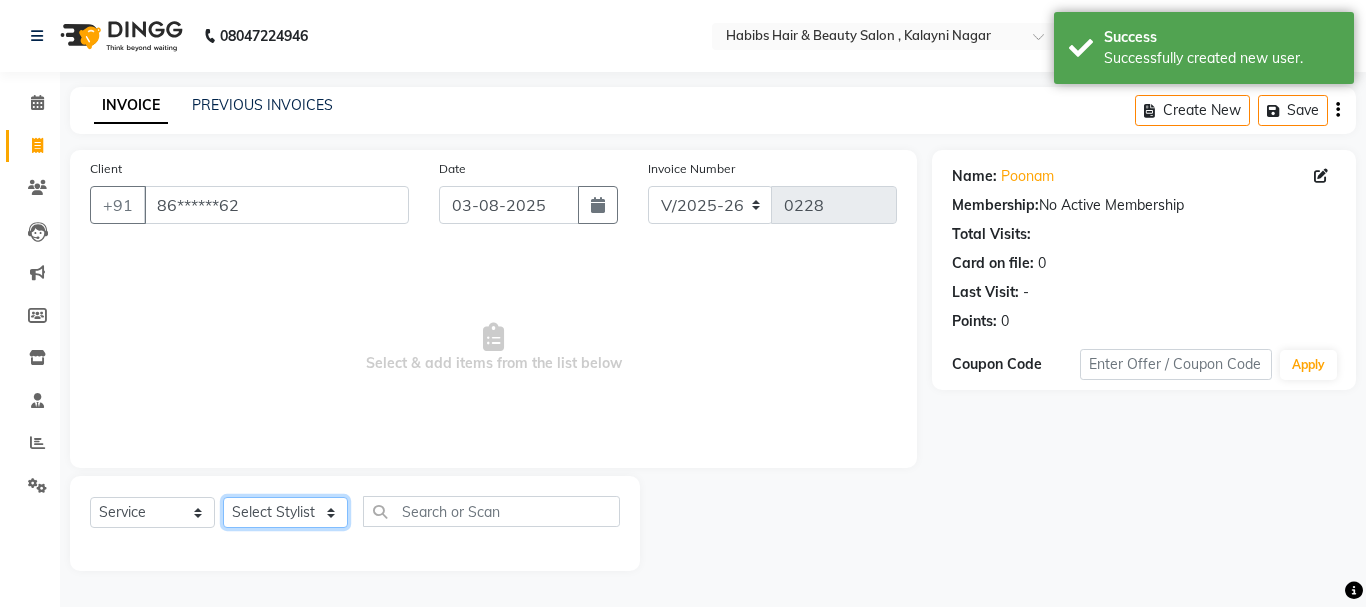click on "Select Stylist Manager [FIRST] [FIRST] [FIRST] [LAST] [LAST] [LAST] [LAST]" 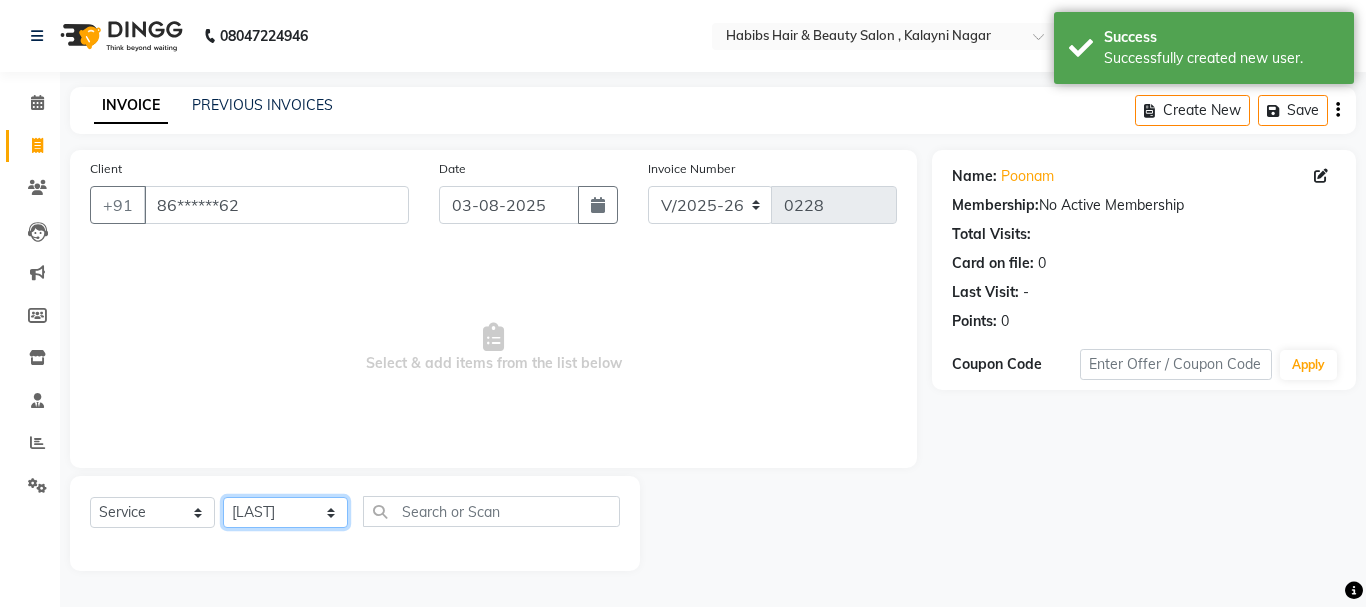click on "Select Stylist Manager [FIRST] [FIRST] [FIRST] [LAST] [LAST] [LAST] [LAST]" 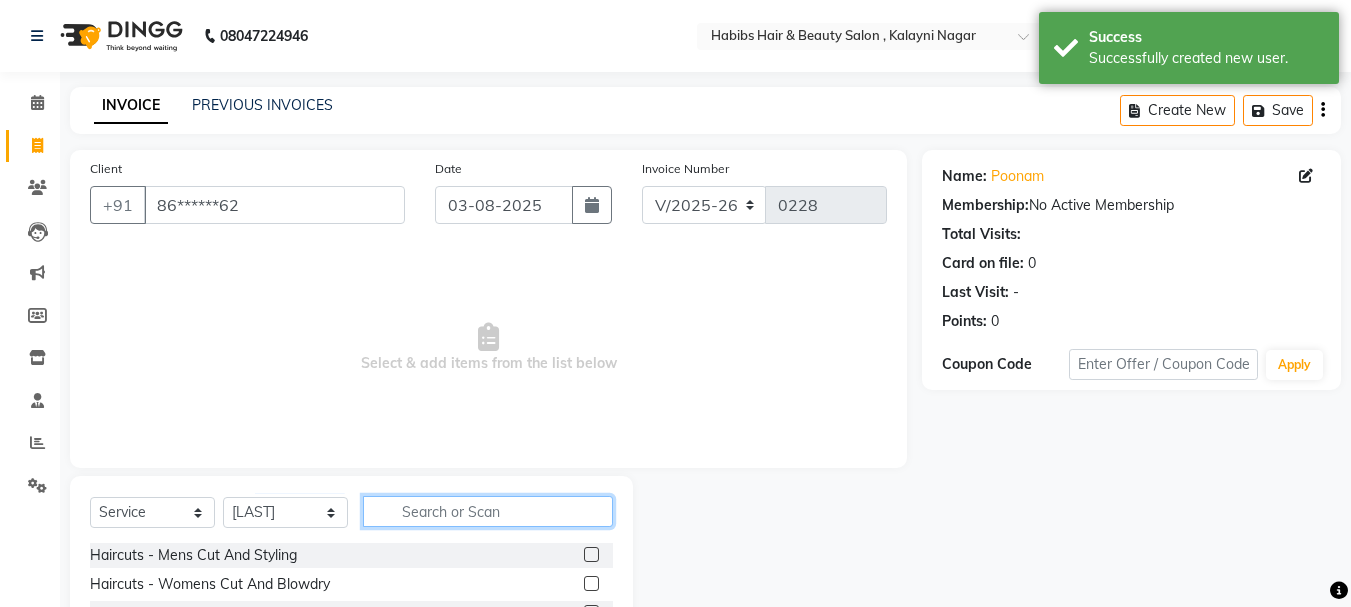 click 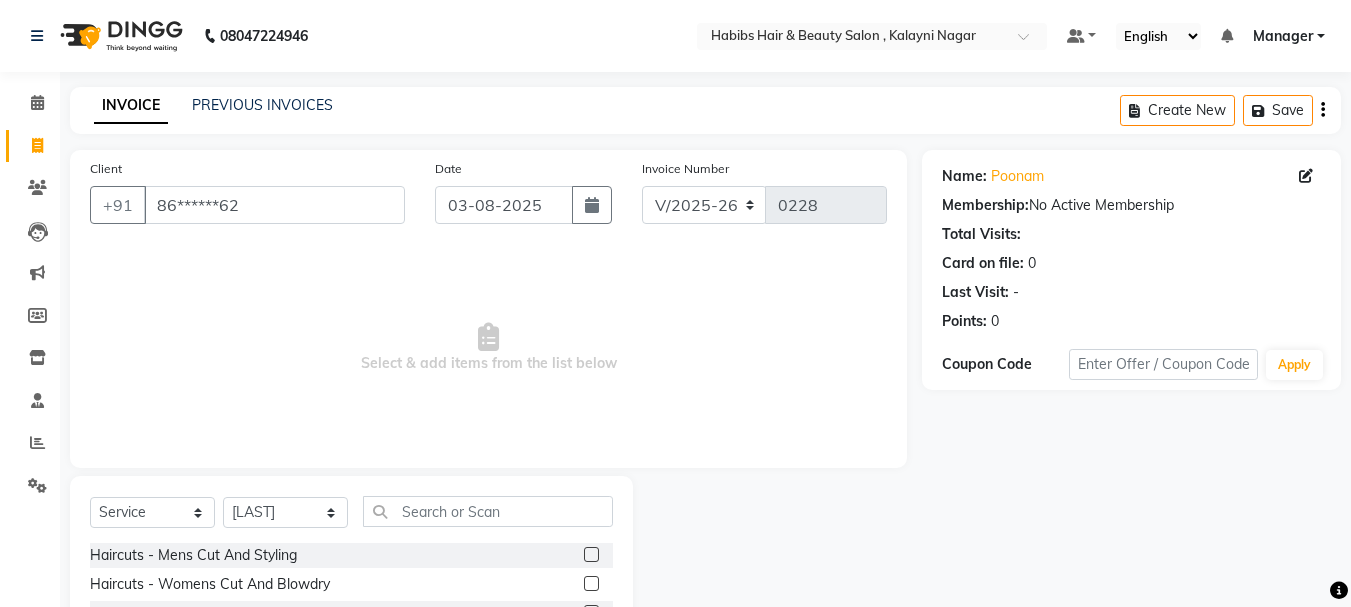 click 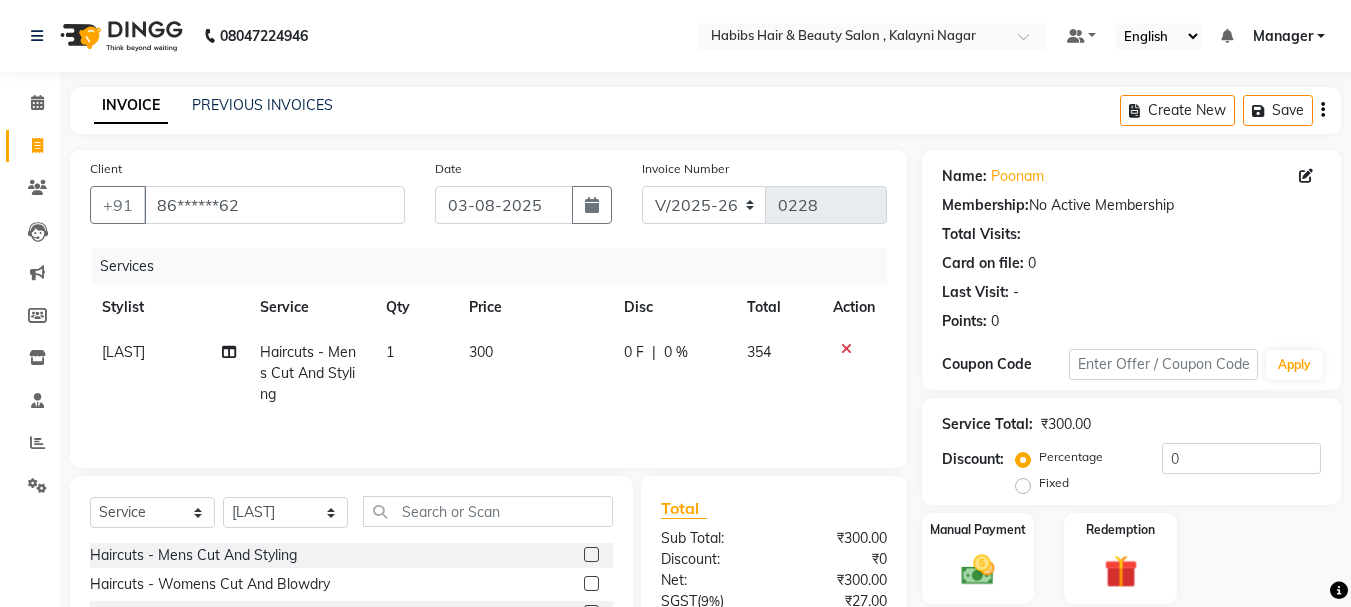click on "Create New   Save" 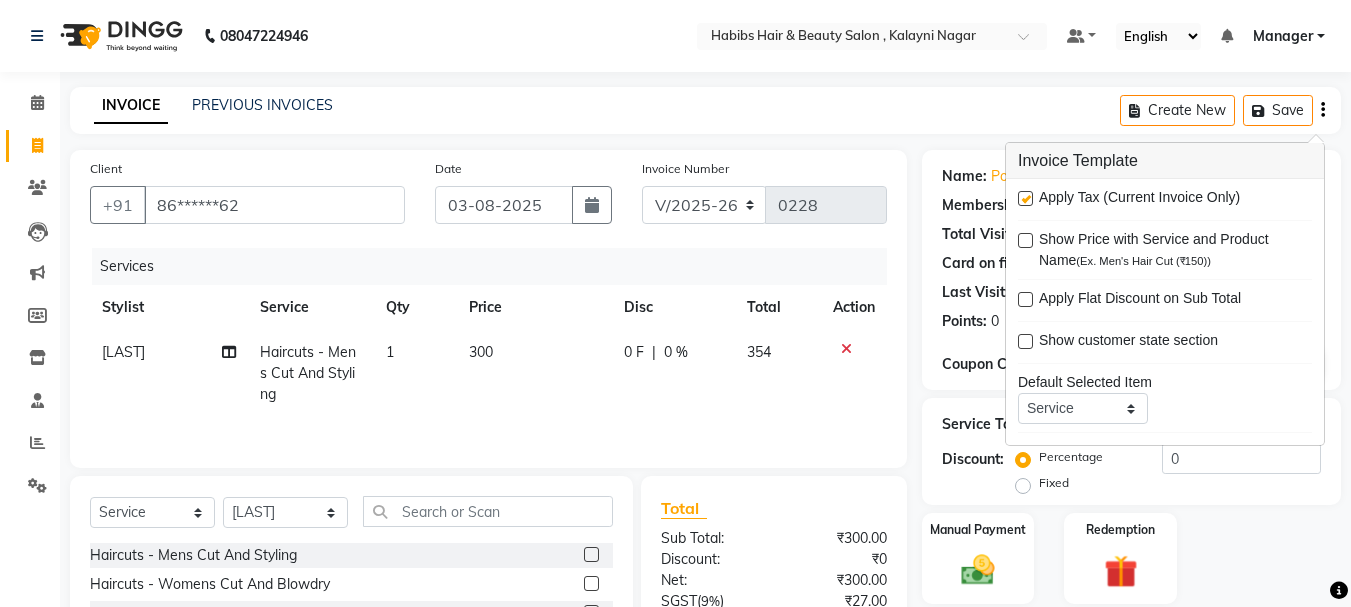click at bounding box center [1025, 198] 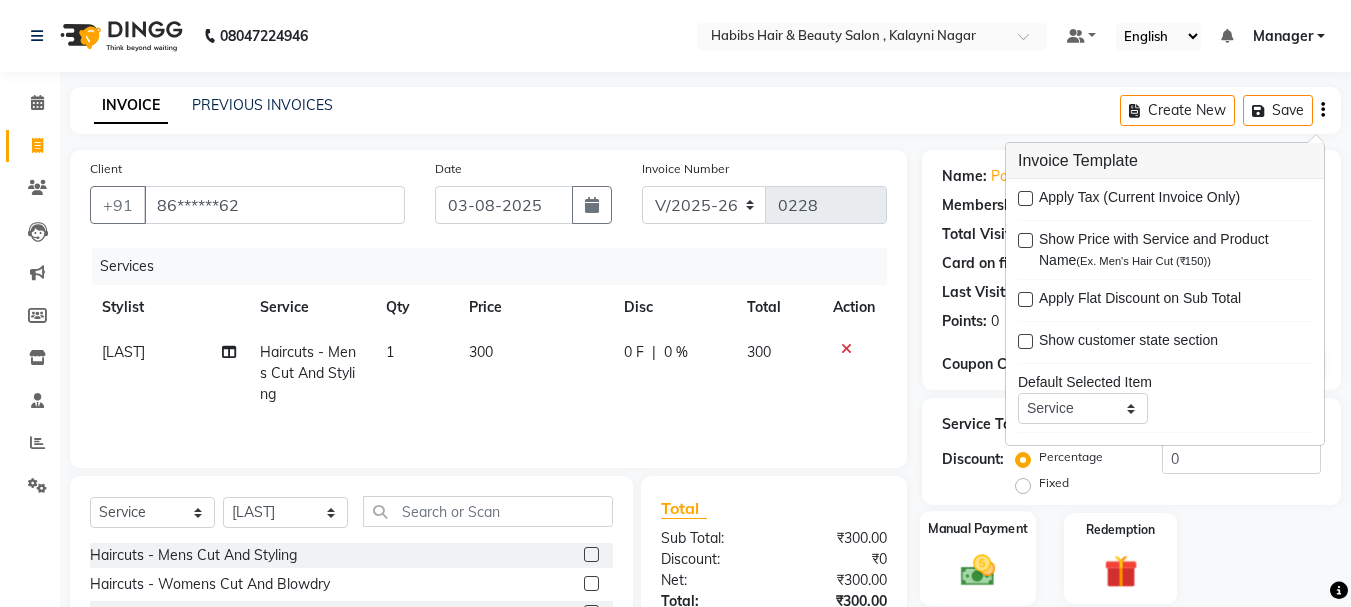 scroll, scrollTop: 194, scrollLeft: 0, axis: vertical 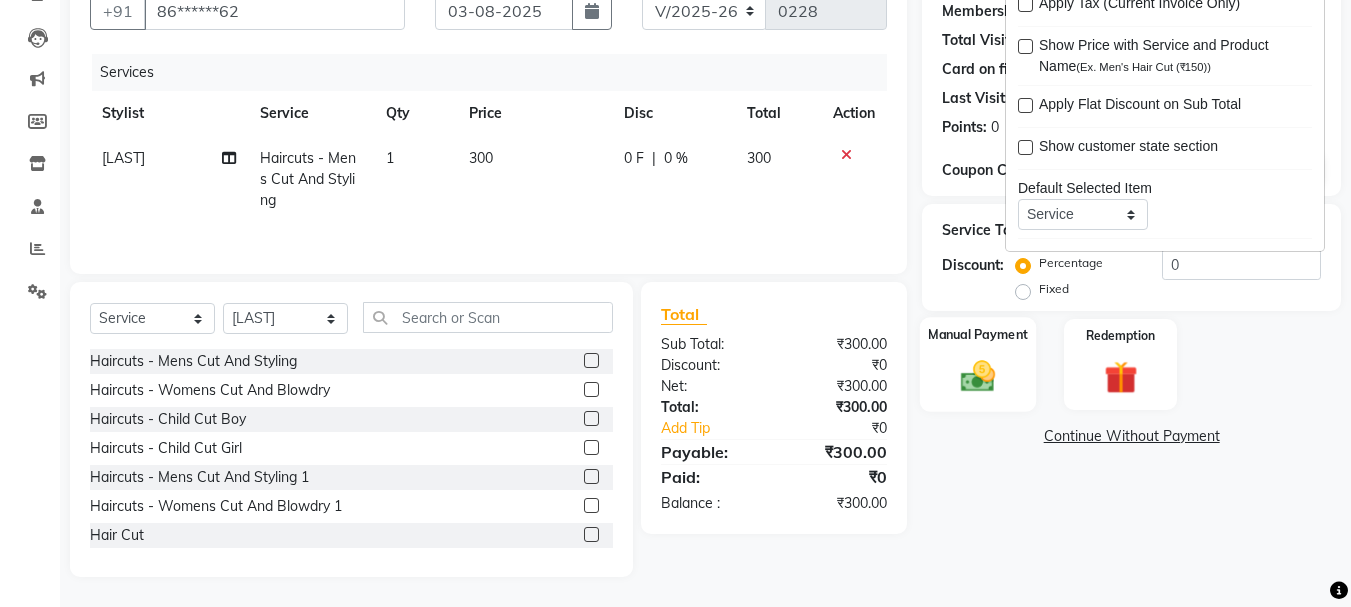 click 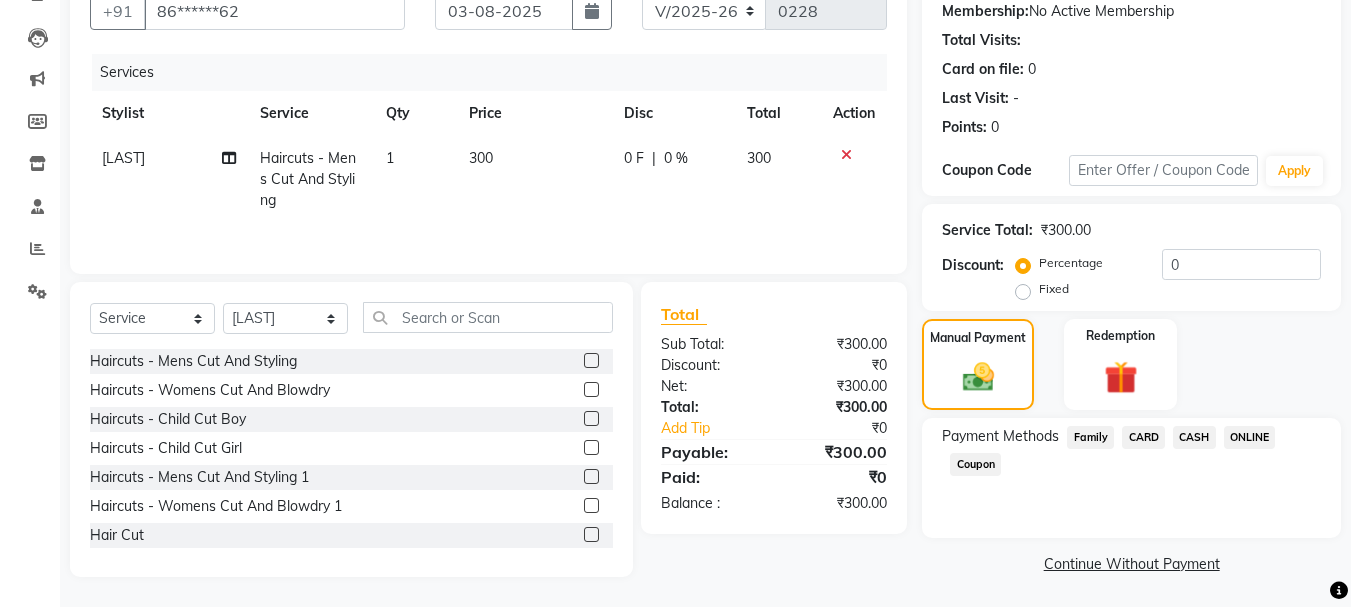 click on "ONLINE" 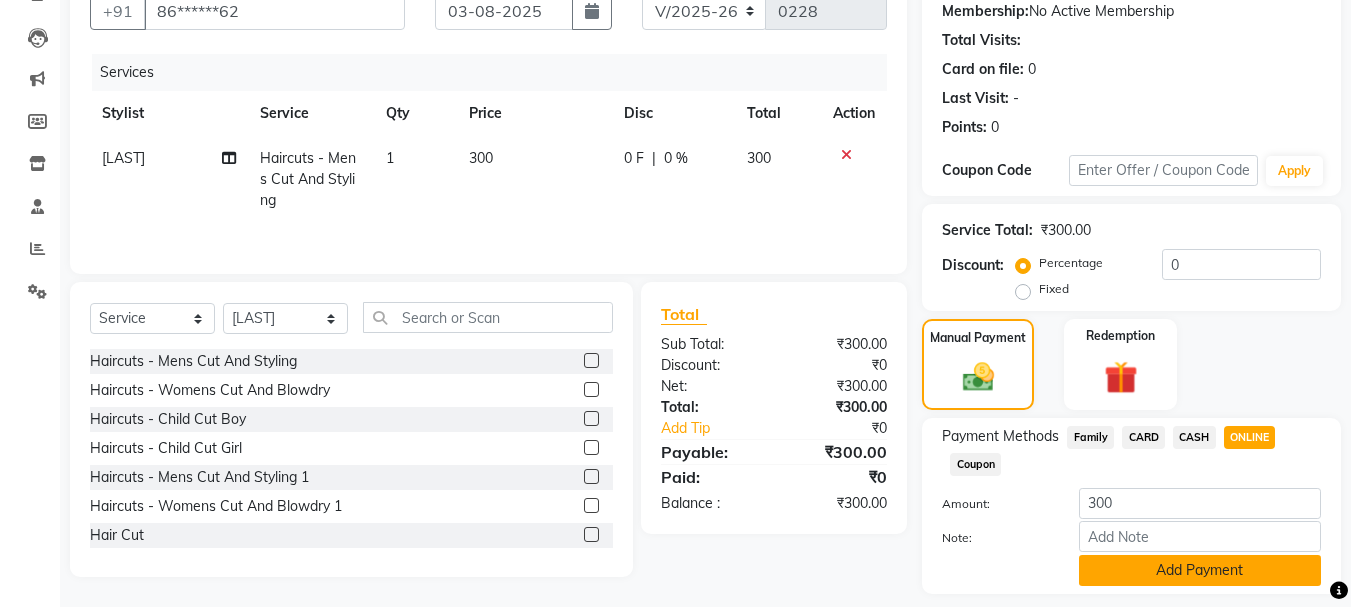 click on "Add Payment" 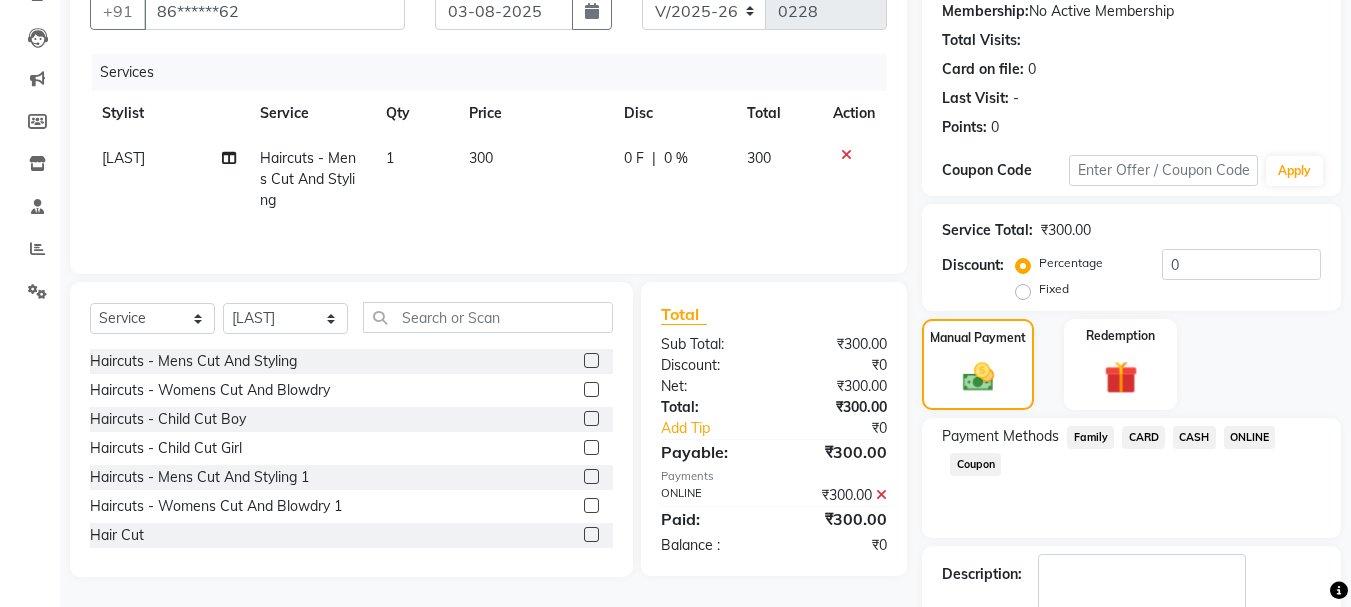 scroll, scrollTop: 309, scrollLeft: 0, axis: vertical 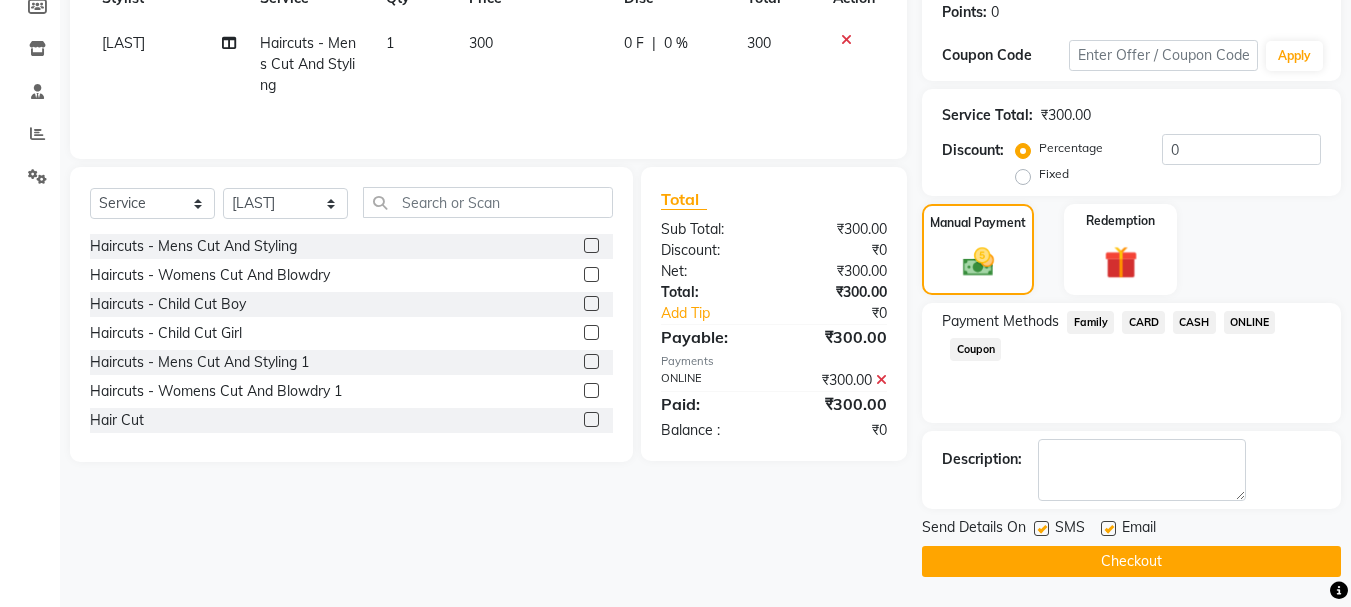 click on "Checkout" 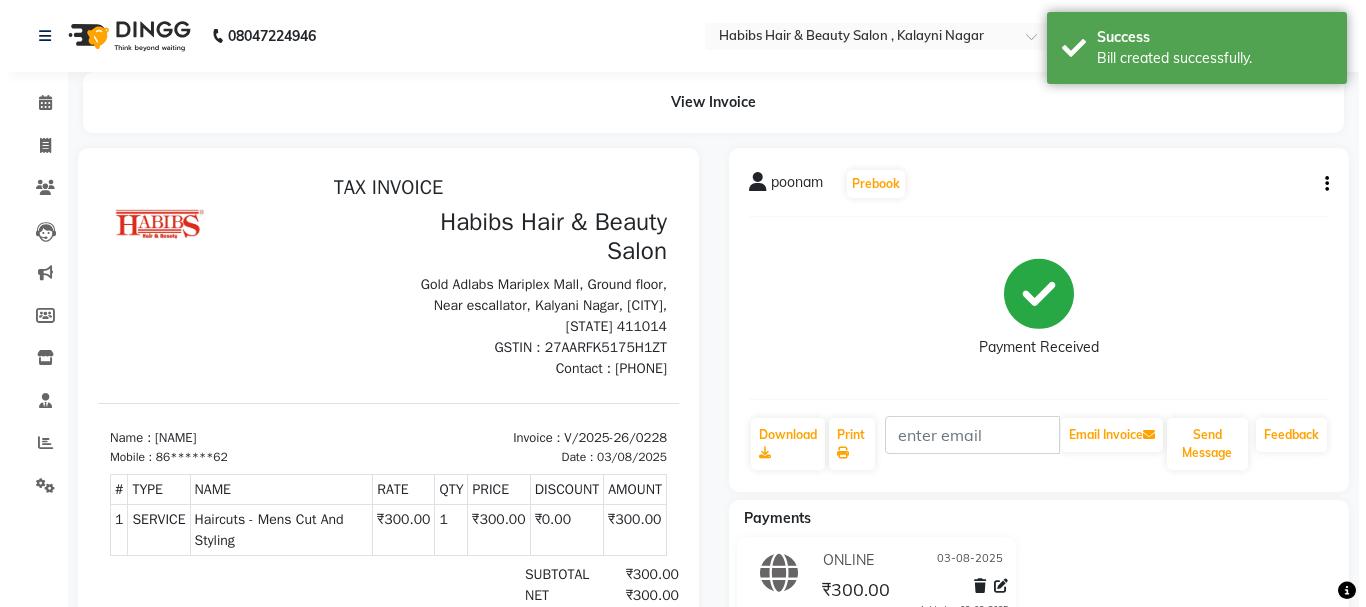 scroll, scrollTop: 0, scrollLeft: 0, axis: both 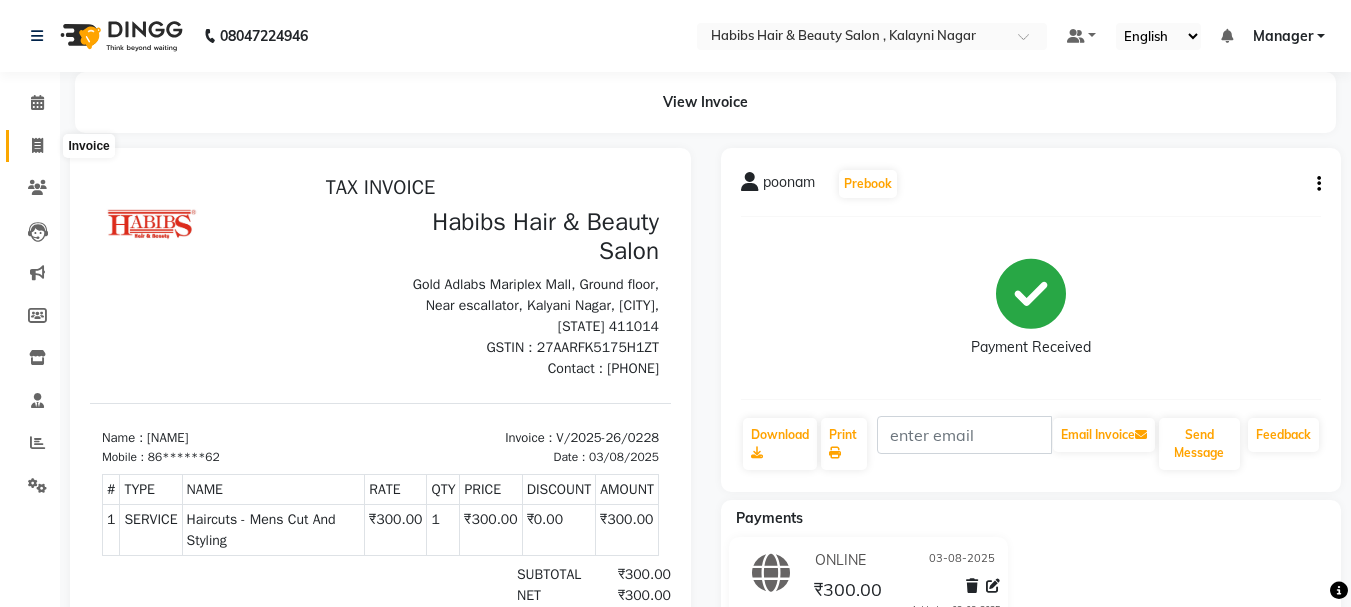 click 